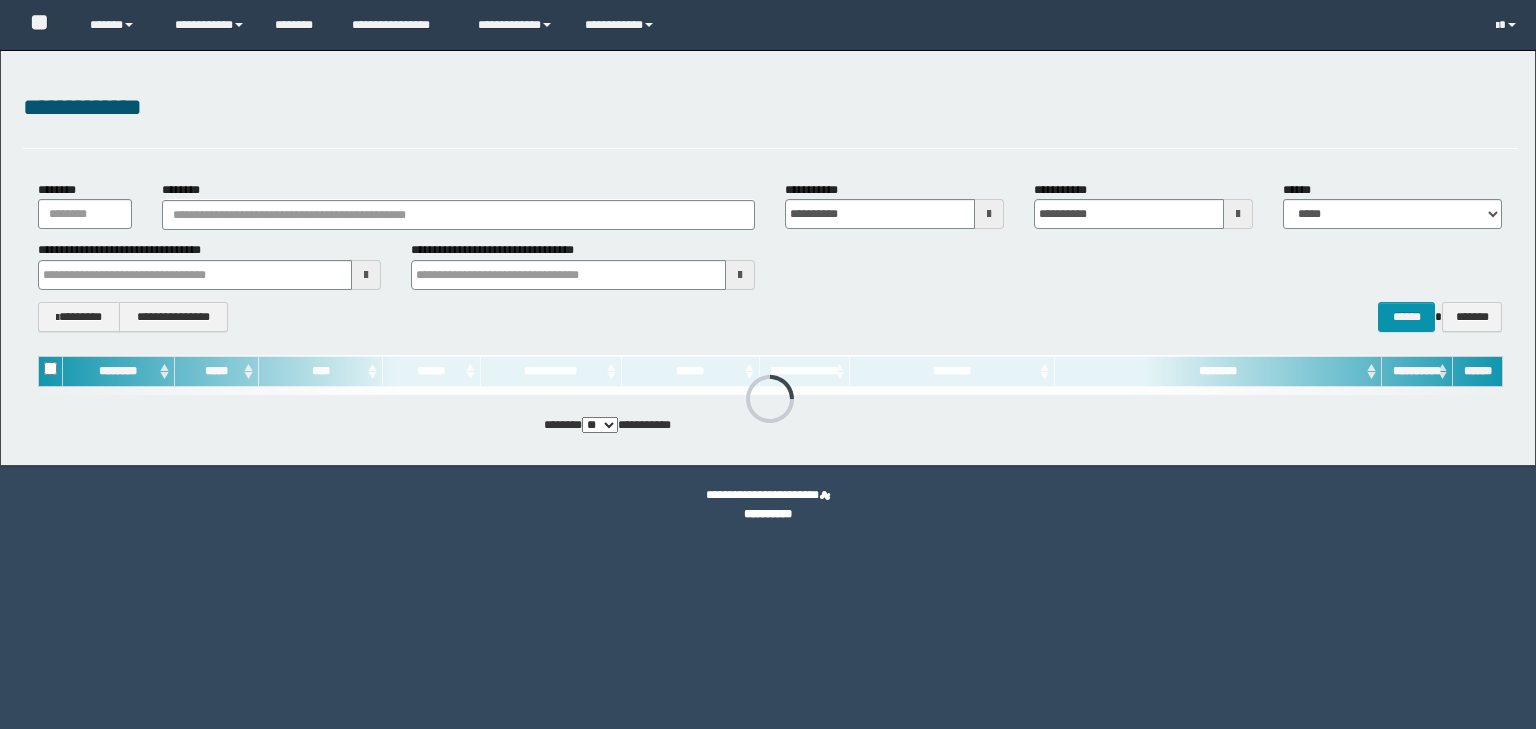 scroll, scrollTop: 0, scrollLeft: 0, axis: both 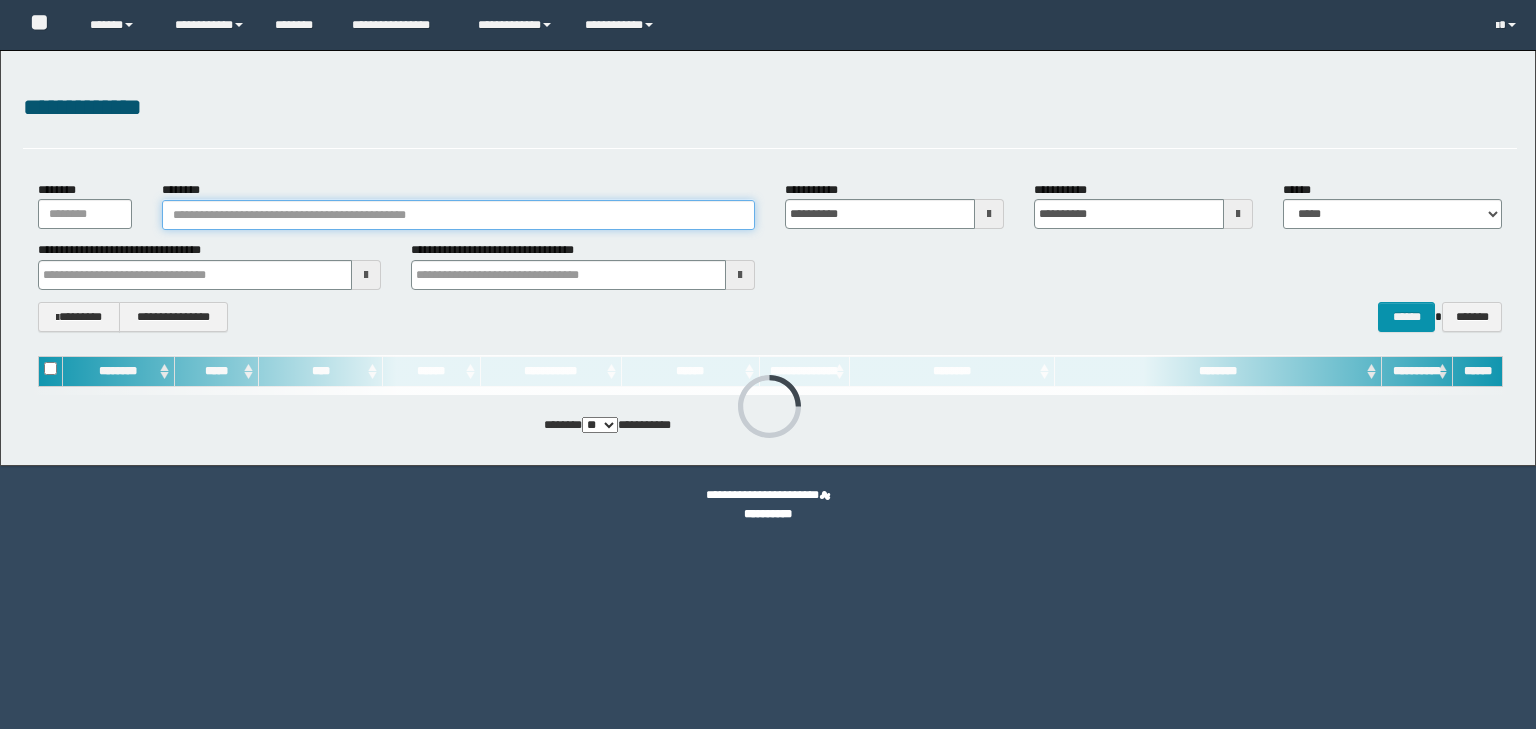 click on "********" at bounding box center (458, 215) 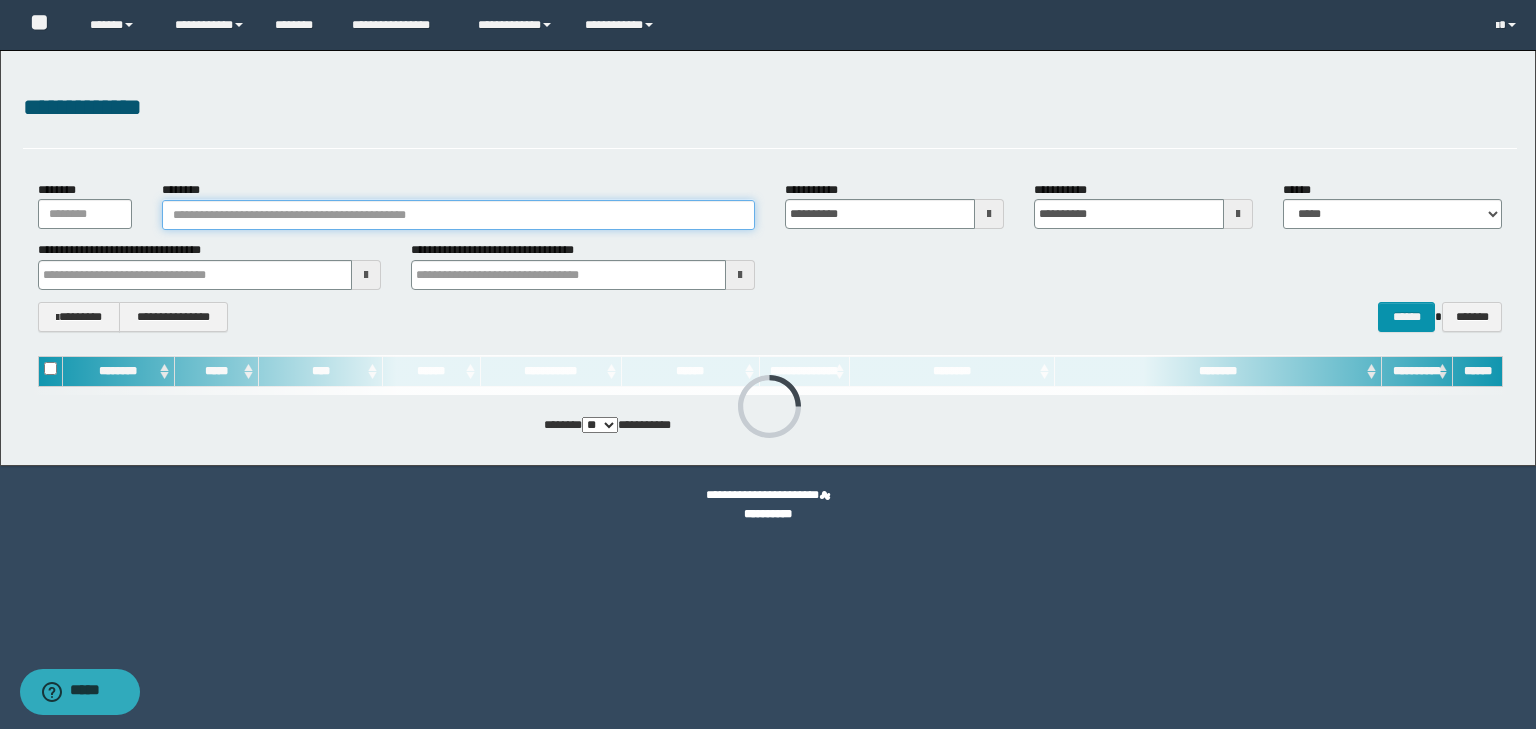 paste on "********" 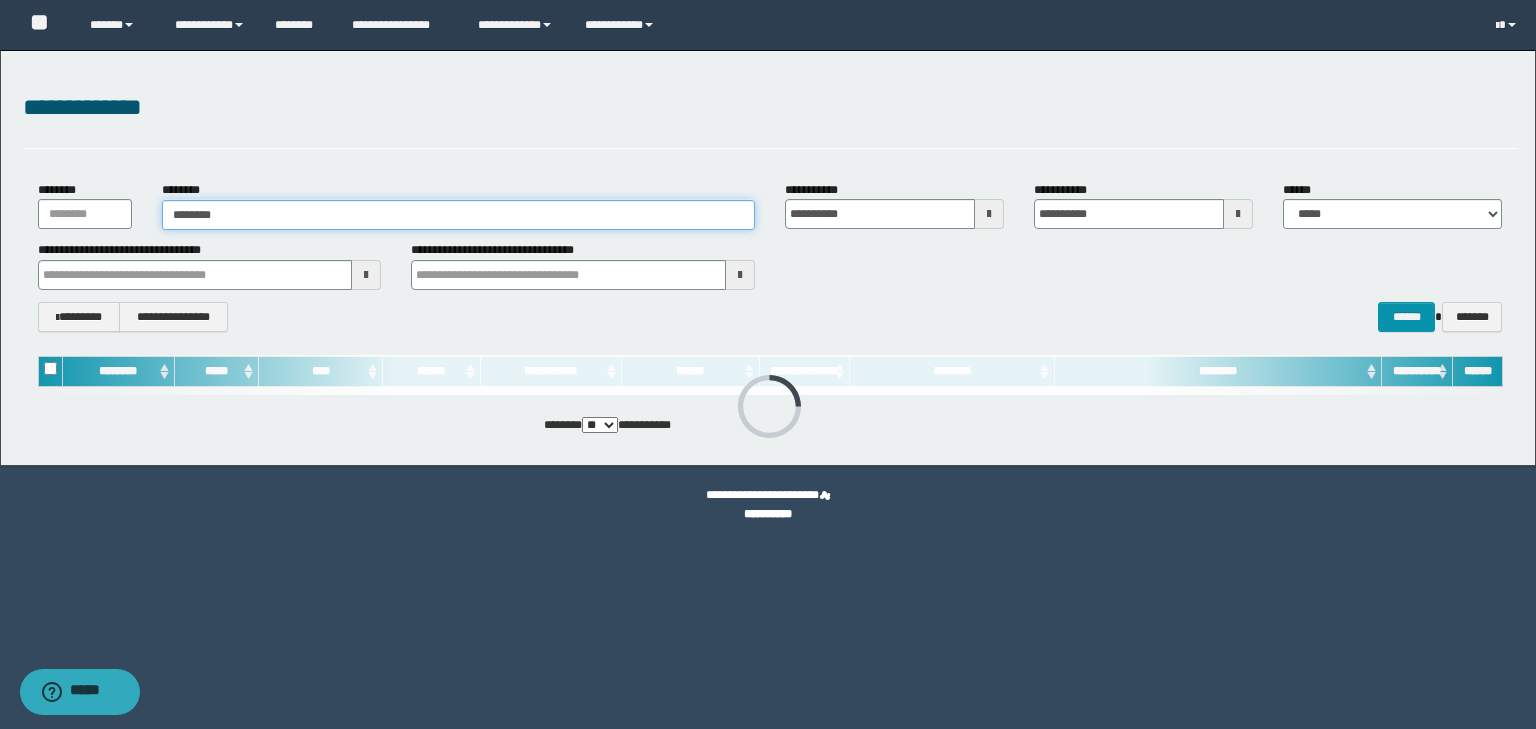 type on "********" 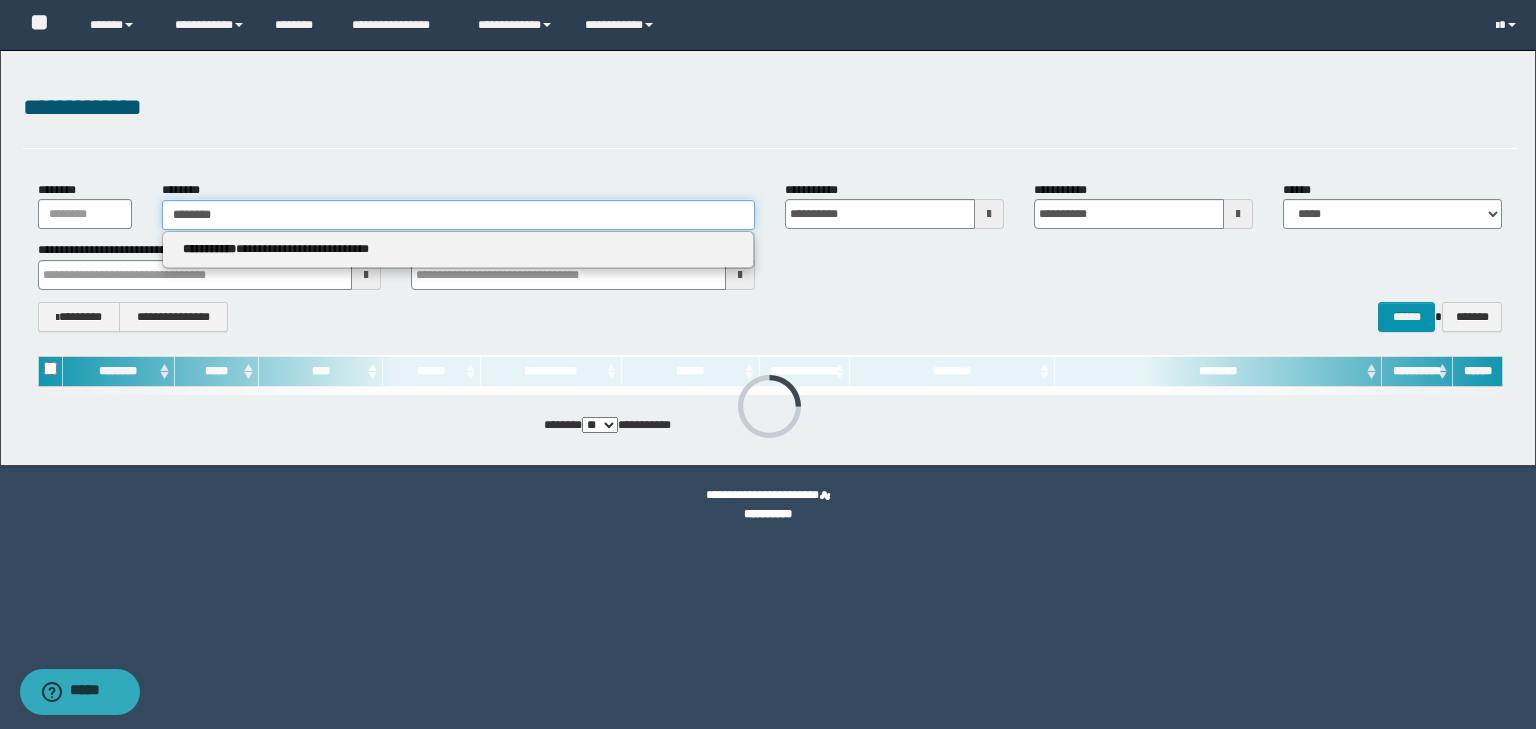 type on "********" 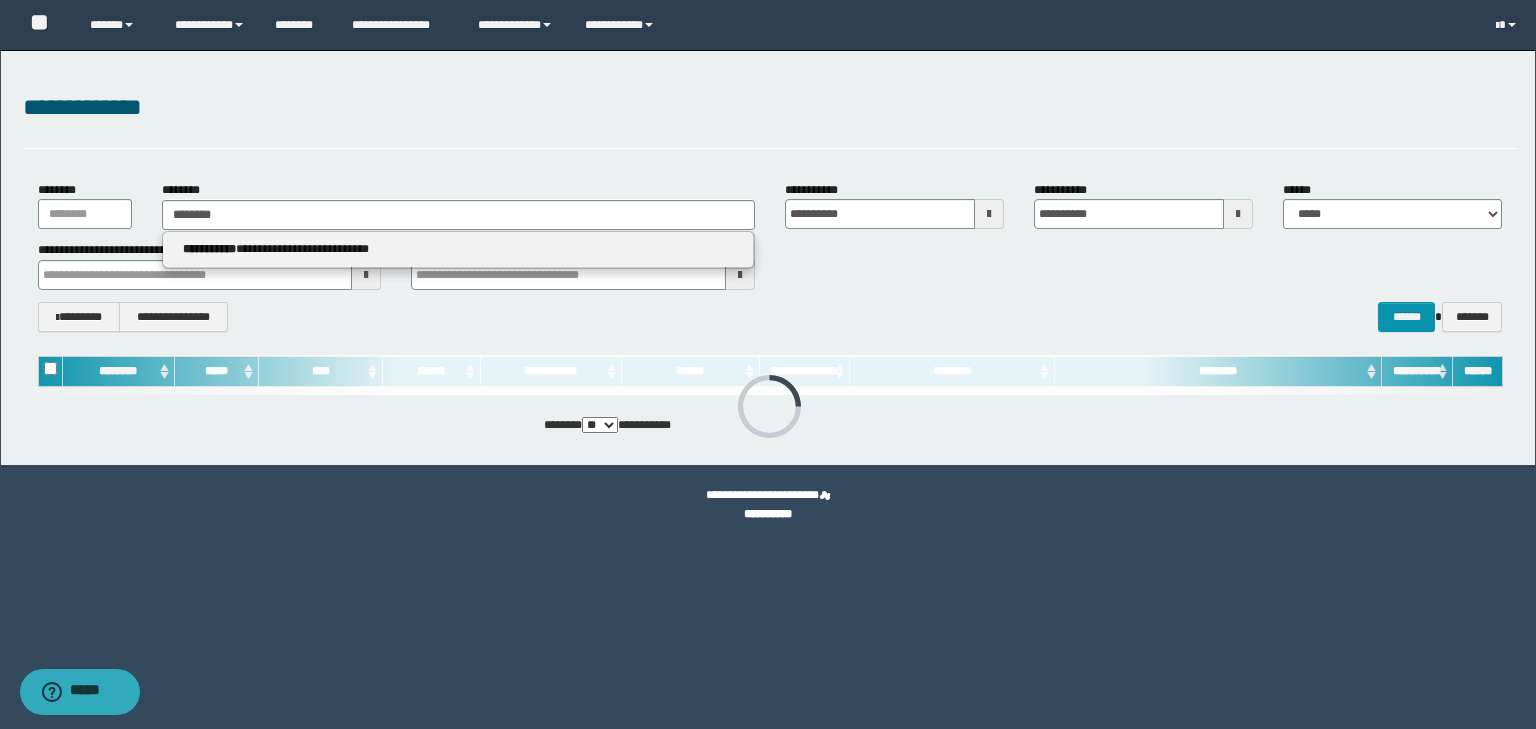 click on "**********" at bounding box center [458, 249] 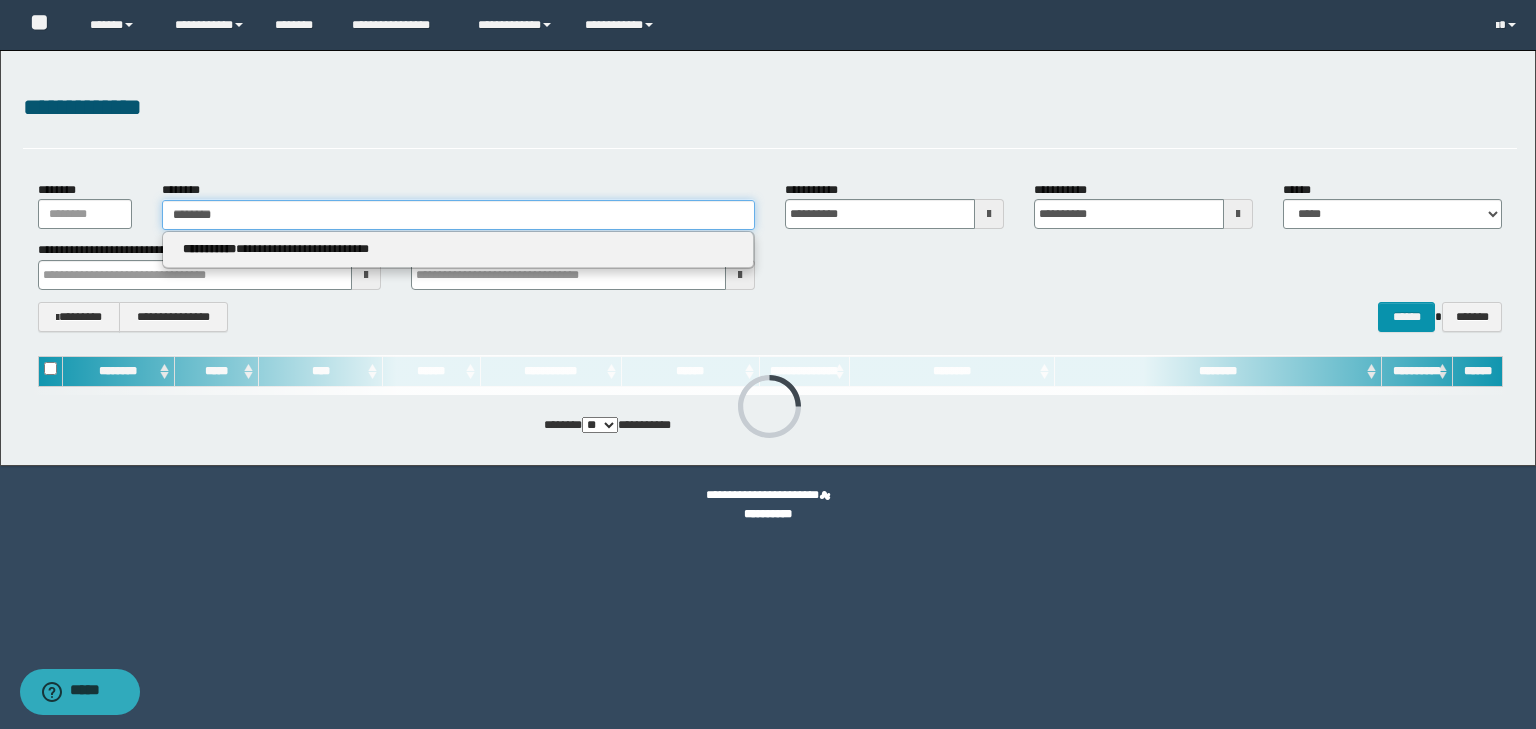 type 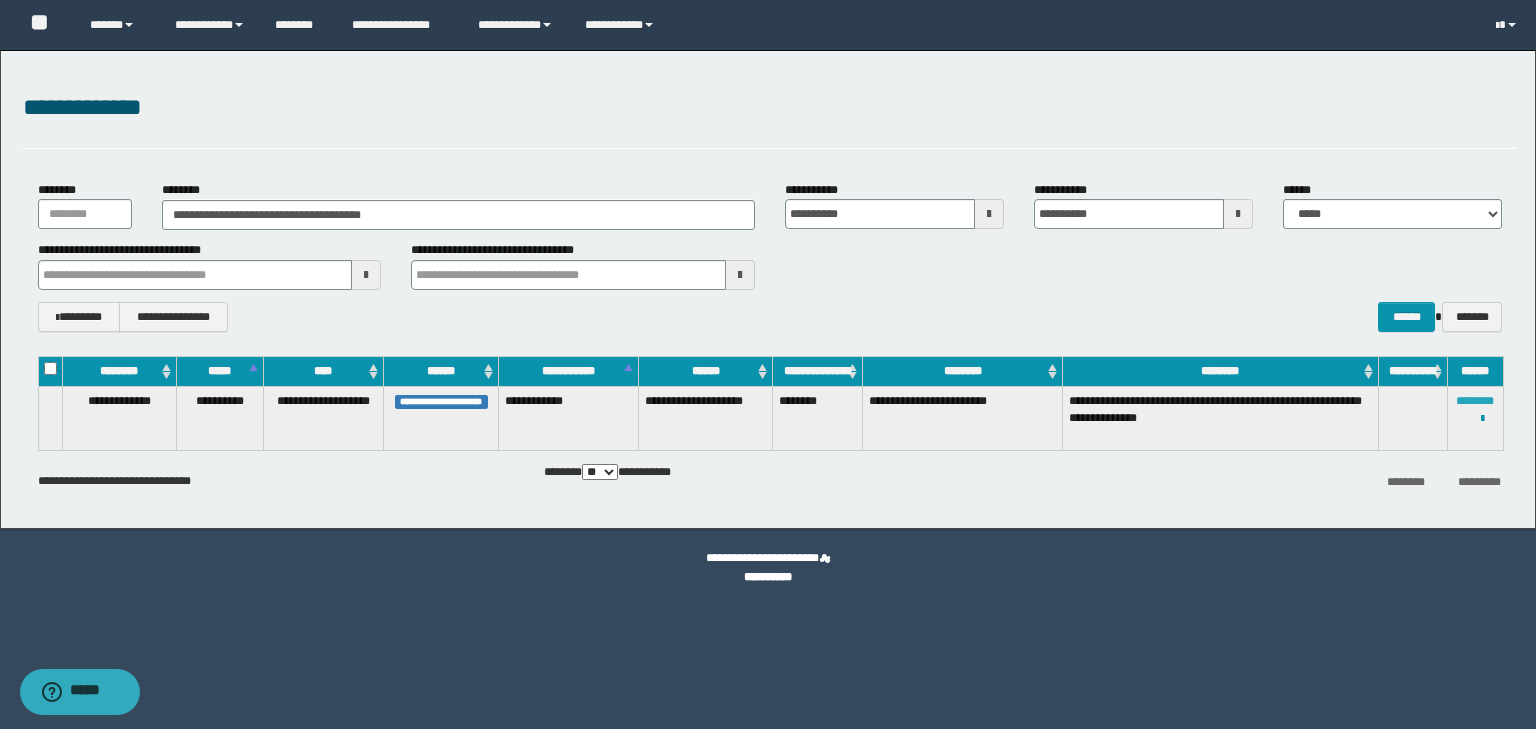 click on "********" at bounding box center [1475, 401] 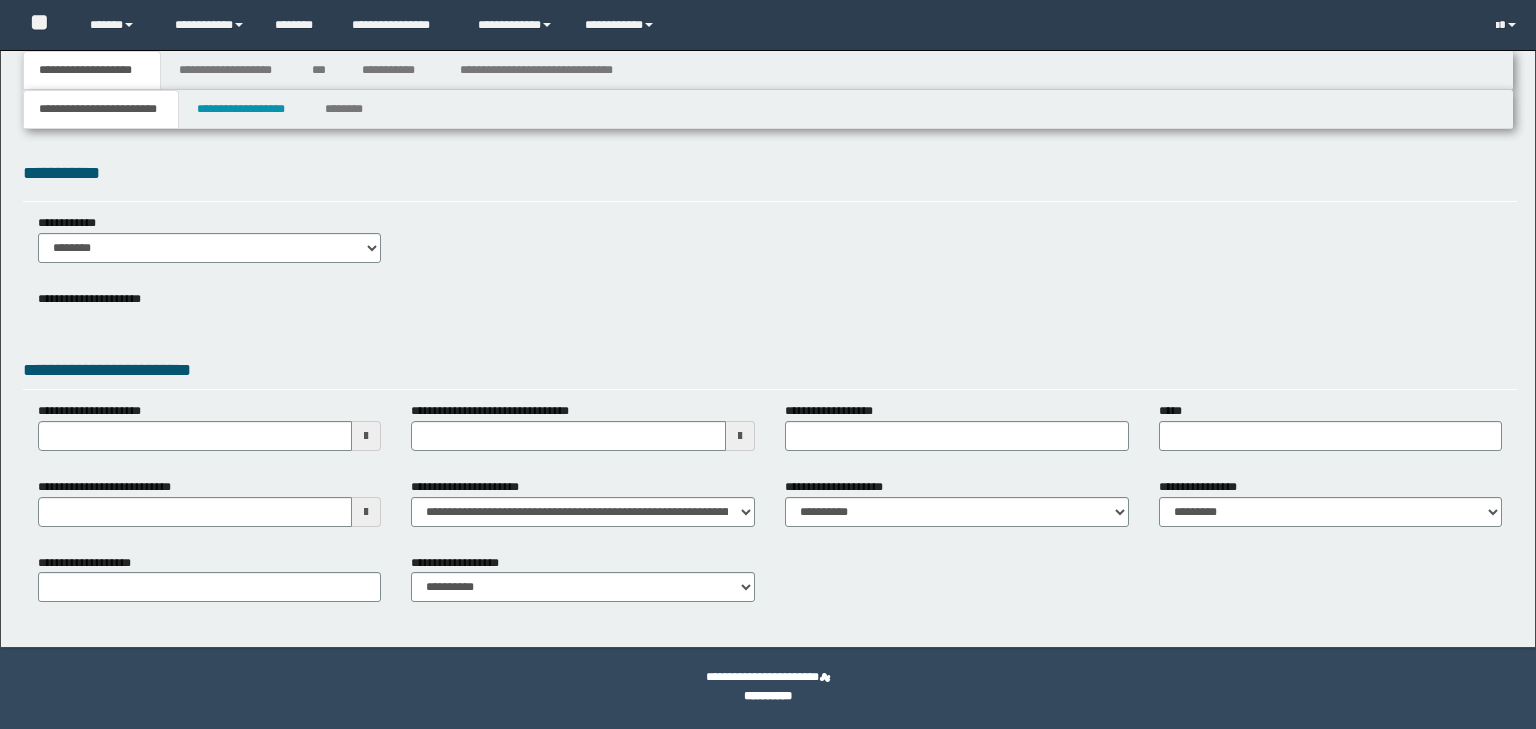 scroll, scrollTop: 0, scrollLeft: 0, axis: both 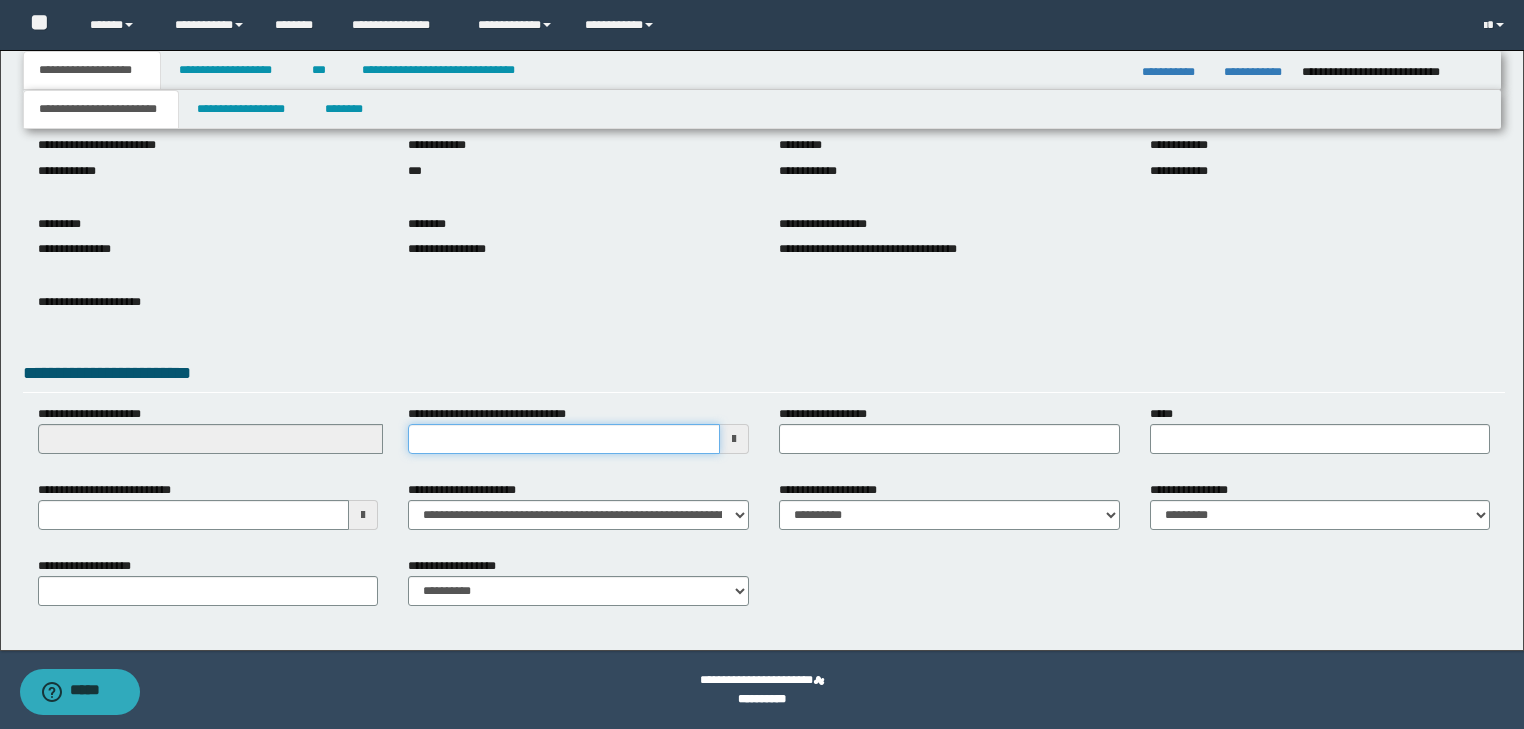 click on "**********" at bounding box center [564, 439] 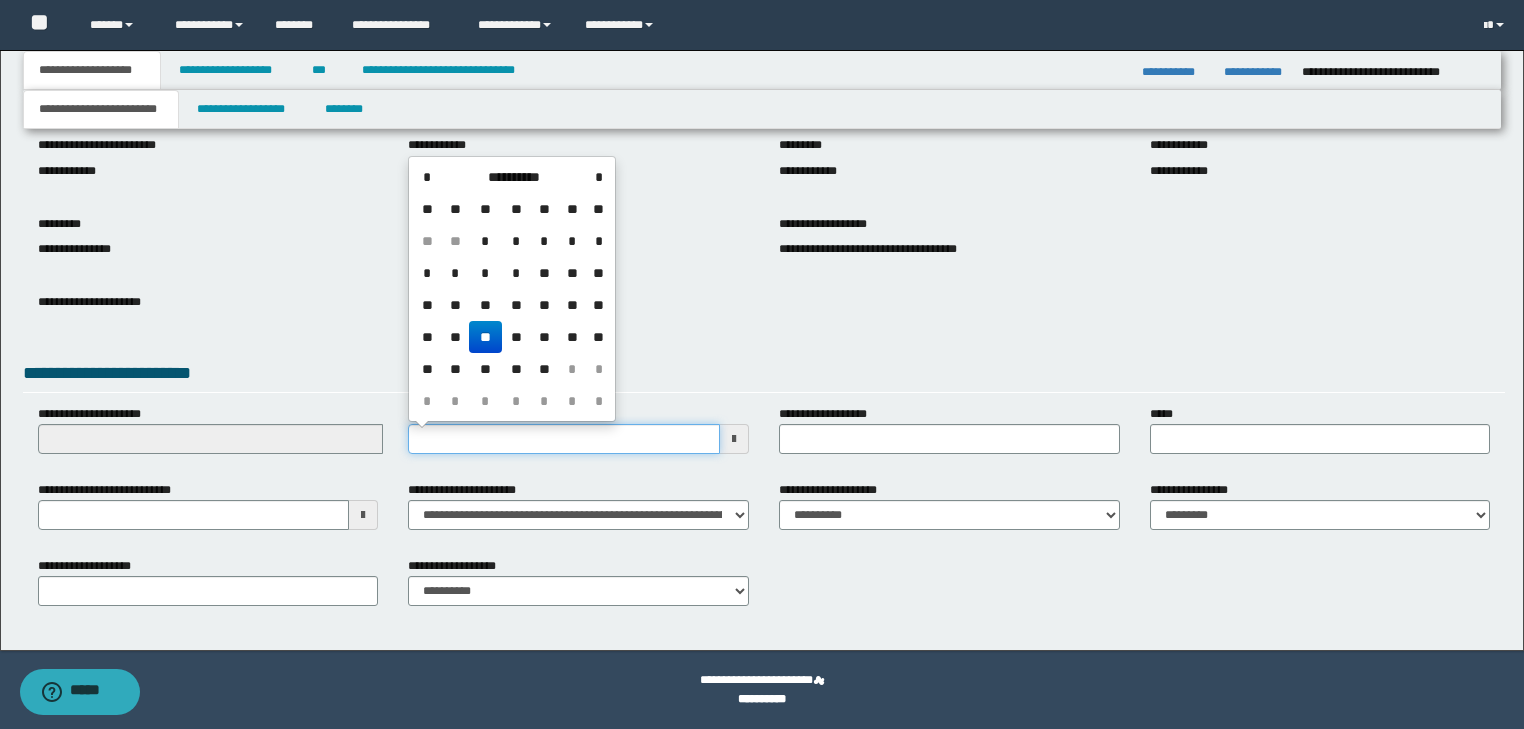 drag, startPoint x: 528, startPoint y: 448, endPoint x: 512, endPoint y: 440, distance: 17.888544 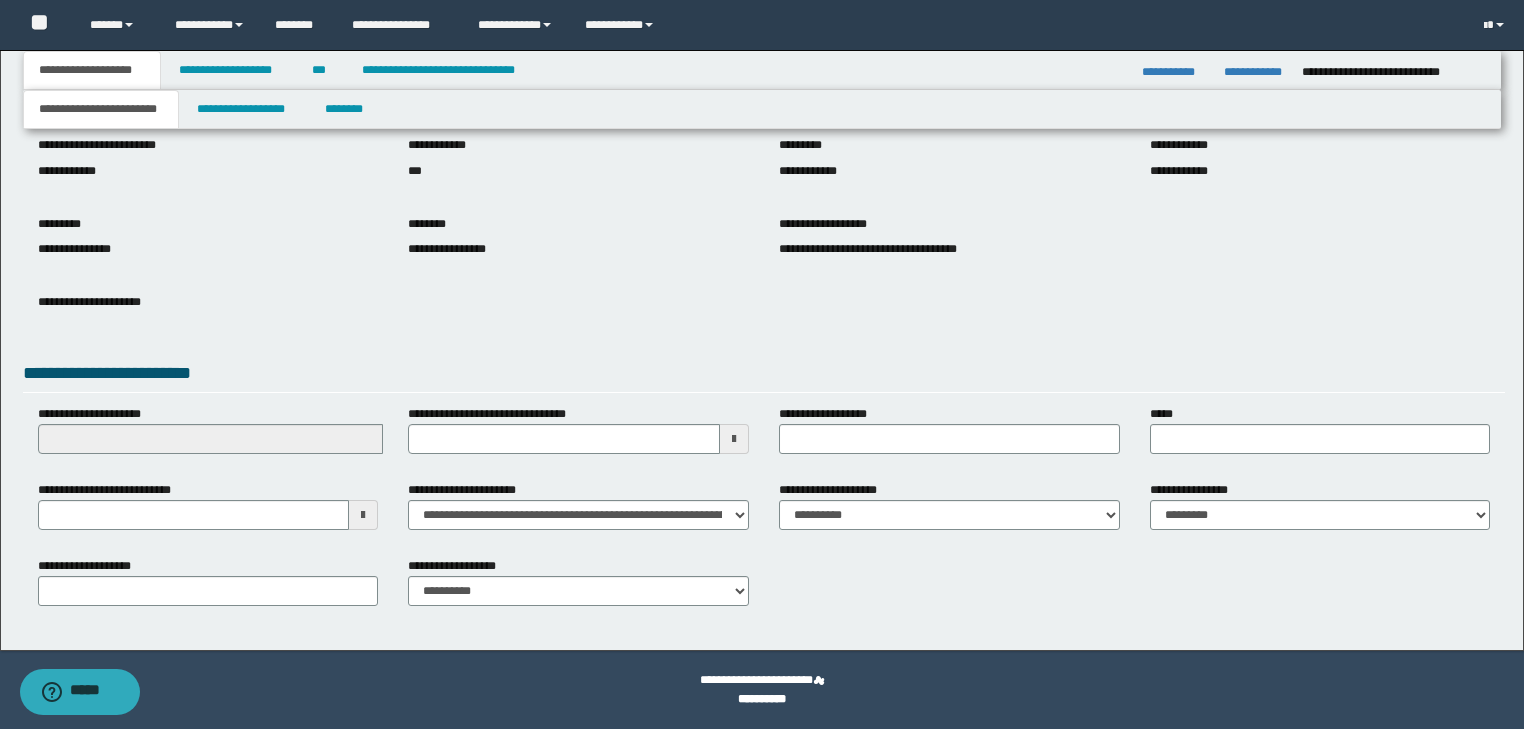 click on "**********" at bounding box center [828, 224] 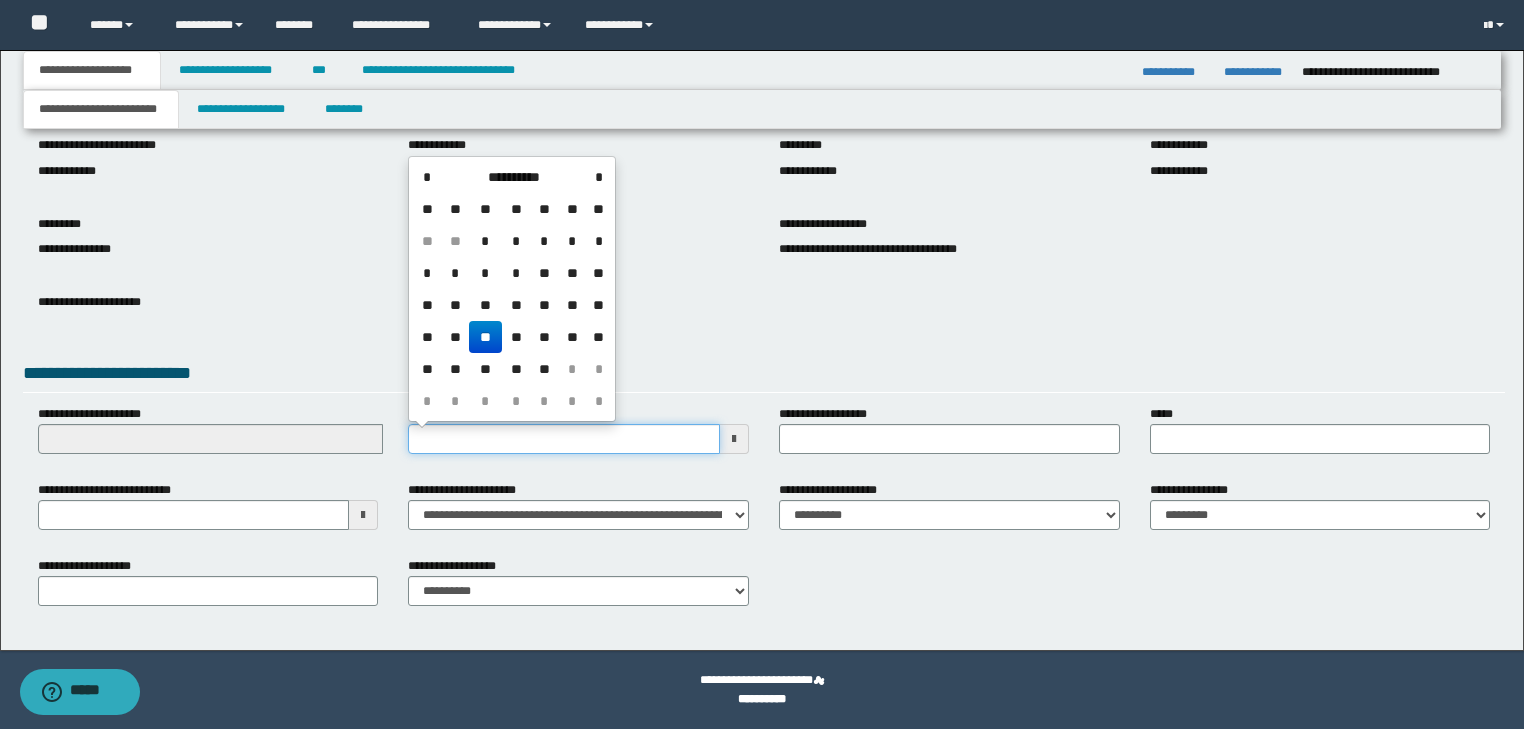 click on "**********" at bounding box center (564, 439) 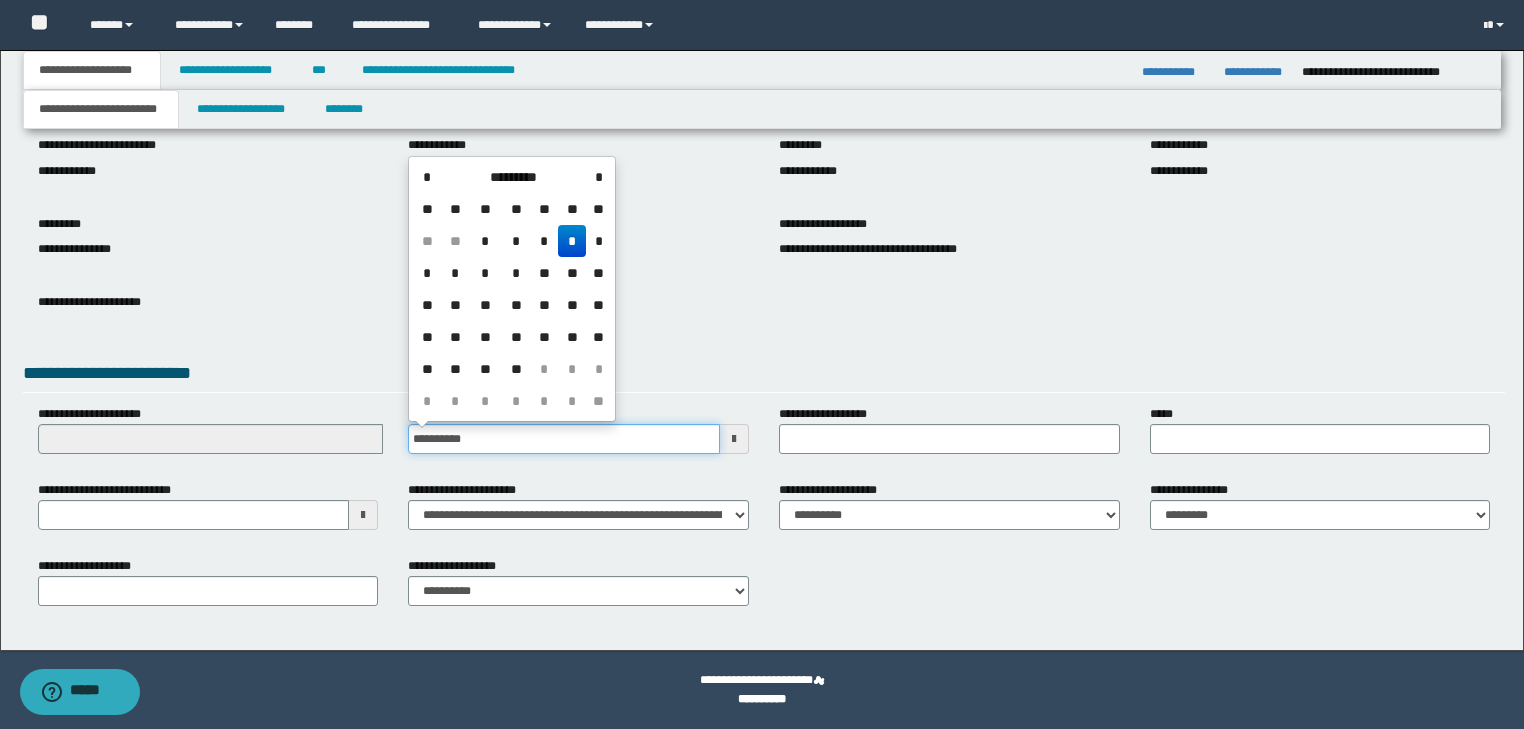 type on "**********" 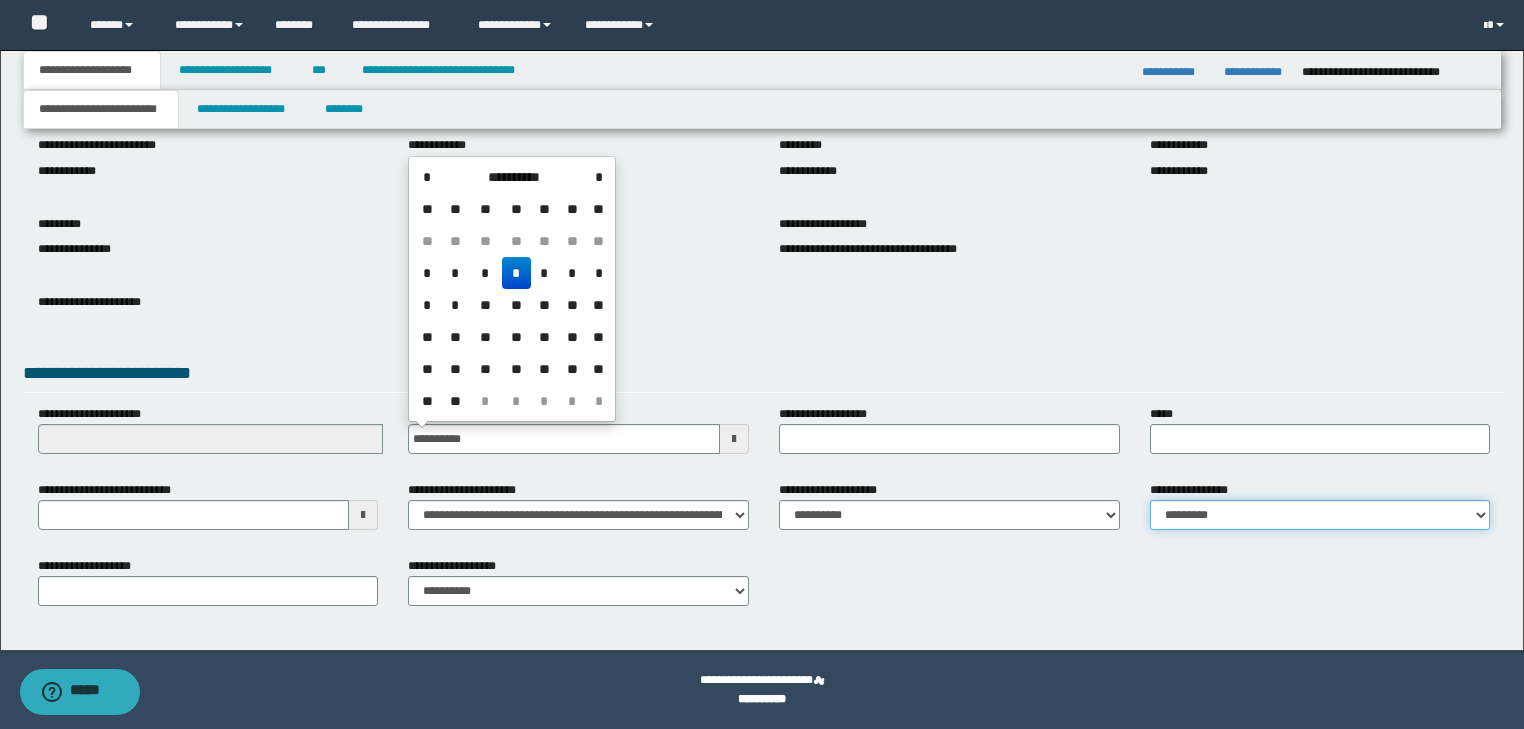 click on "**********" at bounding box center [1320, 515] 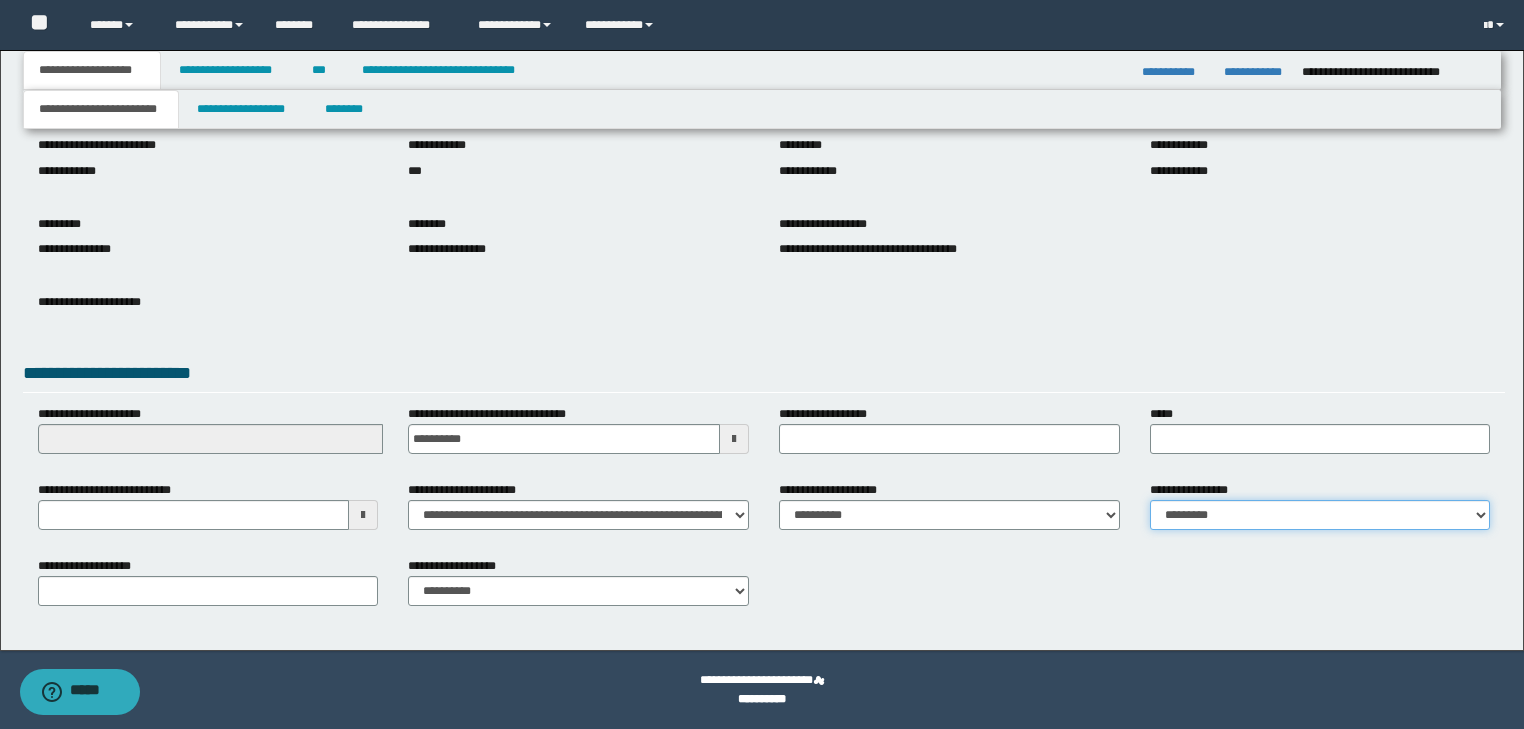 select on "*" 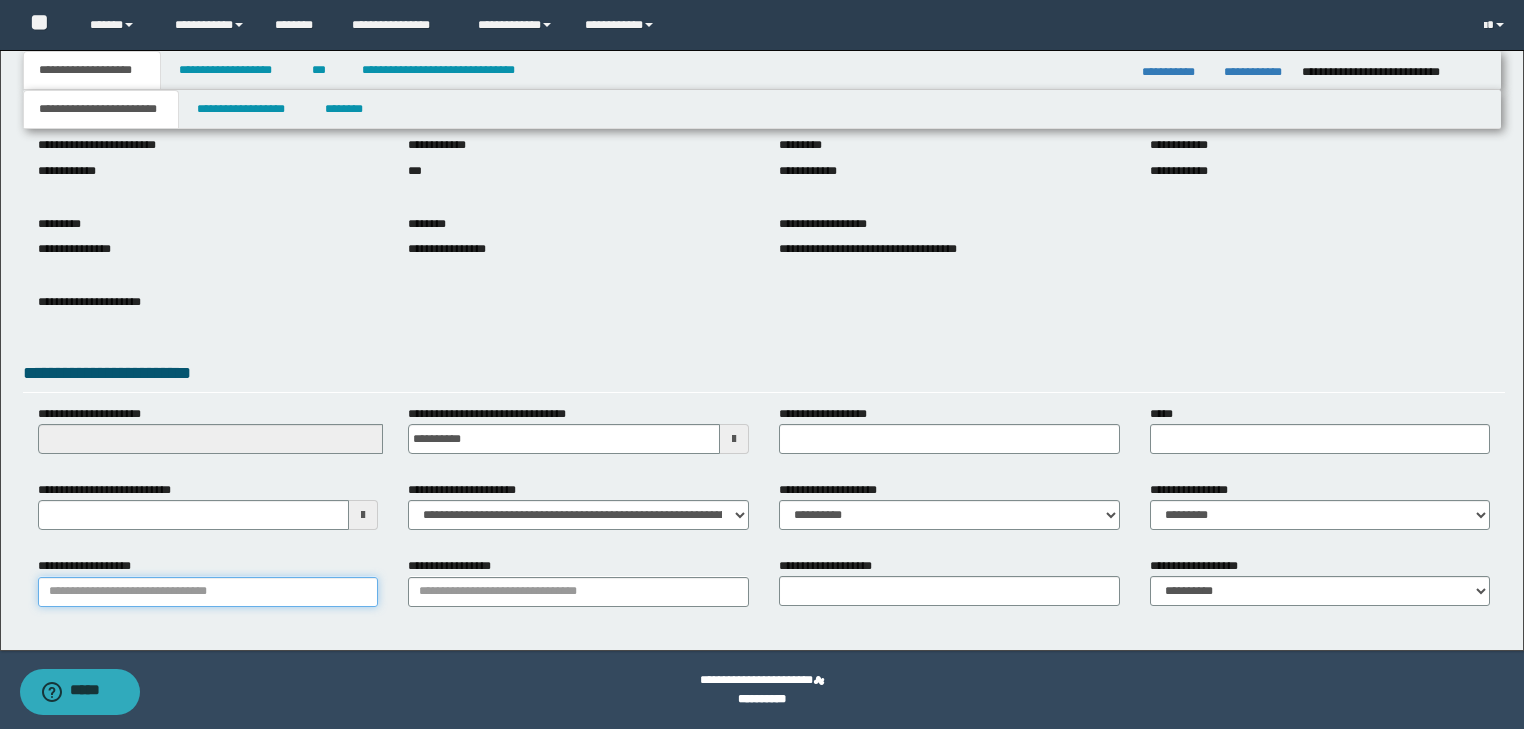 click on "**********" at bounding box center (208, 592) 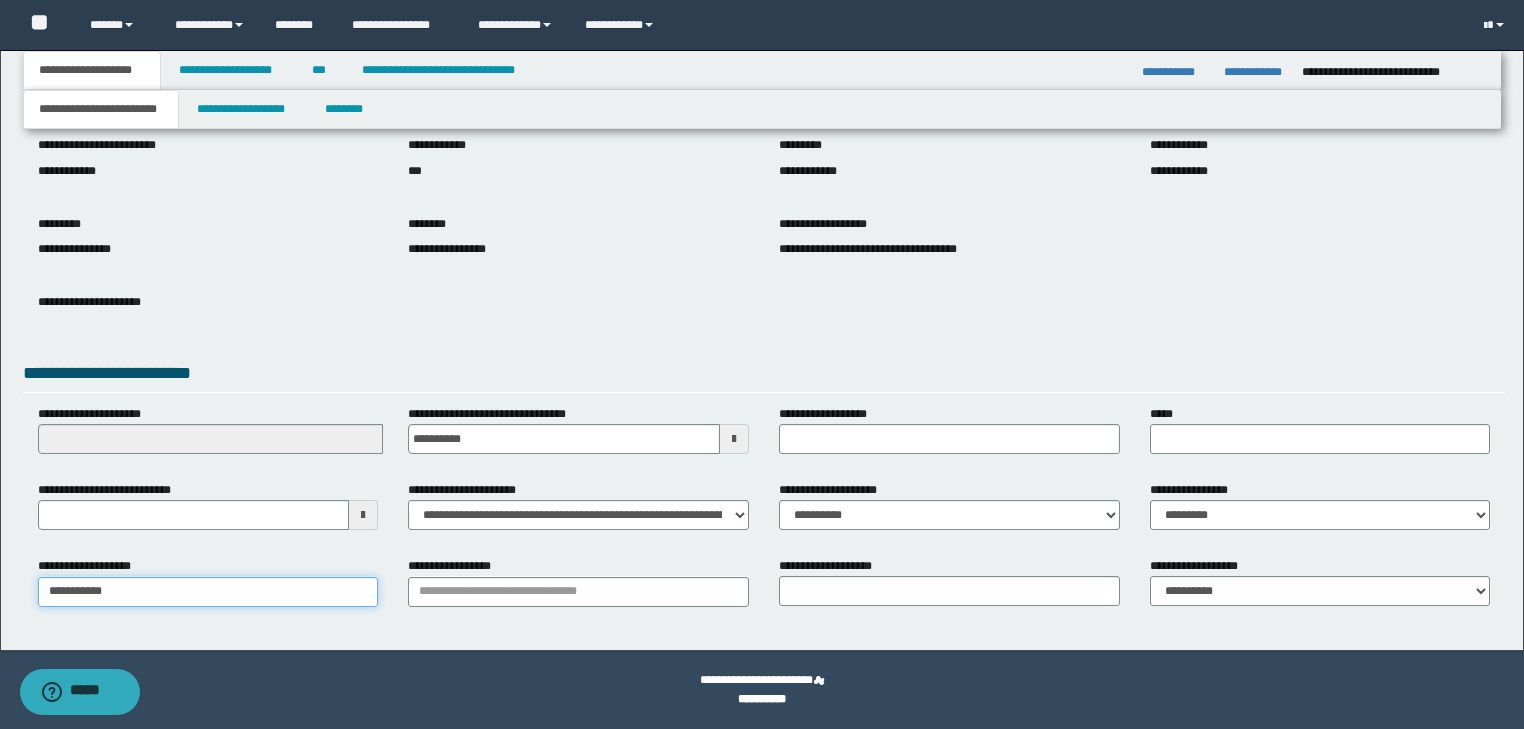 type on "**********" 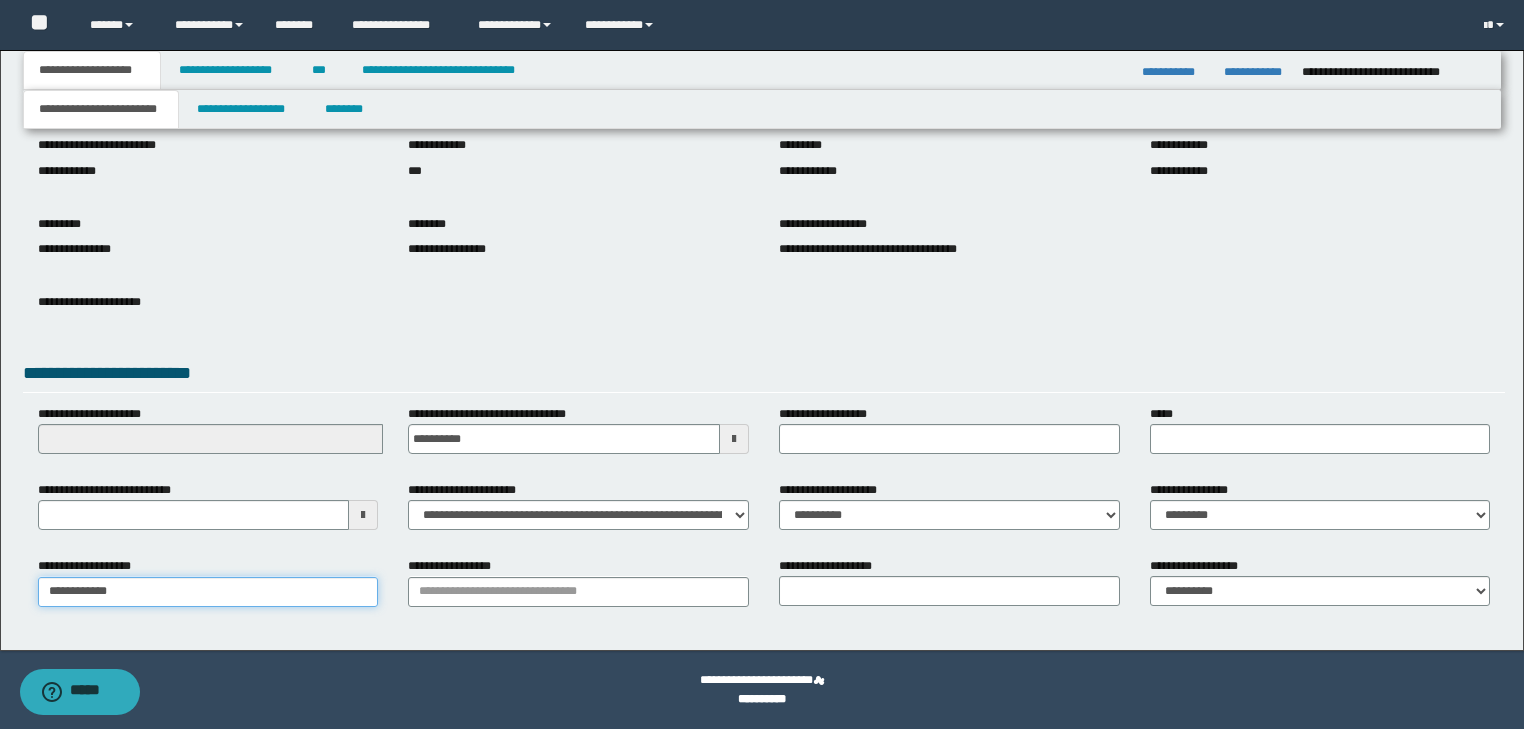 type on "**********" 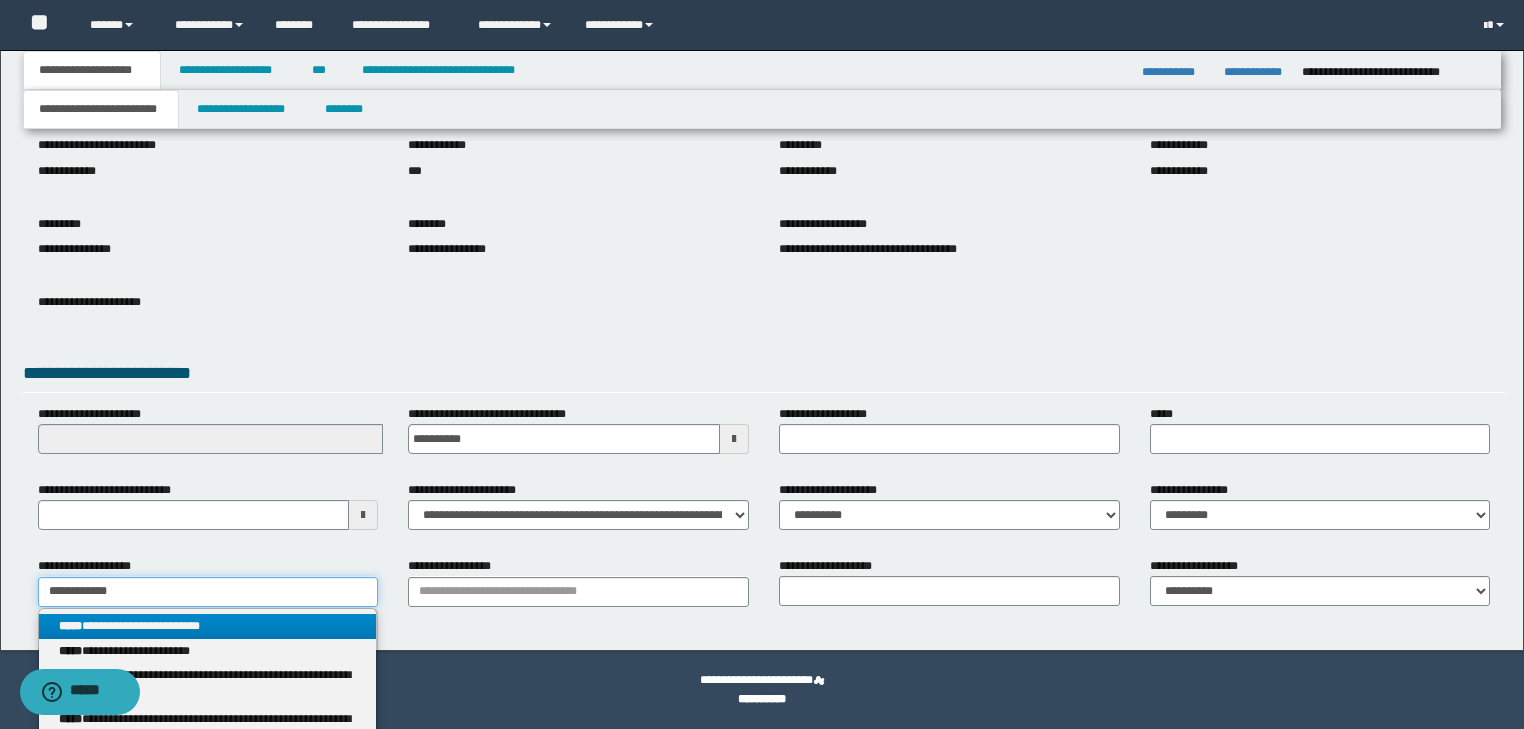type on "**********" 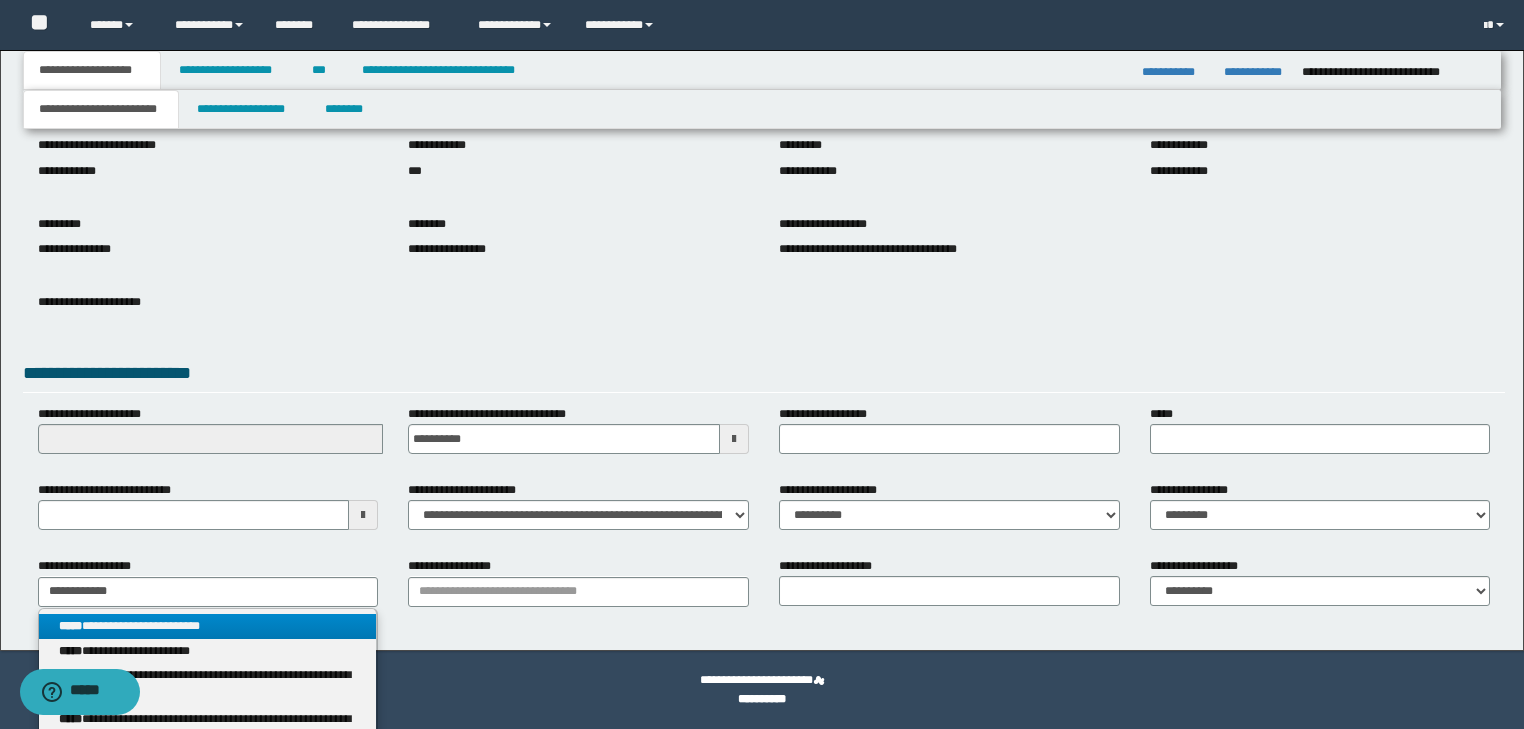 click on "**********" at bounding box center [208, 626] 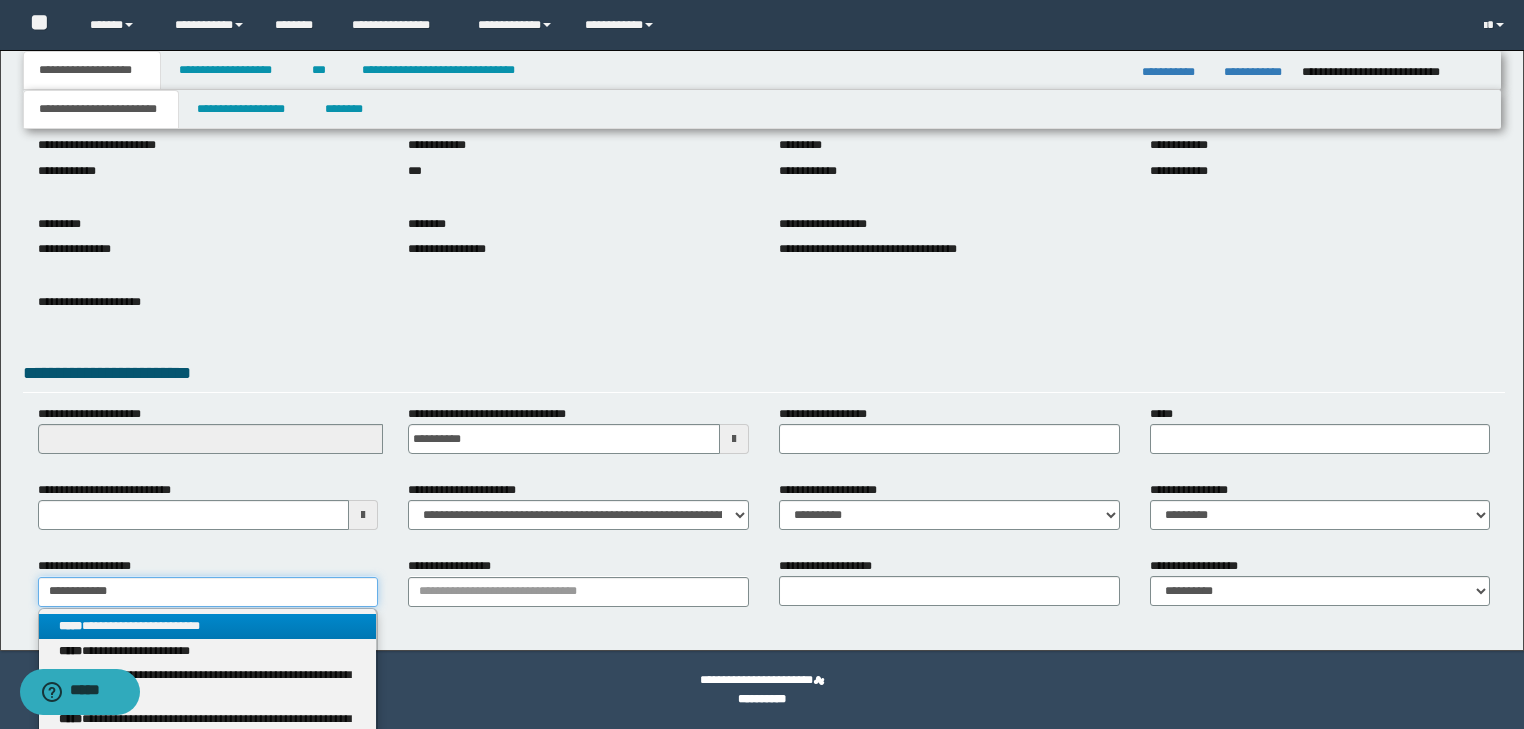 type 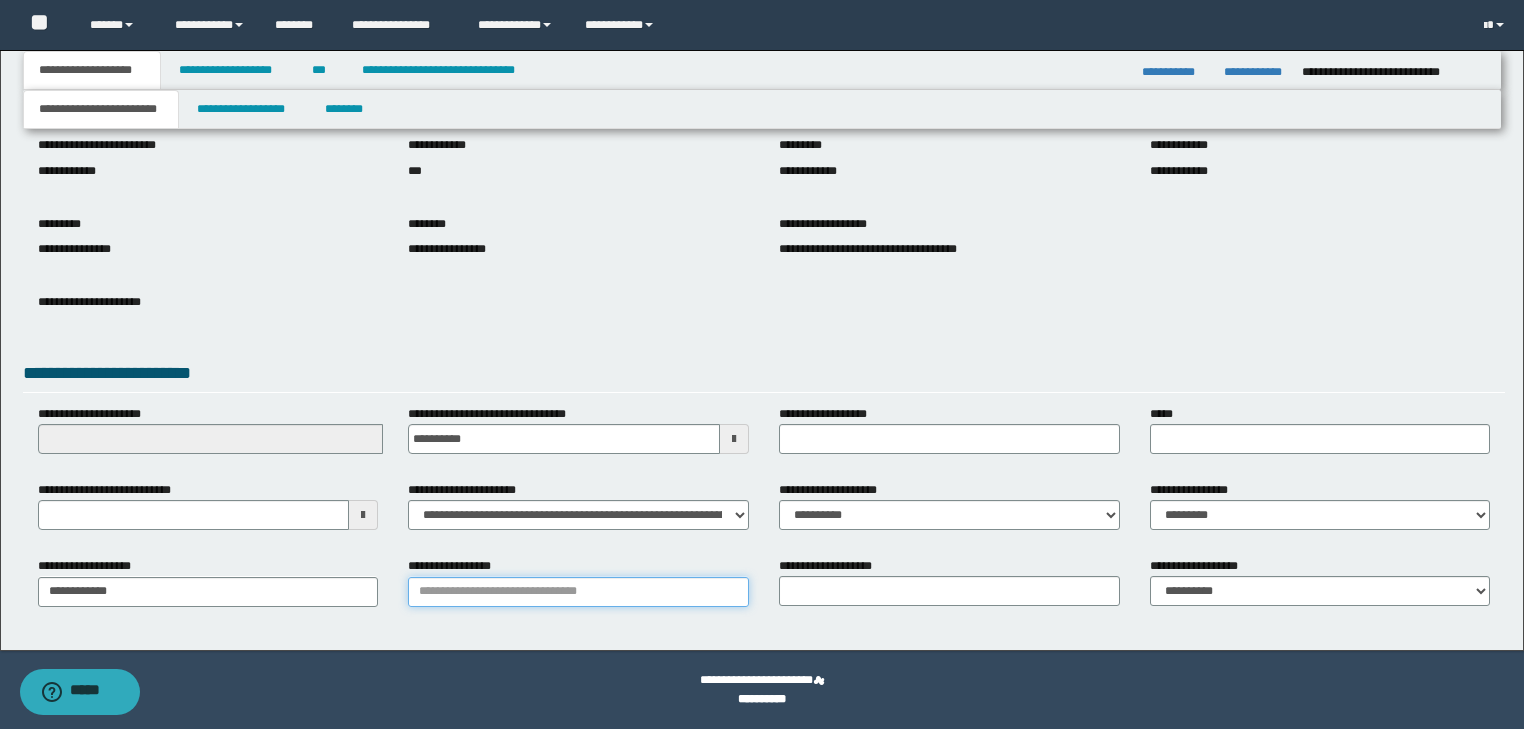 click on "**********" at bounding box center [578, 592] 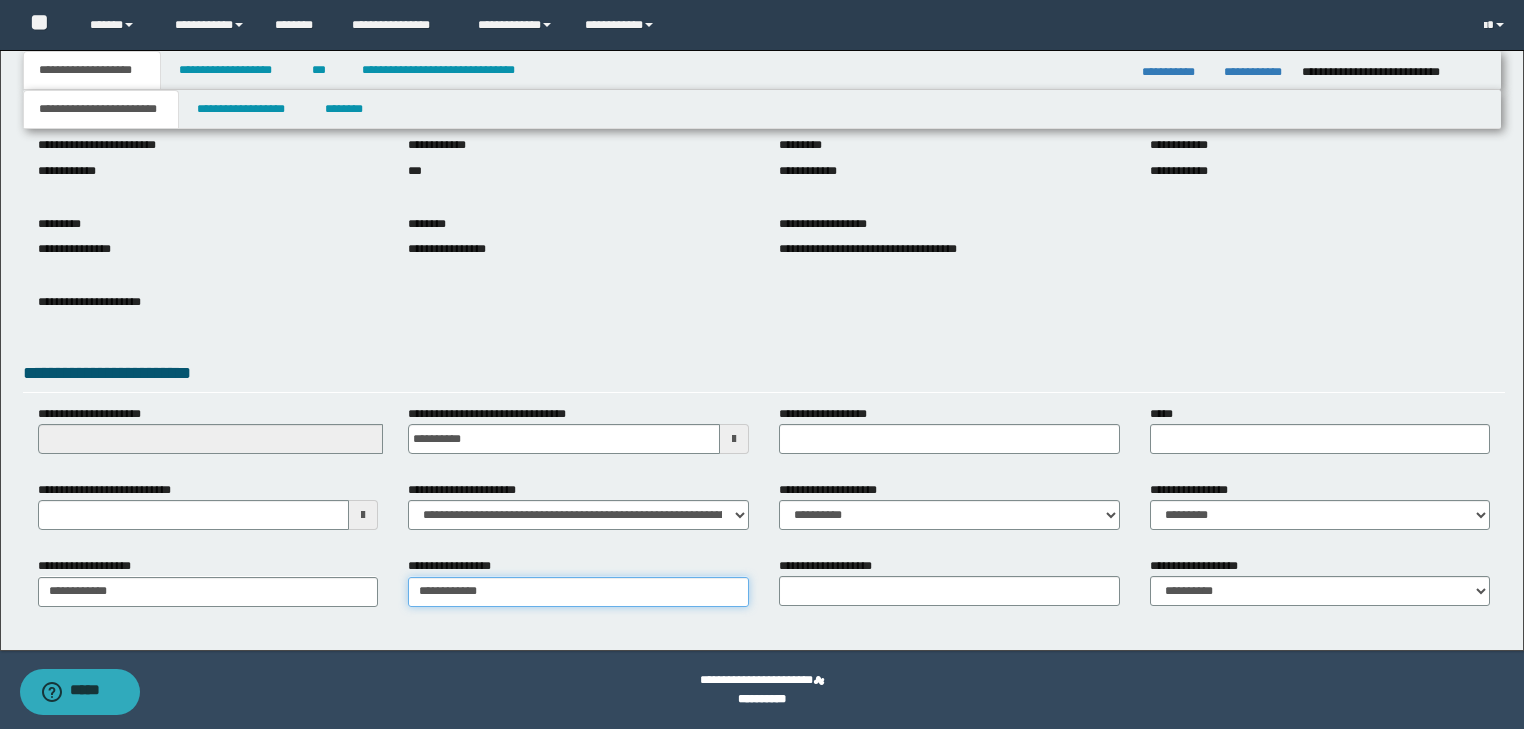 type on "**********" 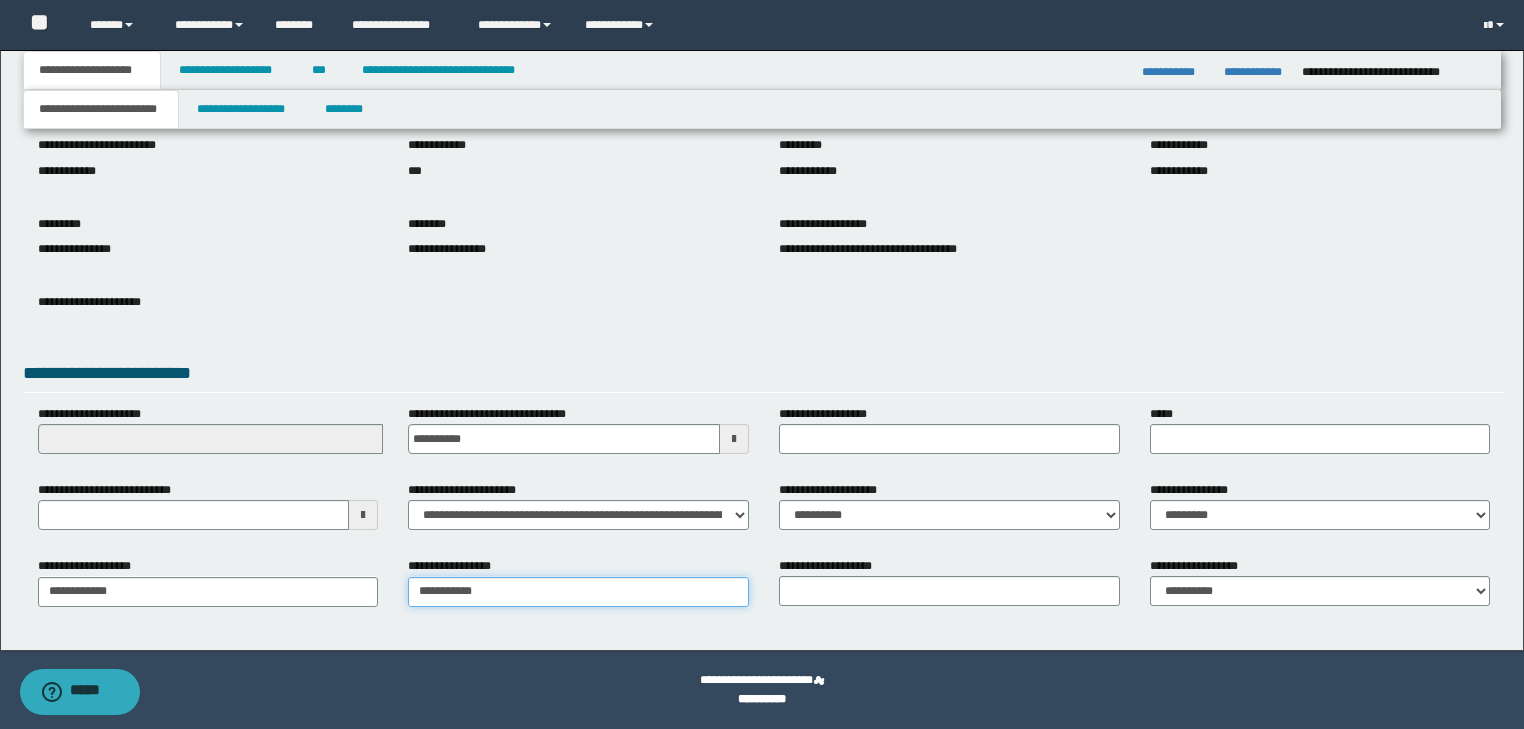type on "**********" 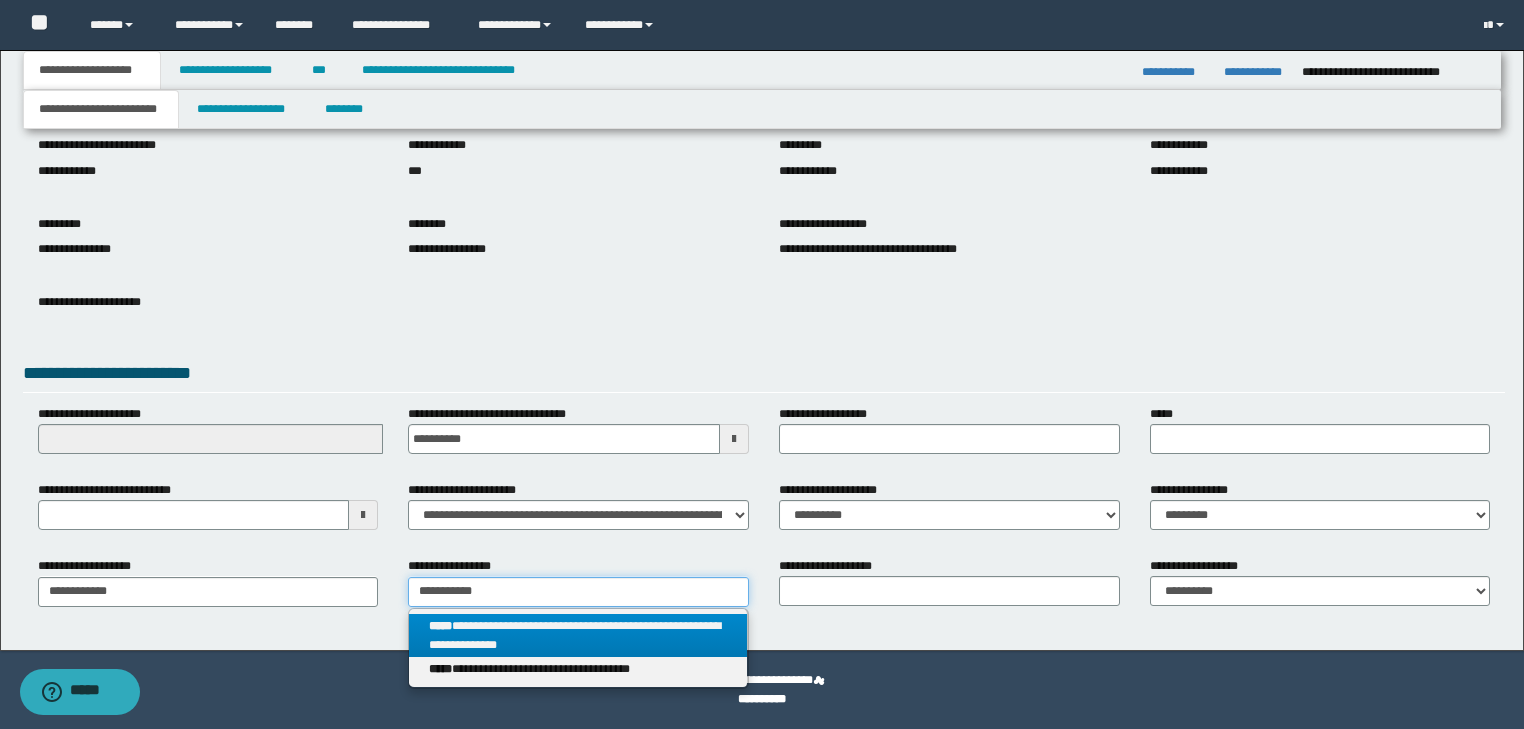 type on "**********" 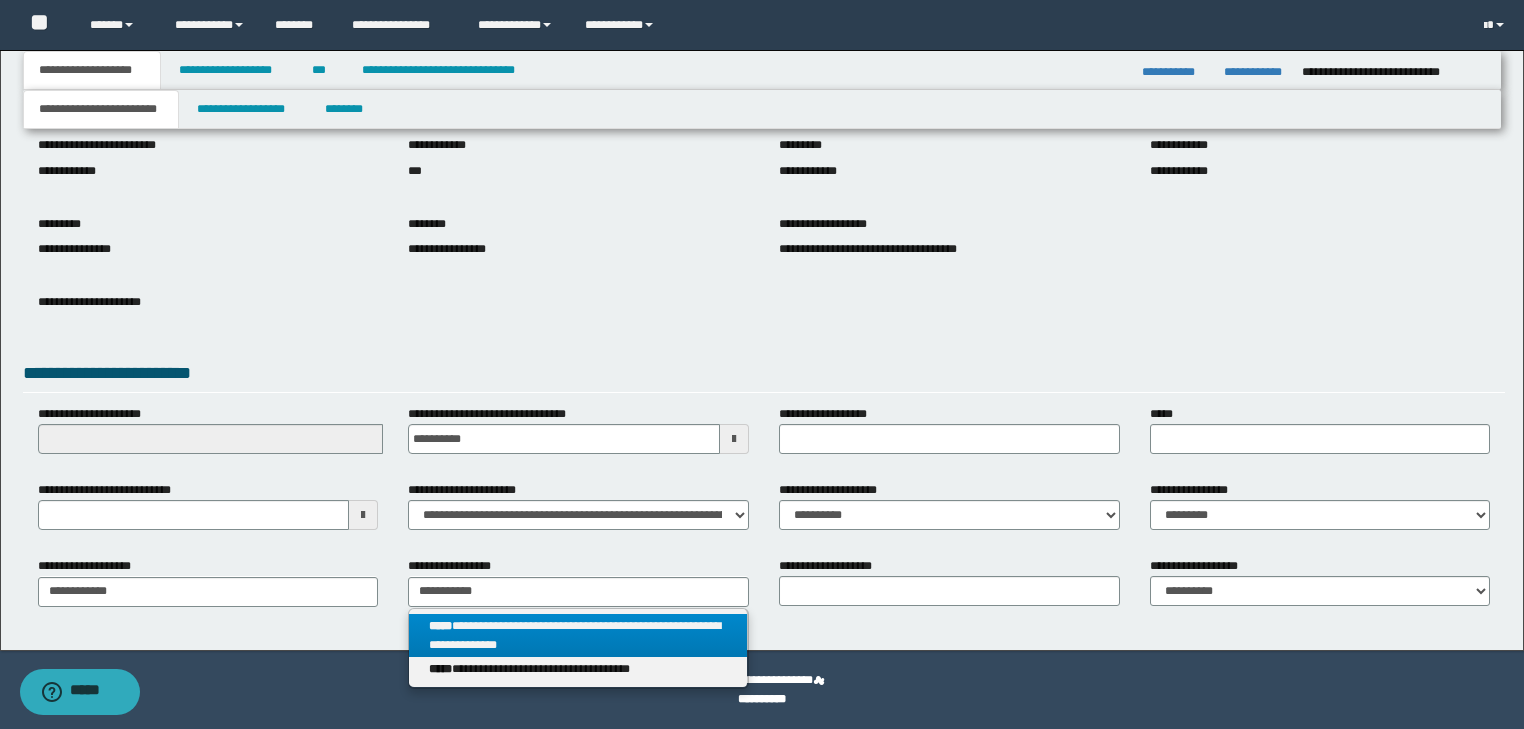 click on "**********" at bounding box center [578, 636] 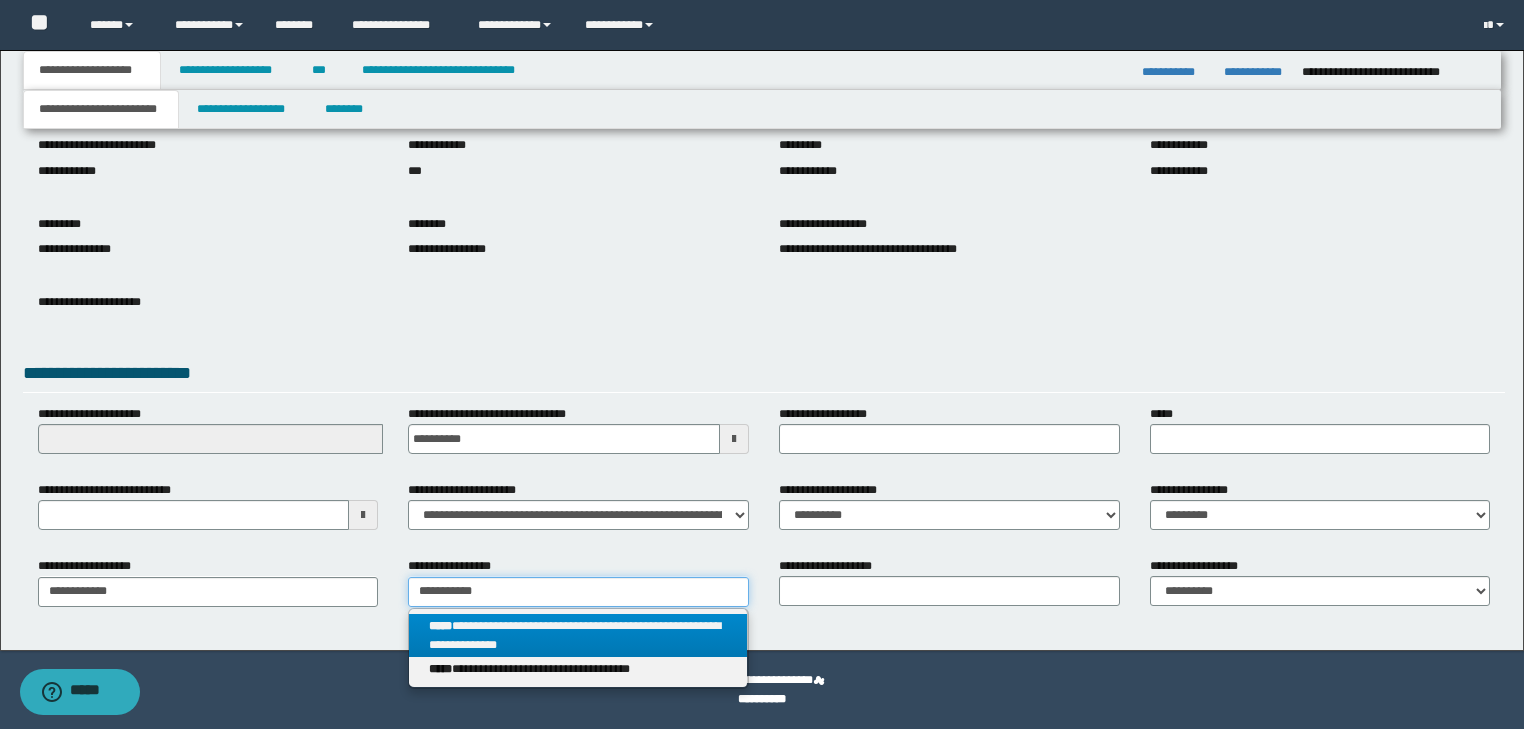 type 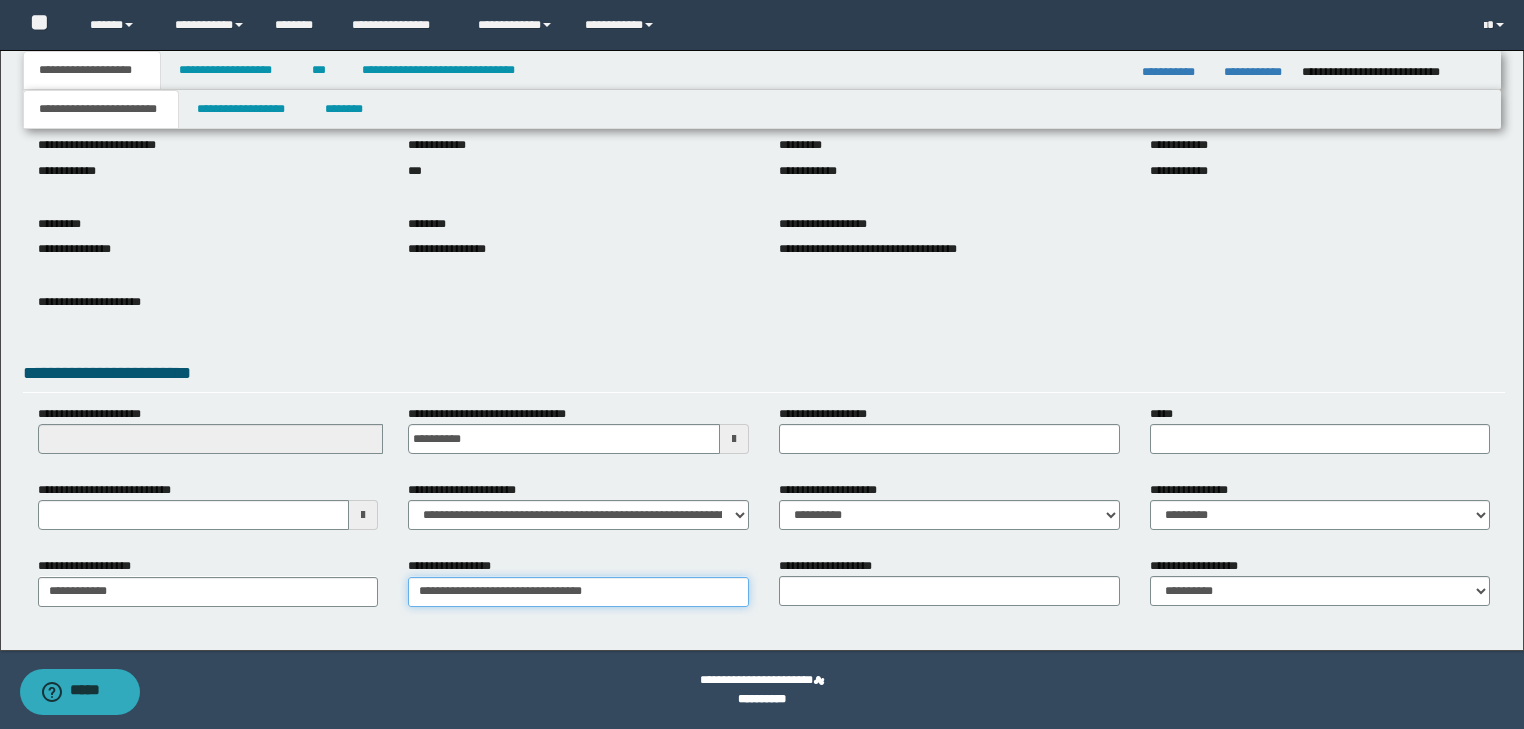 drag, startPoint x: 560, startPoint y: 589, endPoint x: 516, endPoint y: 596, distance: 44.553337 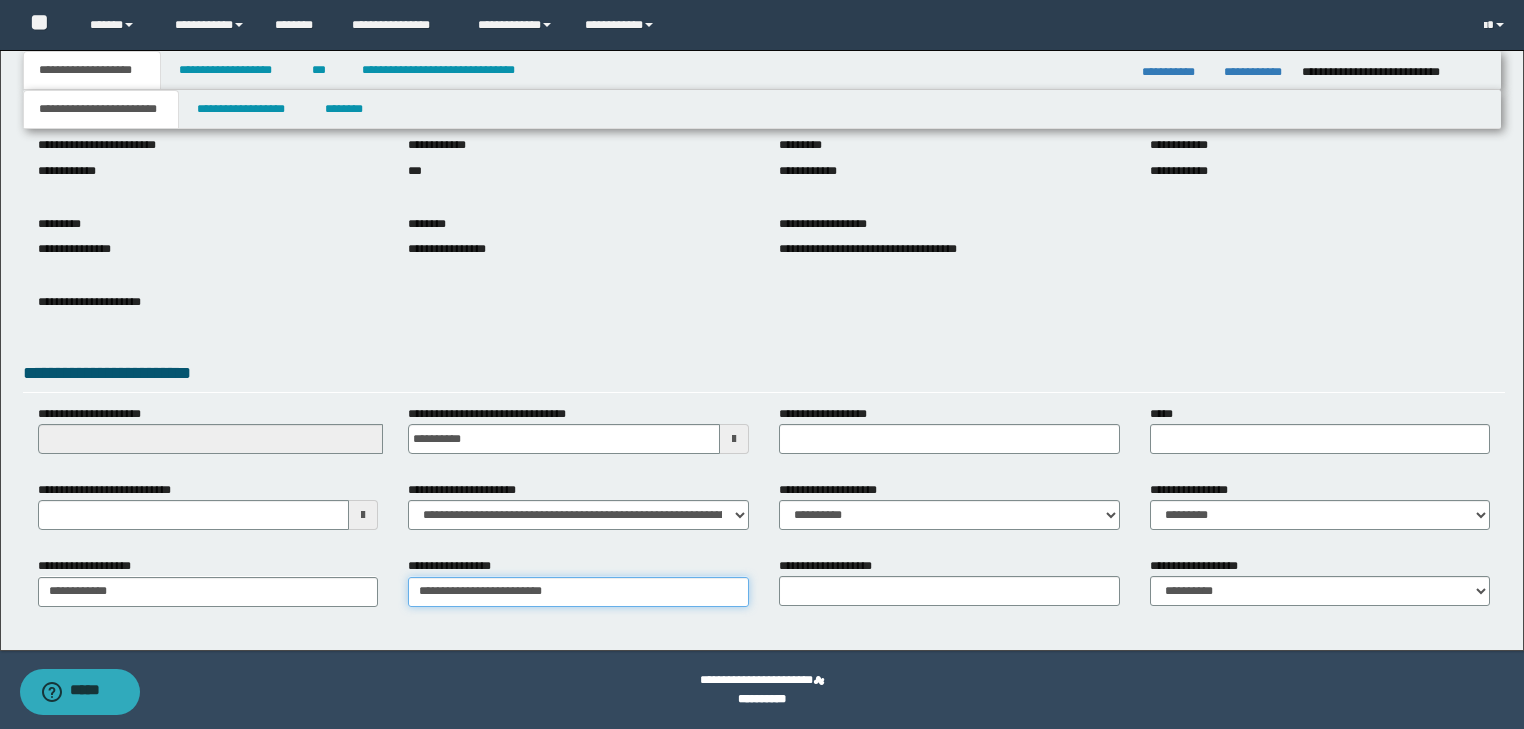 type on "**********" 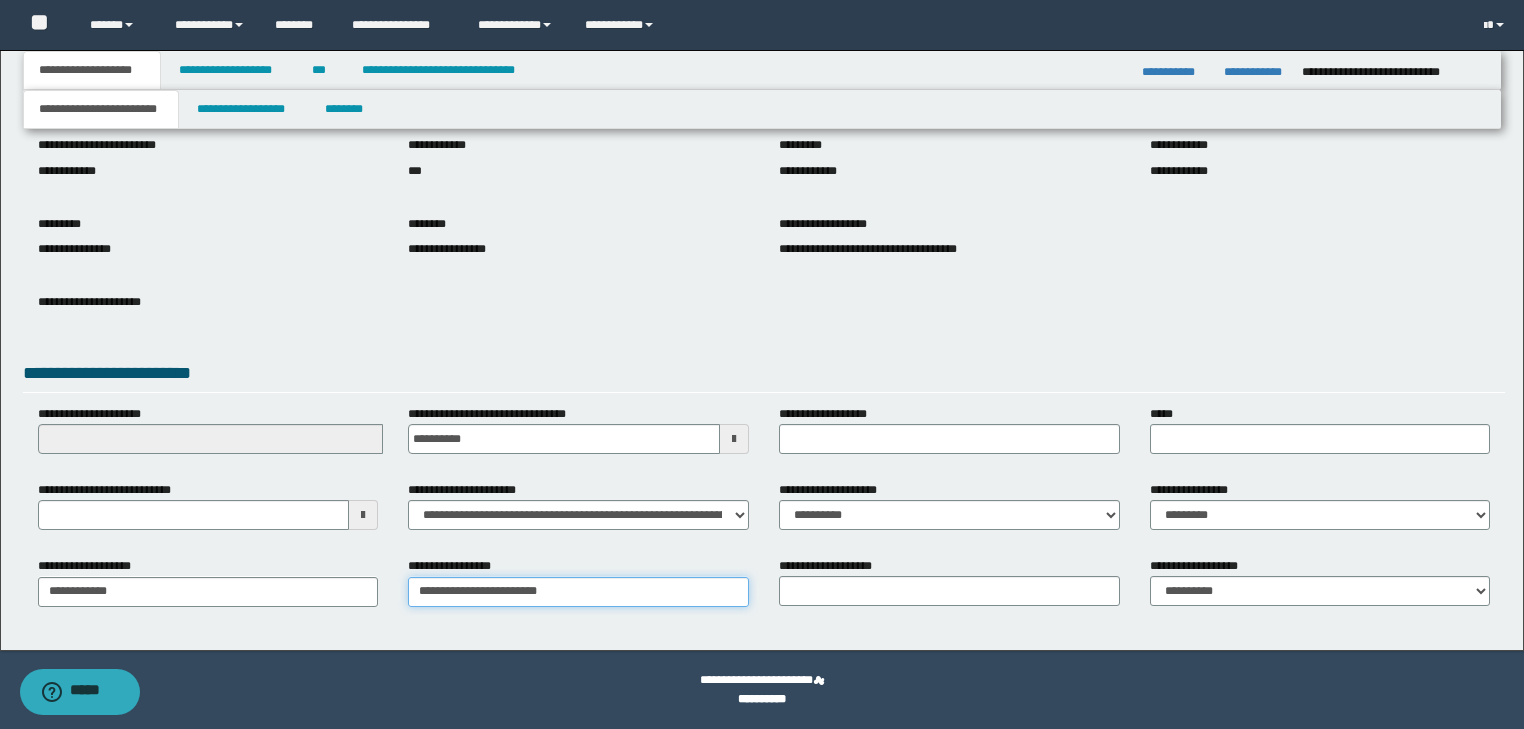 type on "**********" 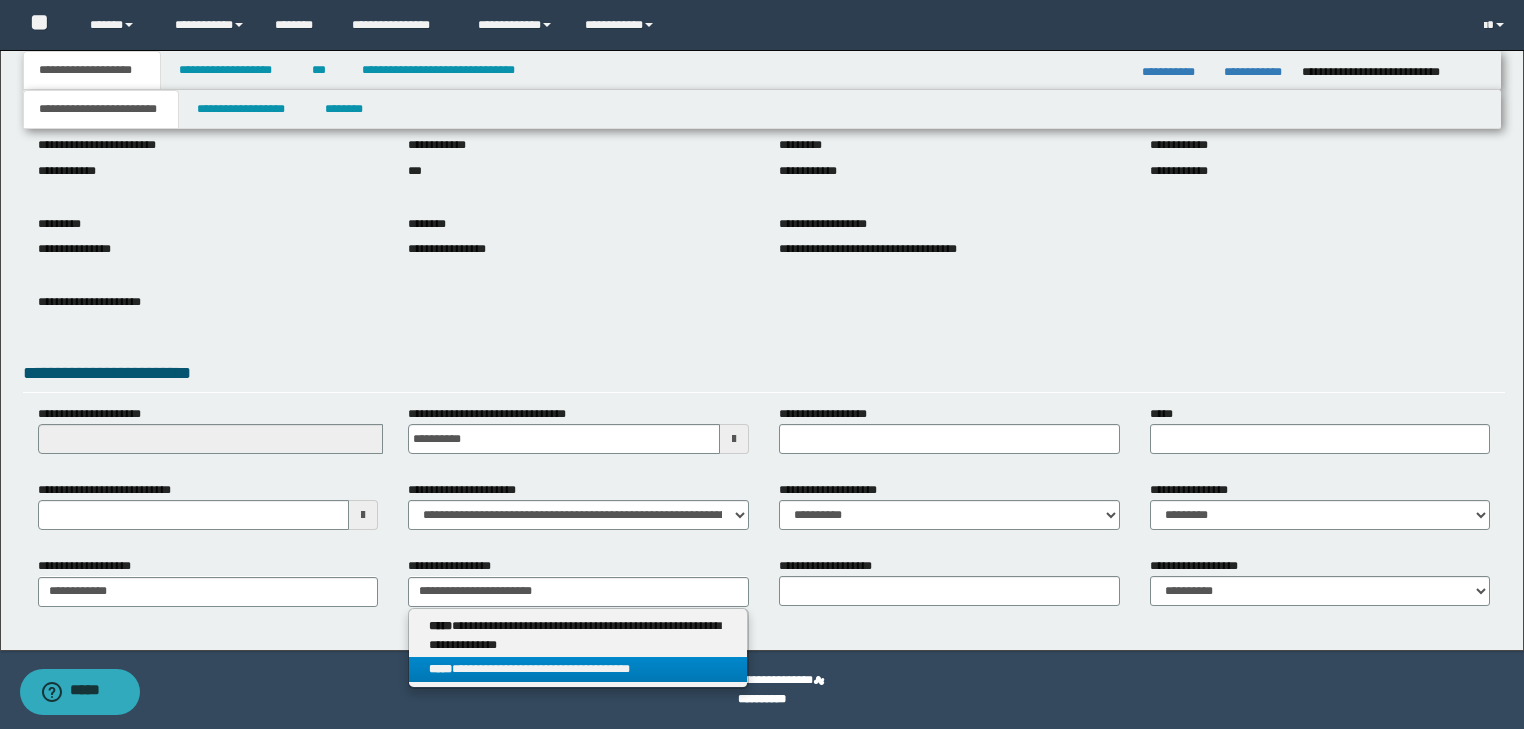 type on "**********" 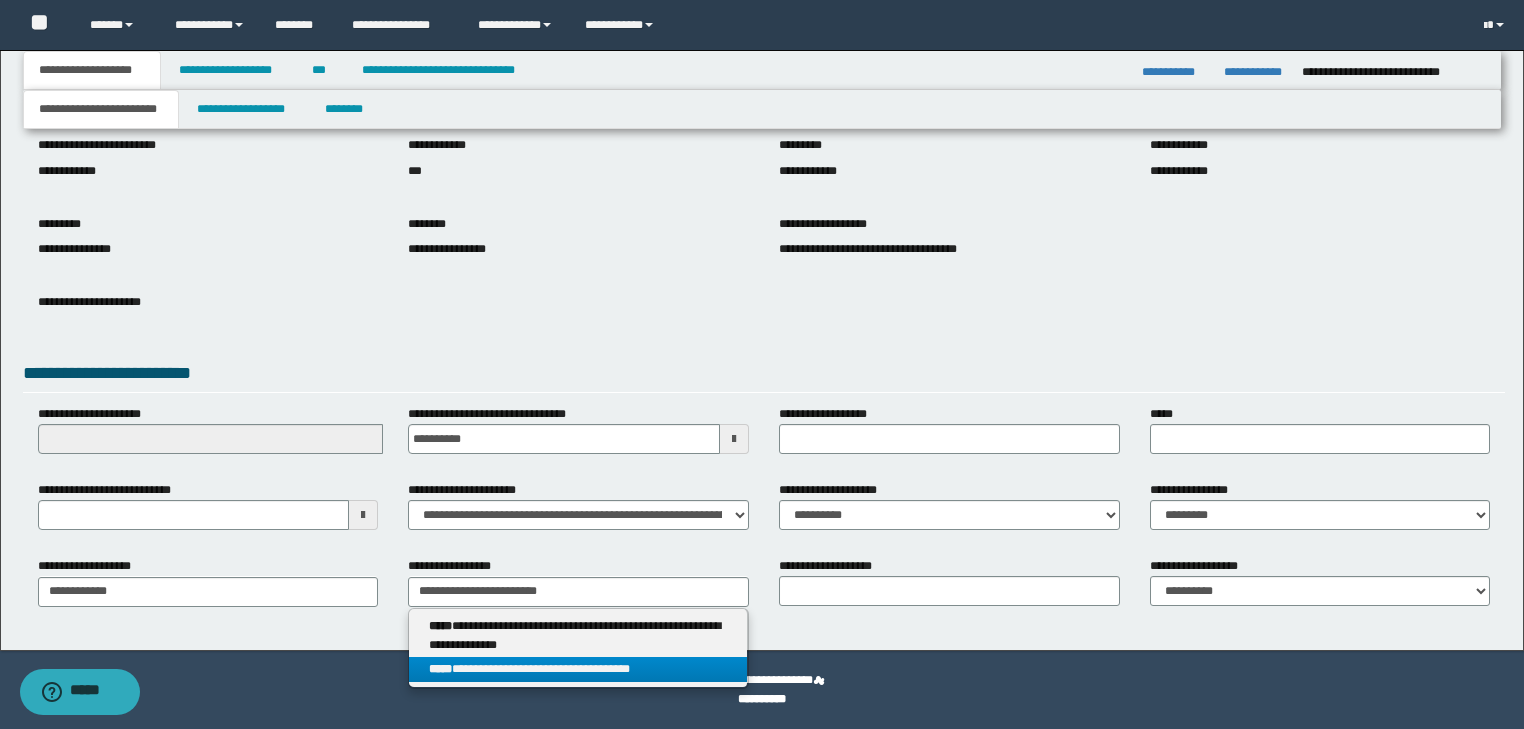 drag, startPoint x: 488, startPoint y: 674, endPoint x: 497, endPoint y: 656, distance: 20.12461 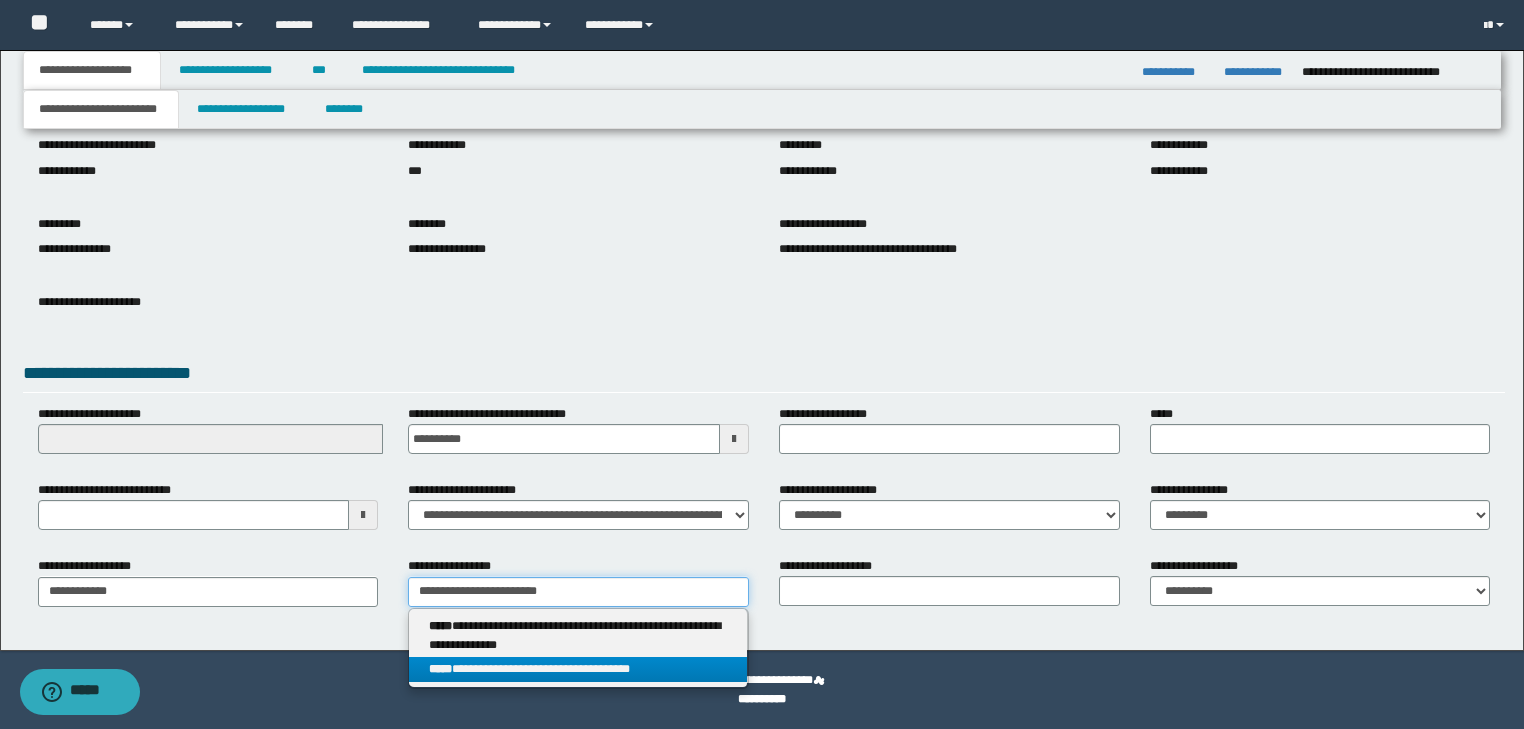 type 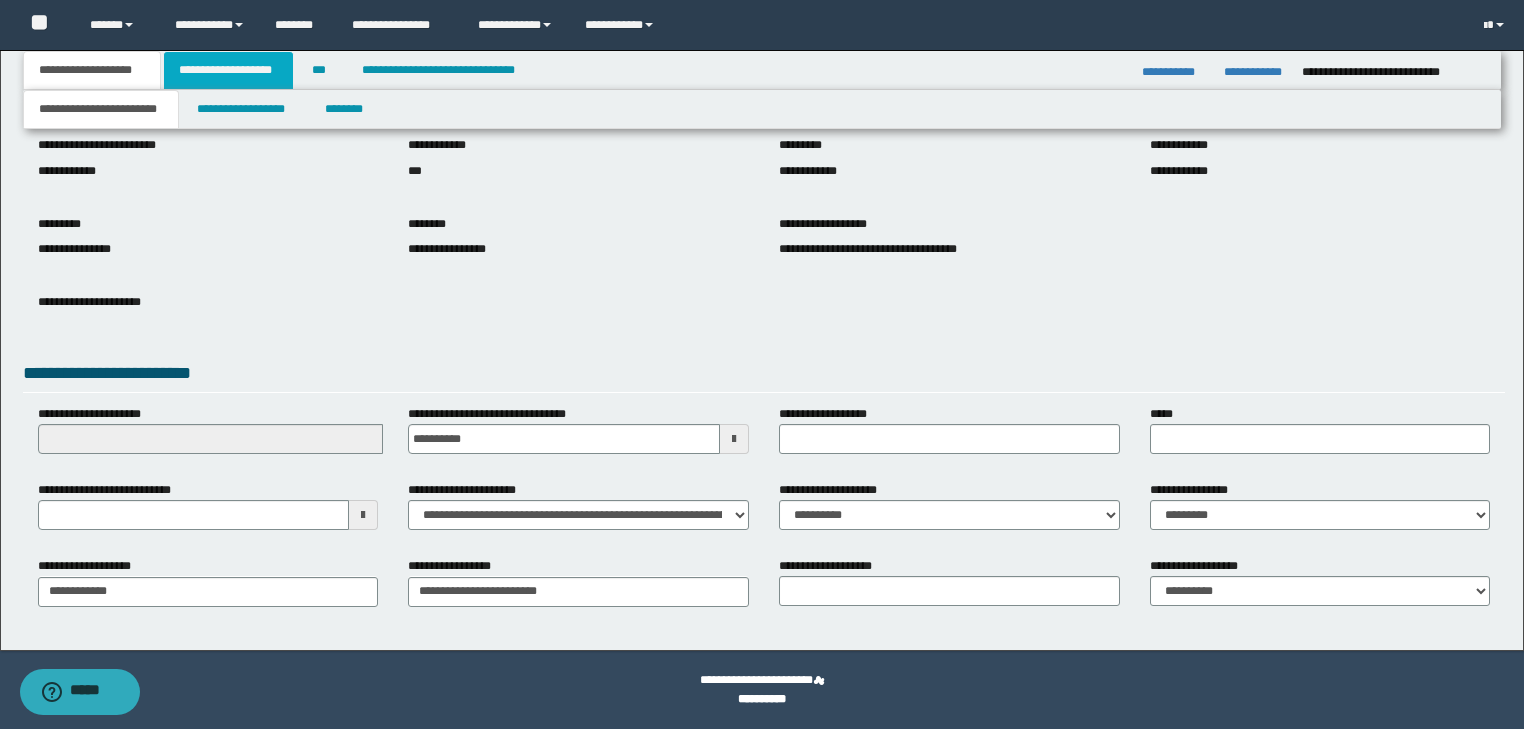 click on "**********" at bounding box center (228, 70) 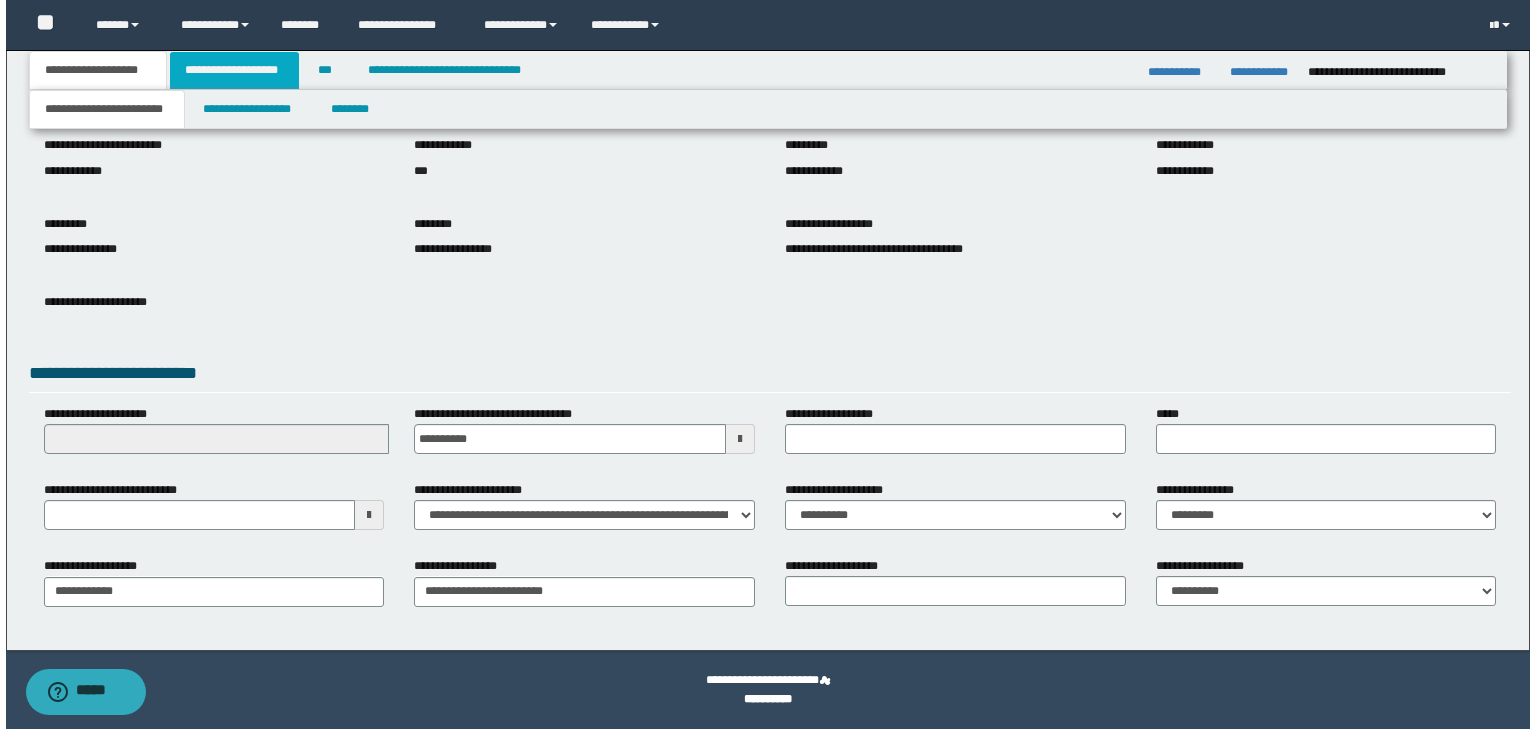 scroll, scrollTop: 0, scrollLeft: 0, axis: both 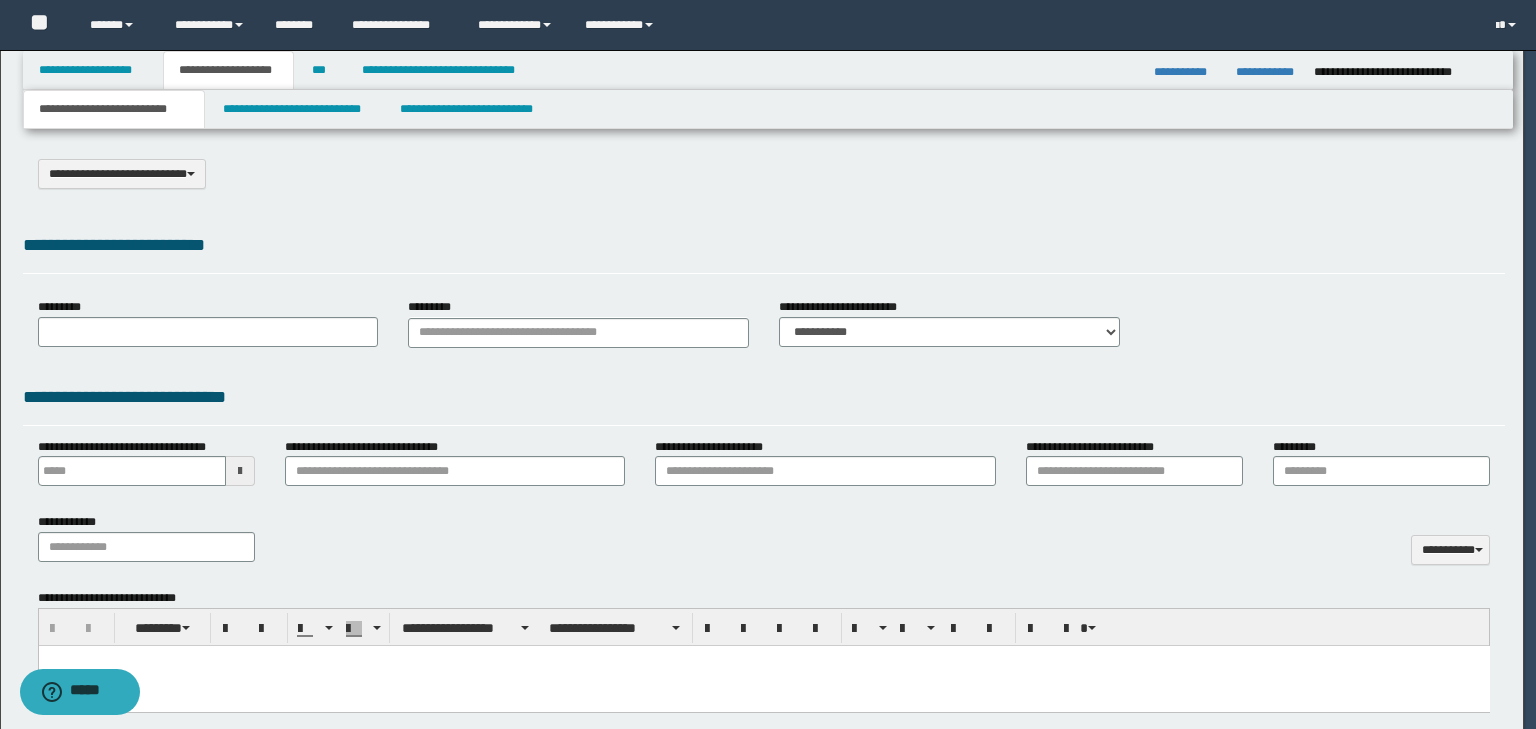 select on "*" 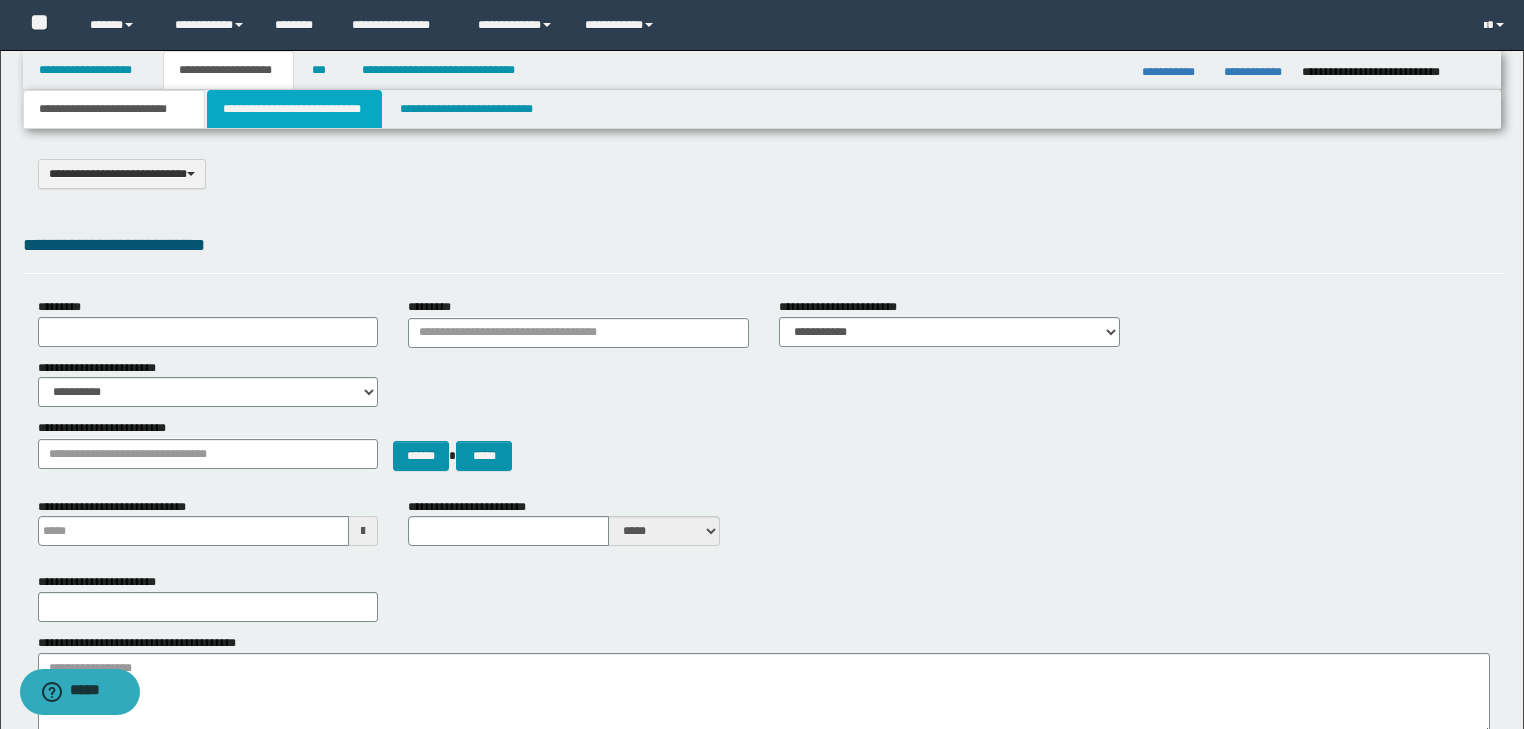 click on "**********" at bounding box center (294, 109) 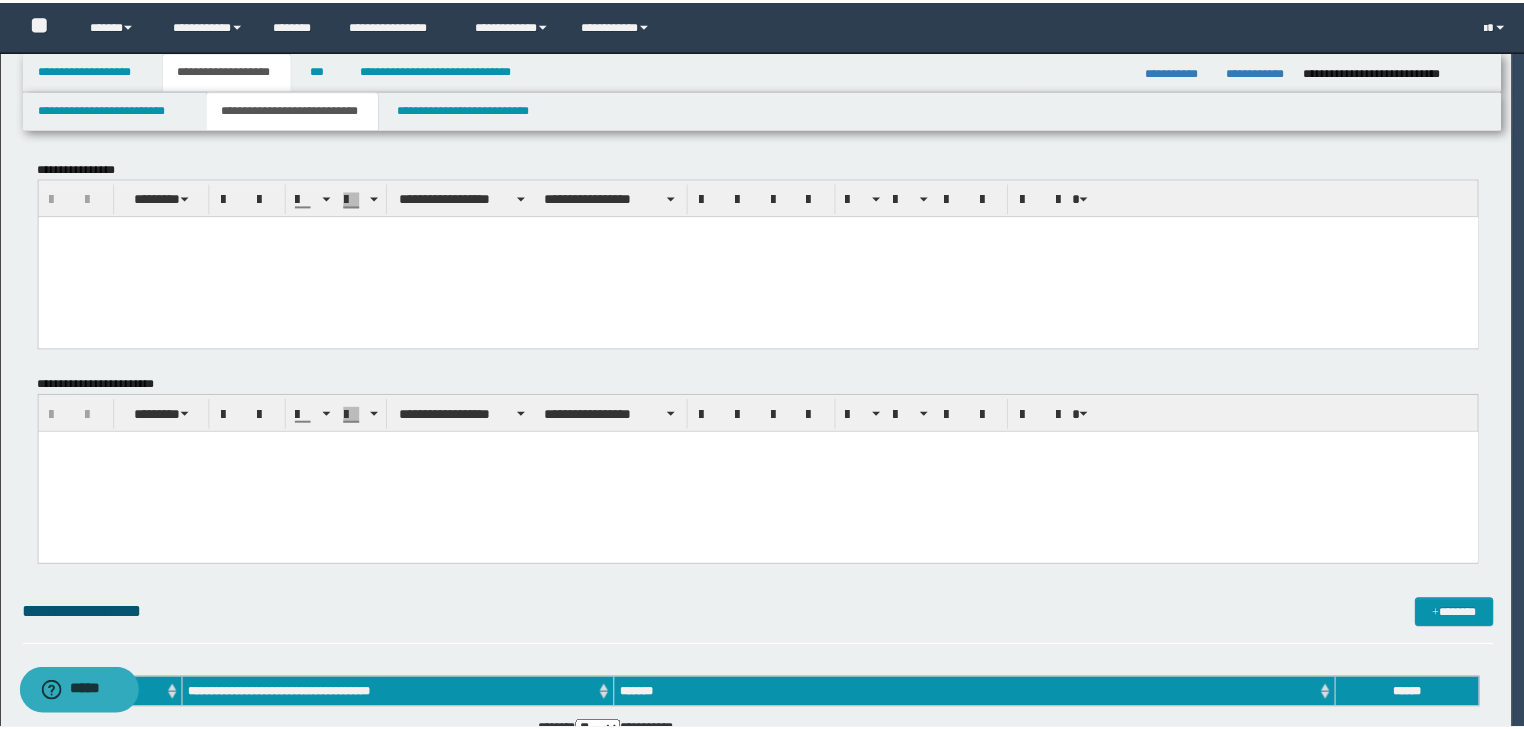 scroll, scrollTop: 0, scrollLeft: 0, axis: both 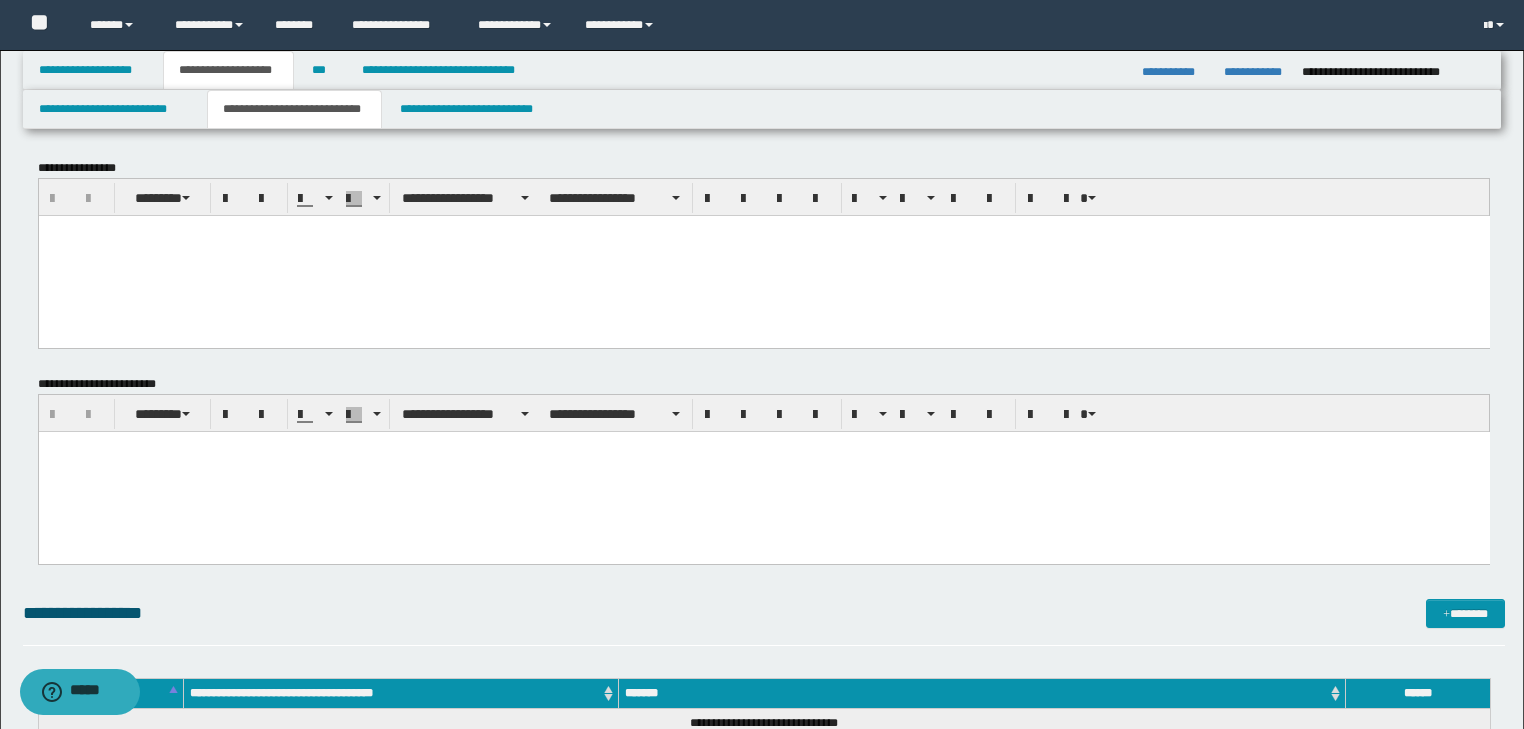 click at bounding box center (763, 230) 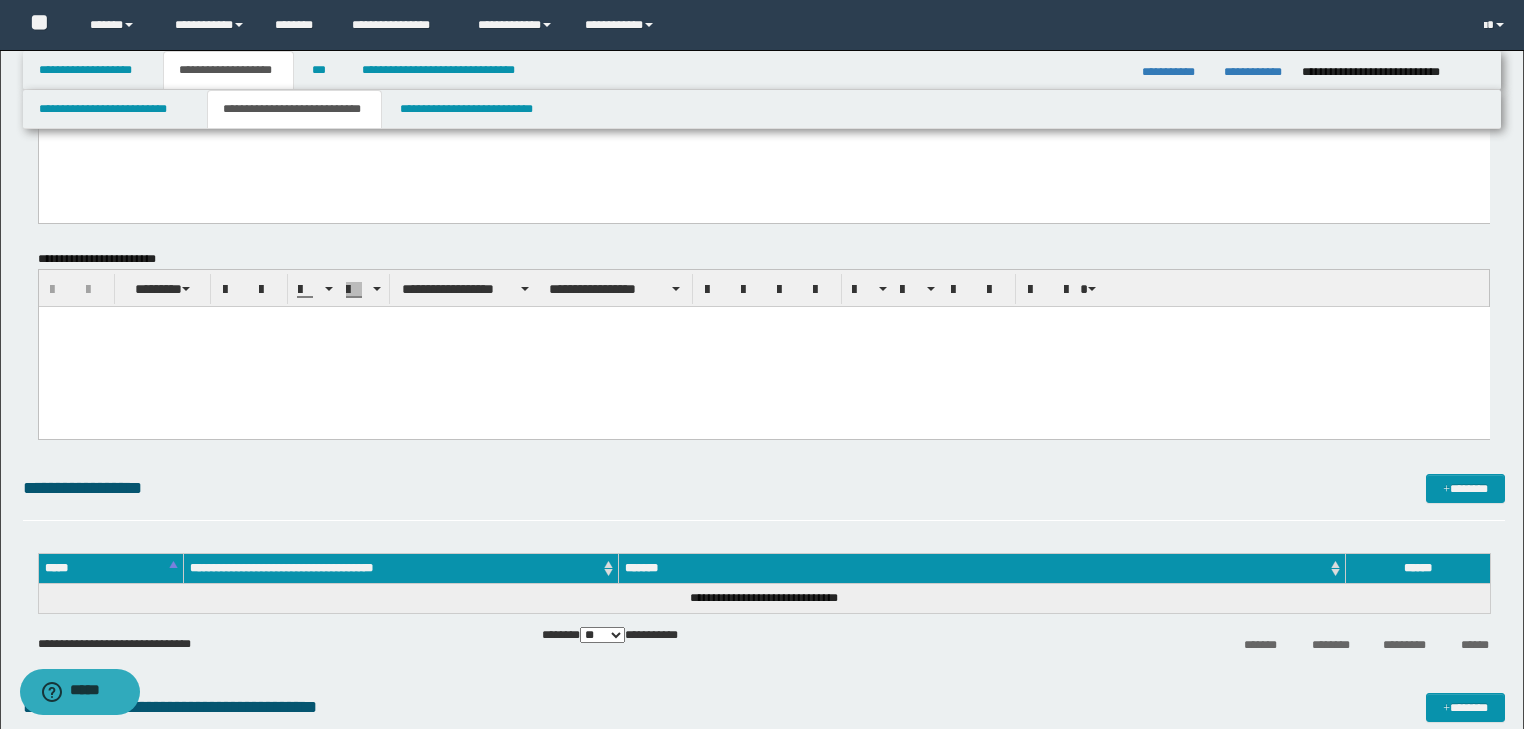 drag, startPoint x: 48, startPoint y: -1671, endPoint x: 789, endPoint y: 658, distance: 2444.038 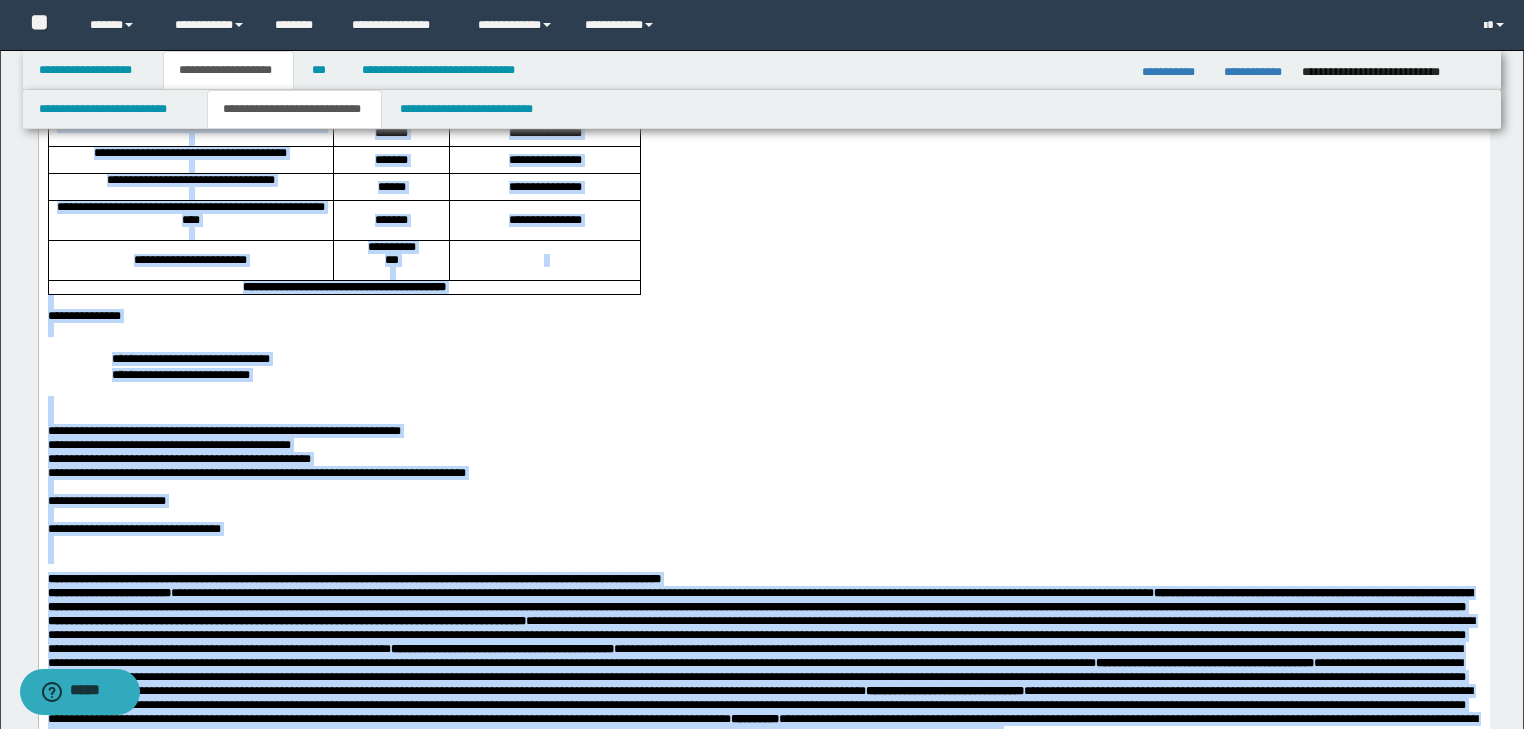 scroll, scrollTop: 0, scrollLeft: 0, axis: both 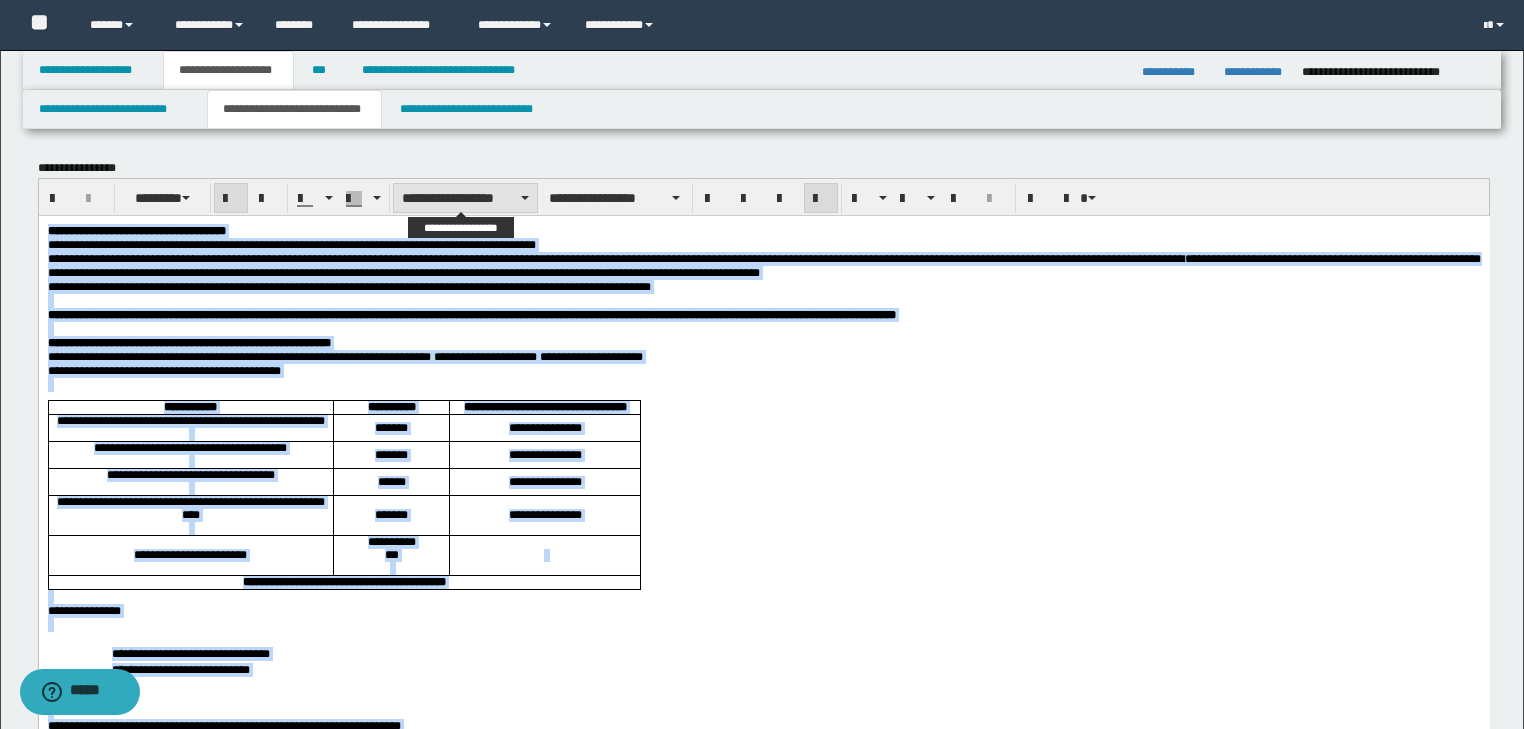 click on "**********" at bounding box center (465, 198) 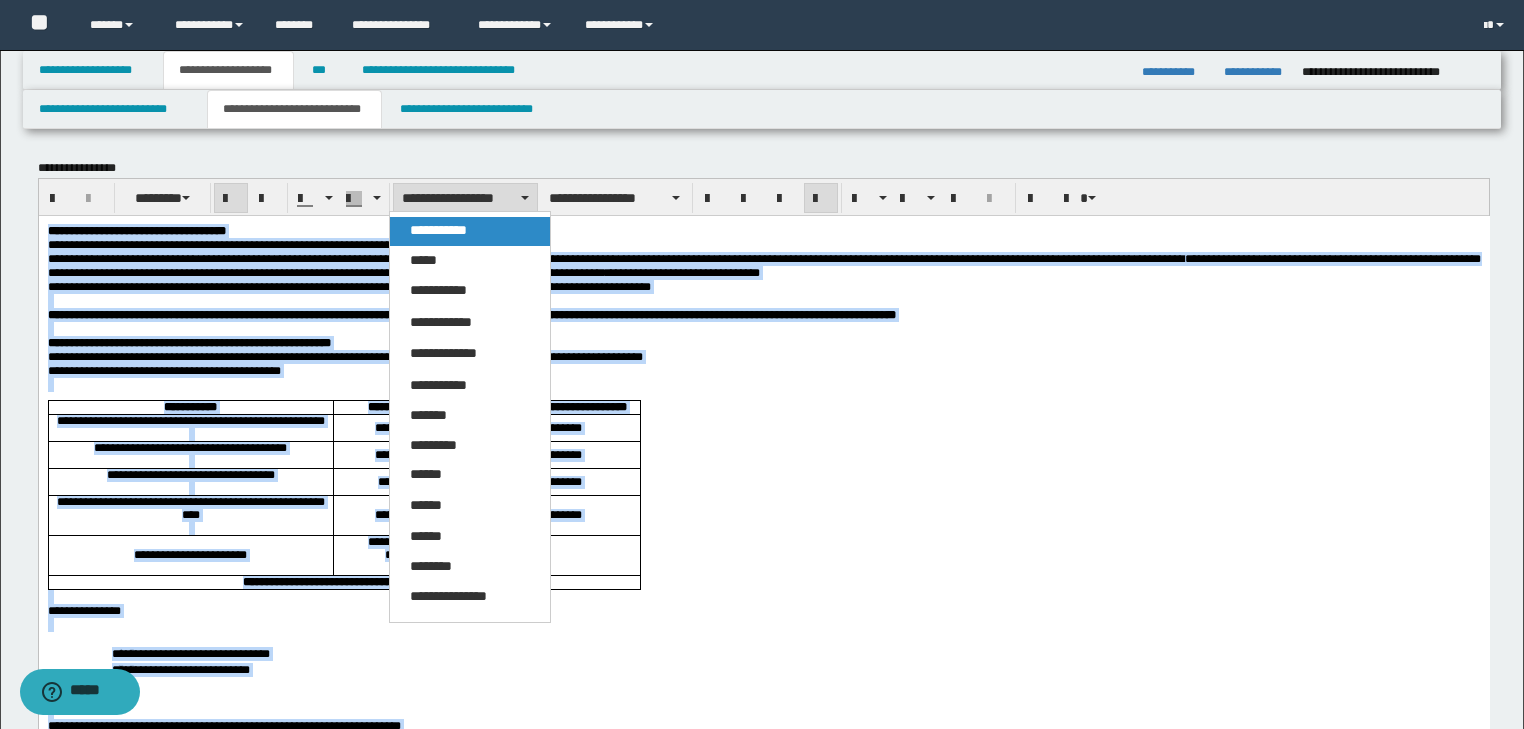 click on "**********" at bounding box center [470, 231] 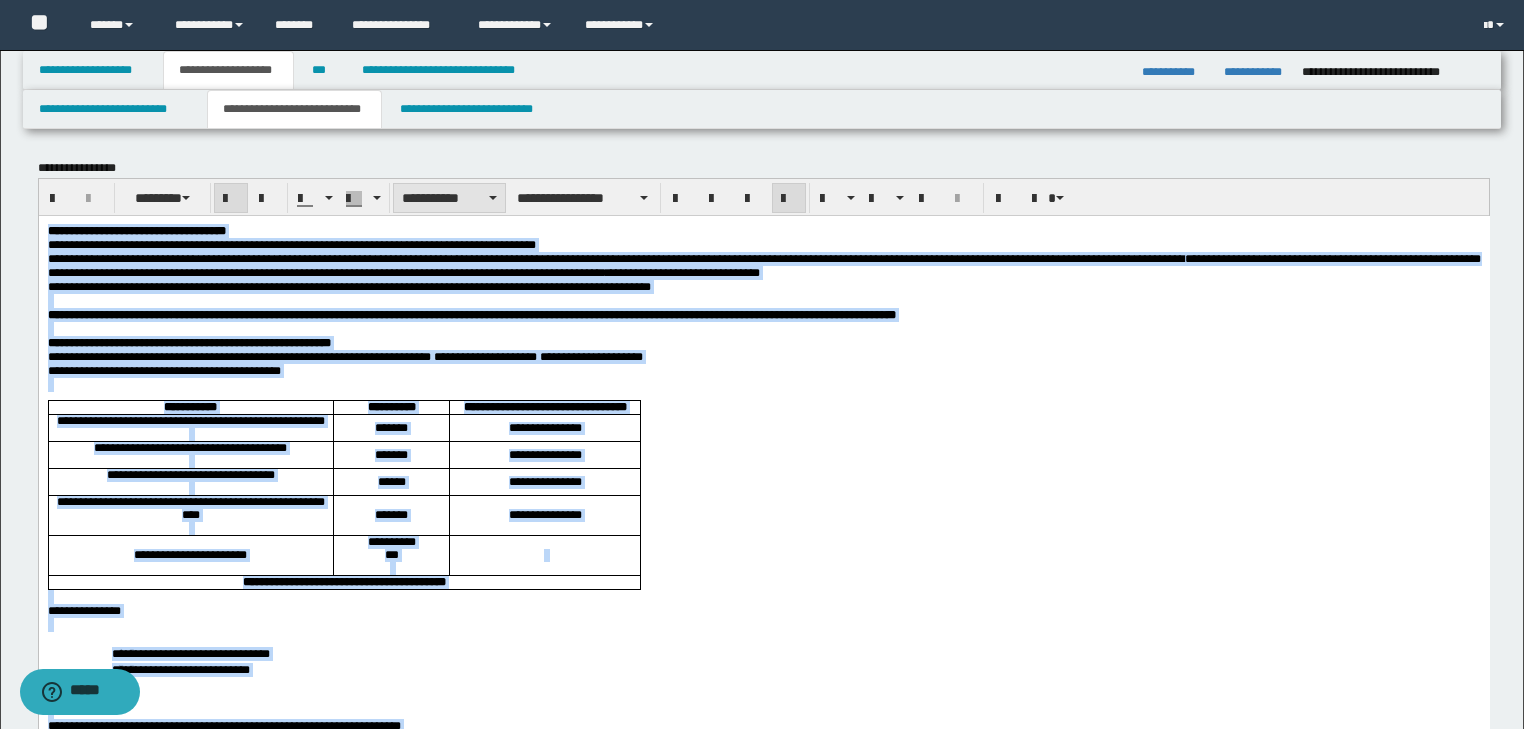 click on "**********" at bounding box center (449, 198) 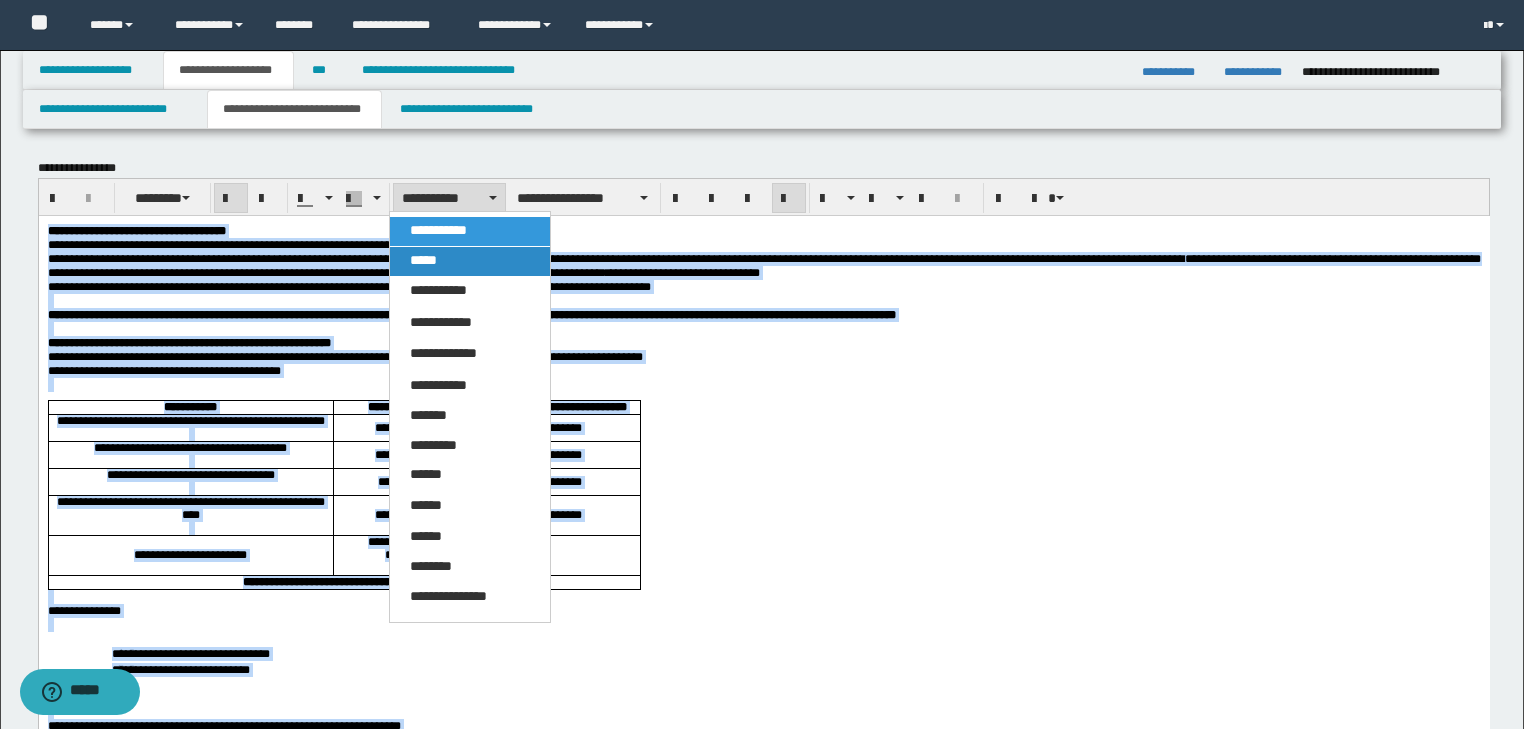click on "*****" at bounding box center [470, 261] 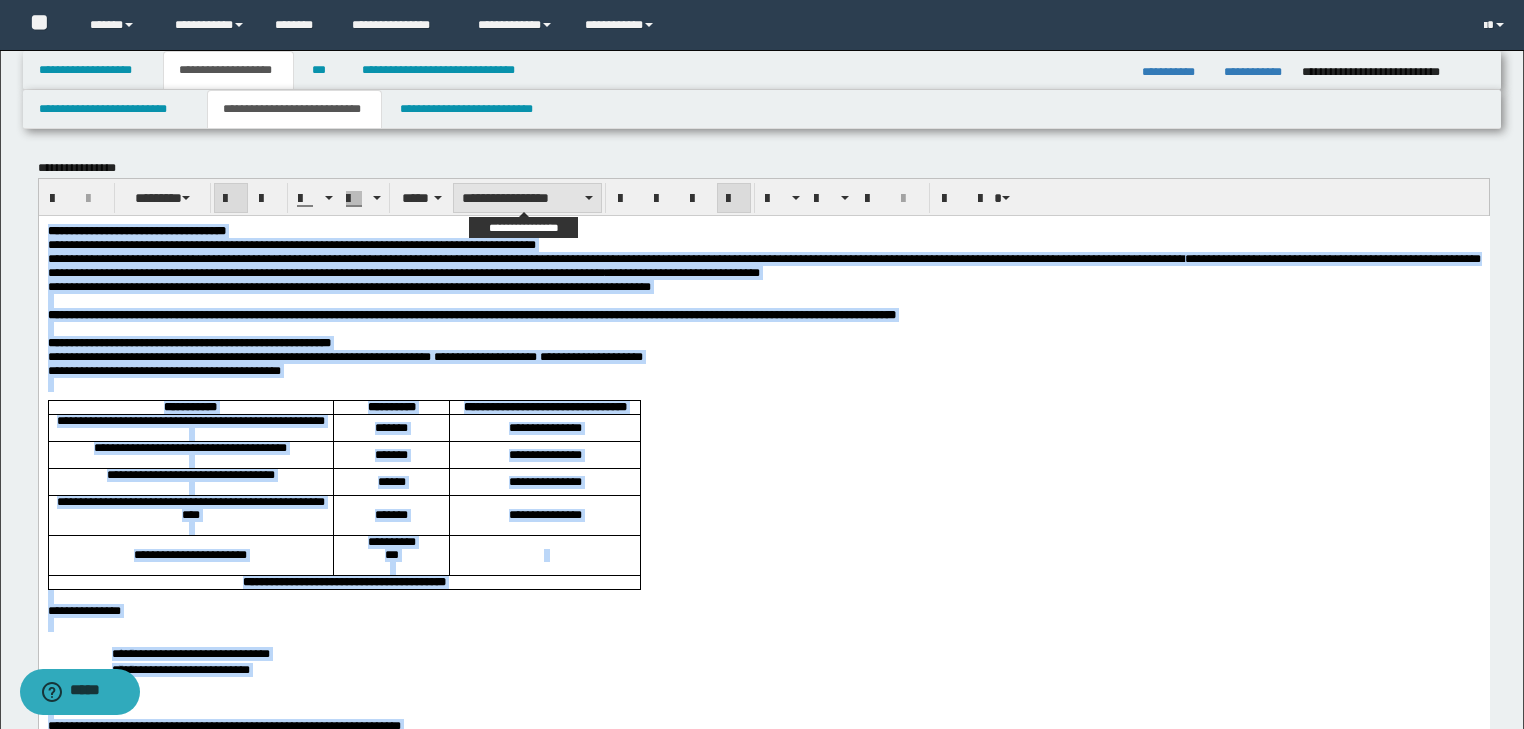 click on "**********" at bounding box center [527, 198] 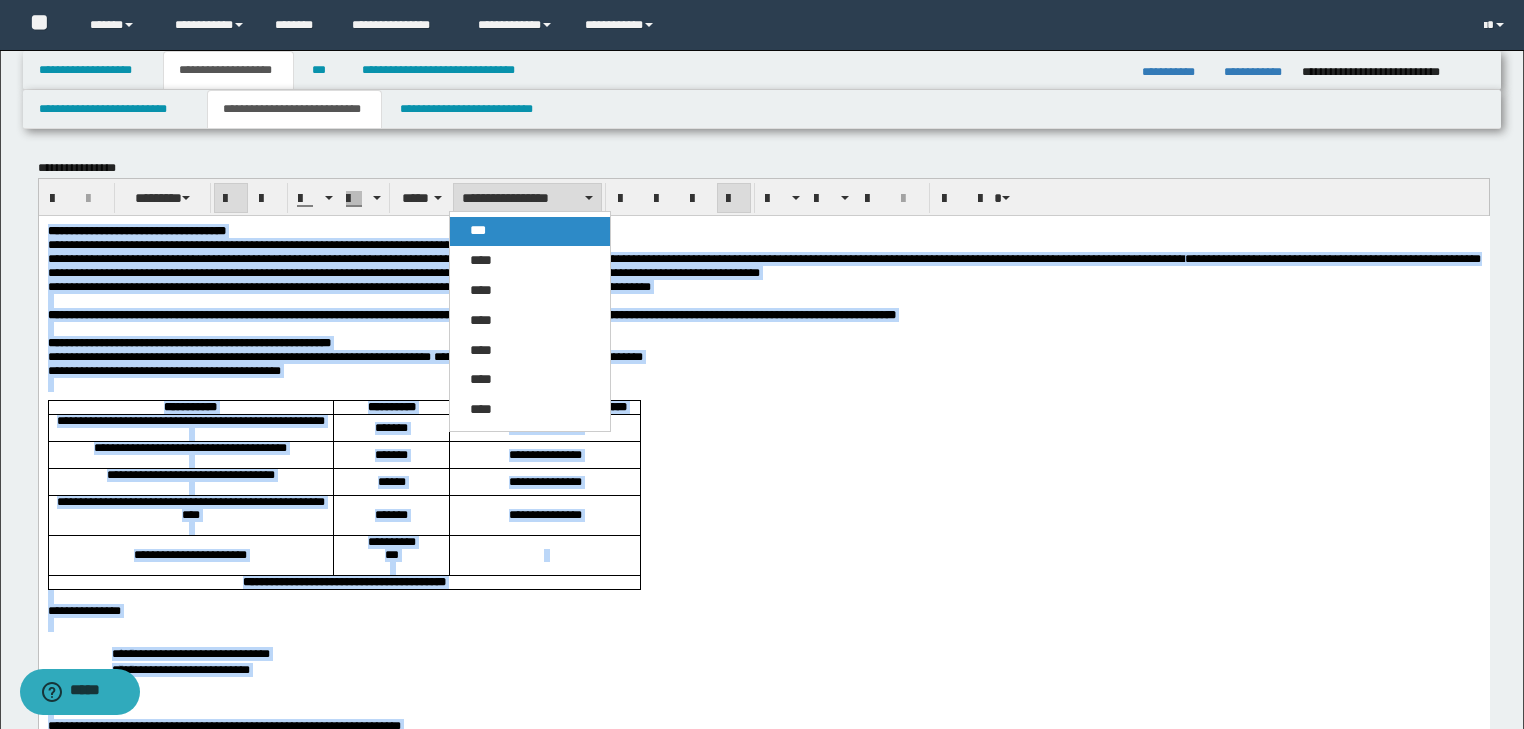 click on "***" at bounding box center (530, 231) 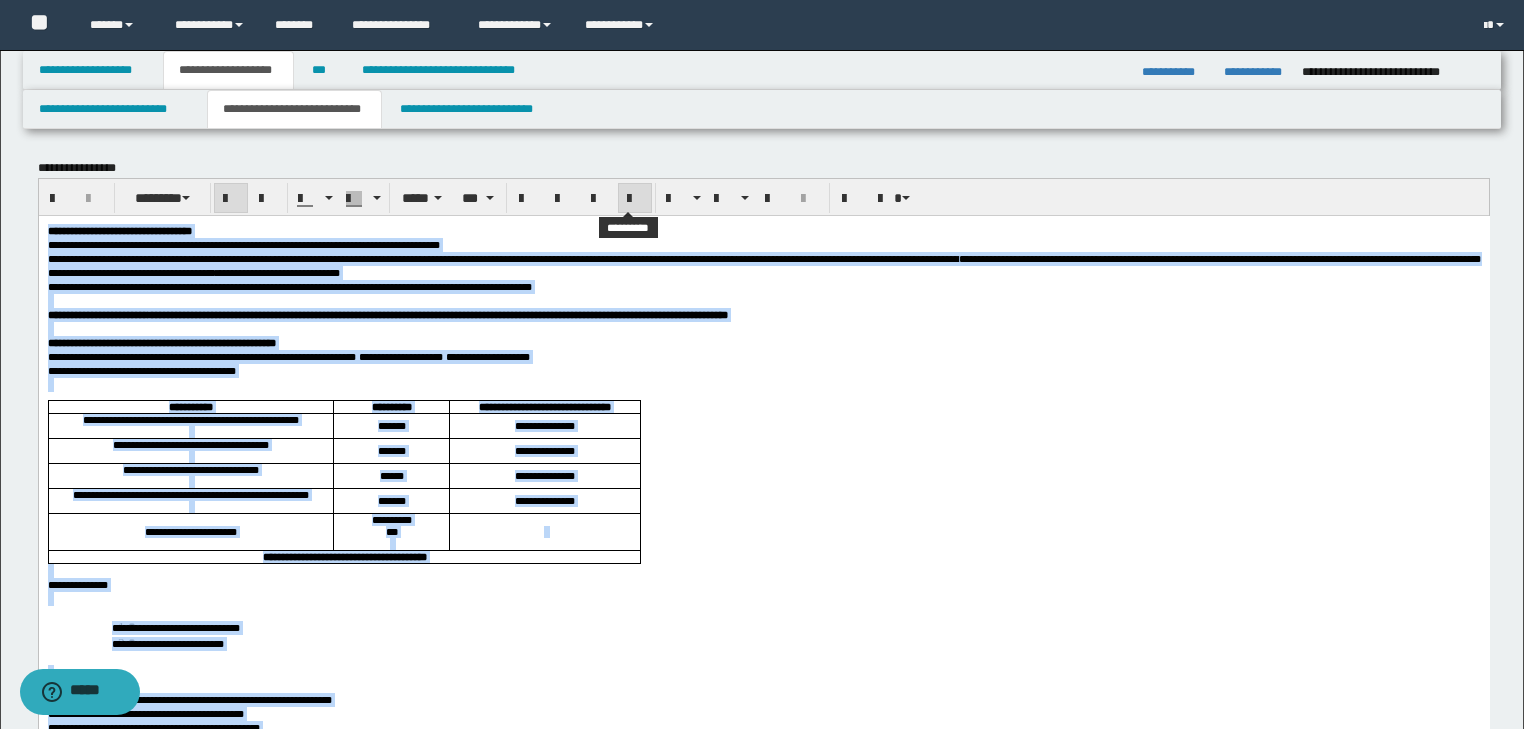 click at bounding box center (635, 198) 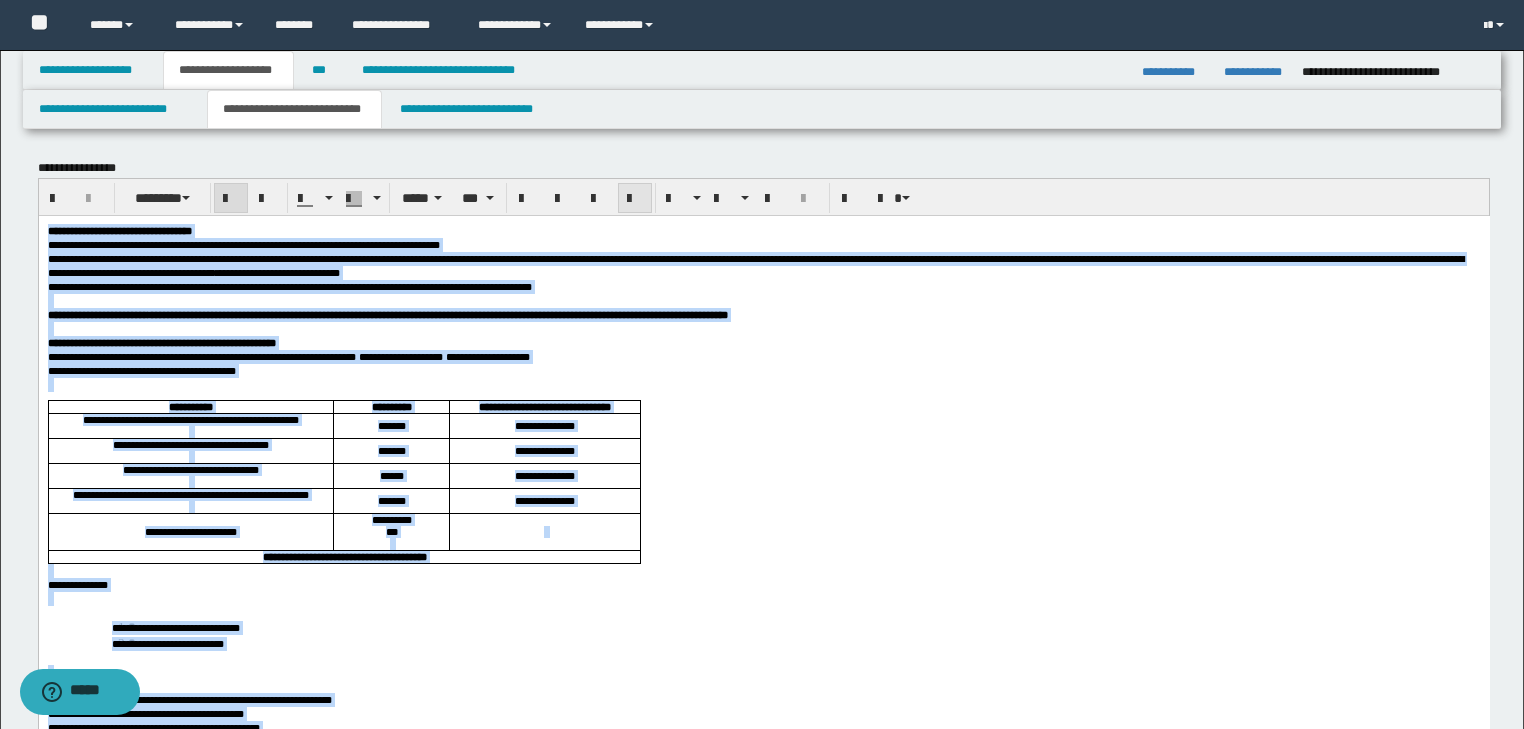 click at bounding box center [635, 198] 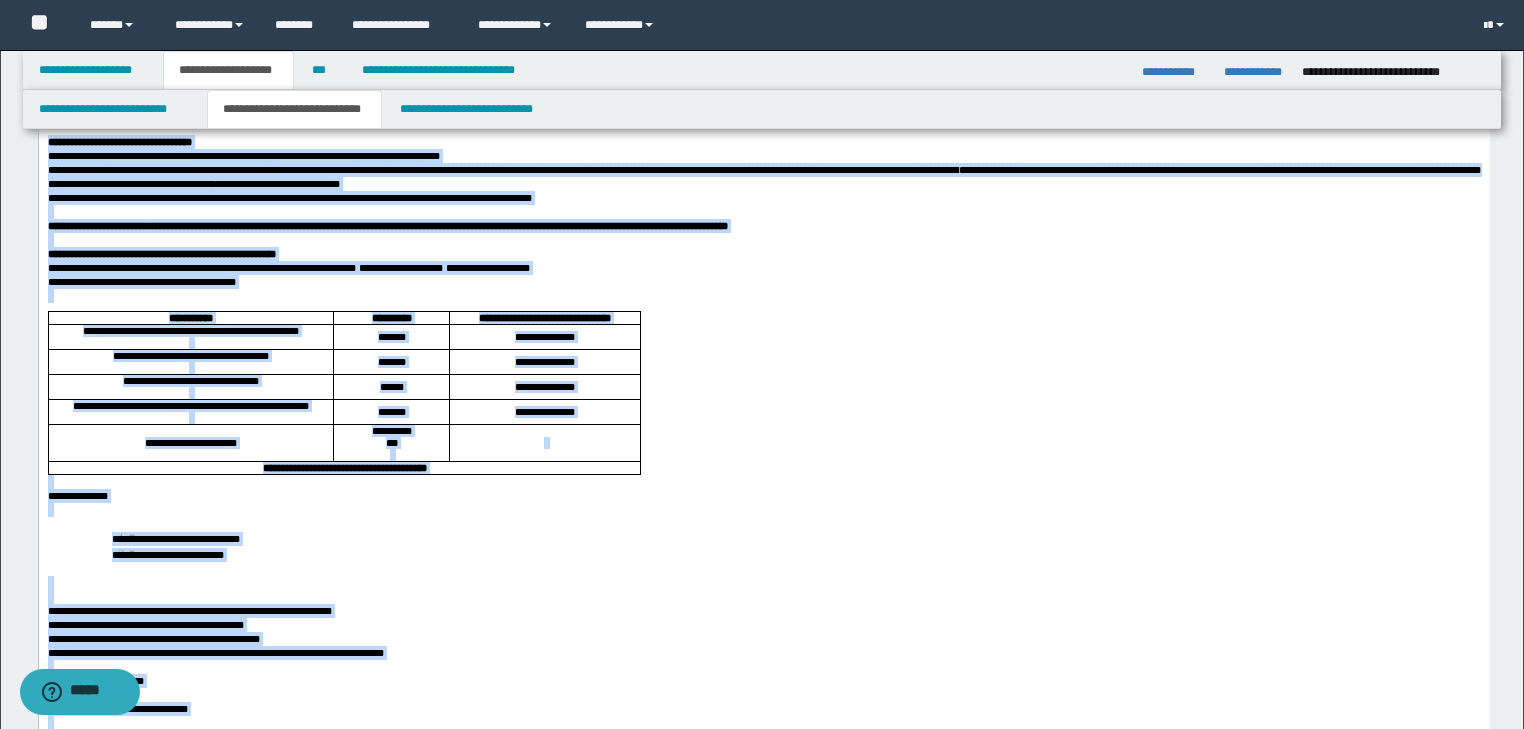 scroll, scrollTop: 240, scrollLeft: 0, axis: vertical 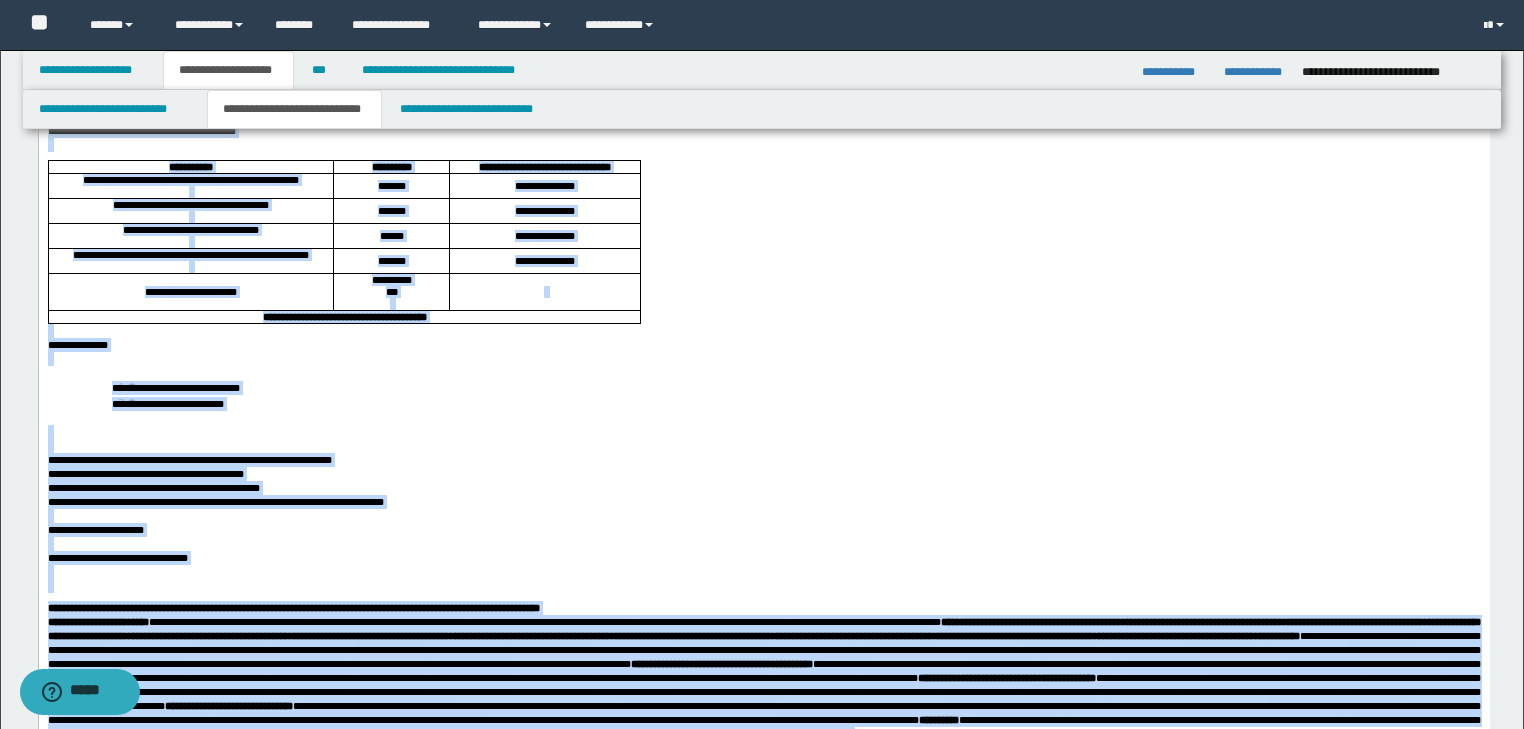 drag, startPoint x: 524, startPoint y: 446, endPoint x: 425, endPoint y: 459, distance: 99.849884 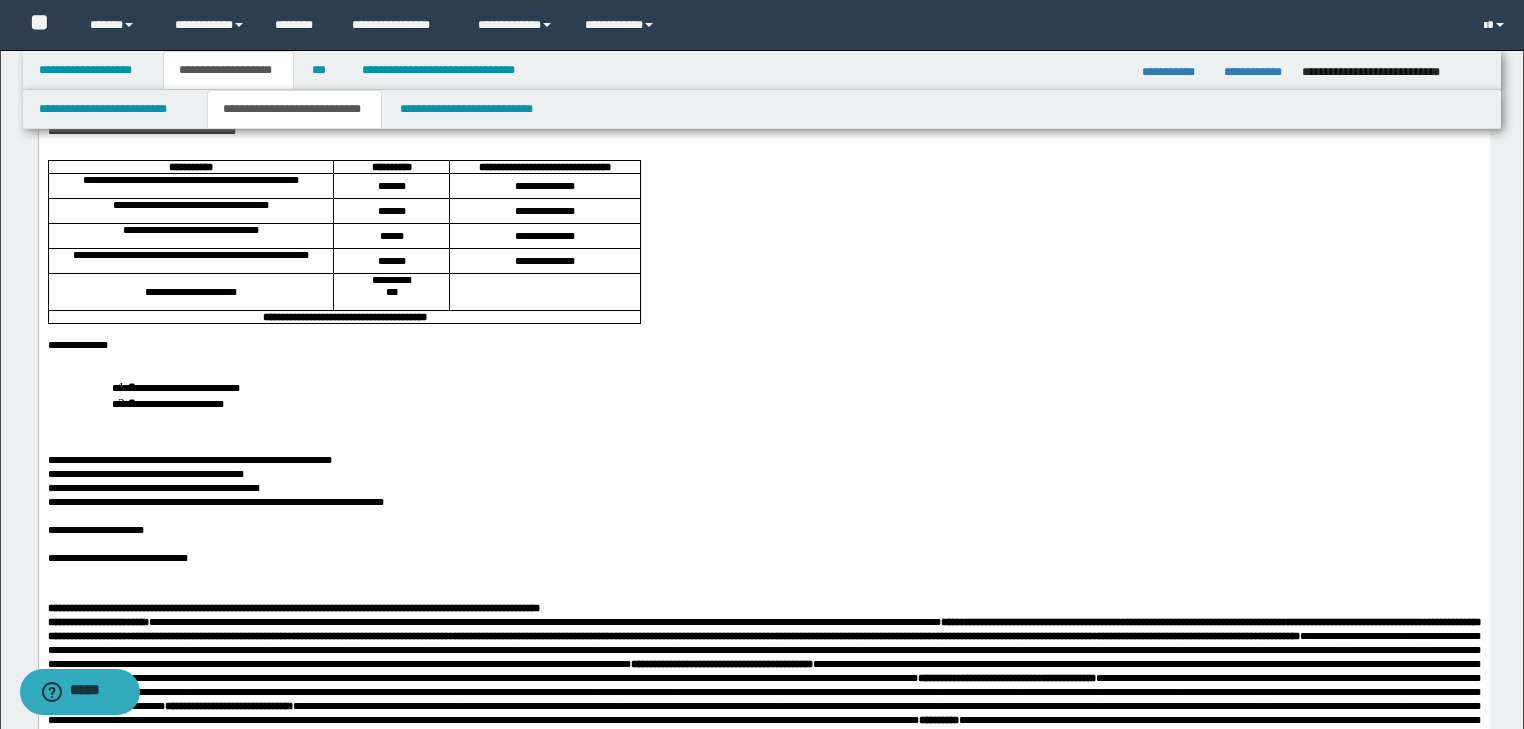 click on "**********" at bounding box center [763, 345] 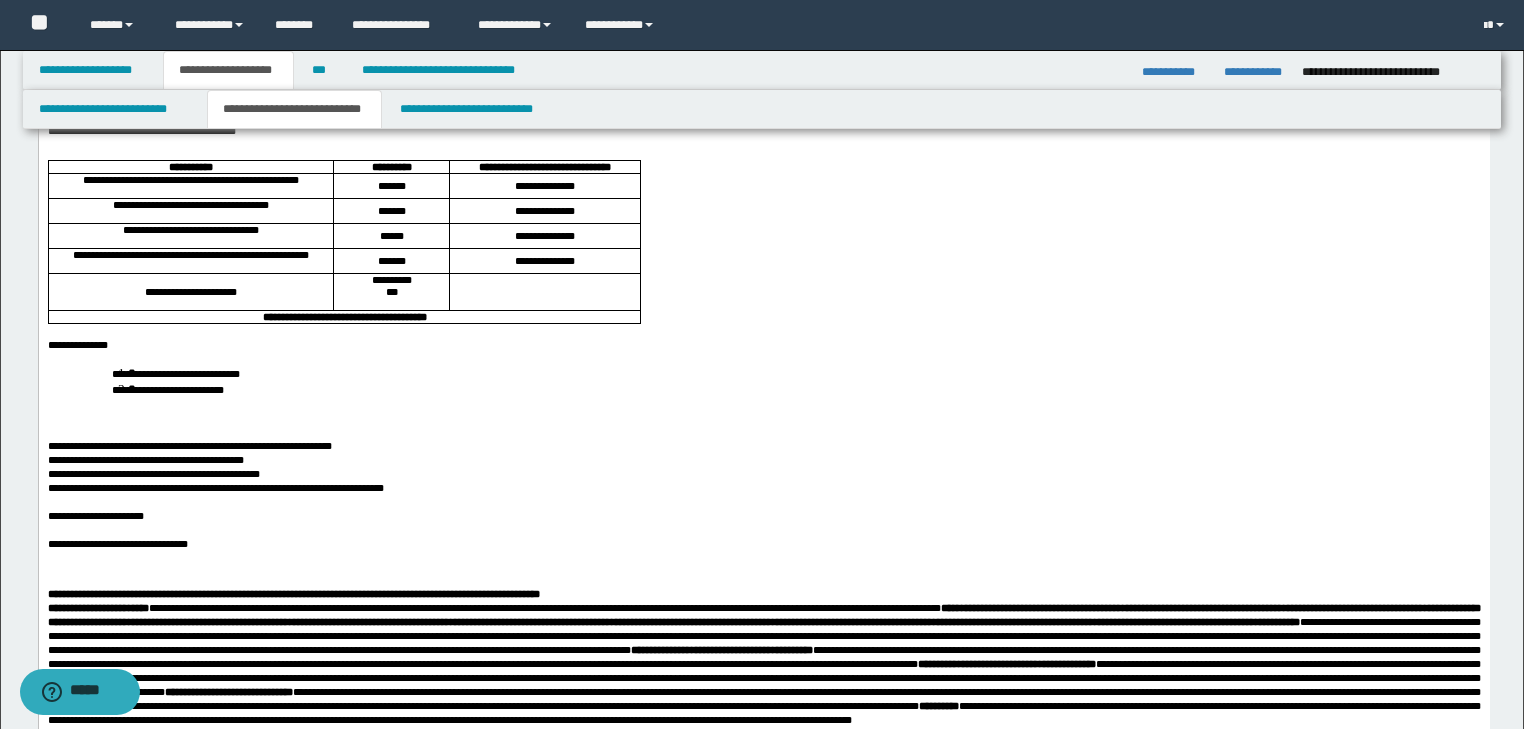 click on "**********" at bounding box center (763, 381) 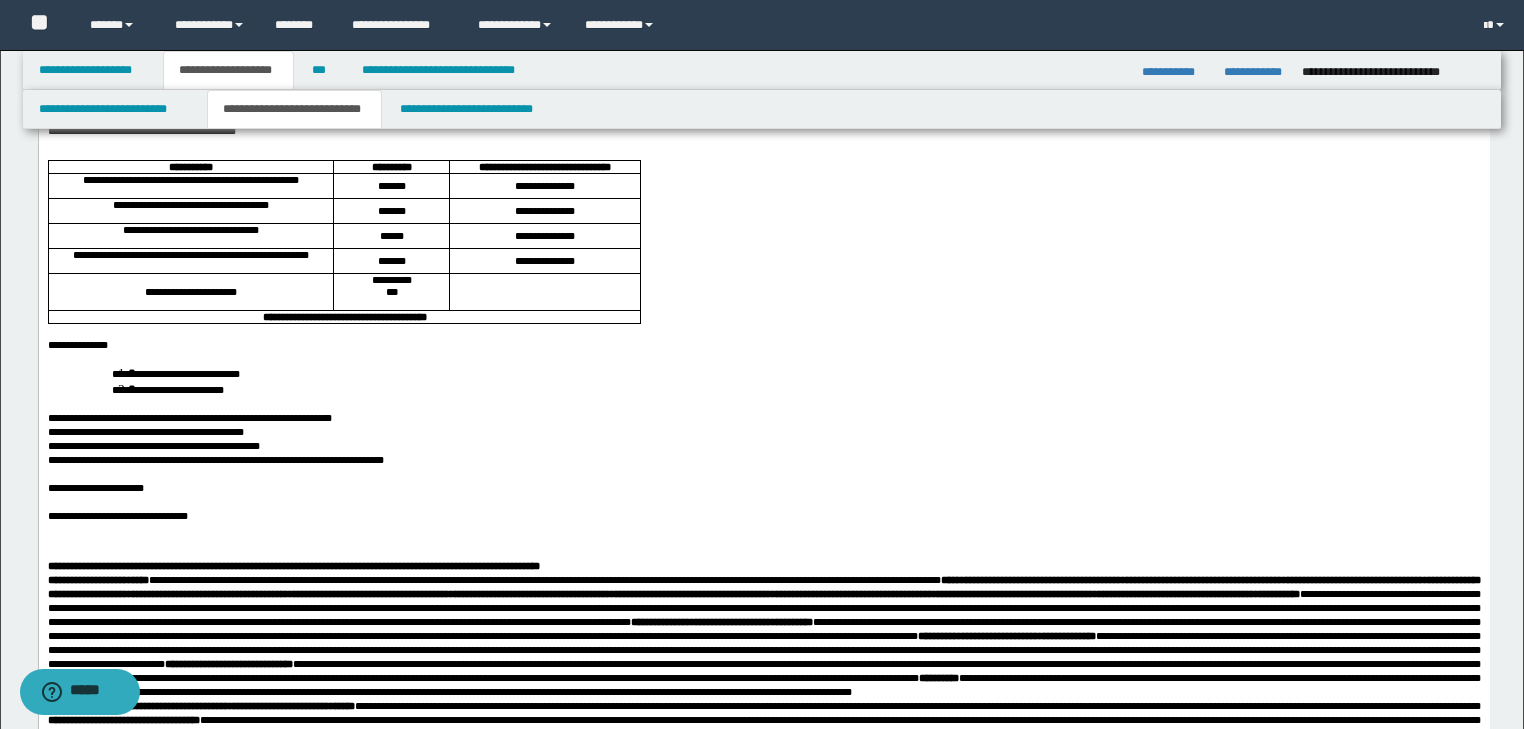 click on "**********" at bounding box center [153, 446] 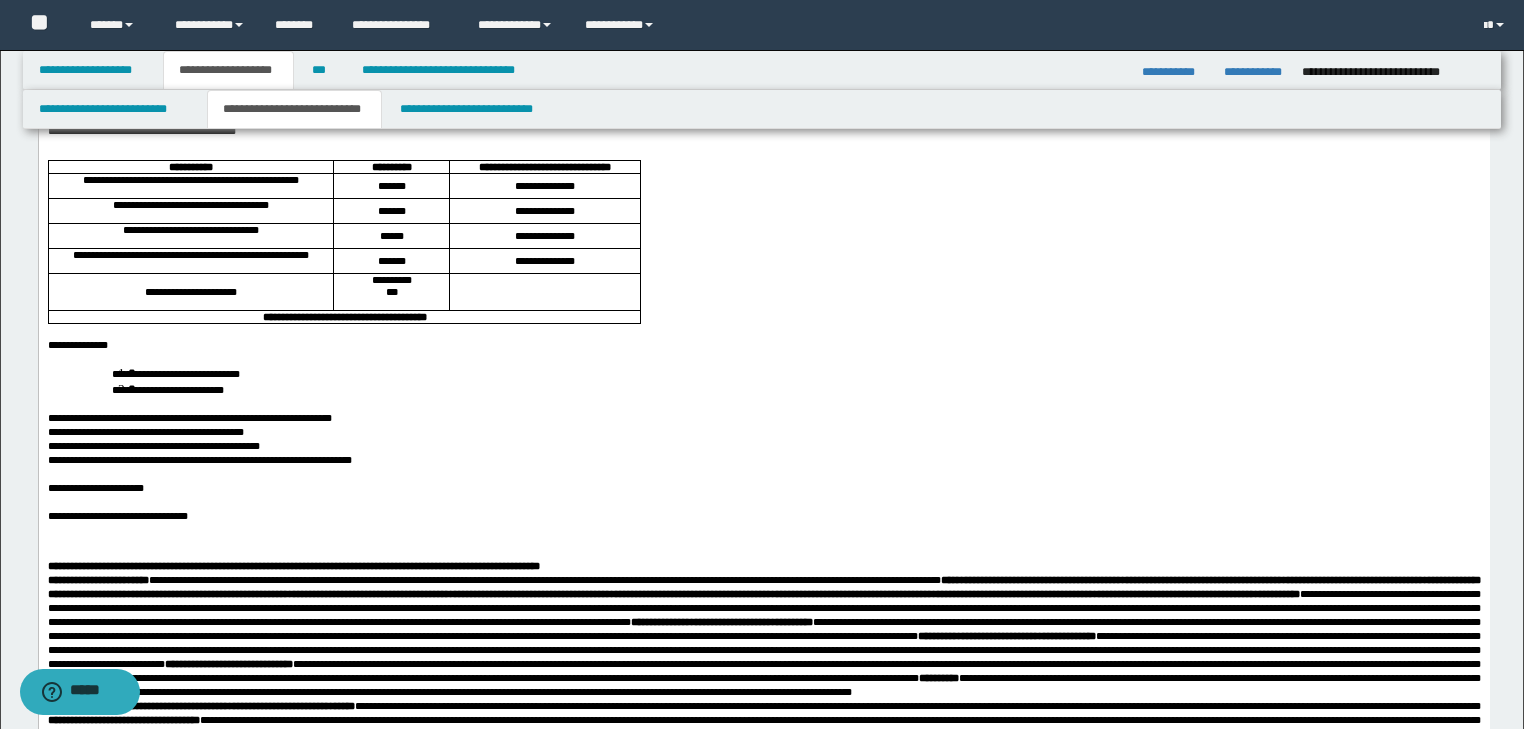 click on "**********" at bounding box center [199, 460] 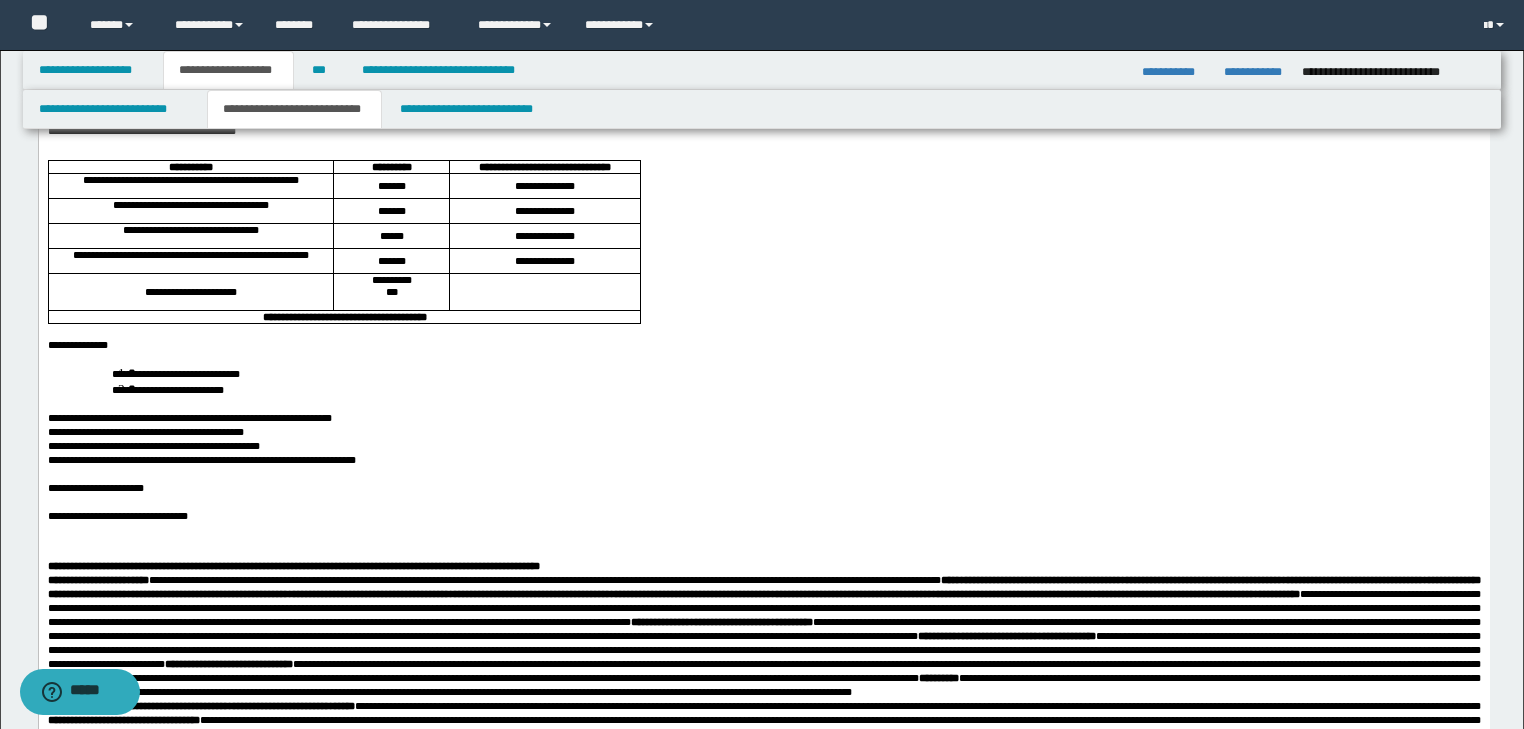 click on "**********" at bounding box center [763, 488] 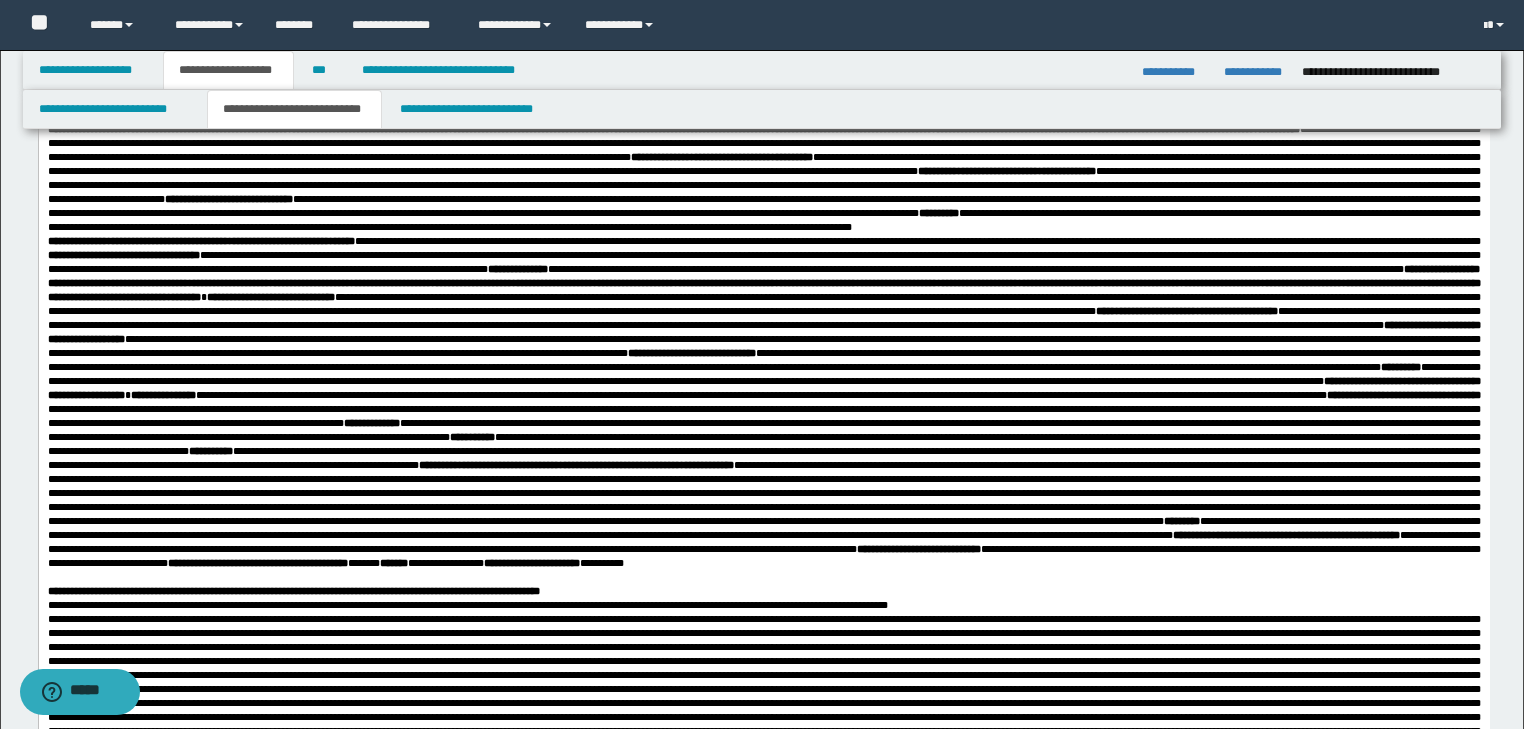 scroll, scrollTop: 720, scrollLeft: 0, axis: vertical 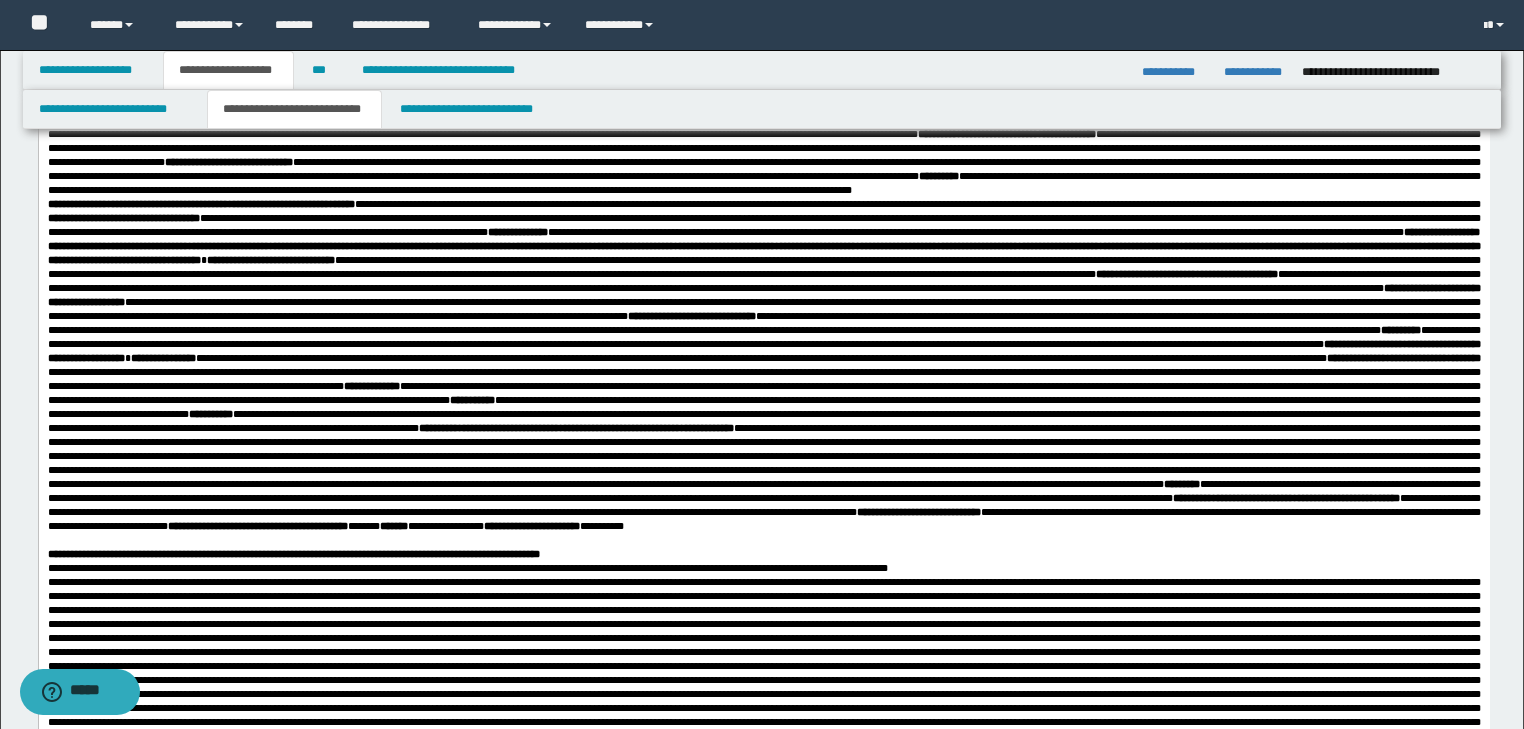 click on "**********" at bounding box center (763, 302) 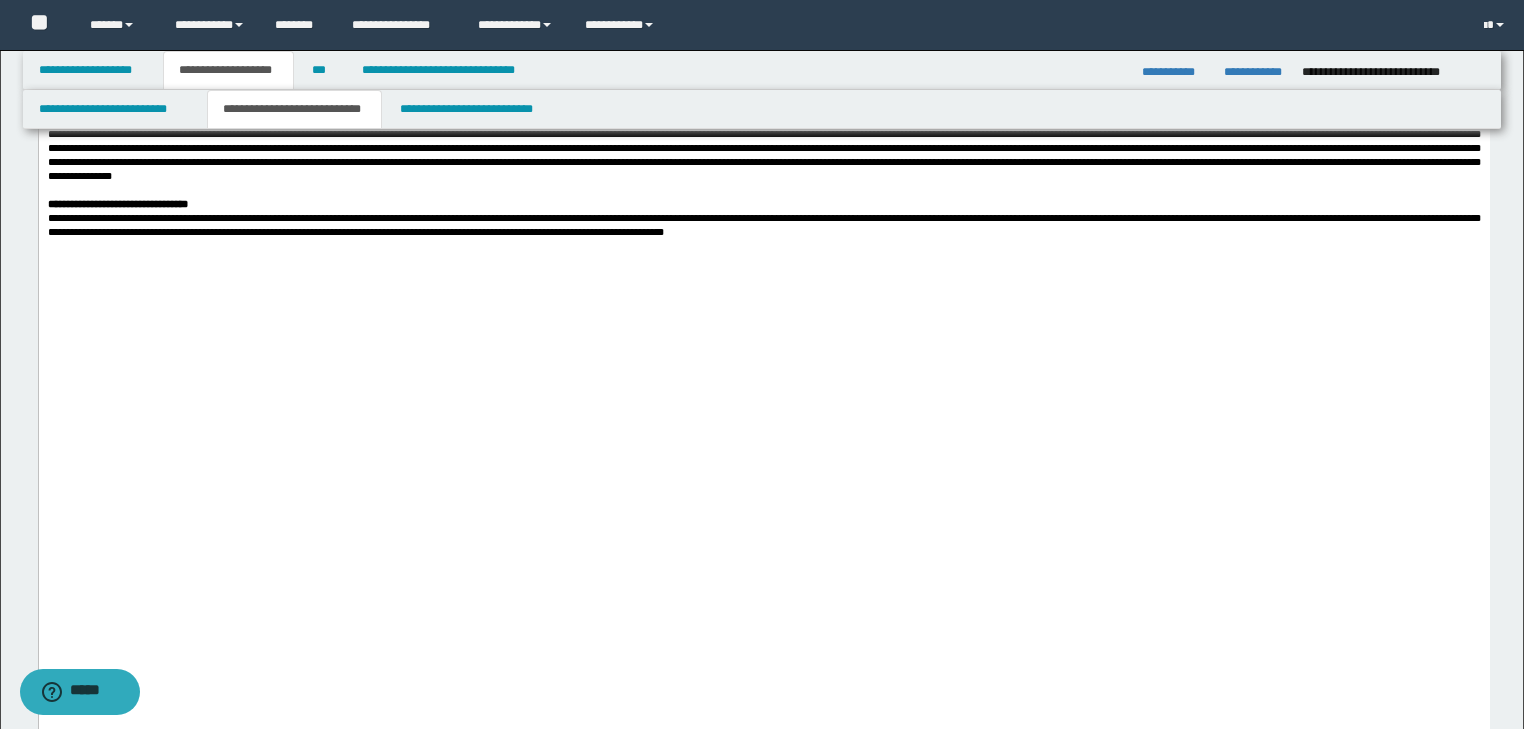 scroll, scrollTop: 1200, scrollLeft: 0, axis: vertical 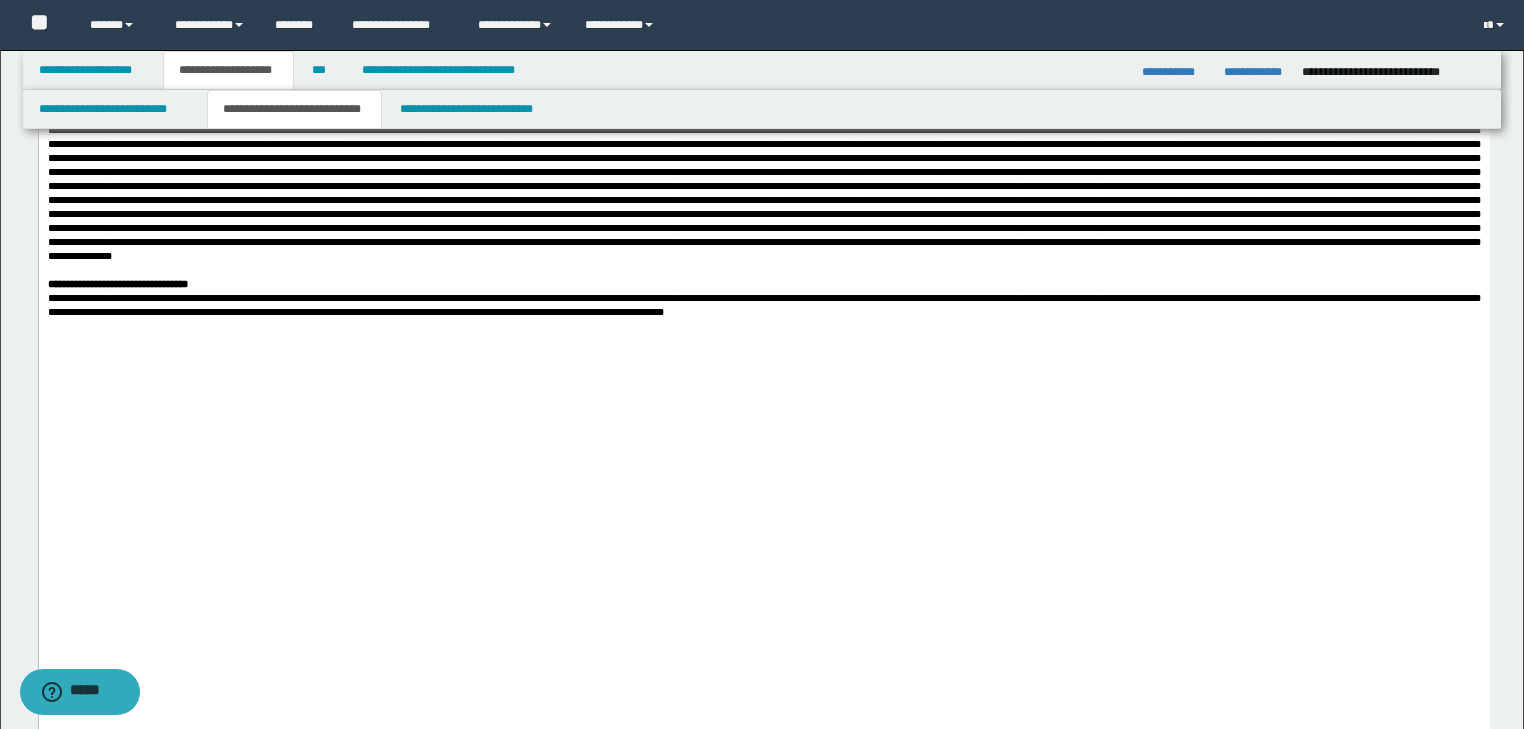 click on "**********" at bounding box center [763, 305] 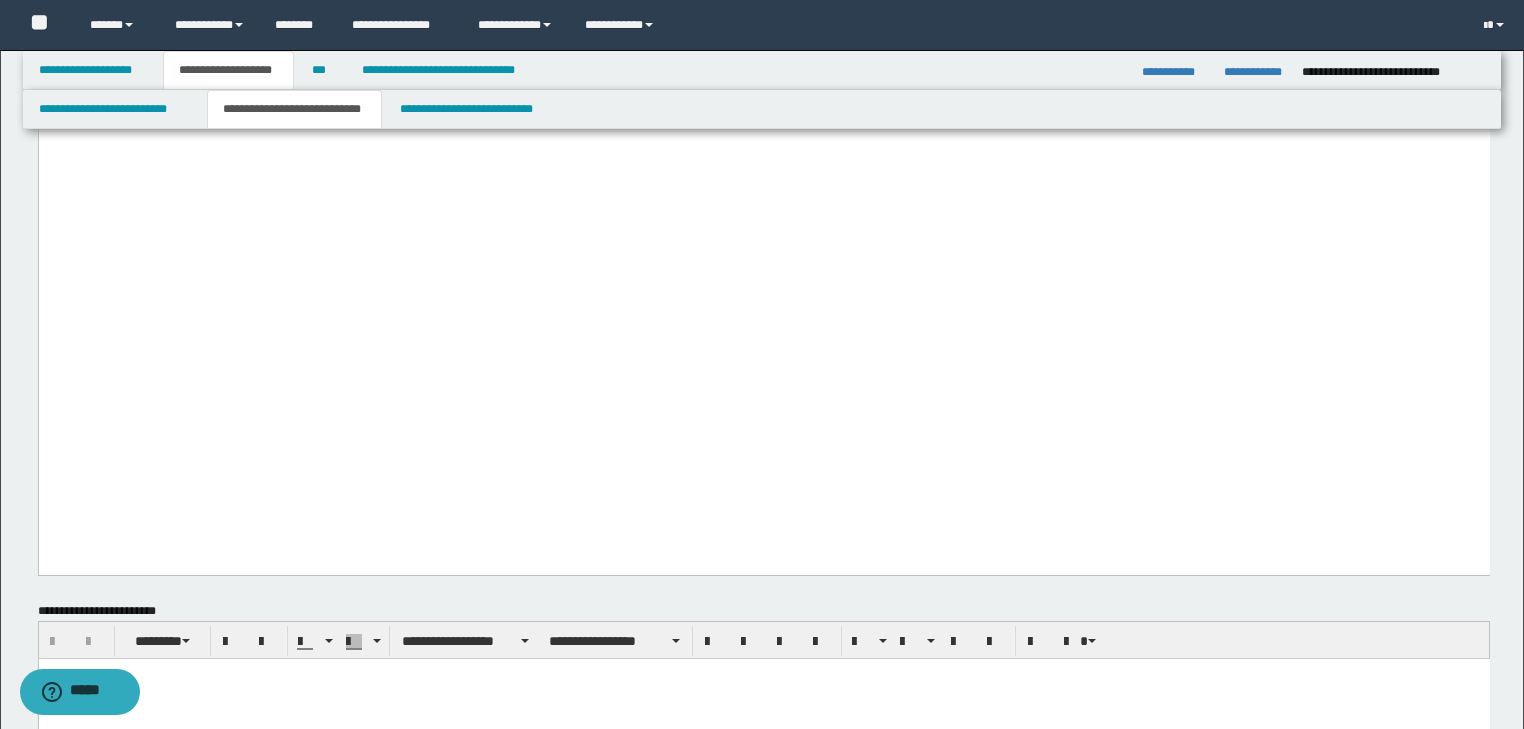 scroll, scrollTop: 1520, scrollLeft: 0, axis: vertical 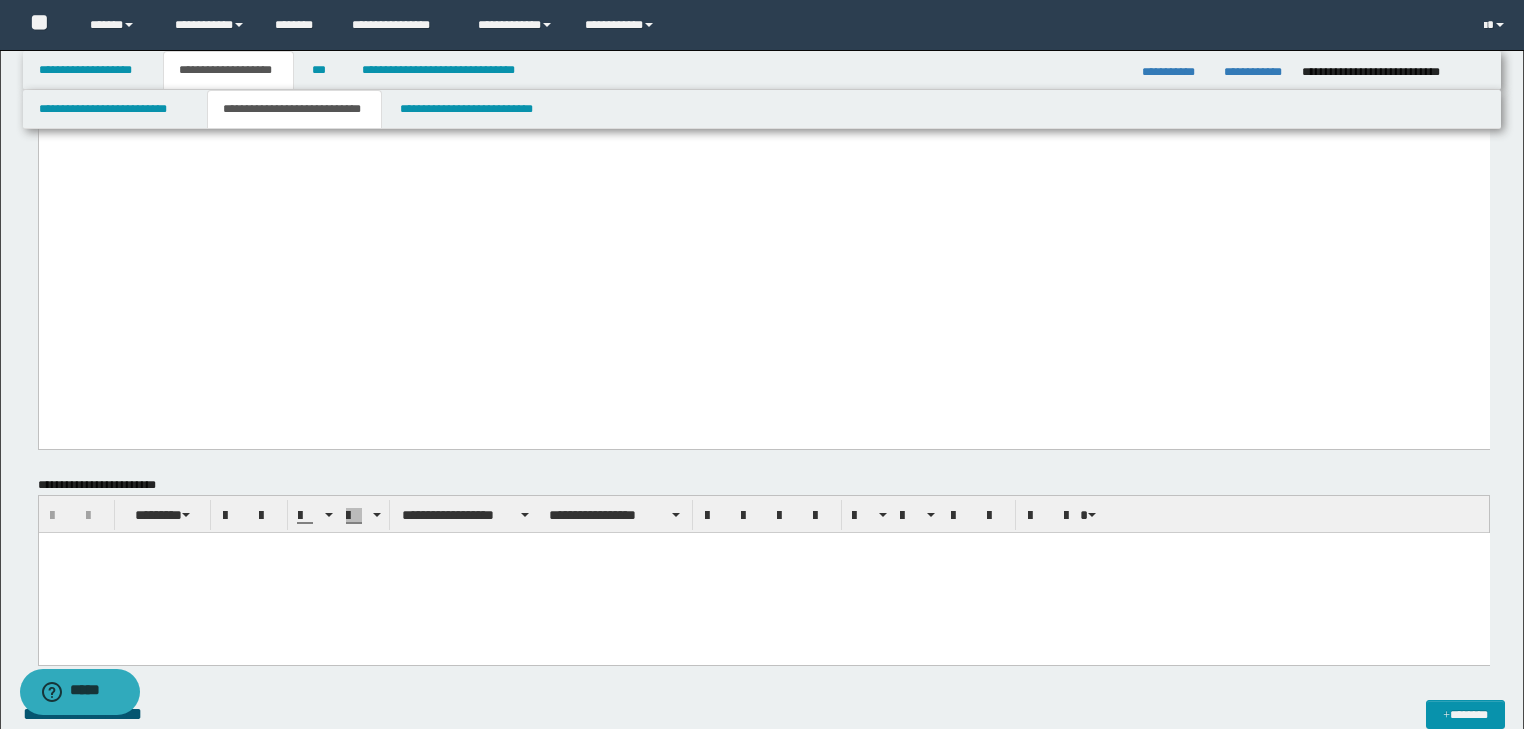click at bounding box center [763, 572] 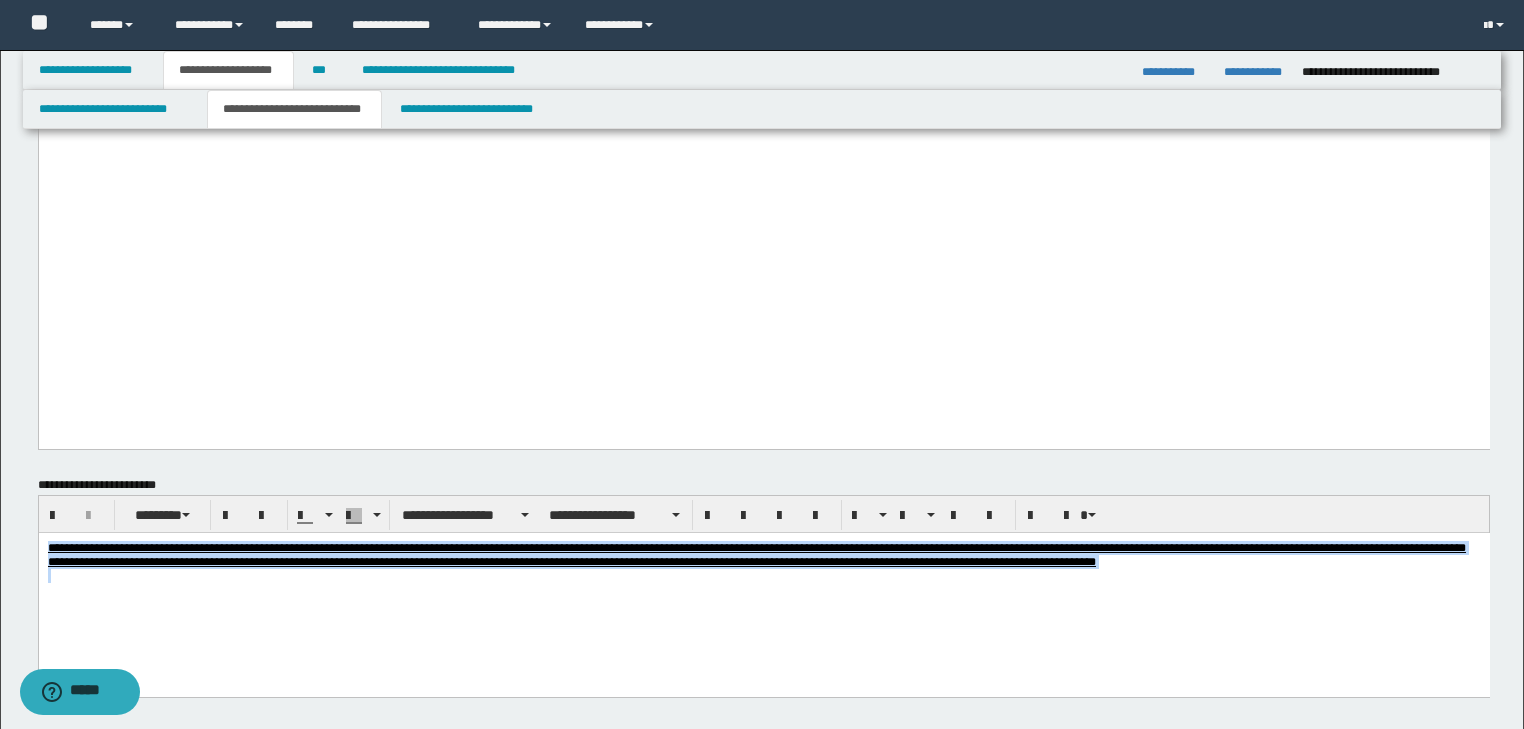 drag, startPoint x: 48, startPoint y: 545, endPoint x: 739, endPoint y: 540, distance: 691.01807 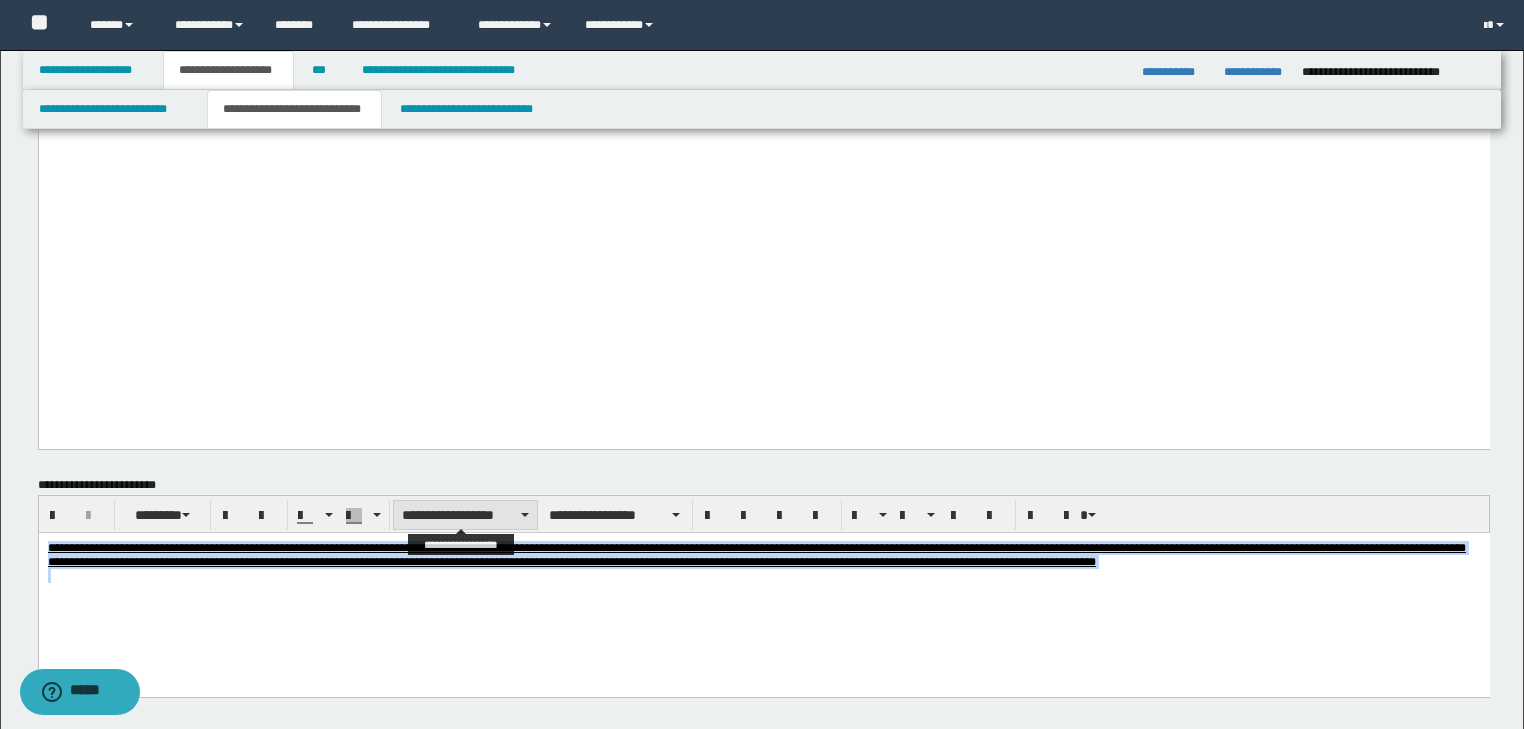 click on "**********" at bounding box center (465, 515) 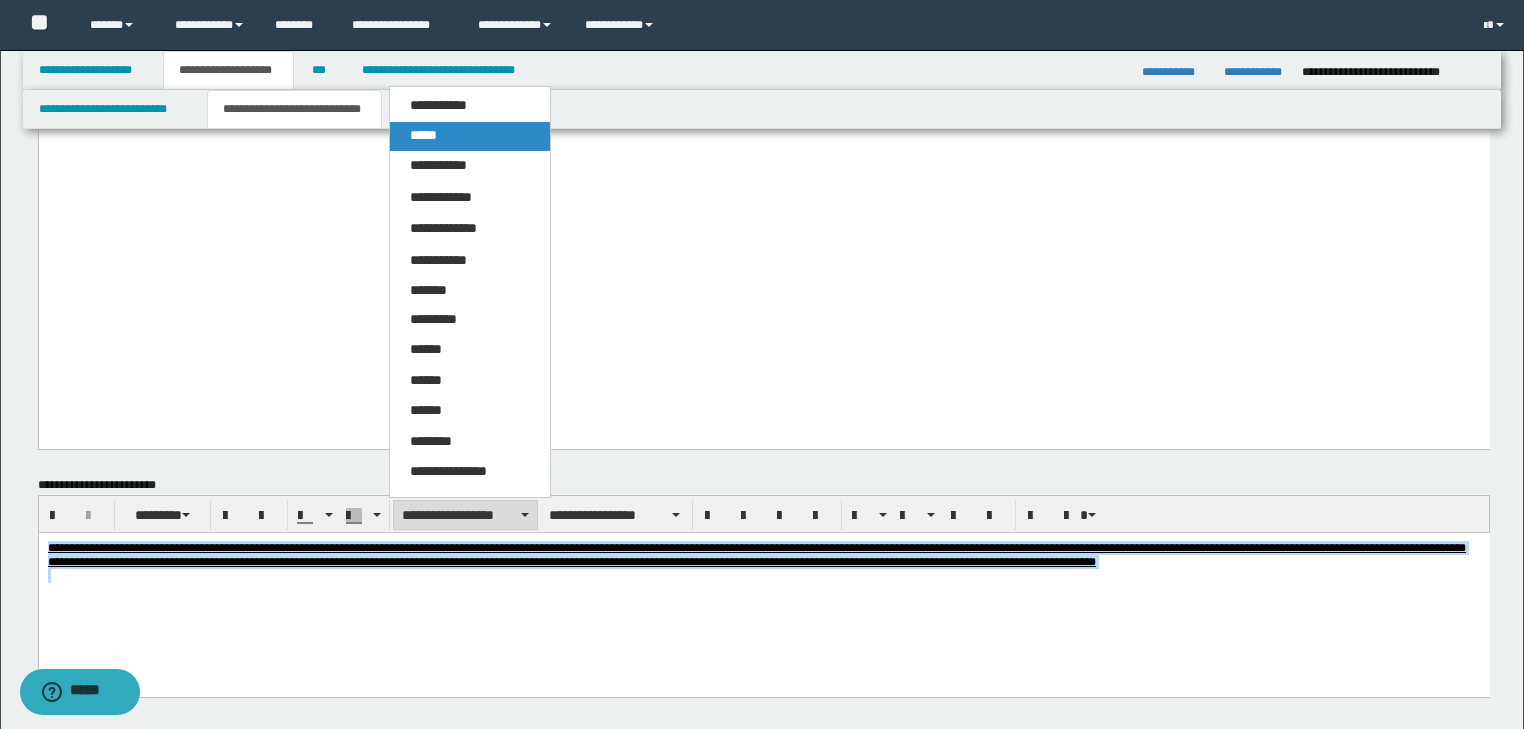 drag, startPoint x: 449, startPoint y: 126, endPoint x: 437, endPoint y: 1593, distance: 1467.0491 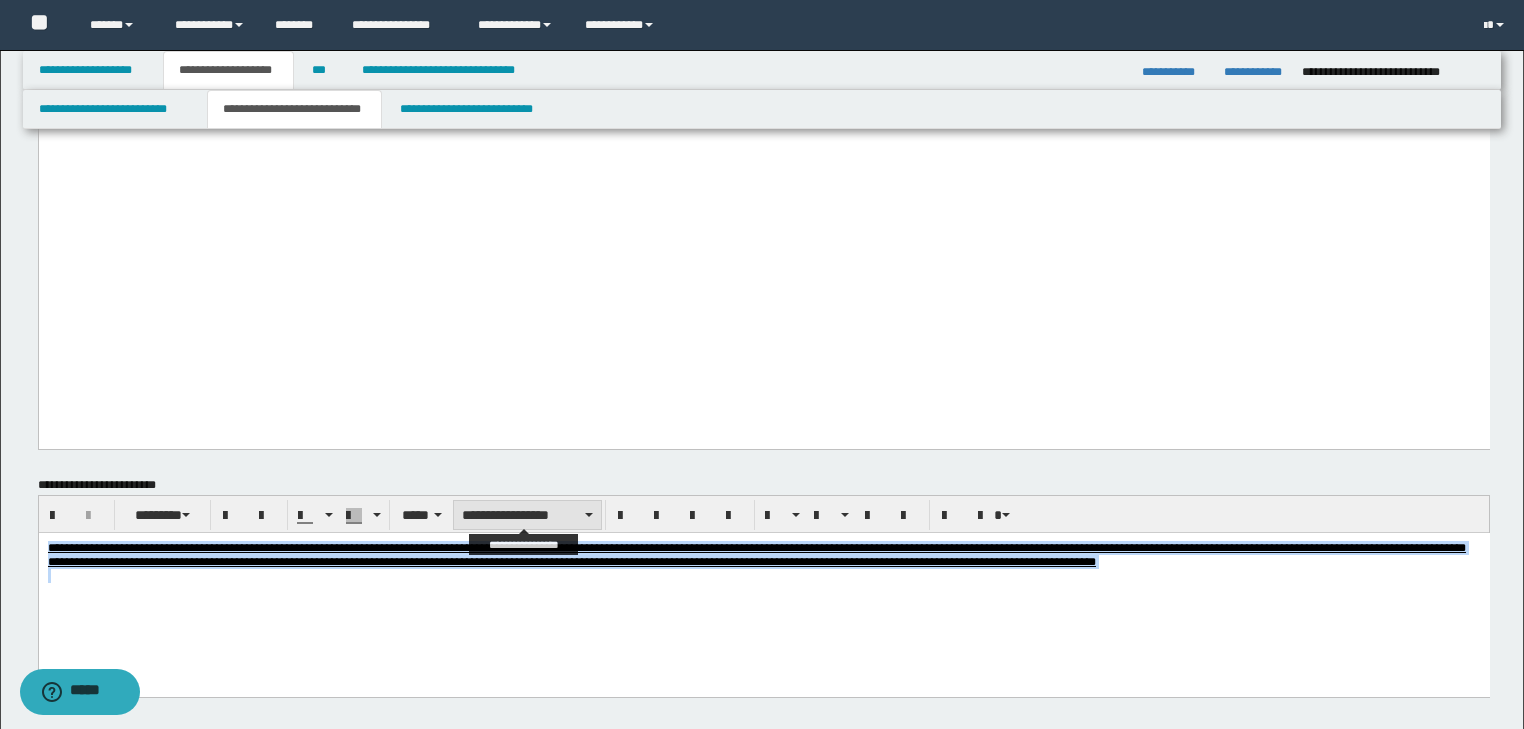 click on "**********" at bounding box center [527, 515] 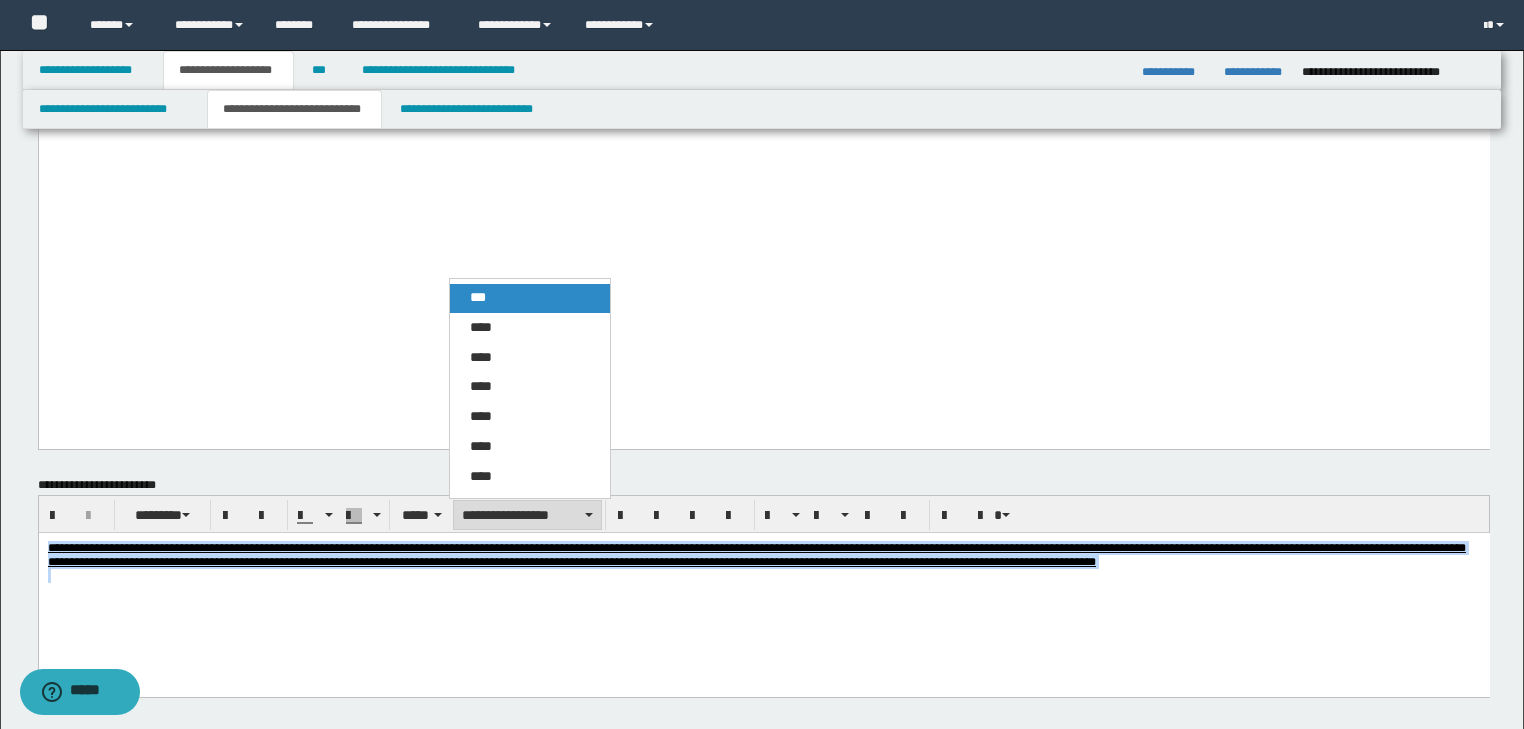 click on "***" at bounding box center (530, 298) 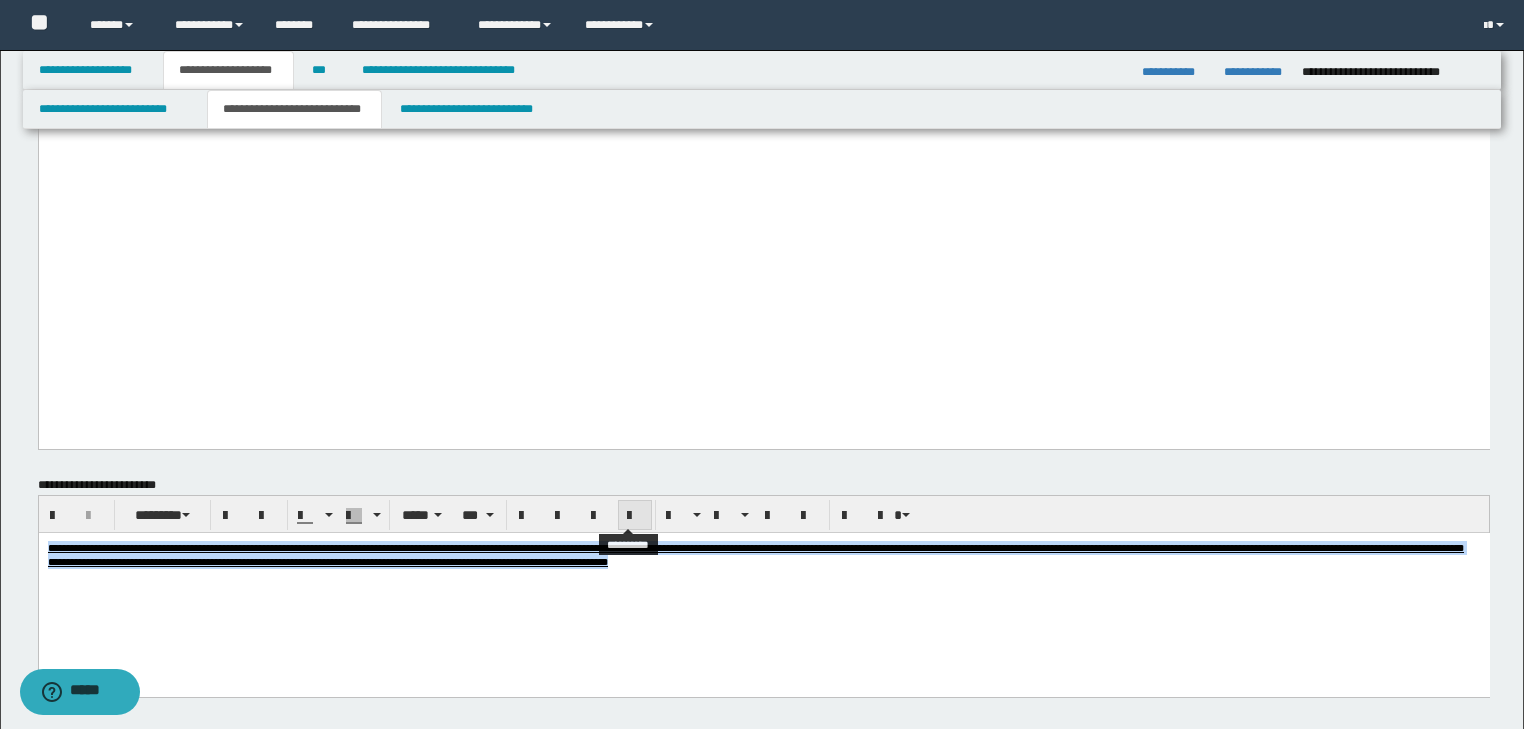 click at bounding box center (635, 515) 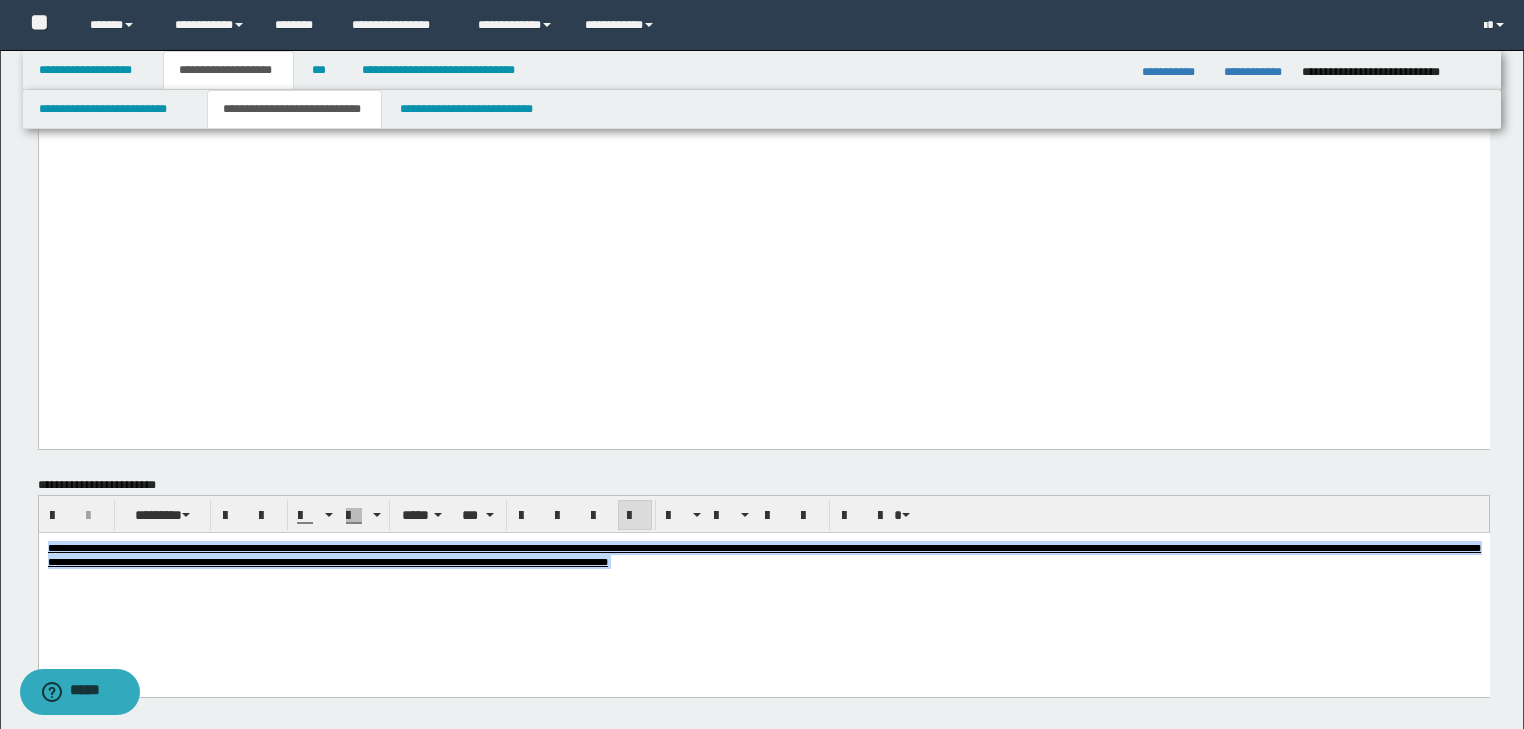 scroll, scrollTop: 1920, scrollLeft: 0, axis: vertical 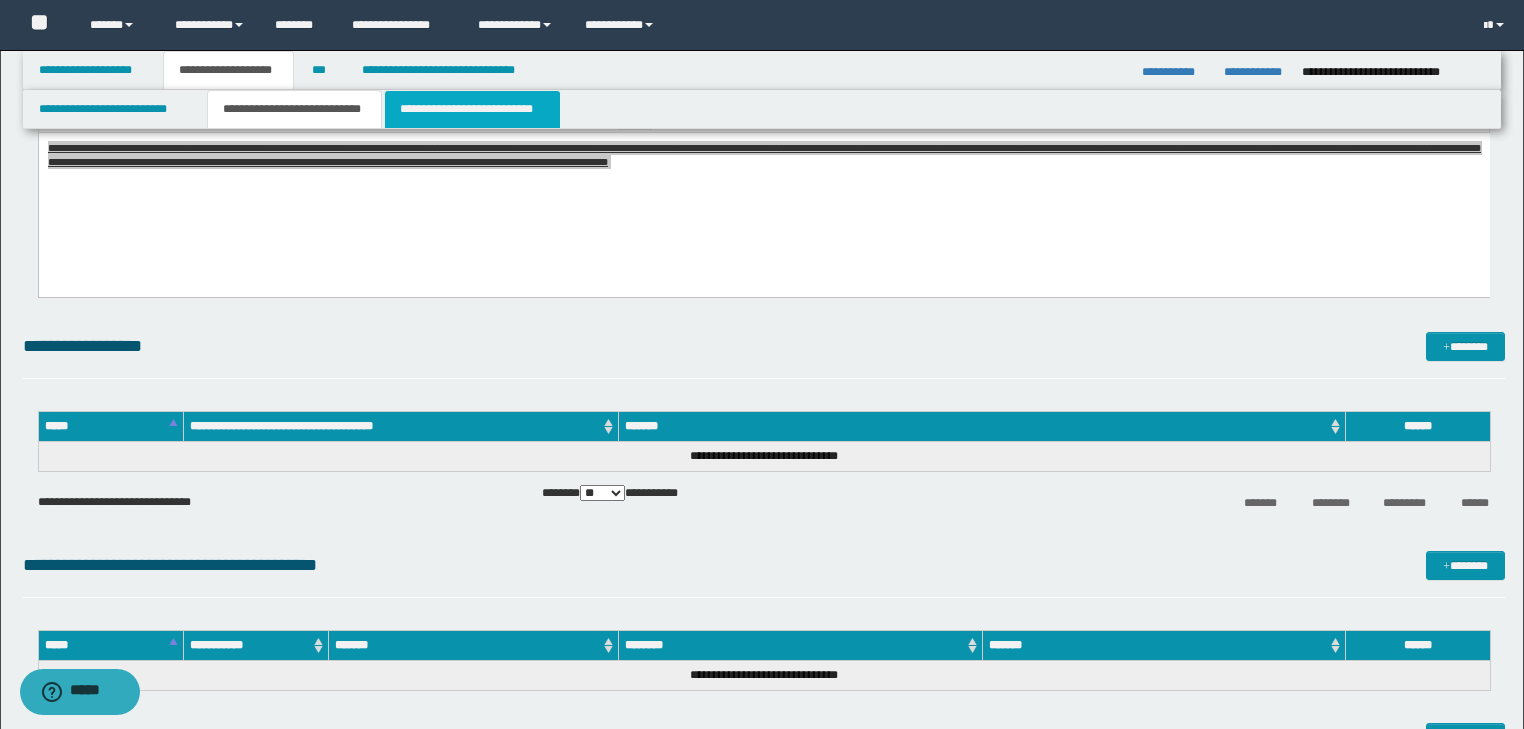 click on "**********" at bounding box center (472, 109) 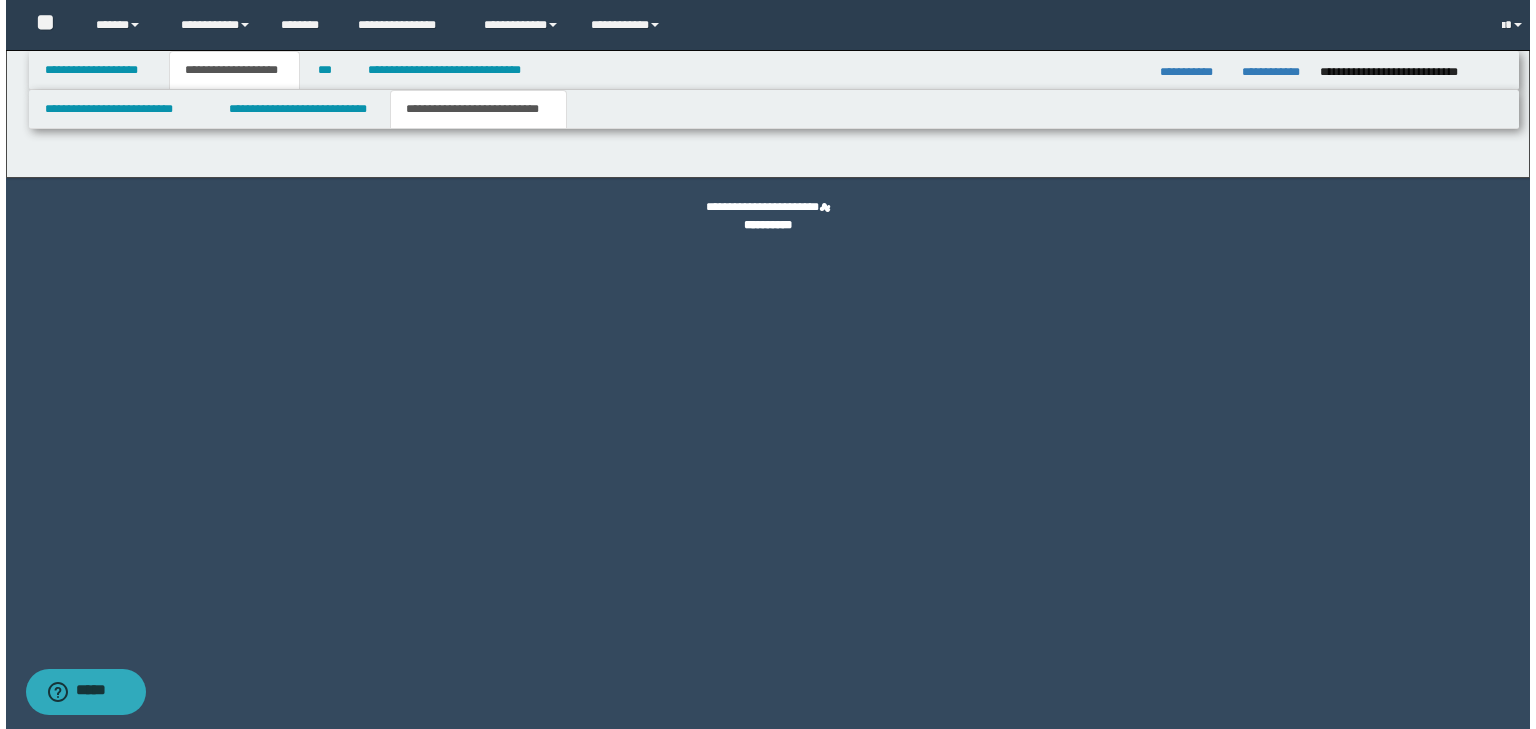 scroll, scrollTop: 0, scrollLeft: 0, axis: both 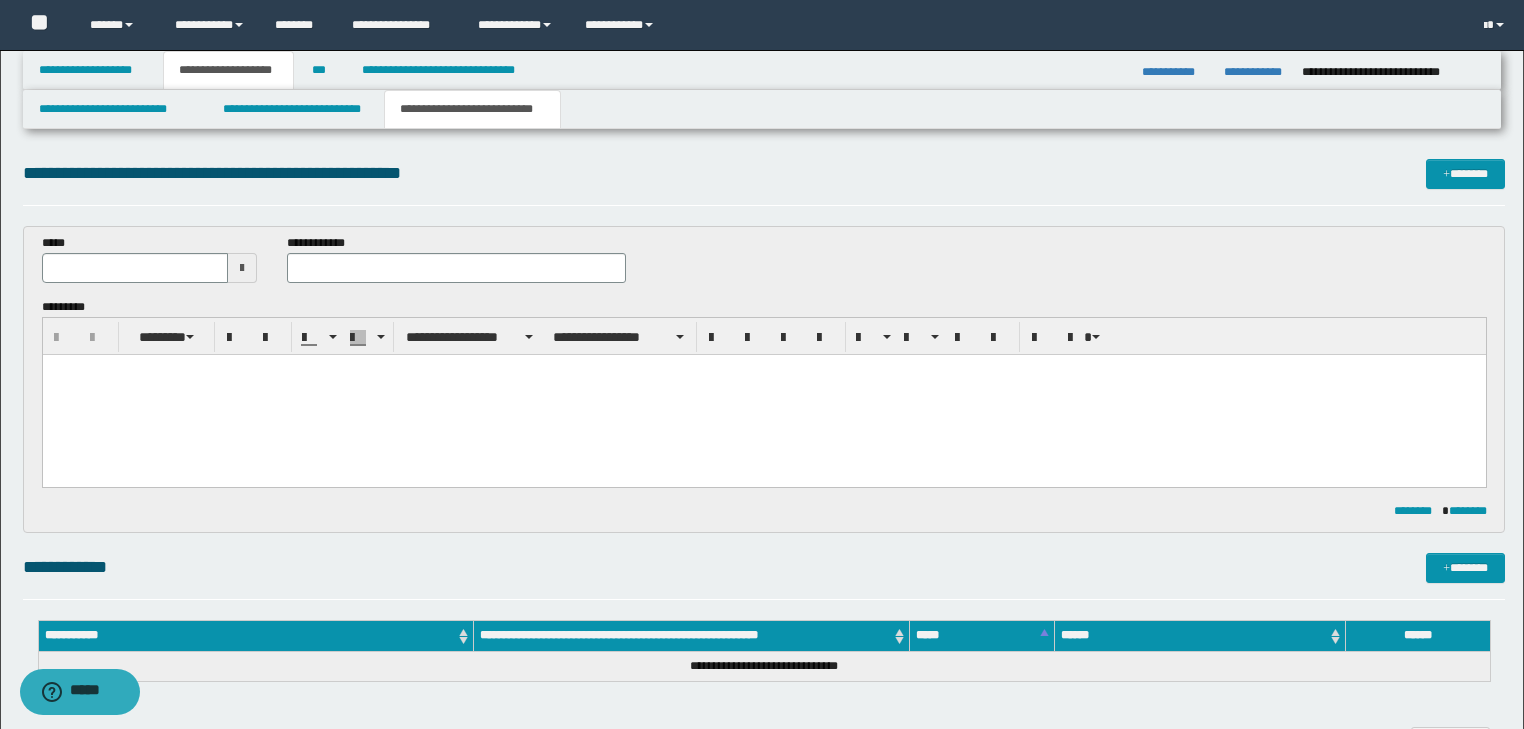 click at bounding box center [763, 394] 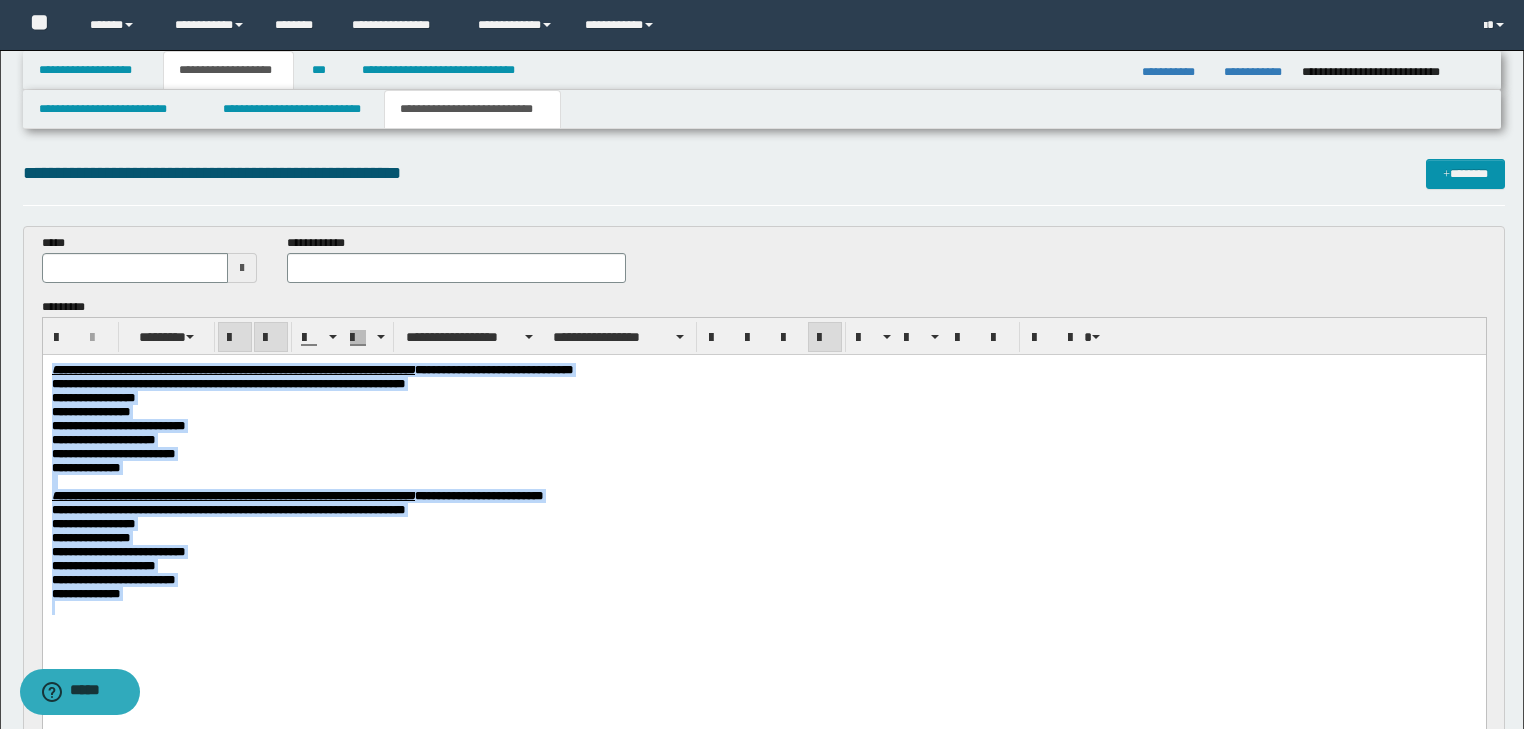 drag, startPoint x: 53, startPoint y: 365, endPoint x: 433, endPoint y: 539, distance: 417.94257 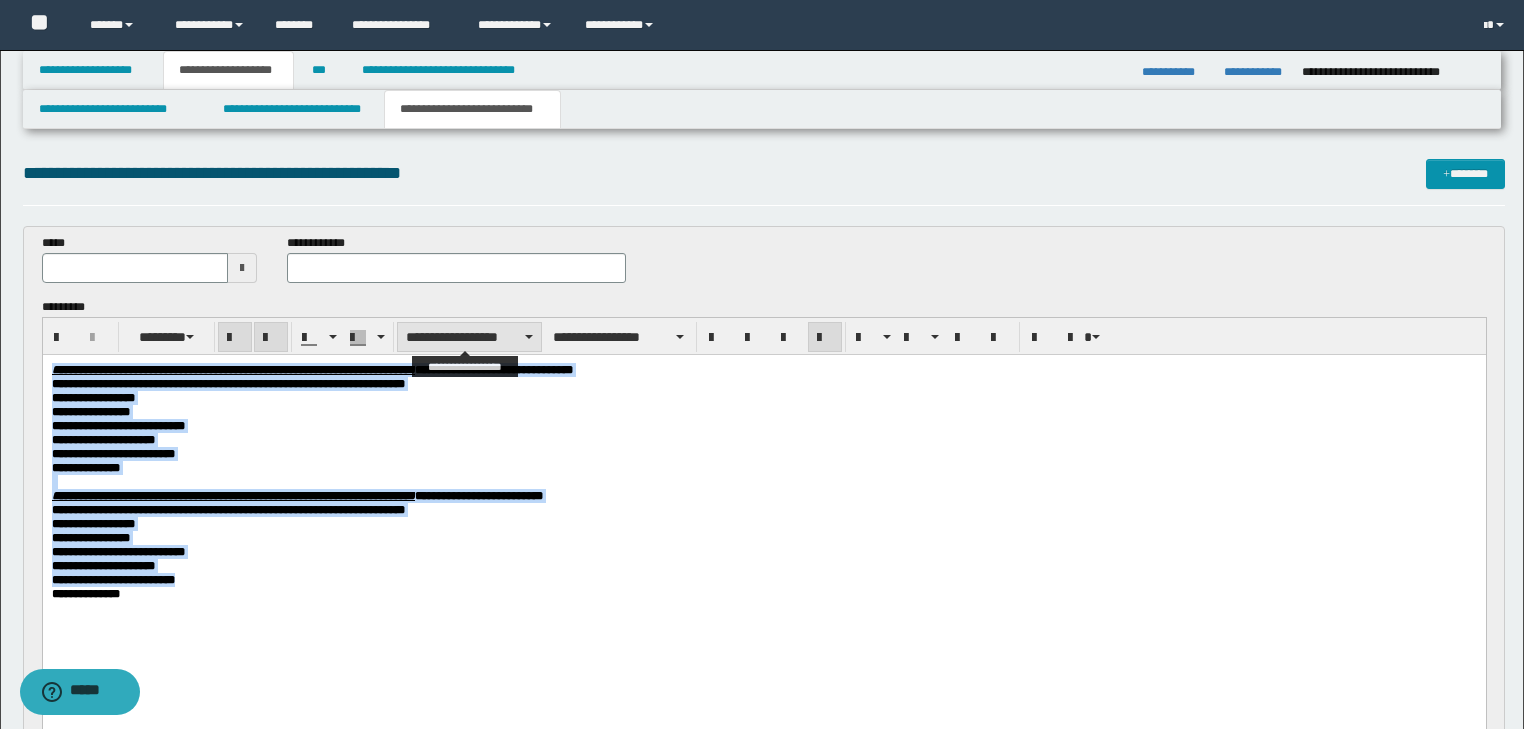 click on "**********" at bounding box center (469, 337) 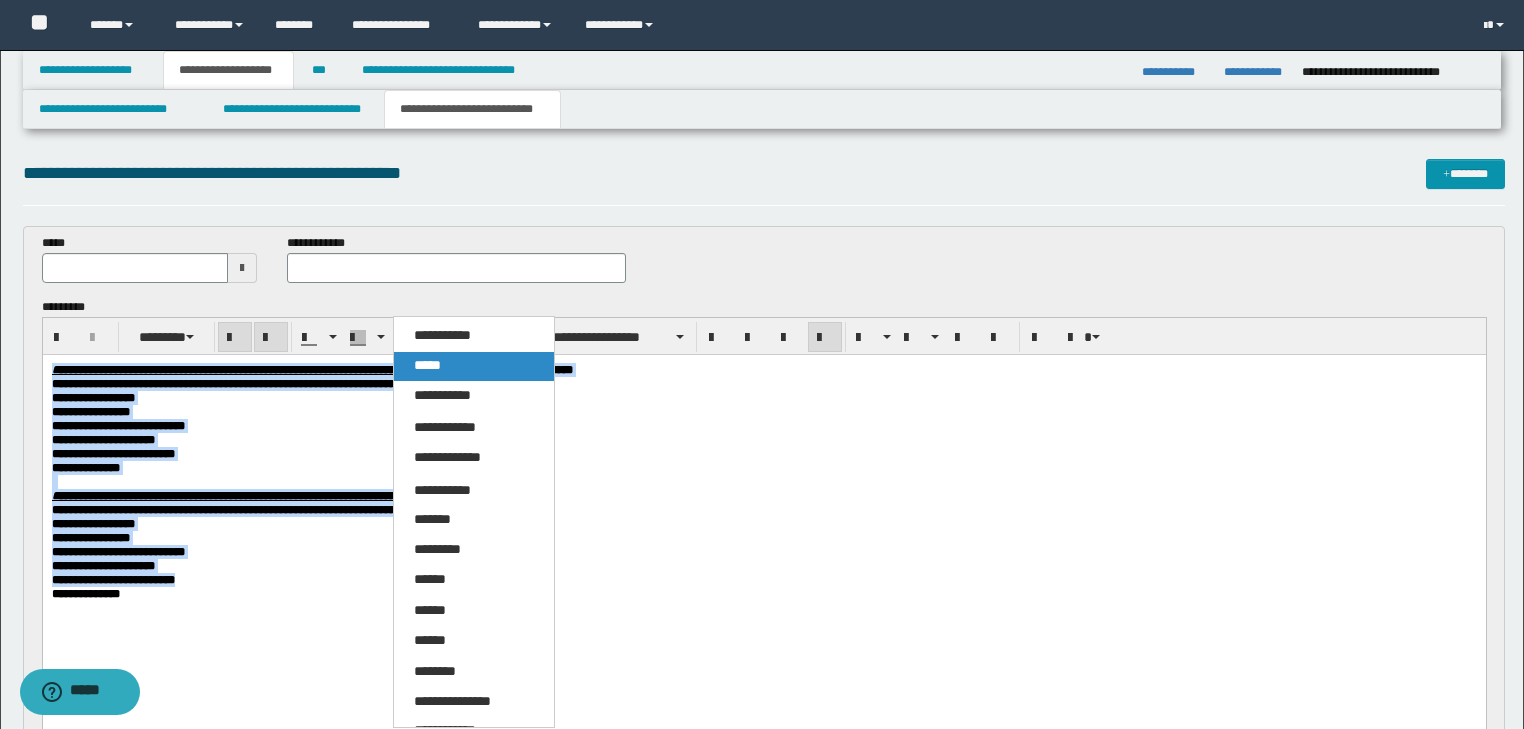 click on "*****" at bounding box center (474, 366) 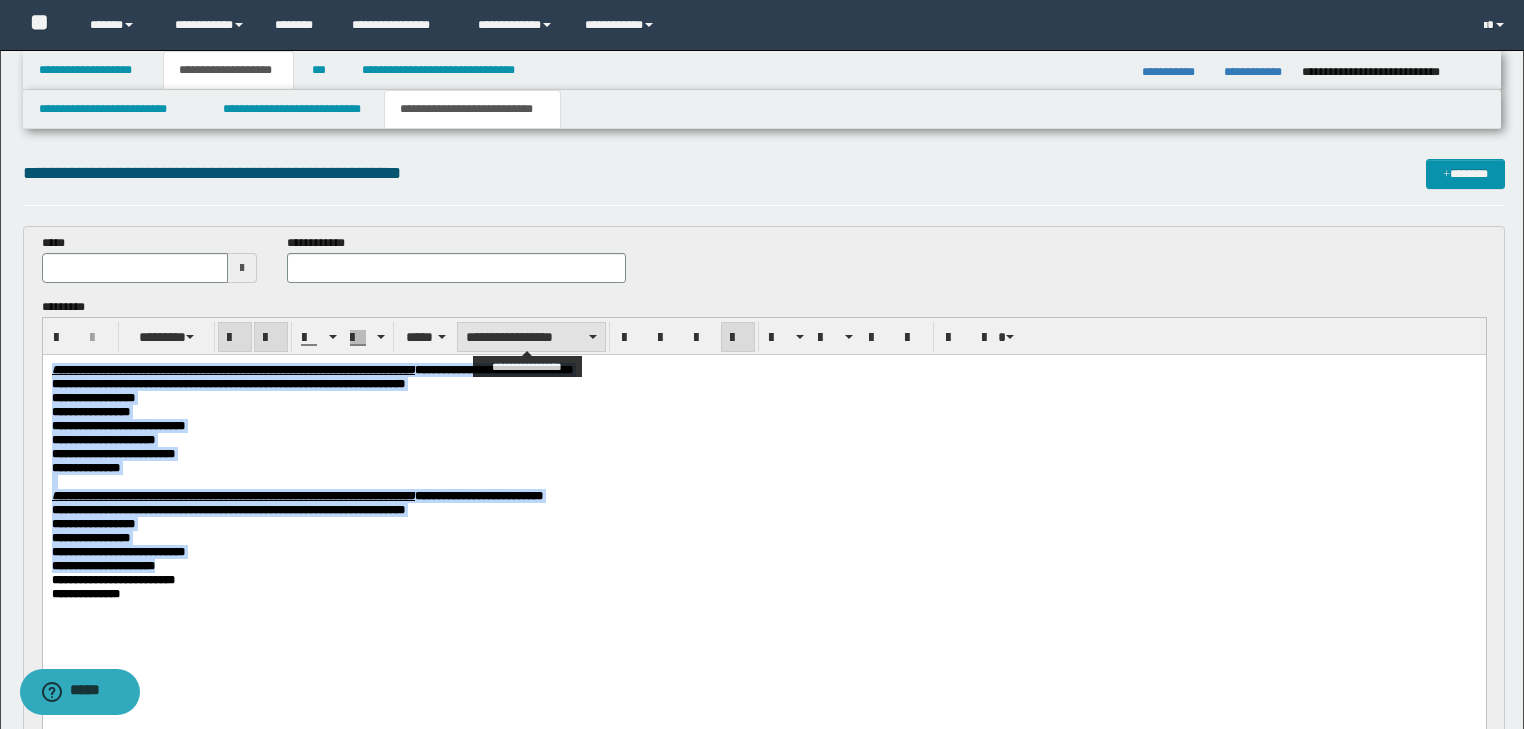 click on "**********" at bounding box center (531, 337) 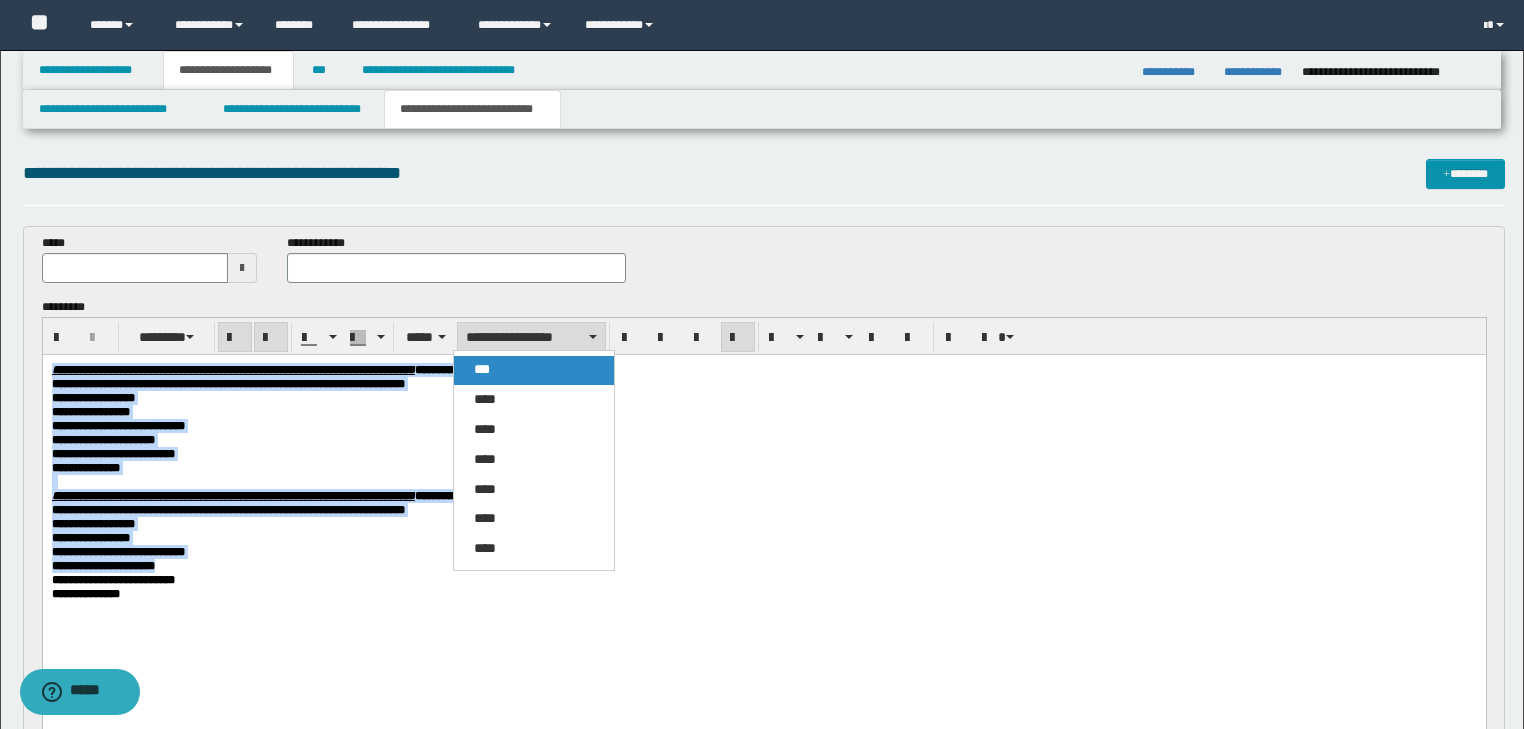drag, startPoint x: 480, startPoint y: 363, endPoint x: 450, endPoint y: 3, distance: 361.24783 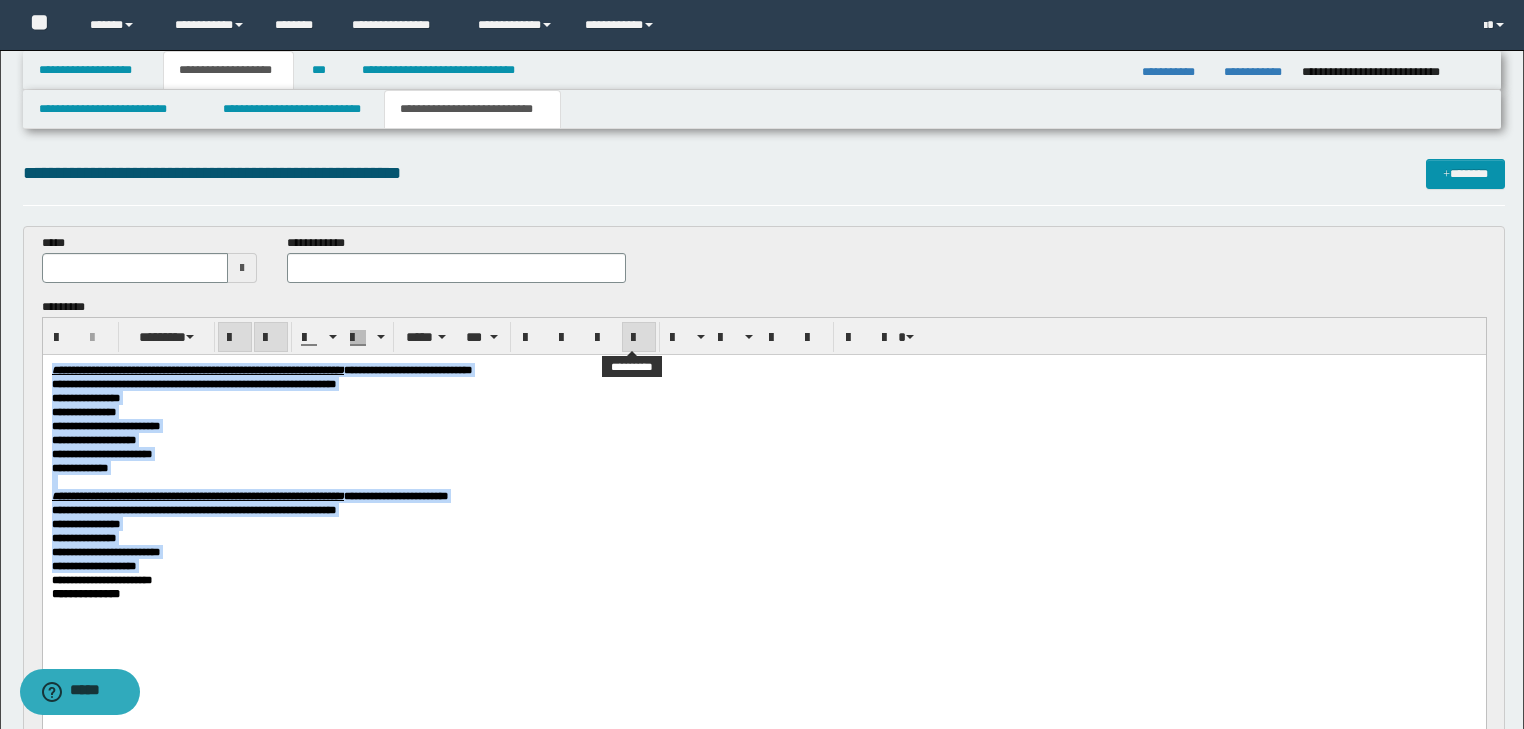 click at bounding box center [639, 337] 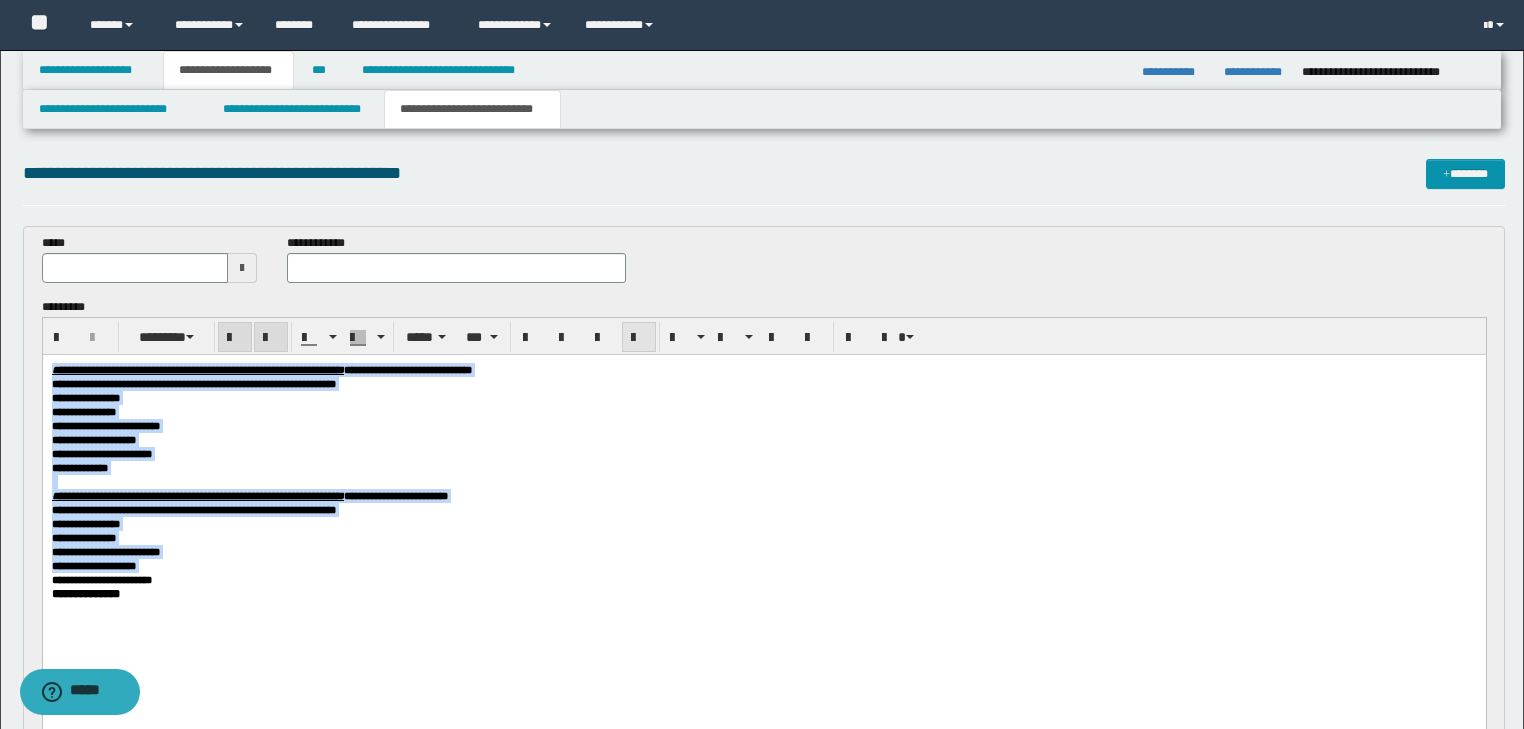 click at bounding box center (639, 338) 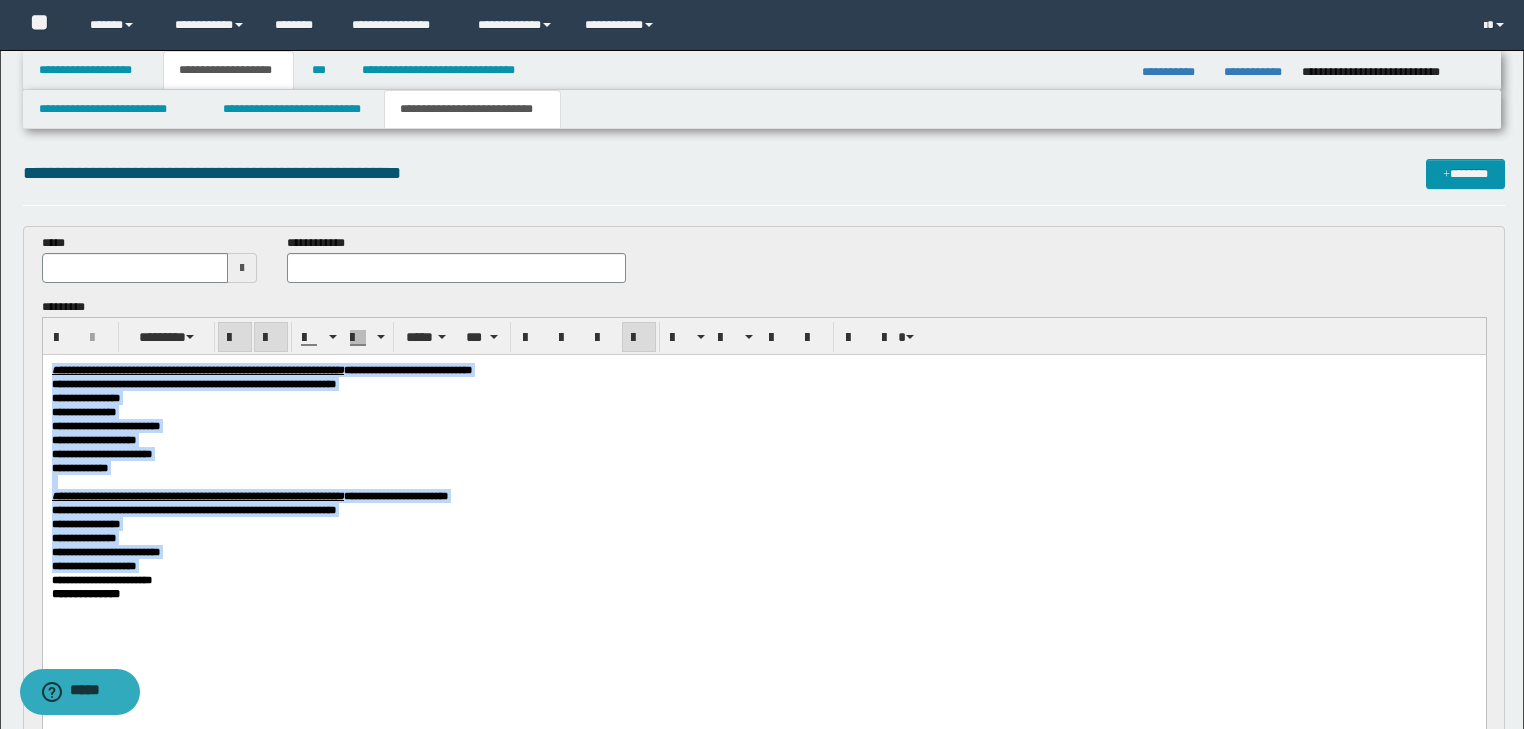 click on "**********" at bounding box center [763, 425] 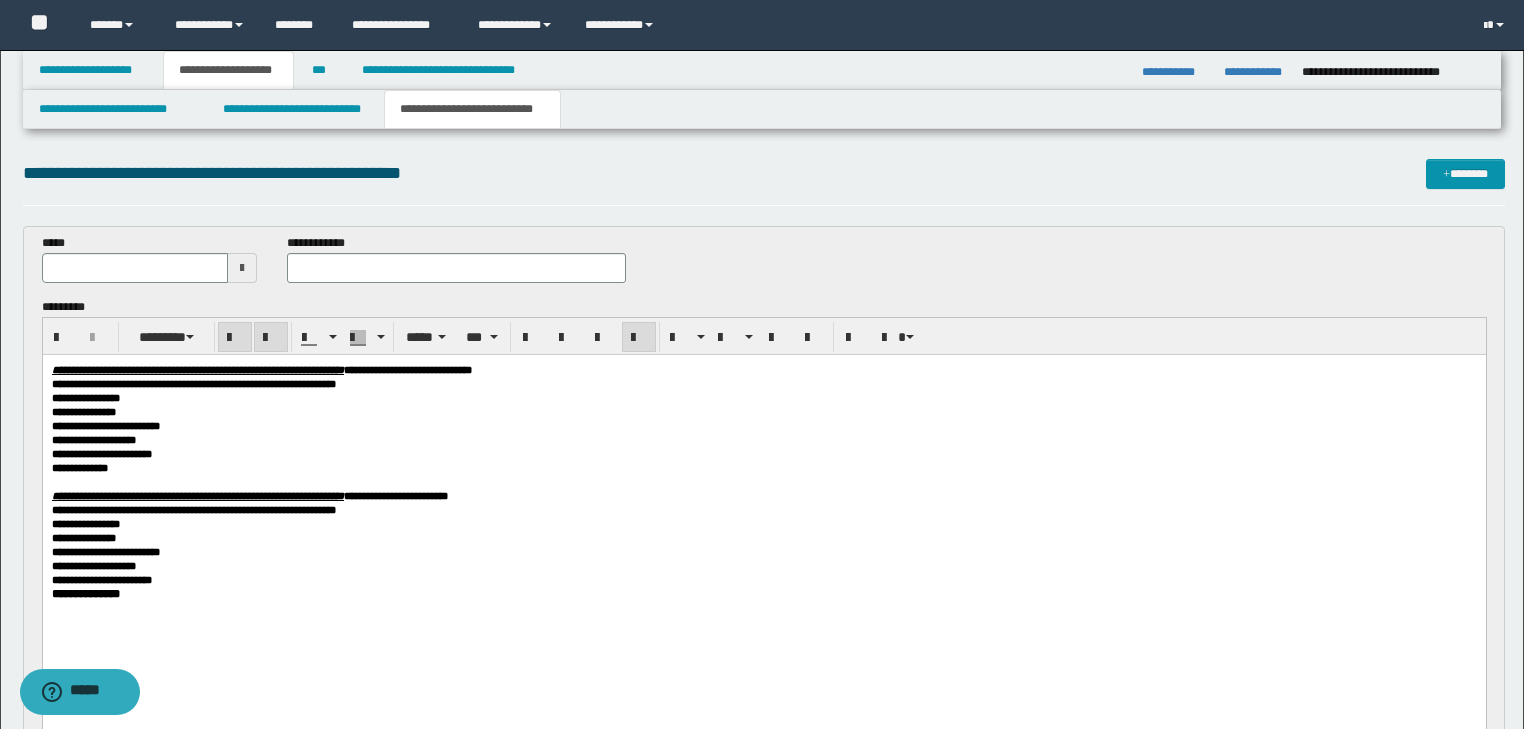 click on "**********" at bounding box center (763, 425) 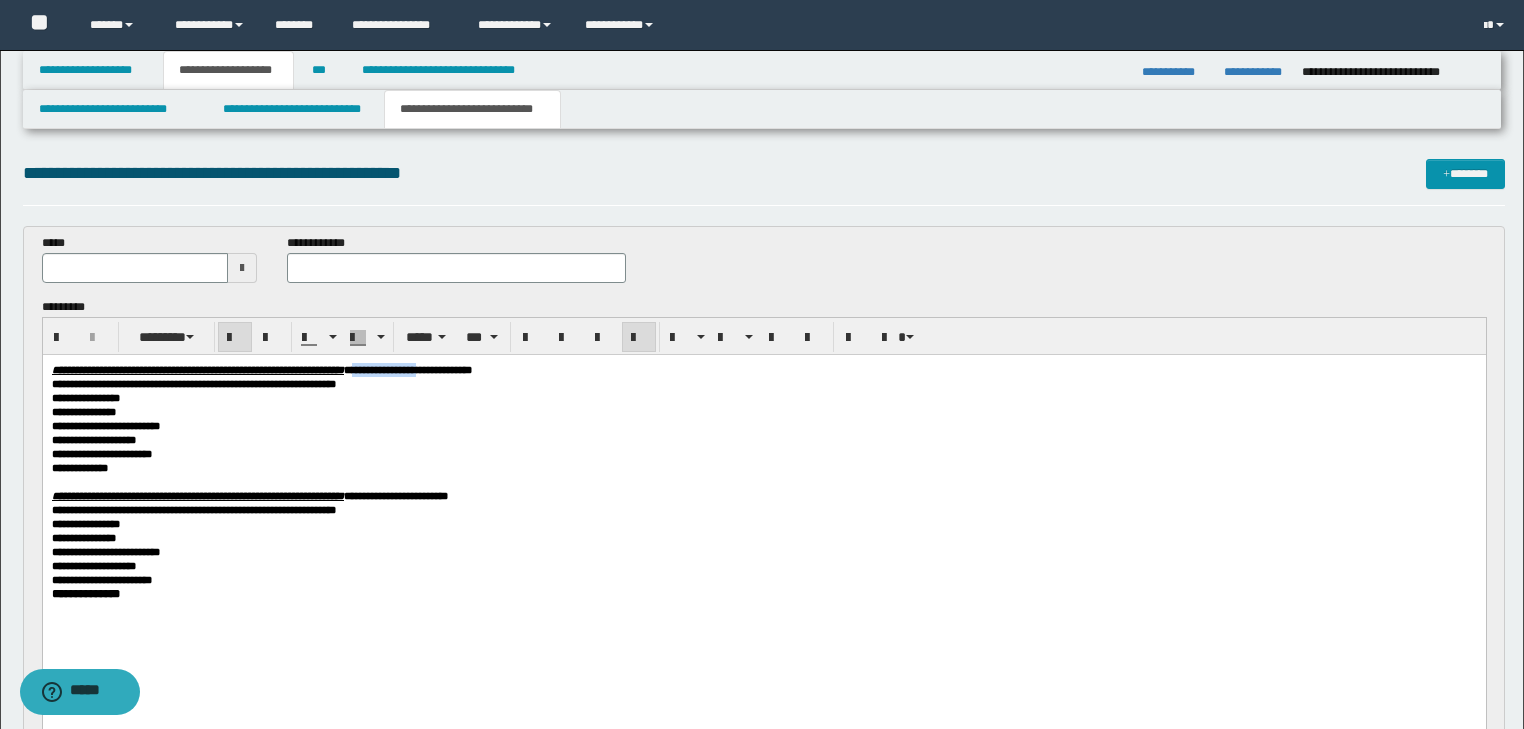 drag, startPoint x: 511, startPoint y: 369, endPoint x: 597, endPoint y: 370, distance: 86.00581 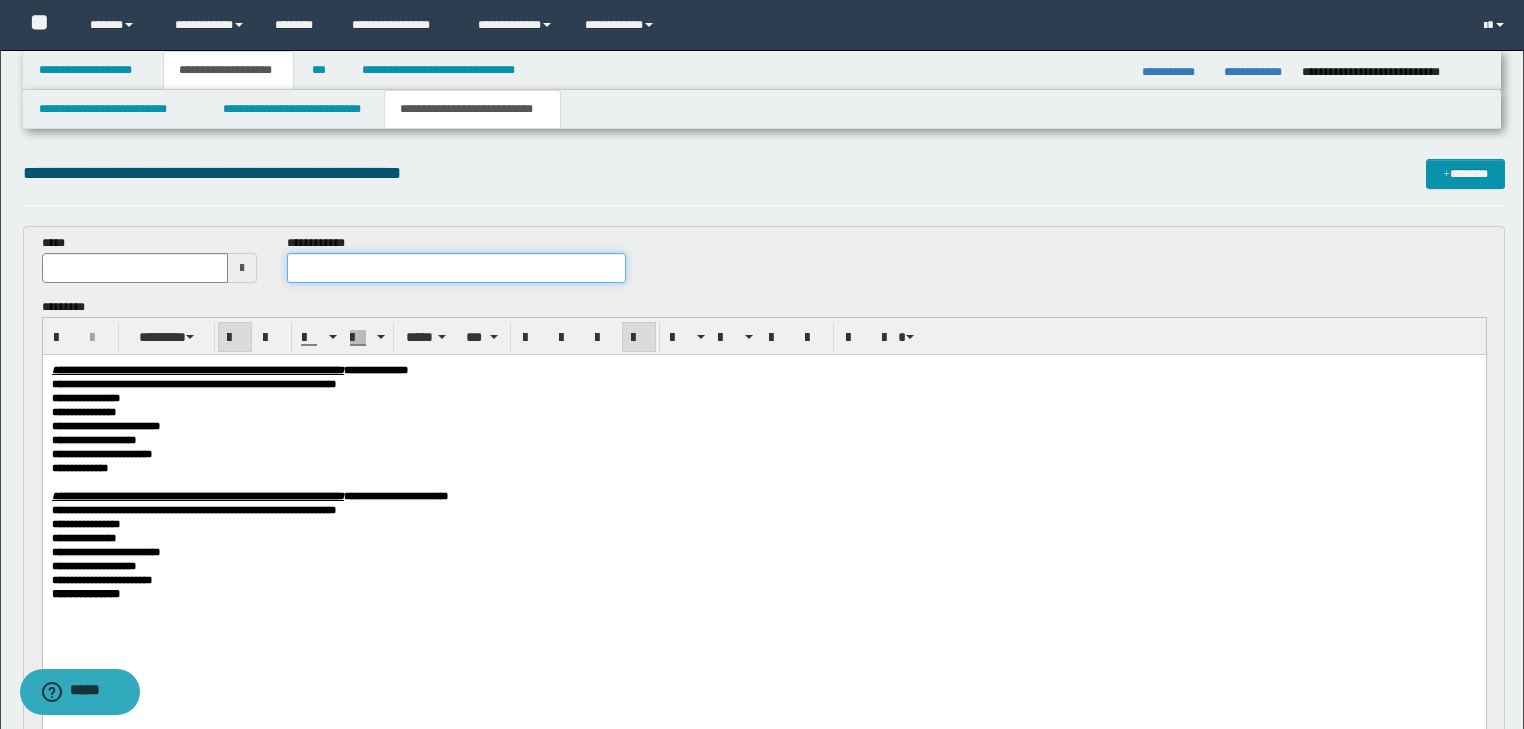 click at bounding box center (456, 268) 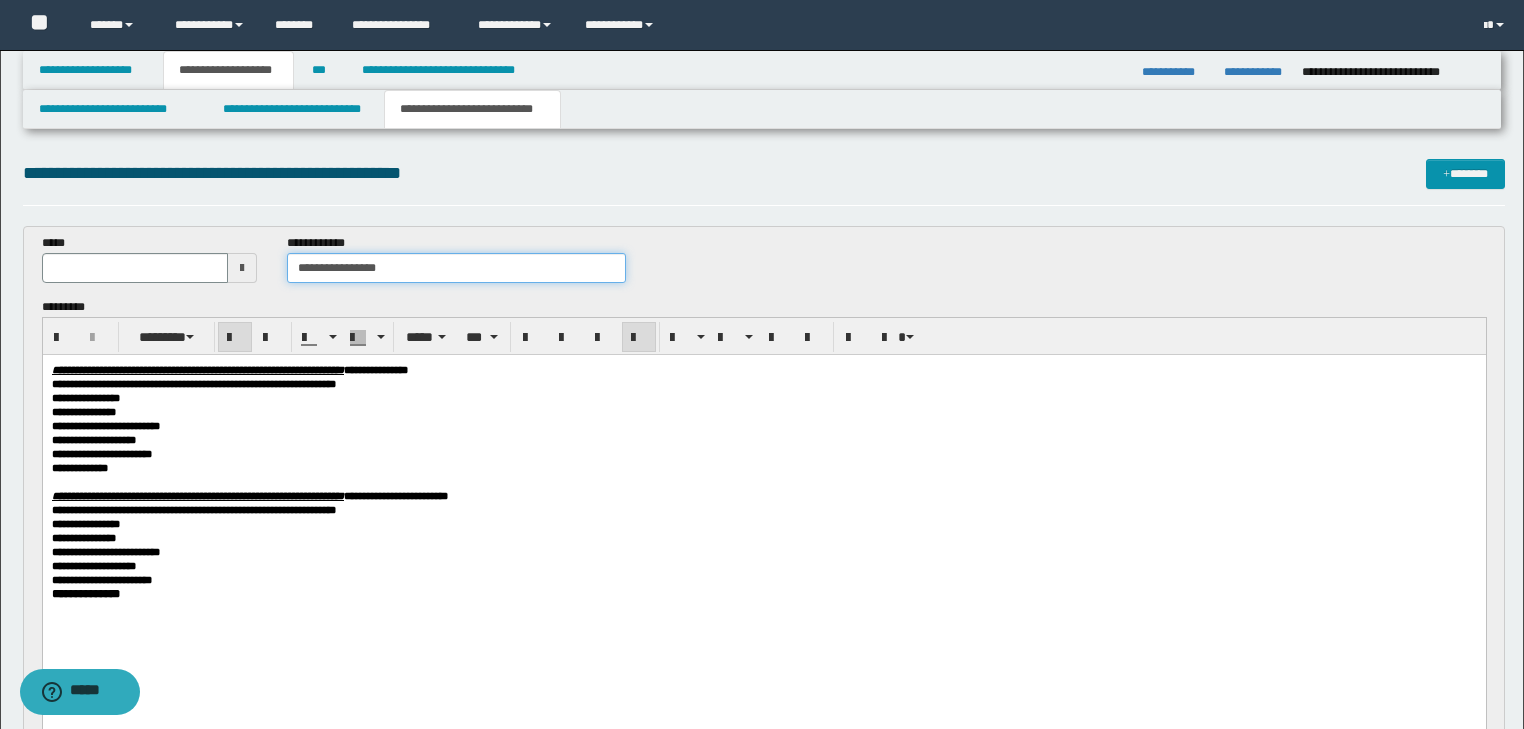 type on "**********" 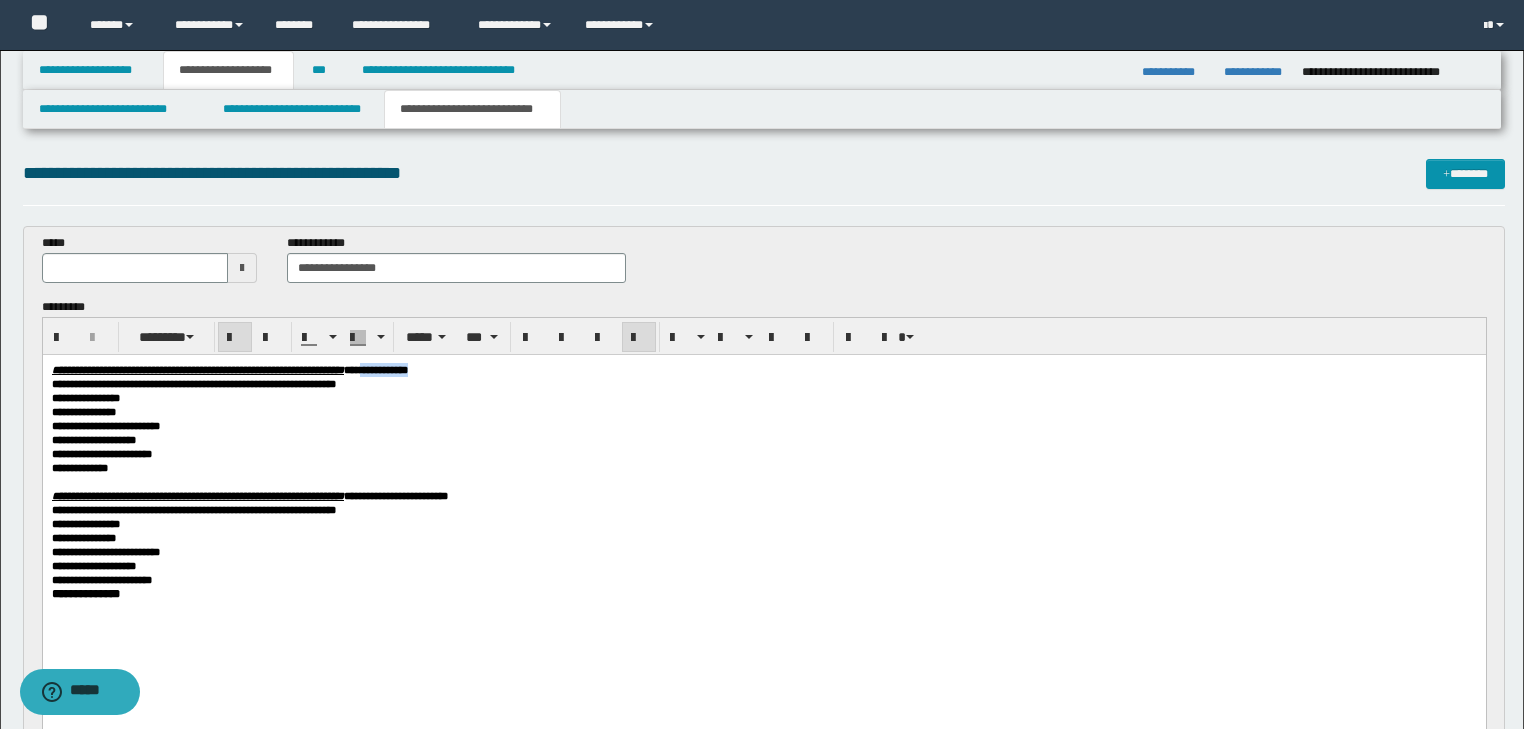 drag, startPoint x: 516, startPoint y: 367, endPoint x: 602, endPoint y: 372, distance: 86.145226 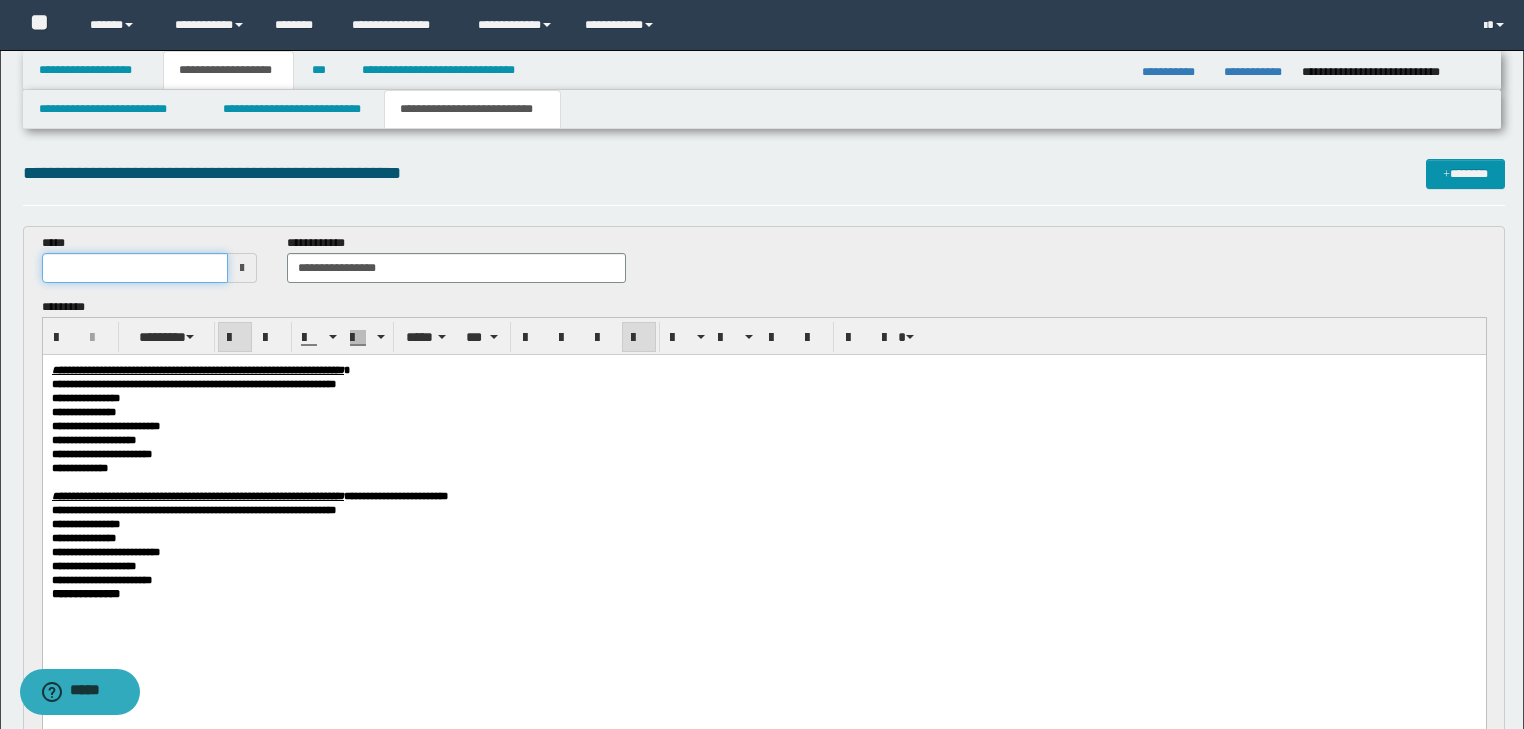 click at bounding box center [135, 268] 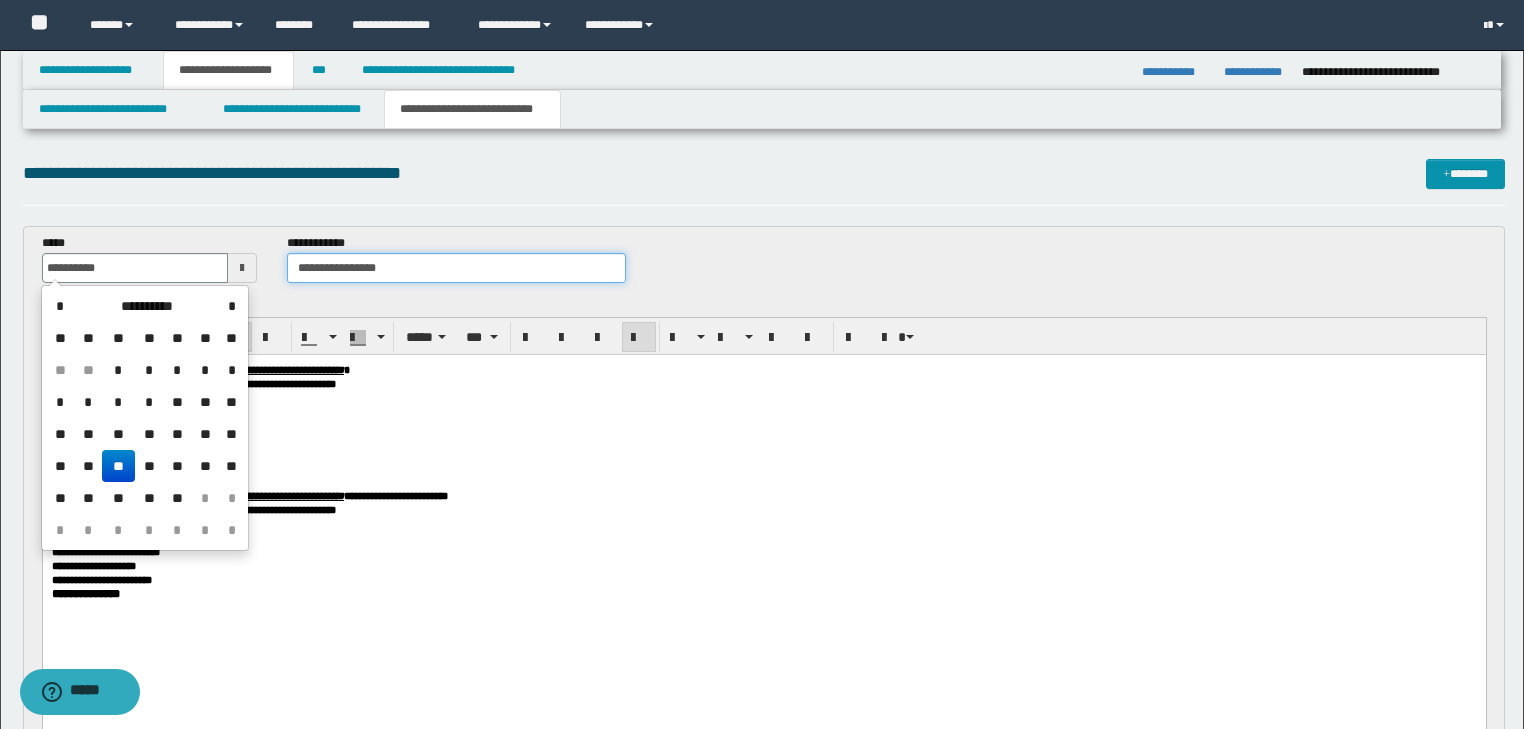 type on "**********" 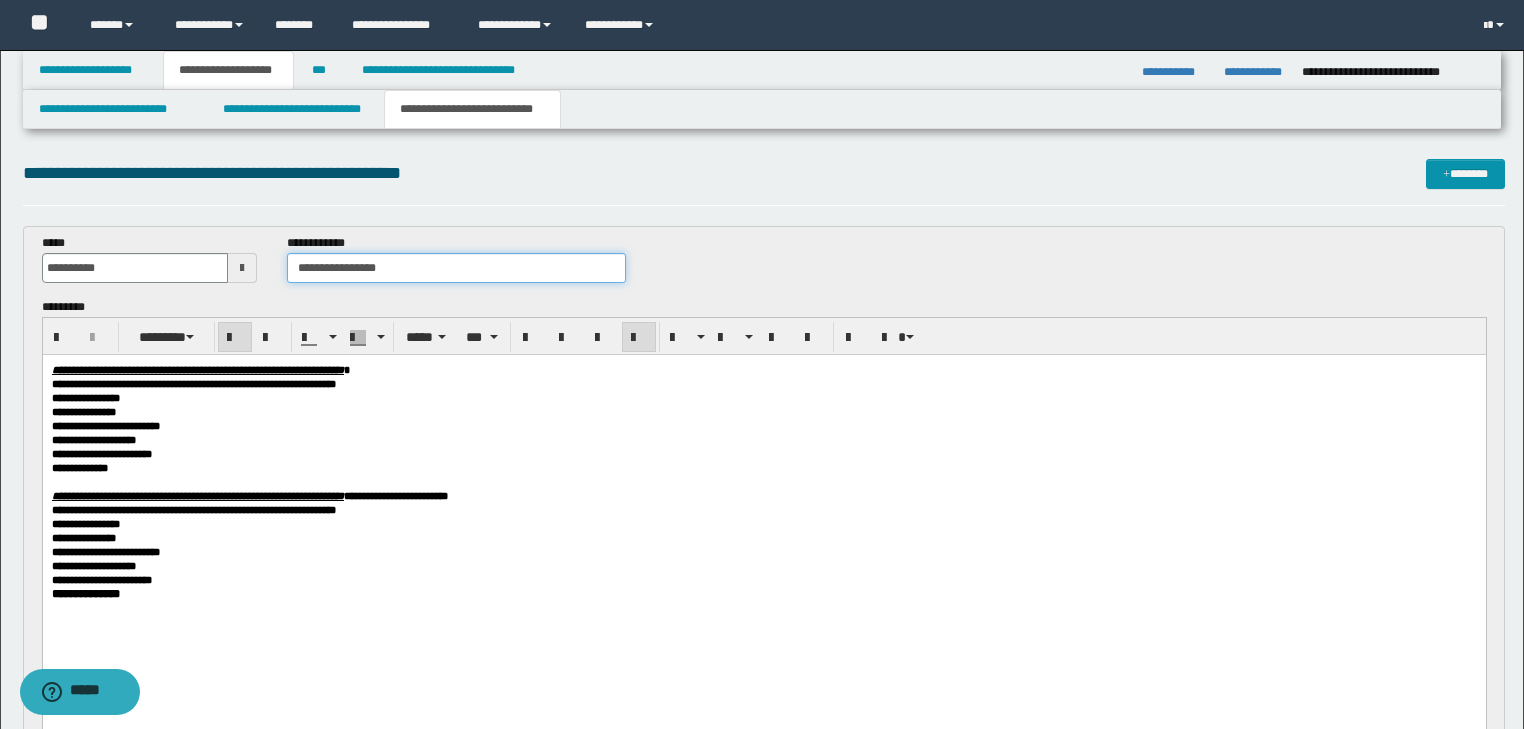 click on "**********" at bounding box center (456, 268) 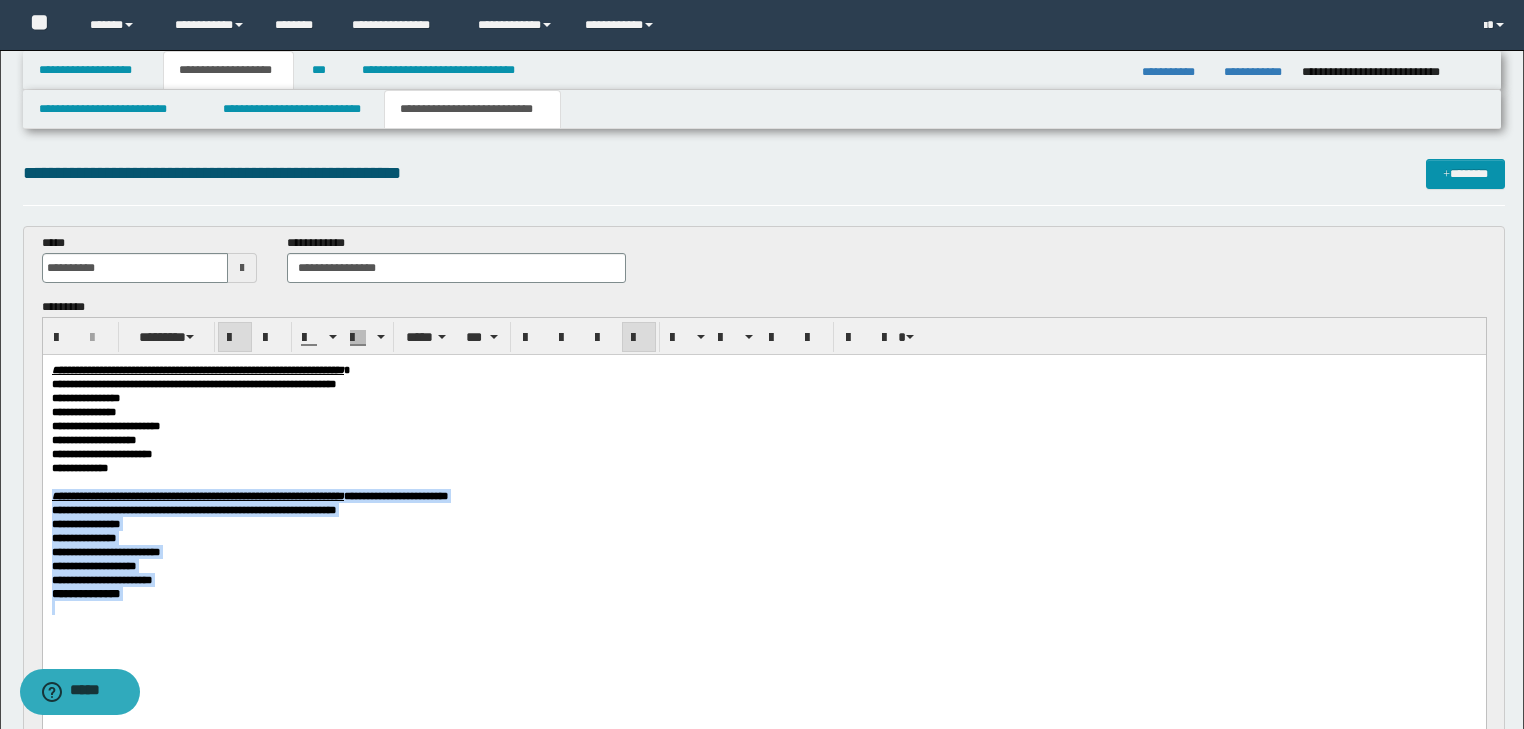 drag, startPoint x: 207, startPoint y: 575, endPoint x: 226, endPoint y: 657, distance: 84.17244 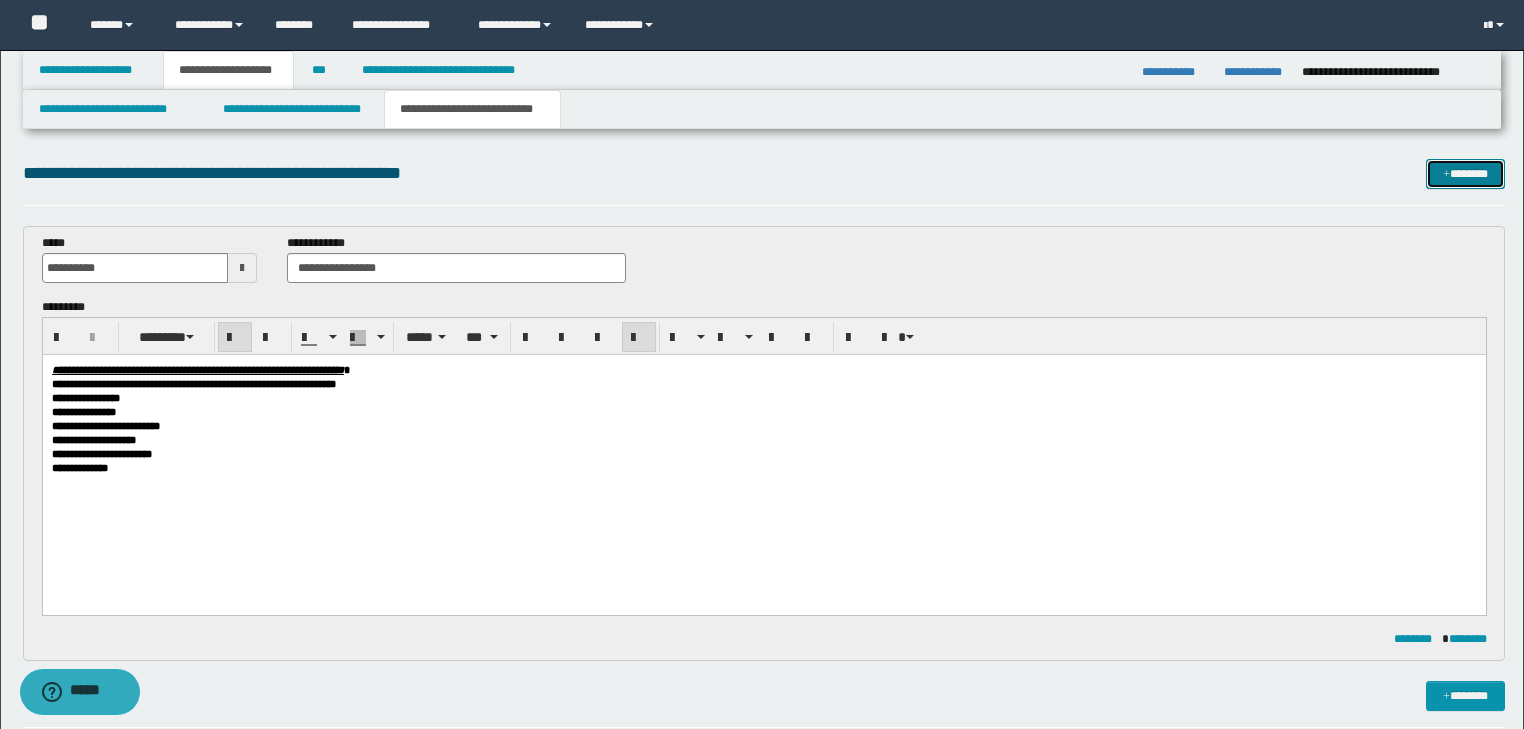 click on "*******" at bounding box center (1465, 174) 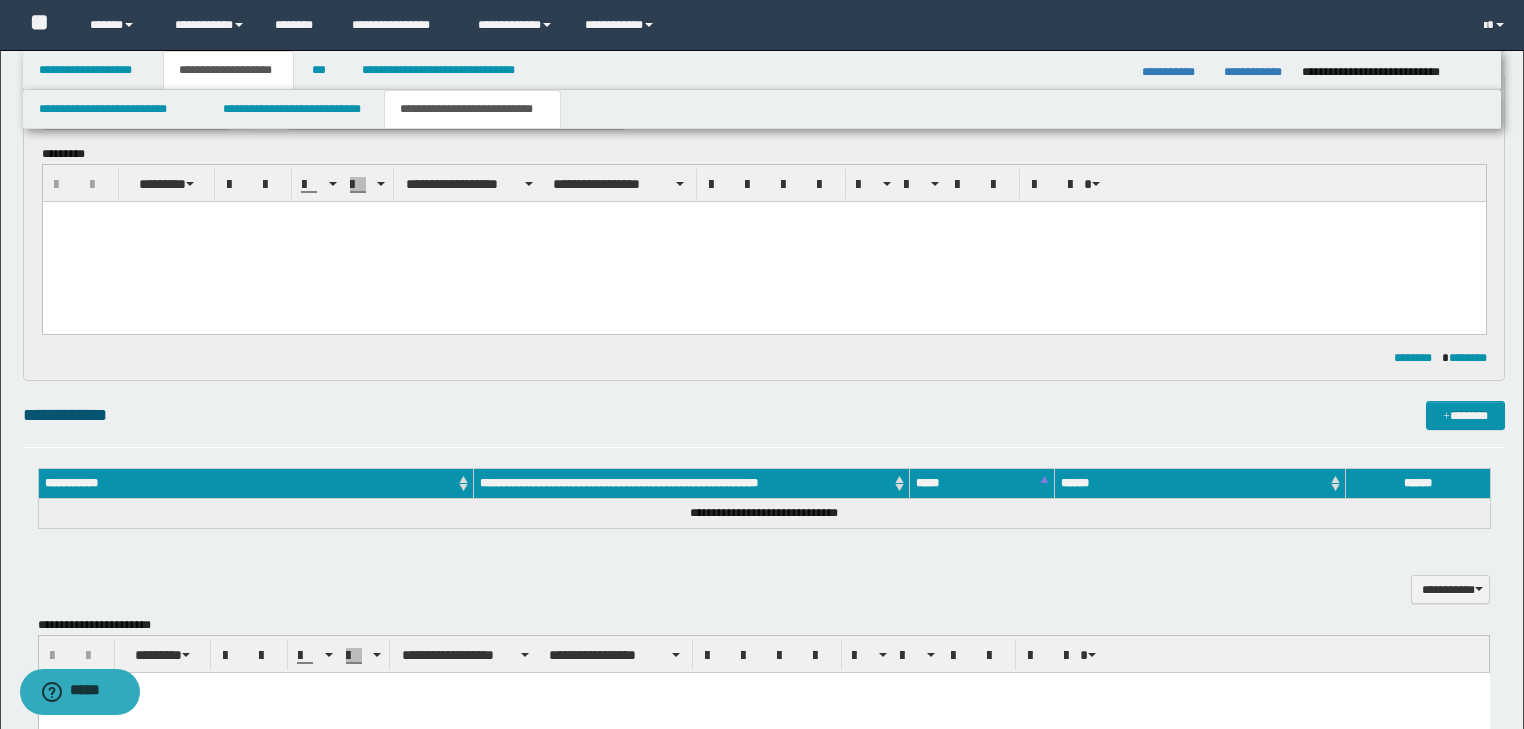 scroll, scrollTop: 0, scrollLeft: 0, axis: both 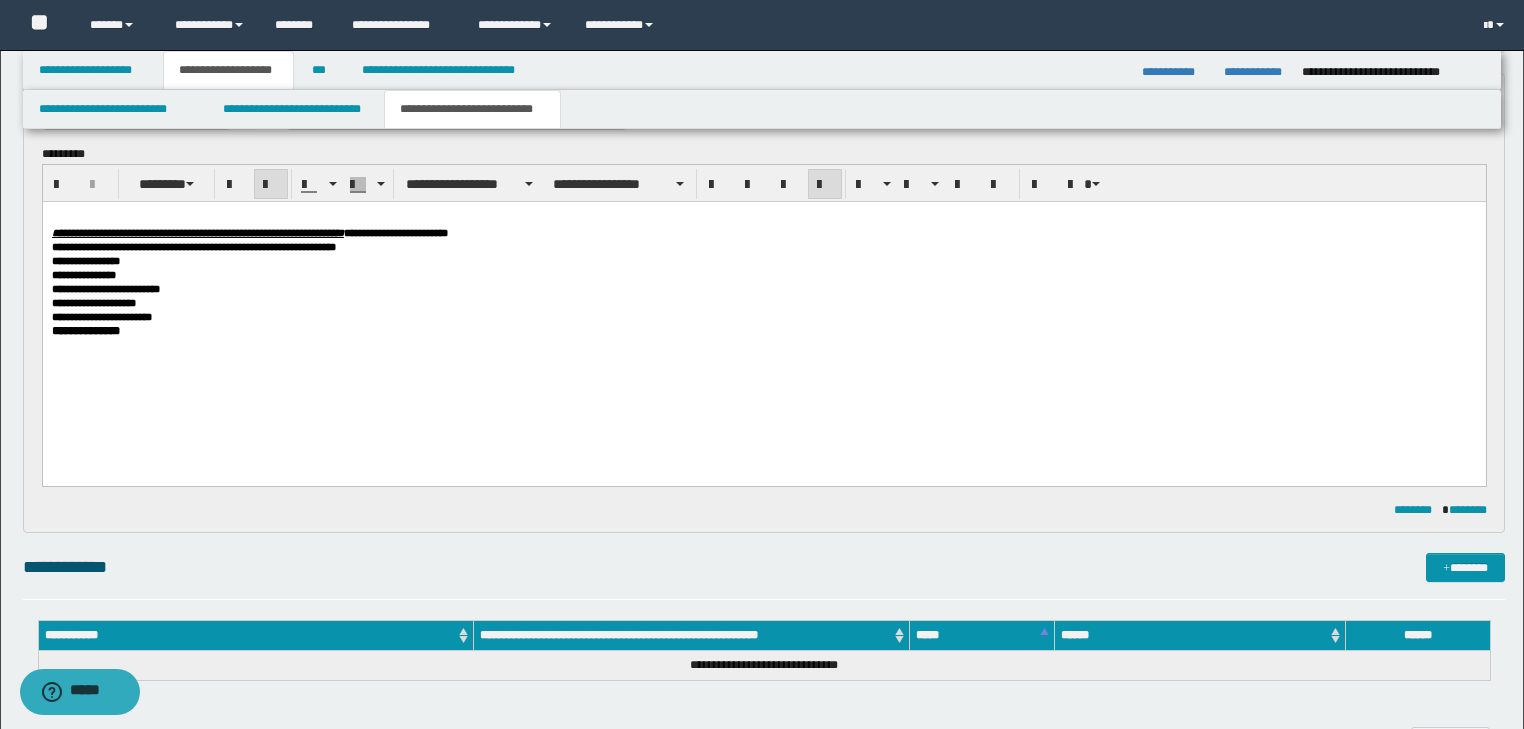 click on "**********" at bounding box center (197, 233) 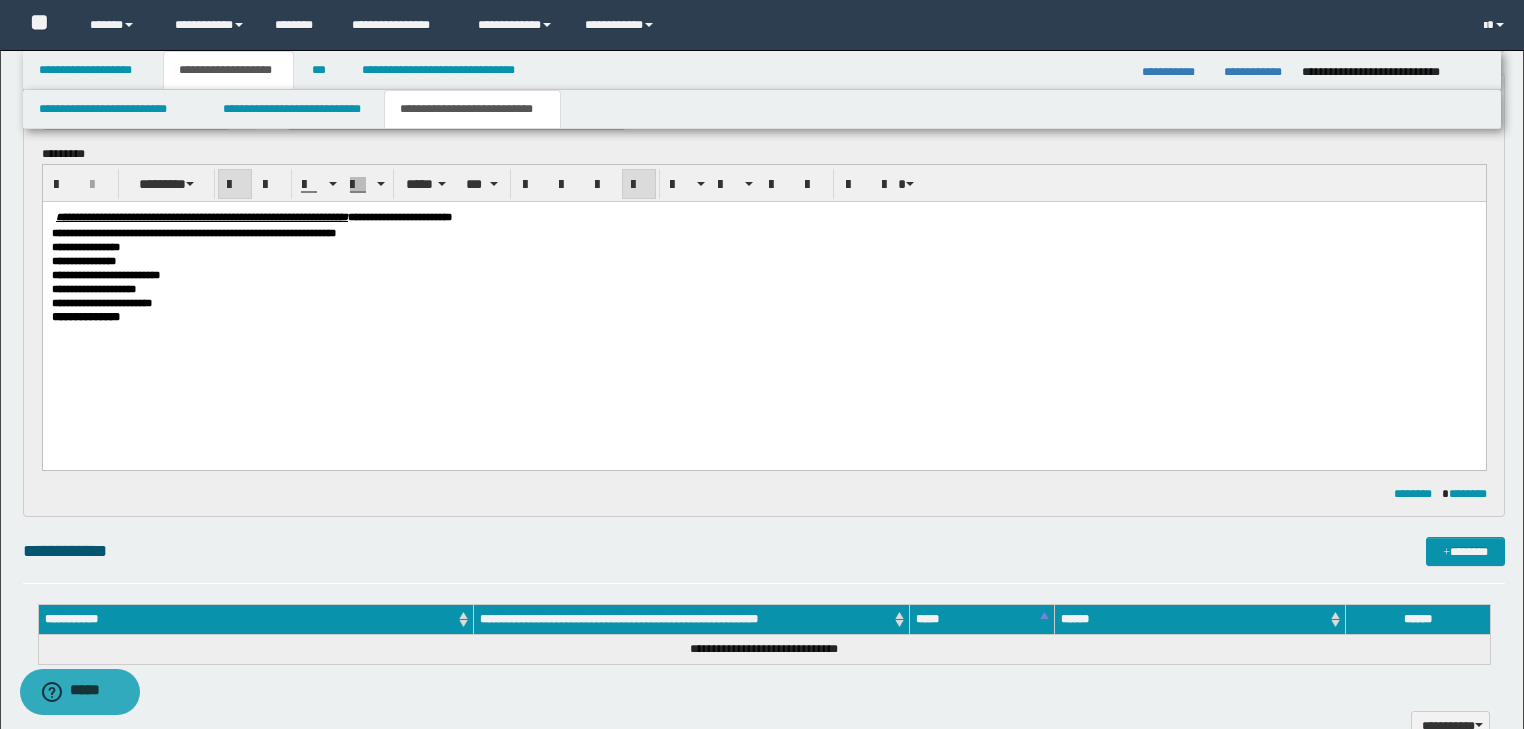 click on "**********" at bounding box center (399, 217) 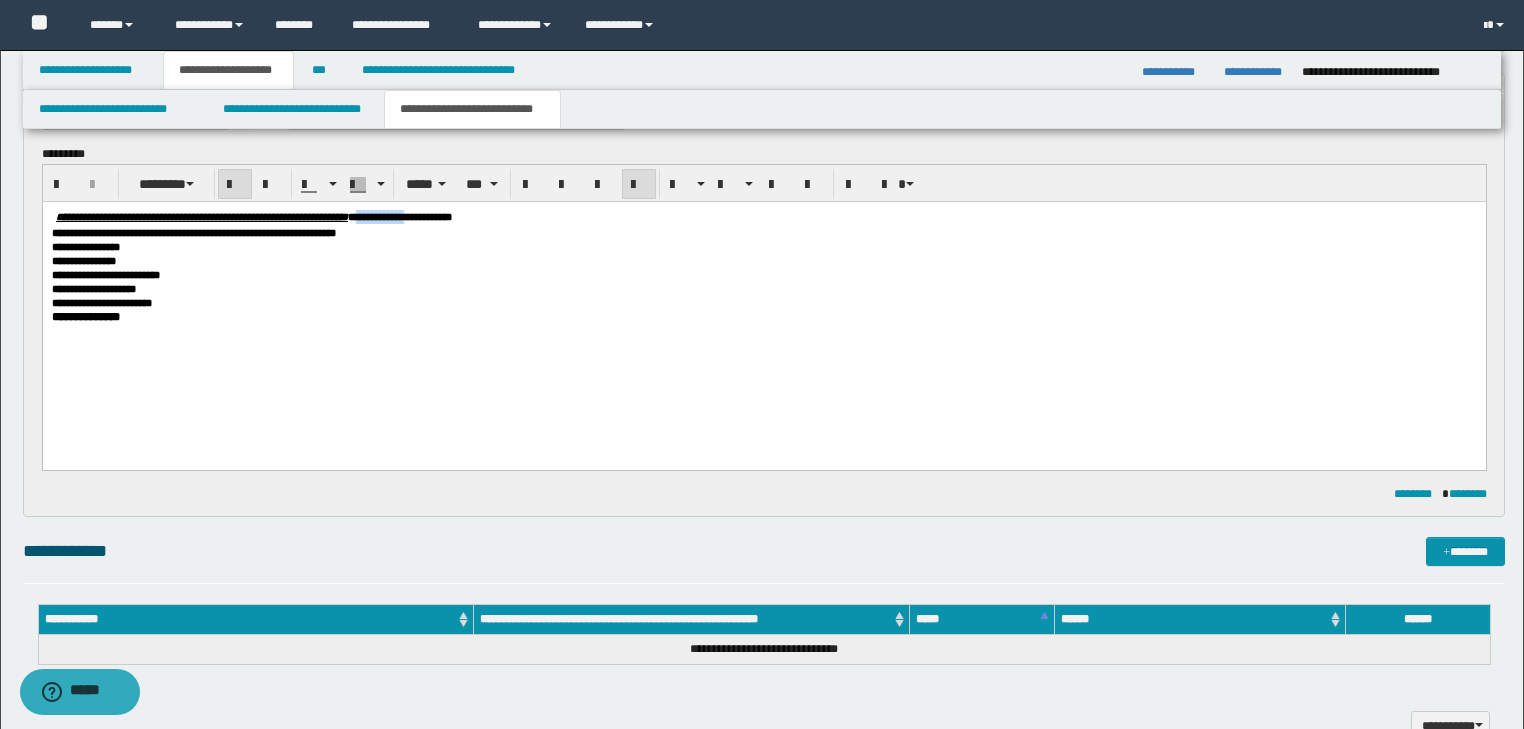 click on "**********" at bounding box center [399, 217] 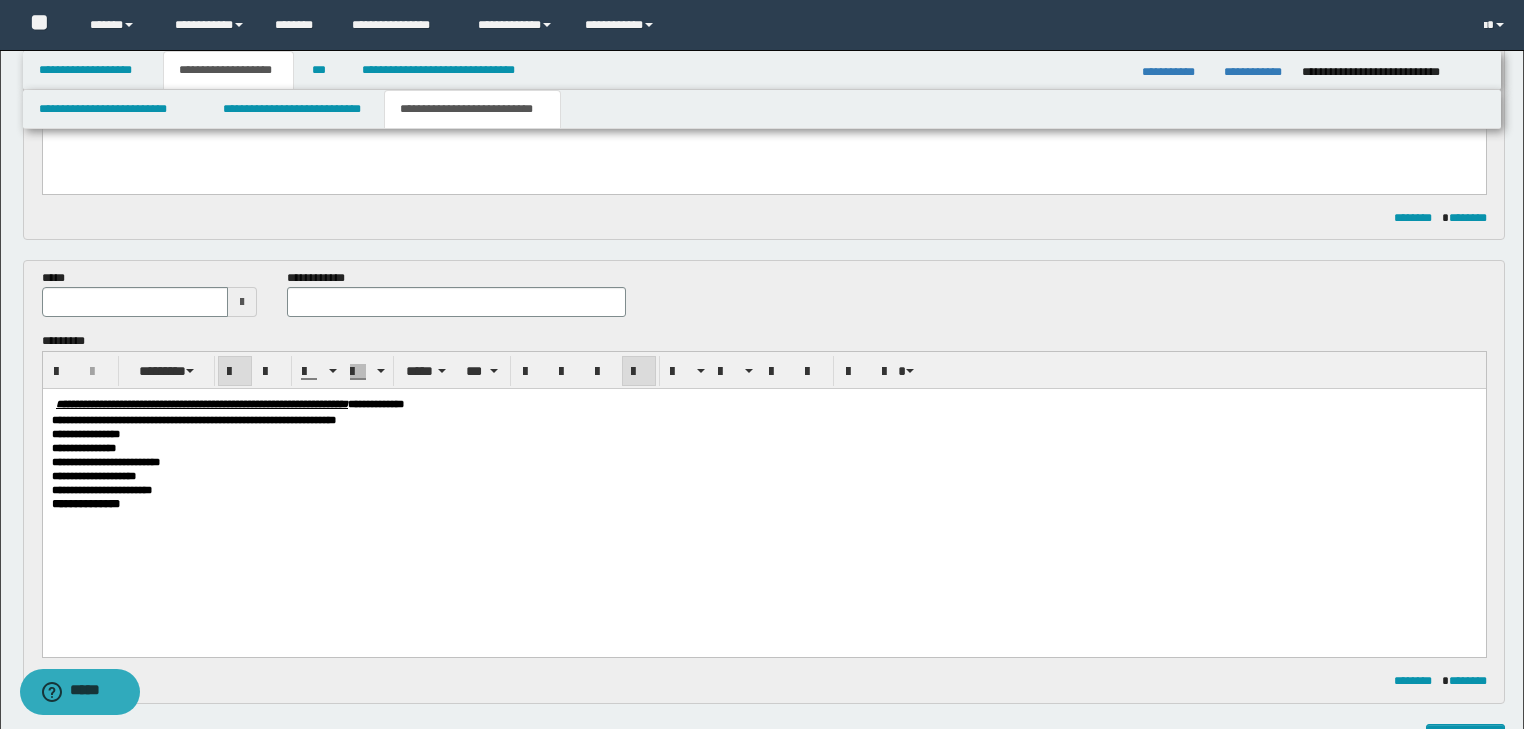 scroll, scrollTop: 368, scrollLeft: 0, axis: vertical 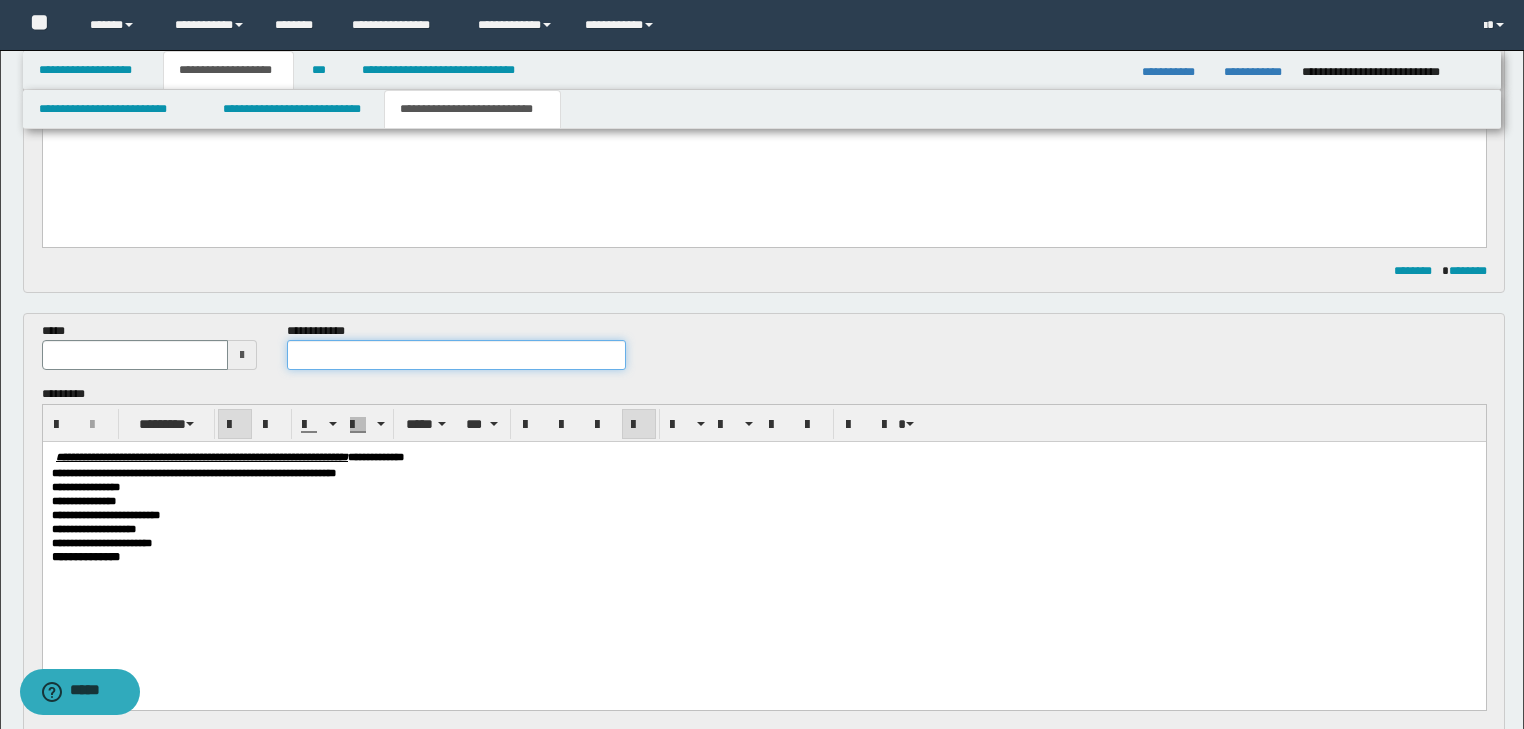 click at bounding box center (456, 355) 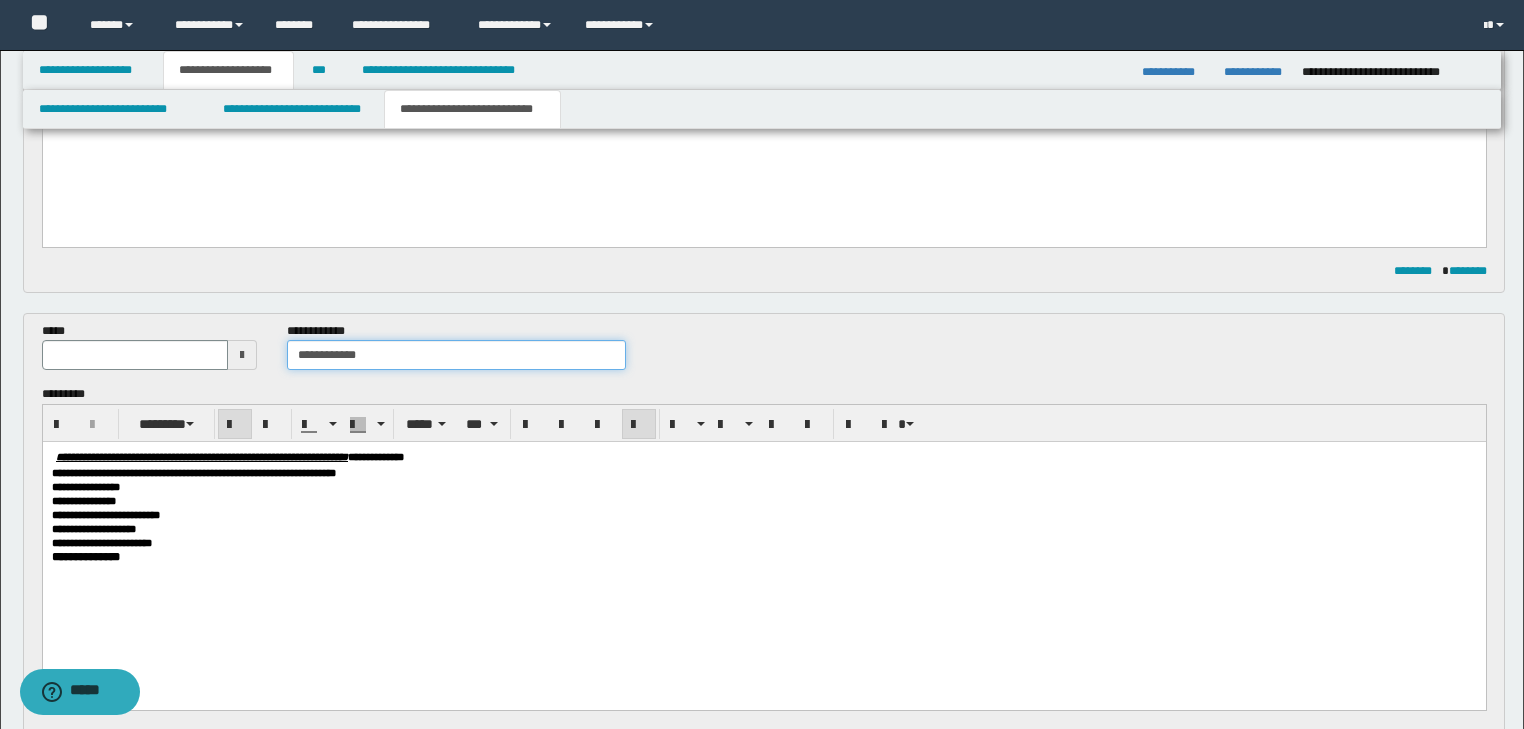 type on "**********" 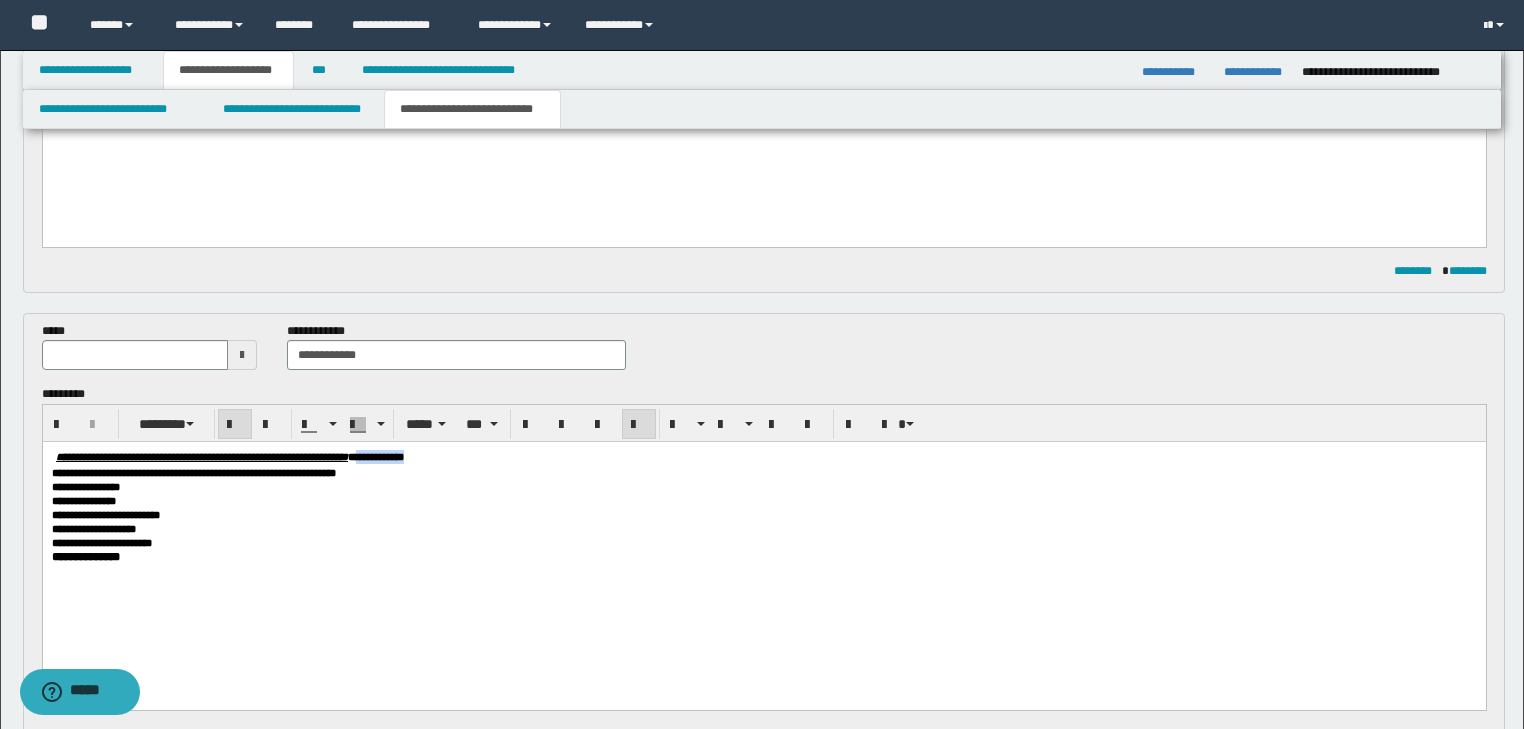 drag, startPoint x: 512, startPoint y: 455, endPoint x: 636, endPoint y: 461, distance: 124.14507 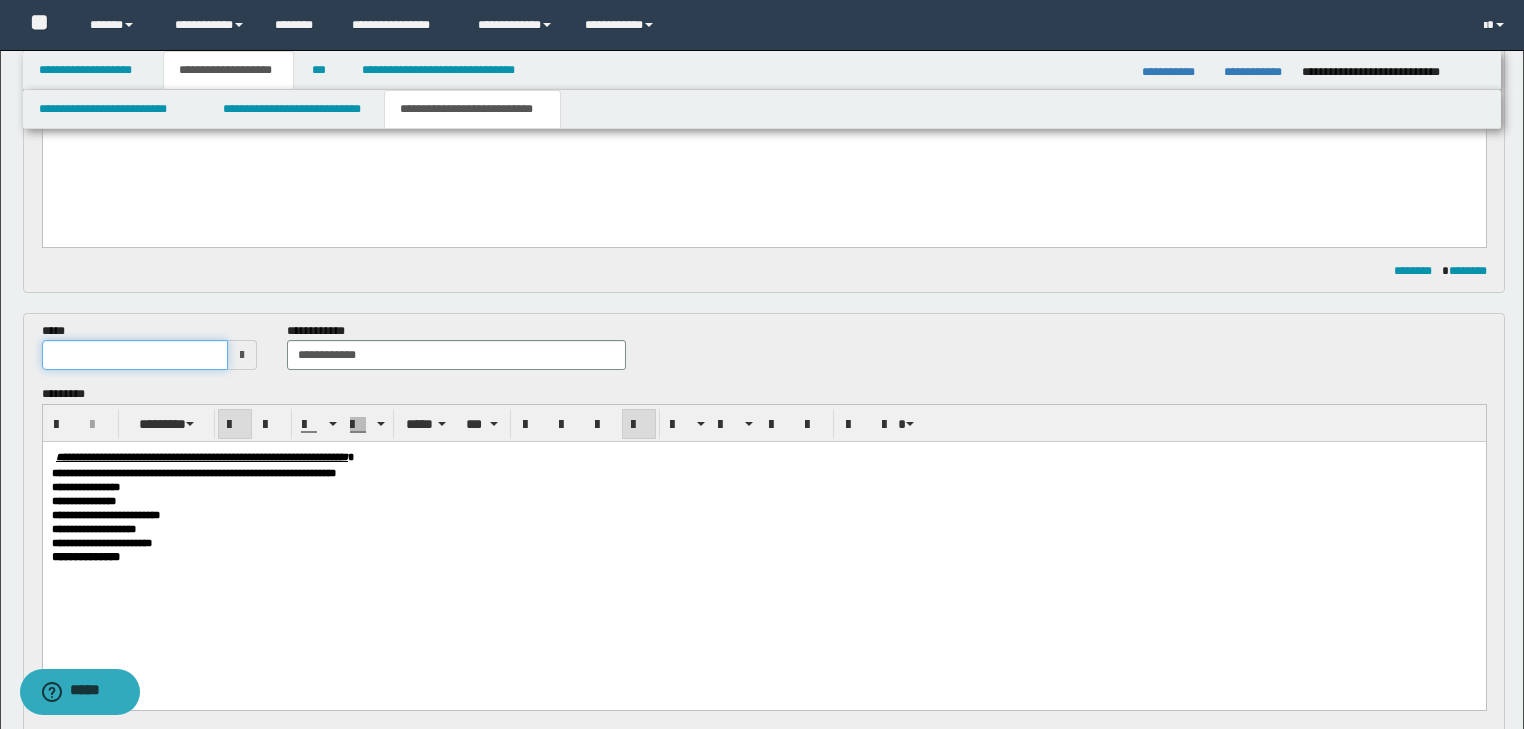 click at bounding box center [135, 355] 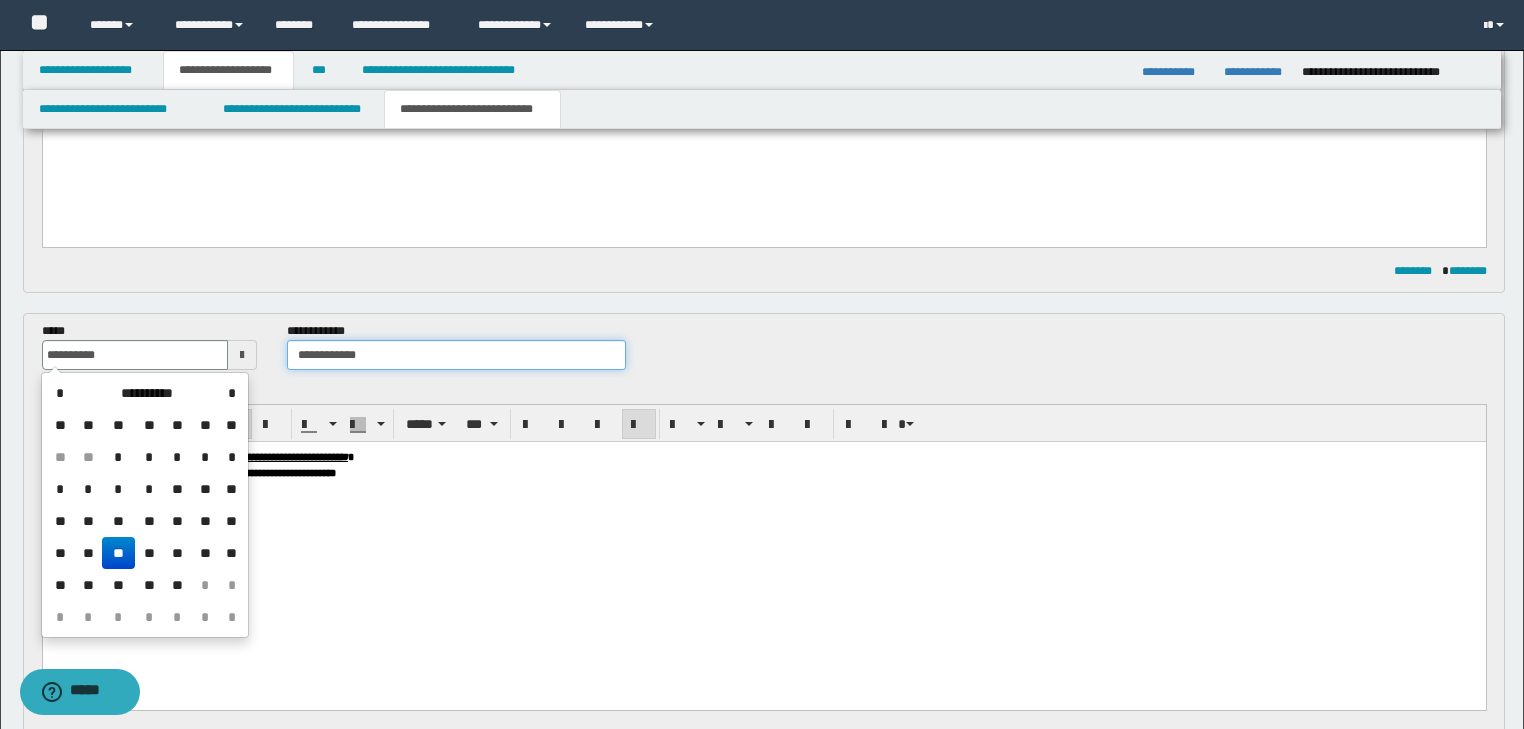 type on "**********" 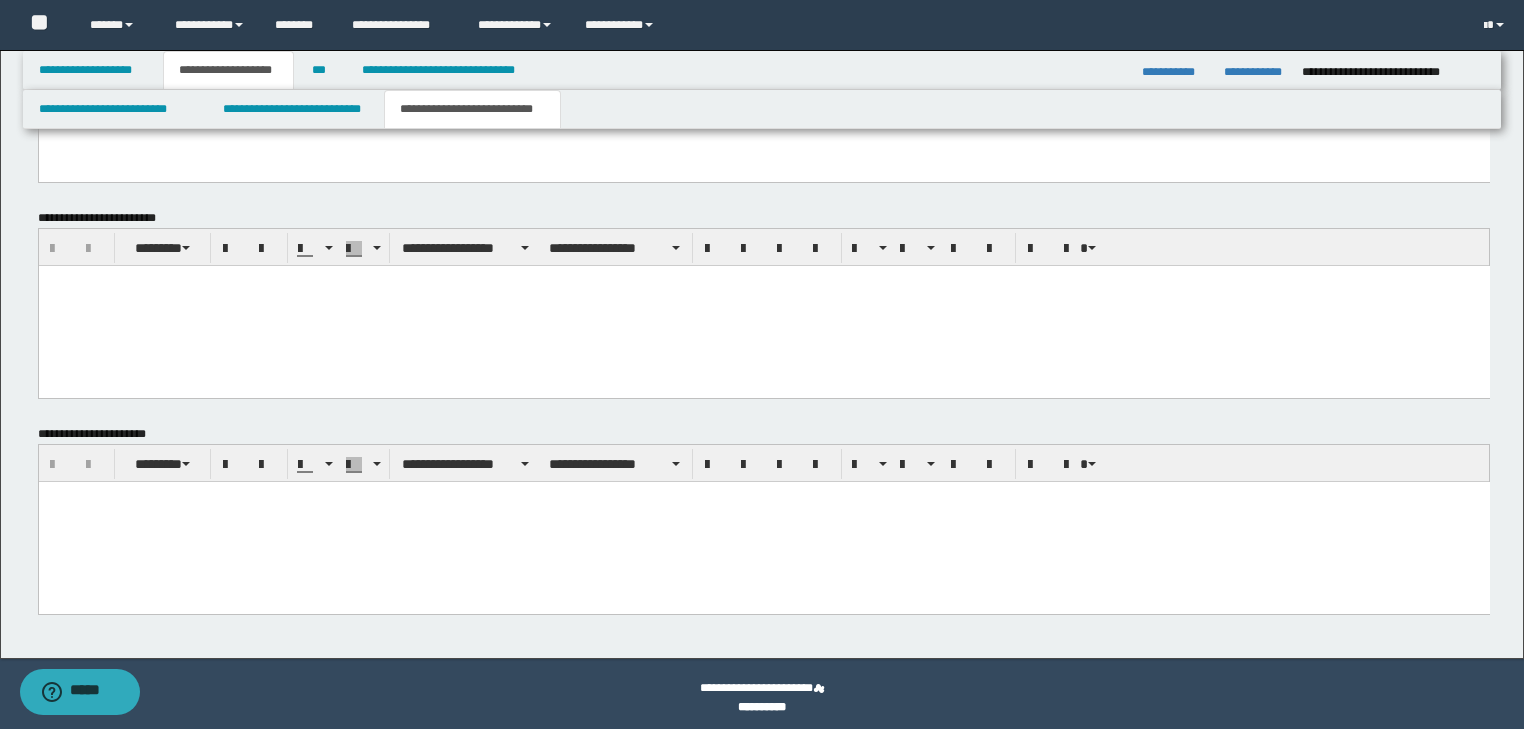 scroll, scrollTop: 1374, scrollLeft: 0, axis: vertical 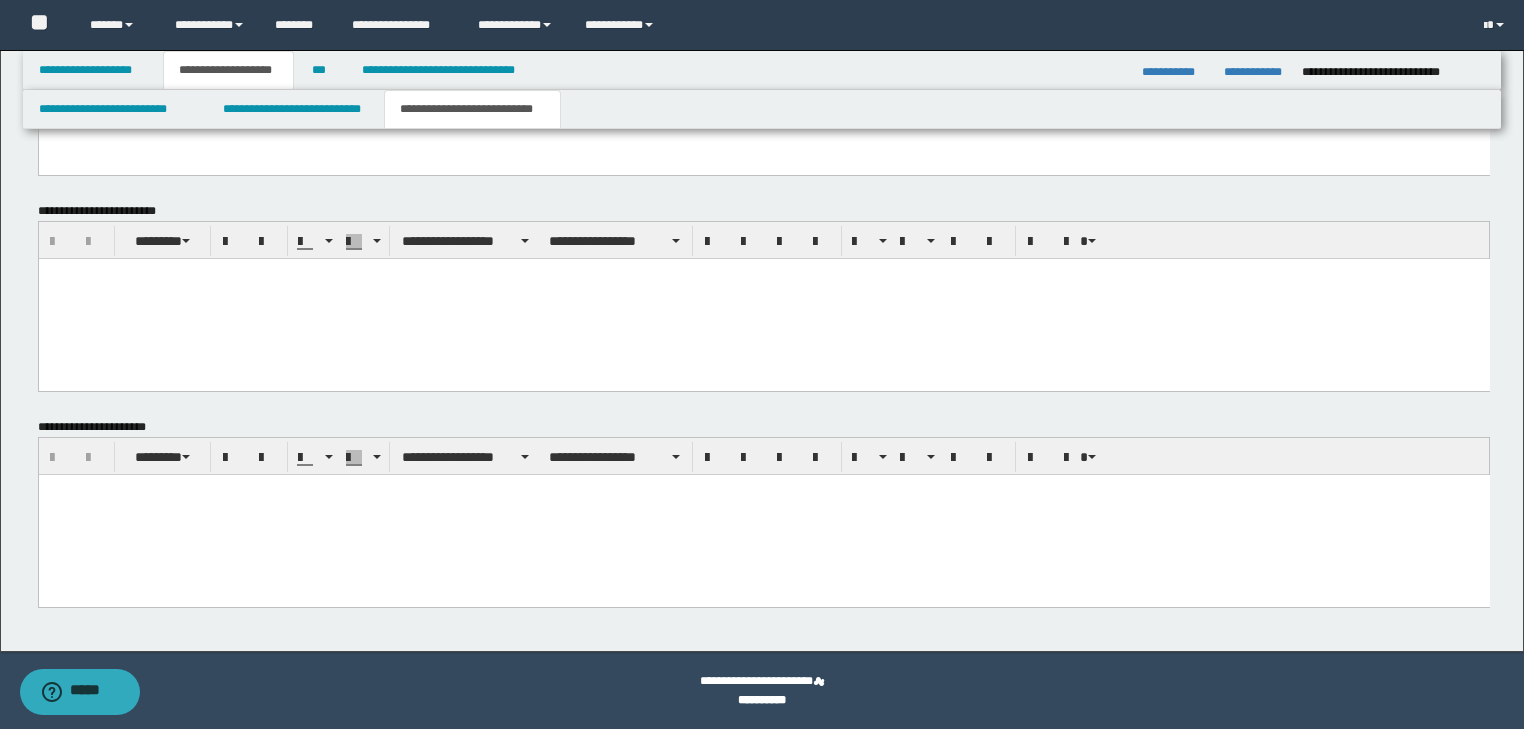 click at bounding box center (763, 489) 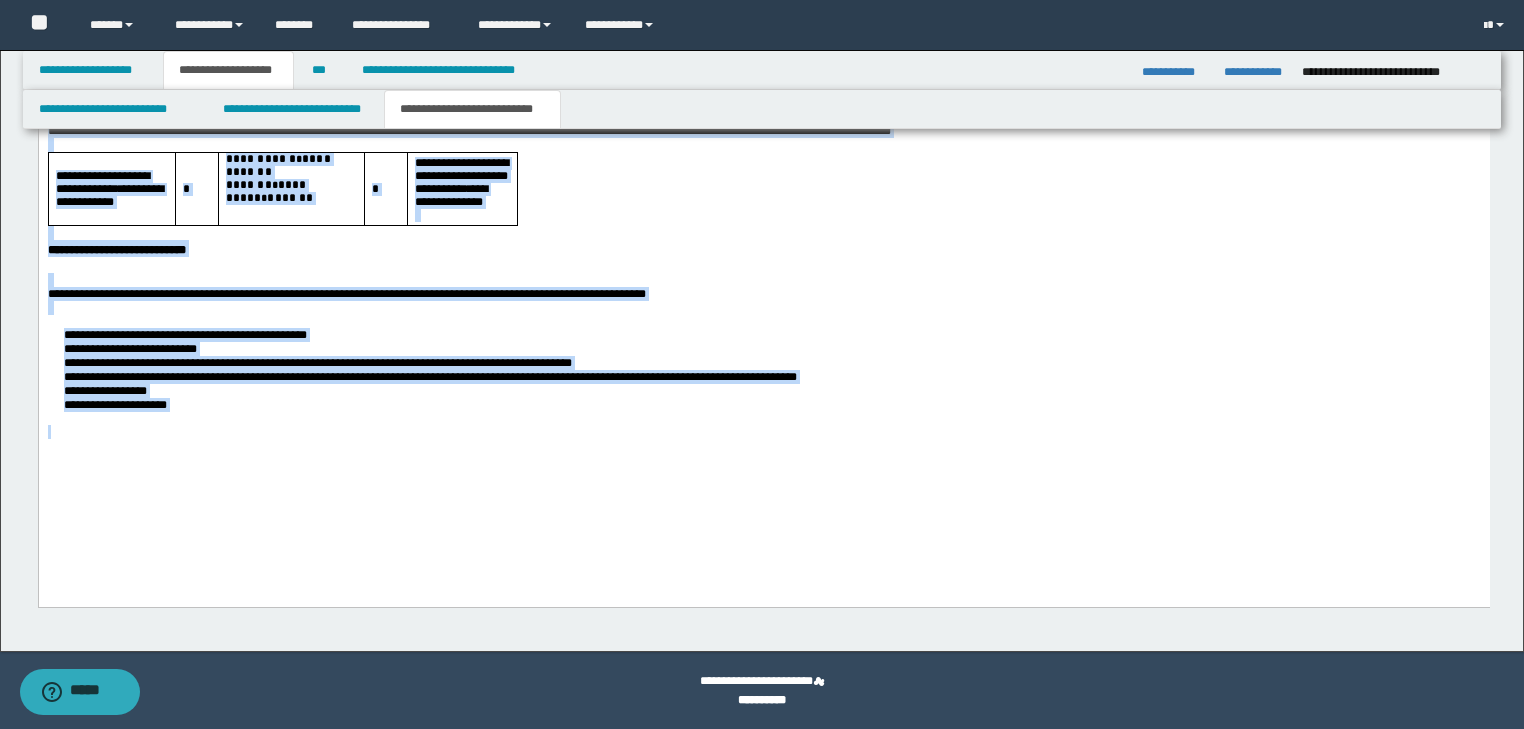 drag, startPoint x: 50, startPoint y: -153, endPoint x: 510, endPoint y: 437, distance: 748.131 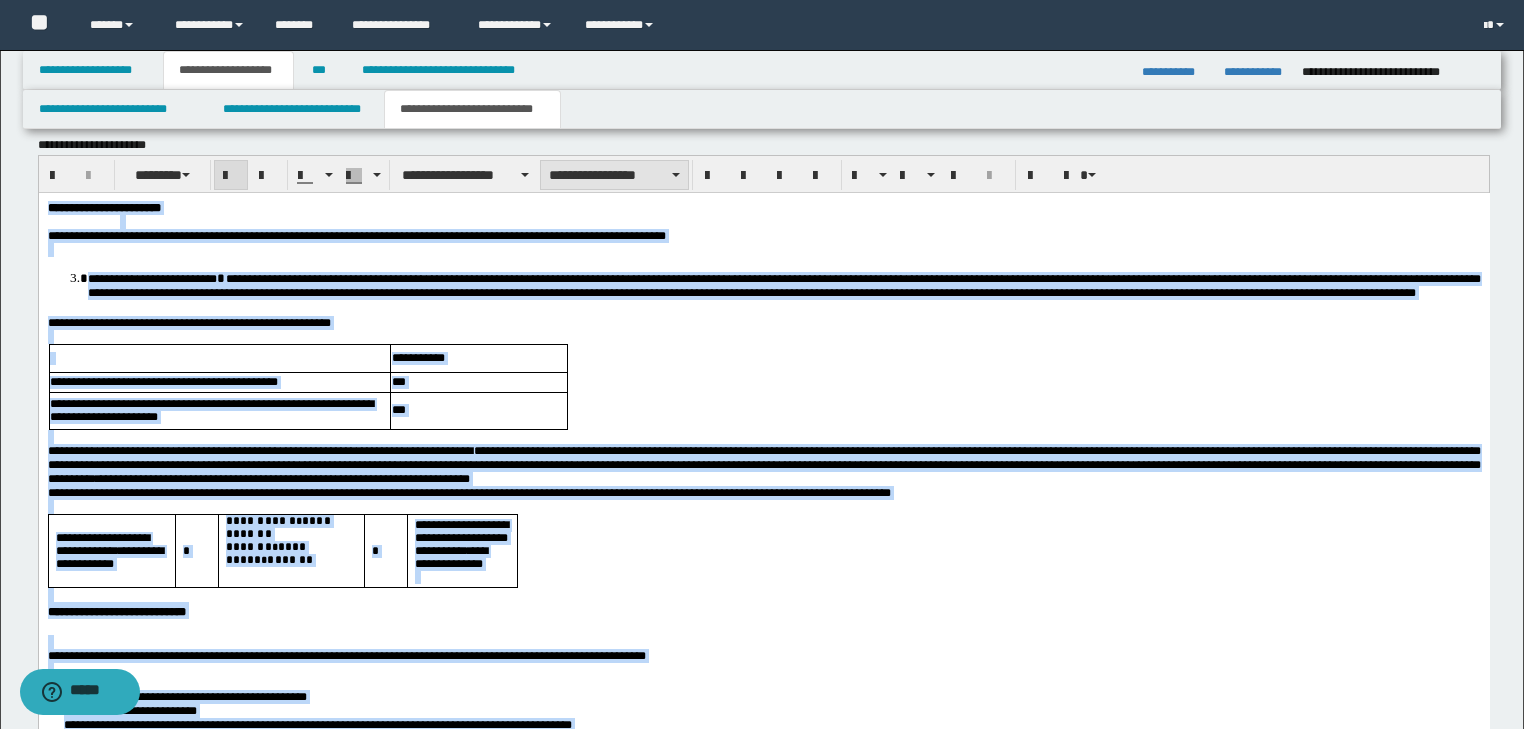 scroll, scrollTop: 1618, scrollLeft: 0, axis: vertical 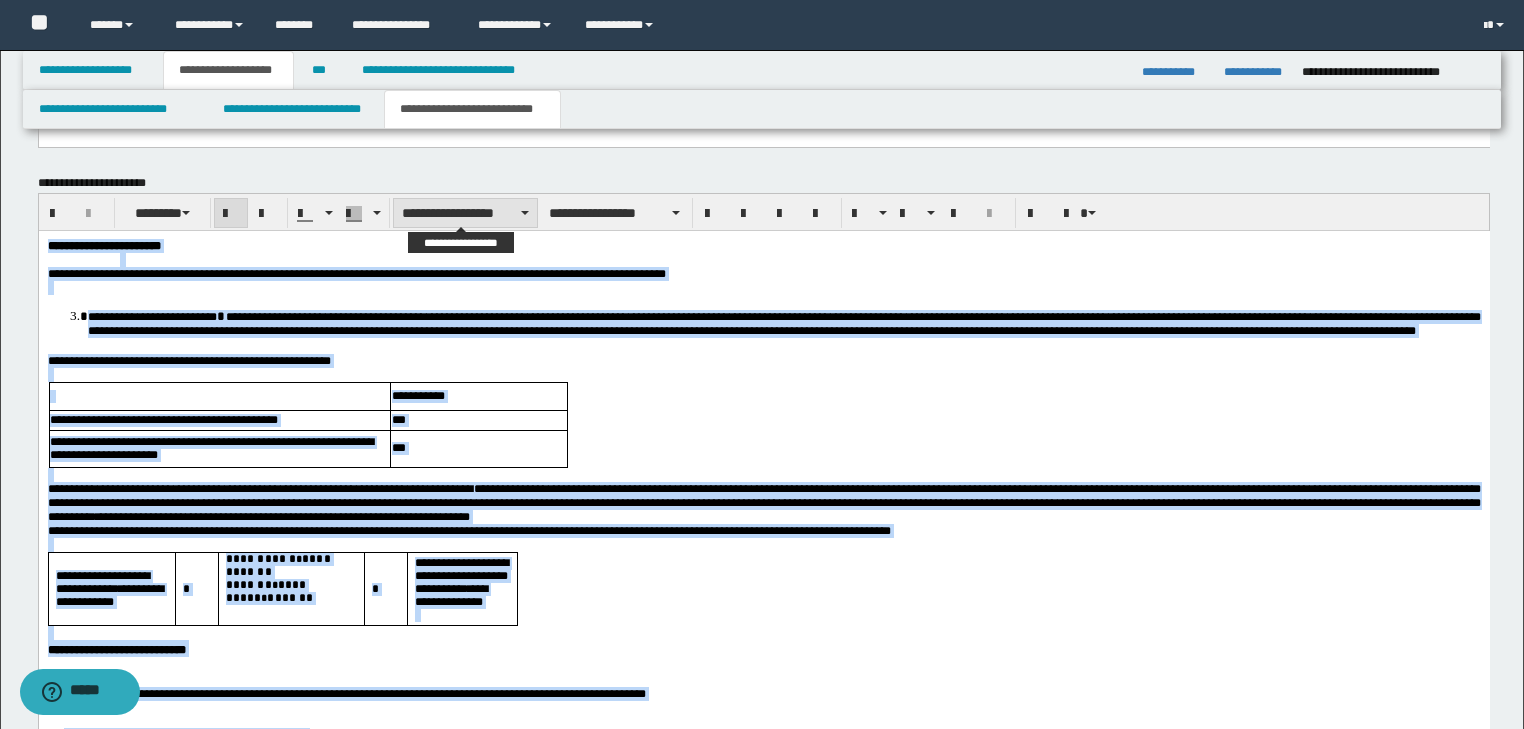 click on "**********" at bounding box center [465, 213] 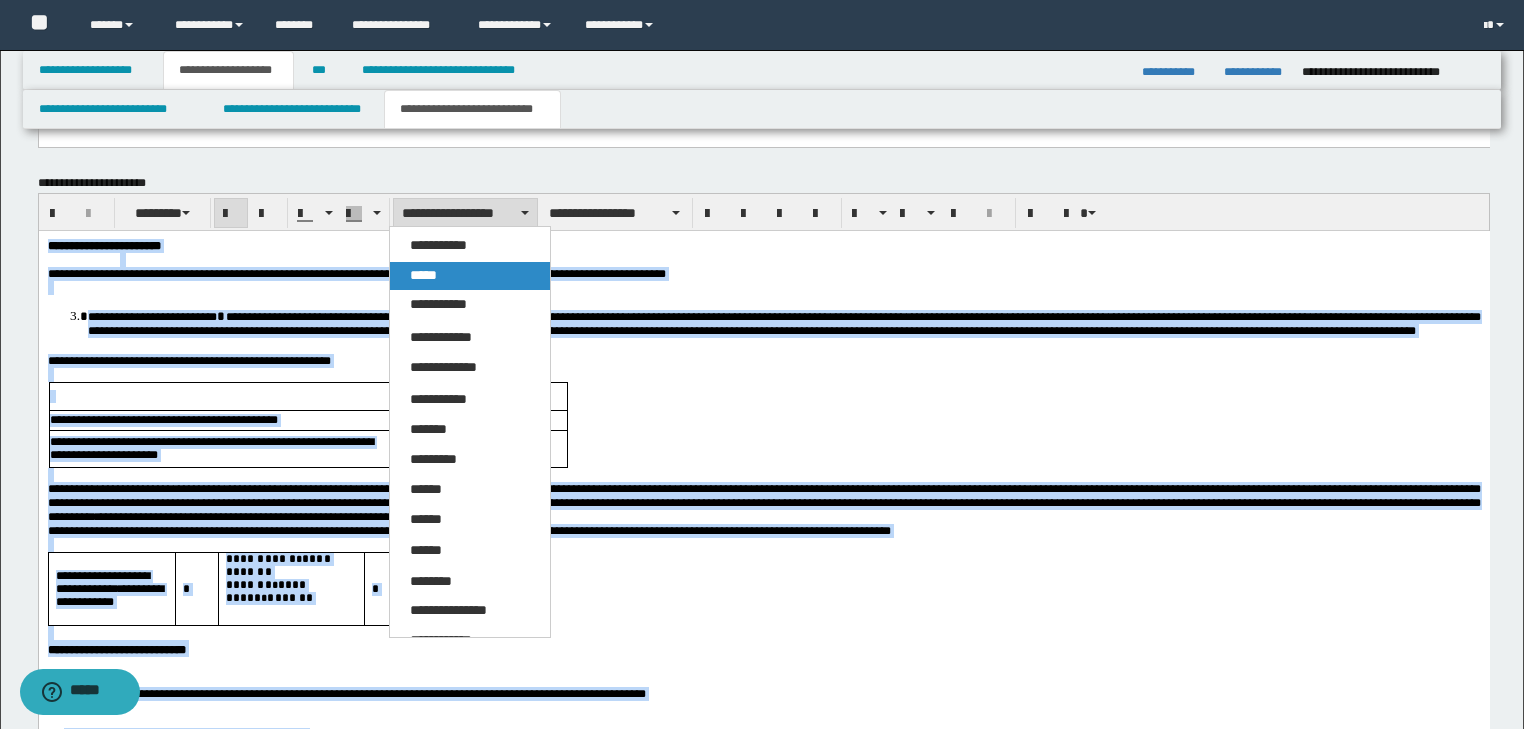 drag, startPoint x: 454, startPoint y: 277, endPoint x: 457, endPoint y: 0, distance: 277.01624 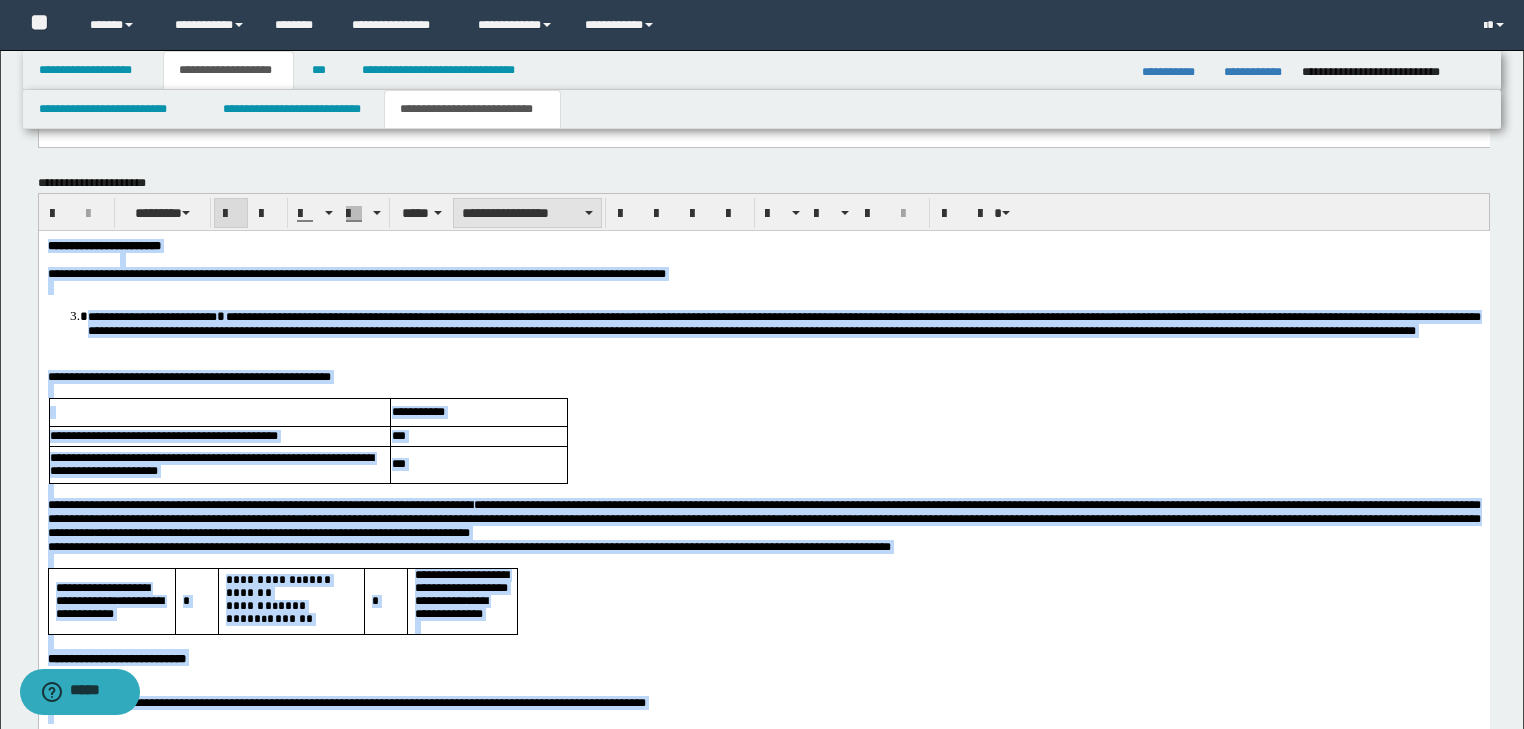 click on "**********" at bounding box center [527, 213] 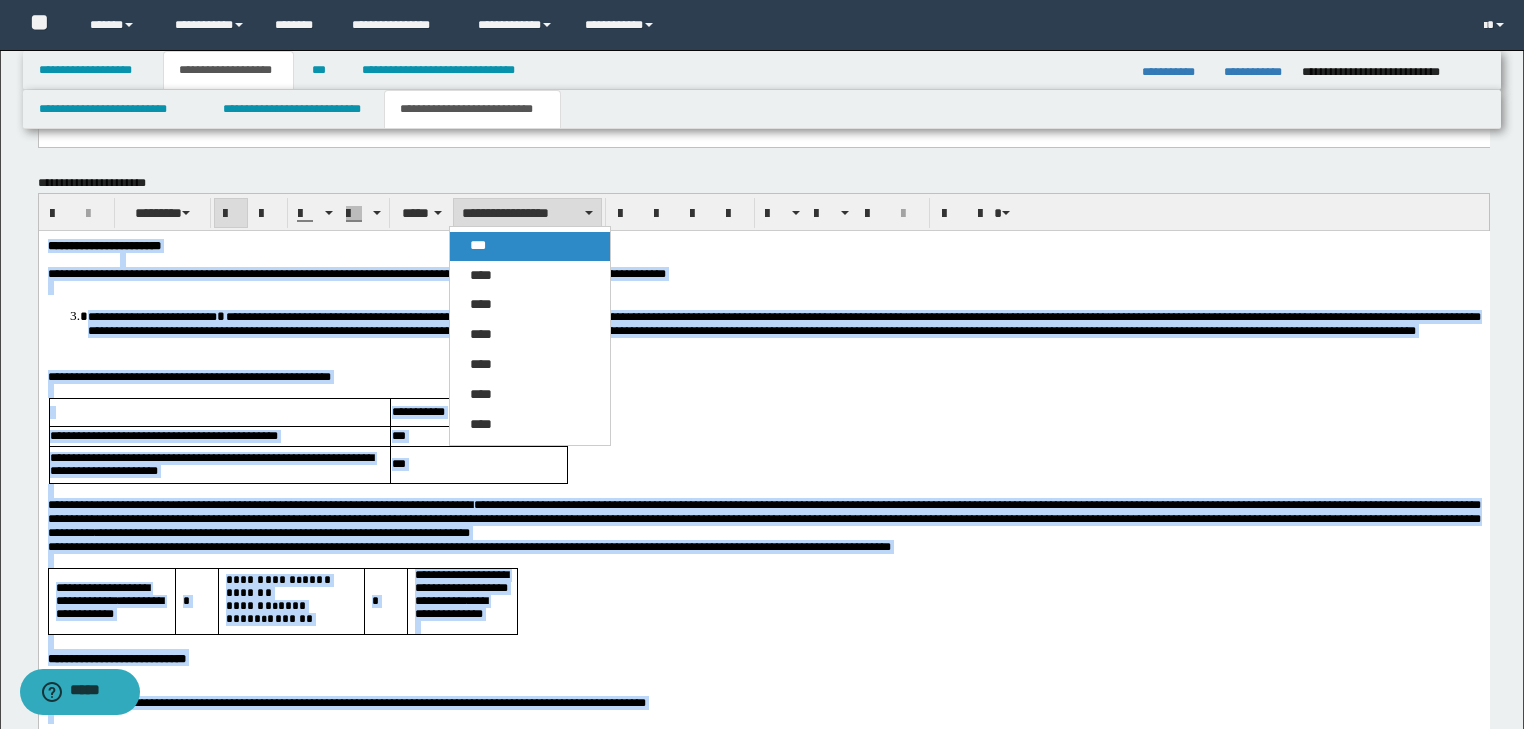 click on "***" at bounding box center [530, 246] 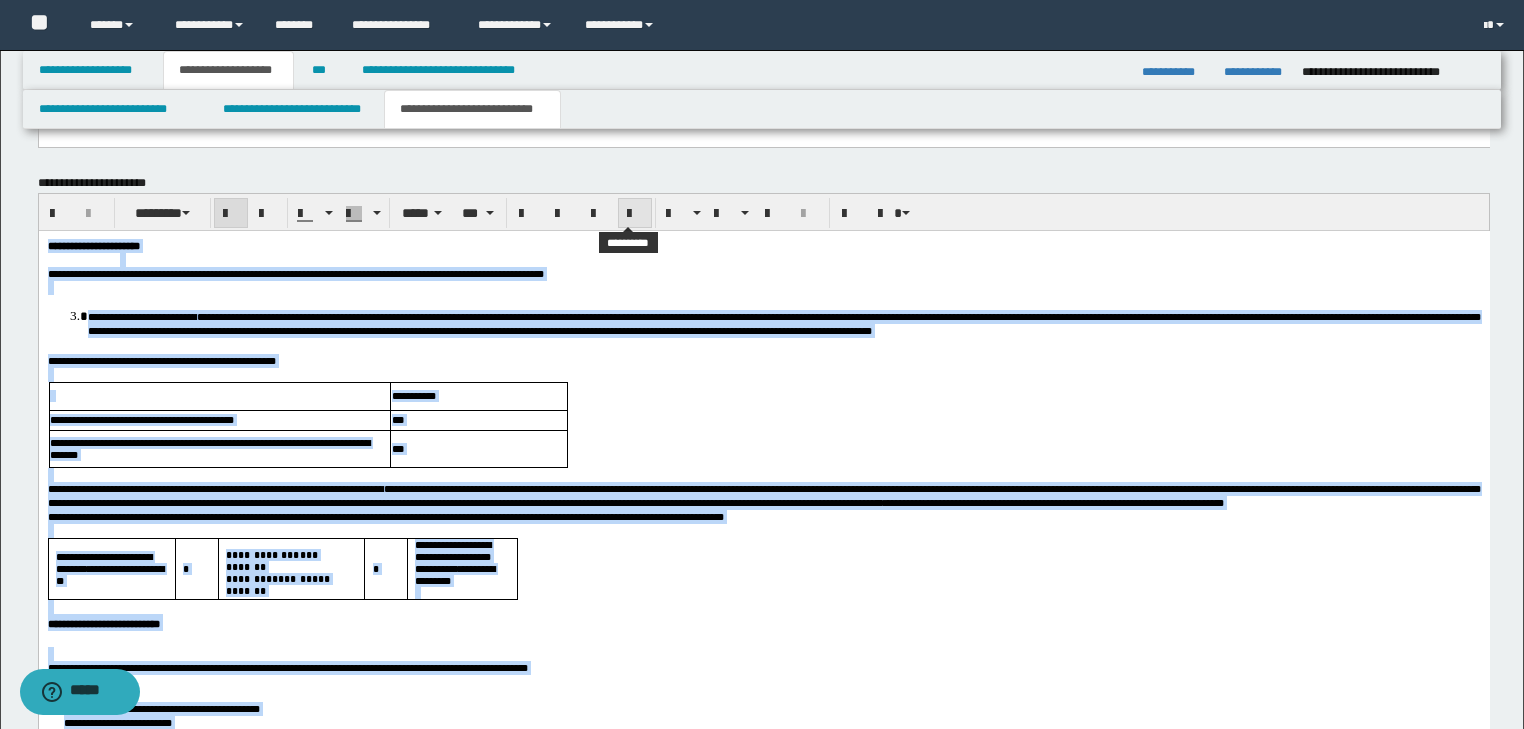 click at bounding box center [635, 214] 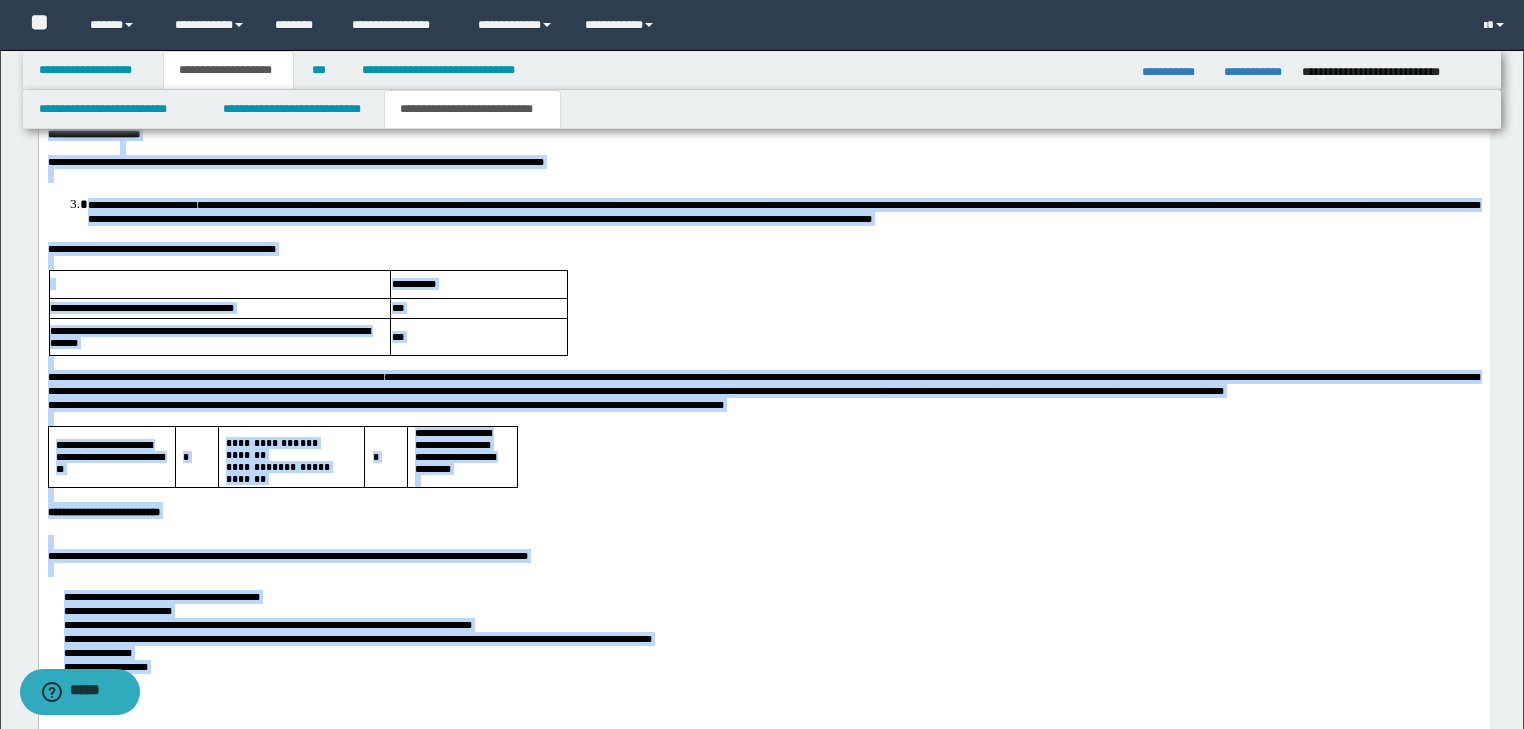 scroll, scrollTop: 1858, scrollLeft: 0, axis: vertical 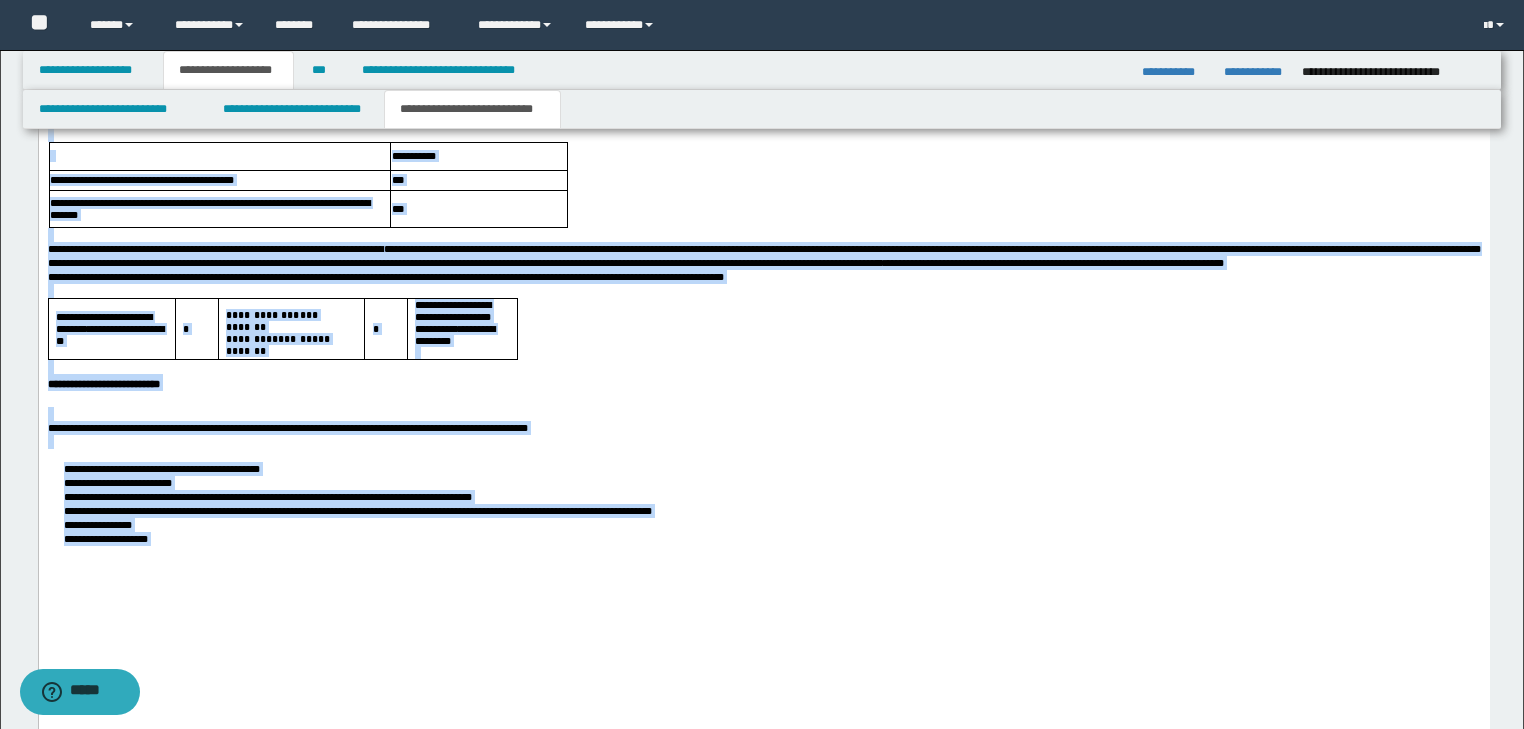 click on "**********" at bounding box center [454, 323] 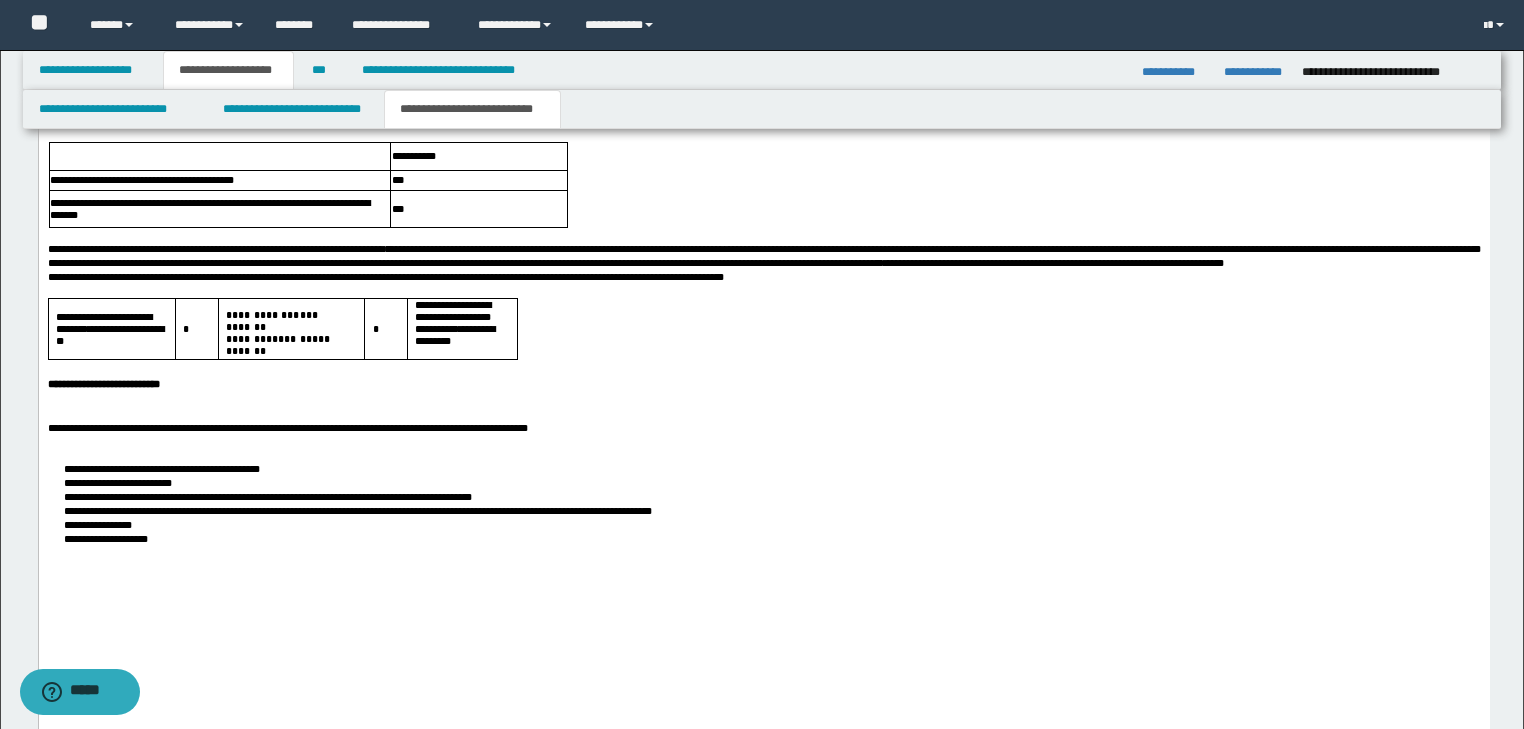 click on "**********" at bounding box center [763, 382] 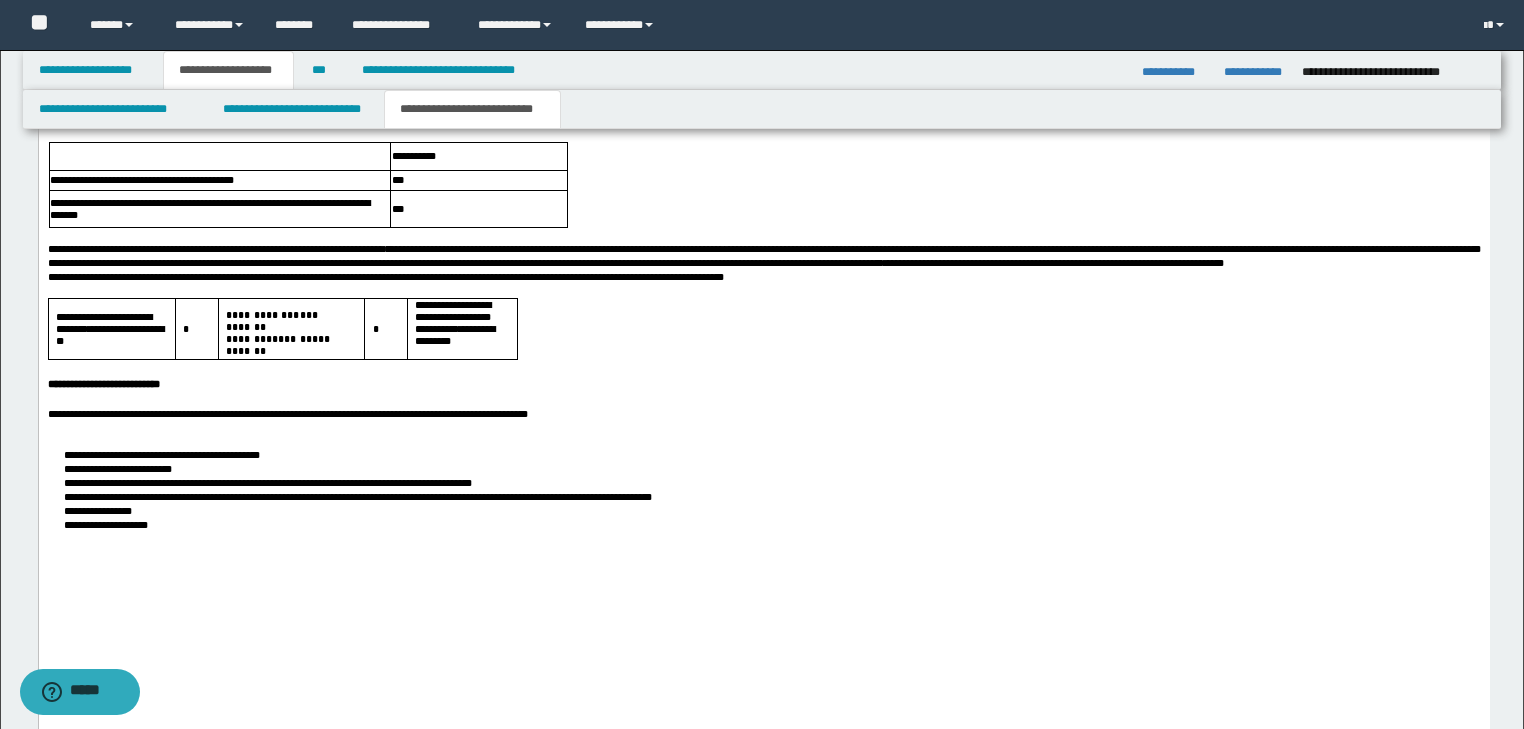 click on "**********" at bounding box center (763, 414) 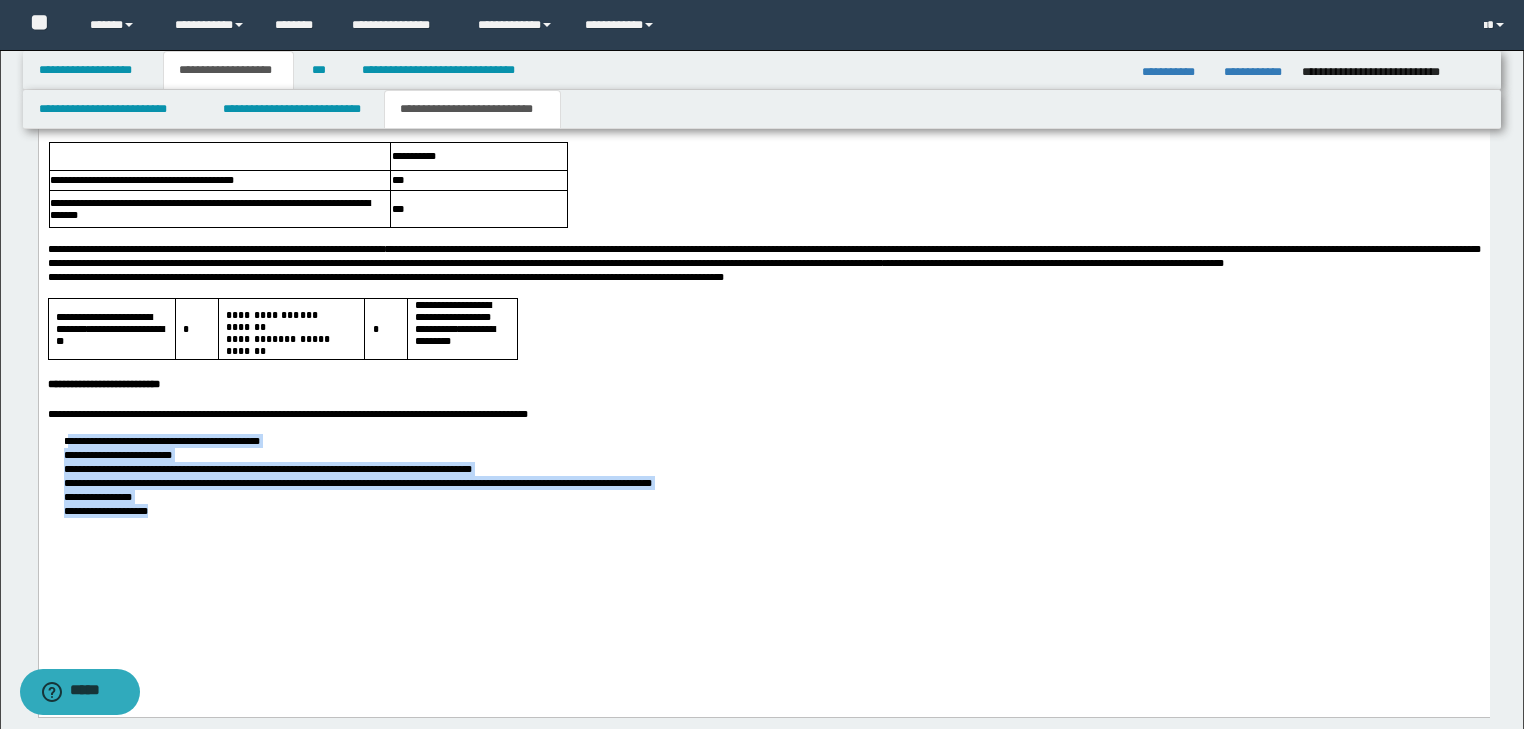 drag, startPoint x: 66, startPoint y: 496, endPoint x: 248, endPoint y: 478, distance: 182.88794 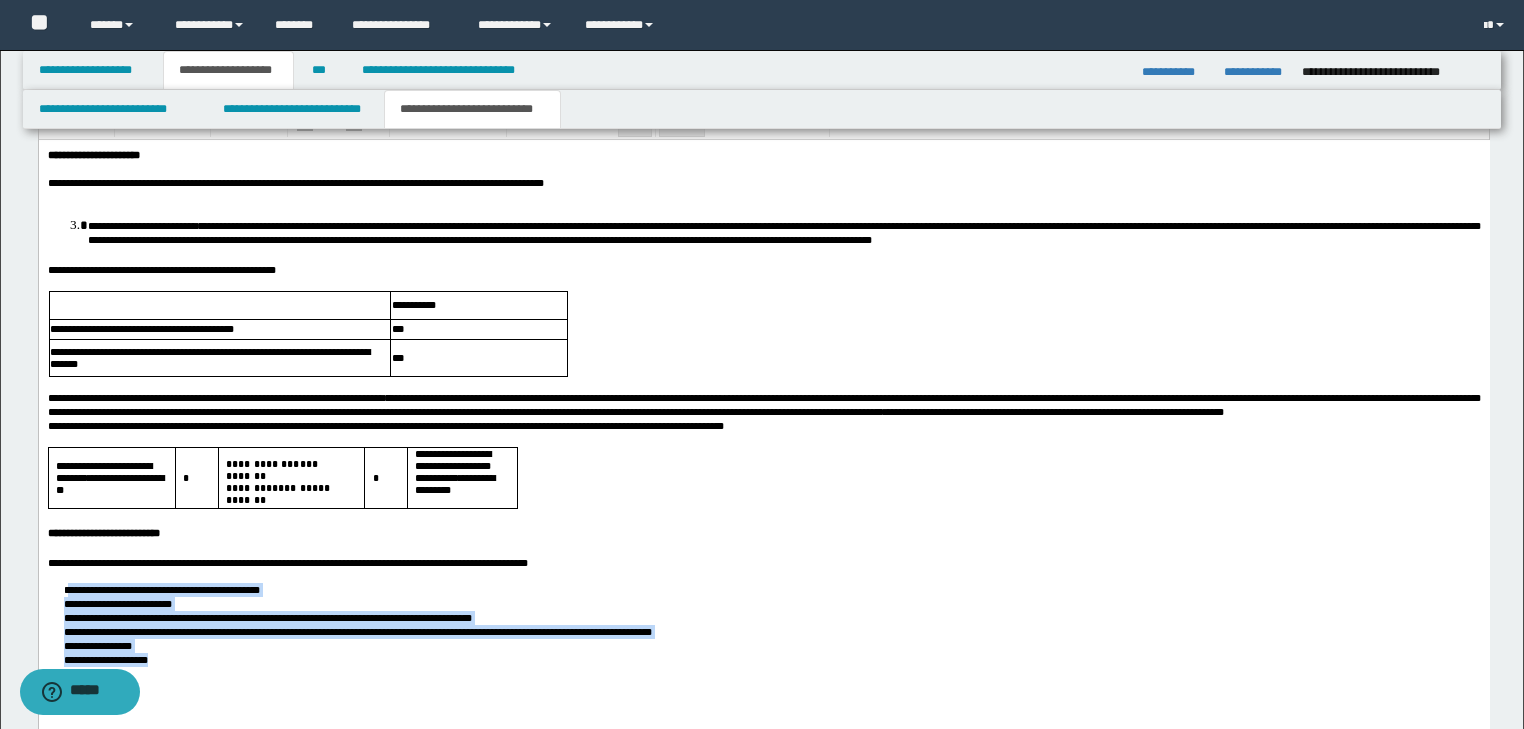 scroll, scrollTop: 1698, scrollLeft: 0, axis: vertical 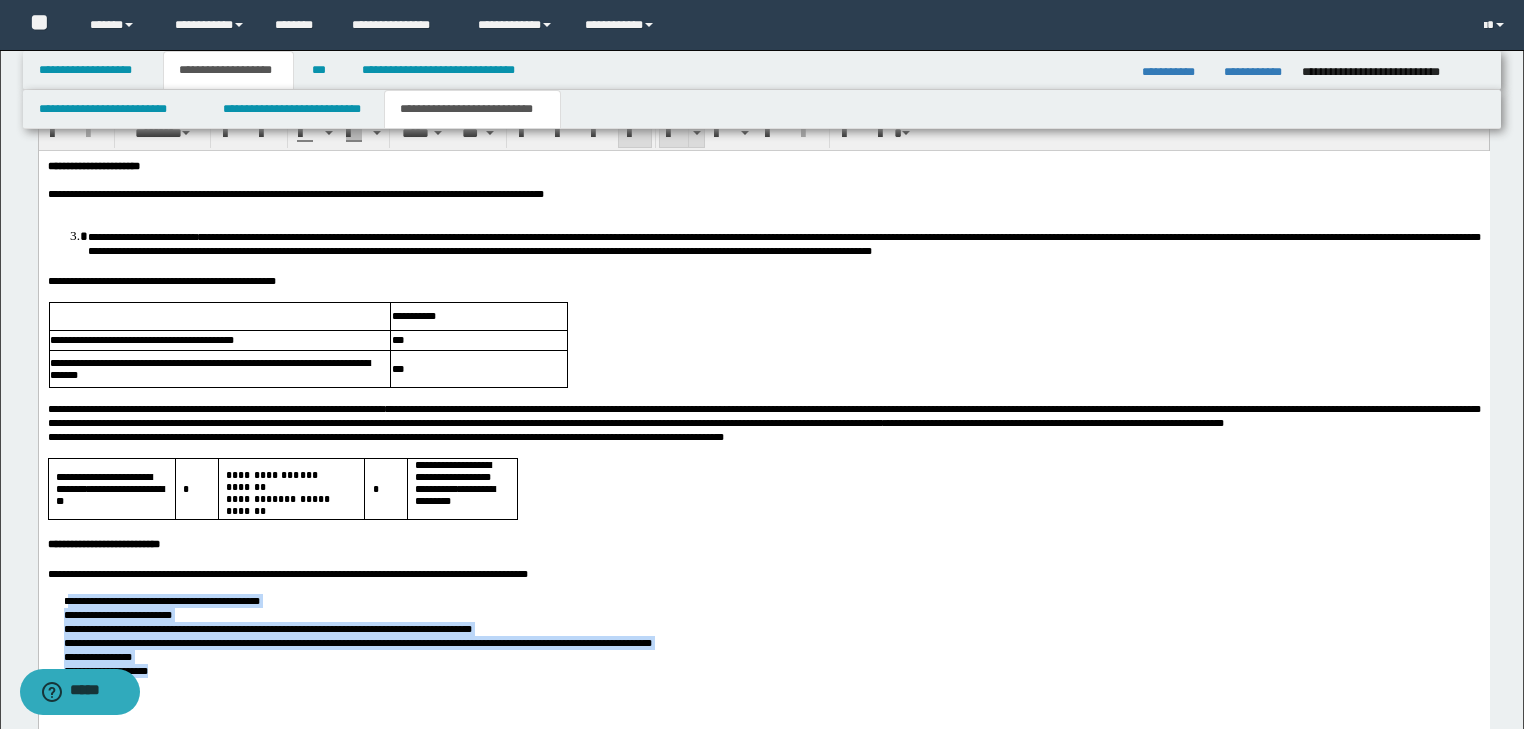 click at bounding box center [674, 133] 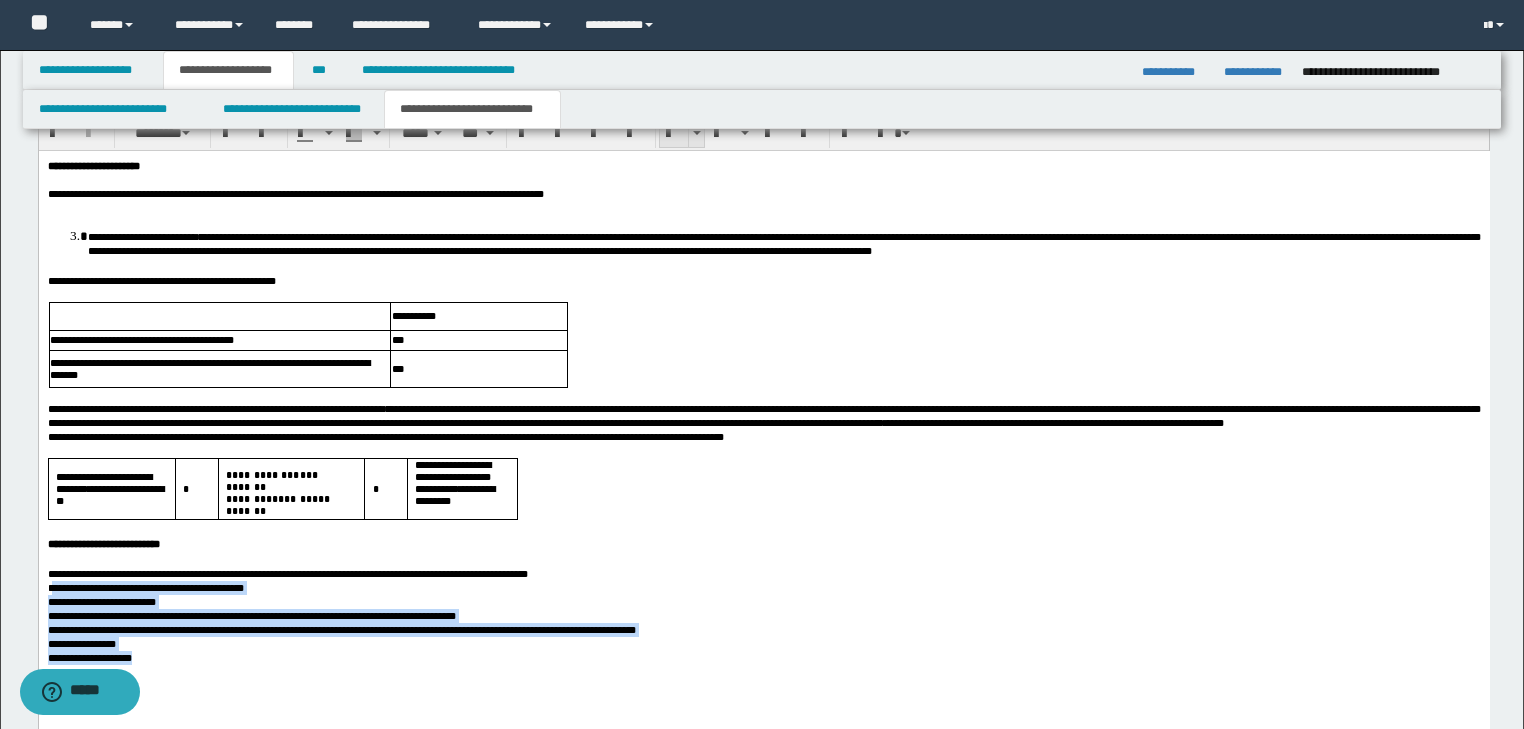 click at bounding box center [674, 133] 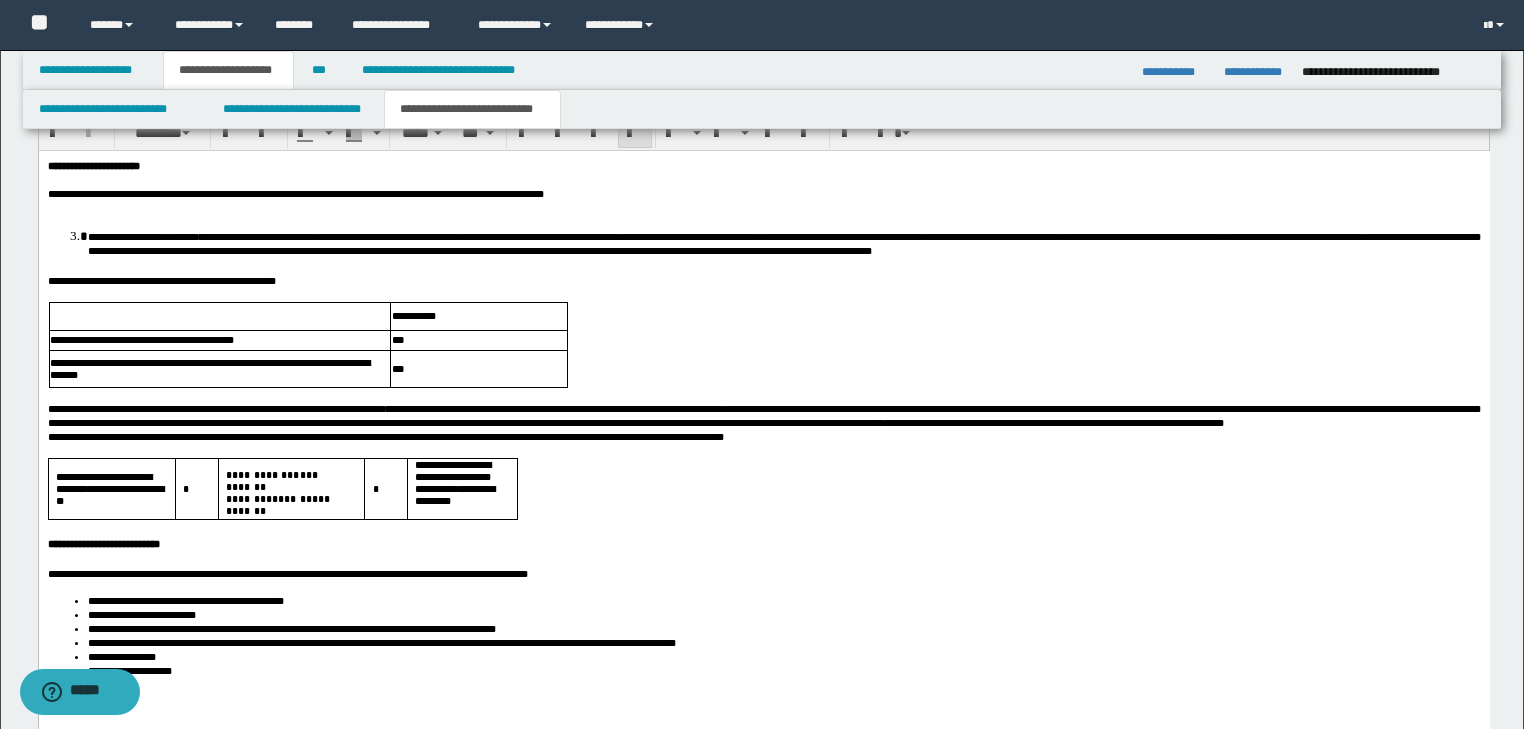 click on "**********" at bounding box center (385, 436) 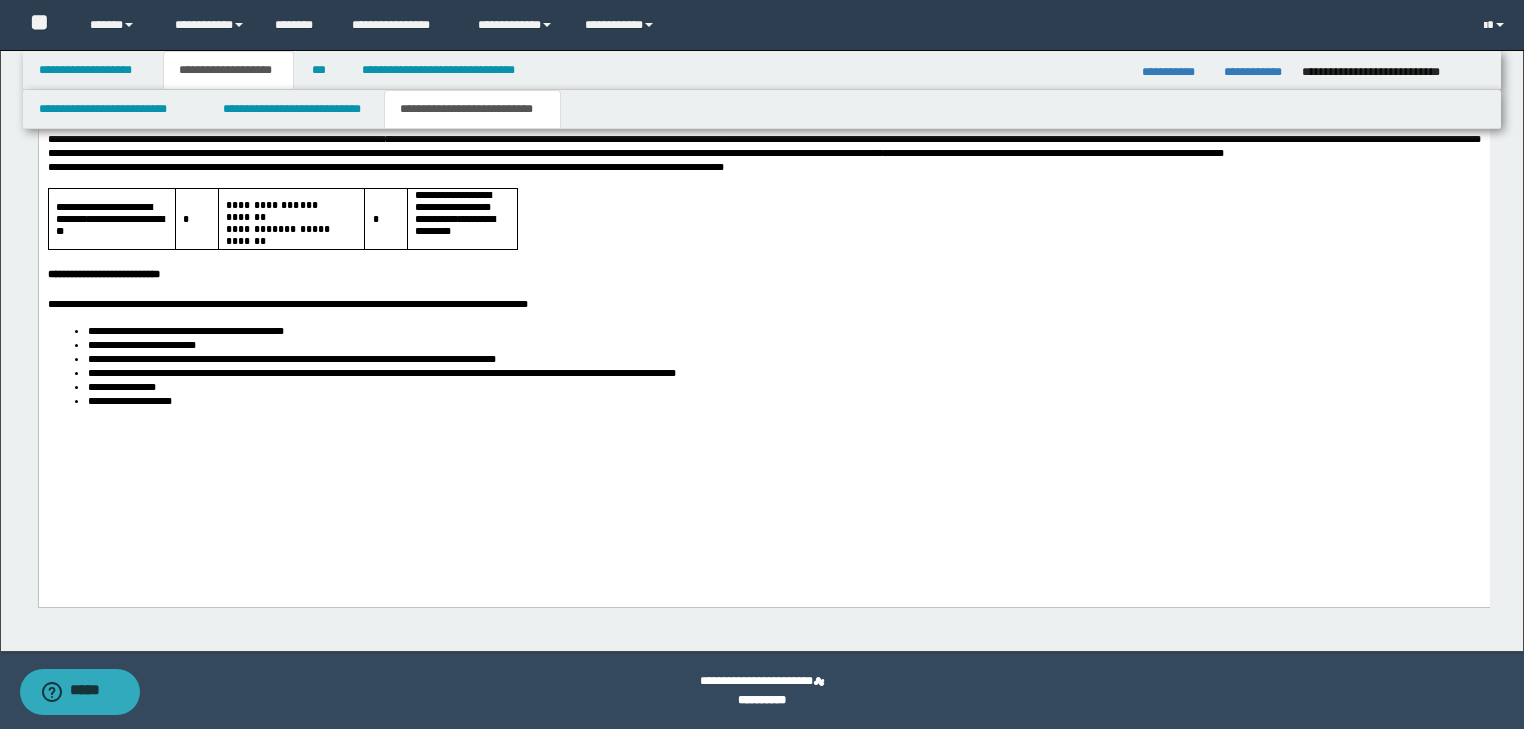 click on "**********" at bounding box center [783, 401] 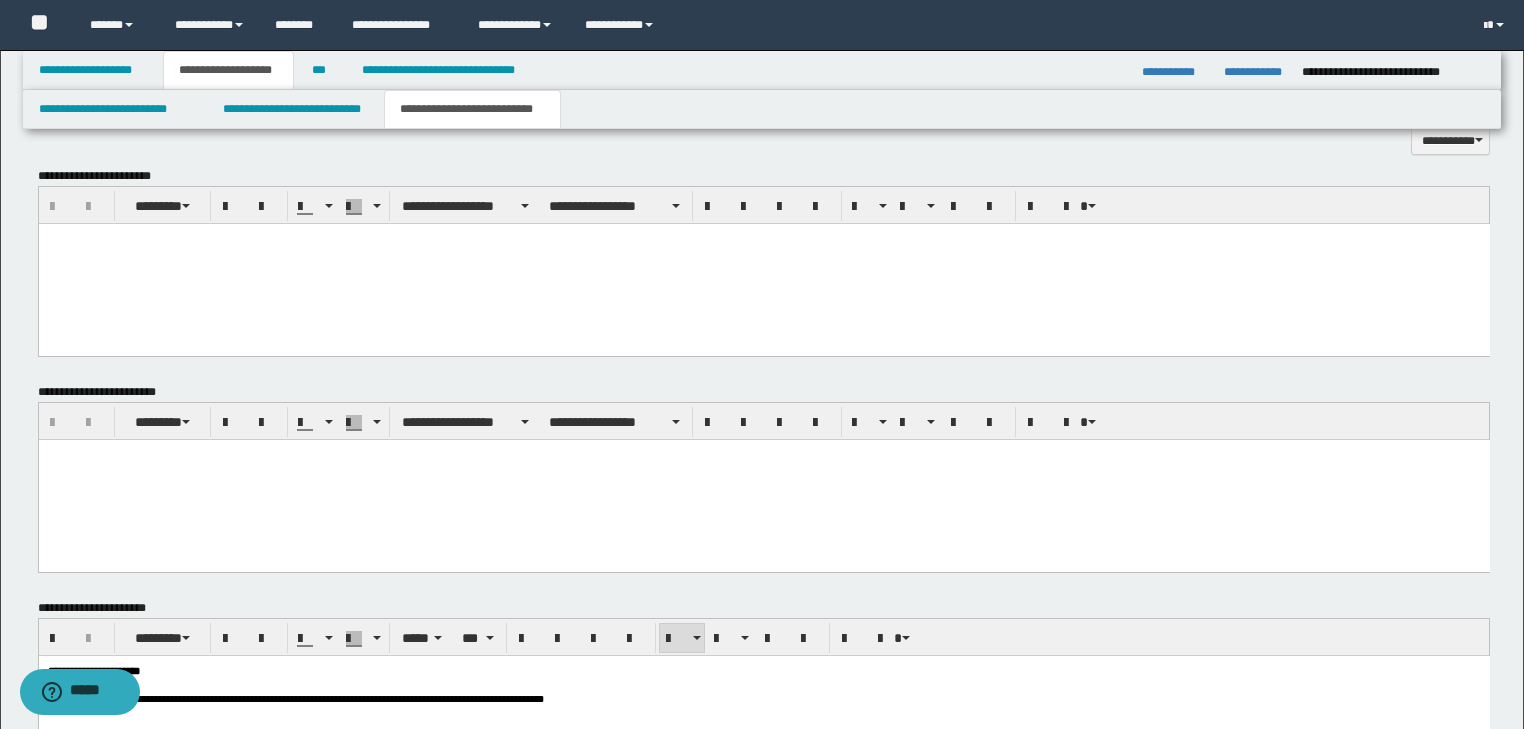 scroll, scrollTop: 1072, scrollLeft: 0, axis: vertical 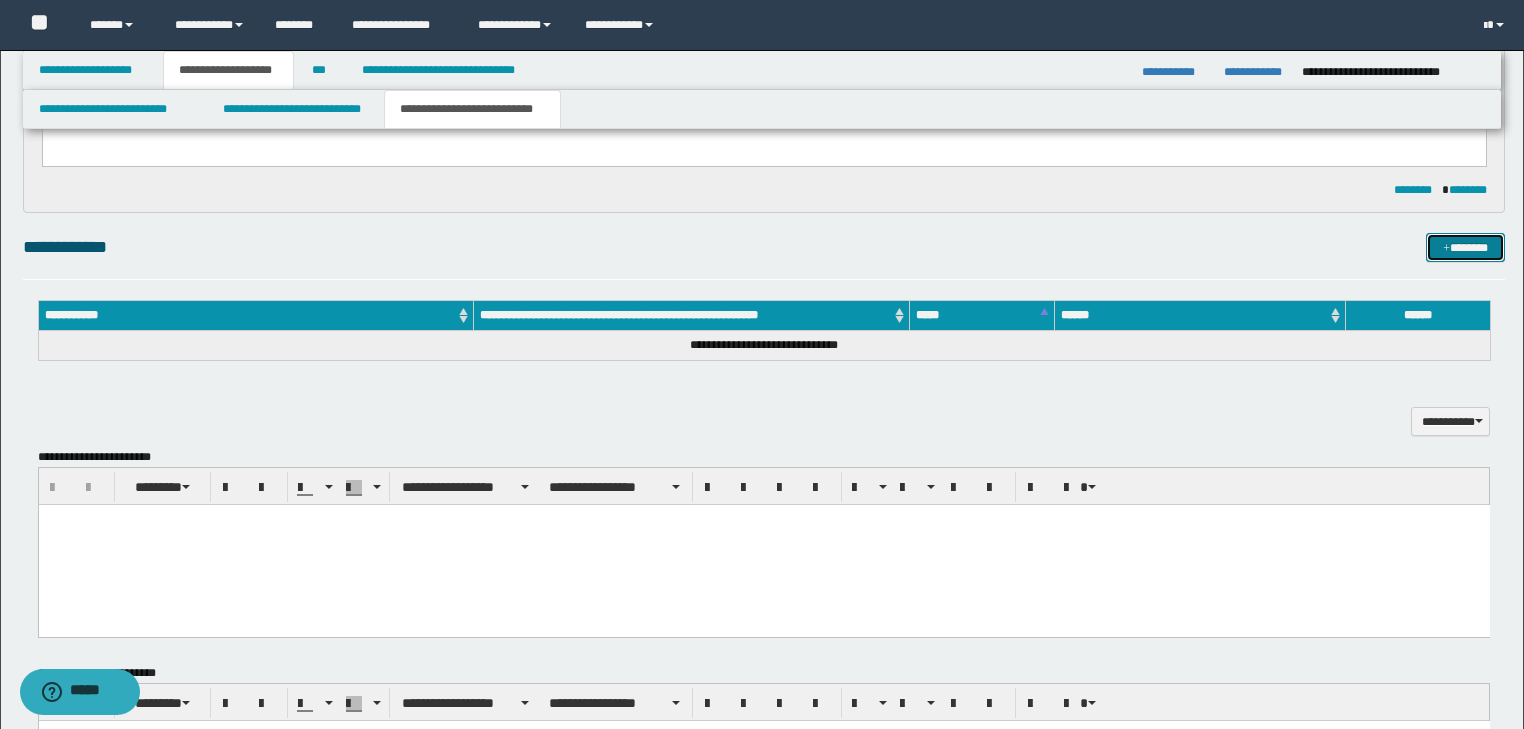 click at bounding box center [1446, 249] 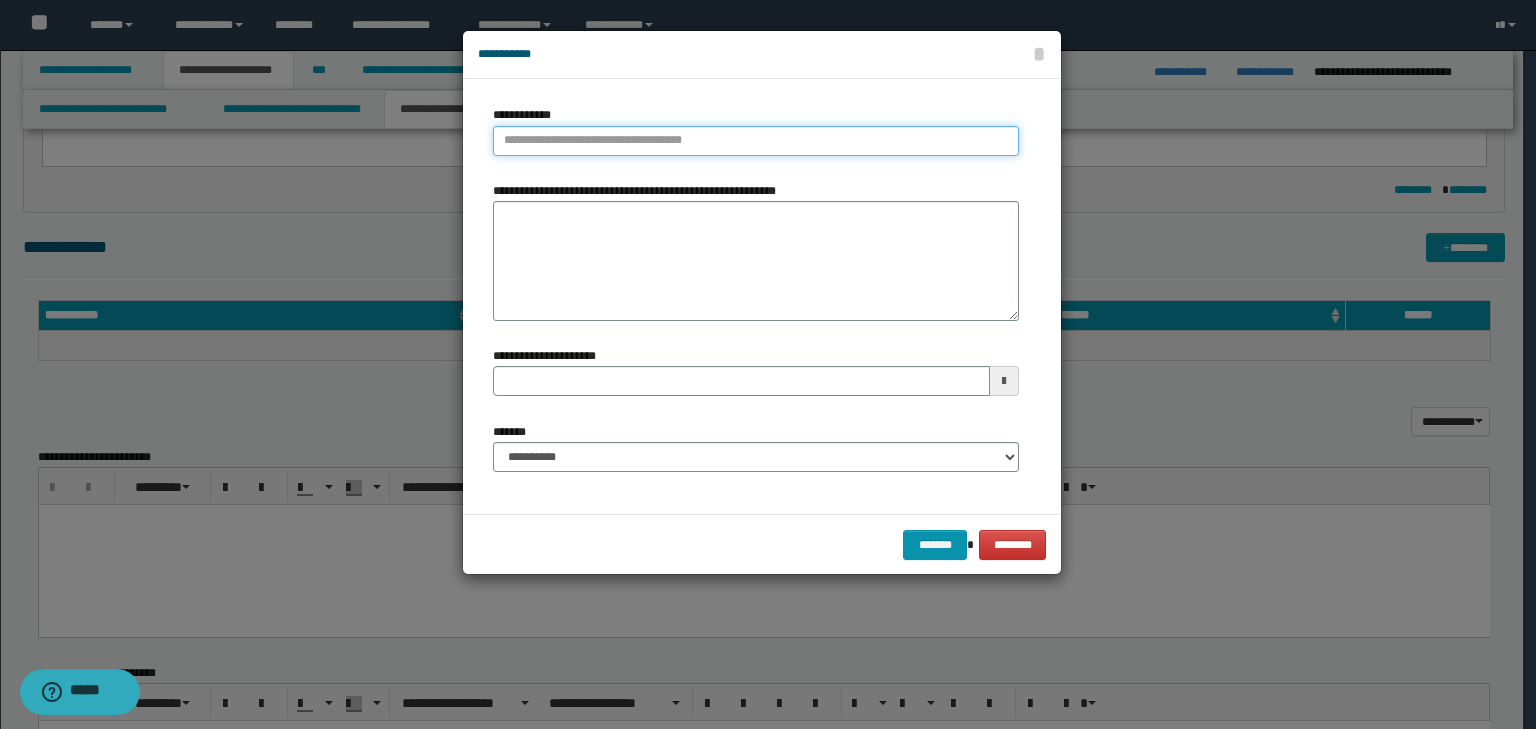 click on "**********" at bounding box center (756, 141) 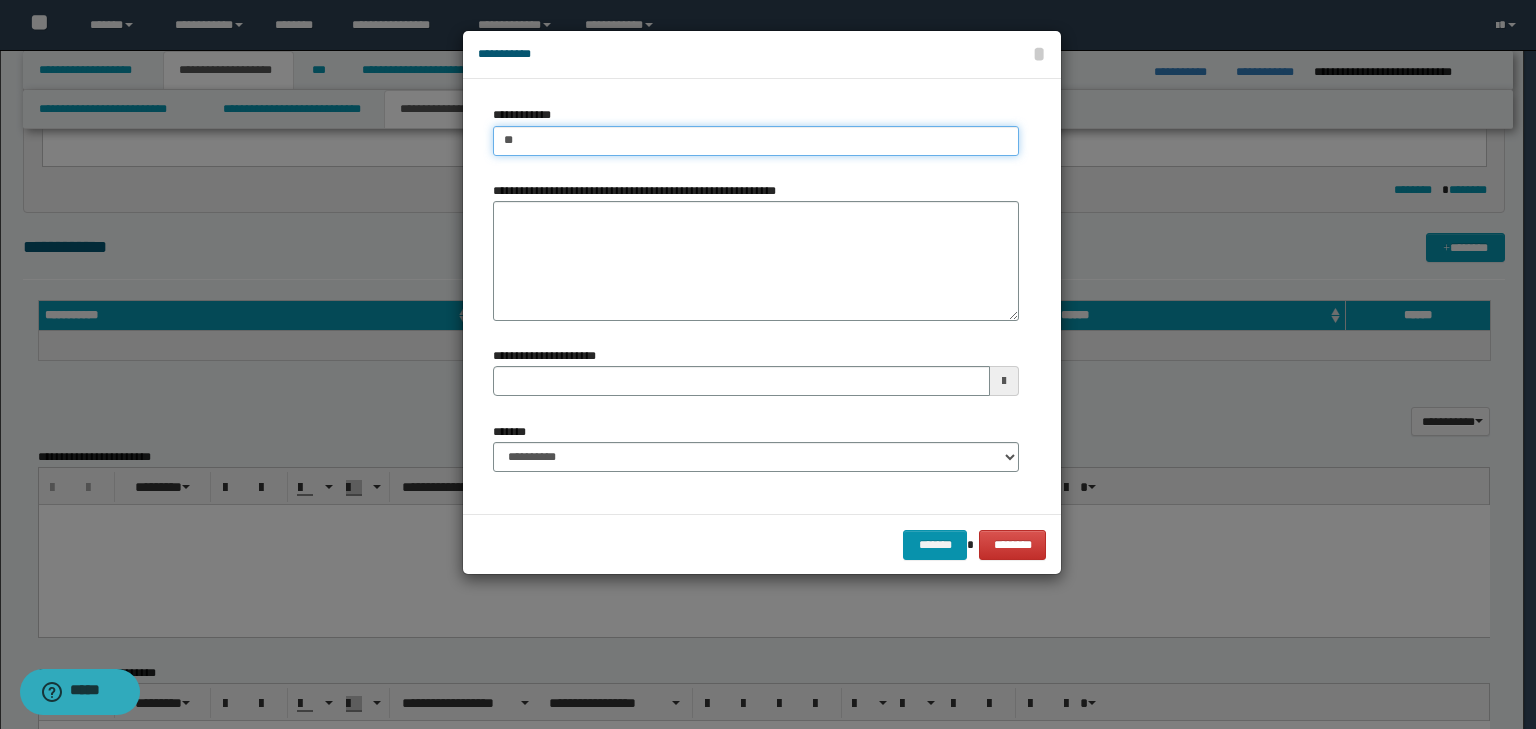 type on "***" 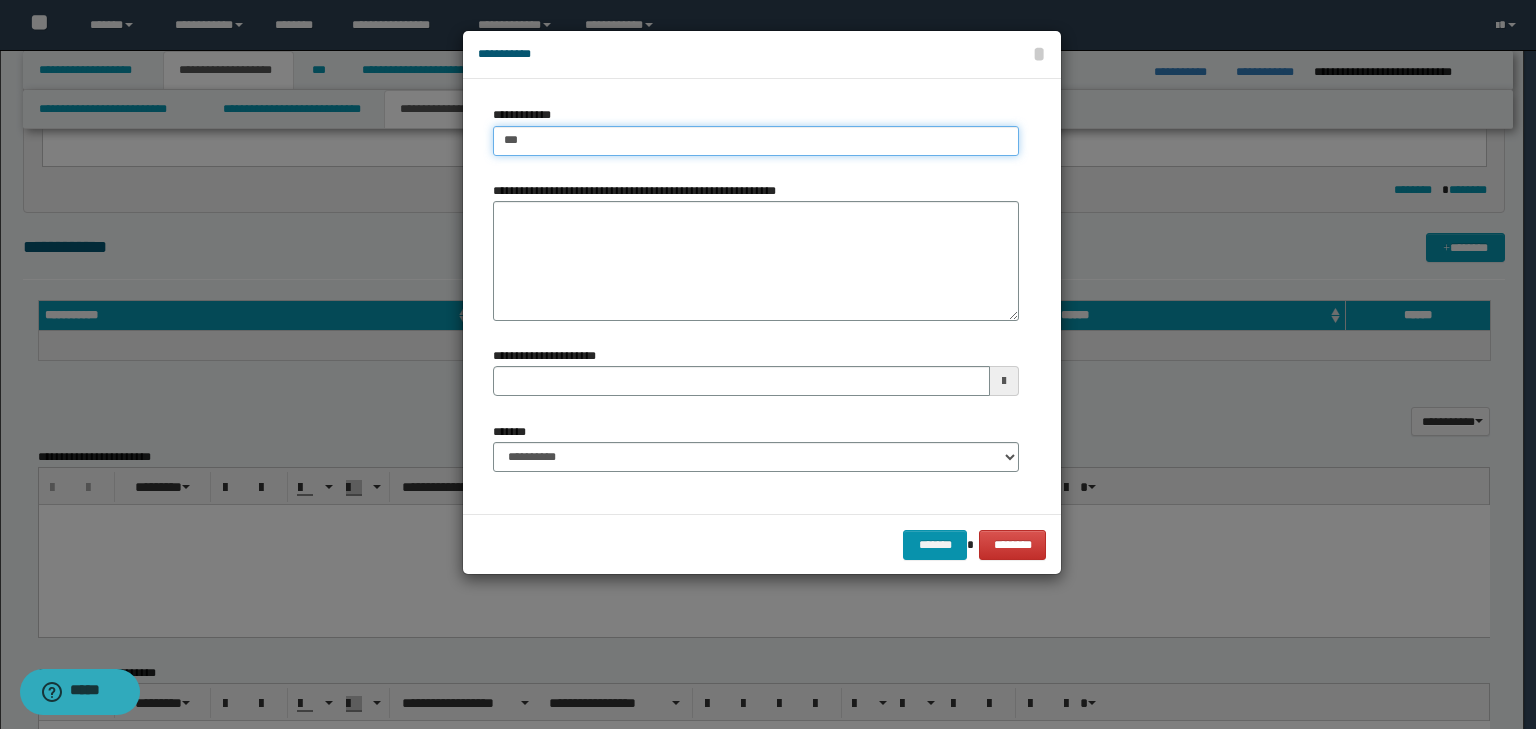 type on "***" 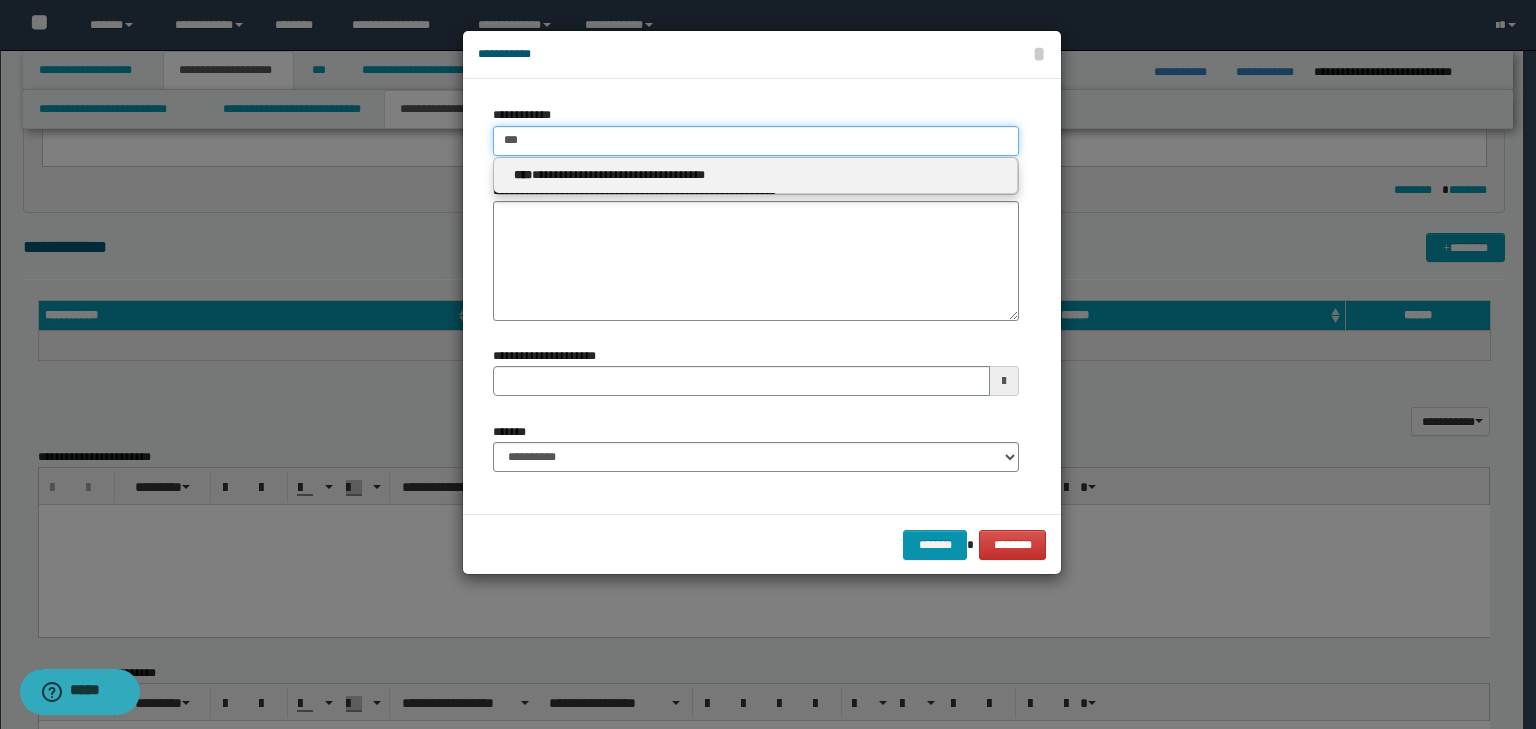 type 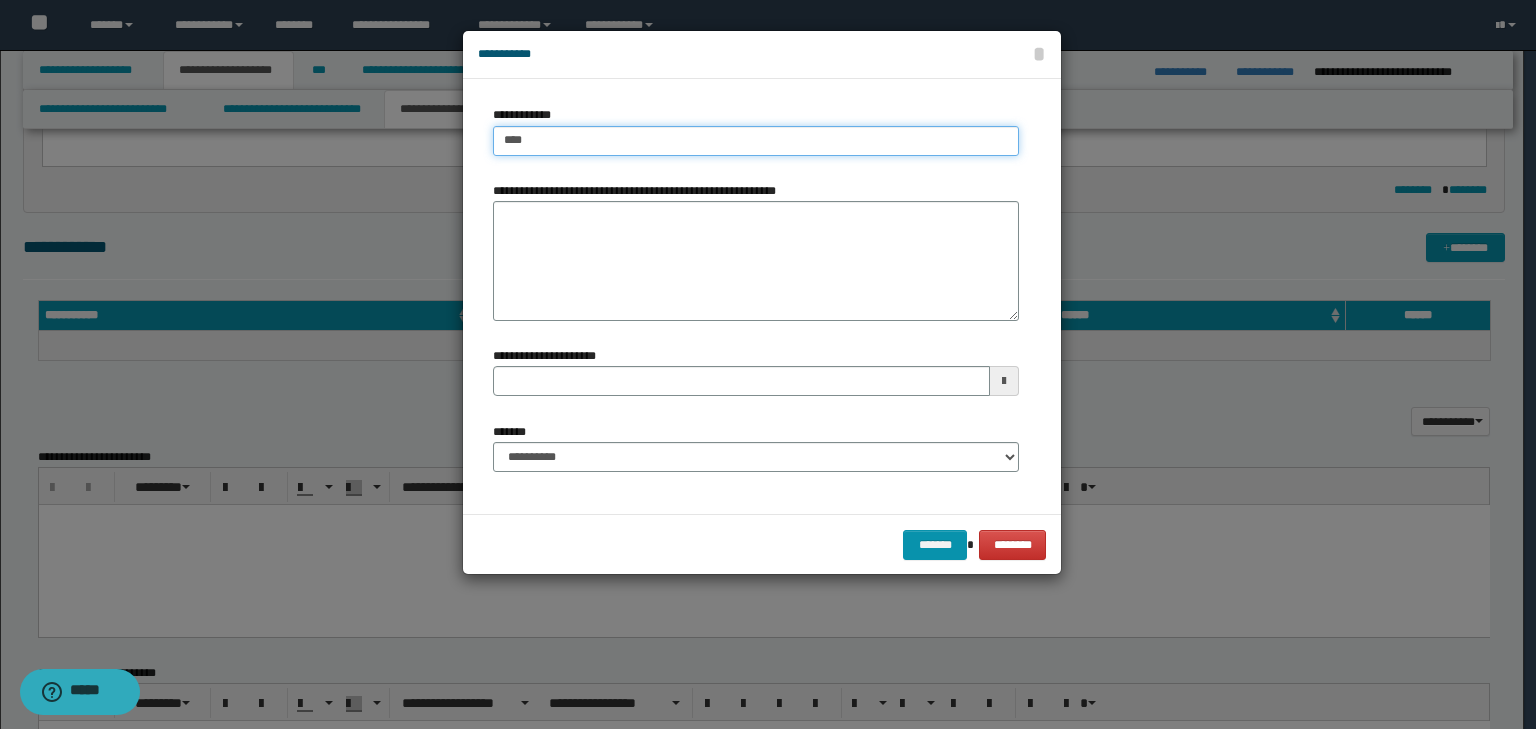 type on "****" 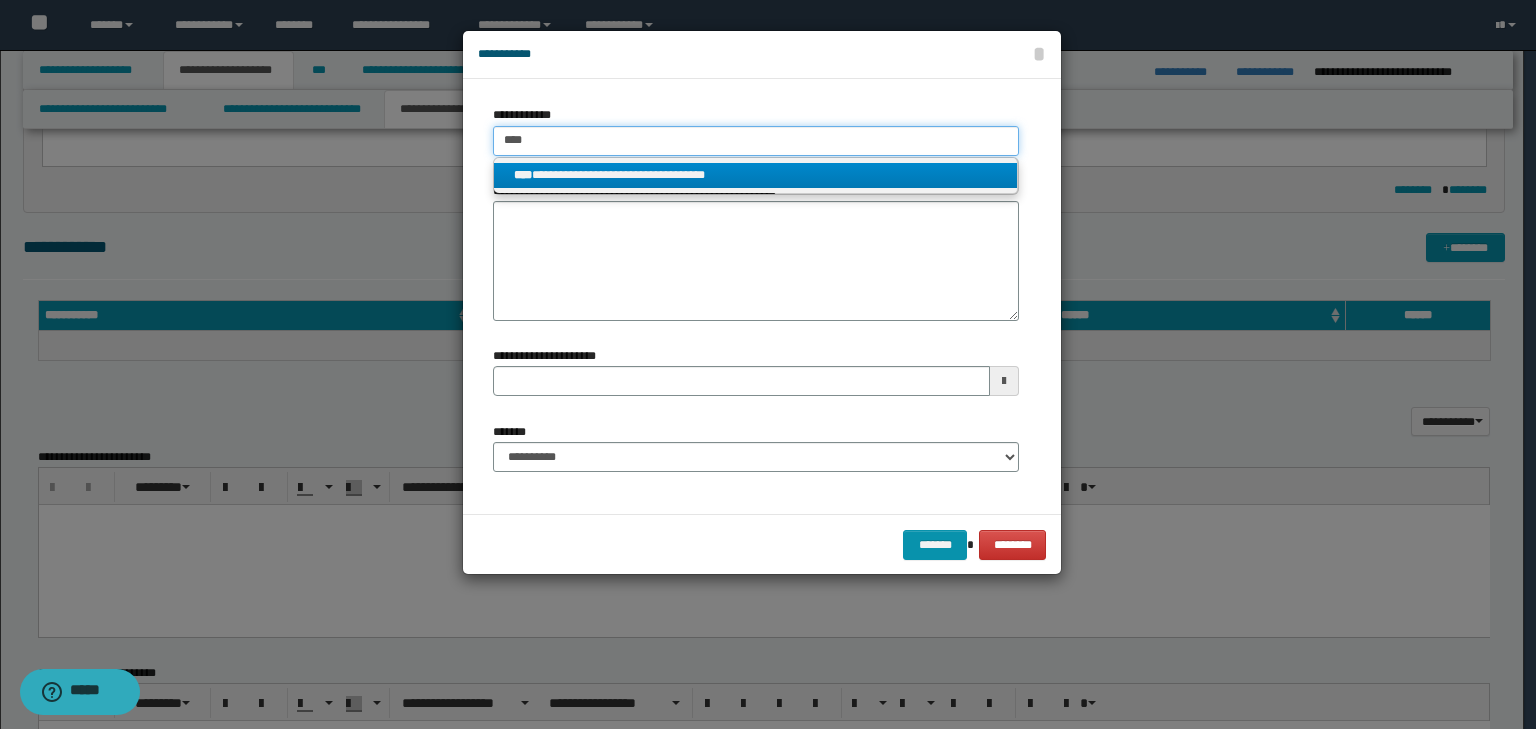 type on "****" 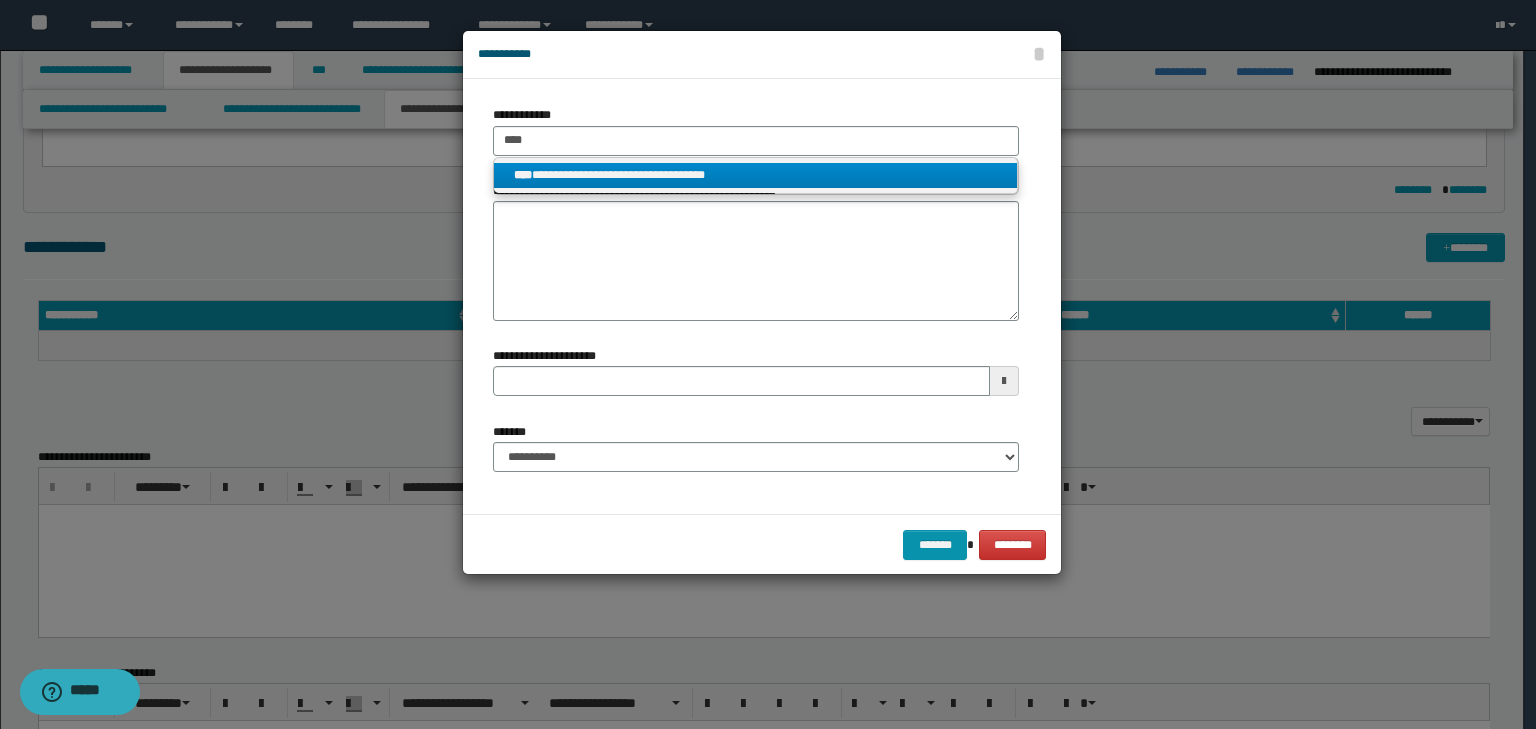 click on "**********" at bounding box center [756, 175] 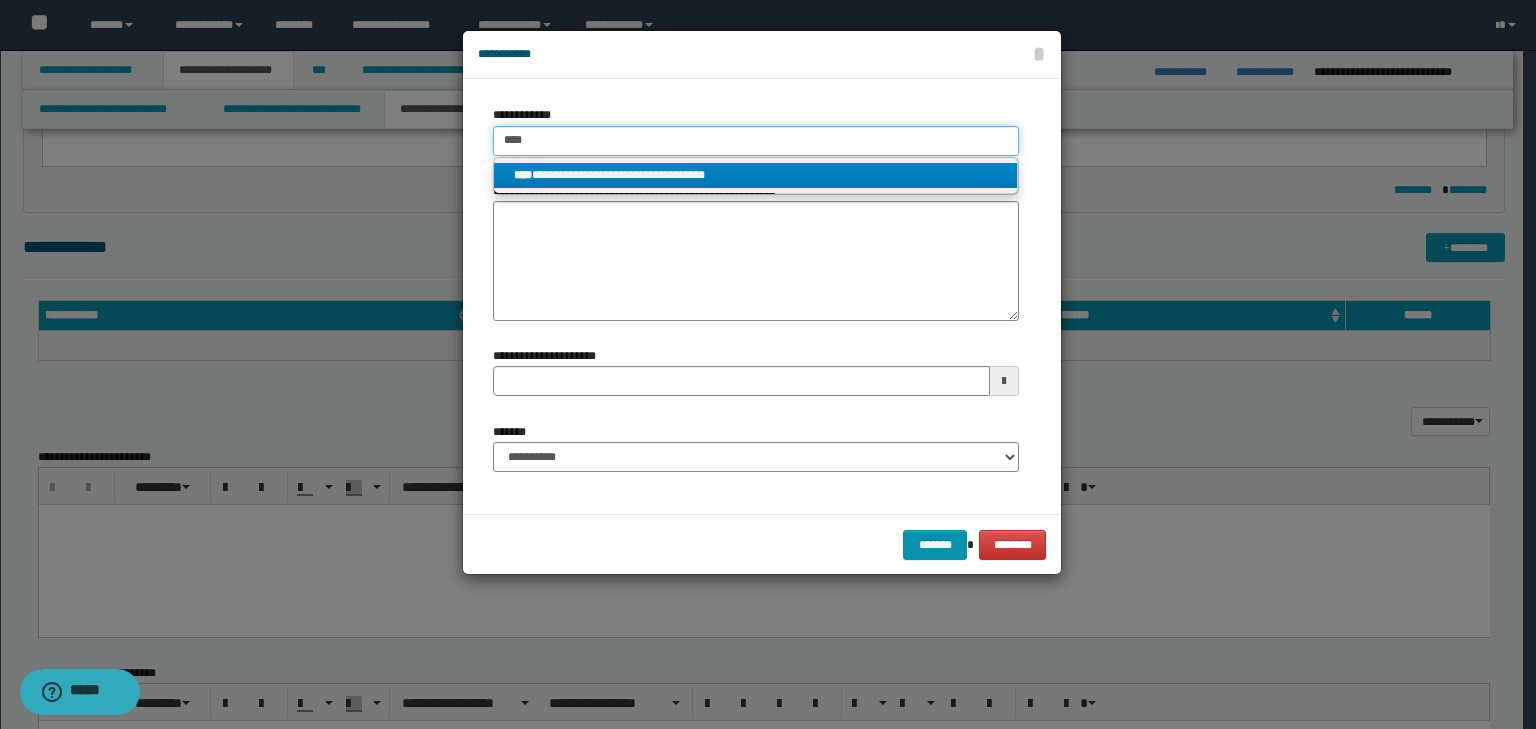 type 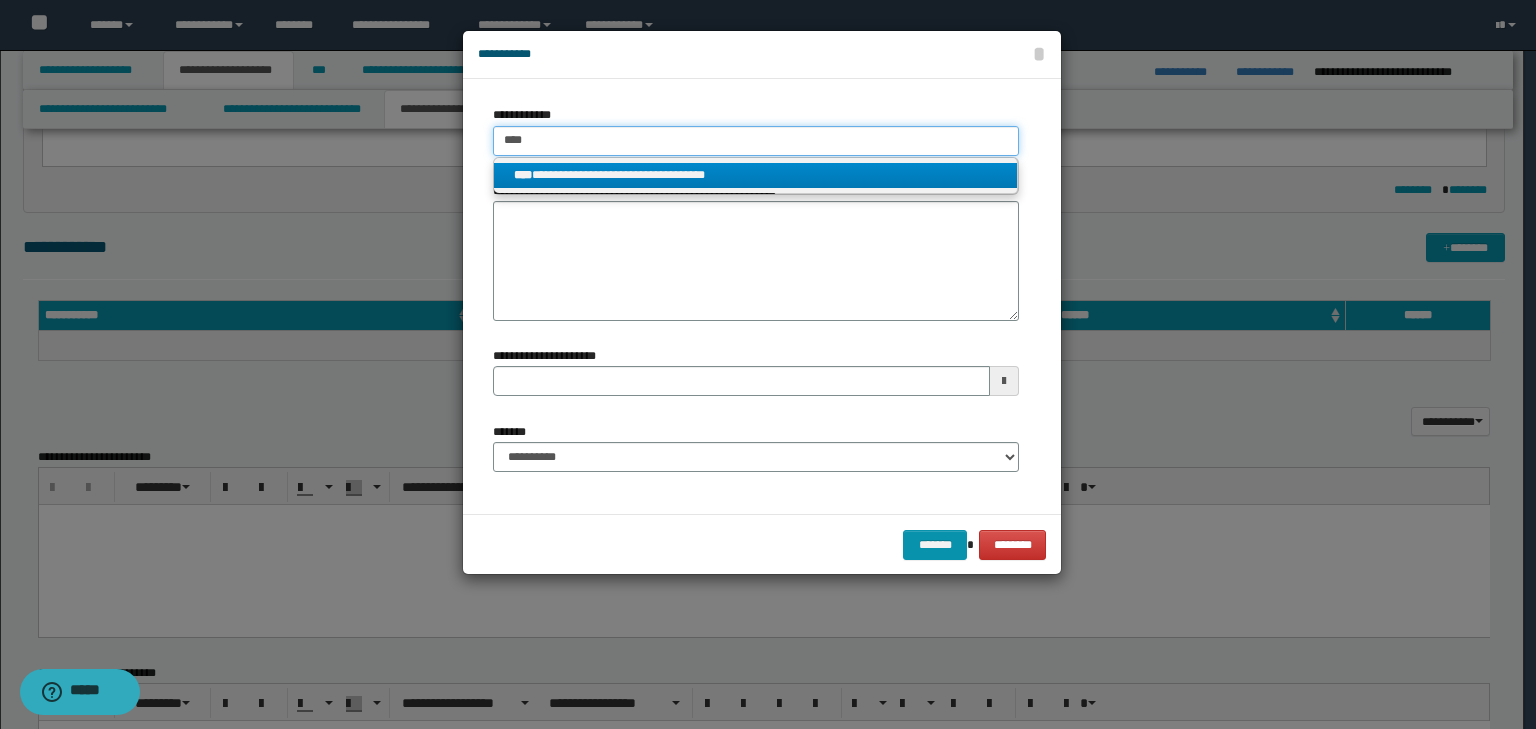 type on "**********" 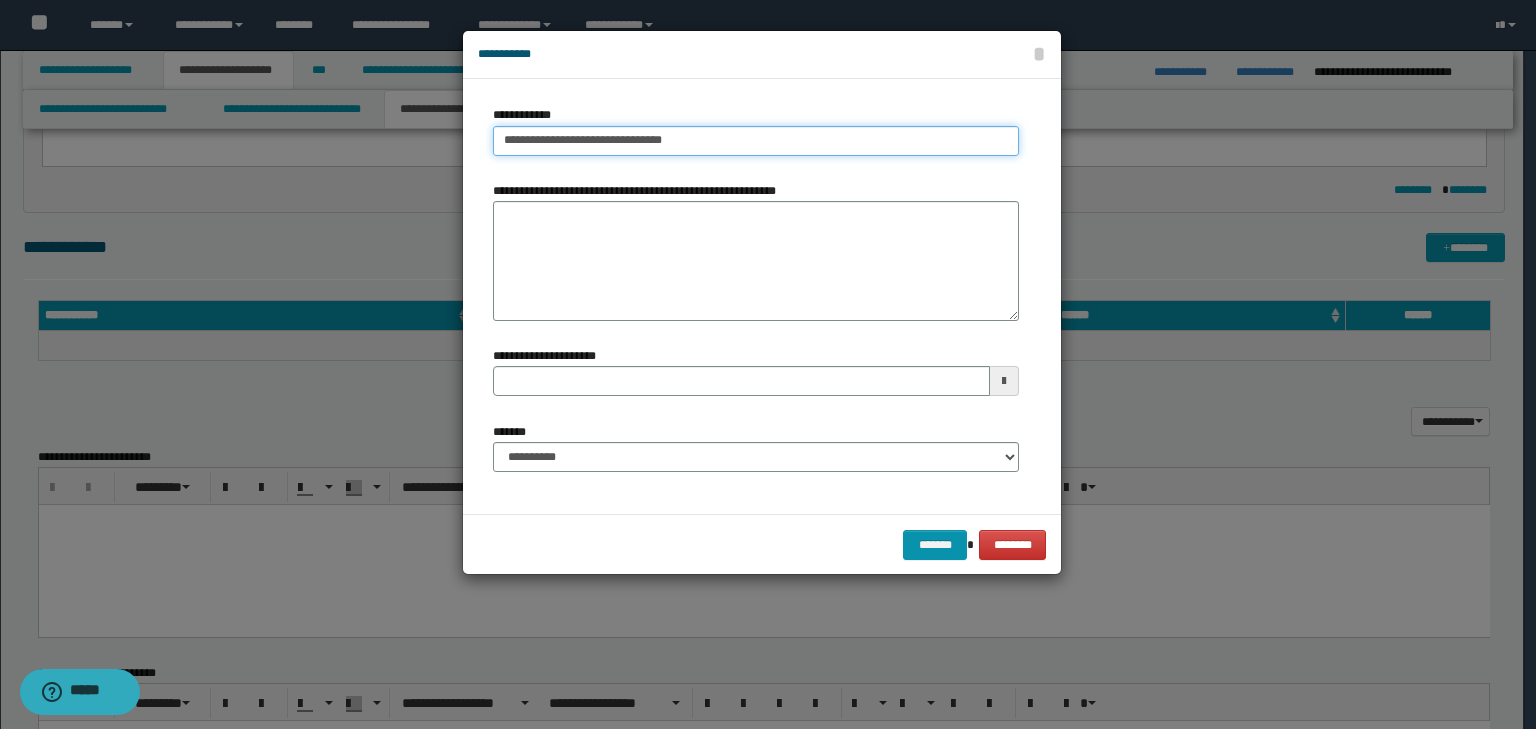 type on "**********" 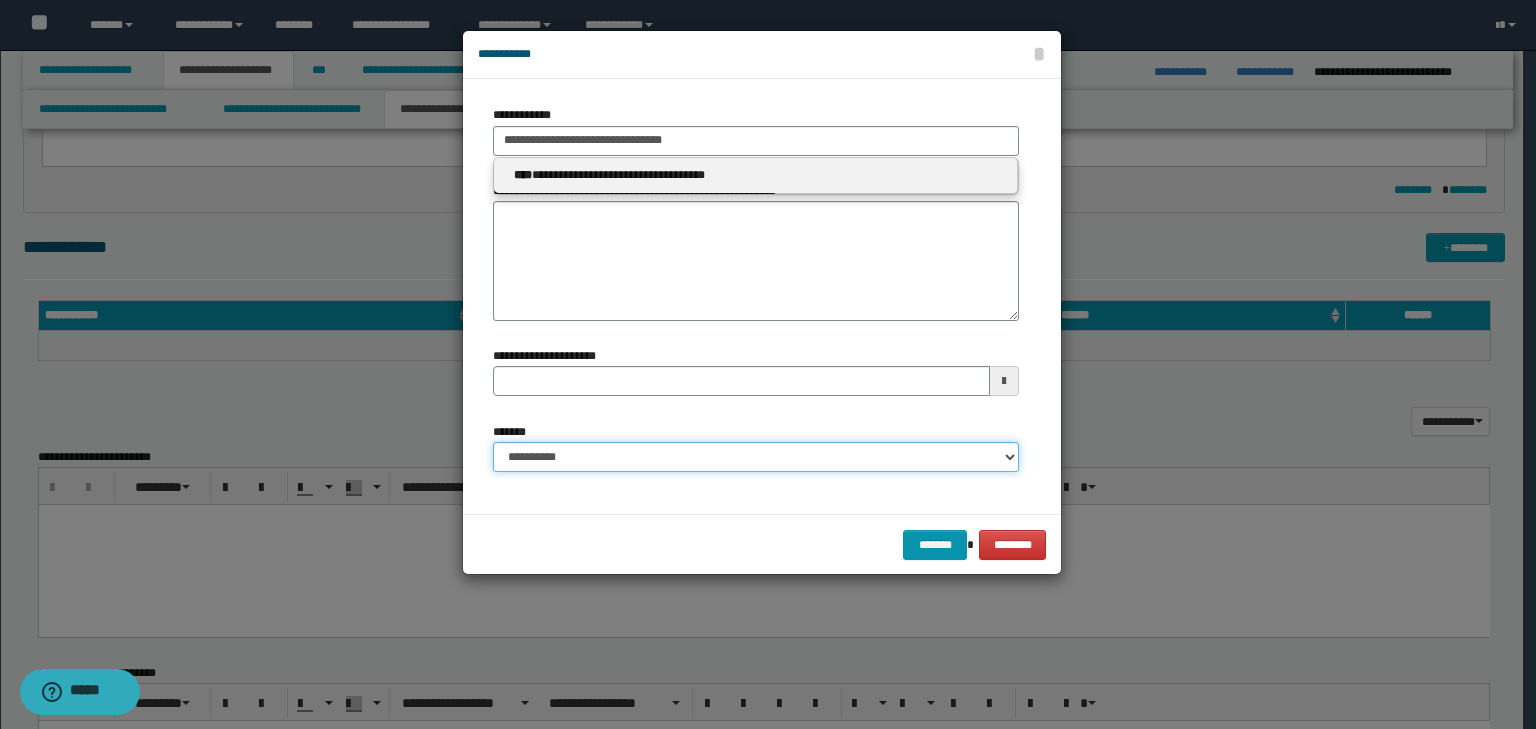 type 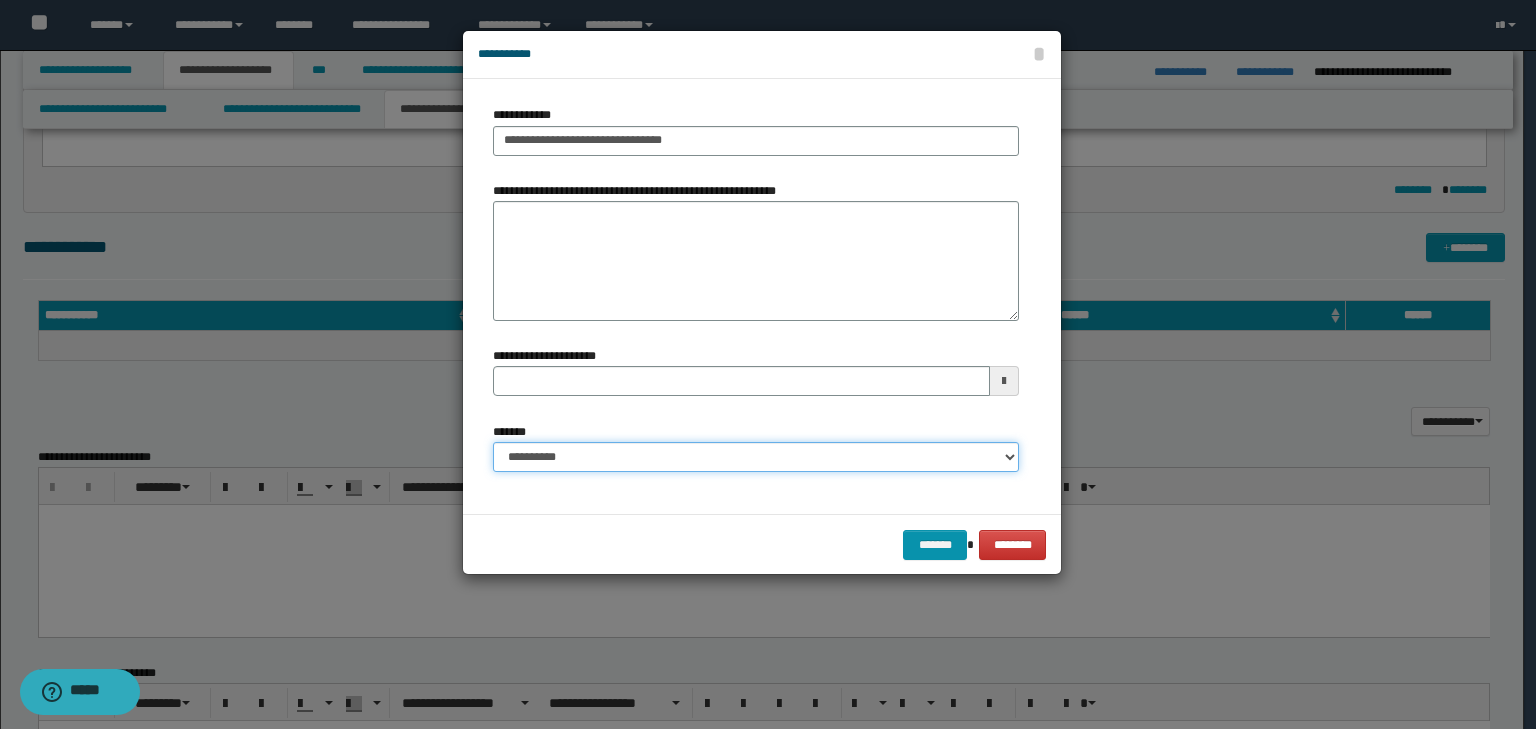 click on "**********" at bounding box center (756, 457) 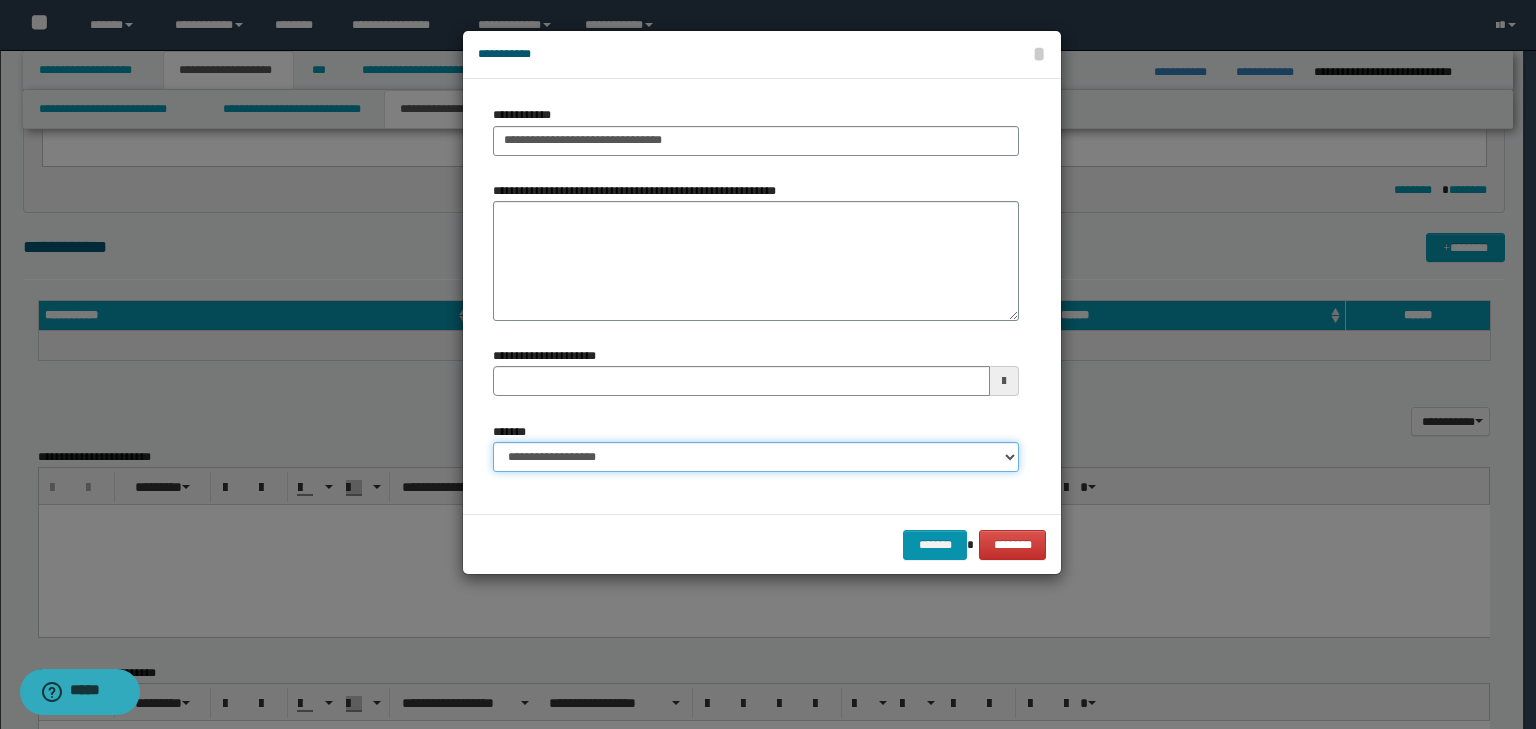 click on "**********" at bounding box center (756, 457) 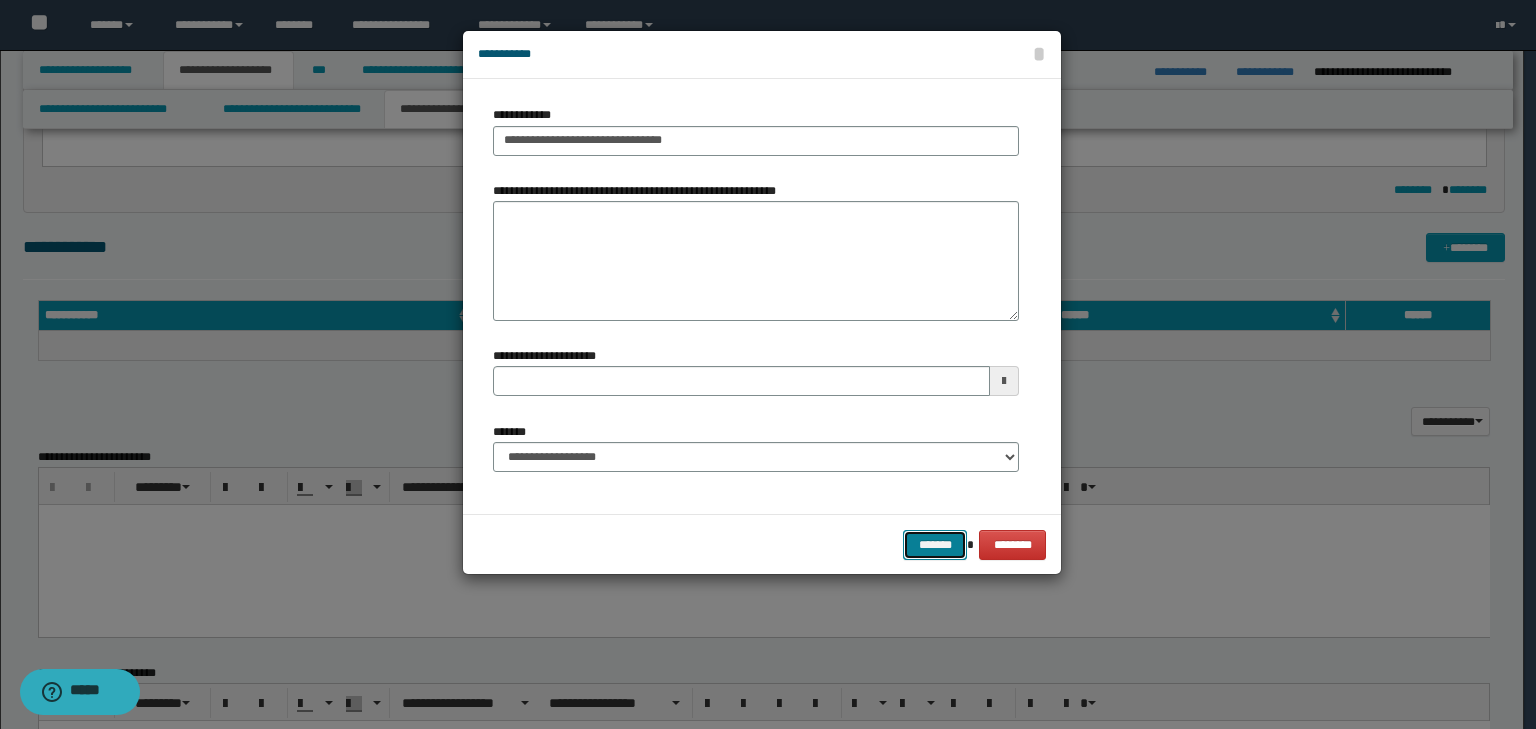 click on "*******" at bounding box center [935, 545] 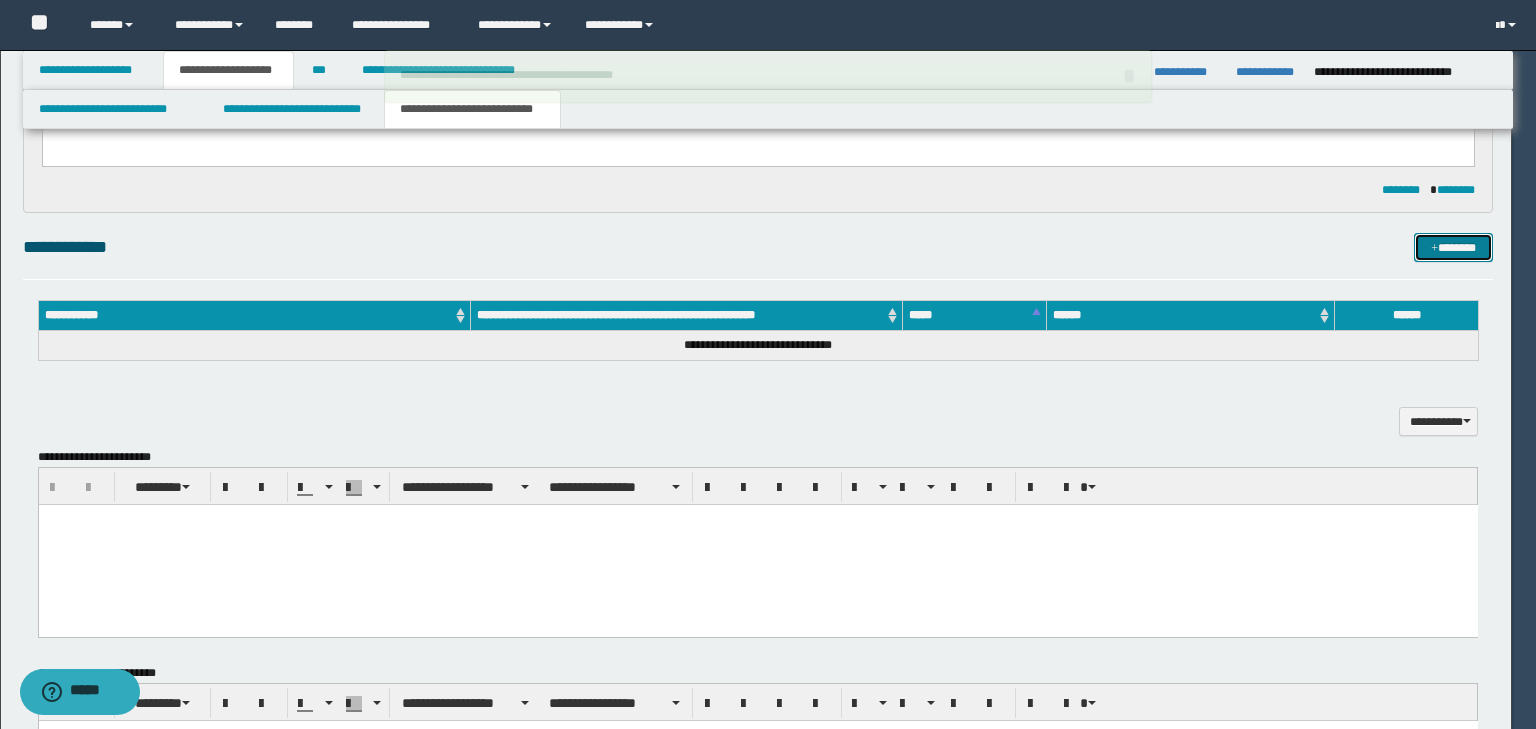 type 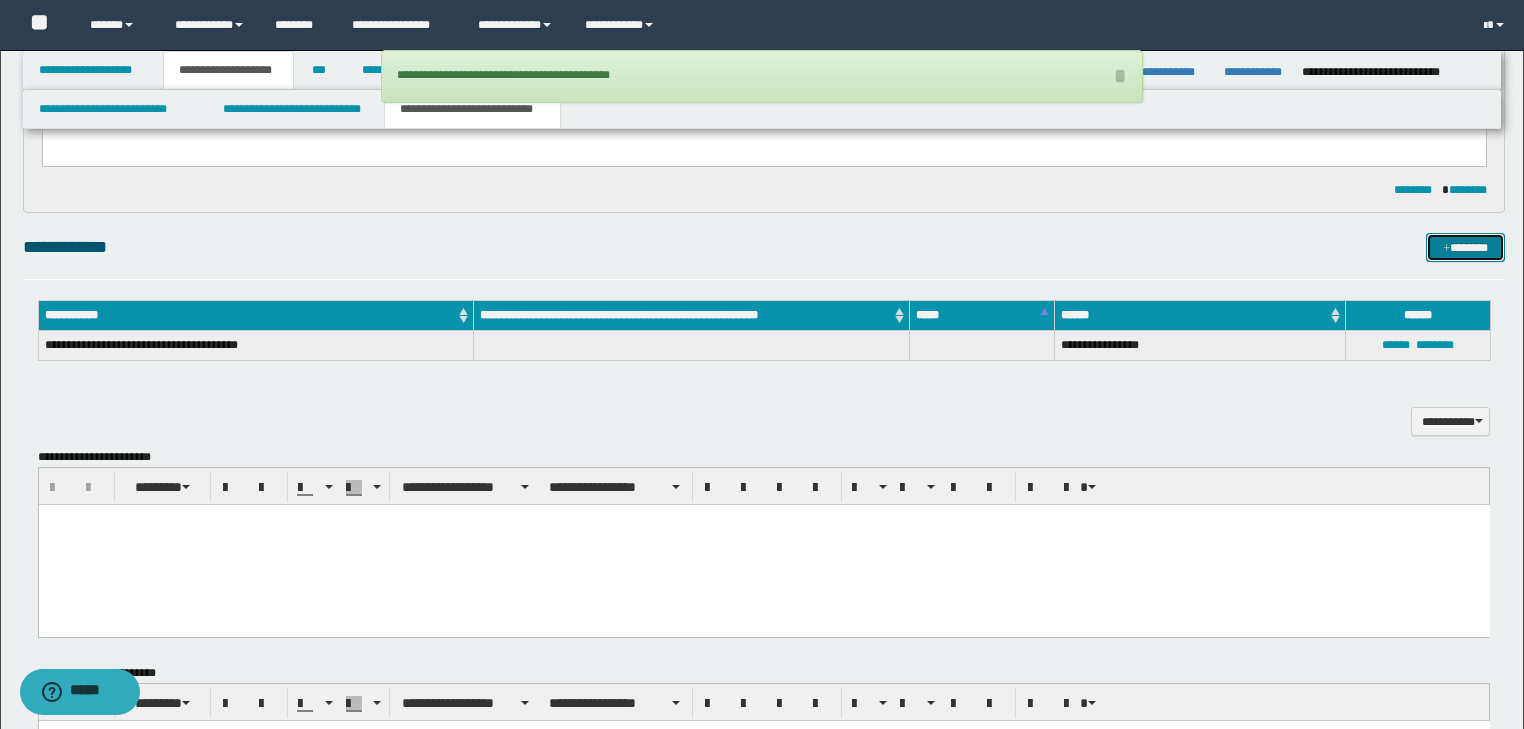 click at bounding box center (1446, 249) 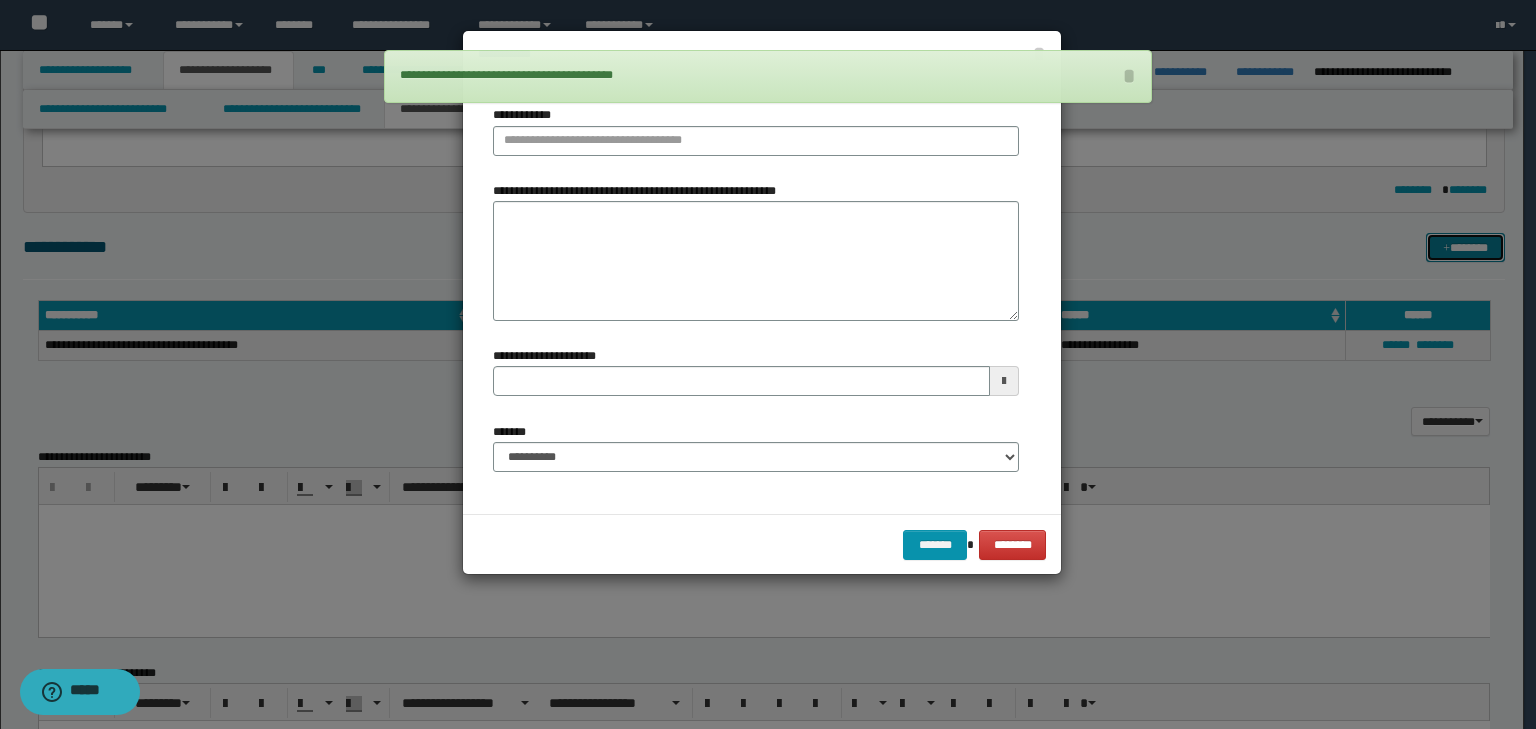 type 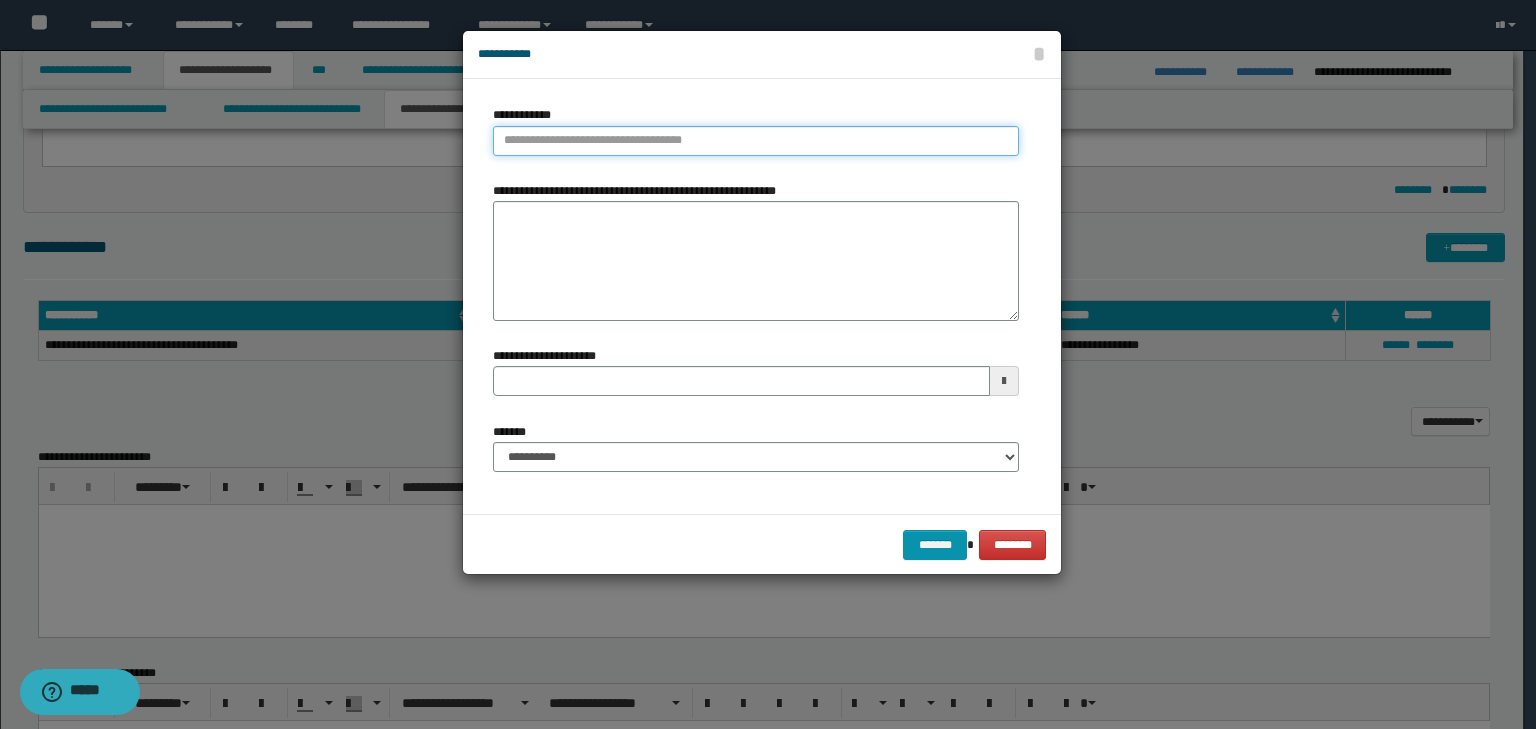 type on "**********" 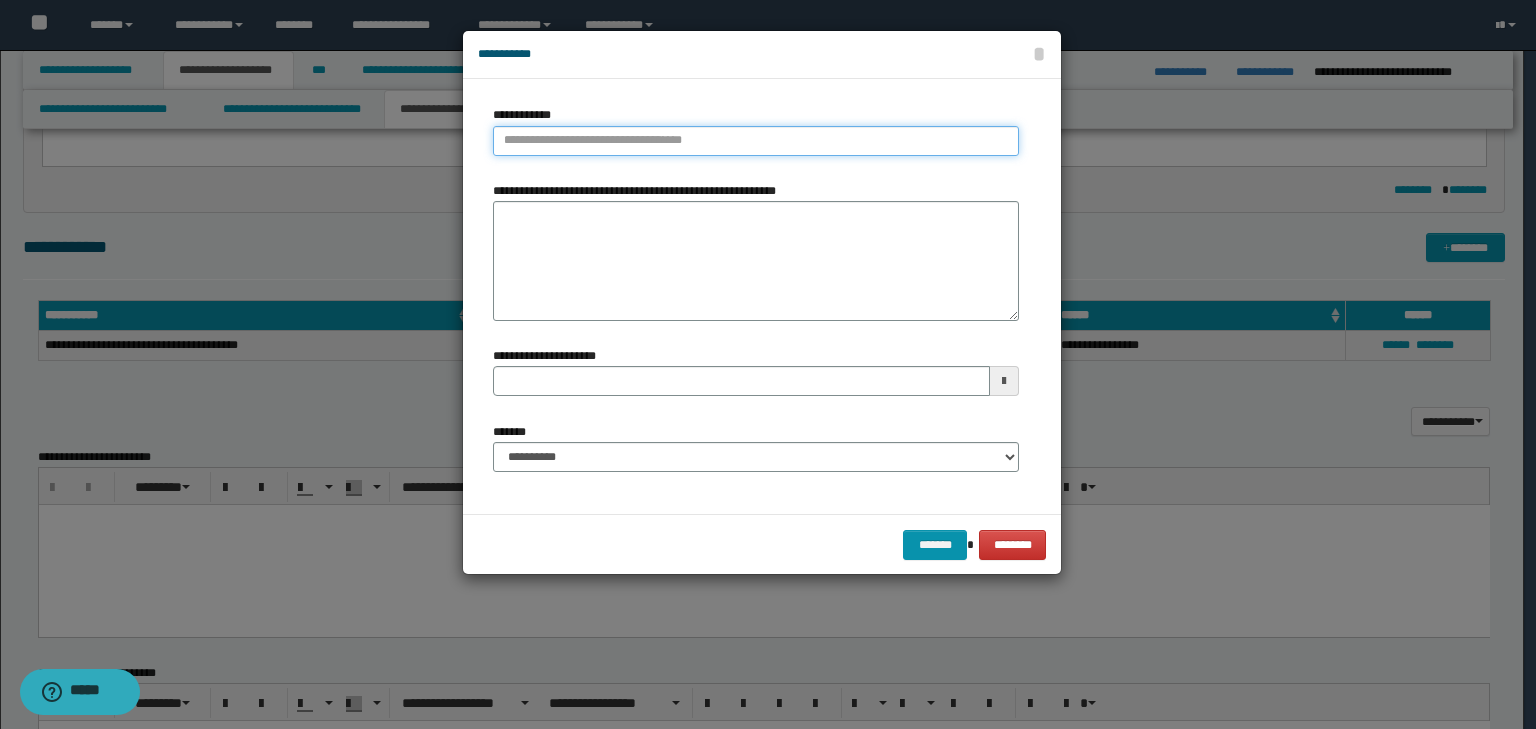 click on "**********" at bounding box center (756, 141) 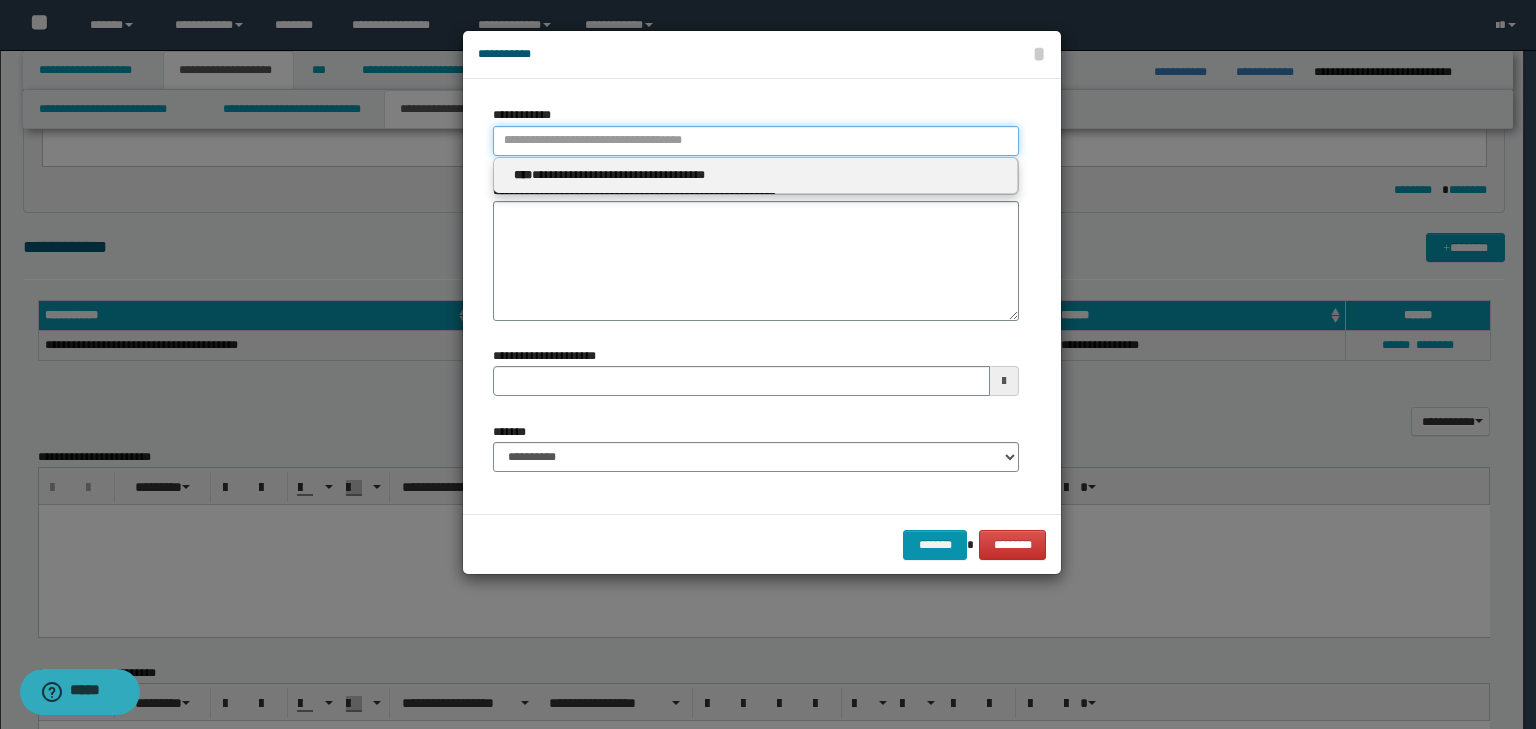 type 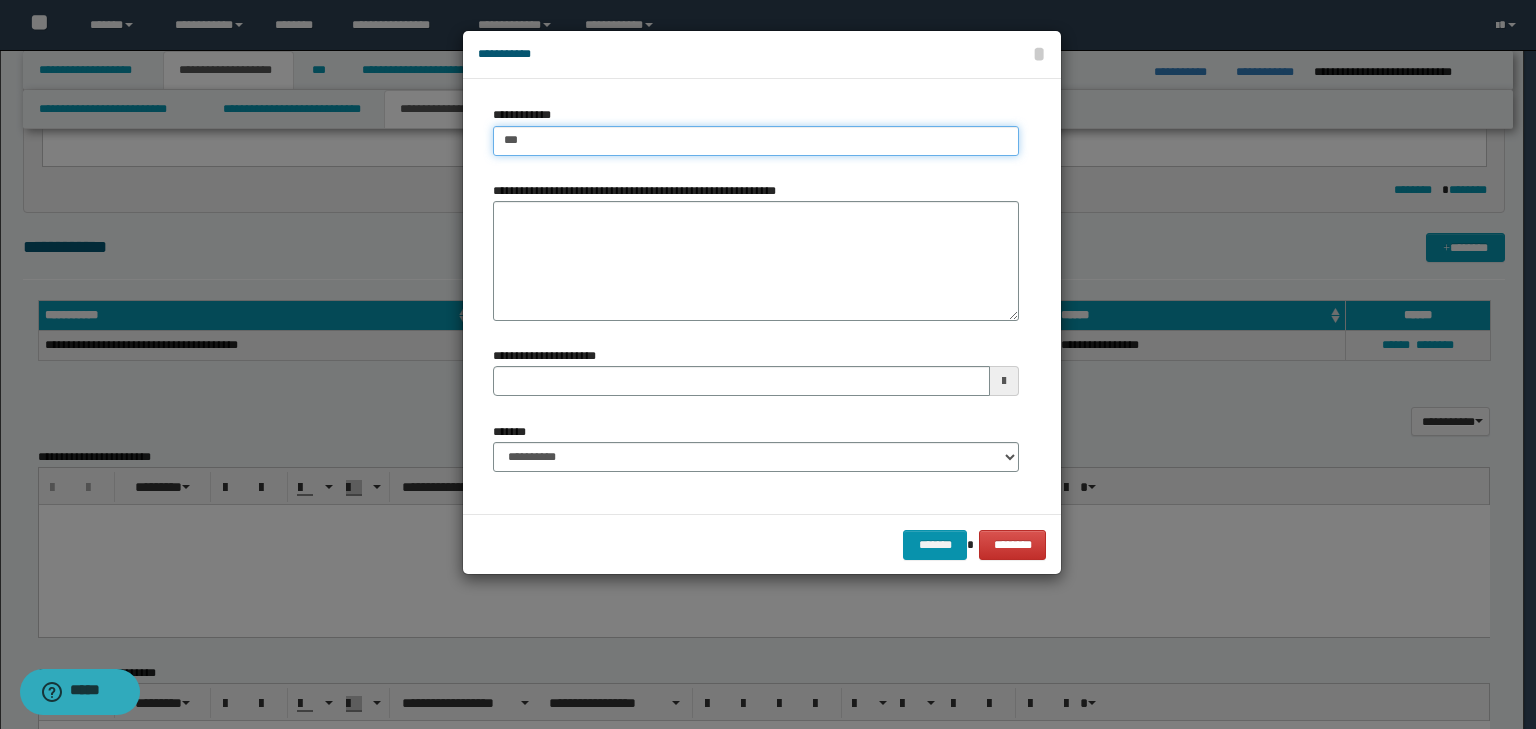 type on "****" 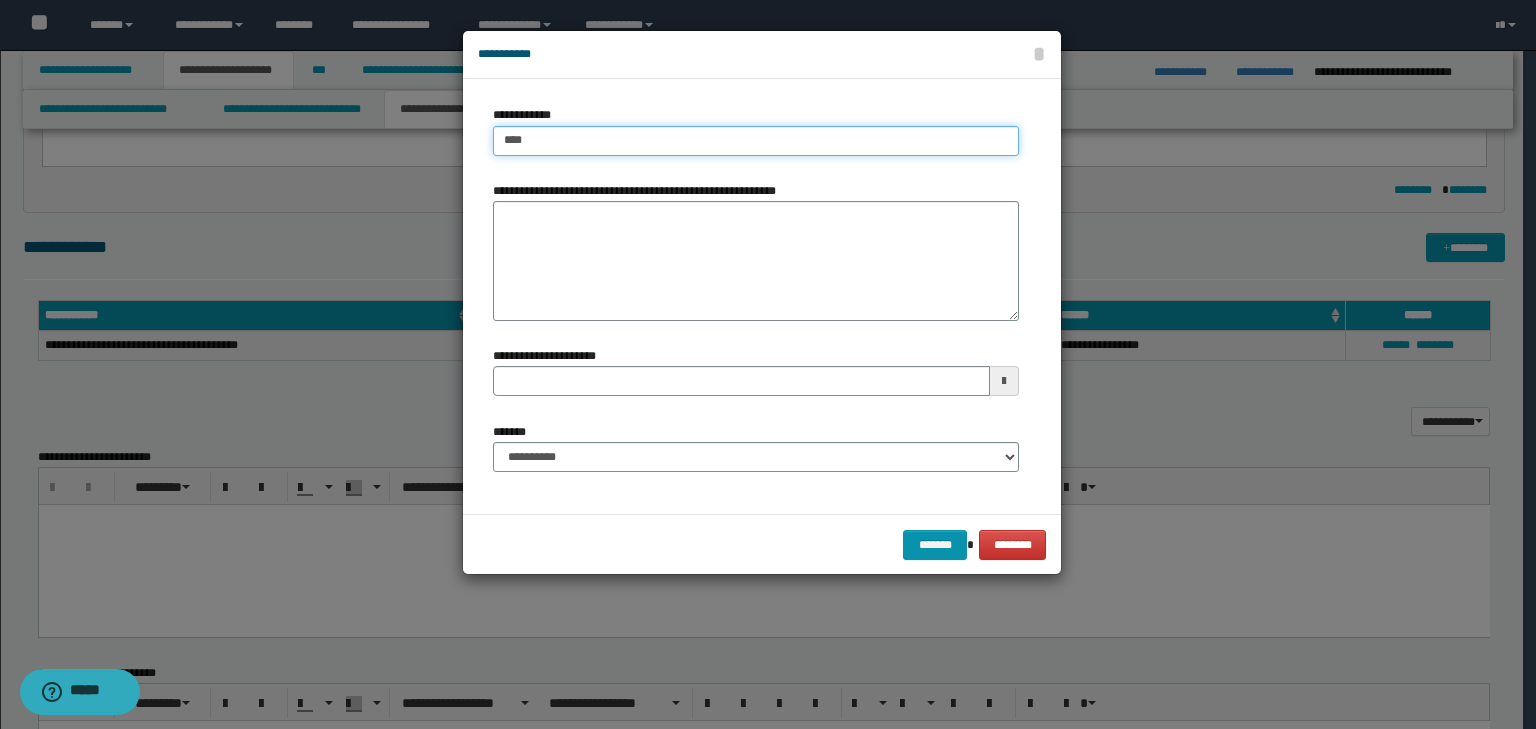 type on "****" 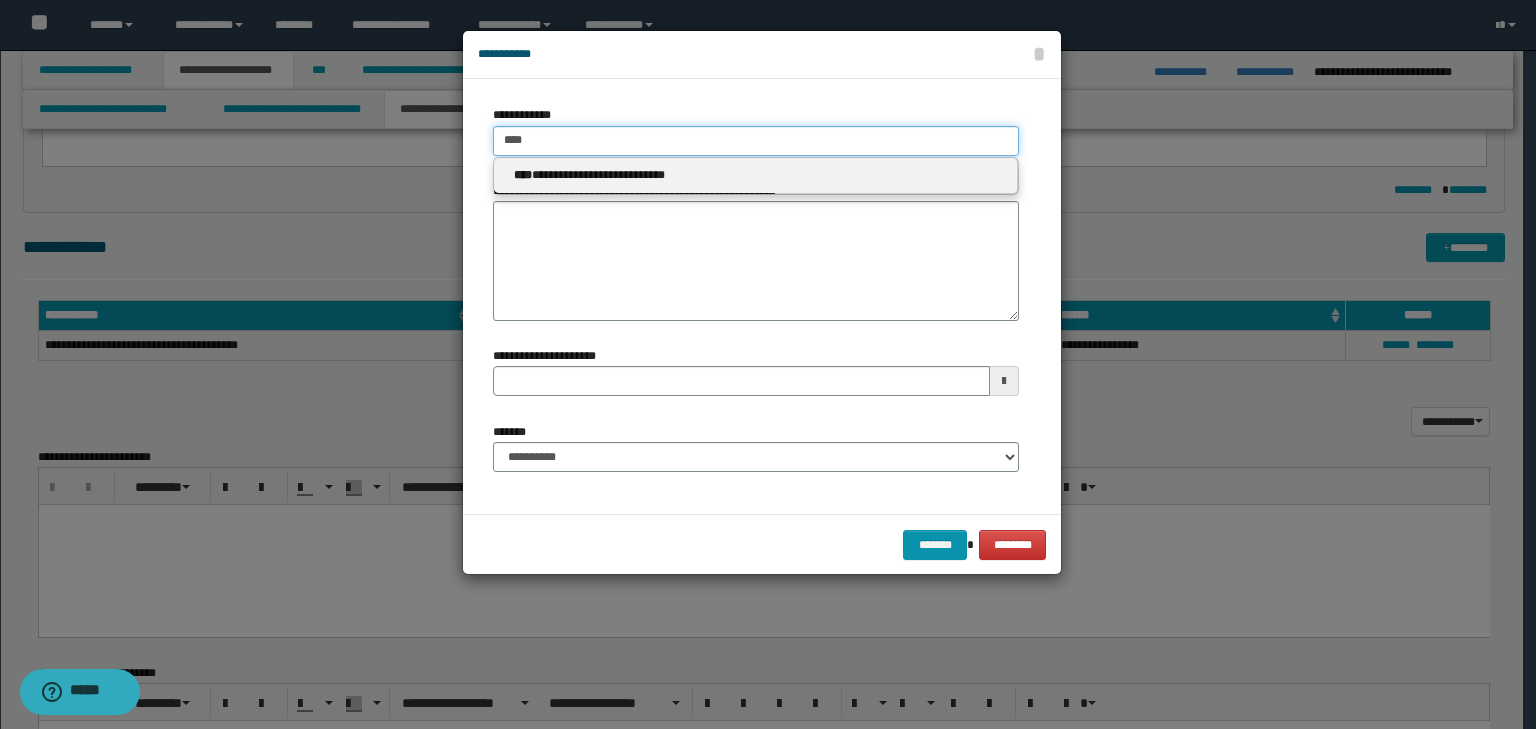 type 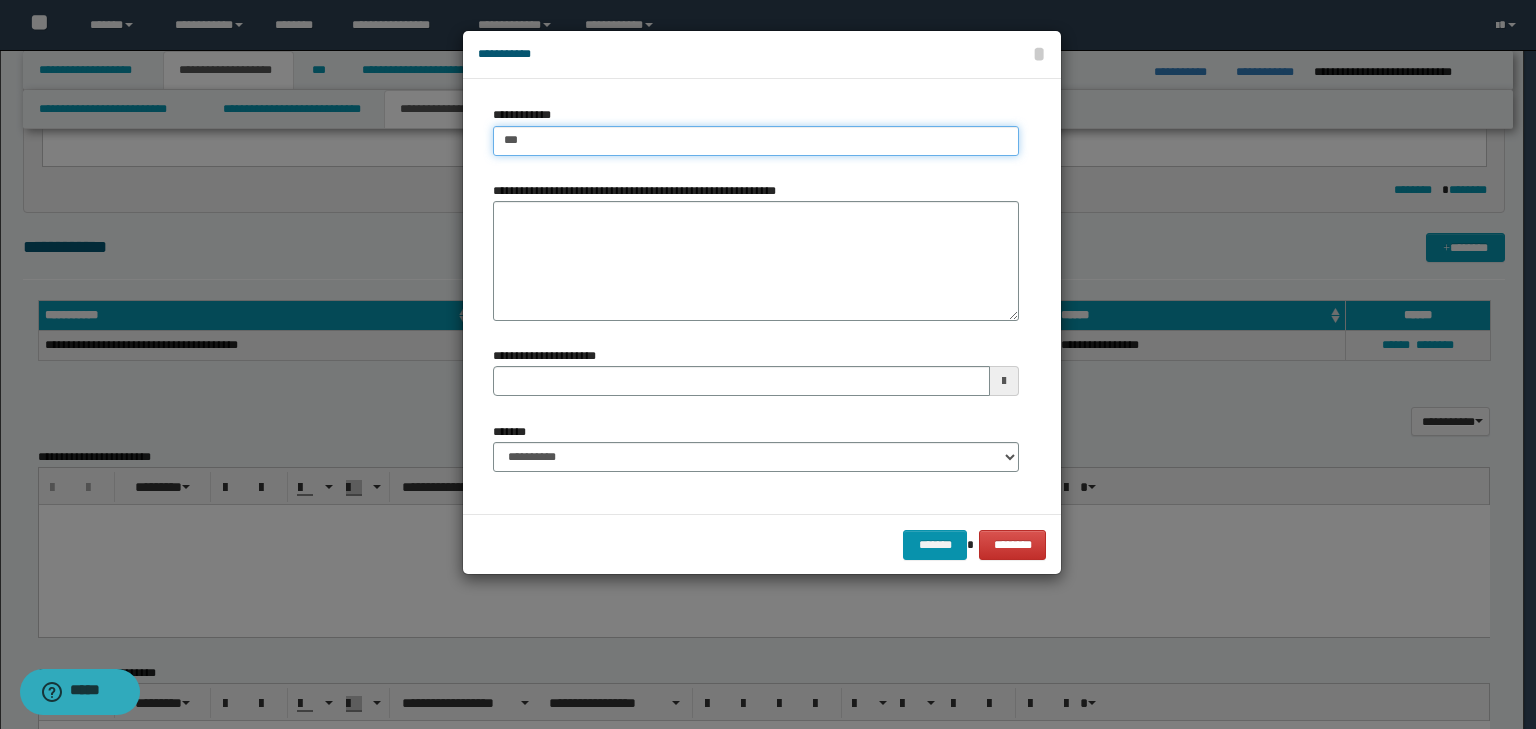type on "****" 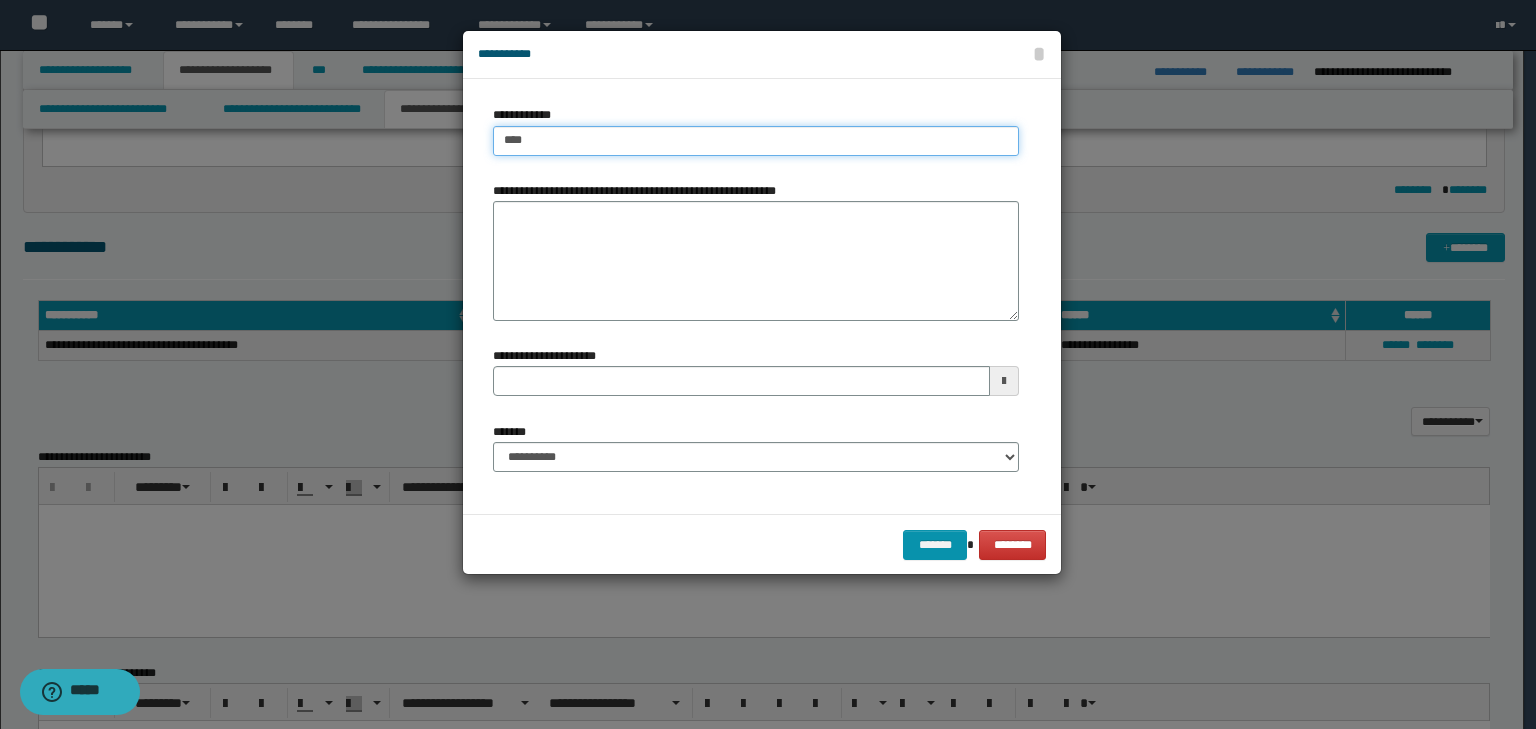 type on "****" 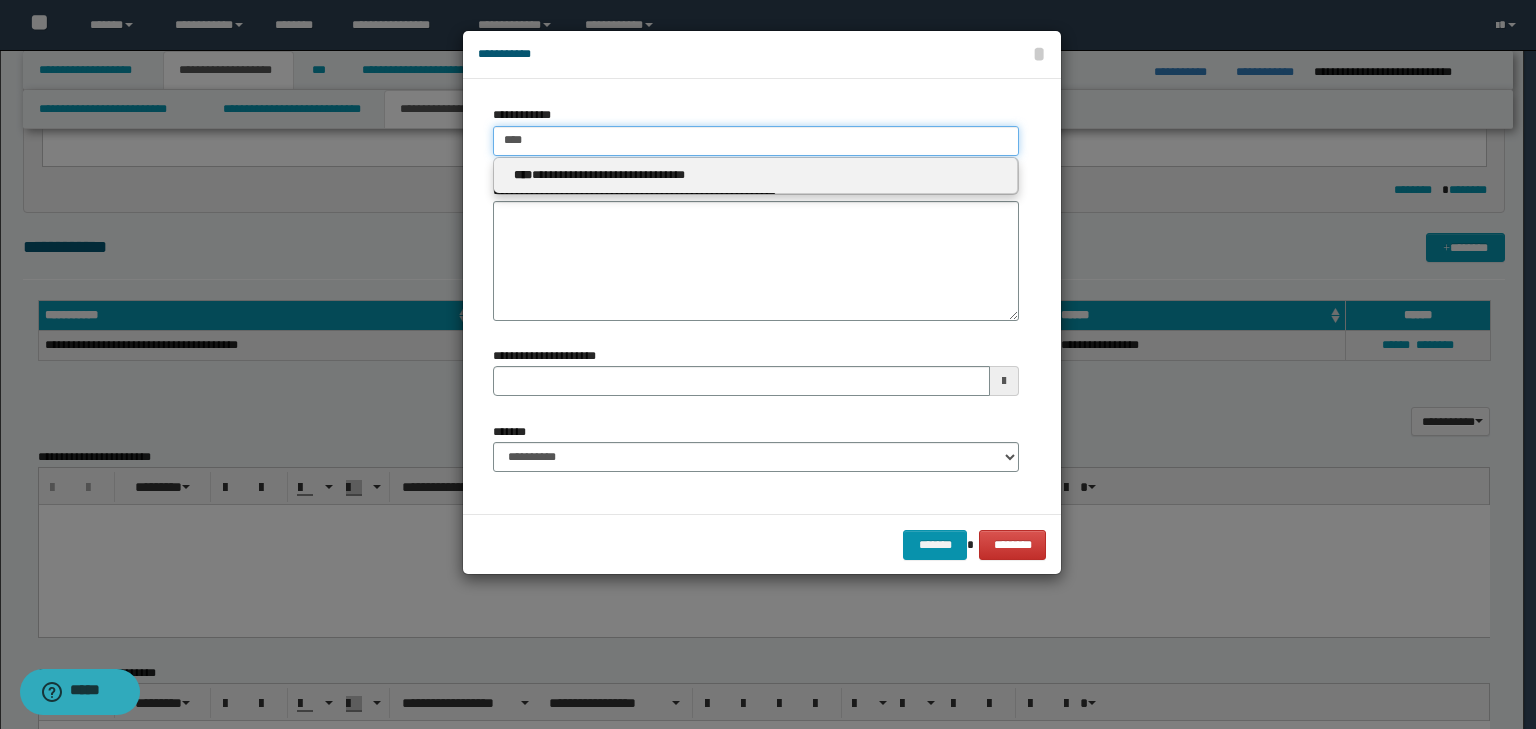 type on "****" 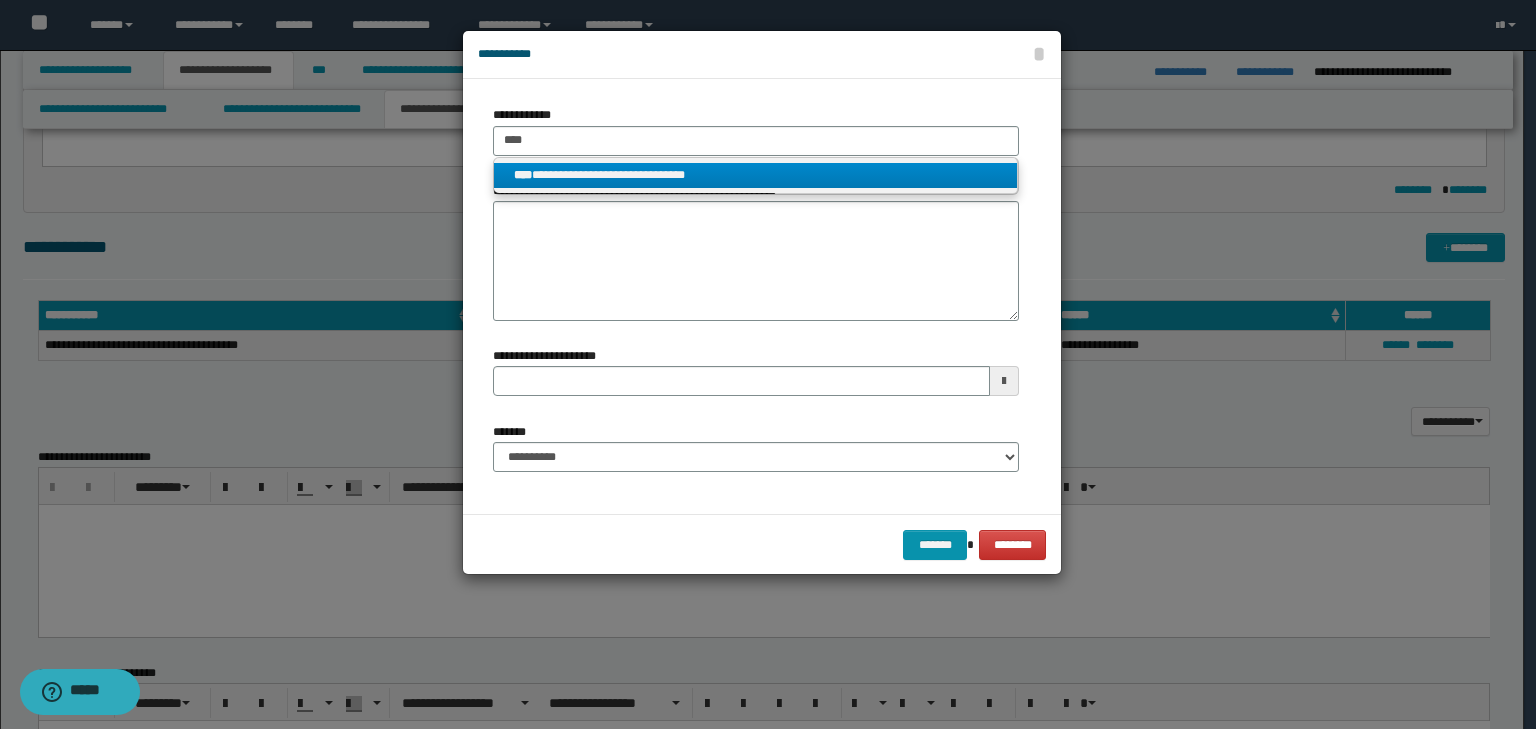 click on "**********" at bounding box center (756, 175) 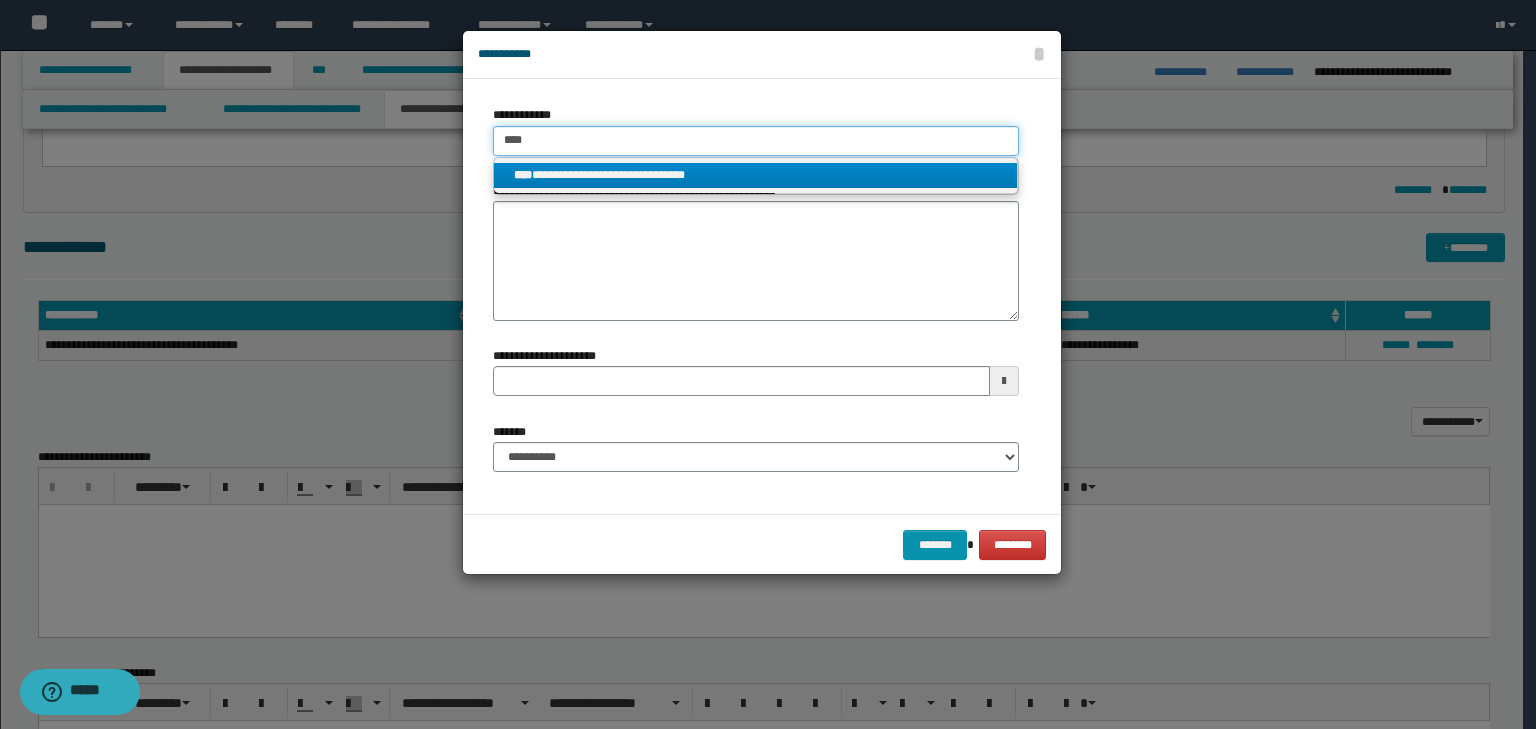 type 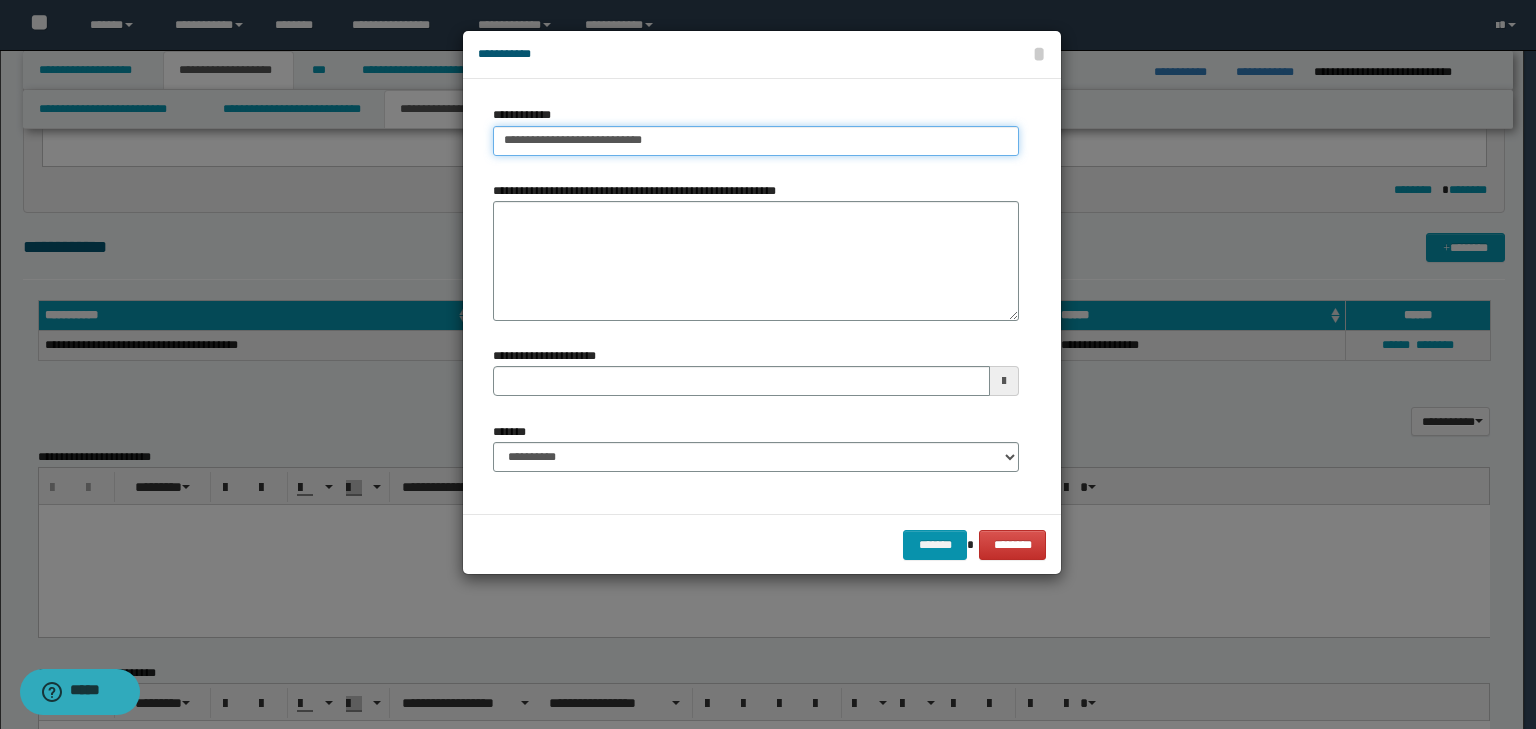 type on "**********" 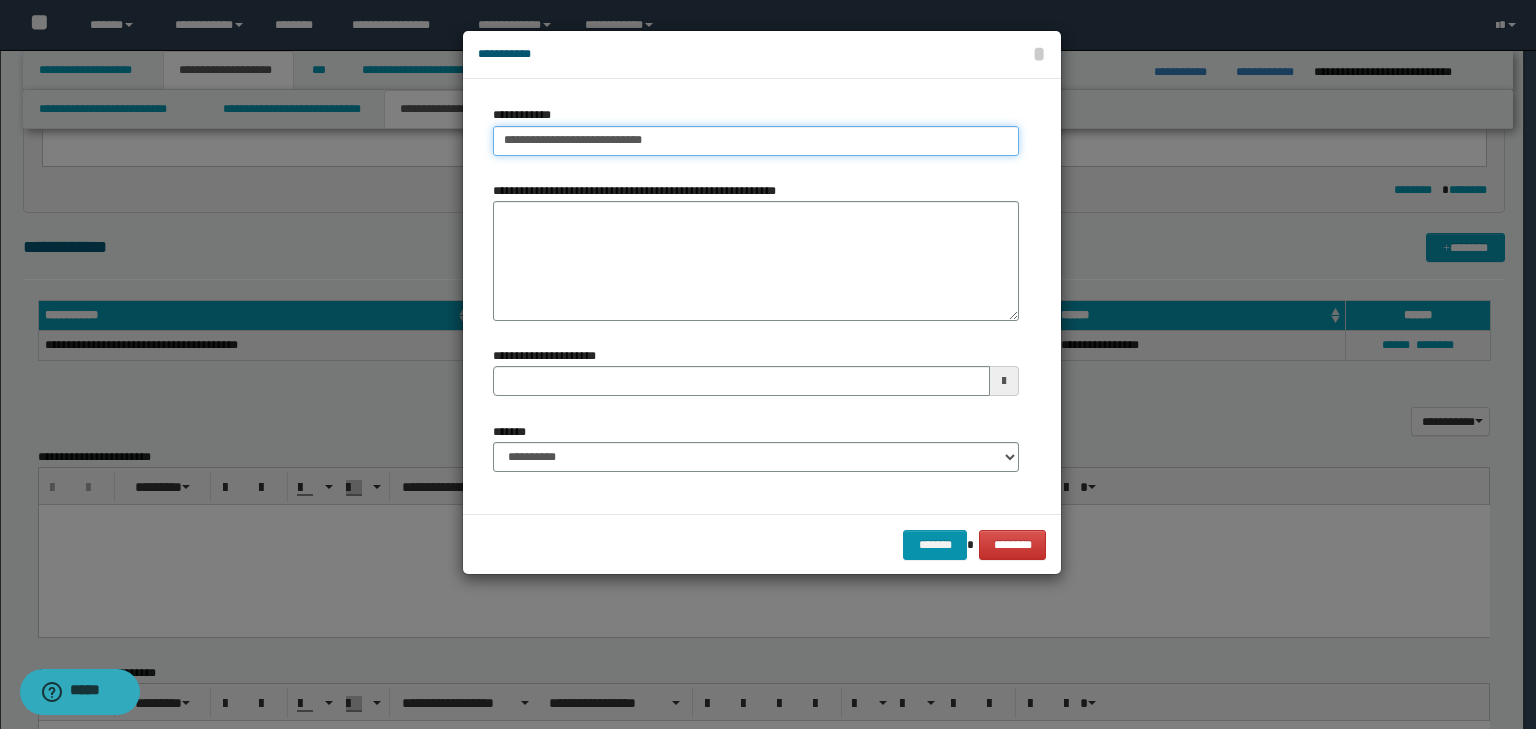 type 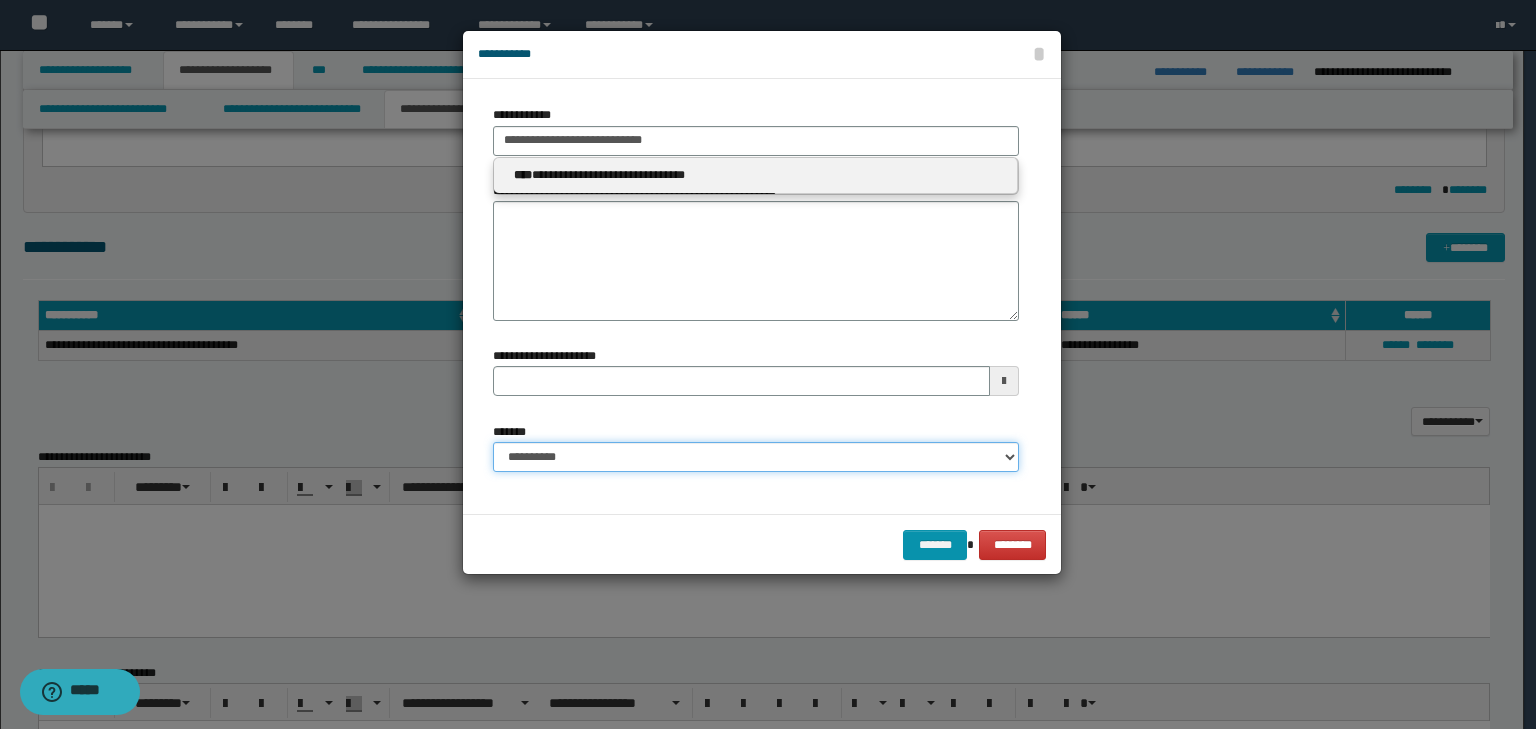 type 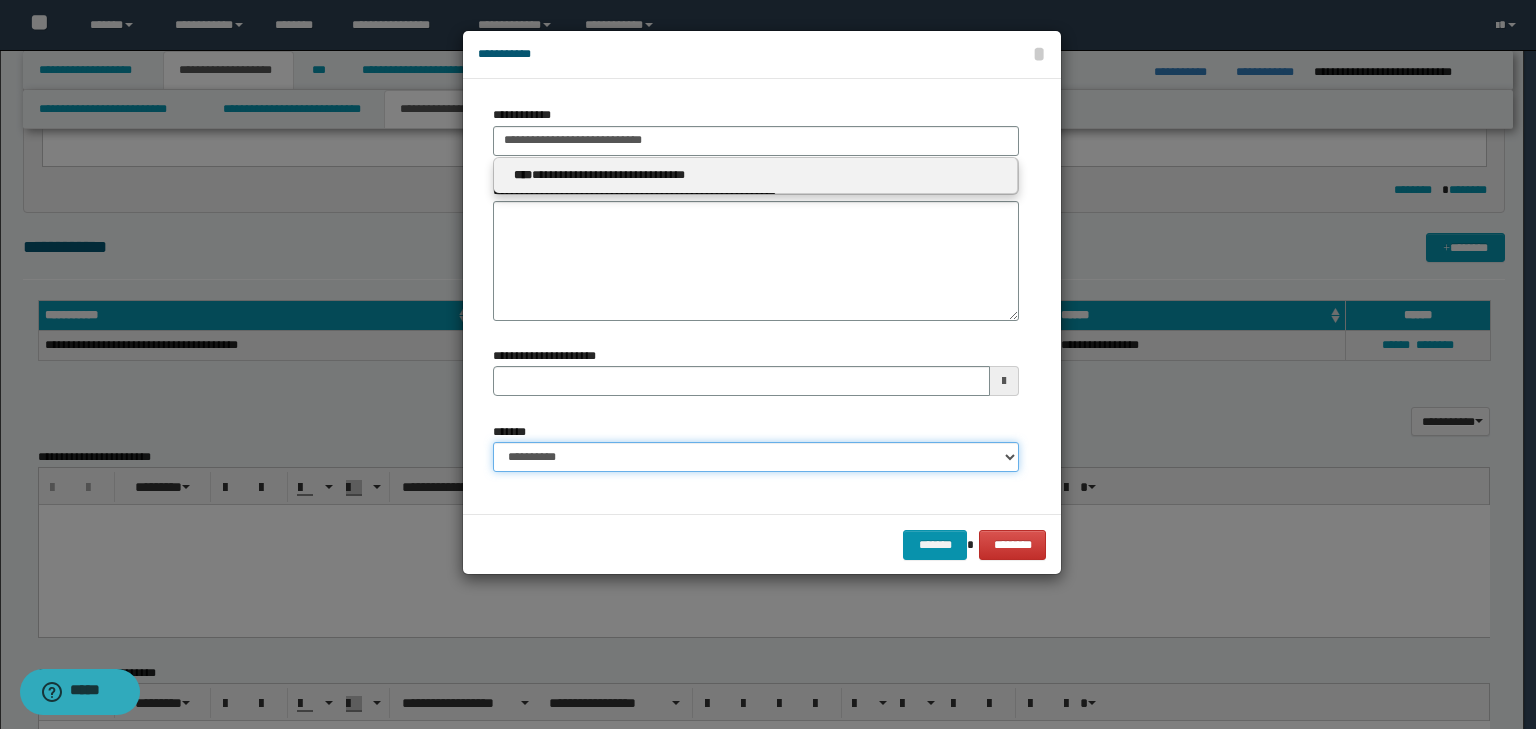 click on "**********" at bounding box center (756, 457) 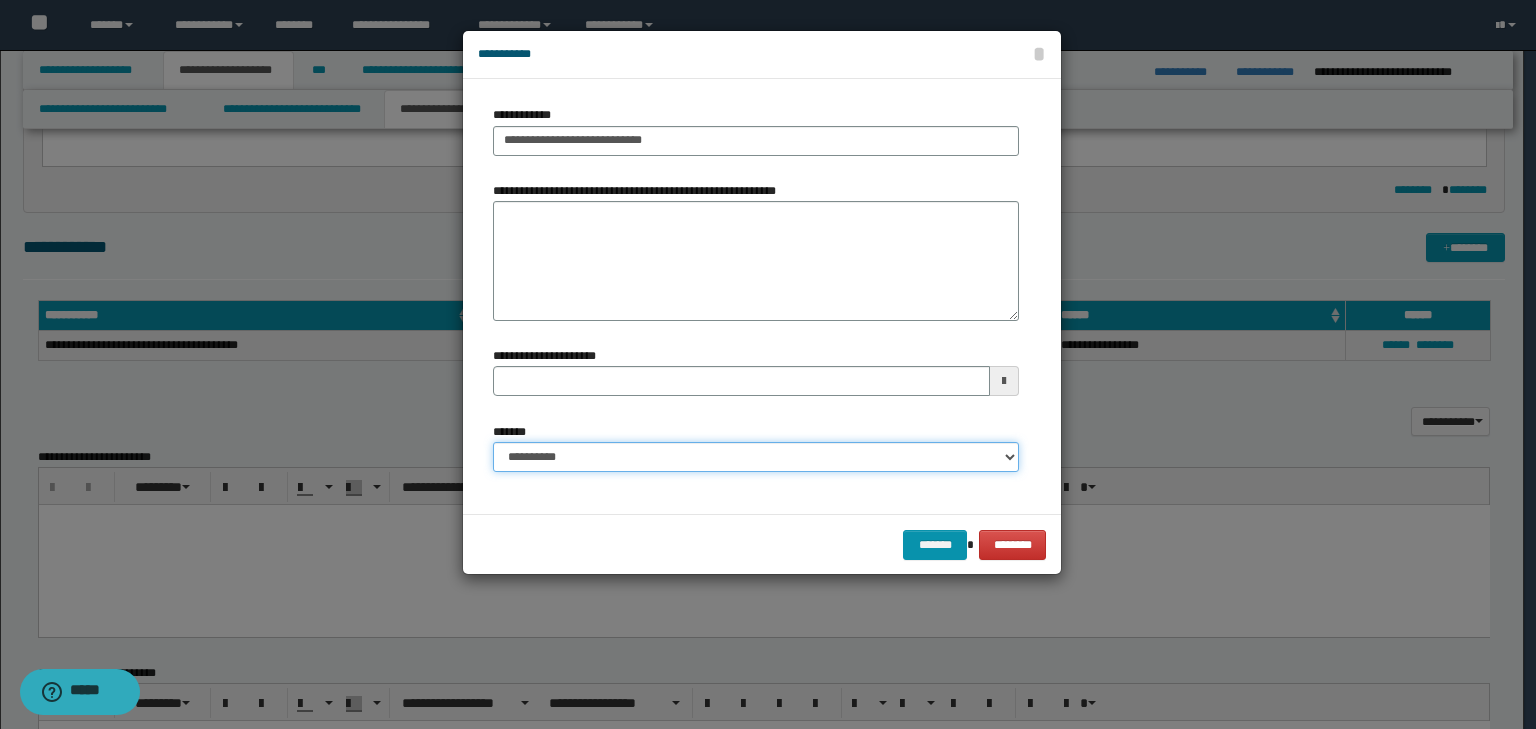 select on "*" 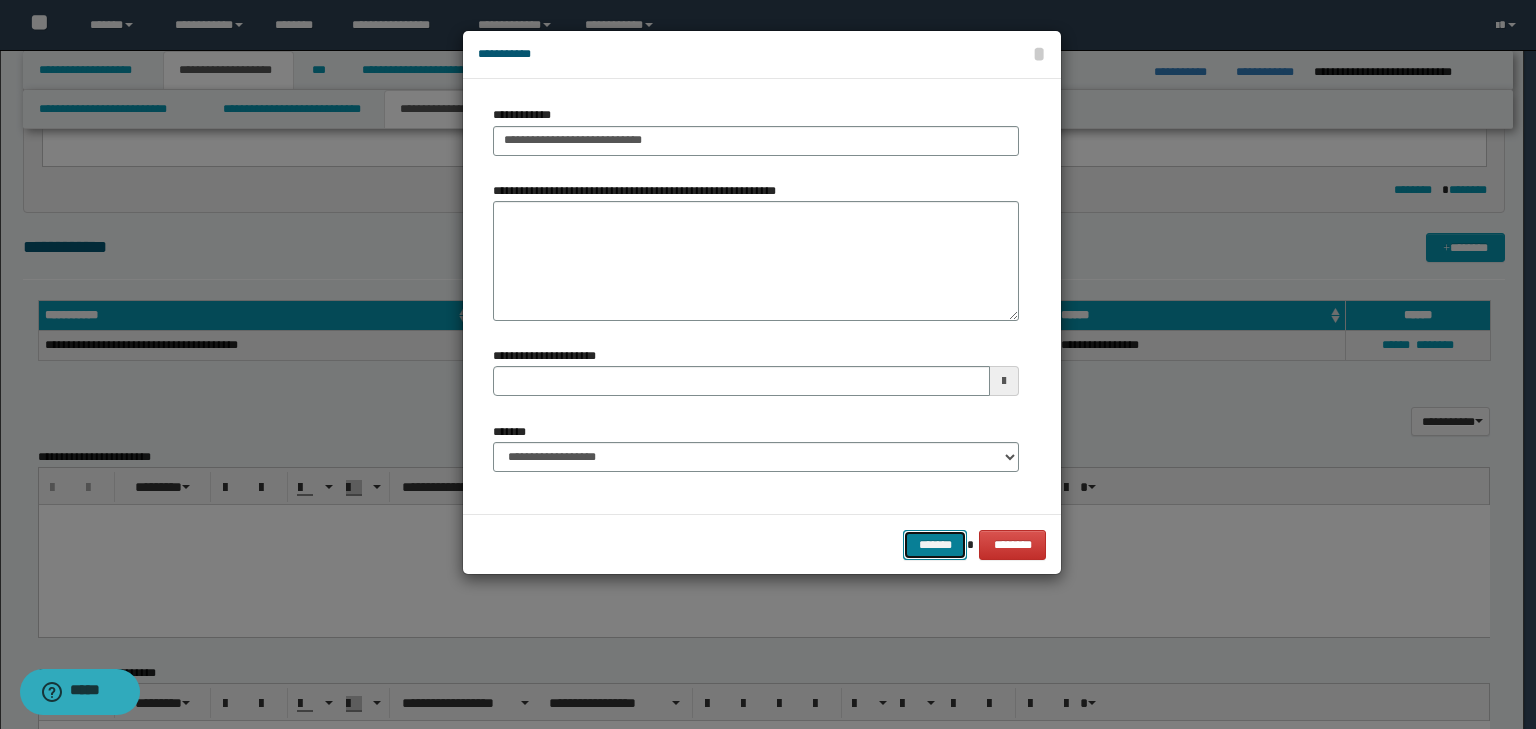 click on "*******" at bounding box center [935, 545] 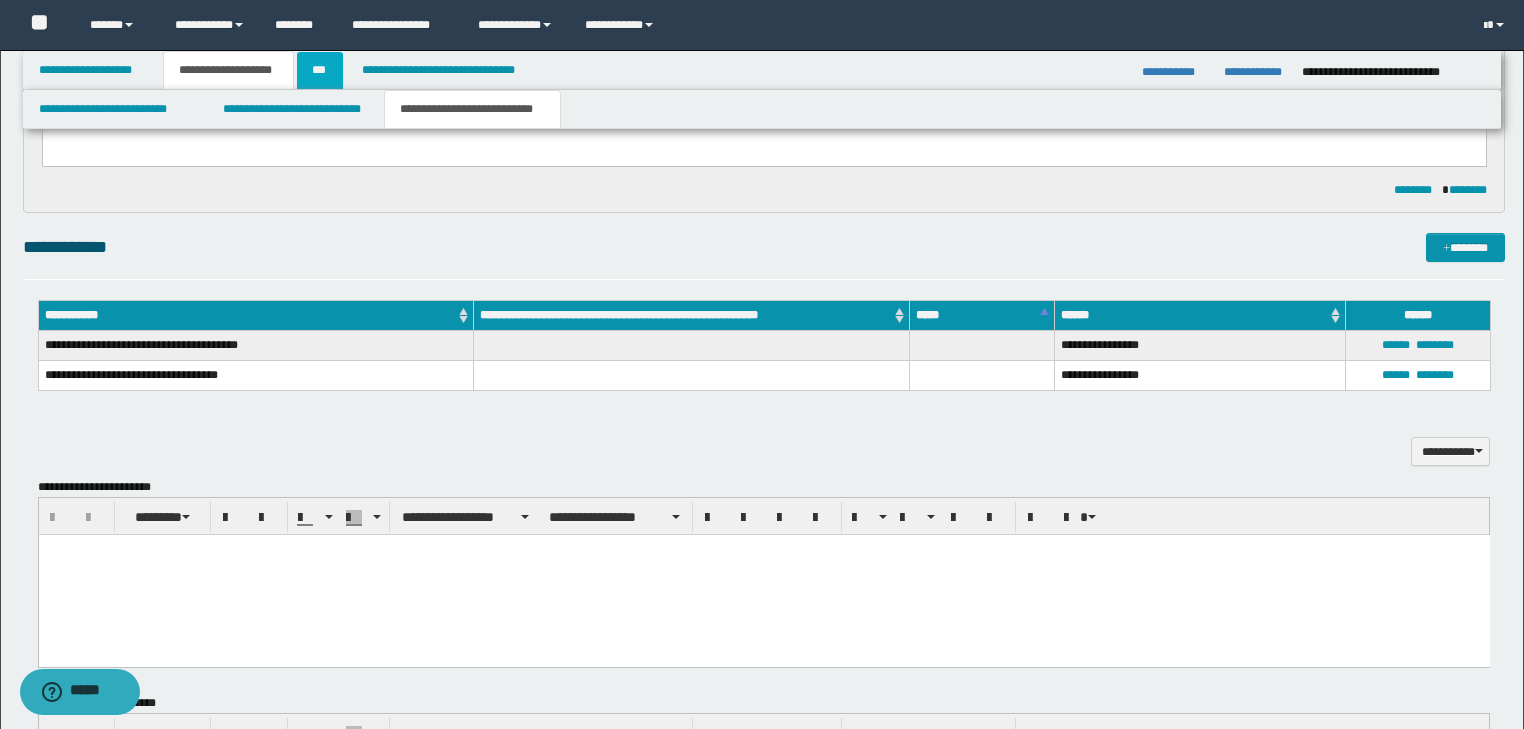 click on "***" at bounding box center [320, 70] 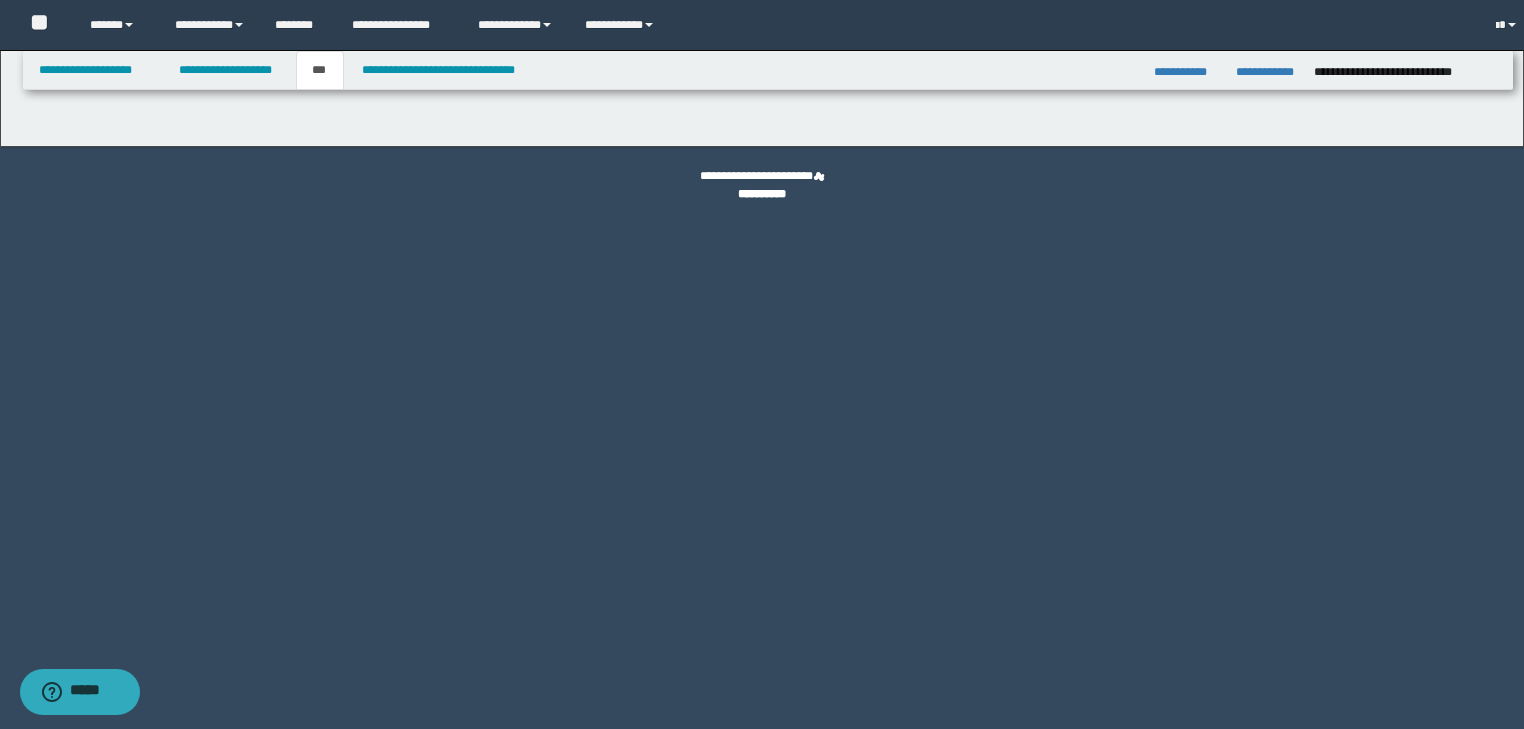 scroll, scrollTop: 0, scrollLeft: 0, axis: both 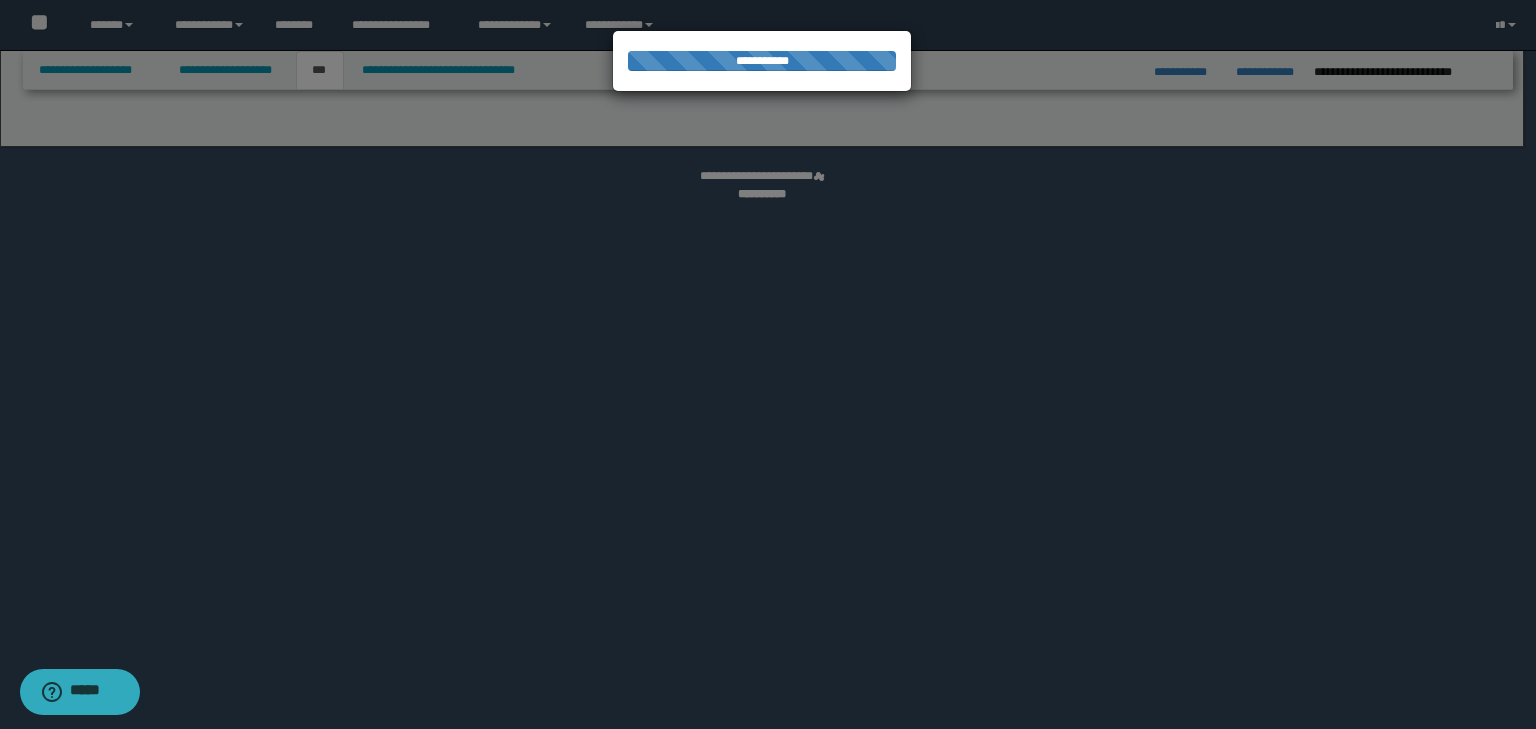 select on "*" 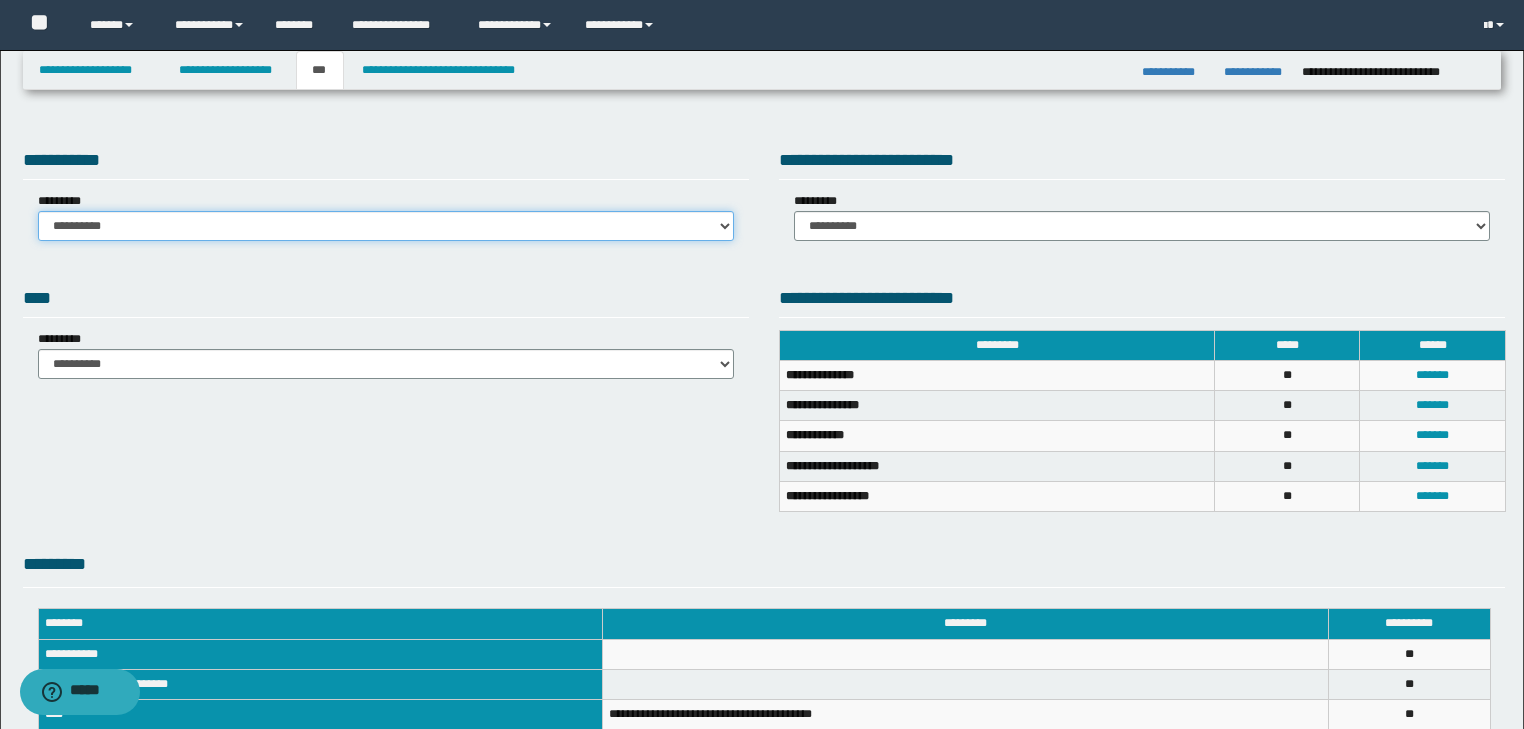 click on "**********" at bounding box center [386, 226] 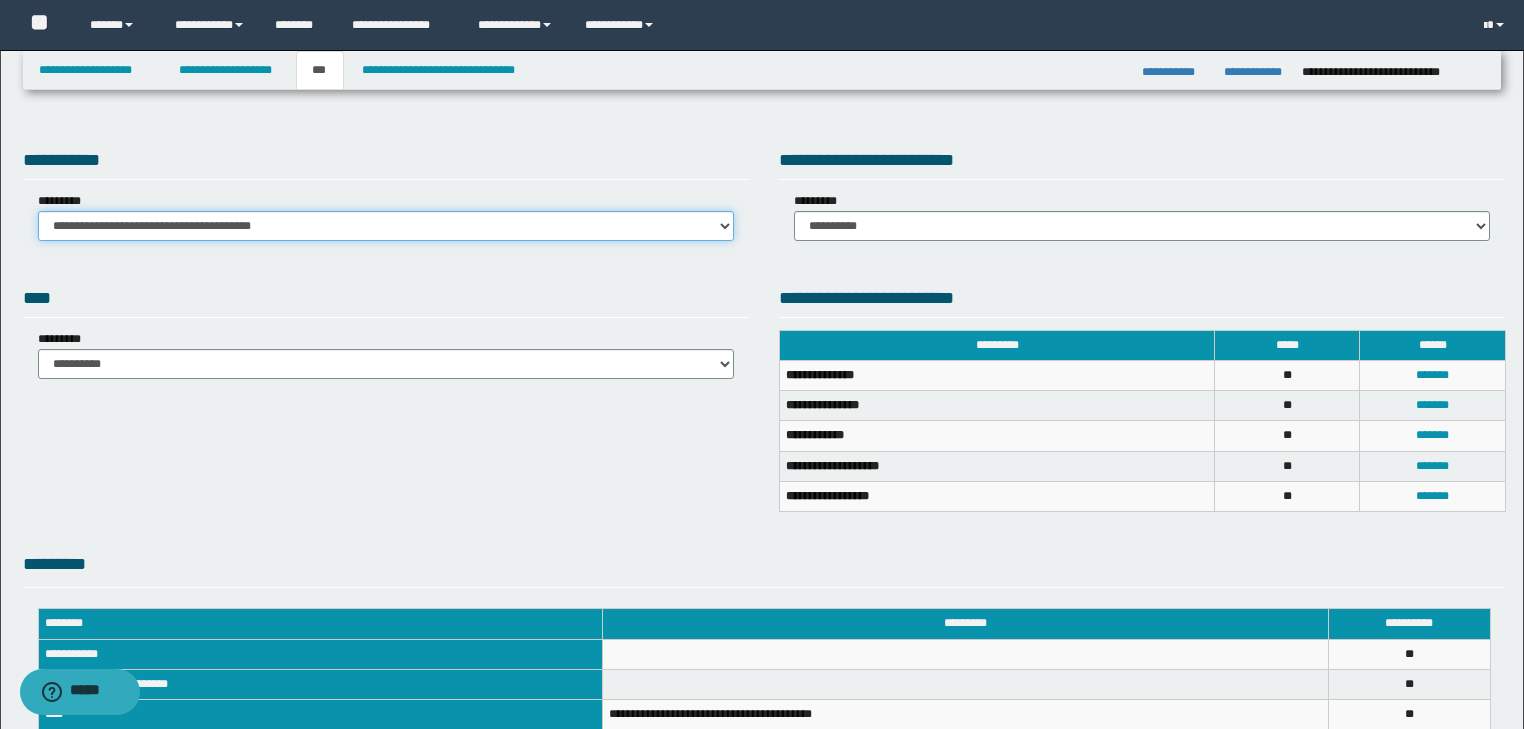 click on "**********" at bounding box center [386, 226] 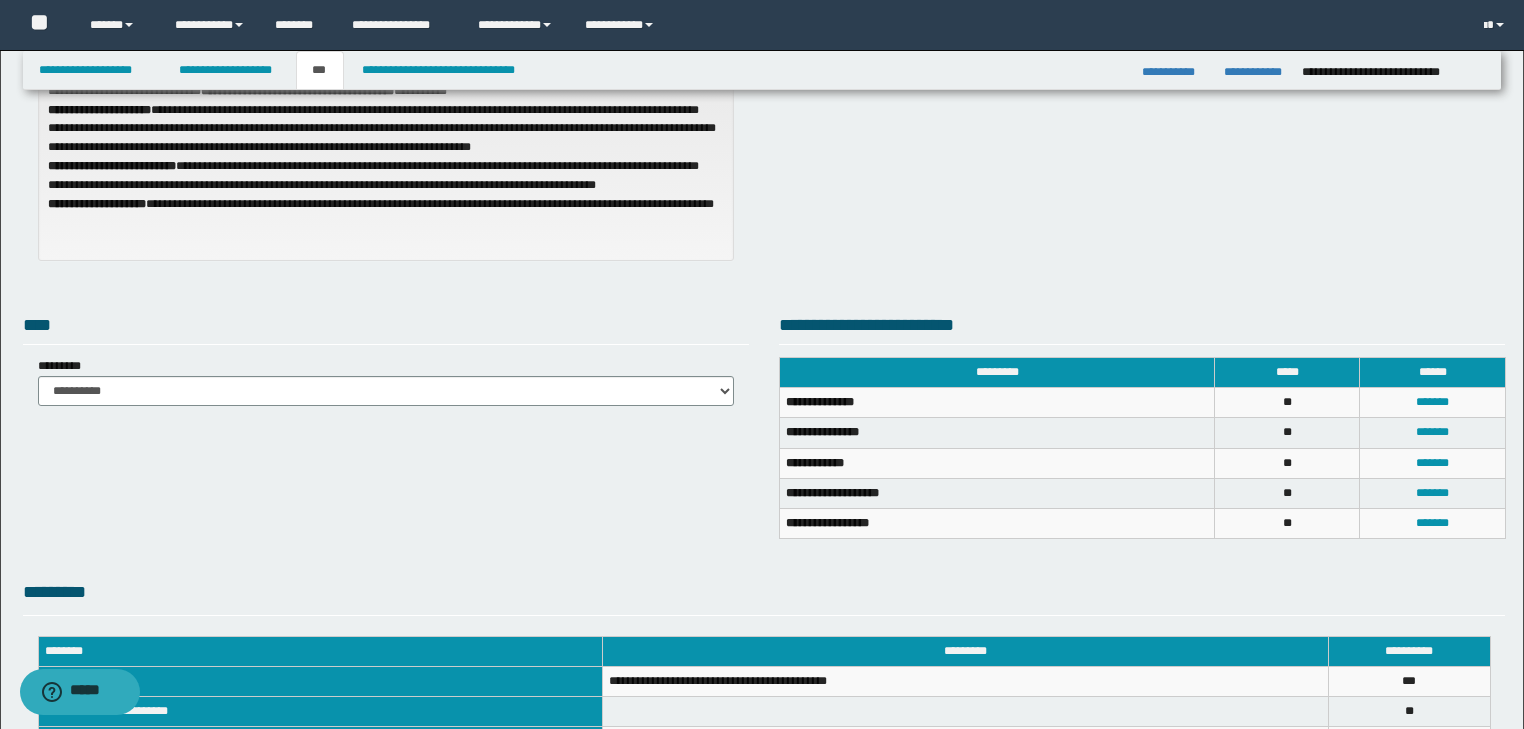 scroll, scrollTop: 240, scrollLeft: 0, axis: vertical 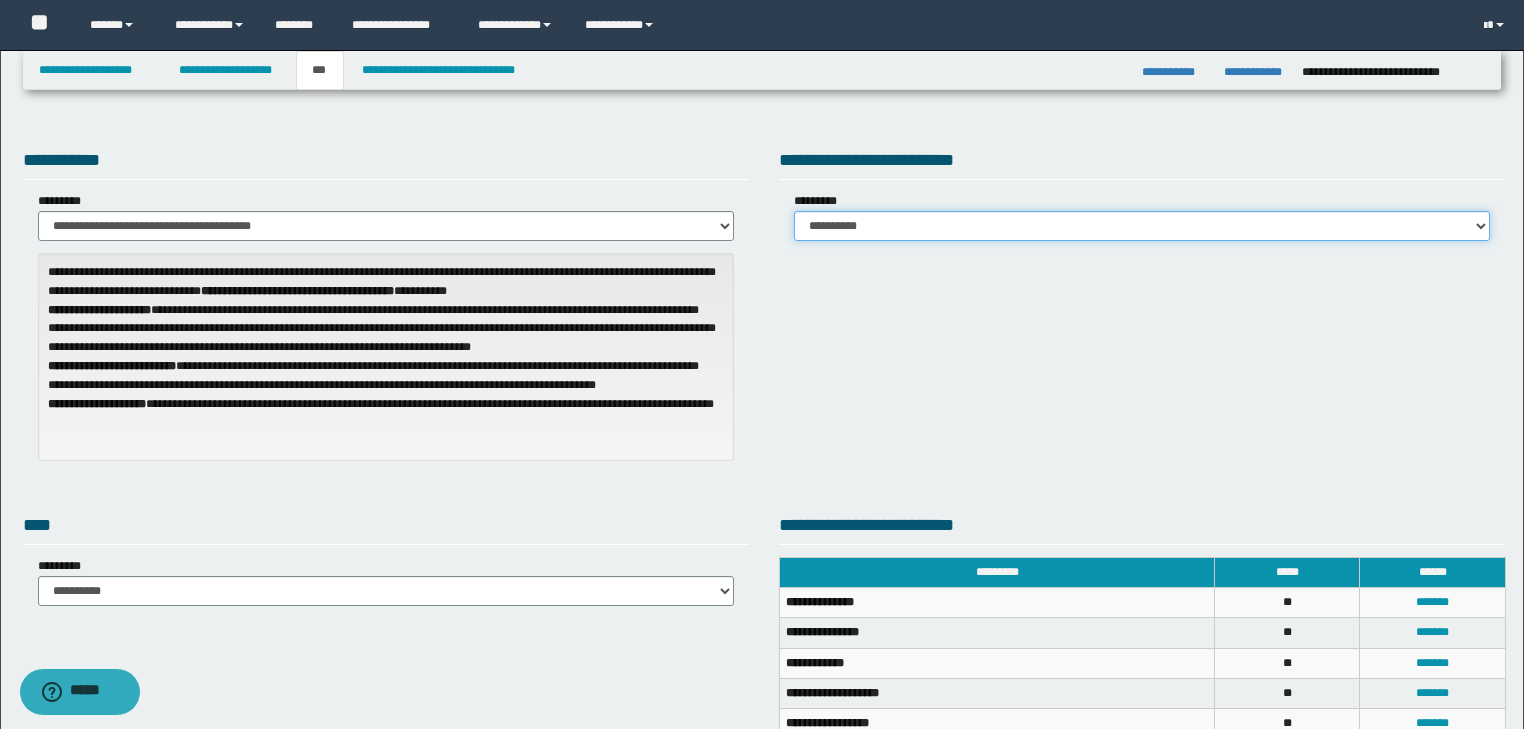 click on "**********" at bounding box center (1142, 226) 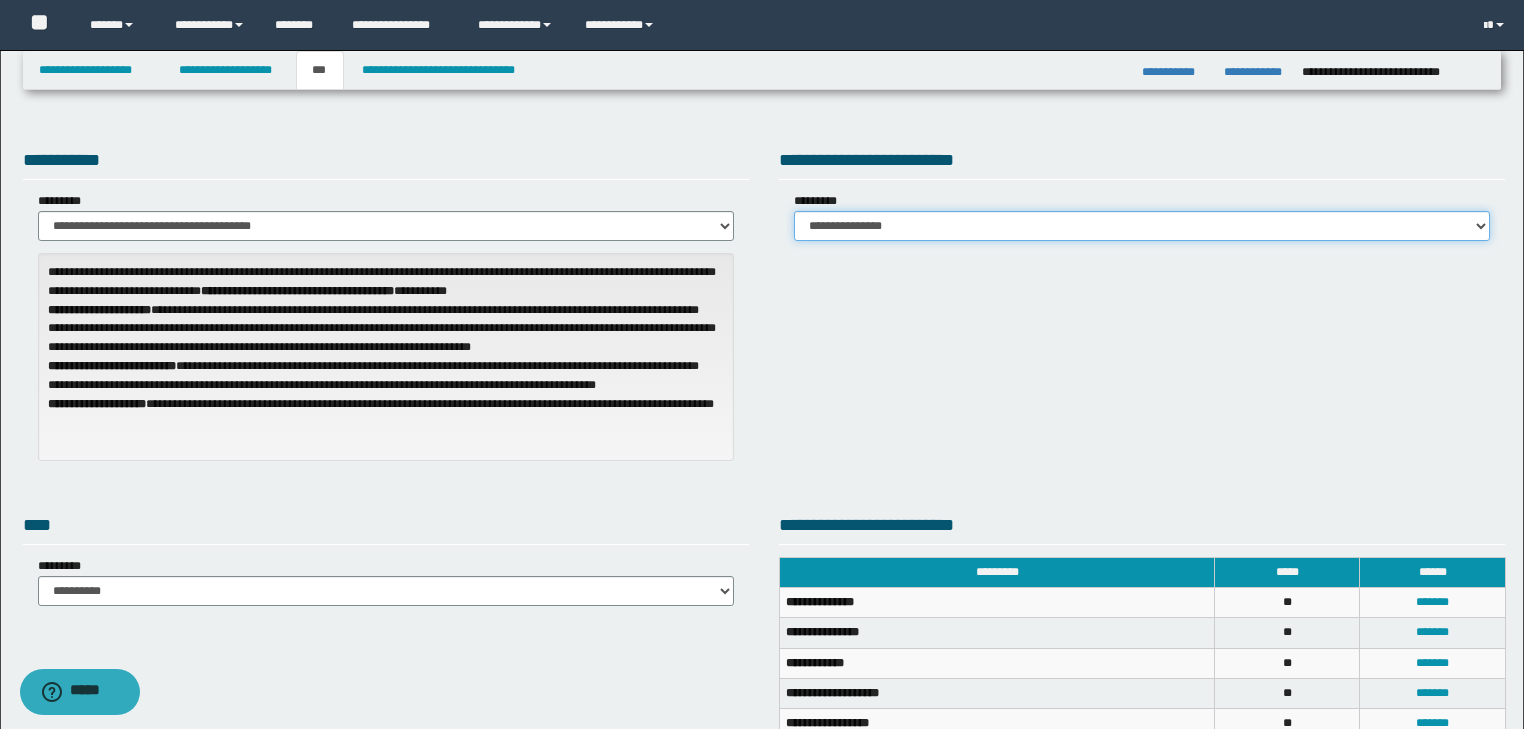 click on "**********" at bounding box center [1142, 226] 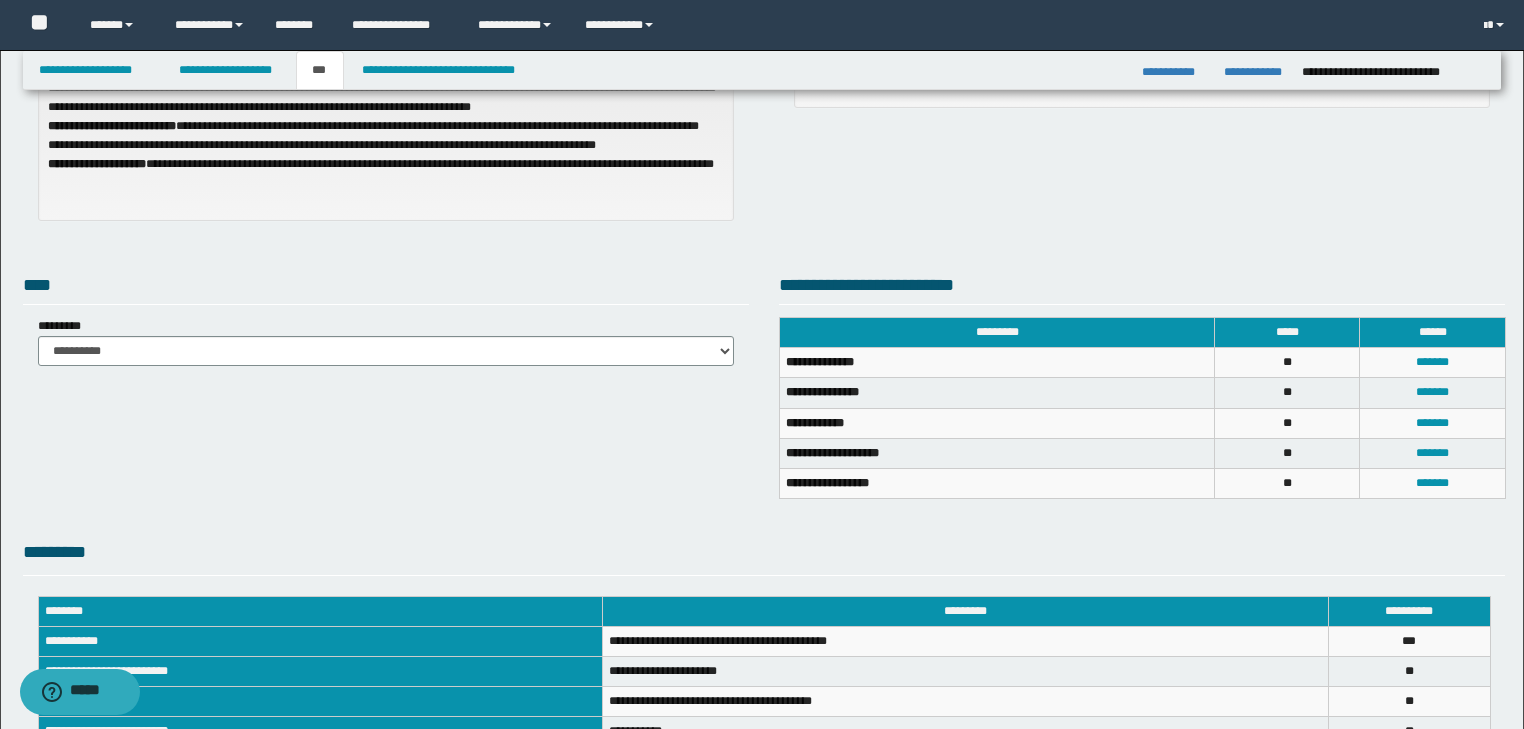 scroll, scrollTop: 0, scrollLeft: 0, axis: both 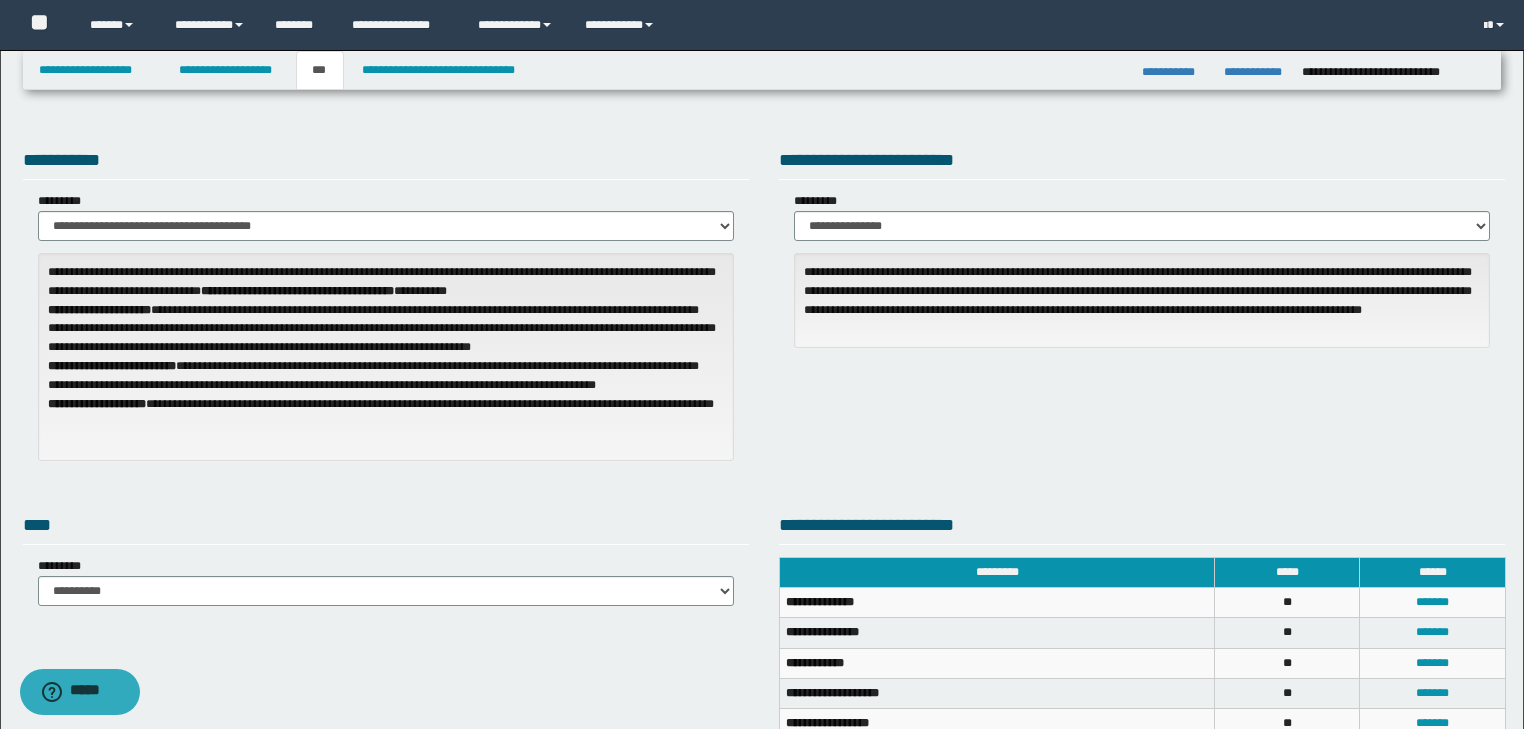 click on "**********" at bounding box center (1142, 216) 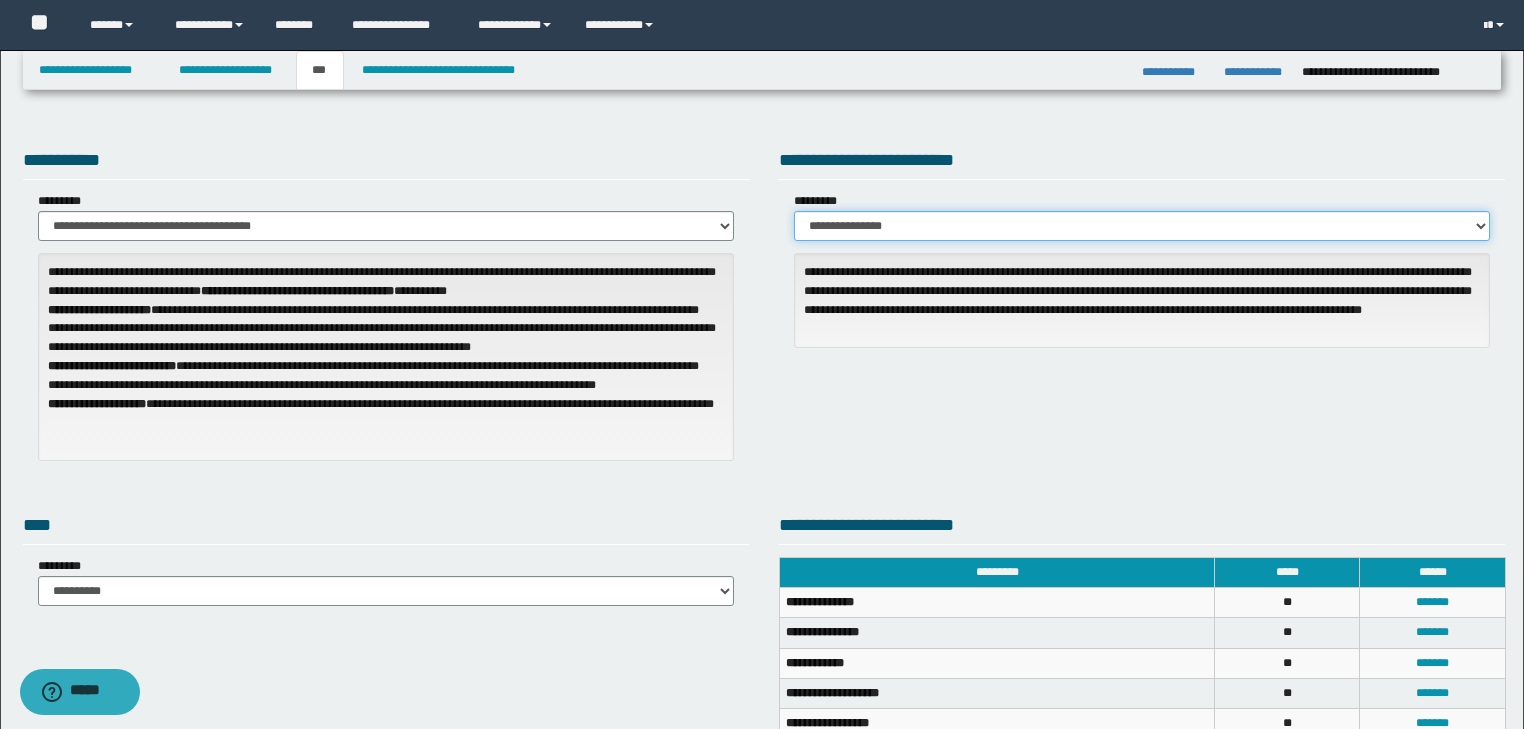 click on "**********" at bounding box center [1142, 226] 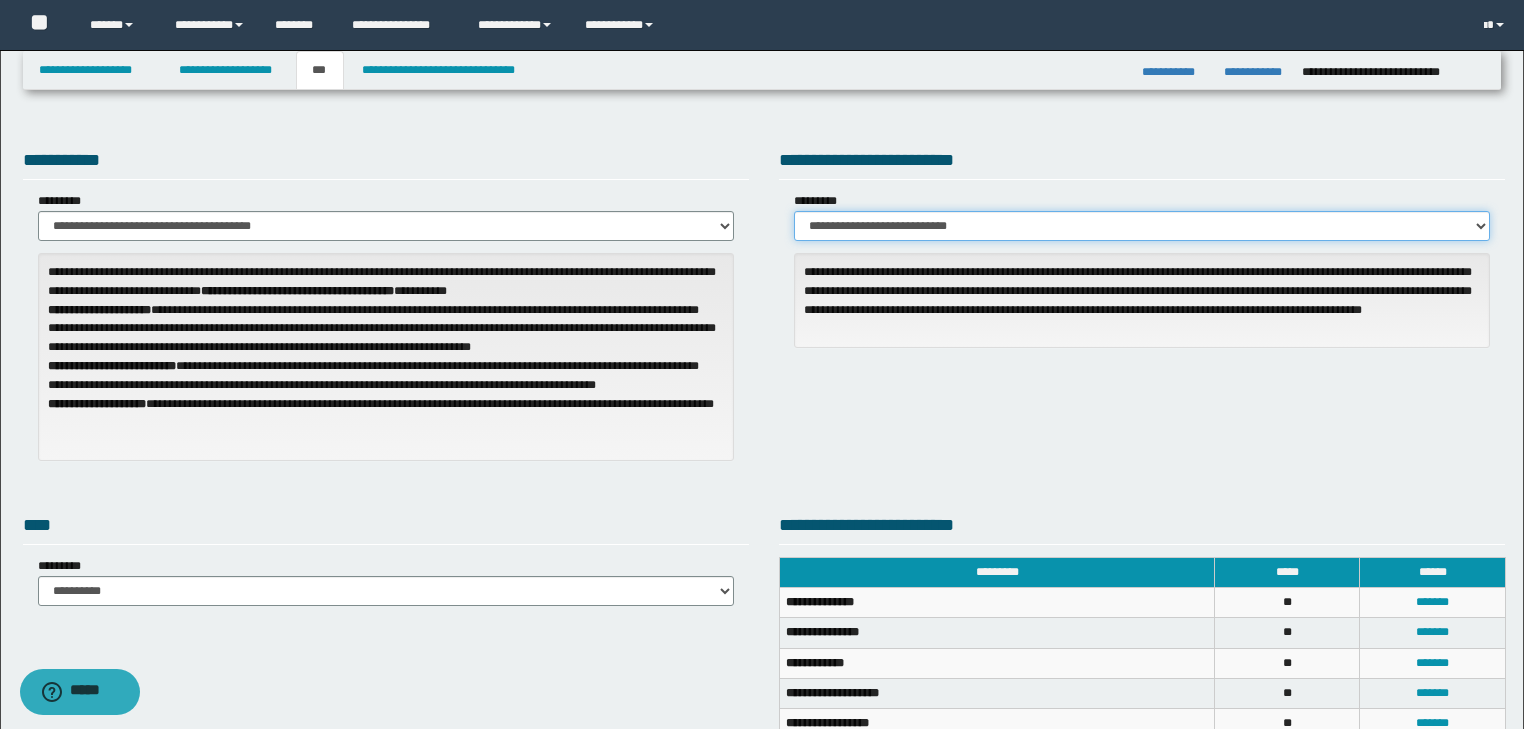 click on "**********" at bounding box center [1142, 226] 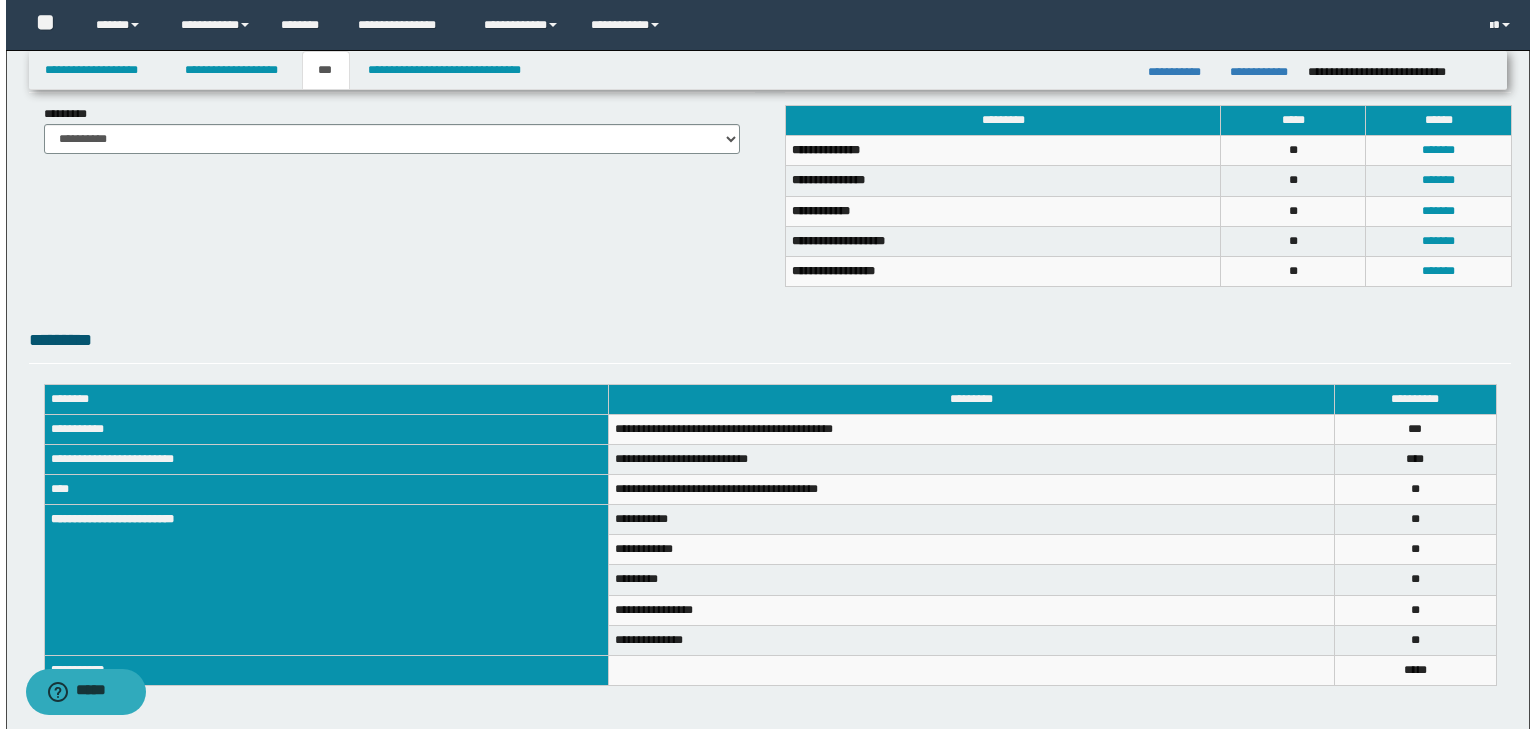 scroll, scrollTop: 480, scrollLeft: 0, axis: vertical 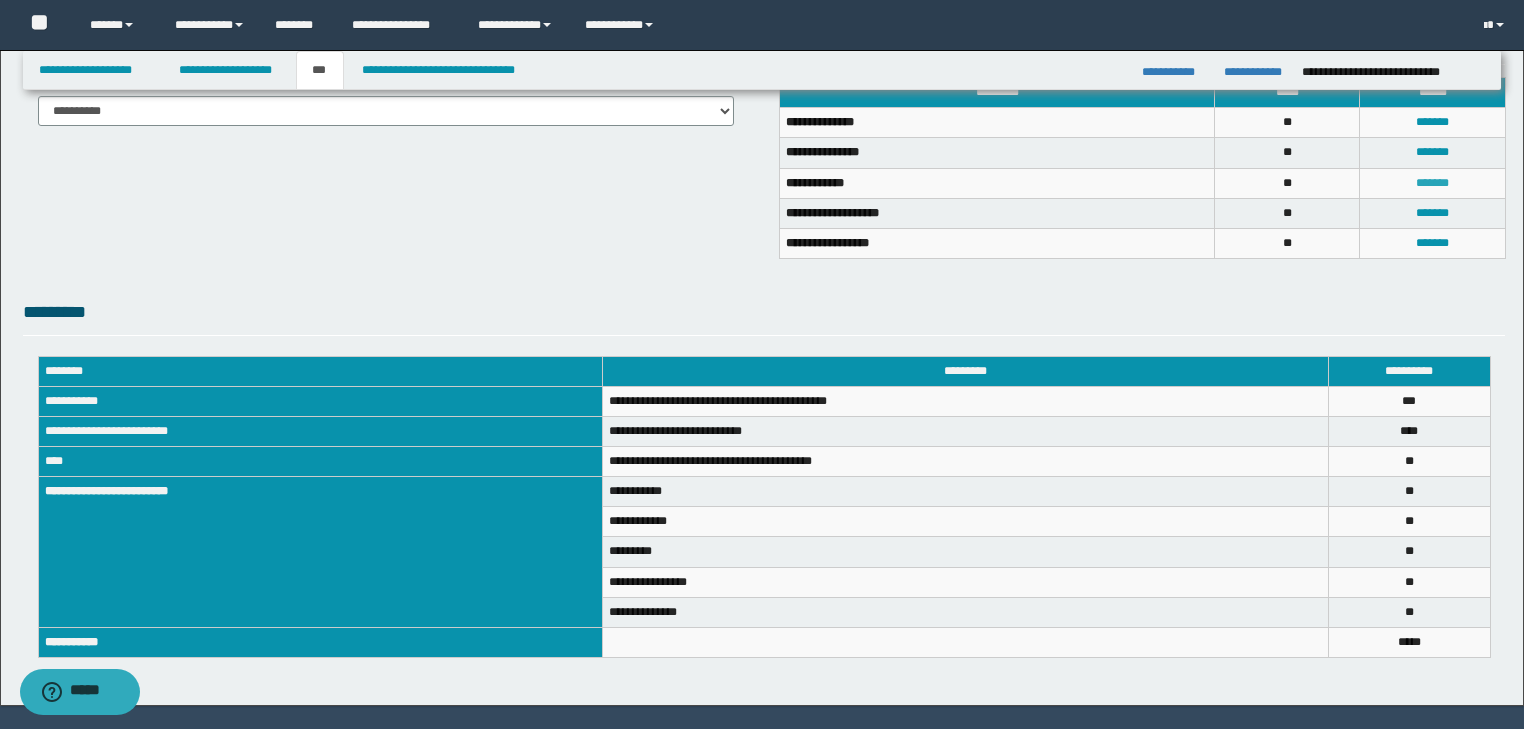 click on "*******" at bounding box center [1432, 183] 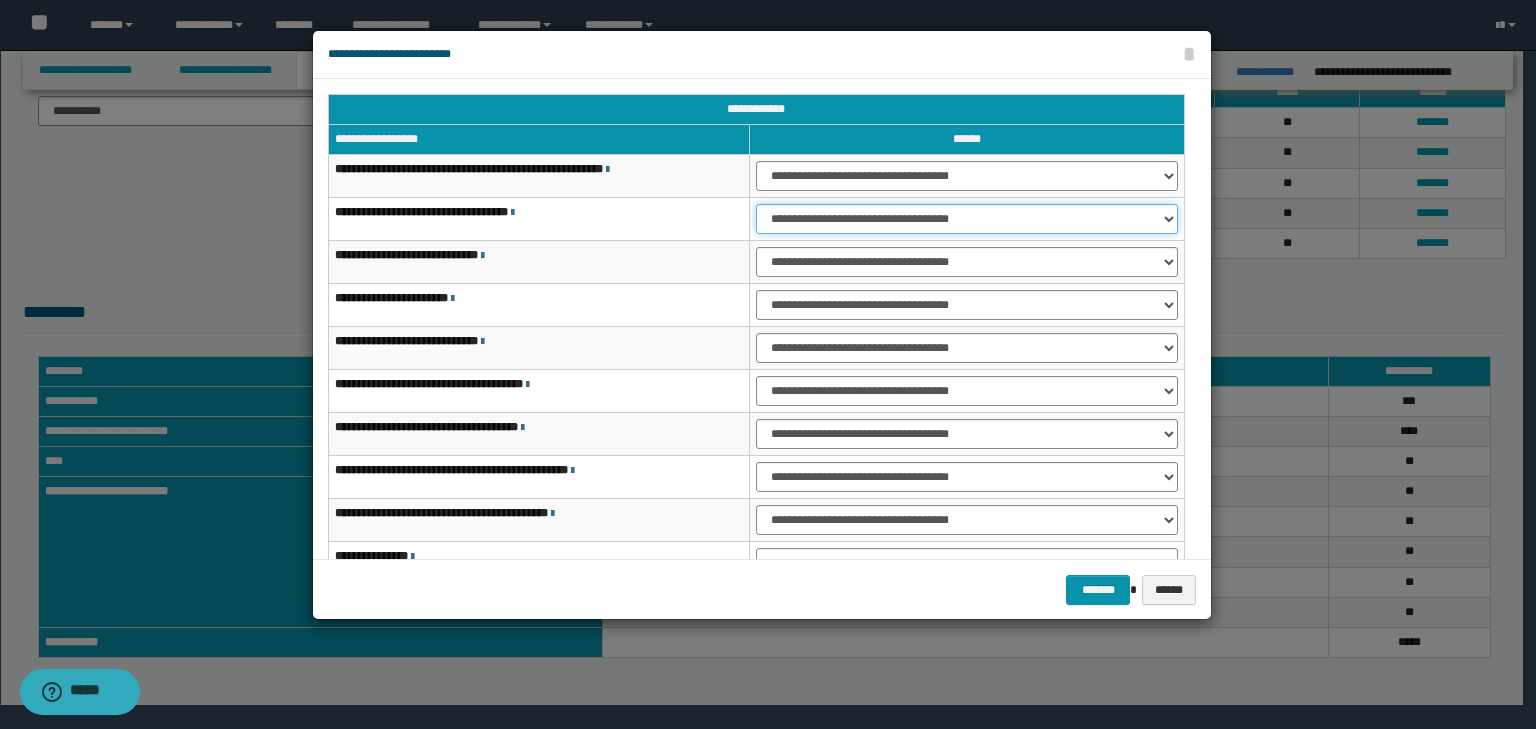 click on "**********" at bounding box center [967, 219] 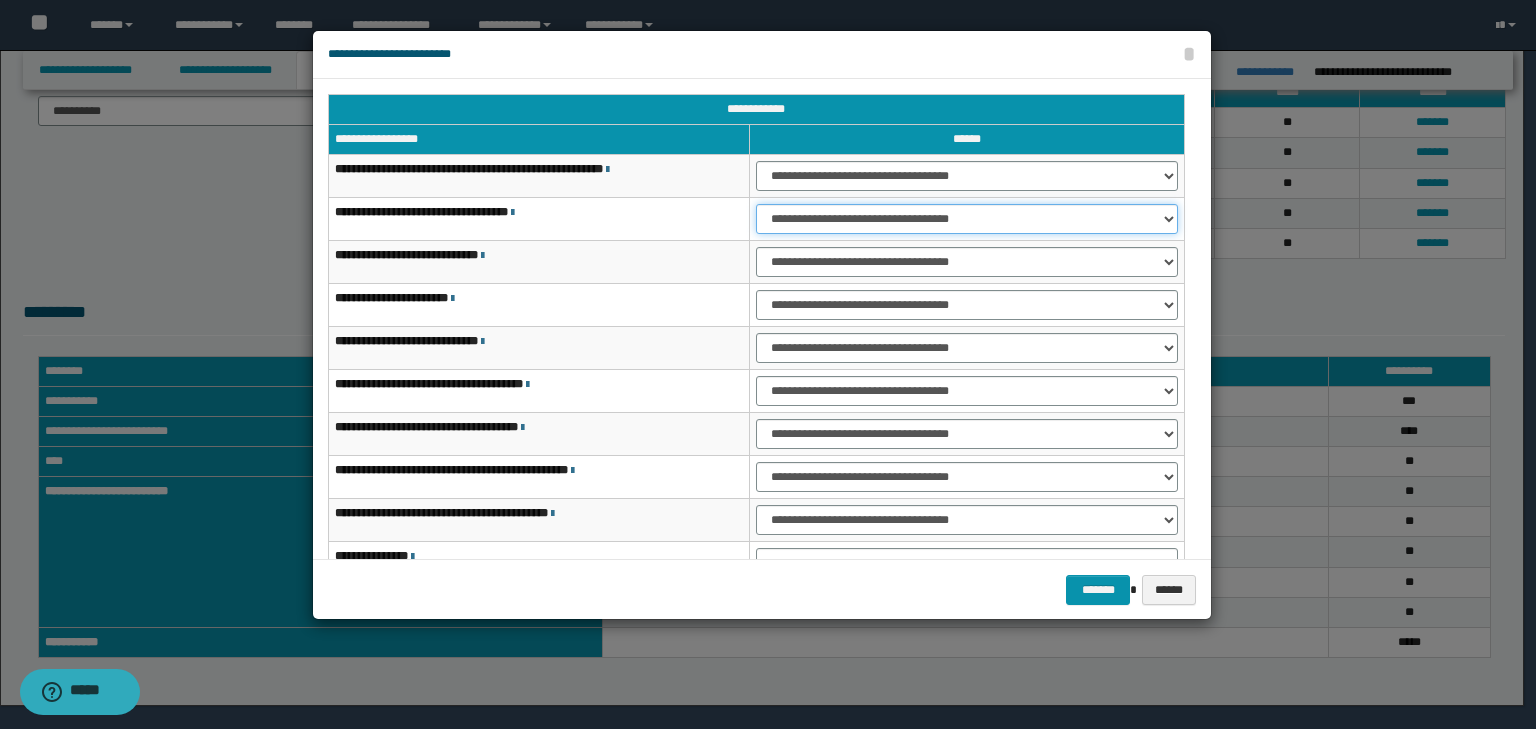 click on "**********" at bounding box center (967, 219) 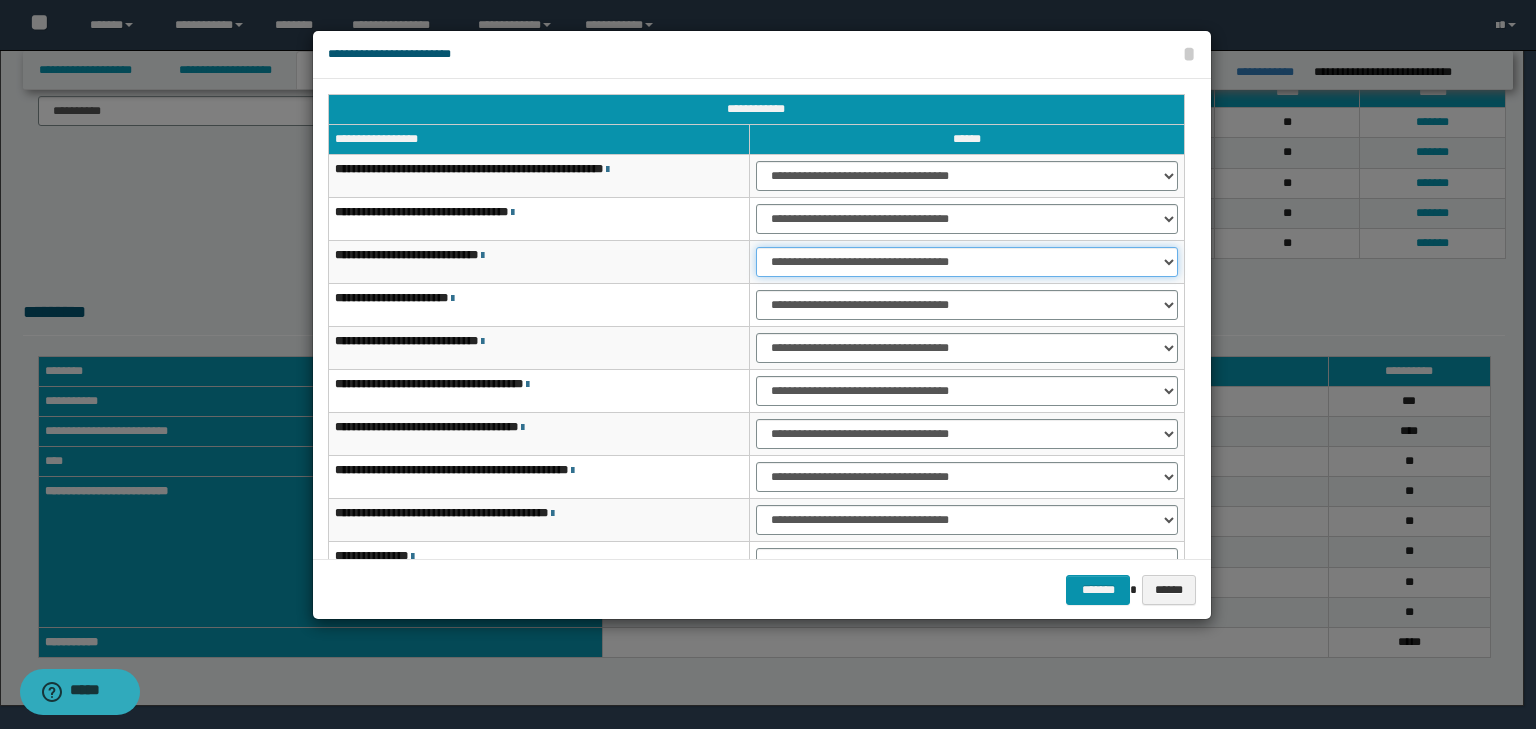 drag, startPoint x: 764, startPoint y: 263, endPoint x: 780, endPoint y: 264, distance: 16.03122 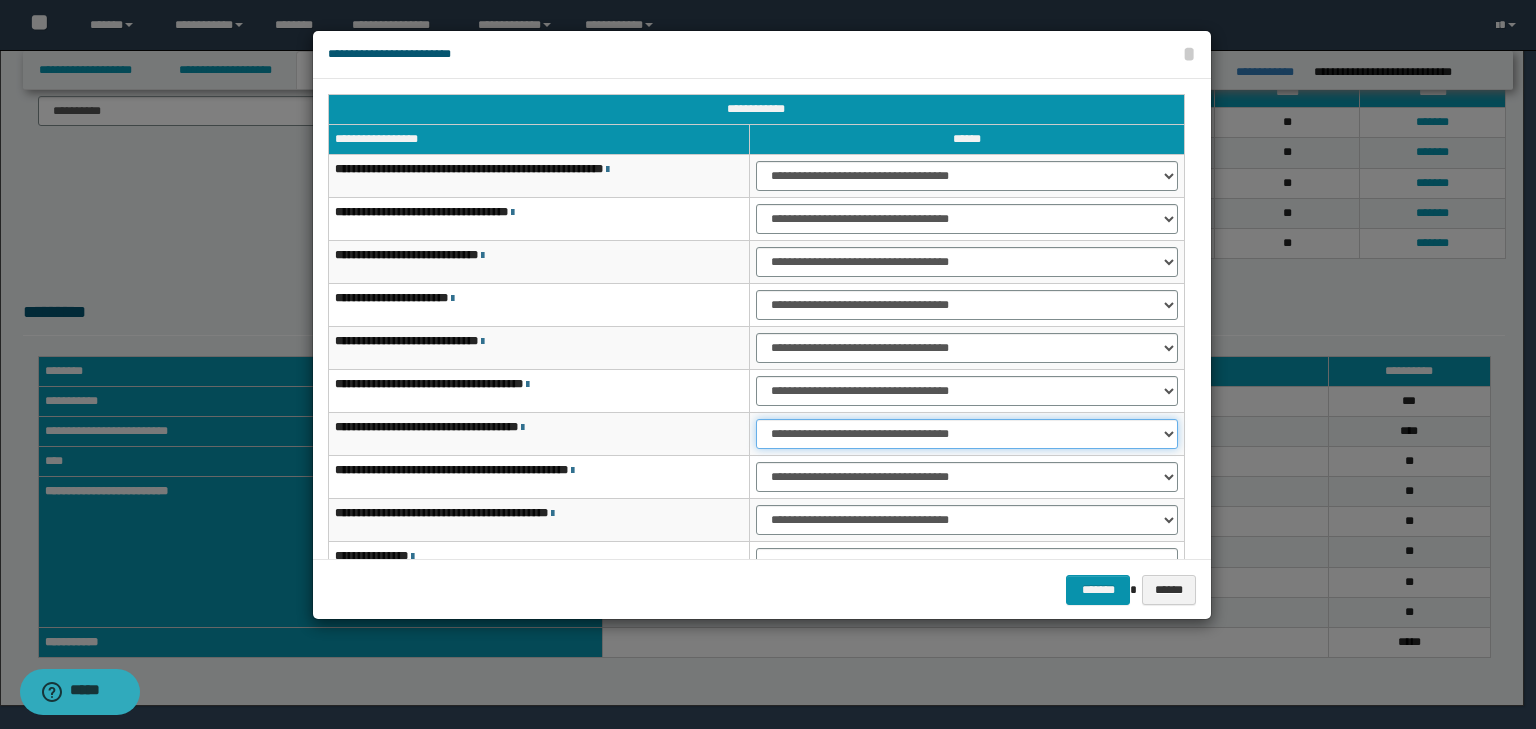 click on "**********" at bounding box center [967, 434] 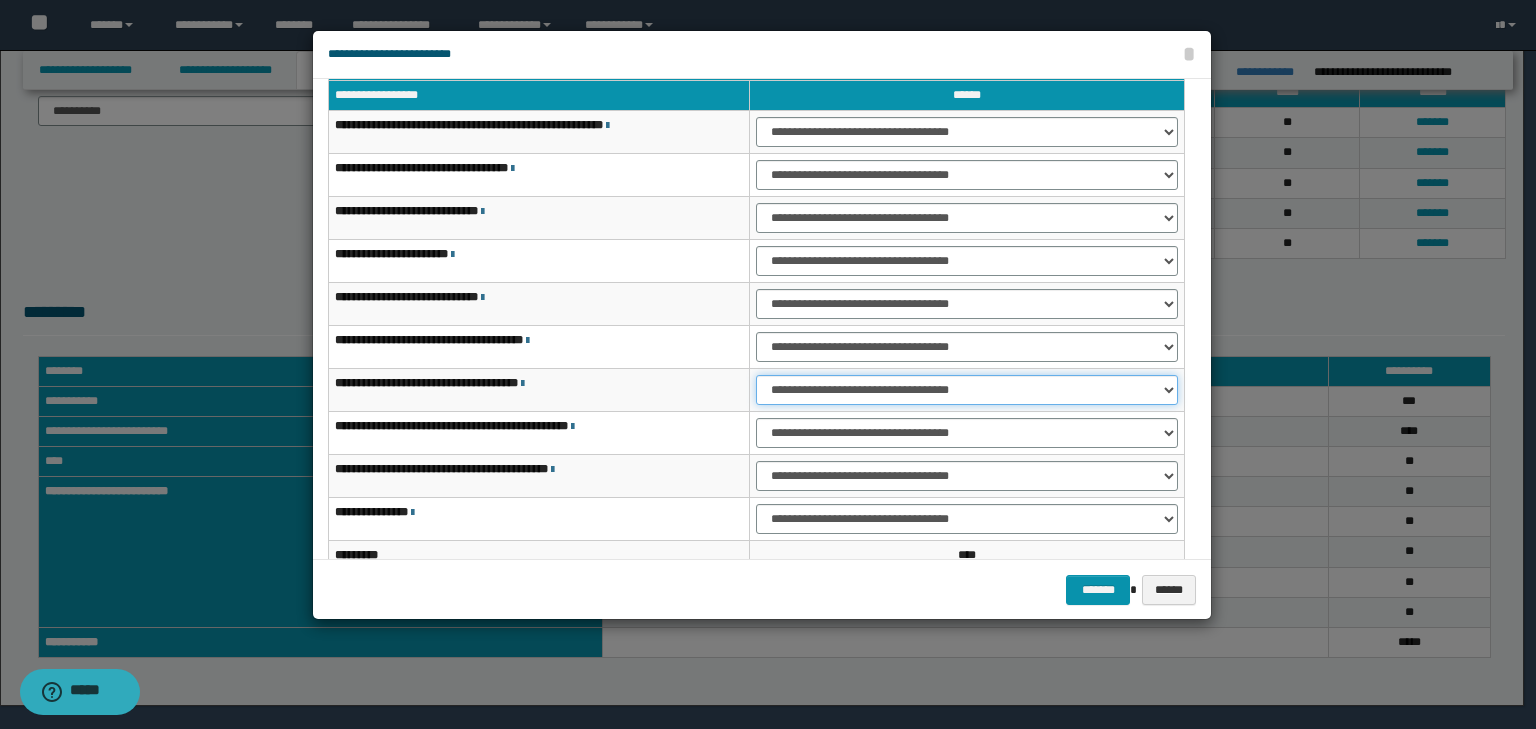 scroll, scrollTop: 118, scrollLeft: 0, axis: vertical 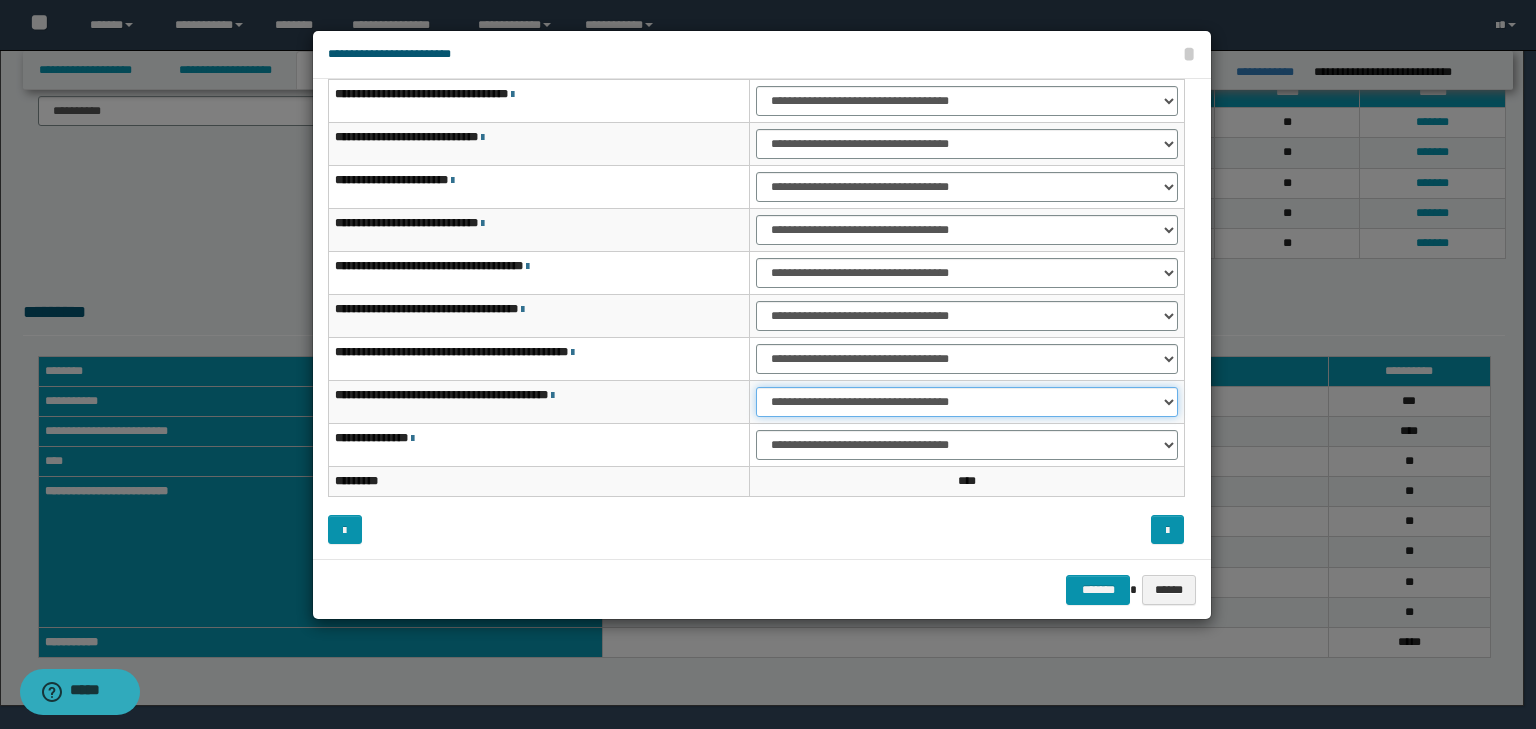click on "**********" at bounding box center (967, 402) 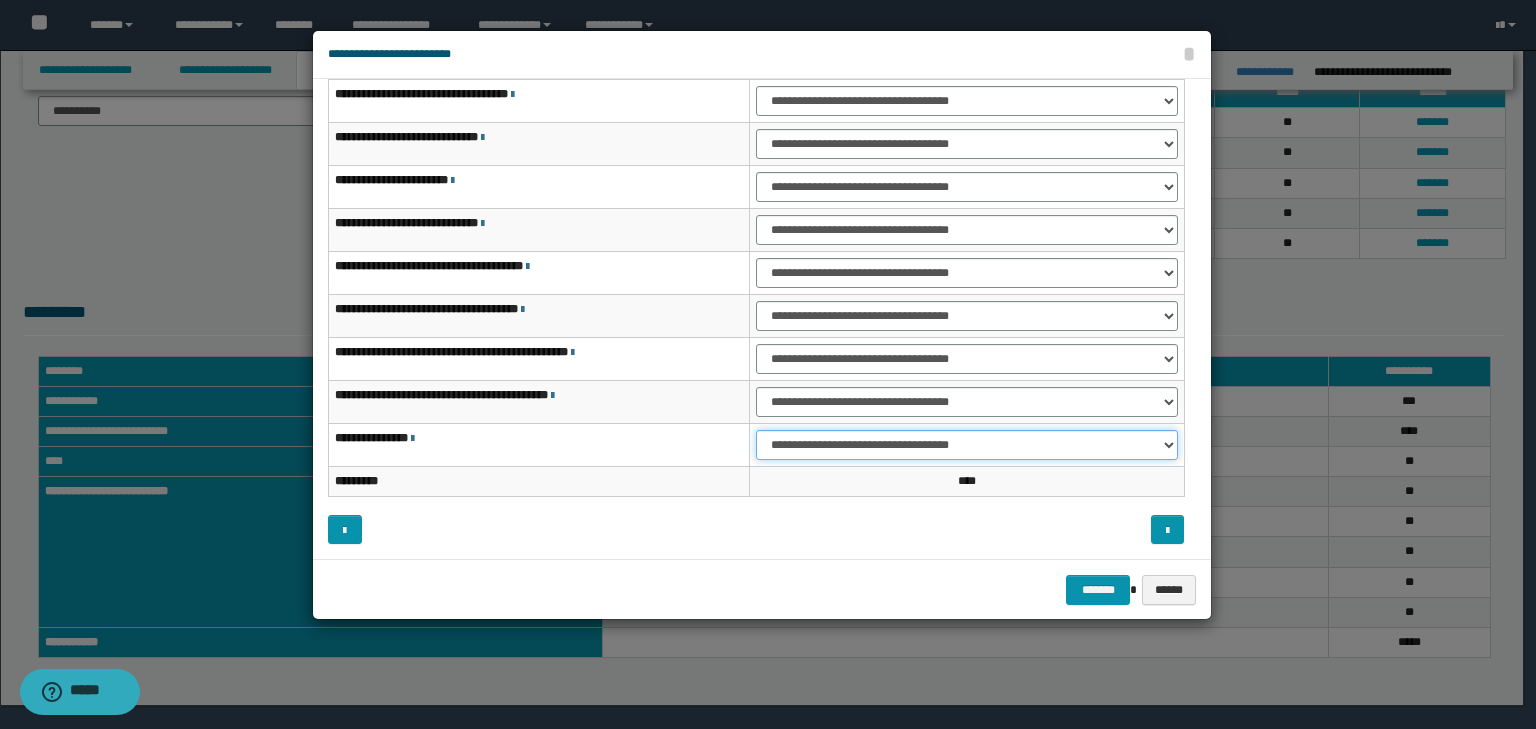 drag, startPoint x: 792, startPoint y: 445, endPoint x: 792, endPoint y: 456, distance: 11 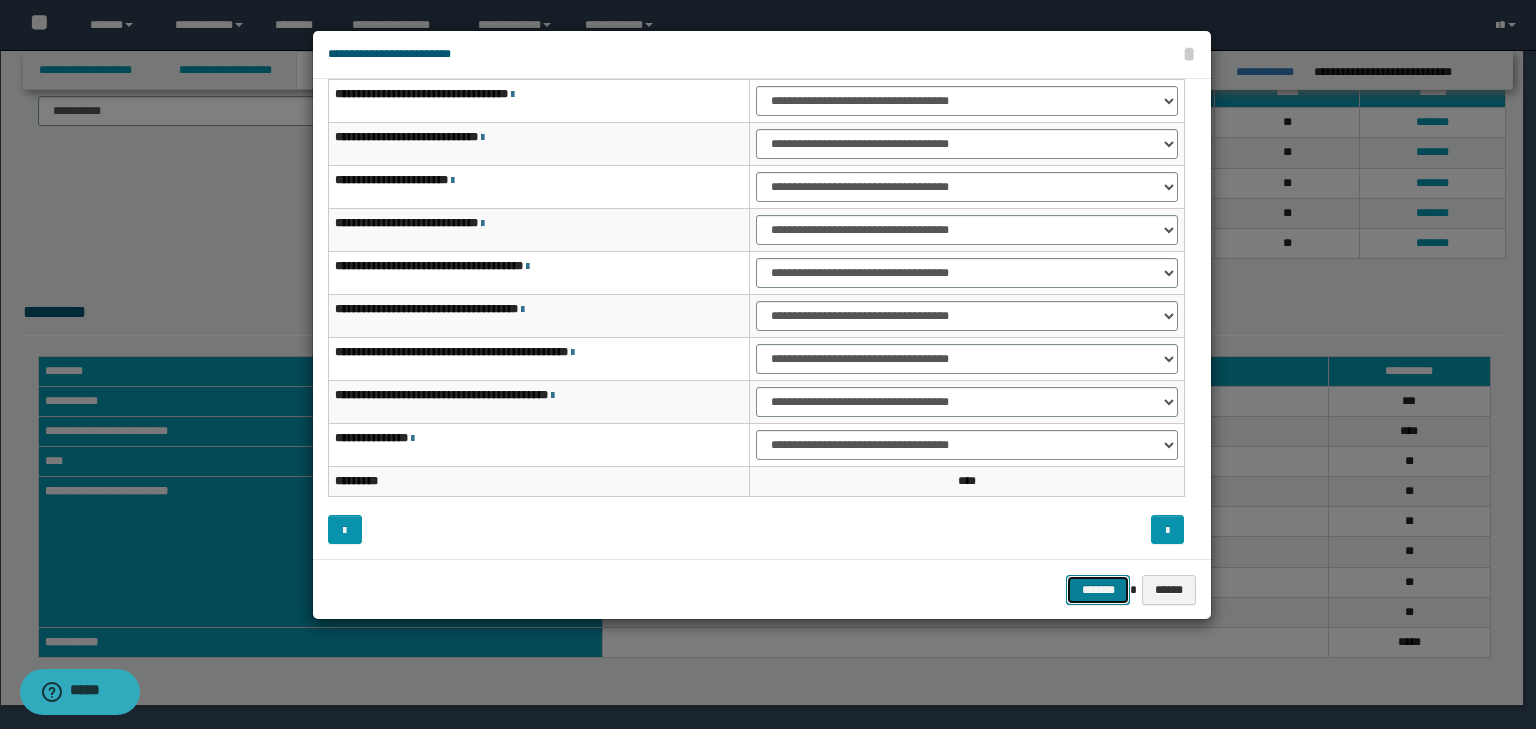 click on "*******" at bounding box center [1098, 590] 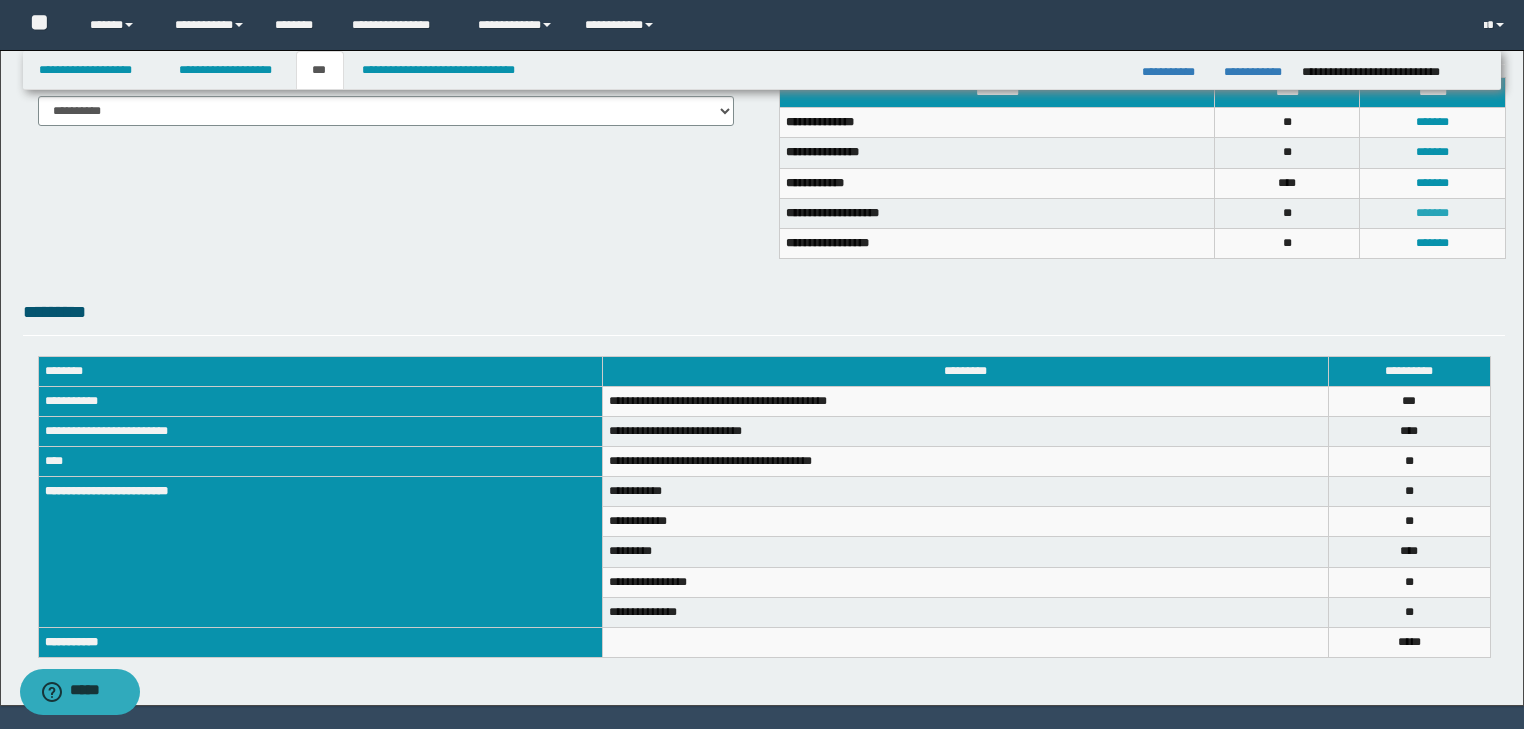 click on "*******" at bounding box center [1432, 213] 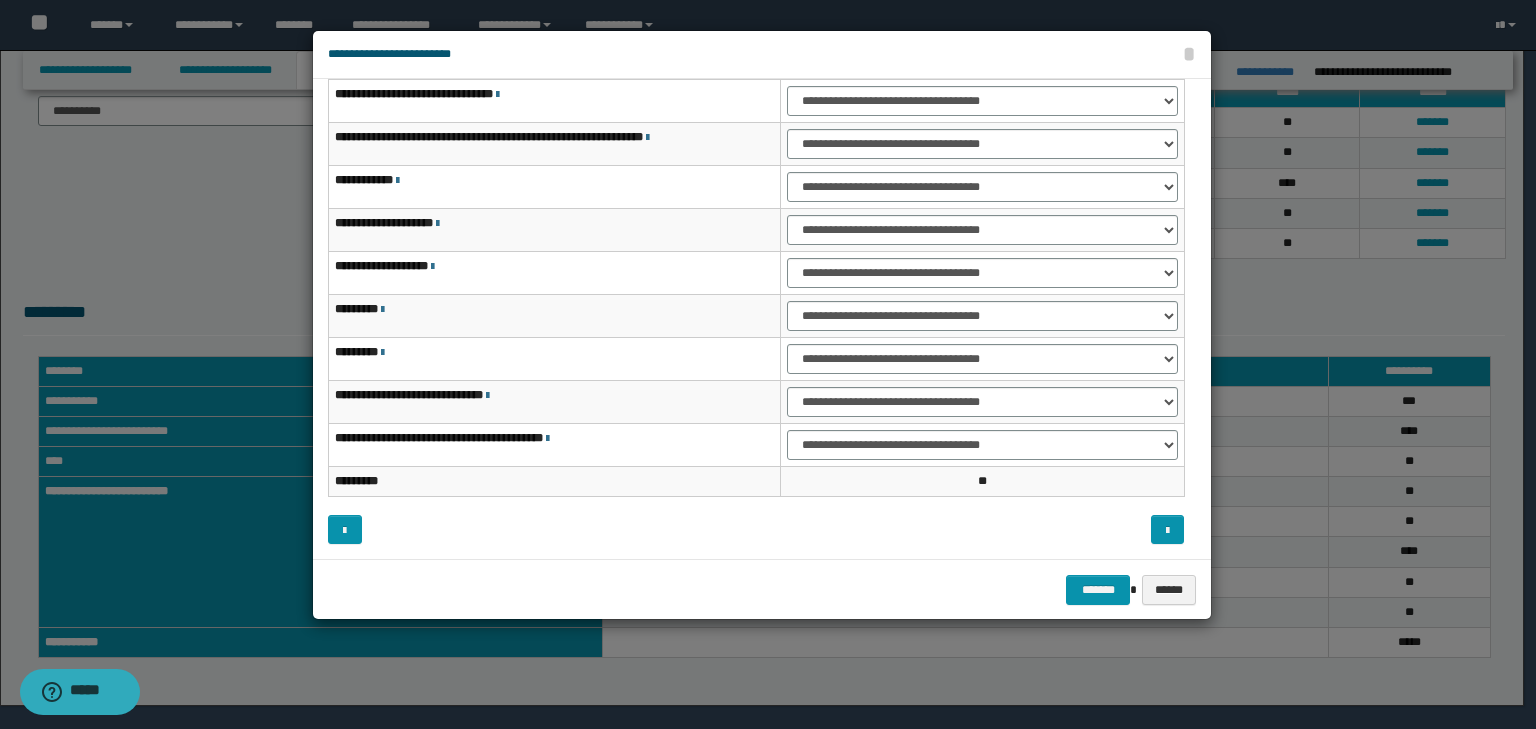 scroll, scrollTop: 38, scrollLeft: 0, axis: vertical 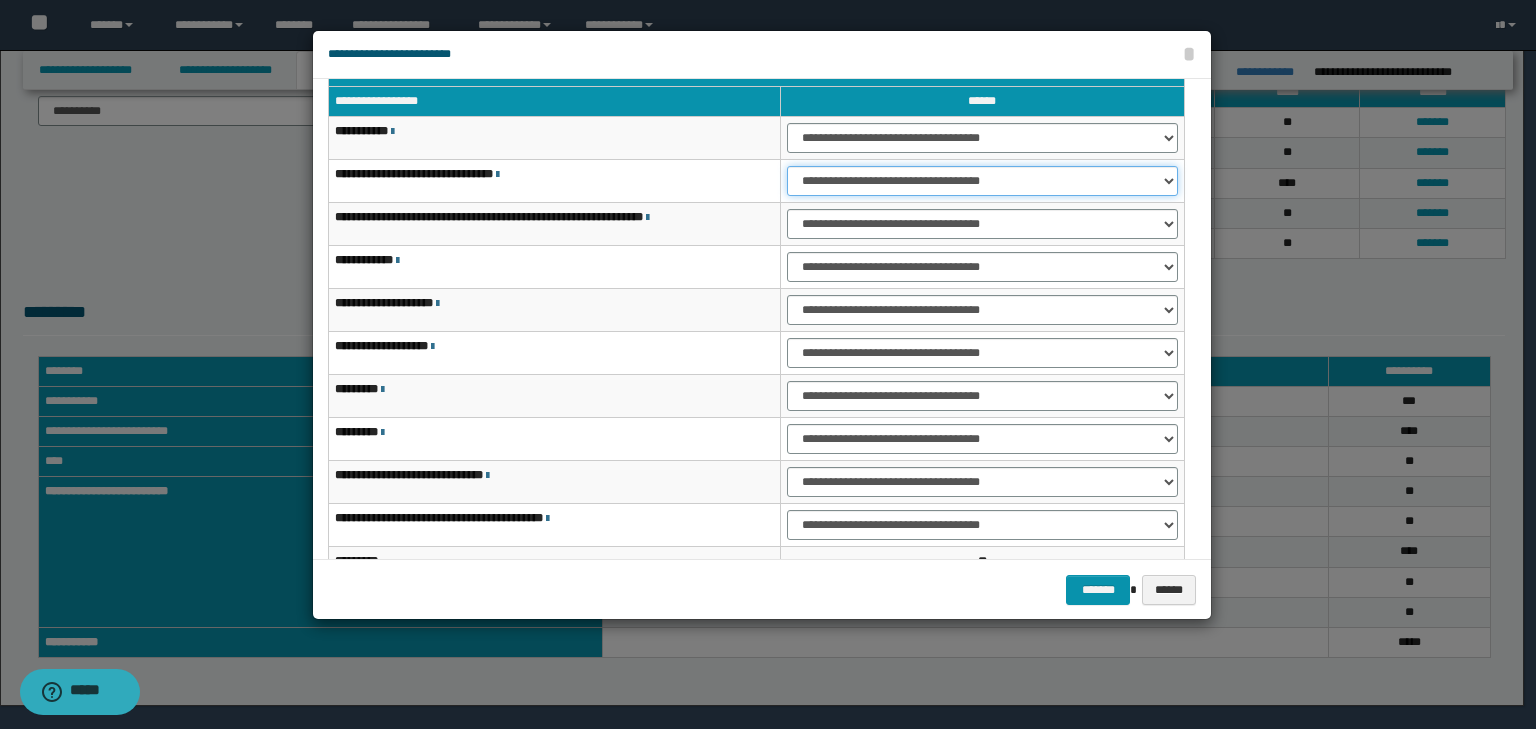 click on "**********" at bounding box center (982, 181) 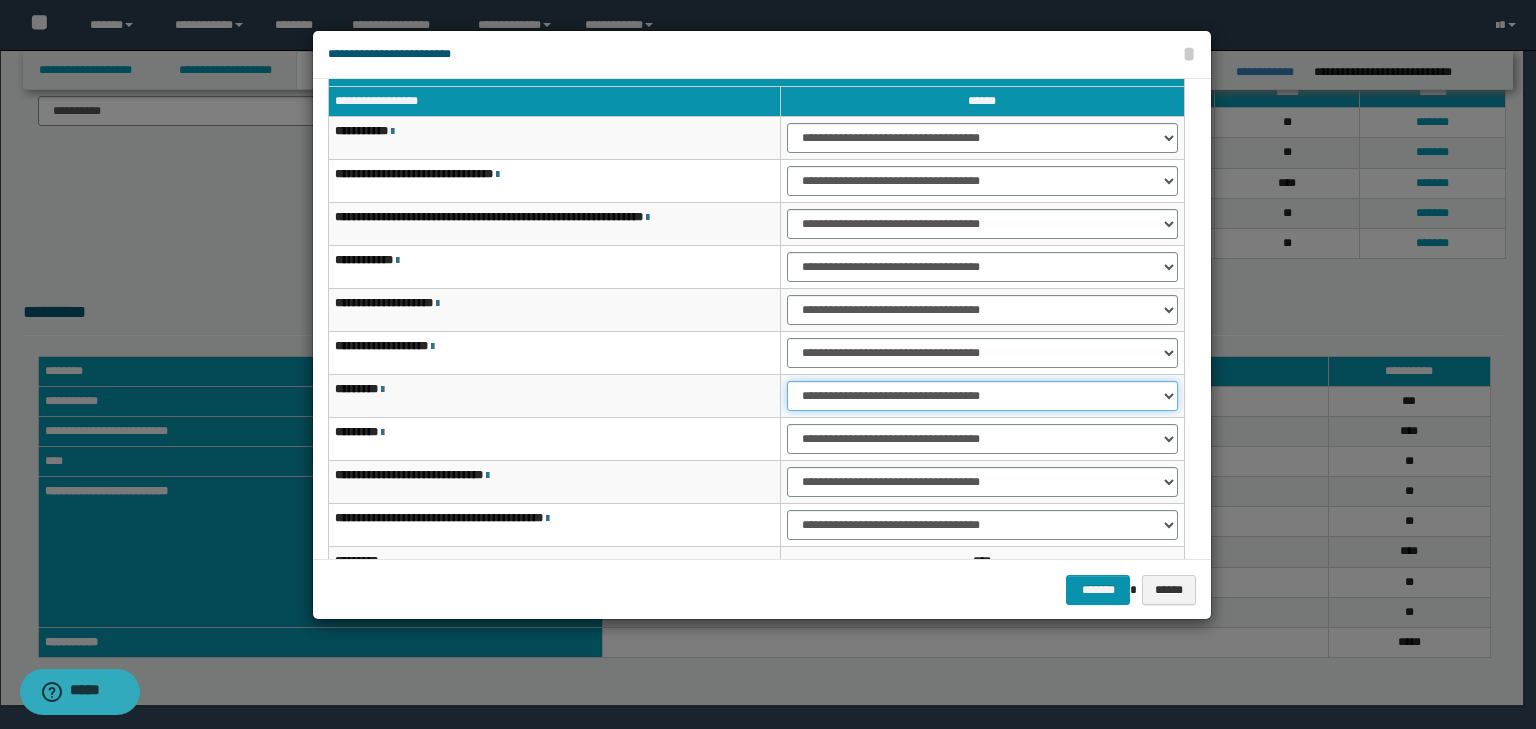 click on "**********" at bounding box center (982, 396) 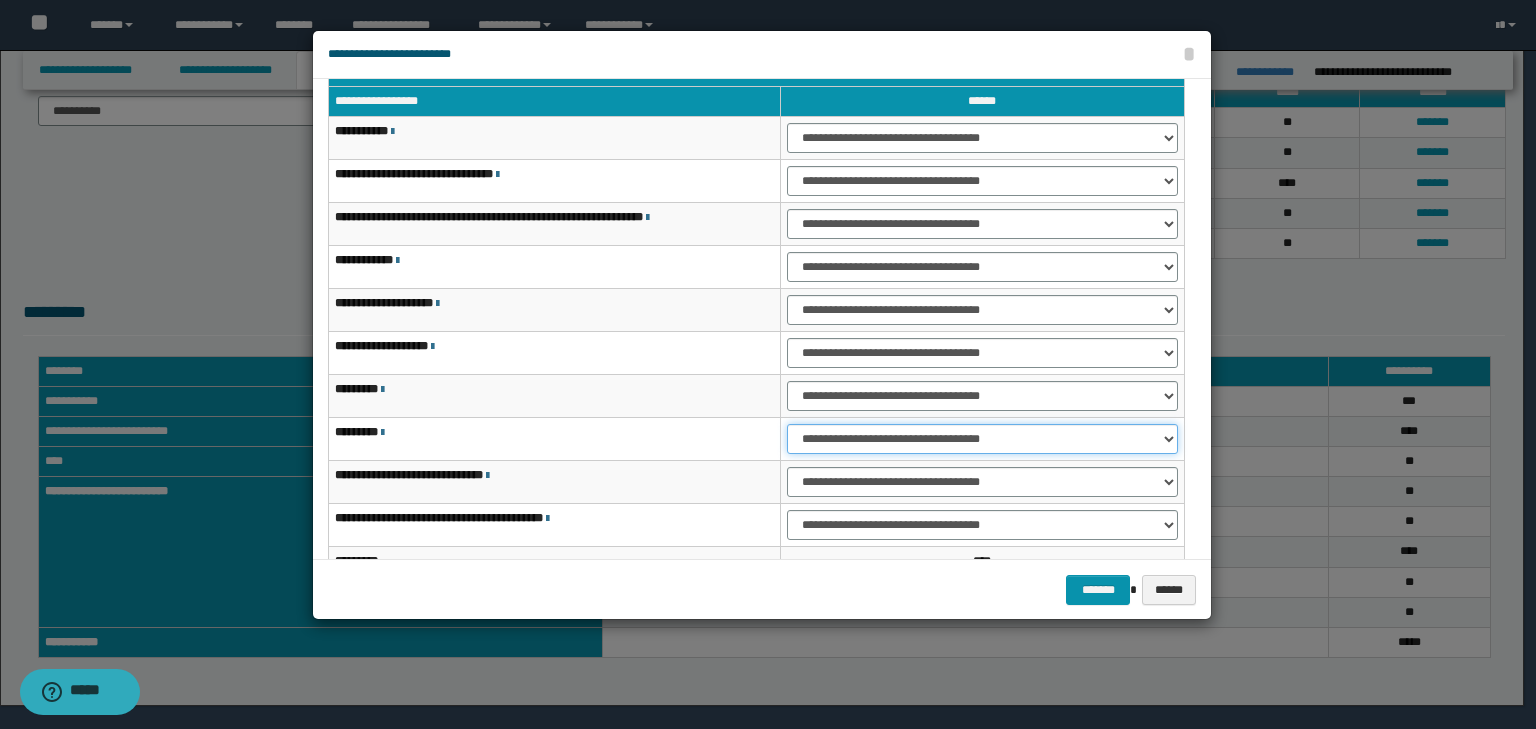 click on "**********" at bounding box center (982, 439) 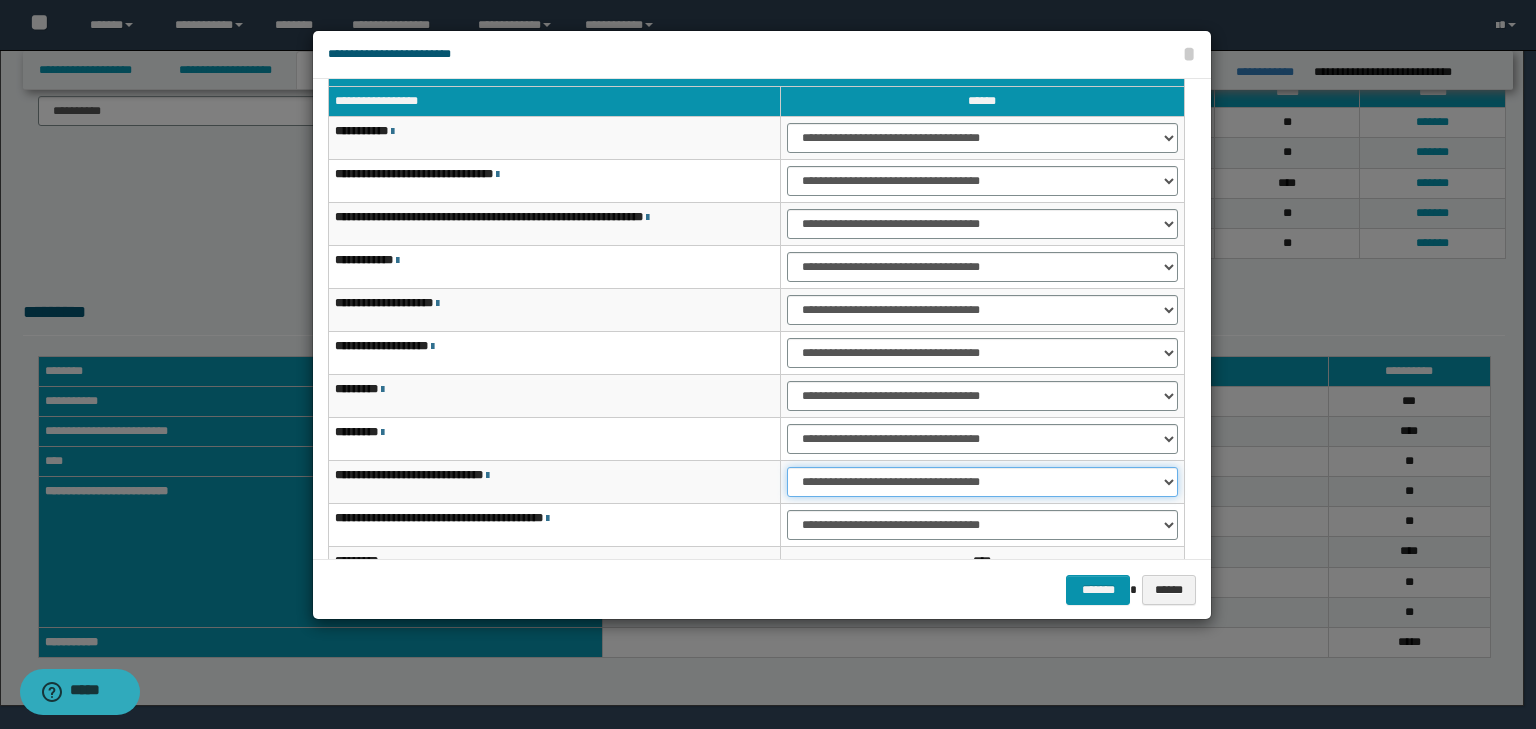 click on "**********" at bounding box center (982, 482) 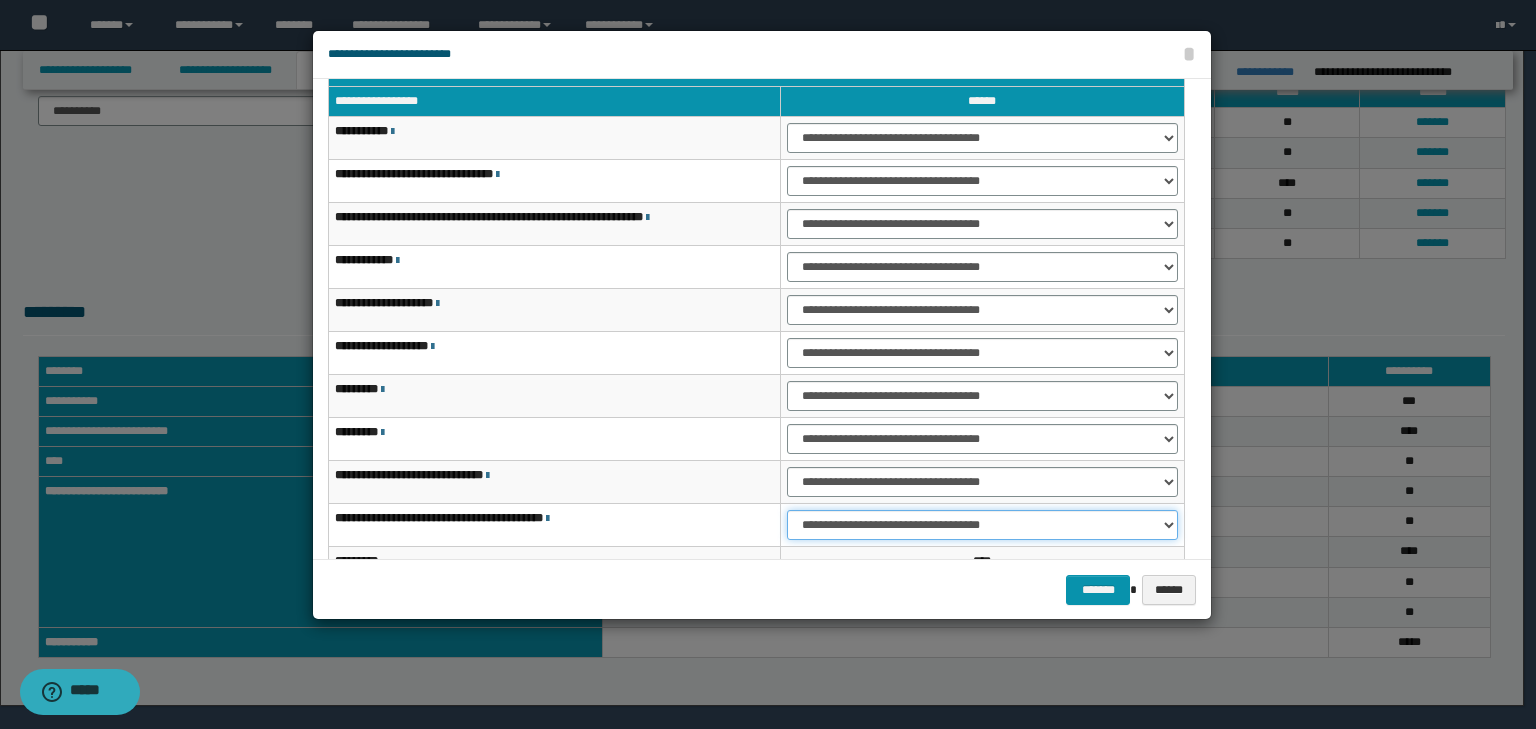 click on "**********" at bounding box center [982, 525] 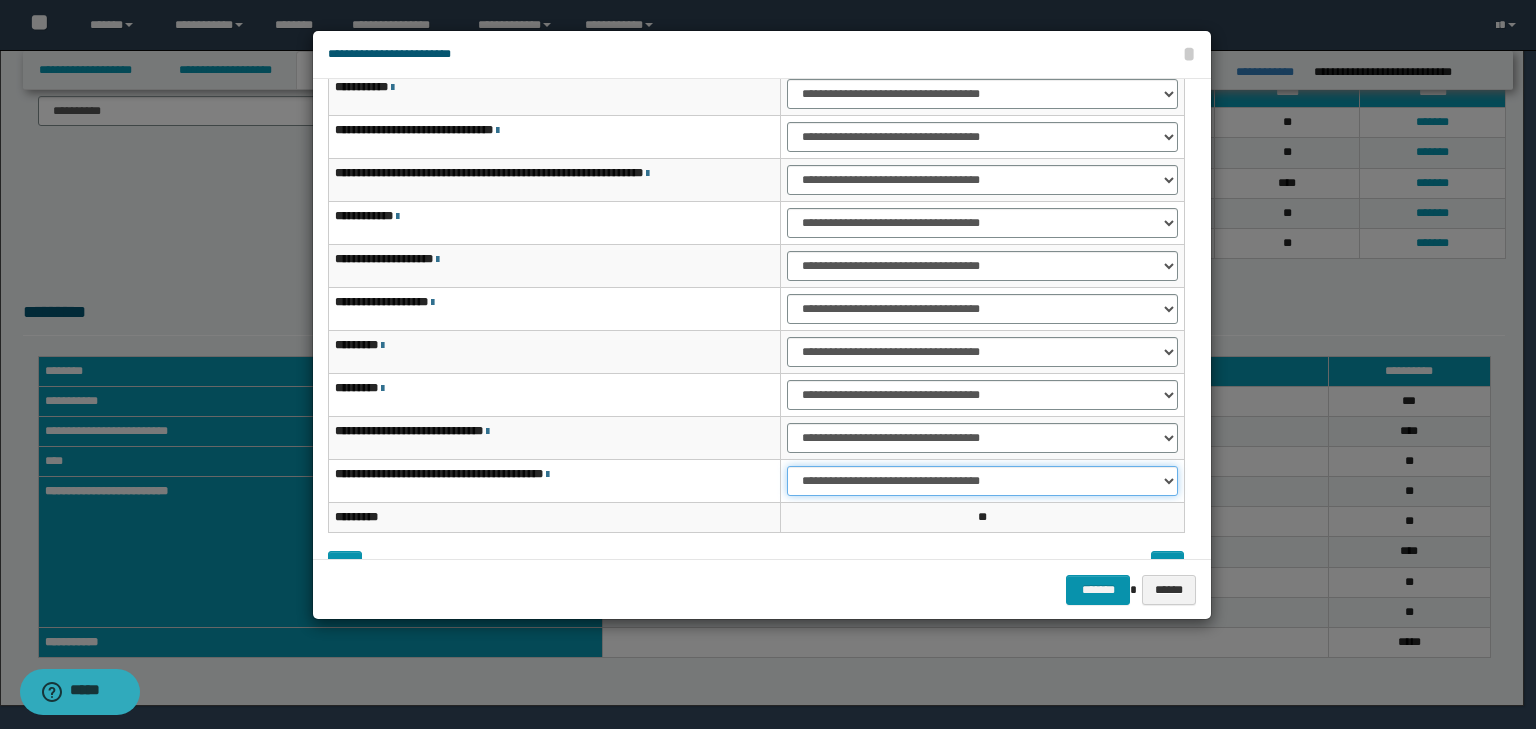 scroll, scrollTop: 118, scrollLeft: 0, axis: vertical 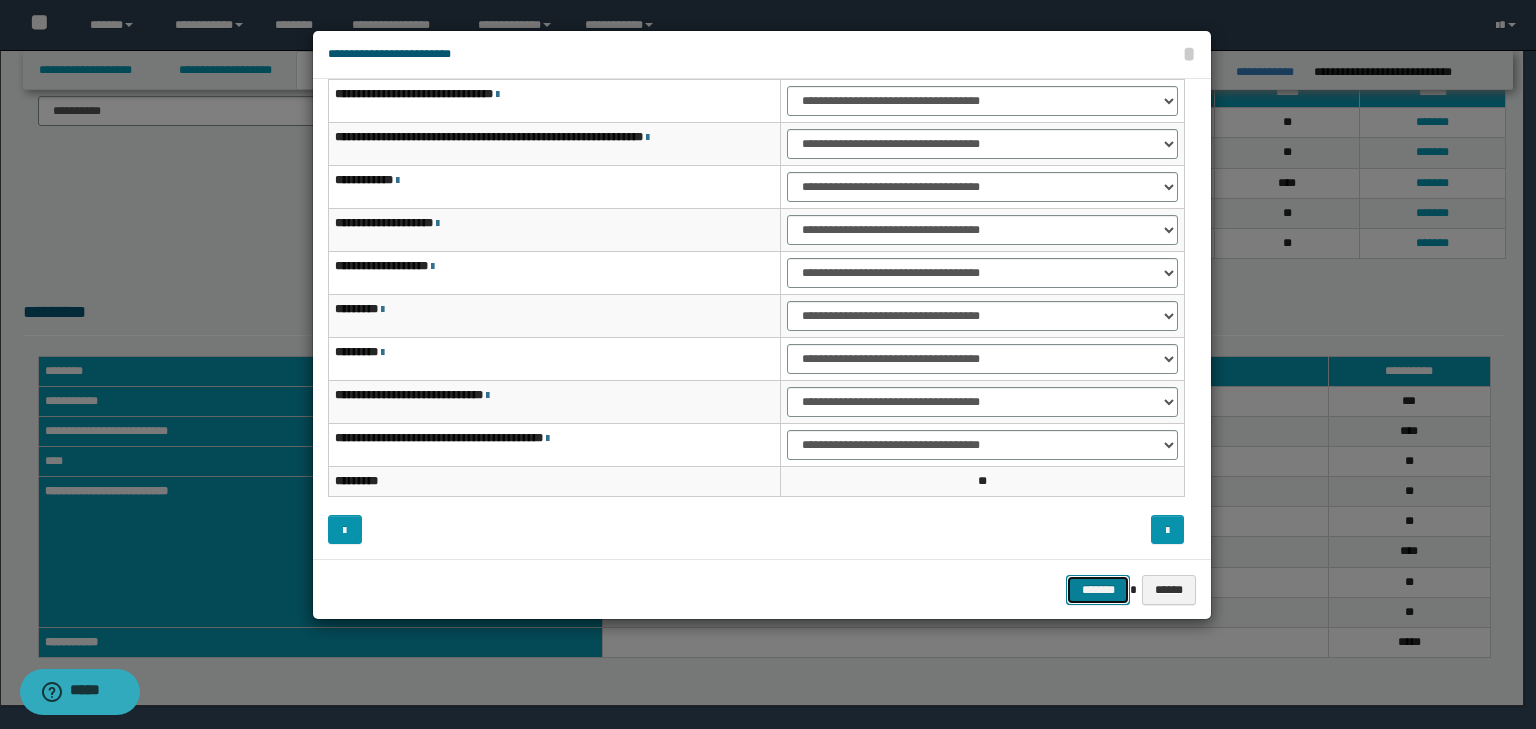 click on "*******" at bounding box center (1098, 590) 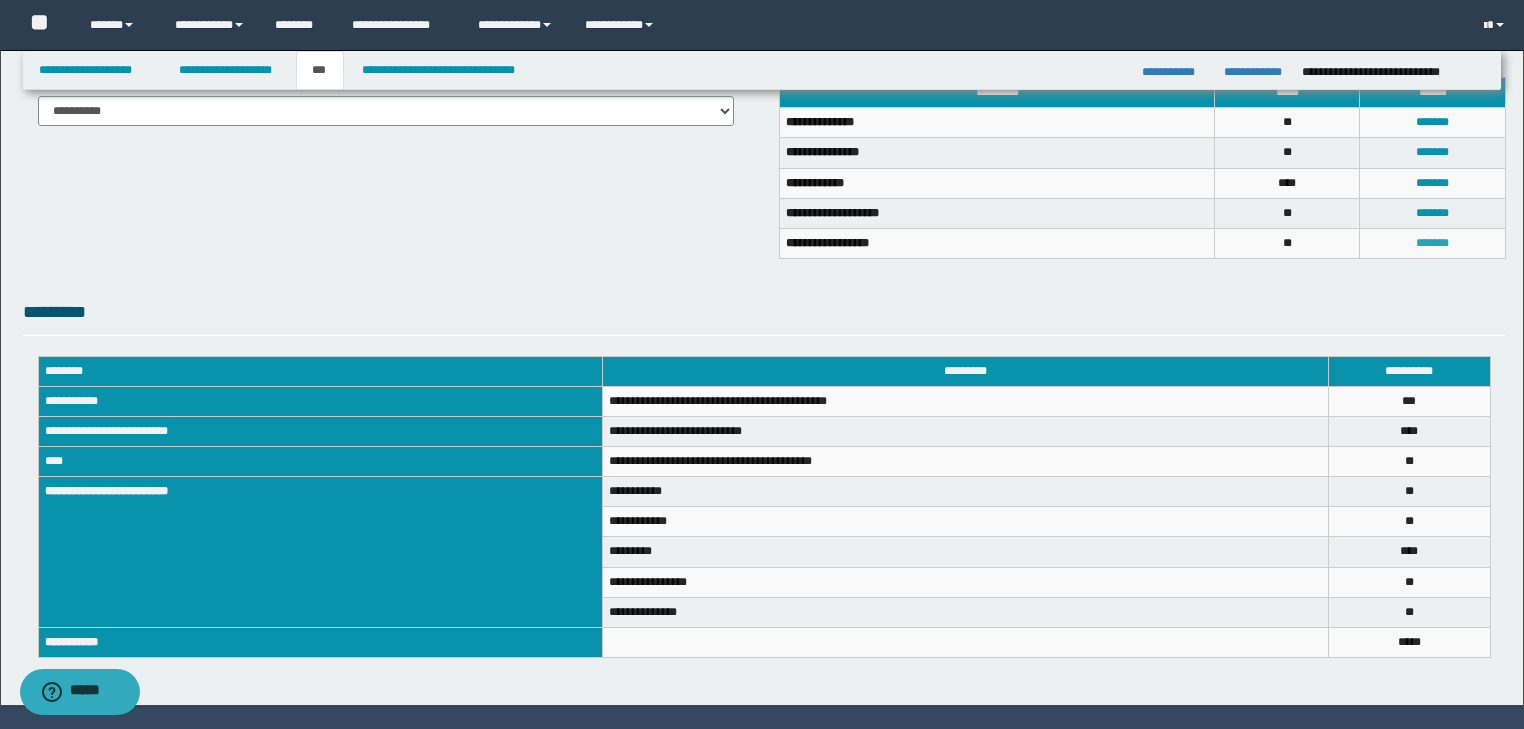 click on "*******" at bounding box center (1432, 243) 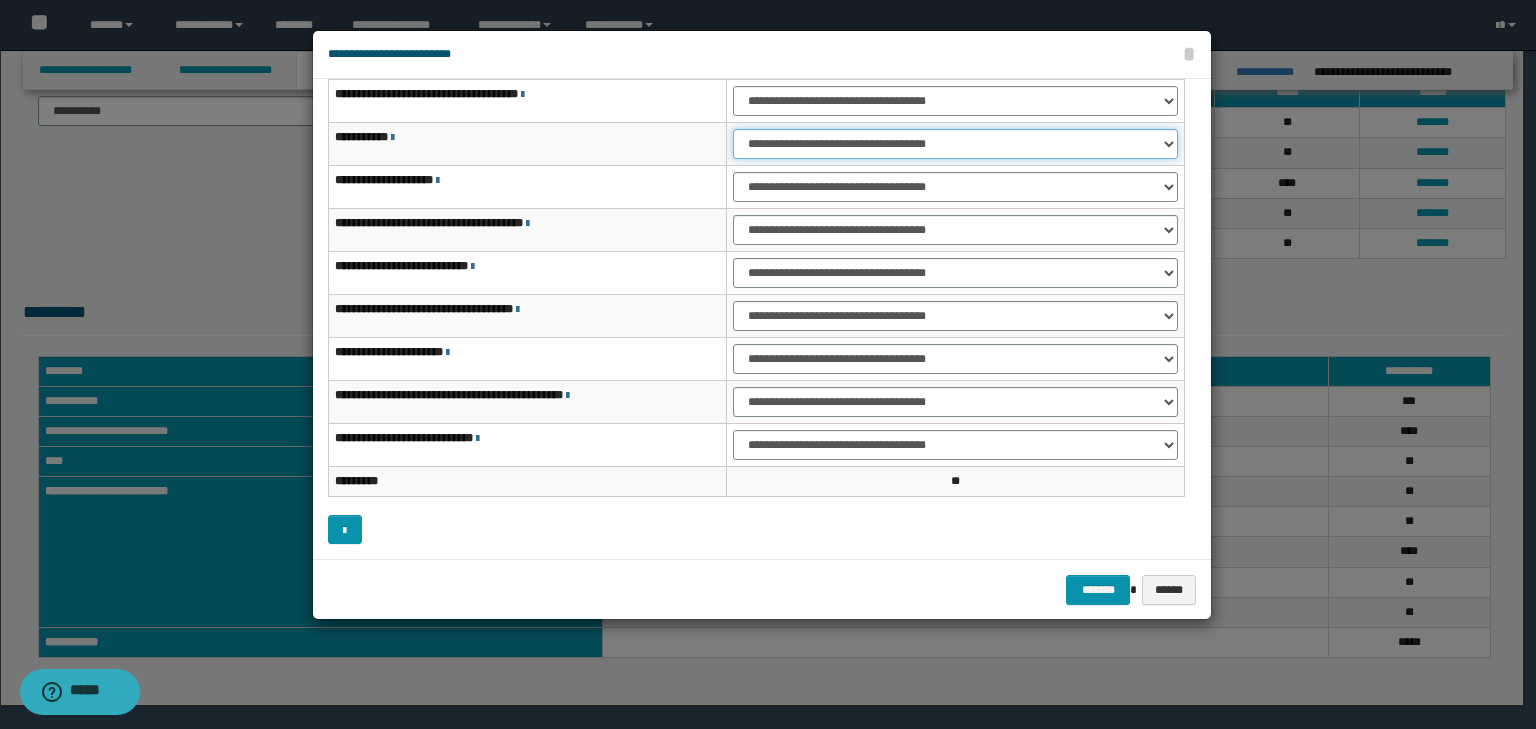click on "**********" at bounding box center (955, 144) 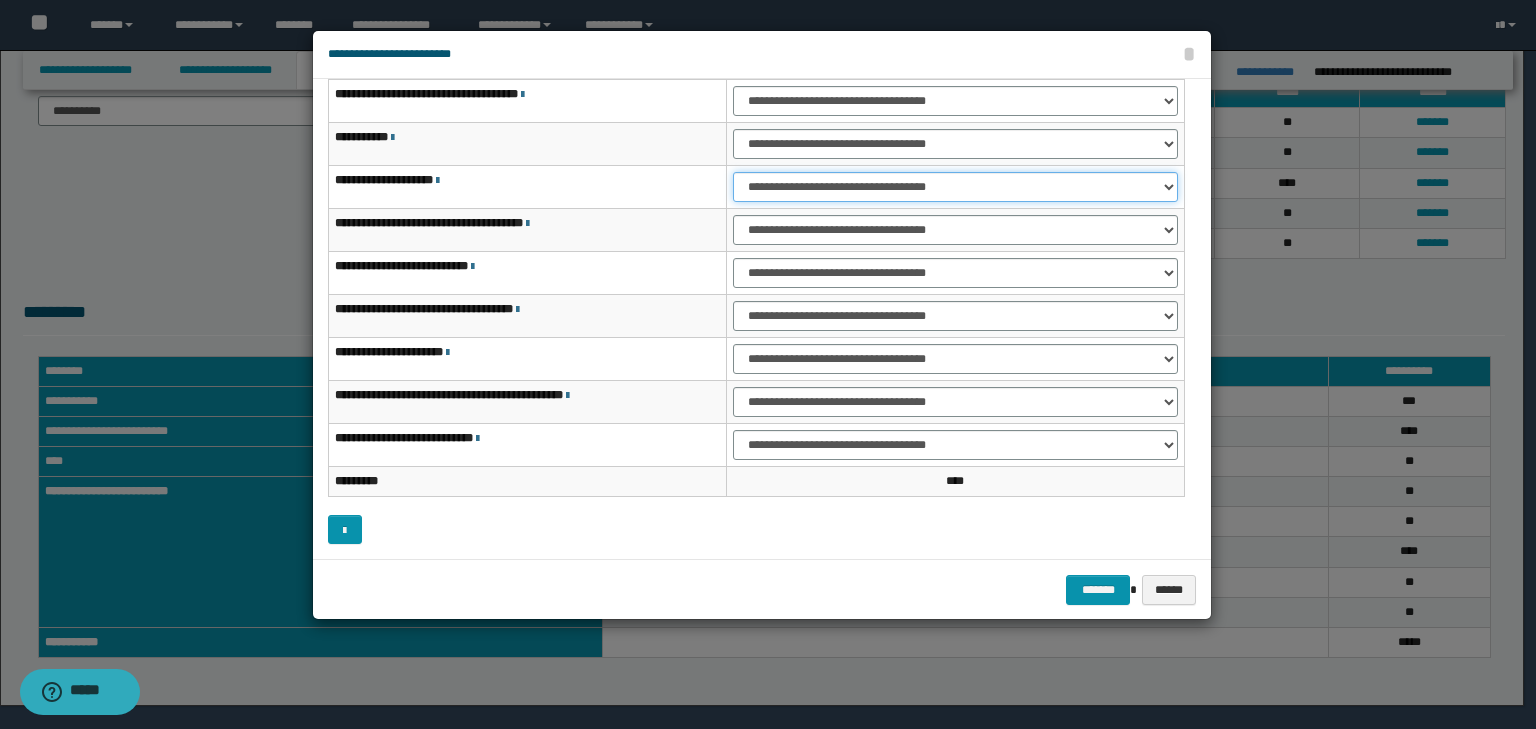 click on "**********" at bounding box center (955, 187) 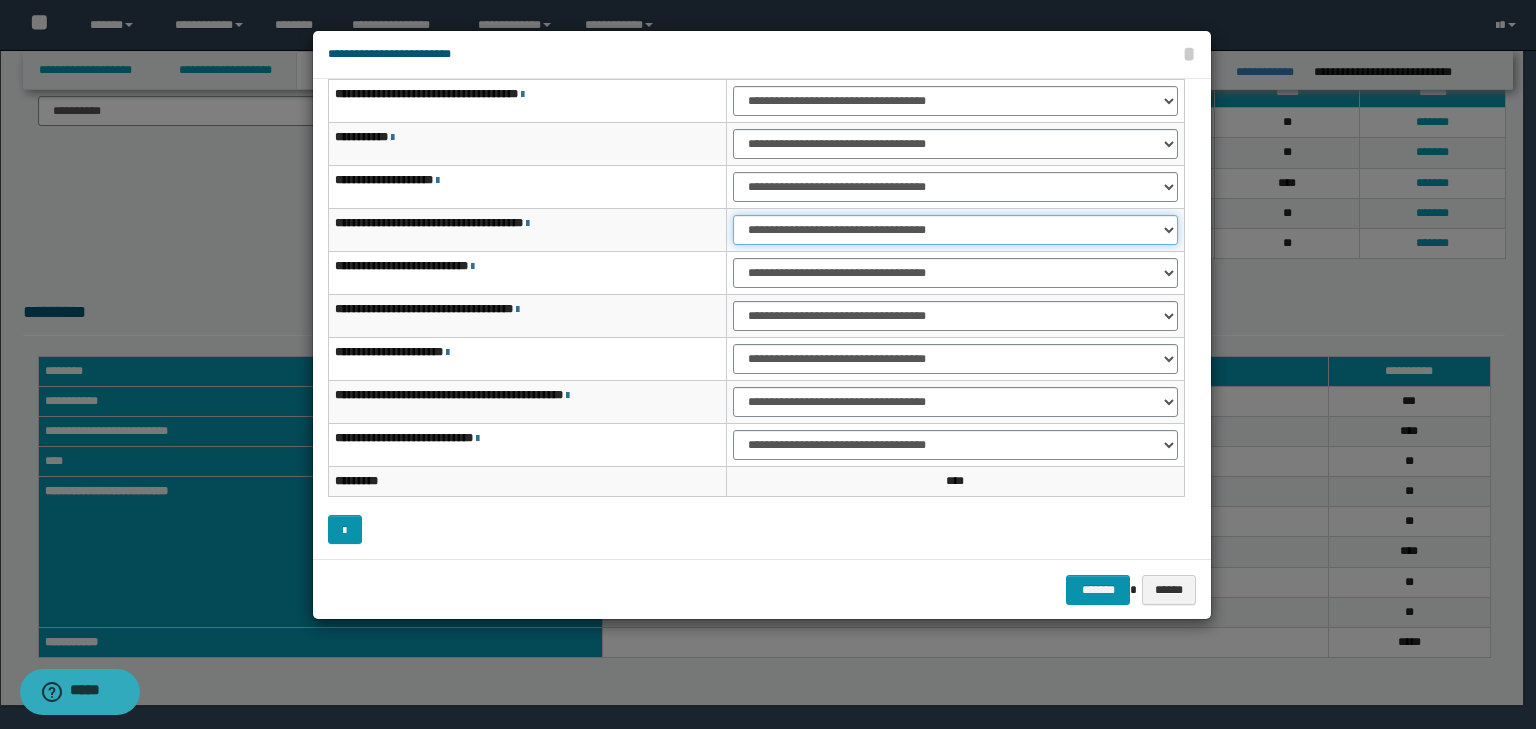 click on "**********" at bounding box center [955, 230] 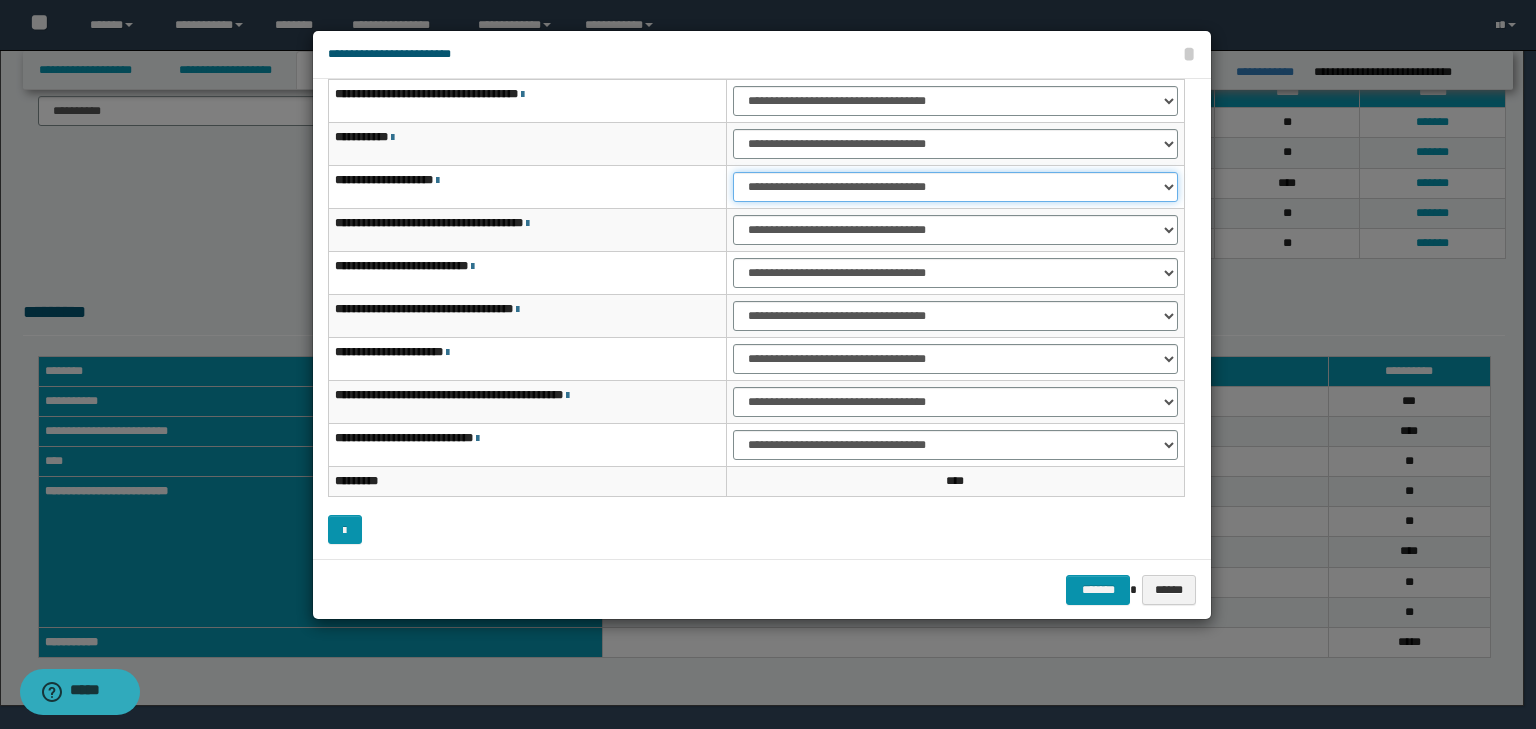 click on "**********" at bounding box center [955, 187] 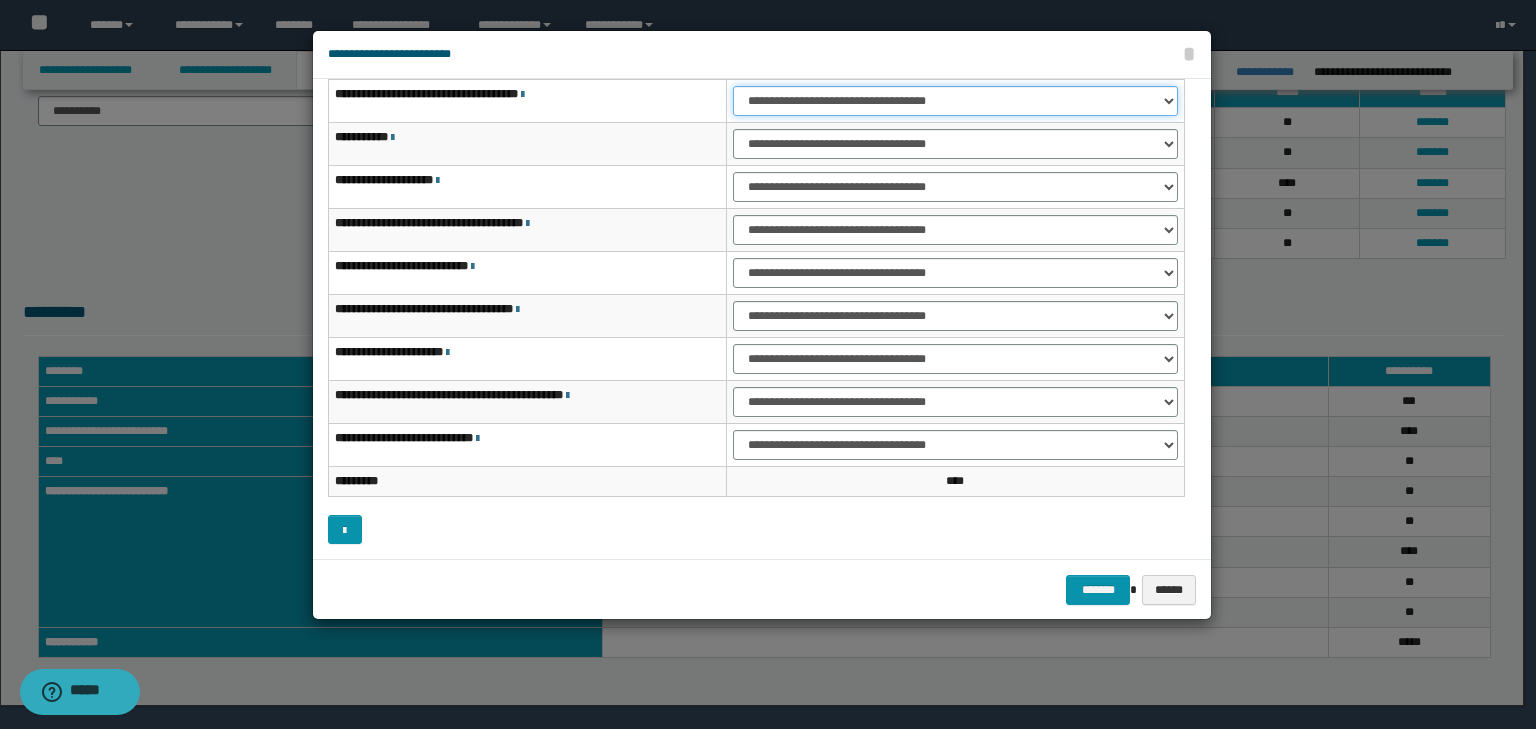 click on "**********" at bounding box center [955, 101] 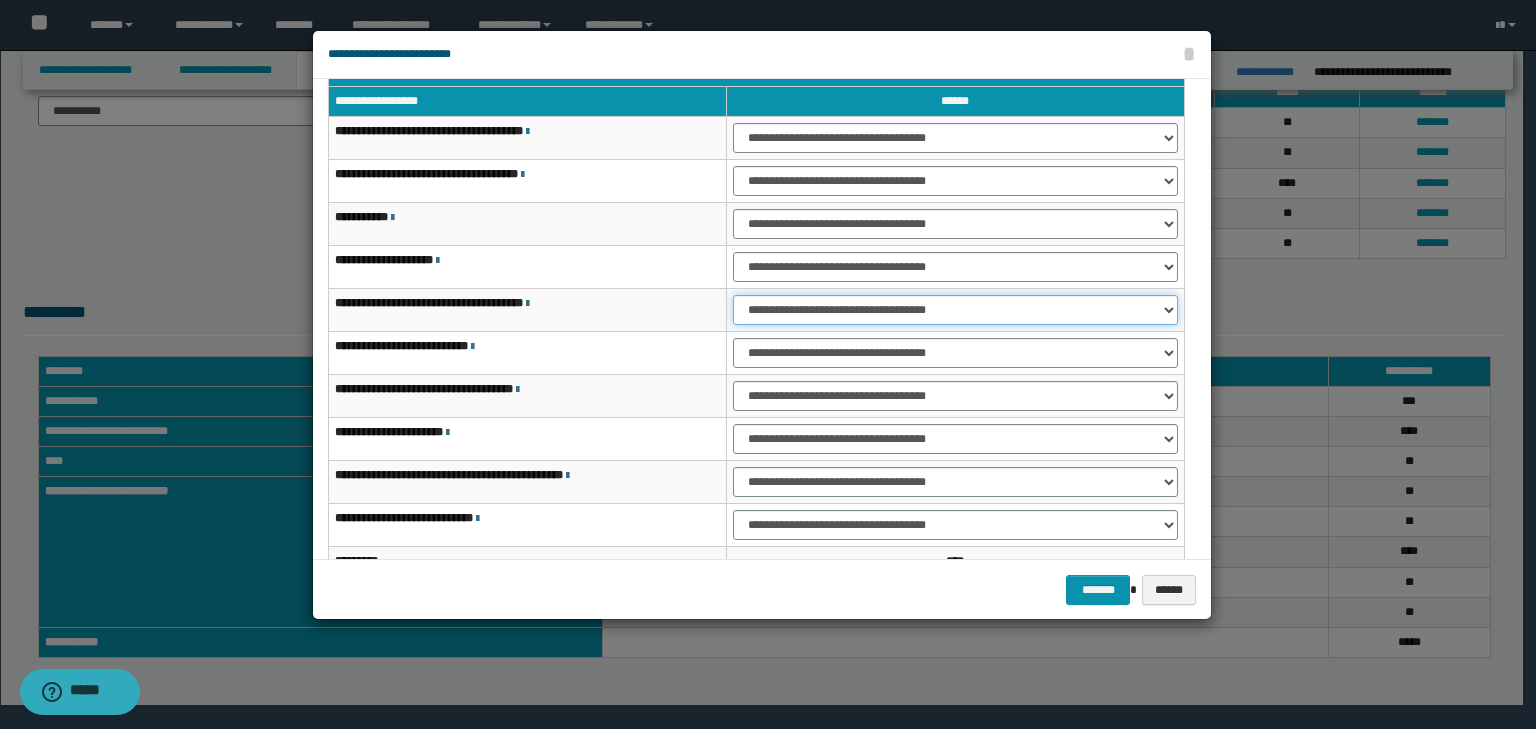 click on "**********" at bounding box center (955, 310) 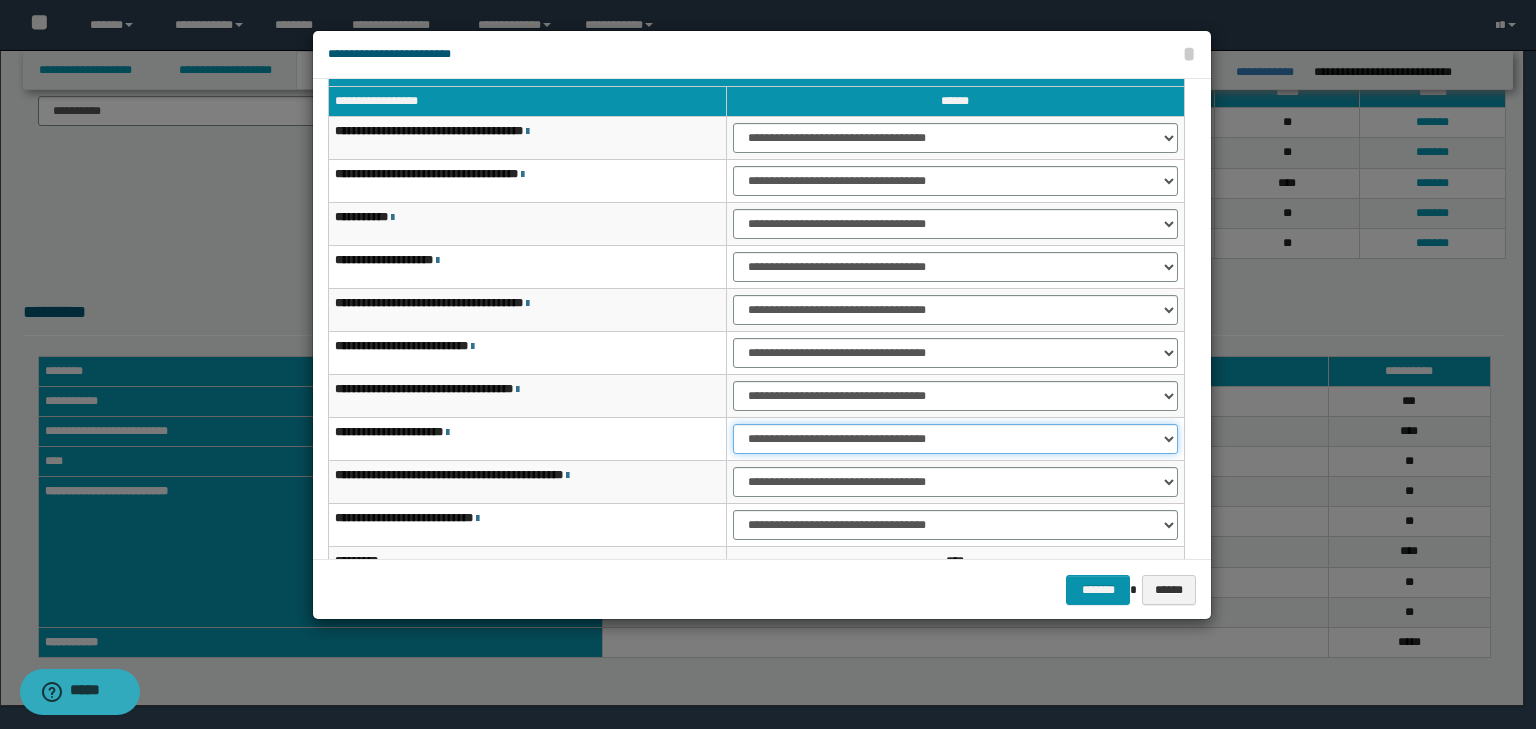 click on "**********" at bounding box center (955, 439) 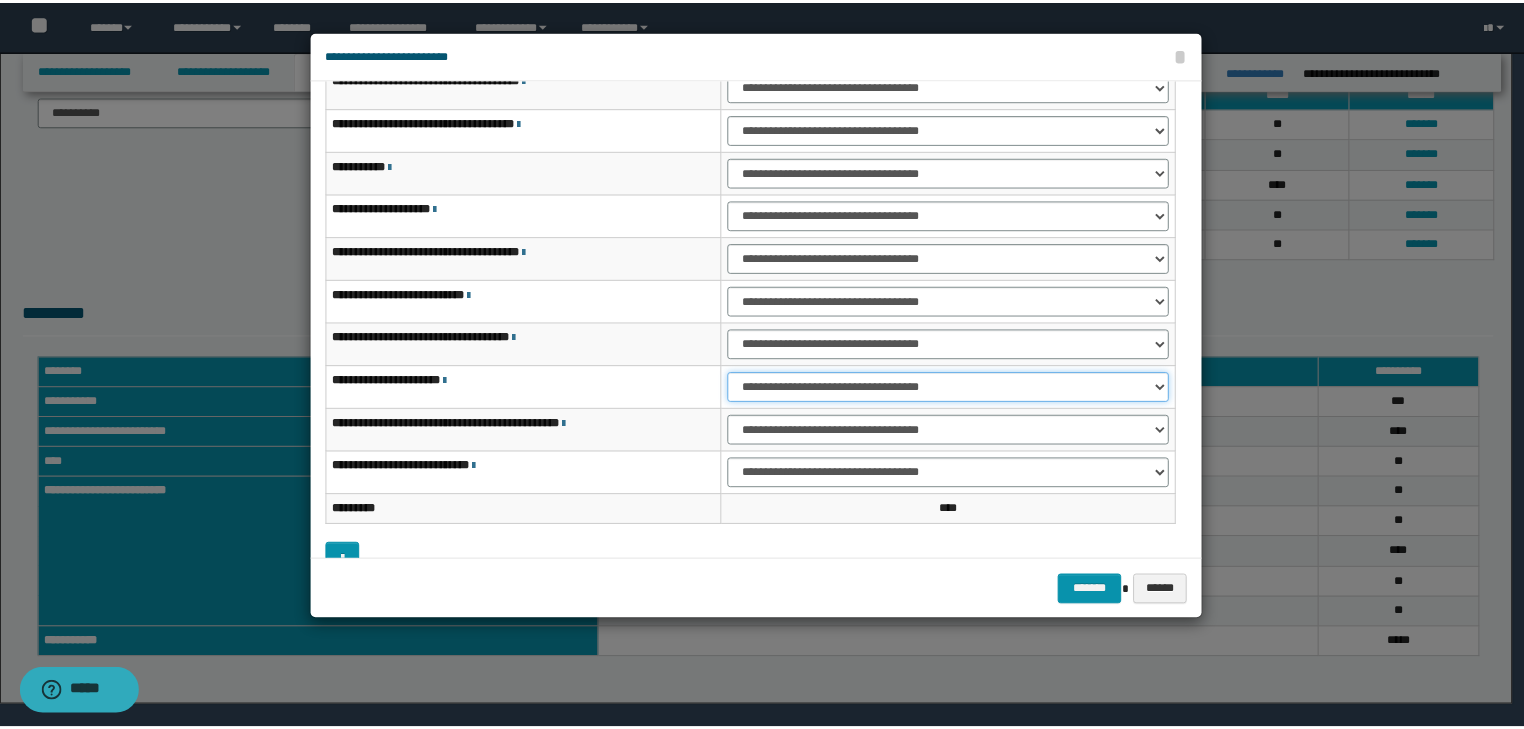 scroll, scrollTop: 118, scrollLeft: 0, axis: vertical 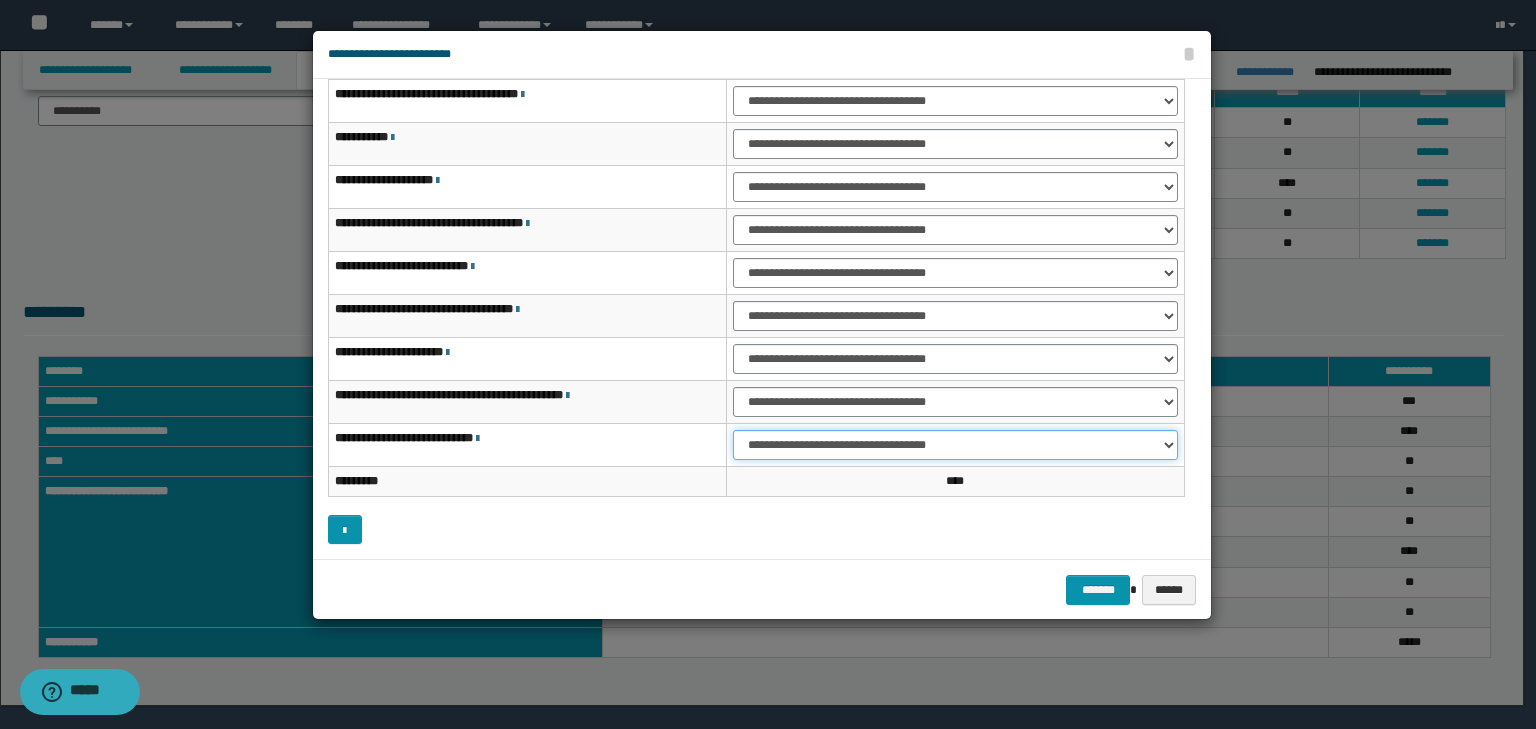 click on "**********" at bounding box center (955, 445) 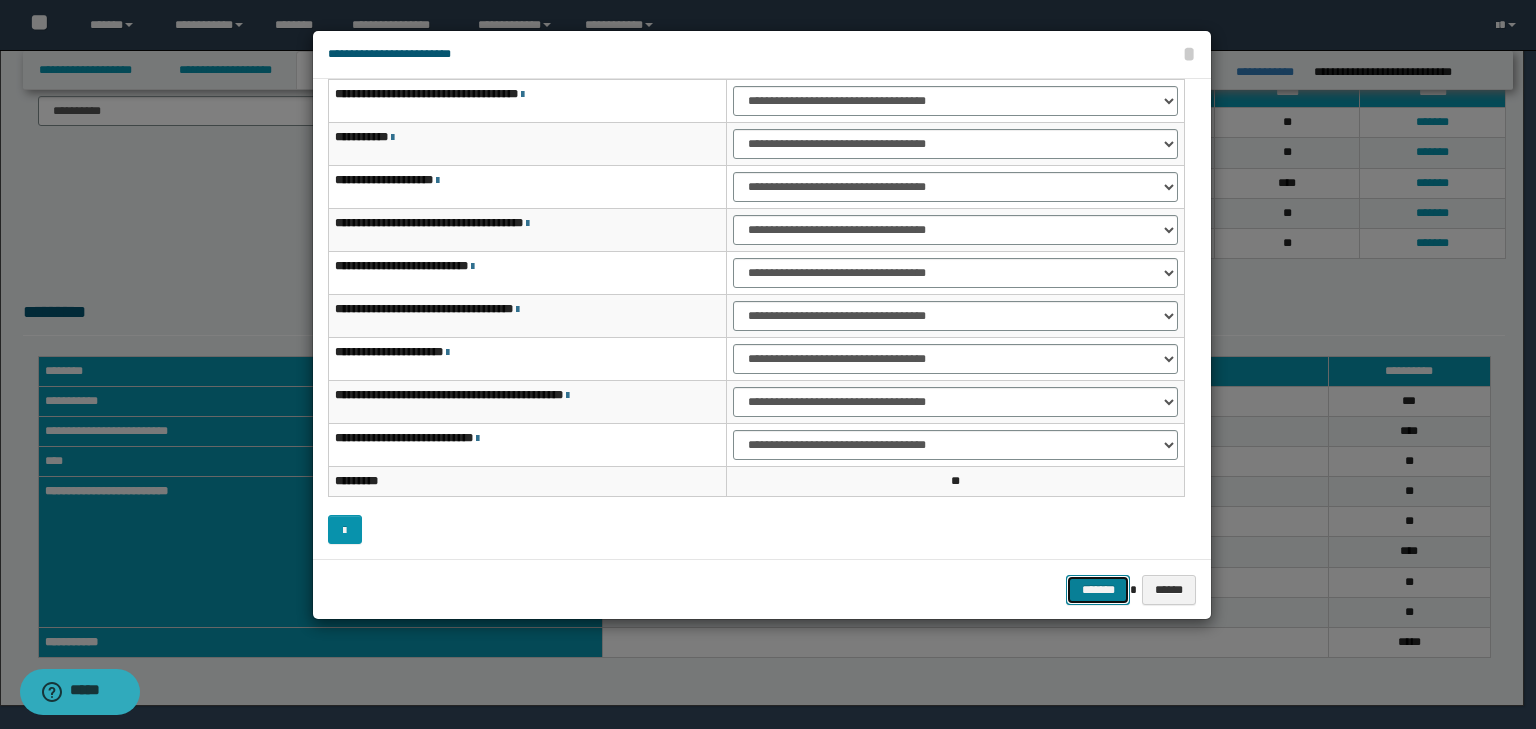 click on "*******" at bounding box center (1098, 590) 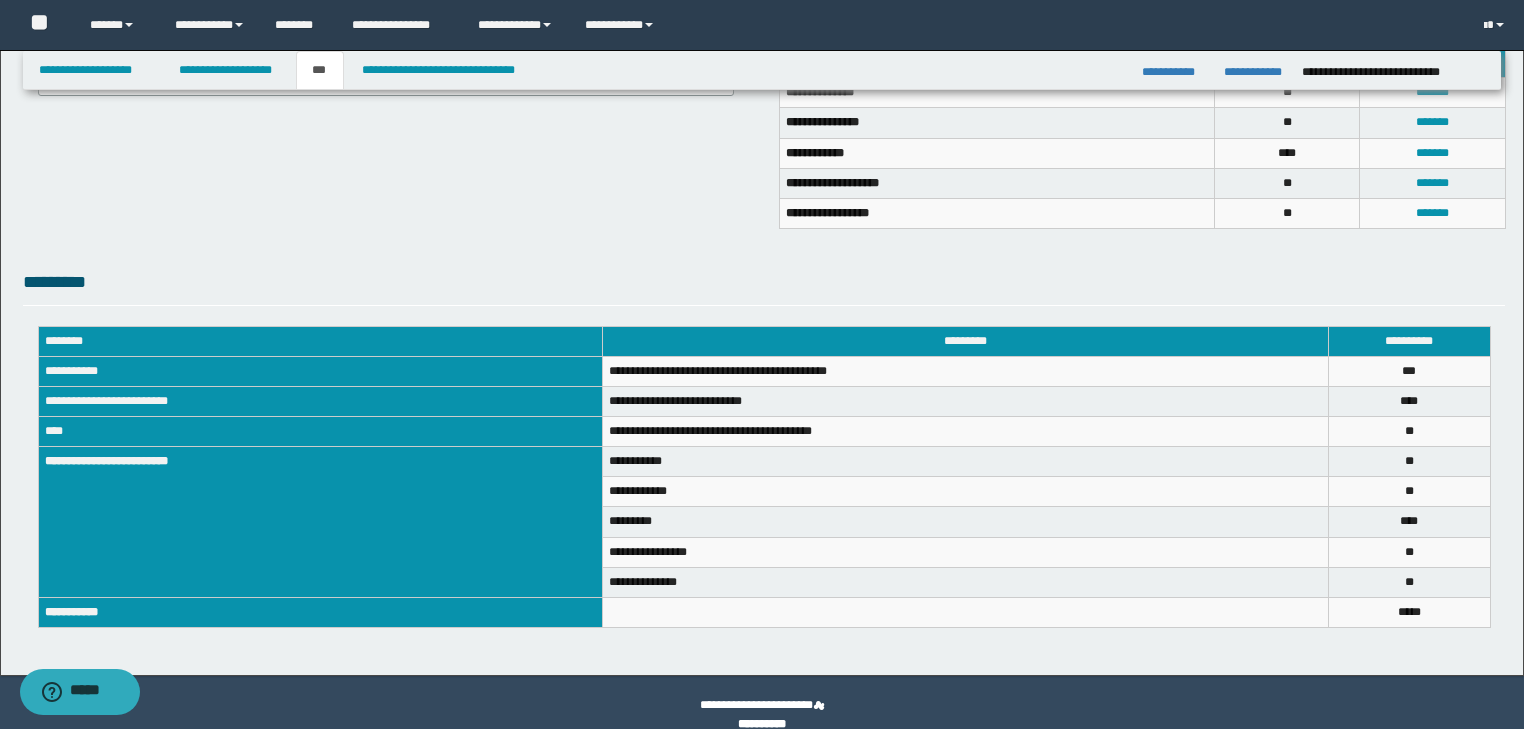 scroll, scrollTop: 535, scrollLeft: 0, axis: vertical 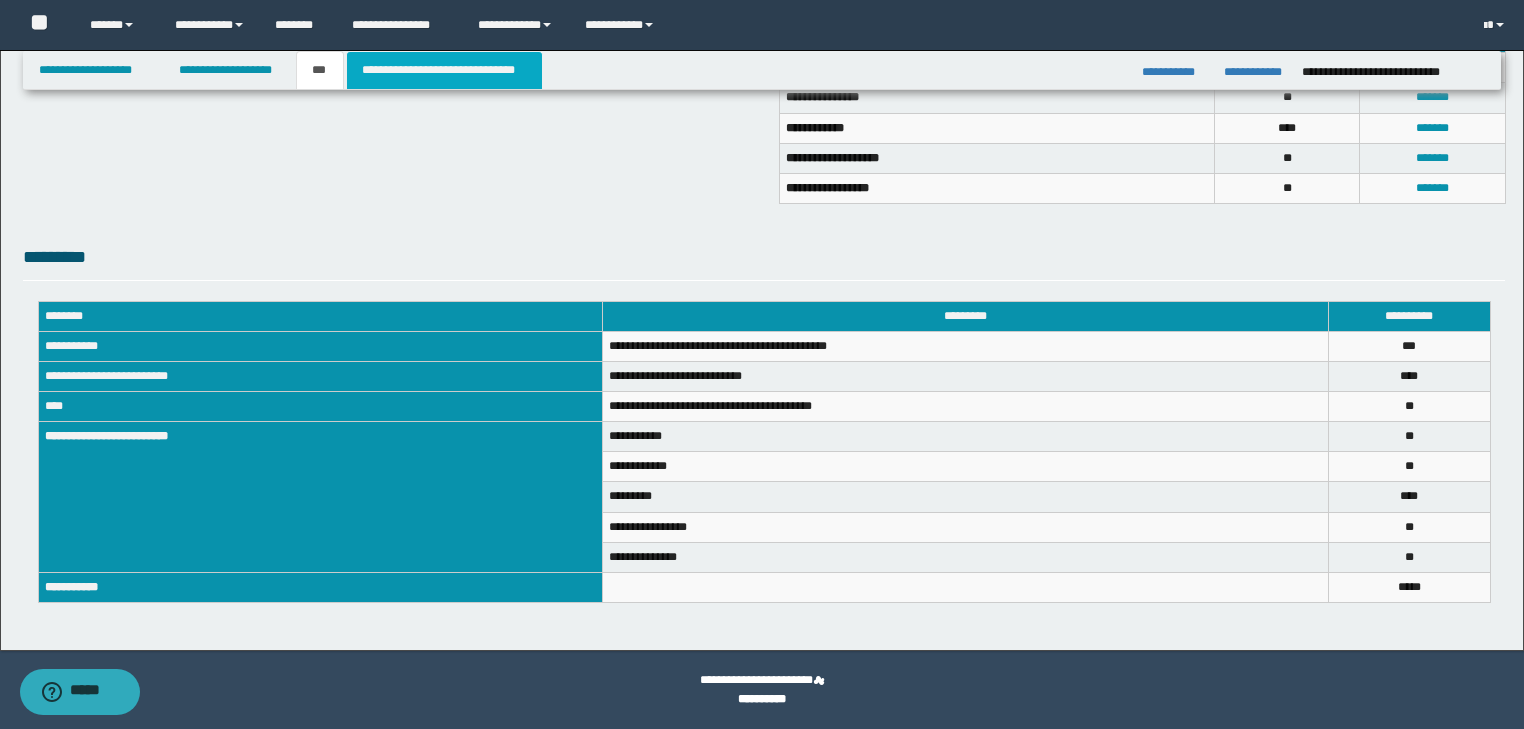 drag, startPoint x: 399, startPoint y: 66, endPoint x: 395, endPoint y: 54, distance: 12.649111 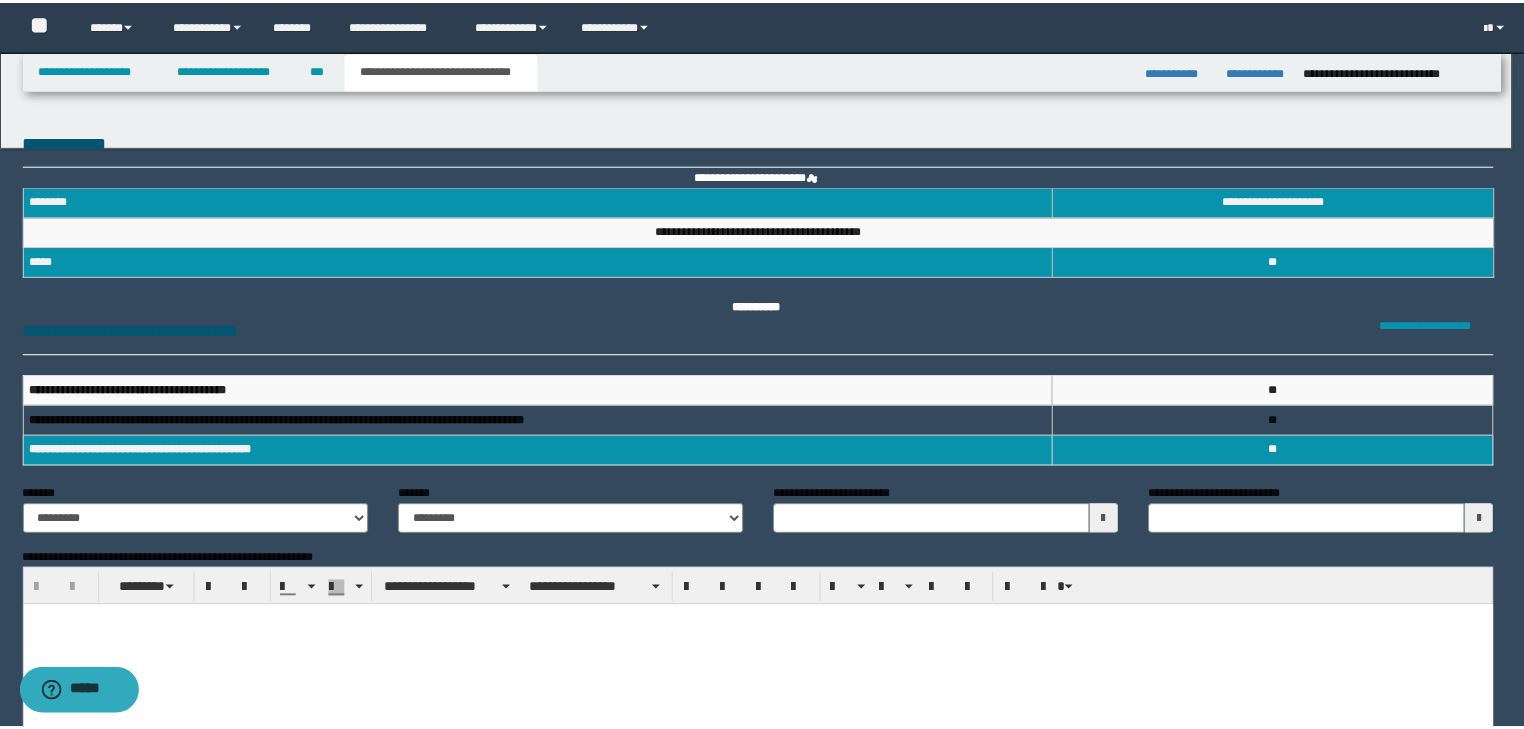 scroll, scrollTop: 0, scrollLeft: 0, axis: both 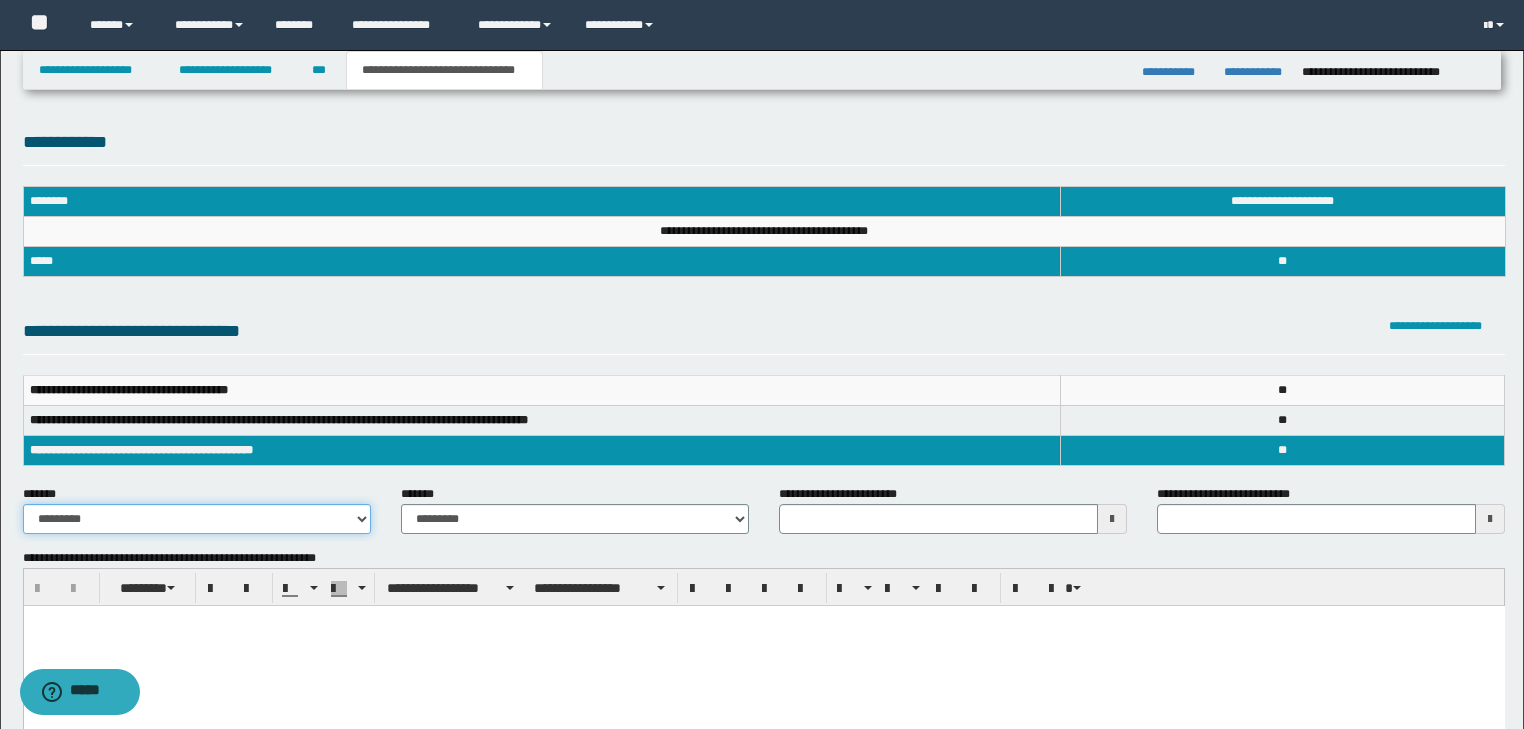 click on "**********" at bounding box center (197, 519) 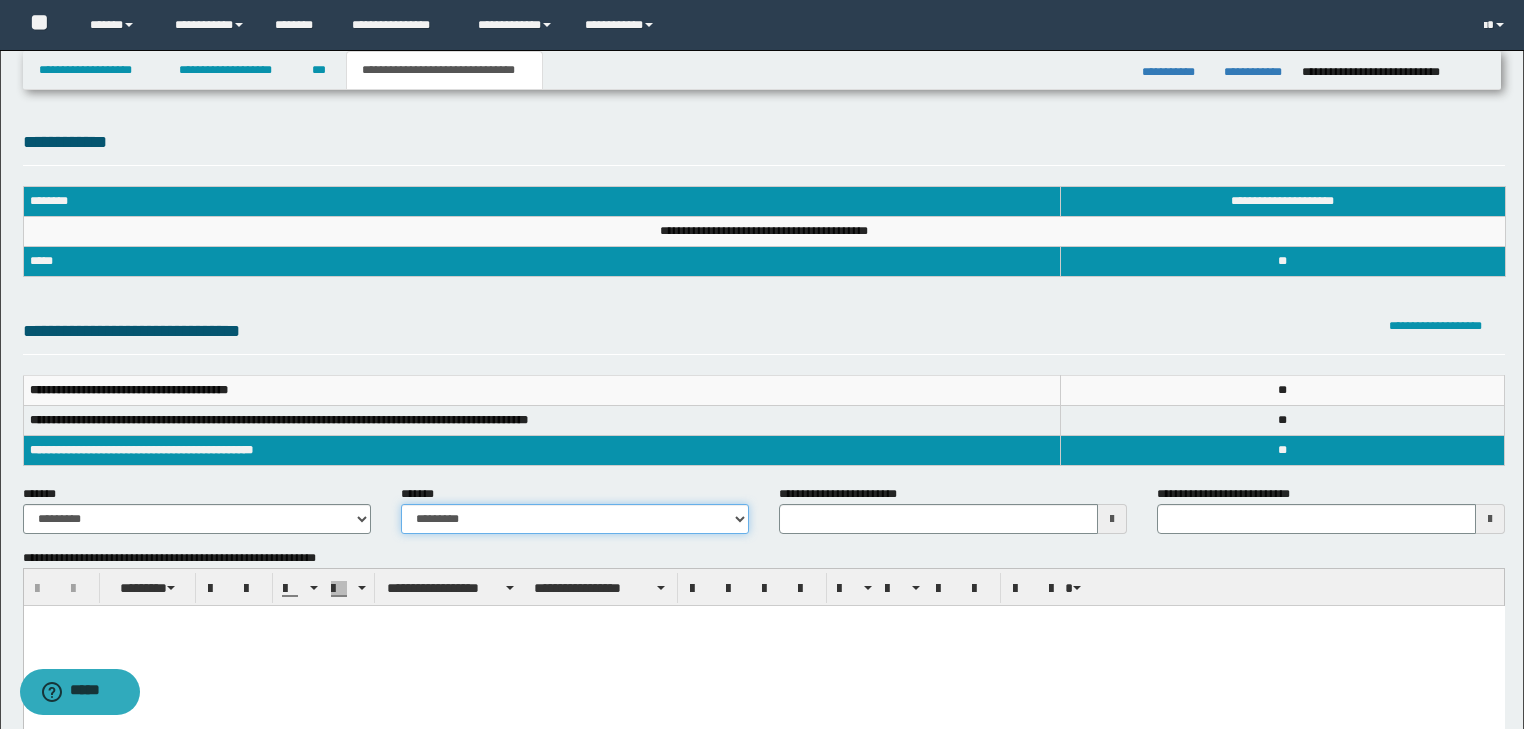 click on "**********" at bounding box center (575, 519) 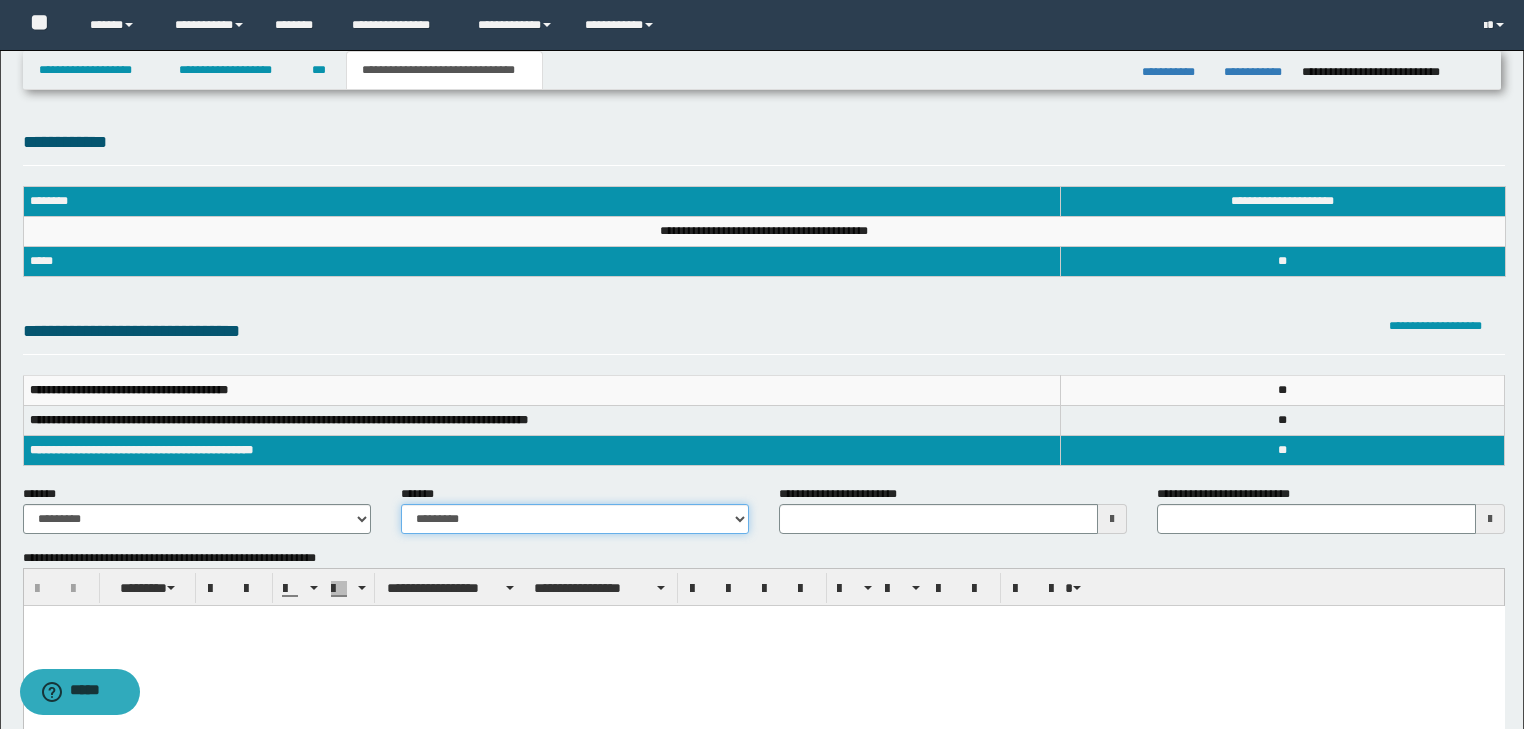 select on "*" 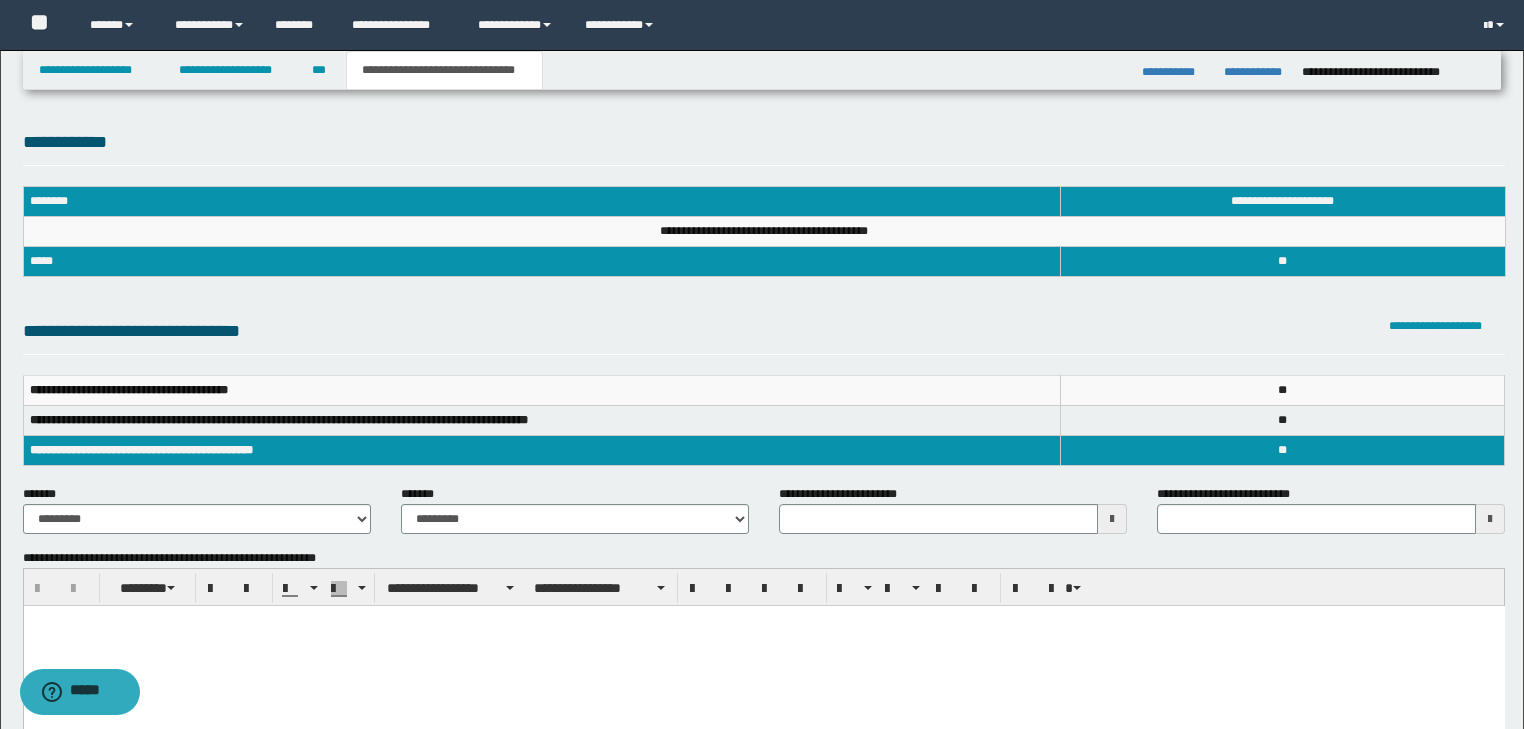 click on "**********" at bounding box center [575, 517] 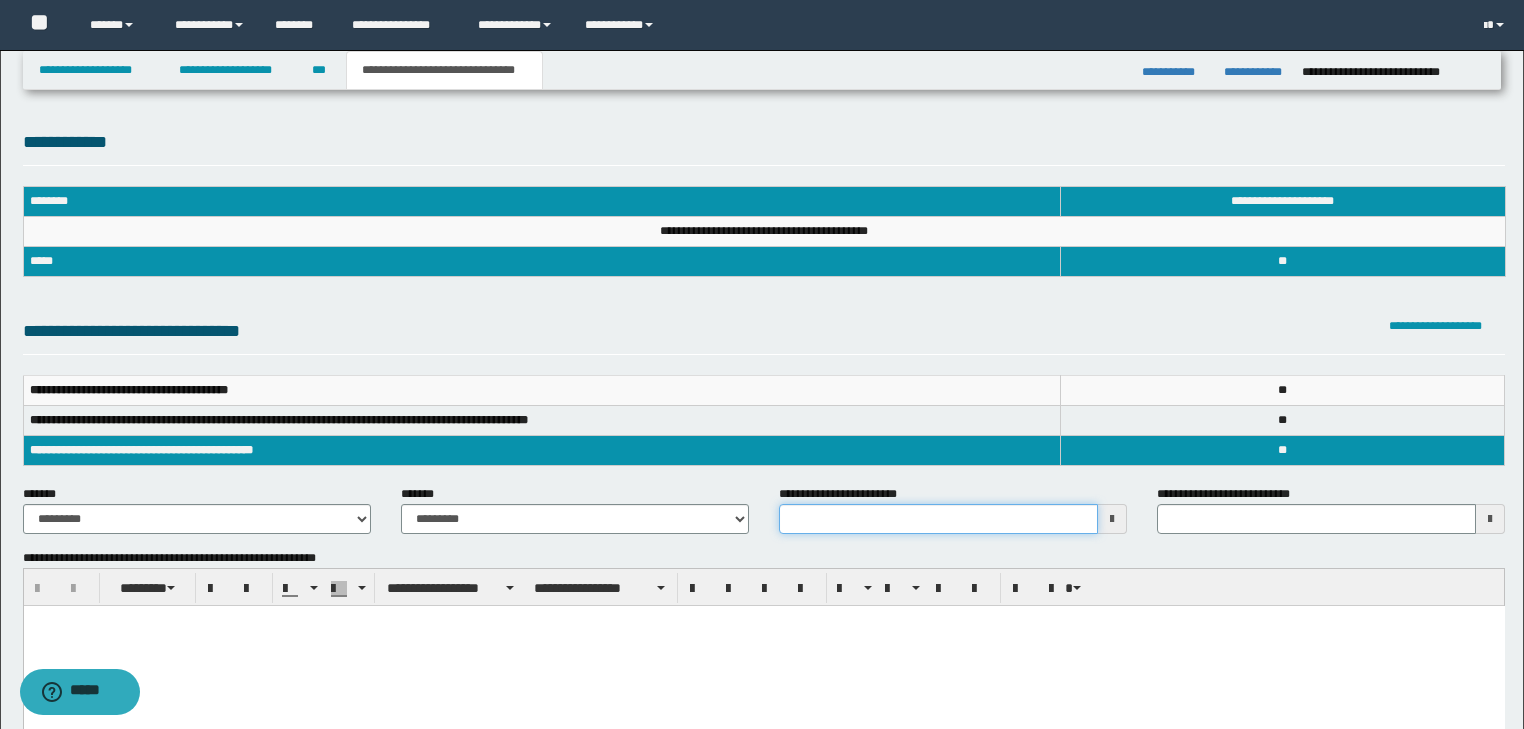 click on "**********" at bounding box center [938, 519] 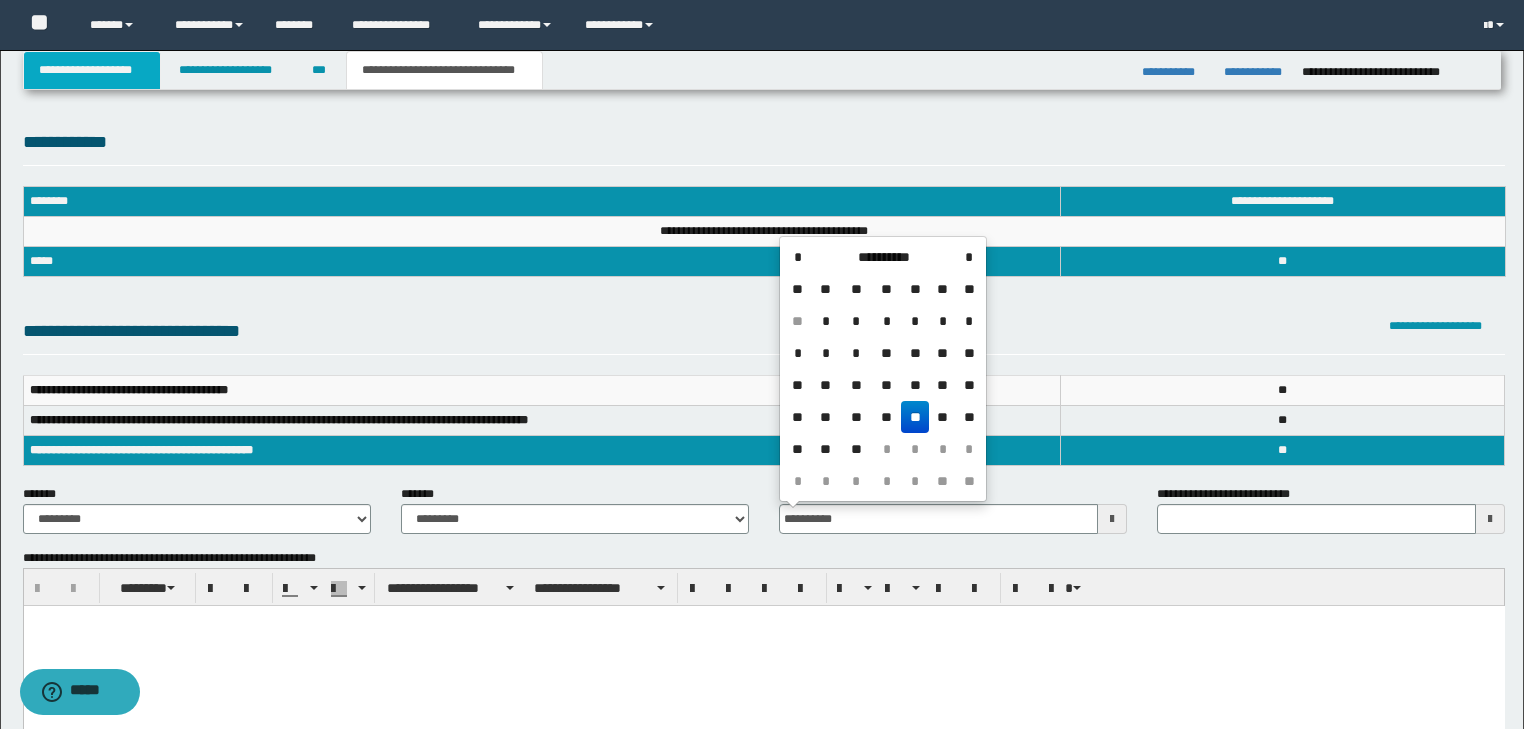 type on "**********" 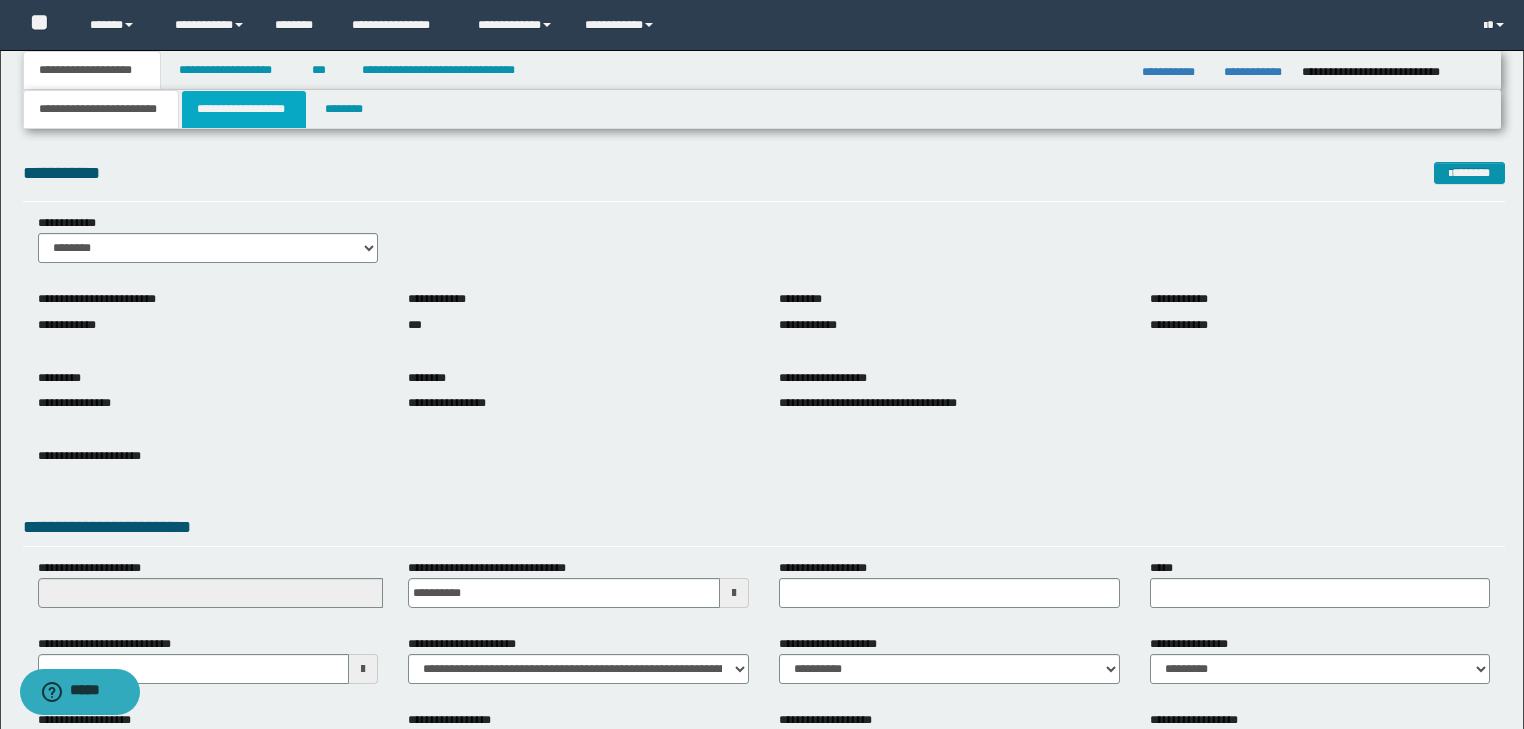 click on "**********" at bounding box center [244, 109] 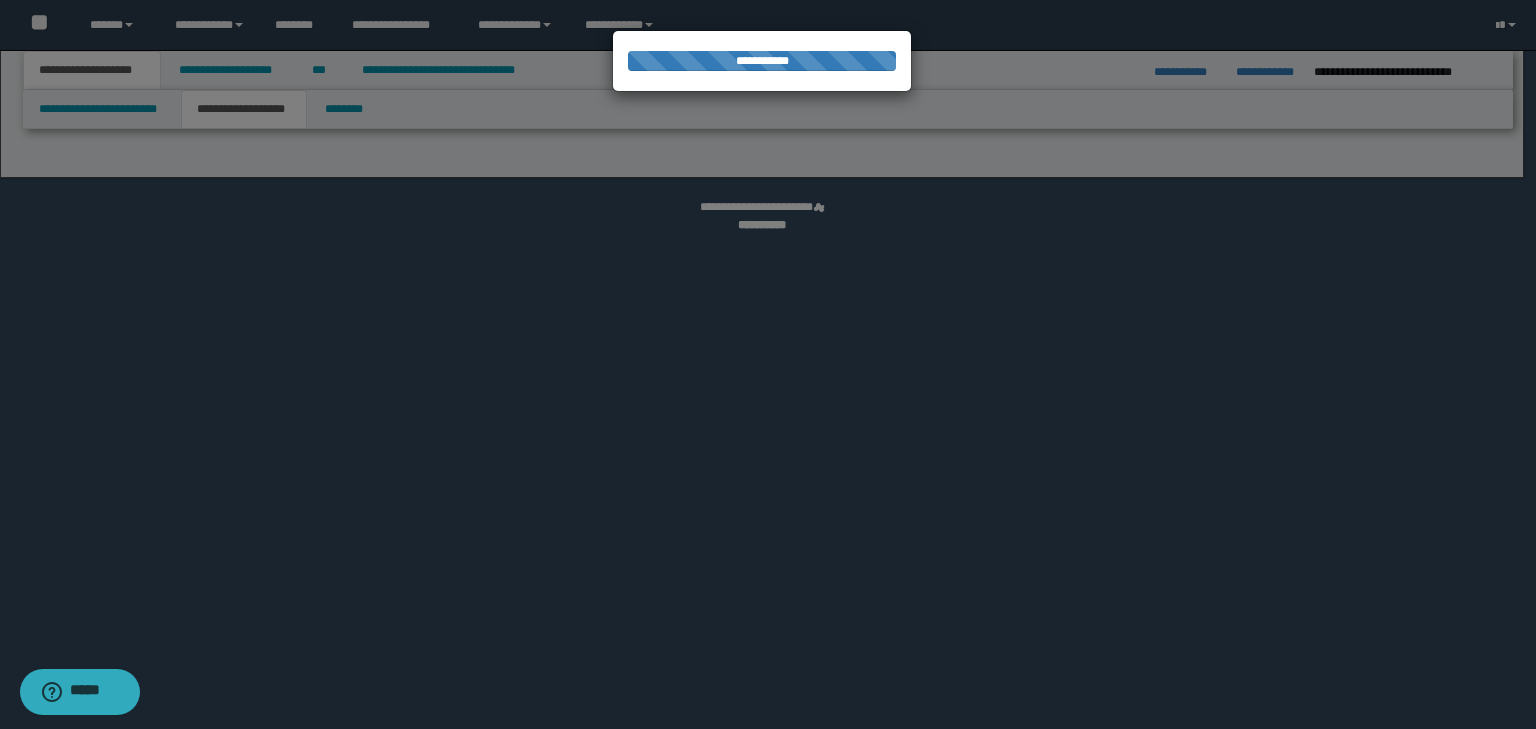 select on "*" 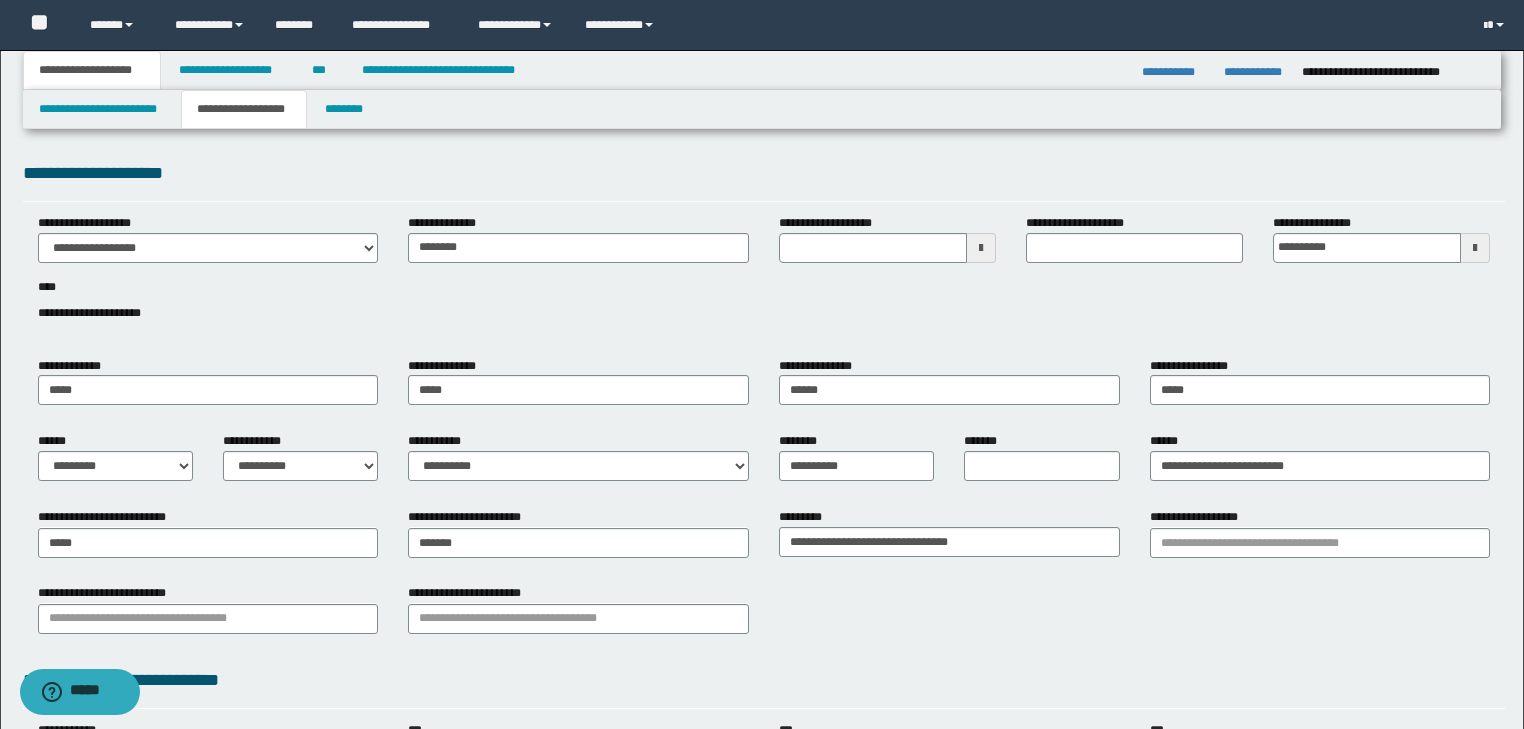 type 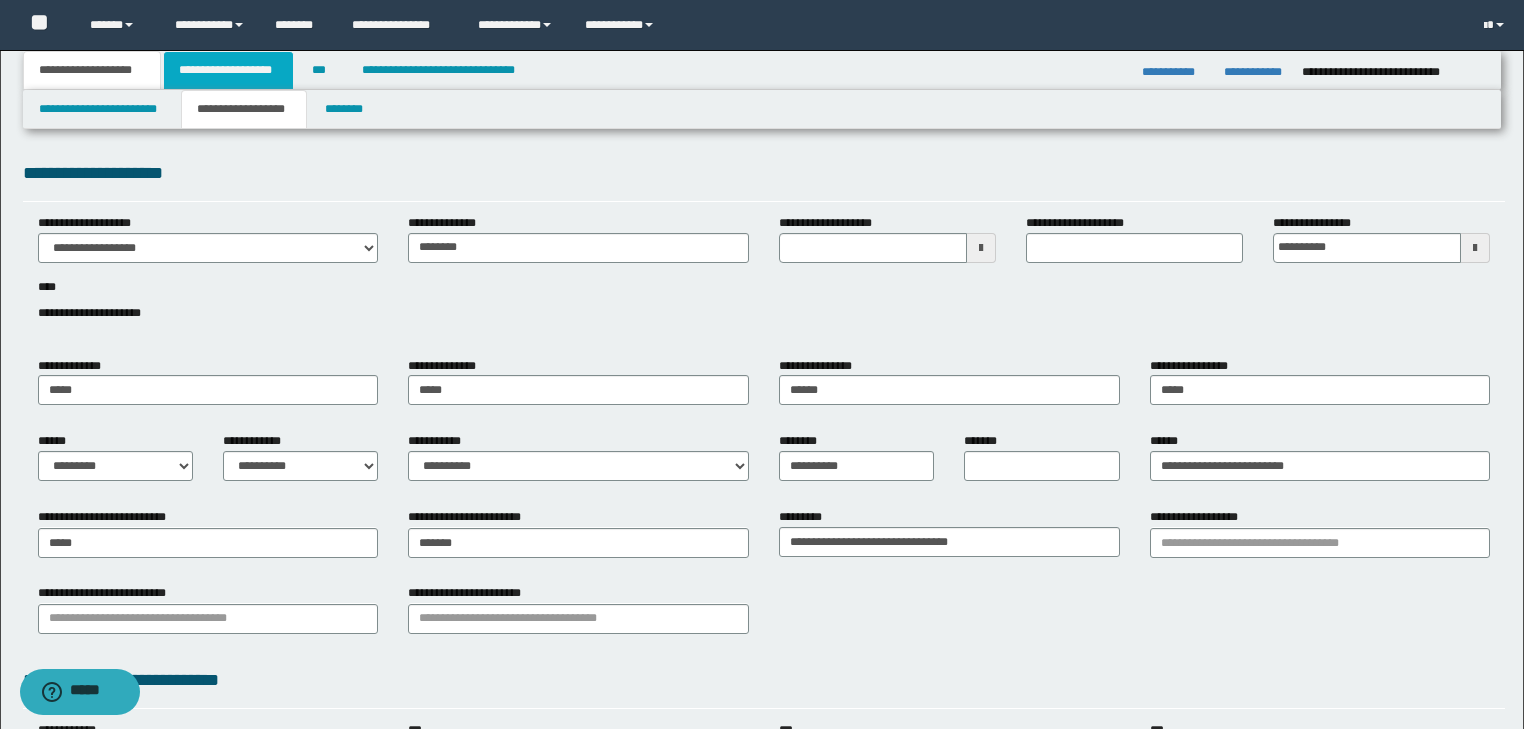 click on "**********" at bounding box center (228, 70) 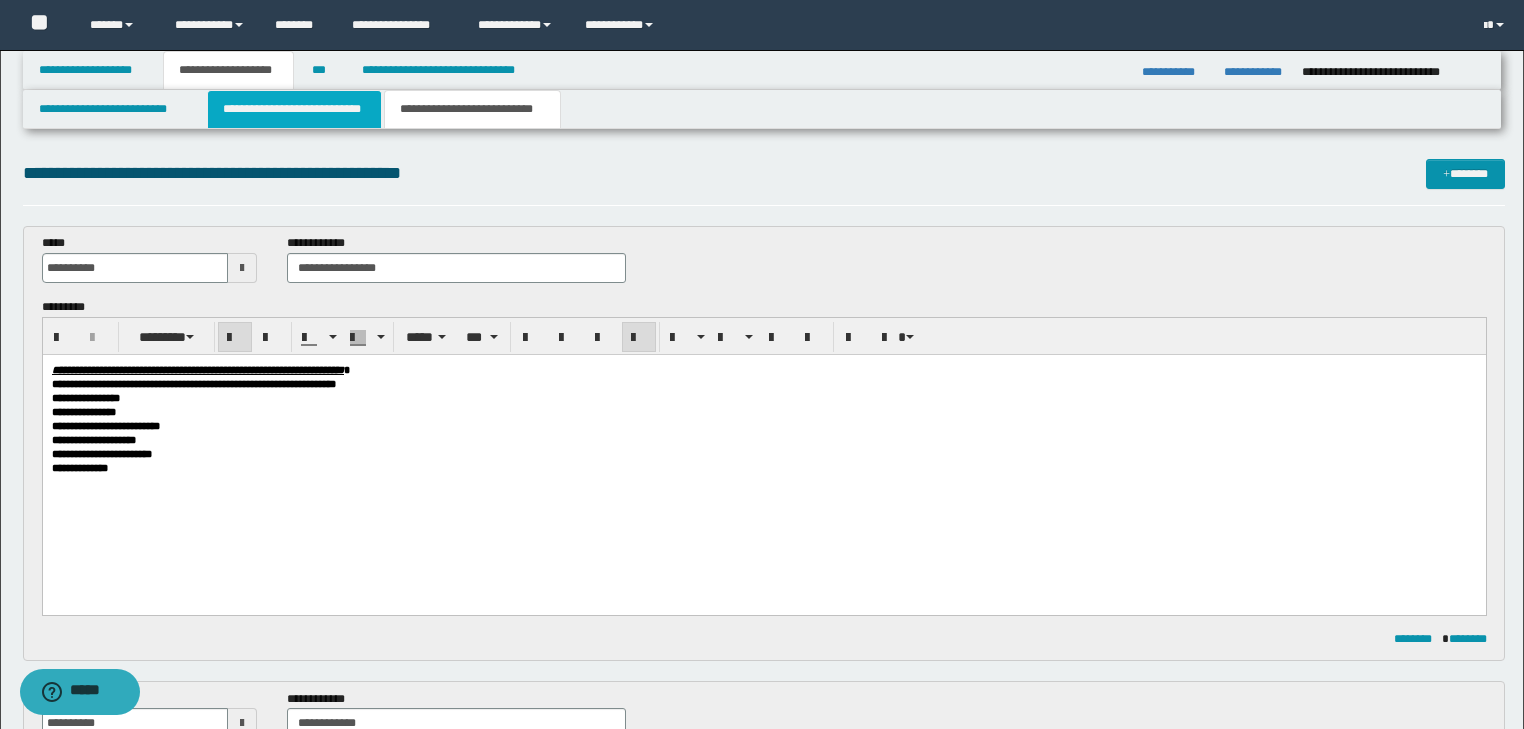 click on "**********" at bounding box center [294, 109] 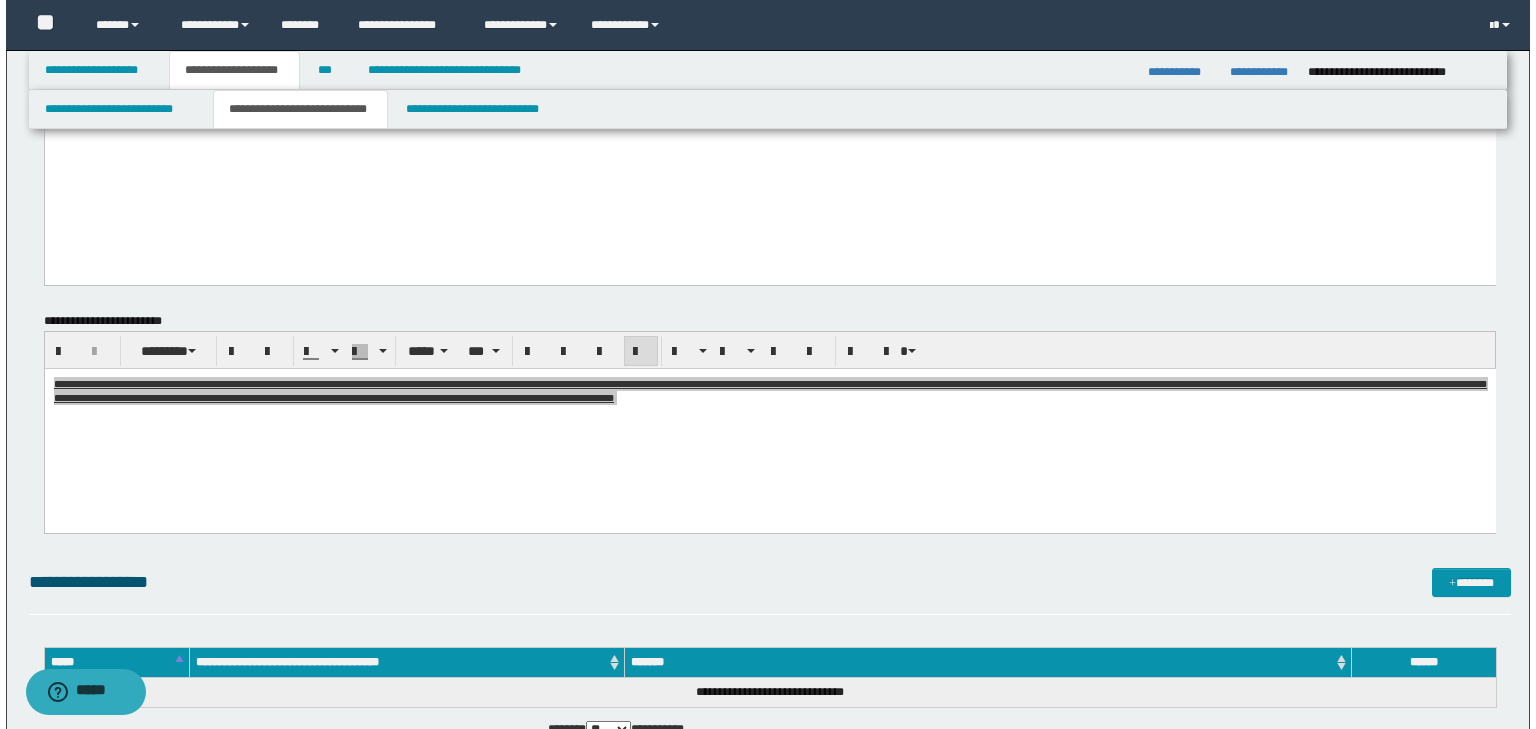 scroll, scrollTop: 1760, scrollLeft: 0, axis: vertical 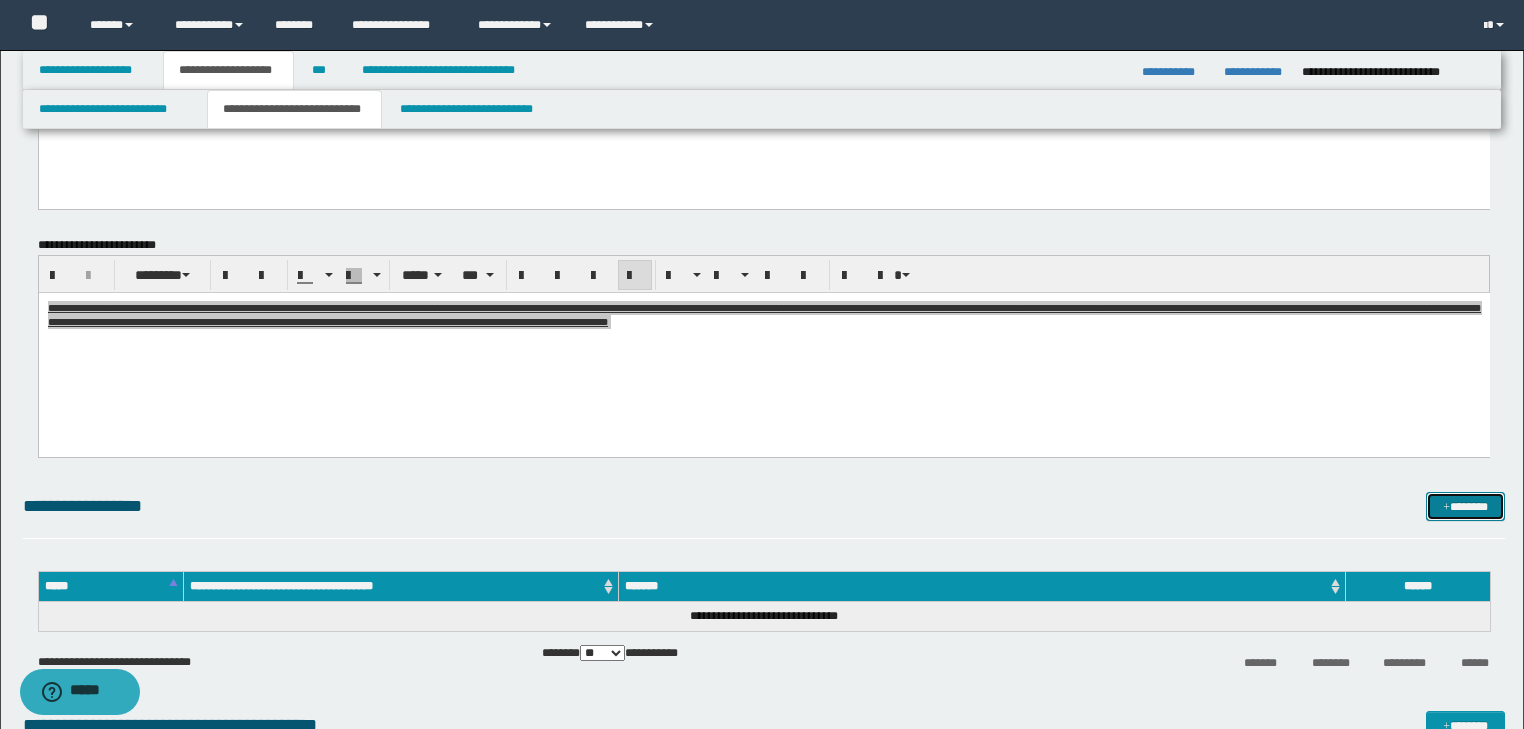 click on "*******" at bounding box center (1465, 507) 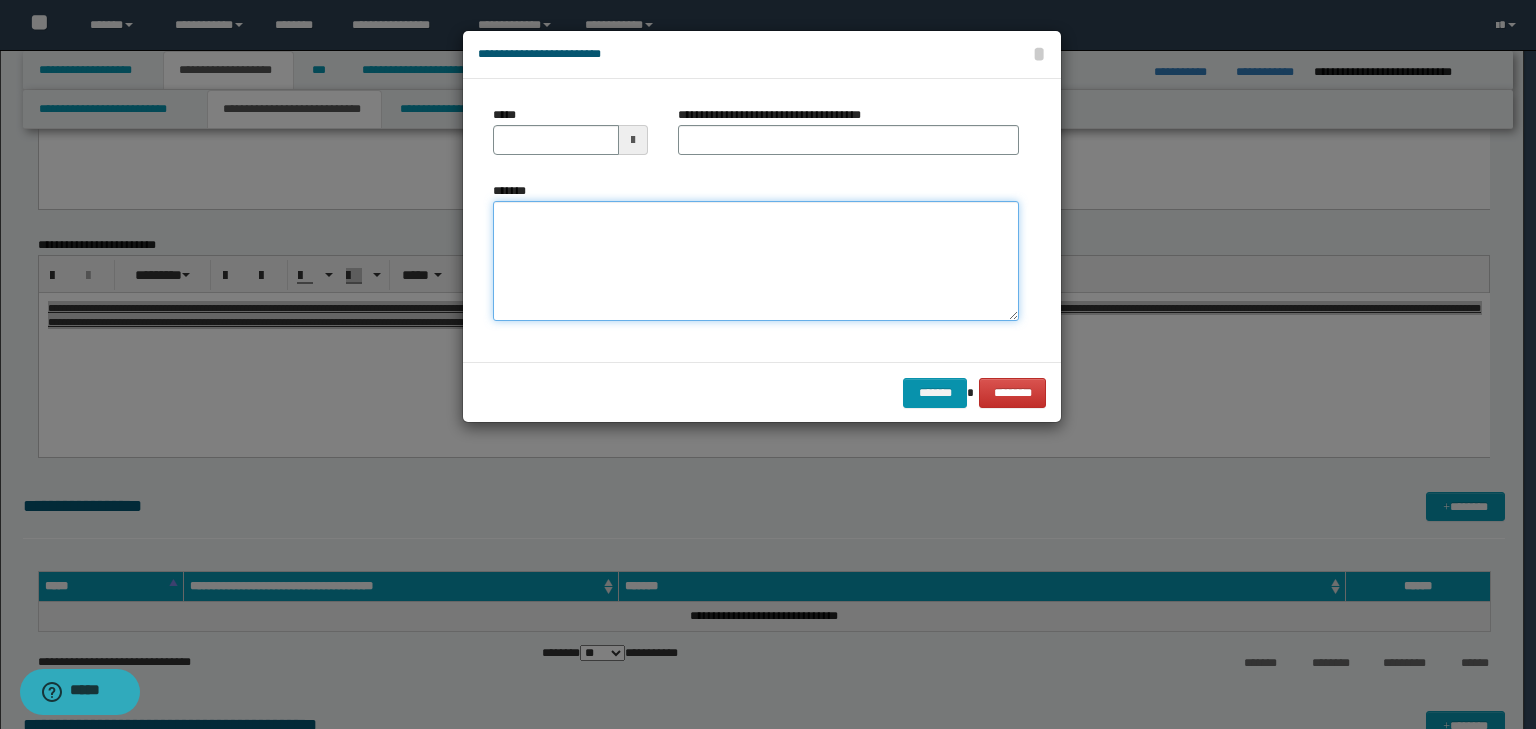 drag, startPoint x: 721, startPoint y: 211, endPoint x: 684, endPoint y: 236, distance: 44.65423 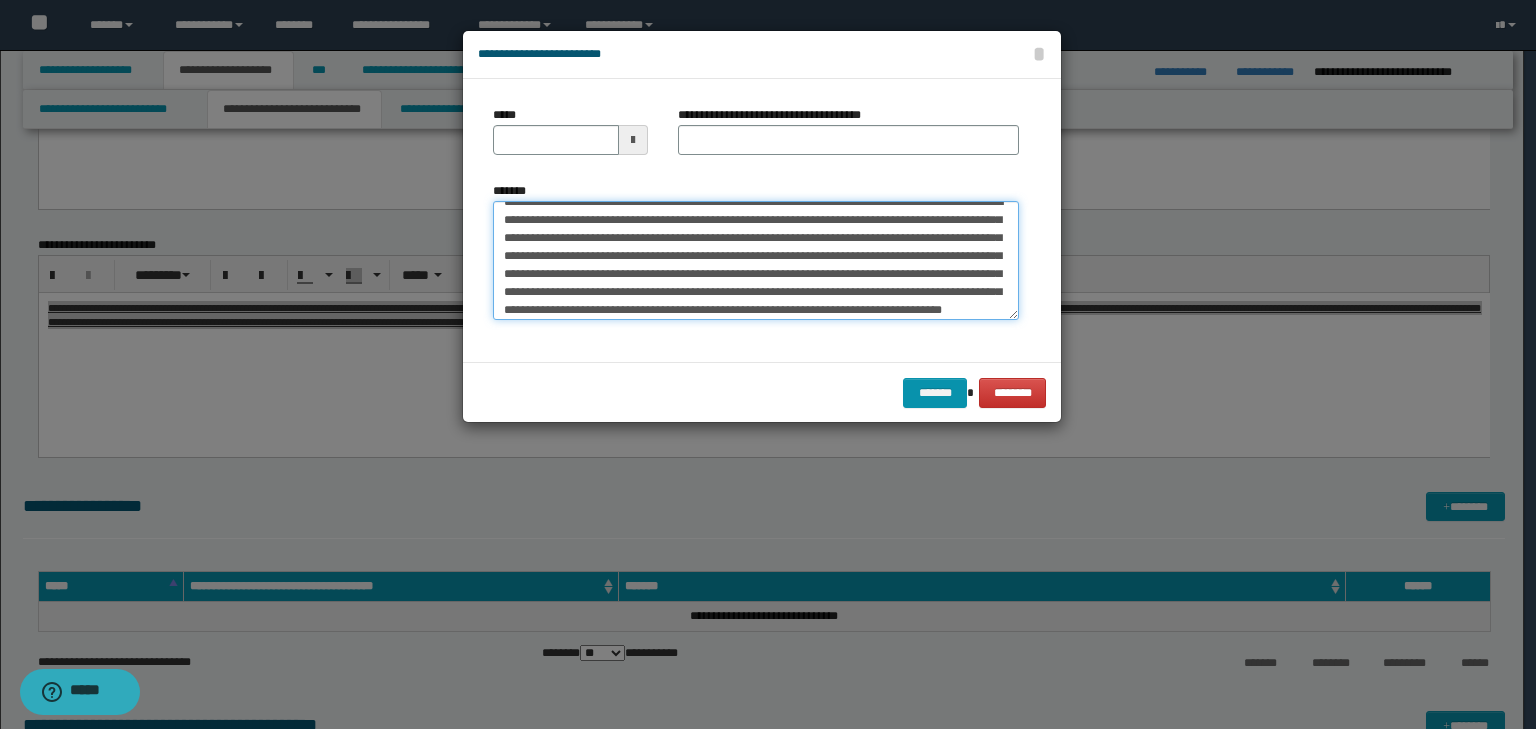 scroll, scrollTop: 0, scrollLeft: 0, axis: both 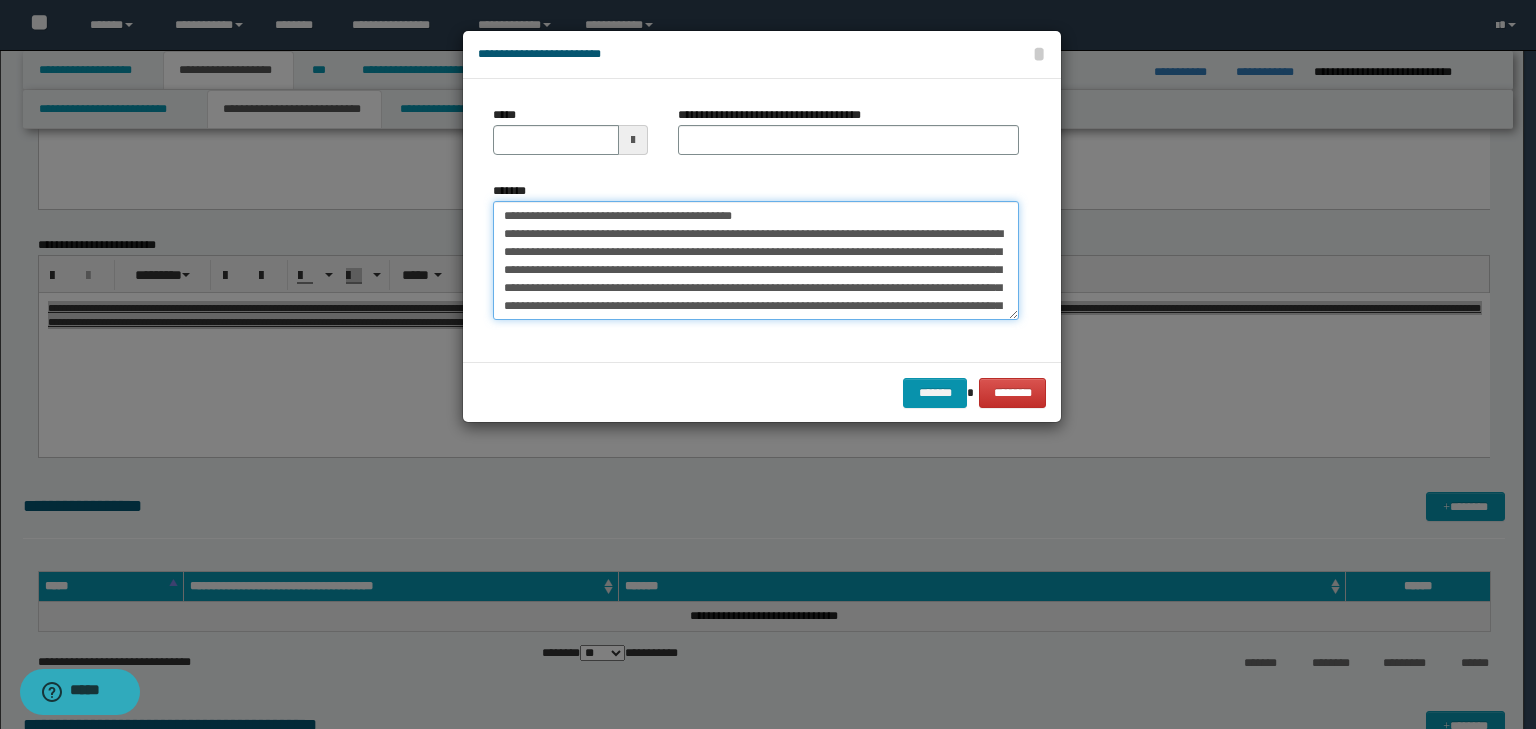 drag, startPoint x: 564, startPoint y: 215, endPoint x: 468, endPoint y: 200, distance: 97.16481 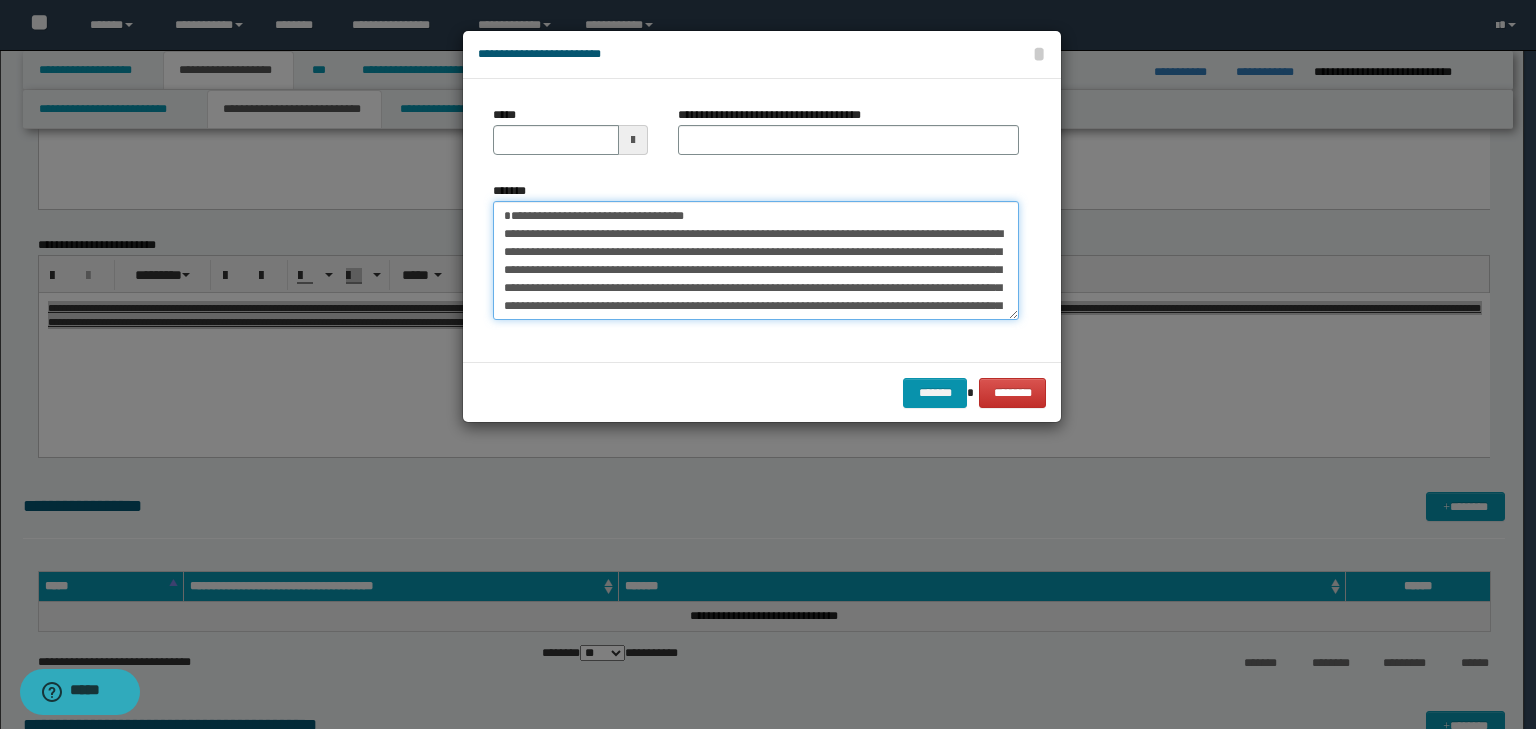 type 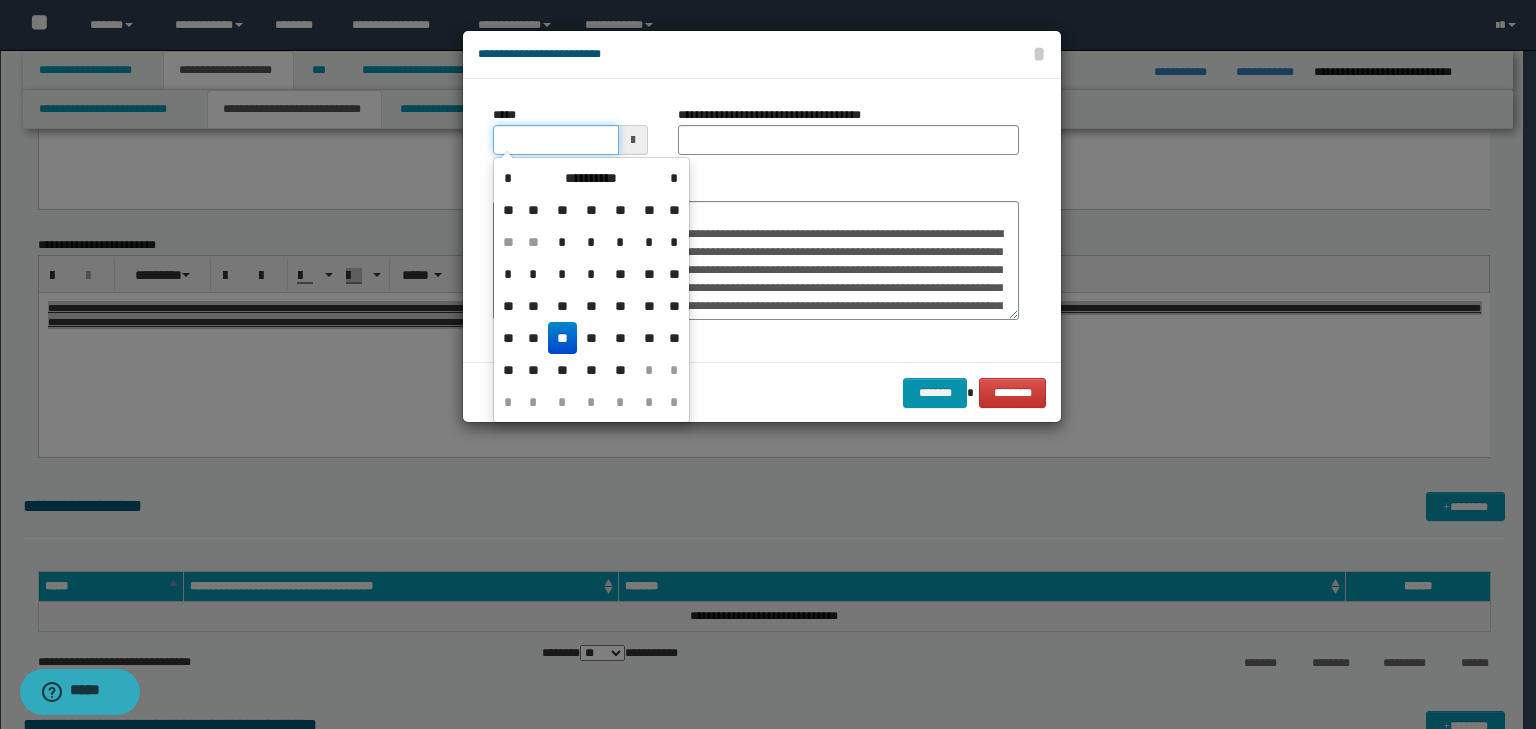 click on "*****" at bounding box center [556, 140] 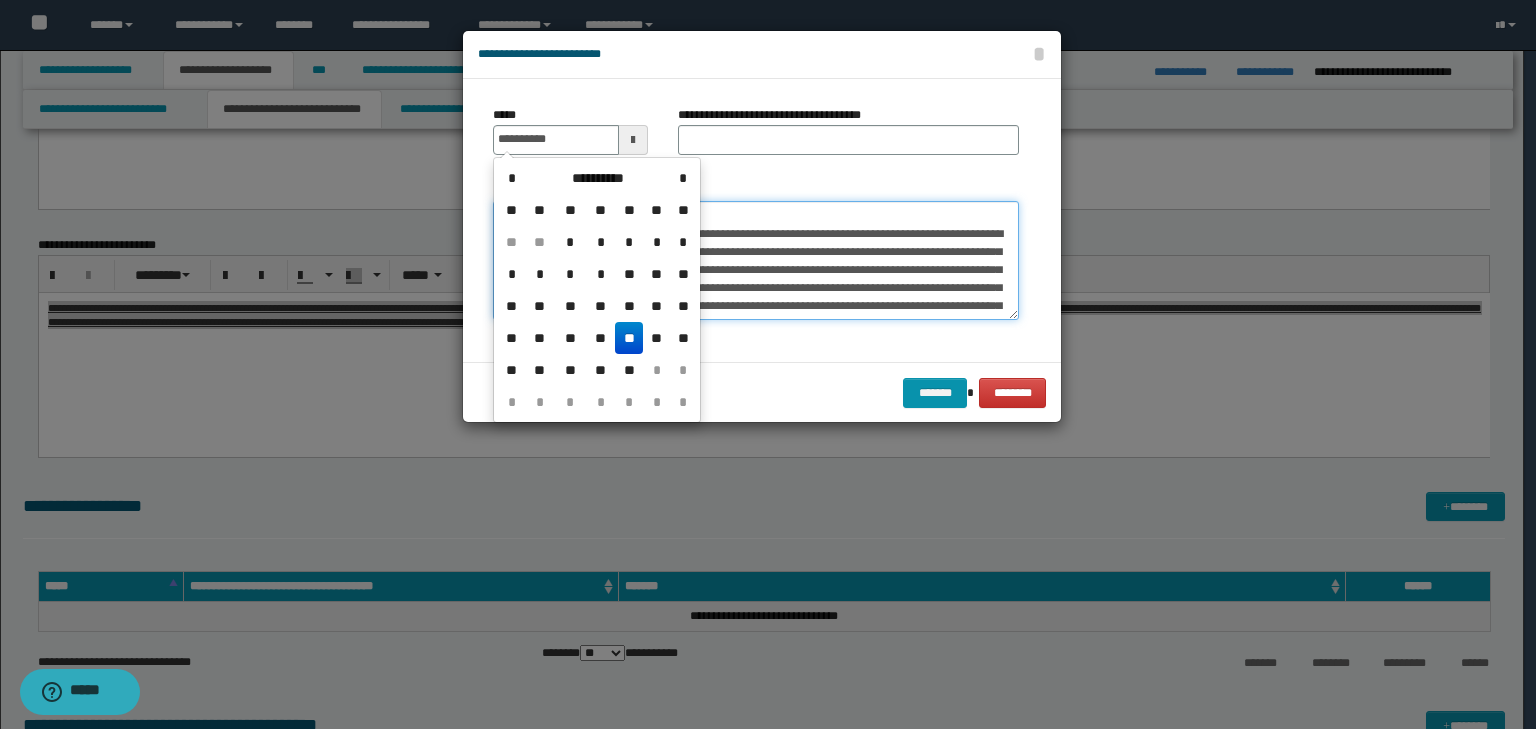 type on "**********" 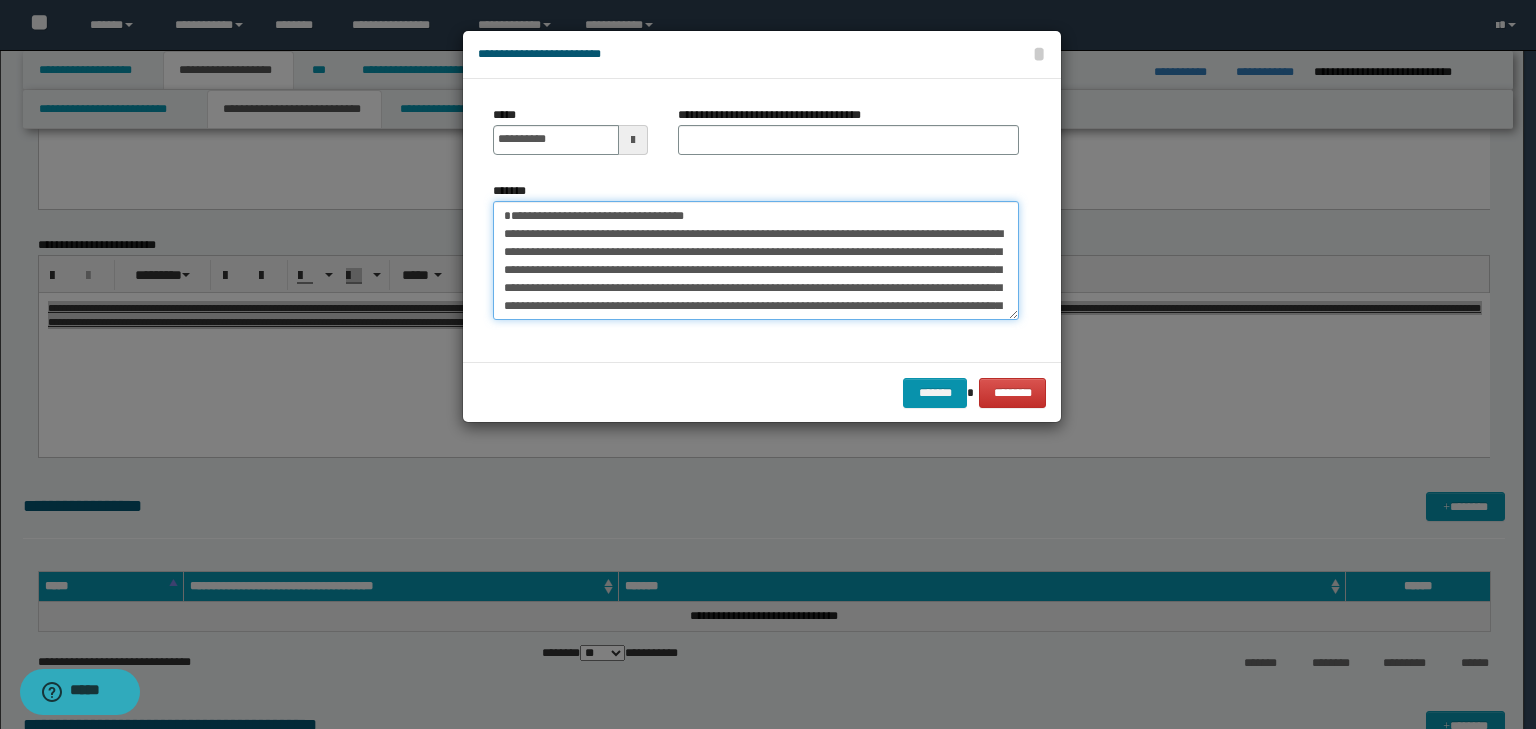 drag, startPoint x: 800, startPoint y: 221, endPoint x: 237, endPoint y: 138, distance: 569.0852 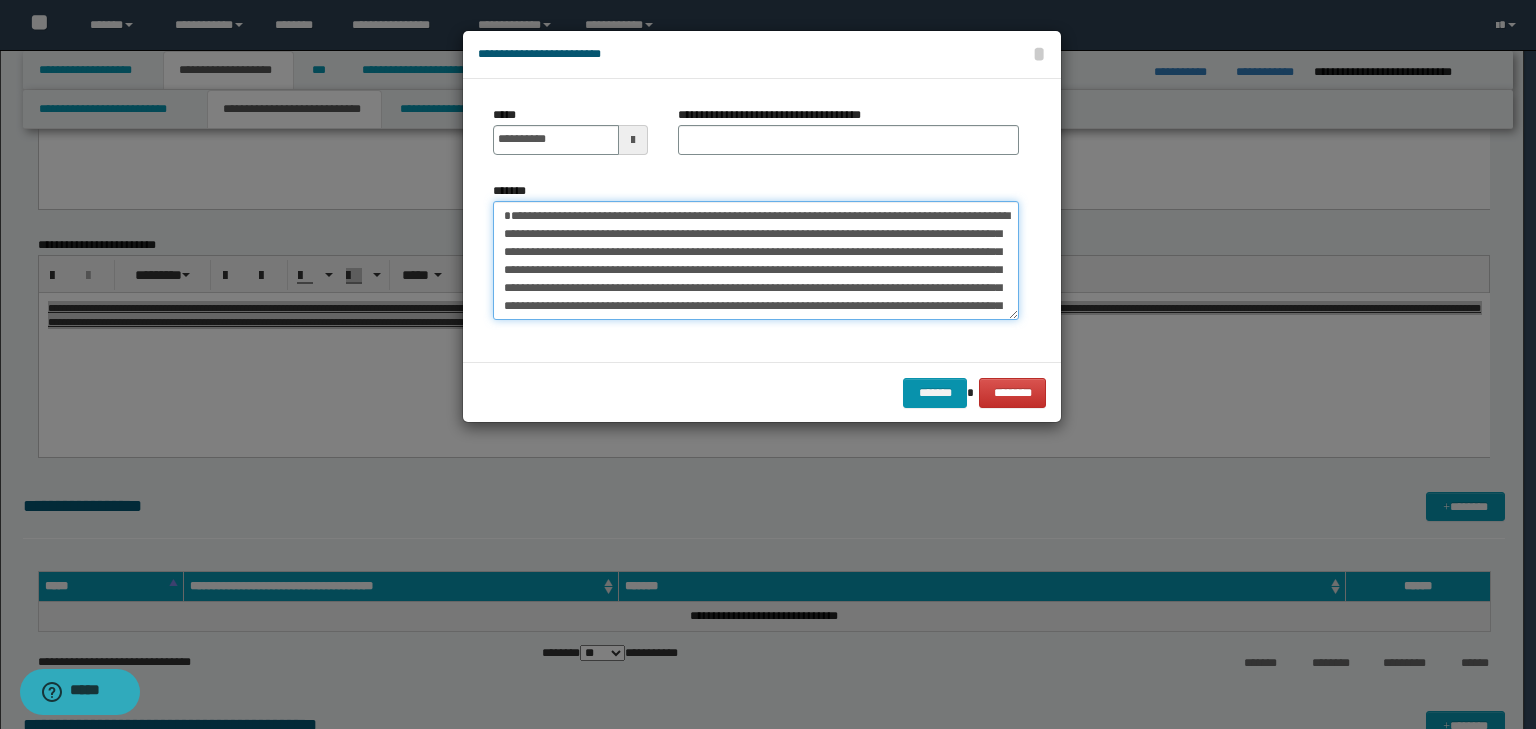 type on "**********" 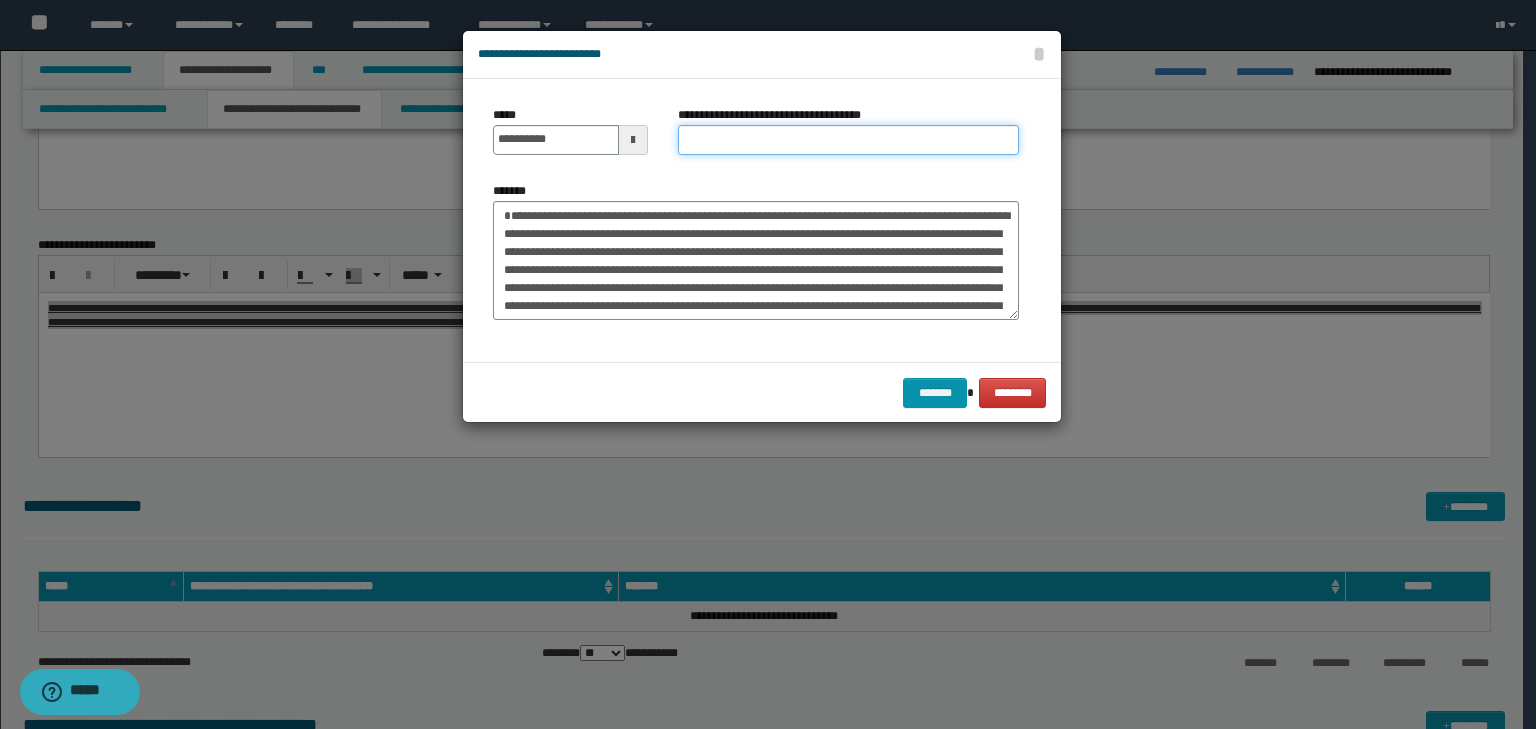 click on "**********" at bounding box center (848, 140) 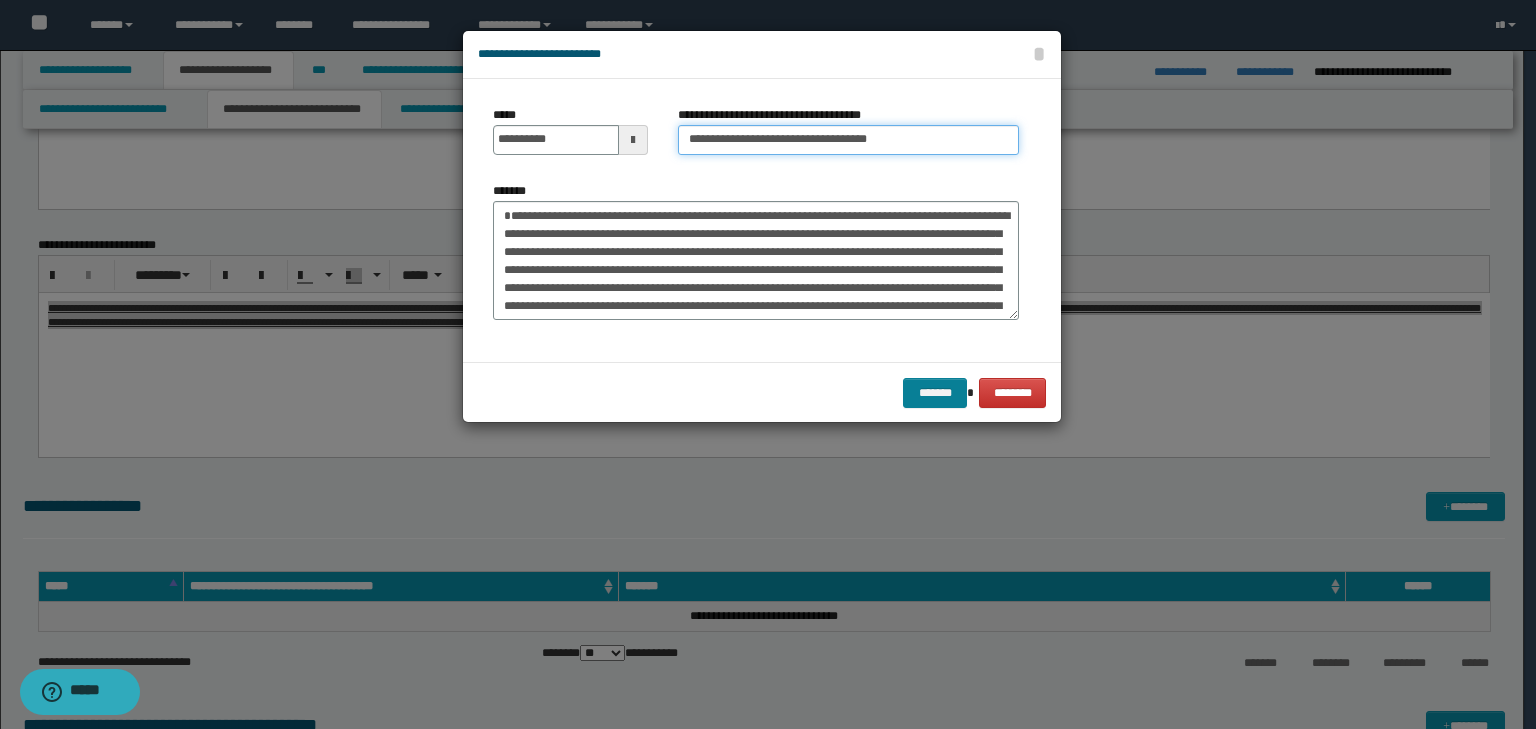 type on "**********" 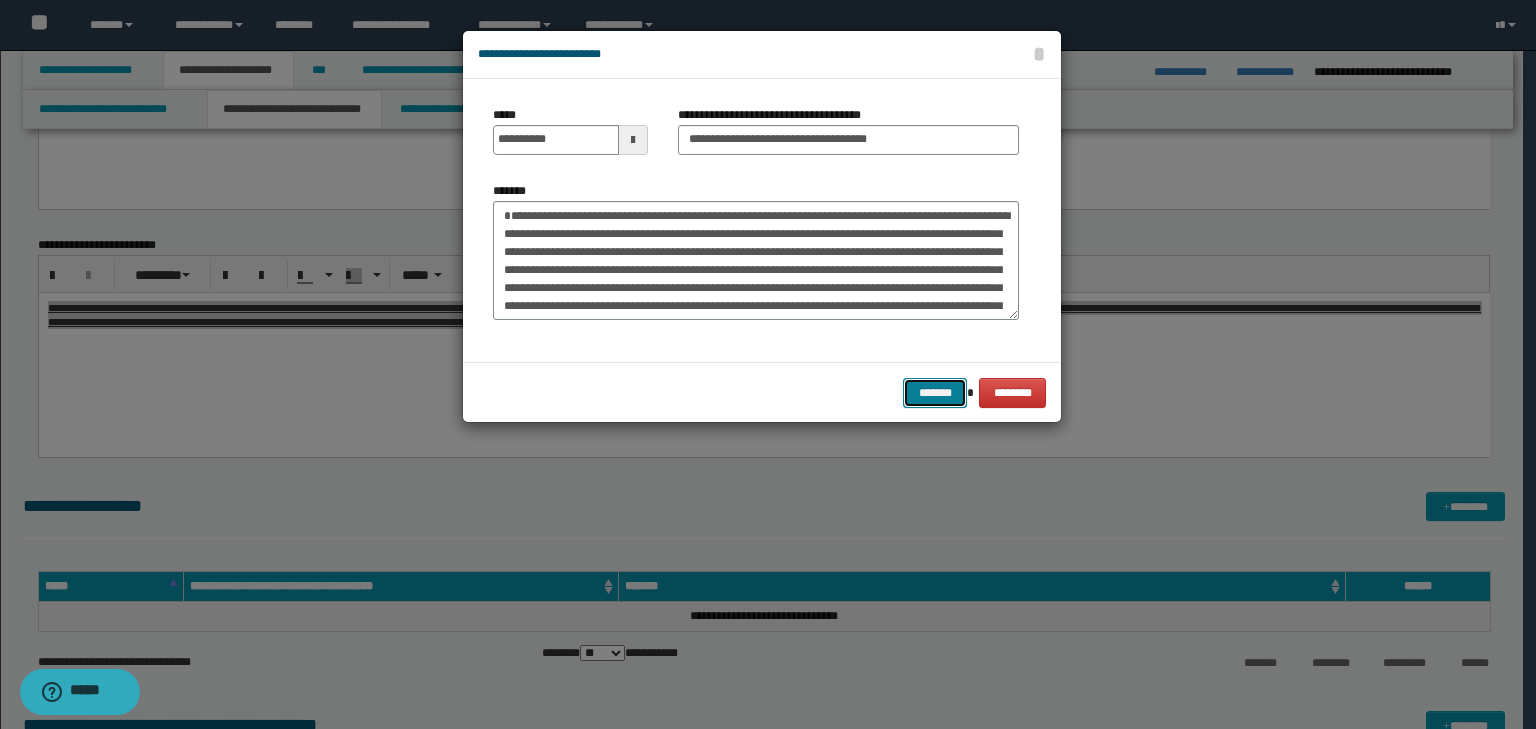 click on "*******" at bounding box center (935, 393) 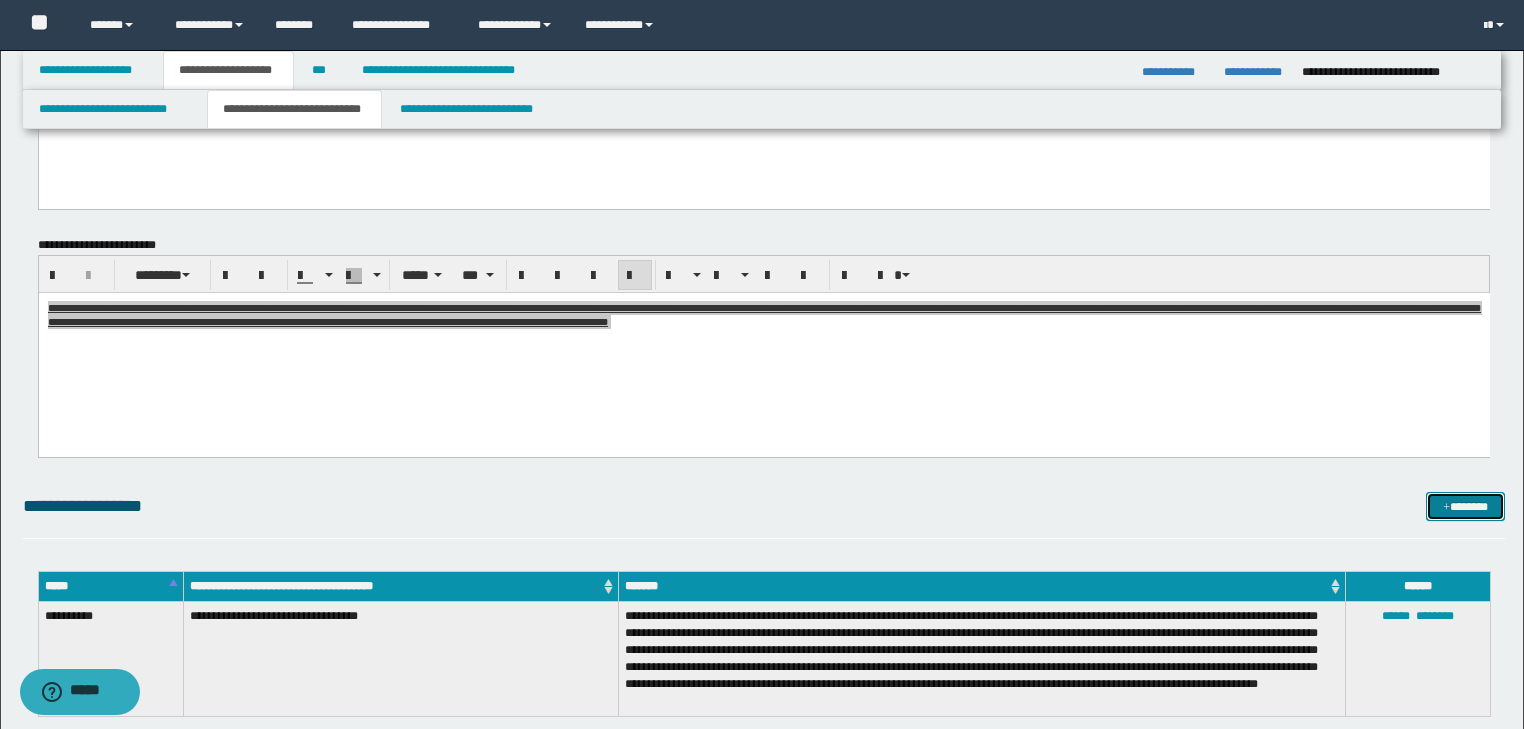 click on "*******" at bounding box center [1465, 507] 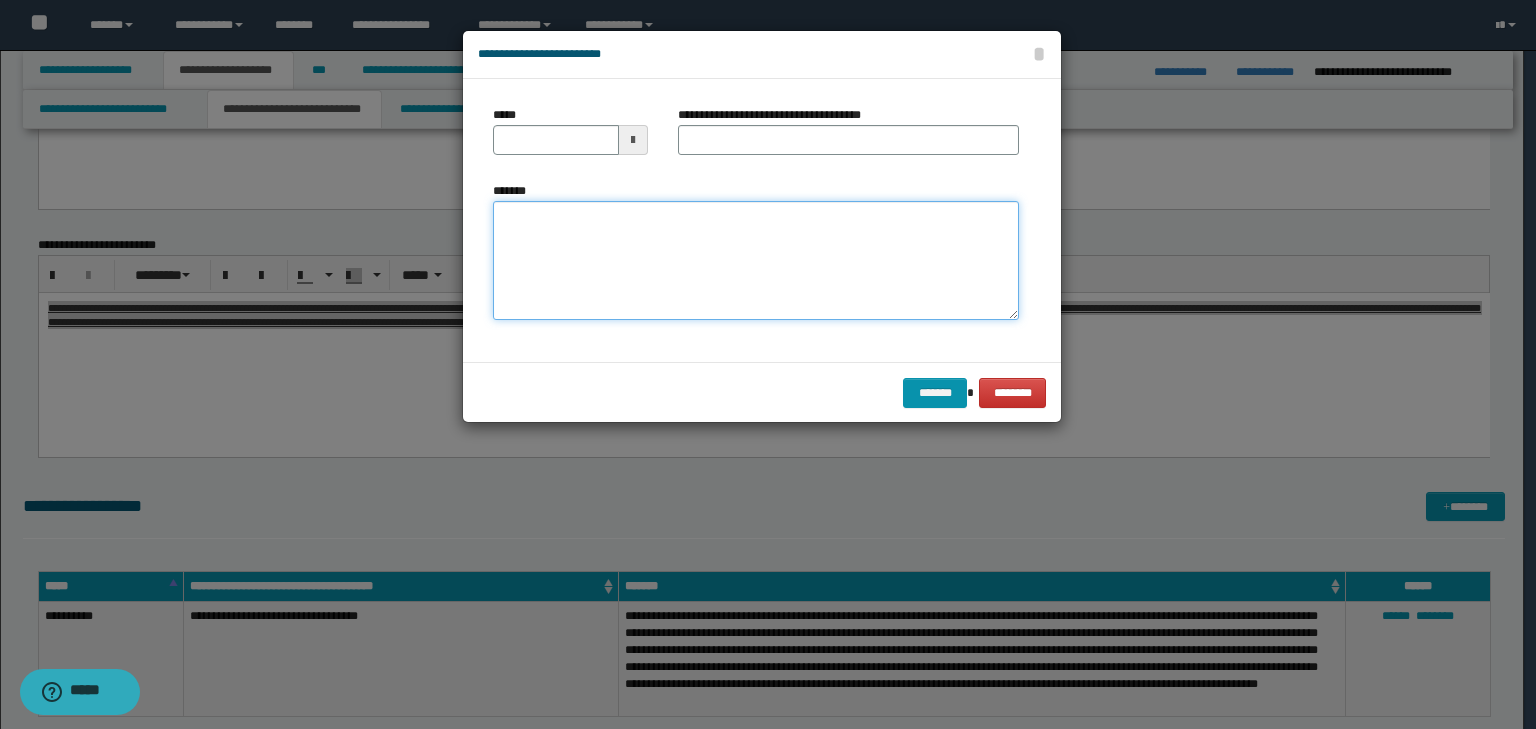 click on "*******" at bounding box center (756, 261) 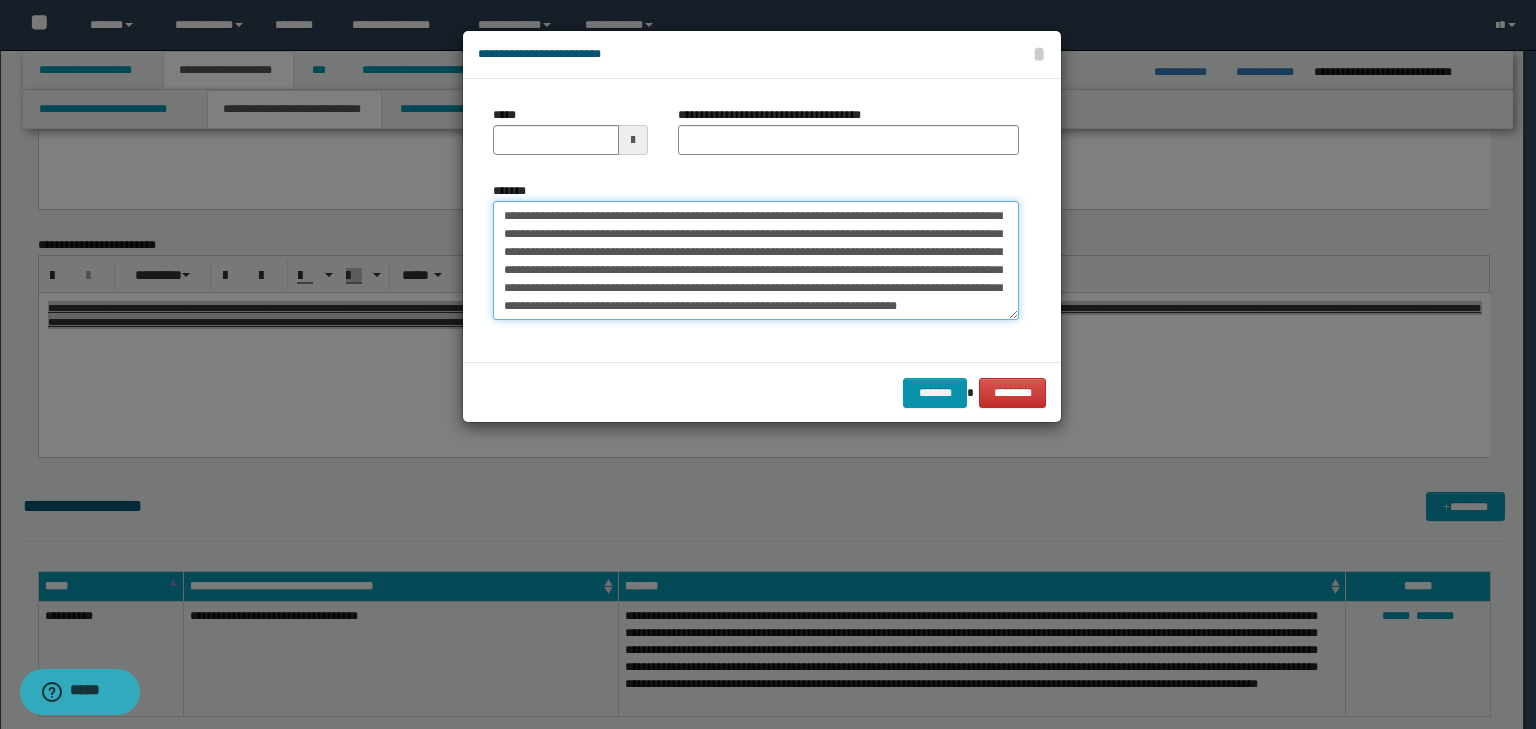 scroll, scrollTop: 0, scrollLeft: 0, axis: both 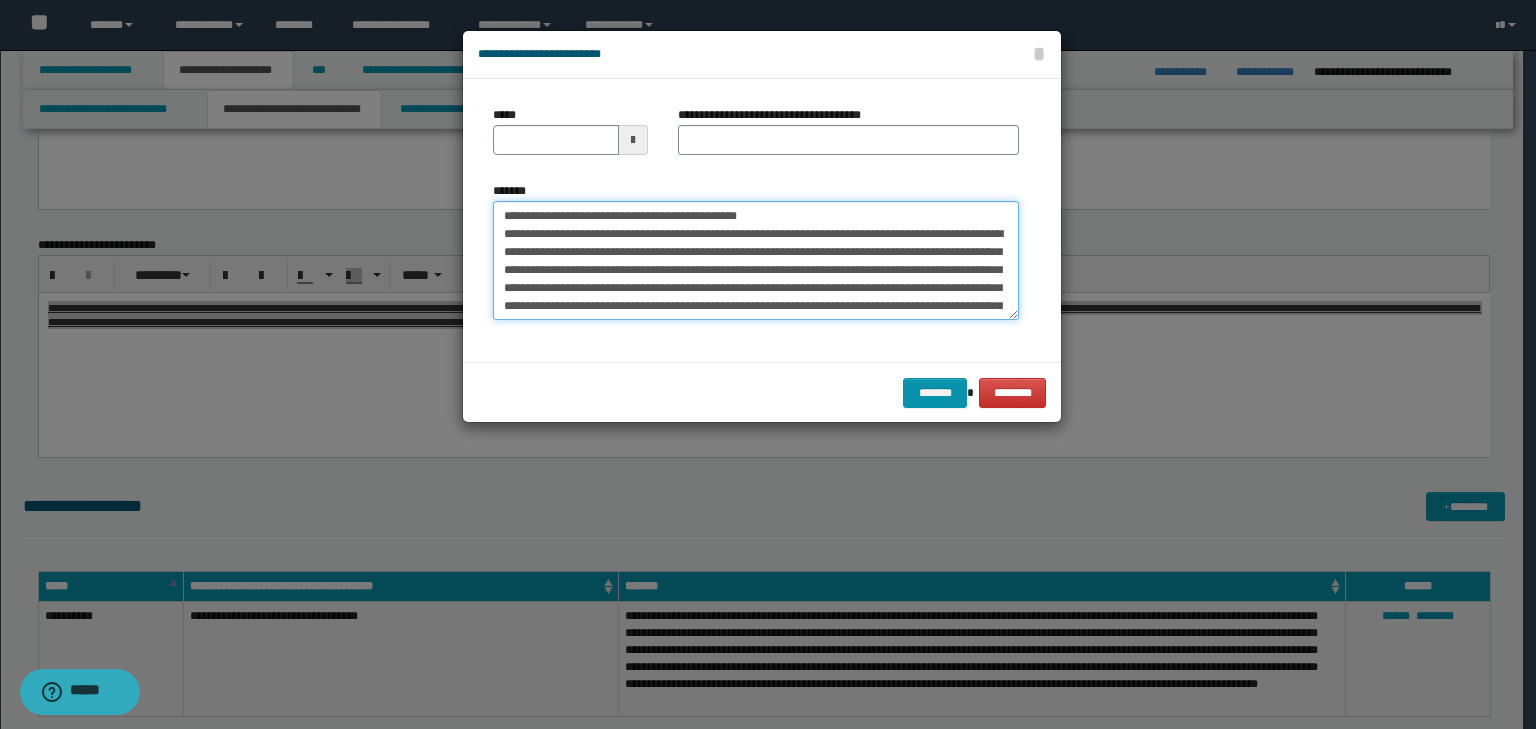 drag, startPoint x: 567, startPoint y: 217, endPoint x: 420, endPoint y: 187, distance: 150.03 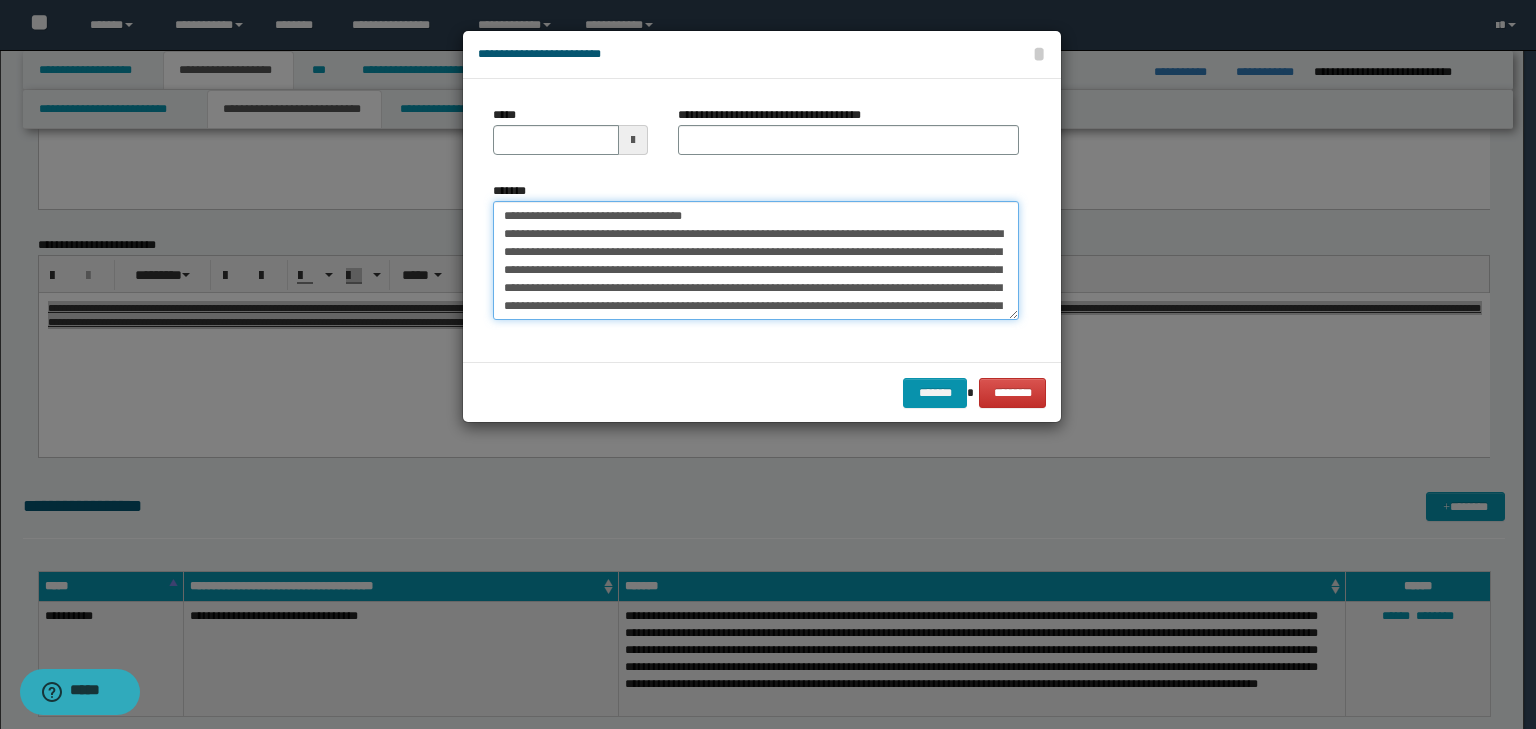 type 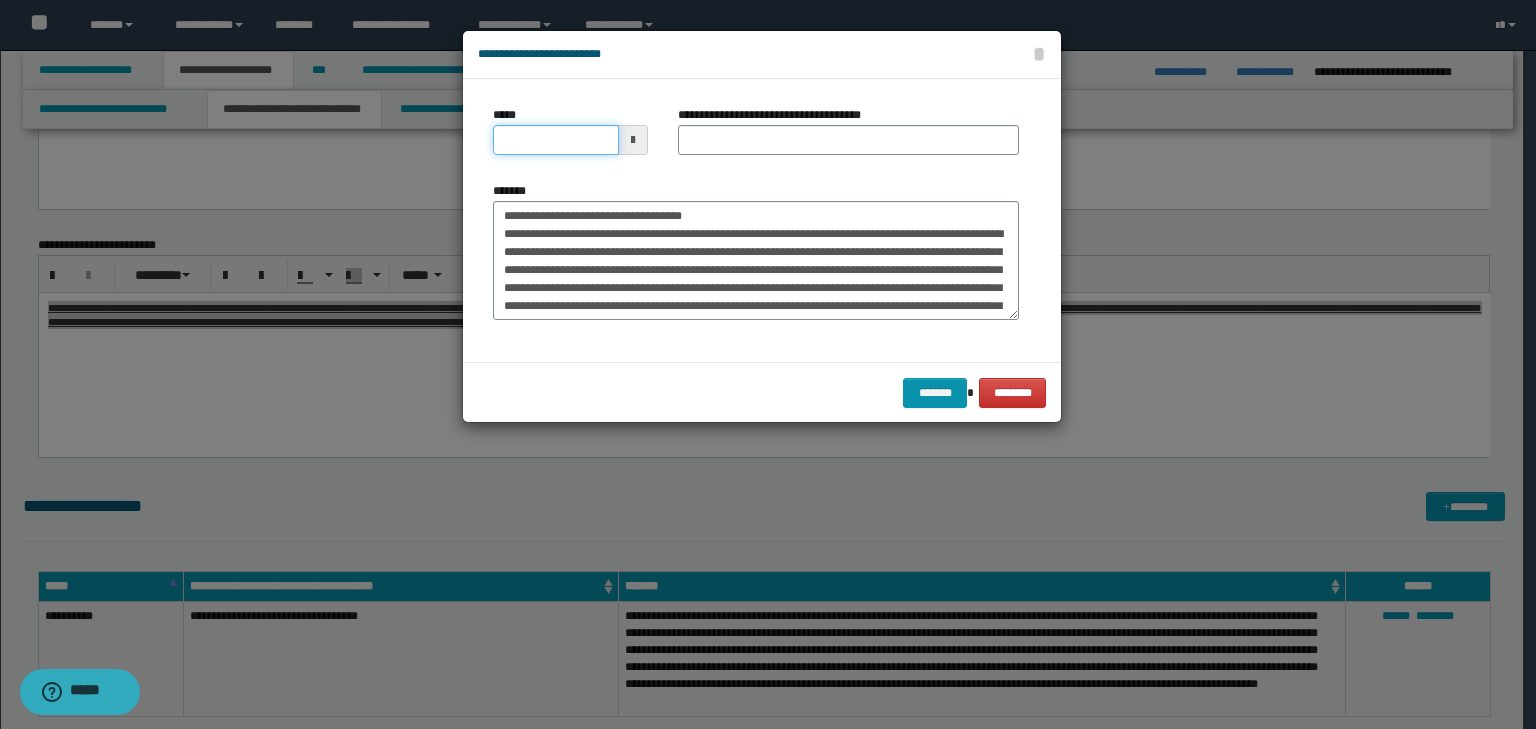 click on "*****" at bounding box center (556, 140) 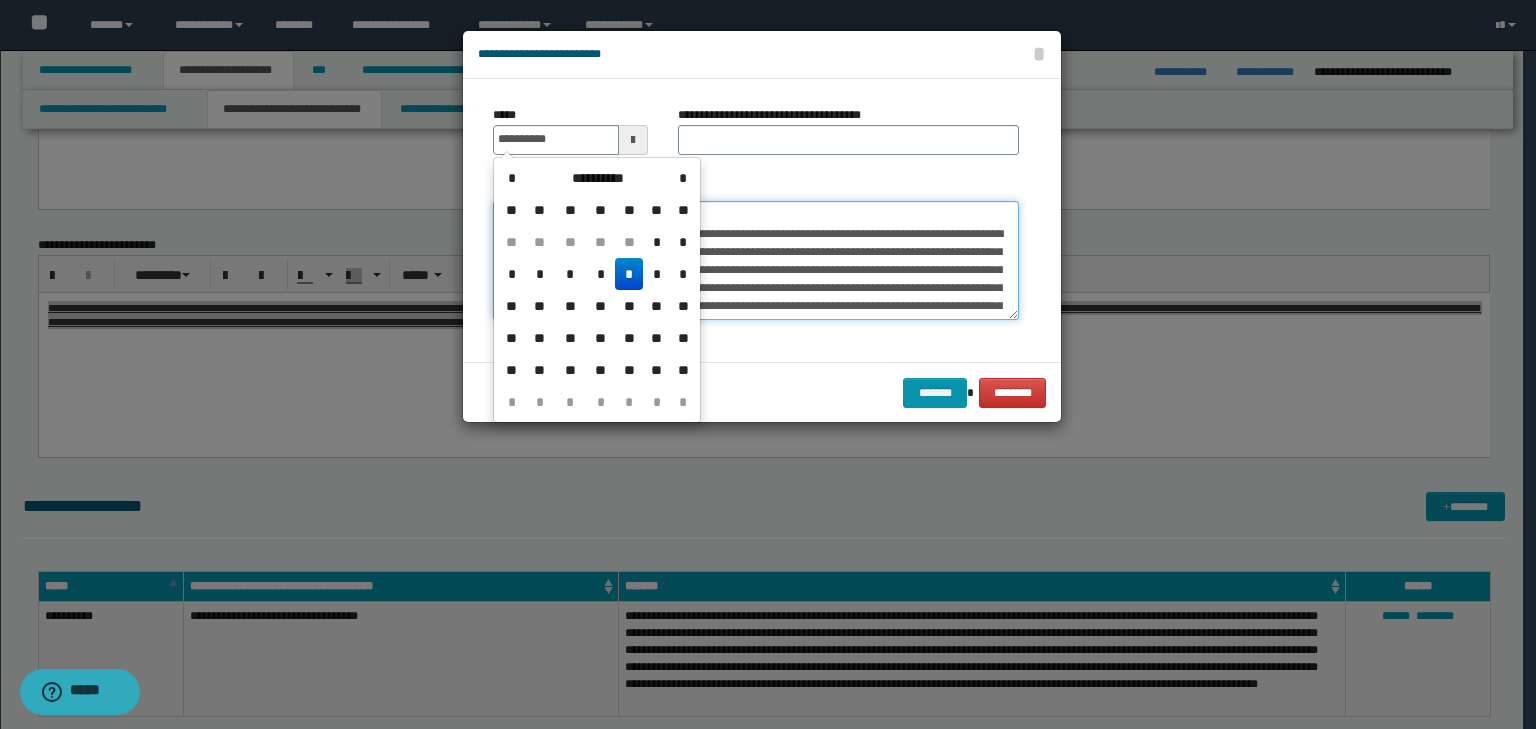 type on "**********" 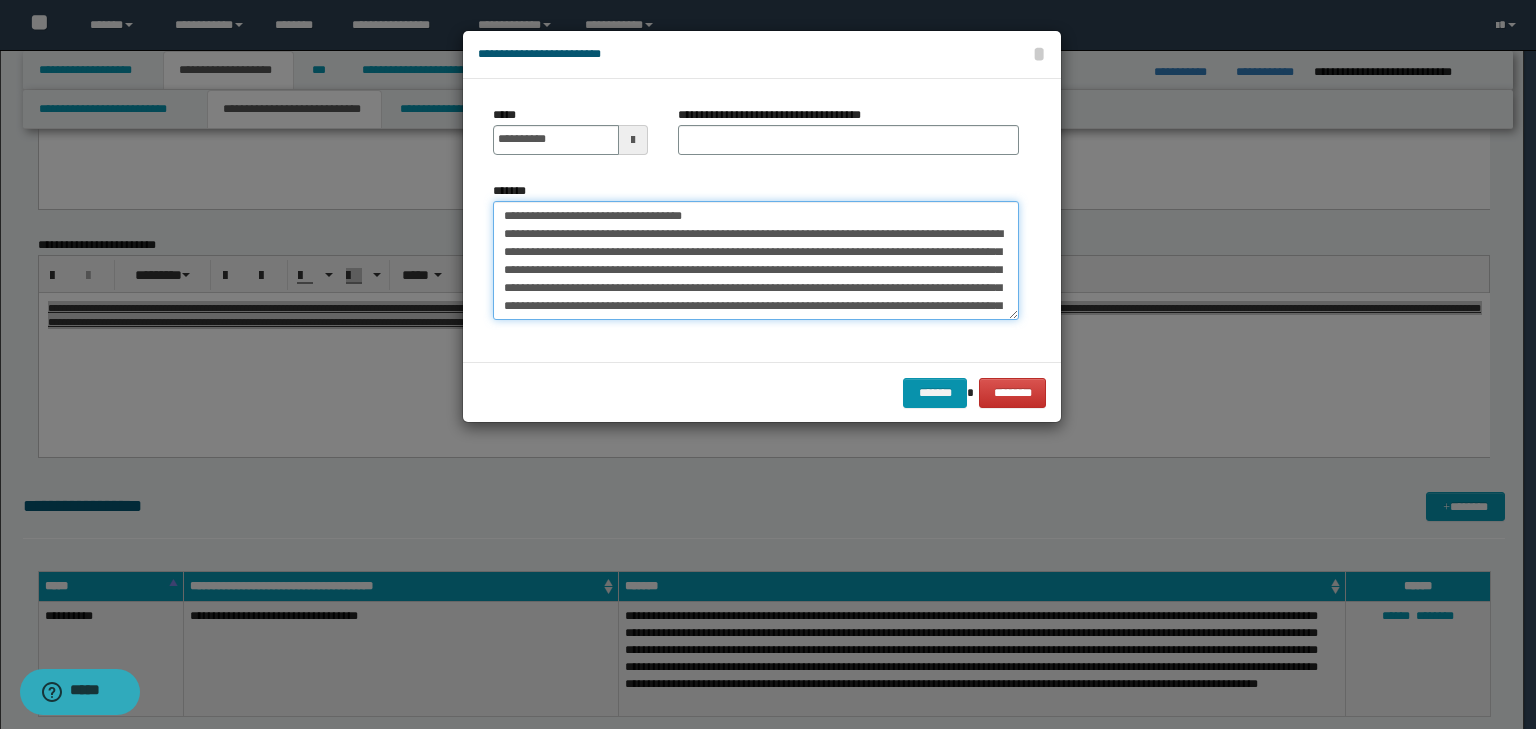 drag, startPoint x: 787, startPoint y: 224, endPoint x: 272, endPoint y: 205, distance: 515.35034 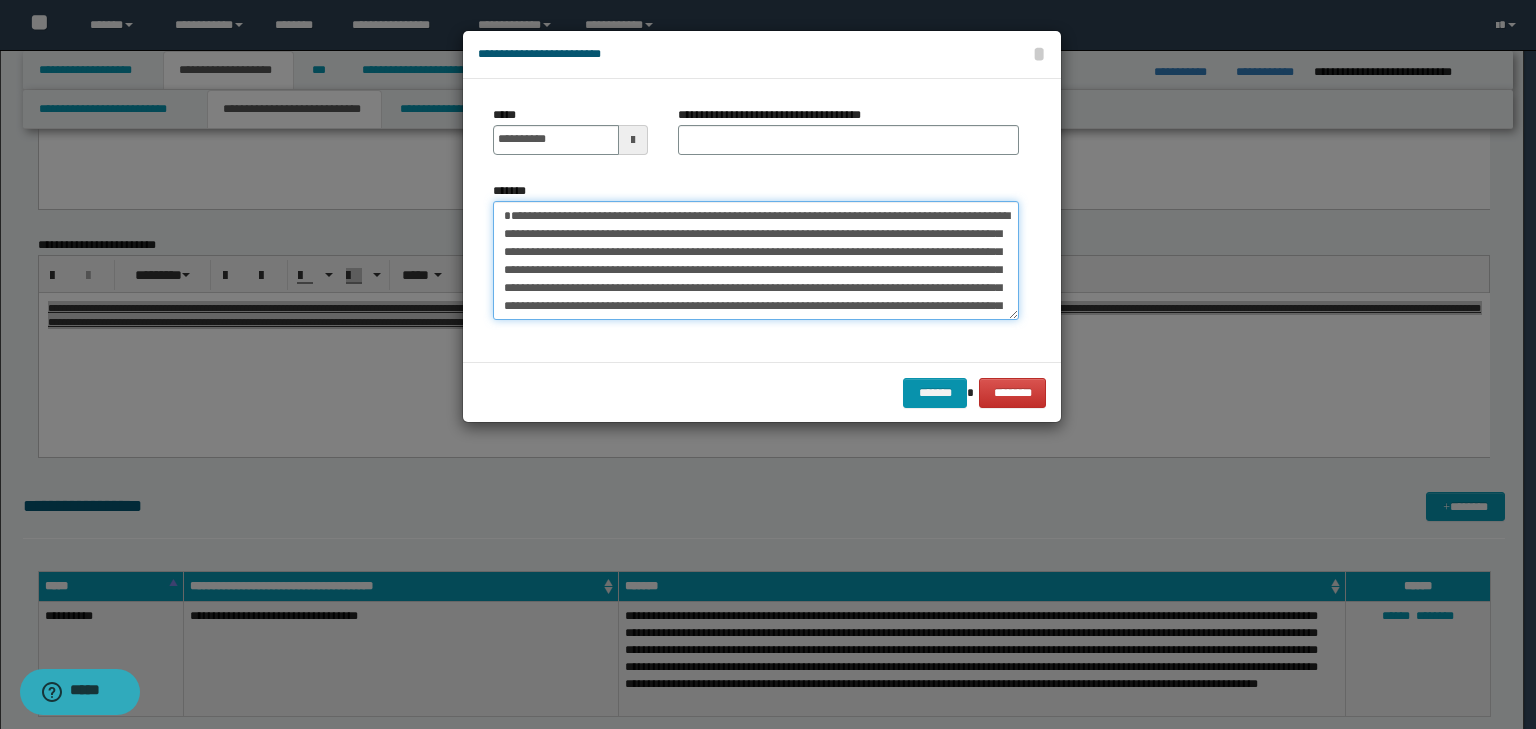 type on "**********" 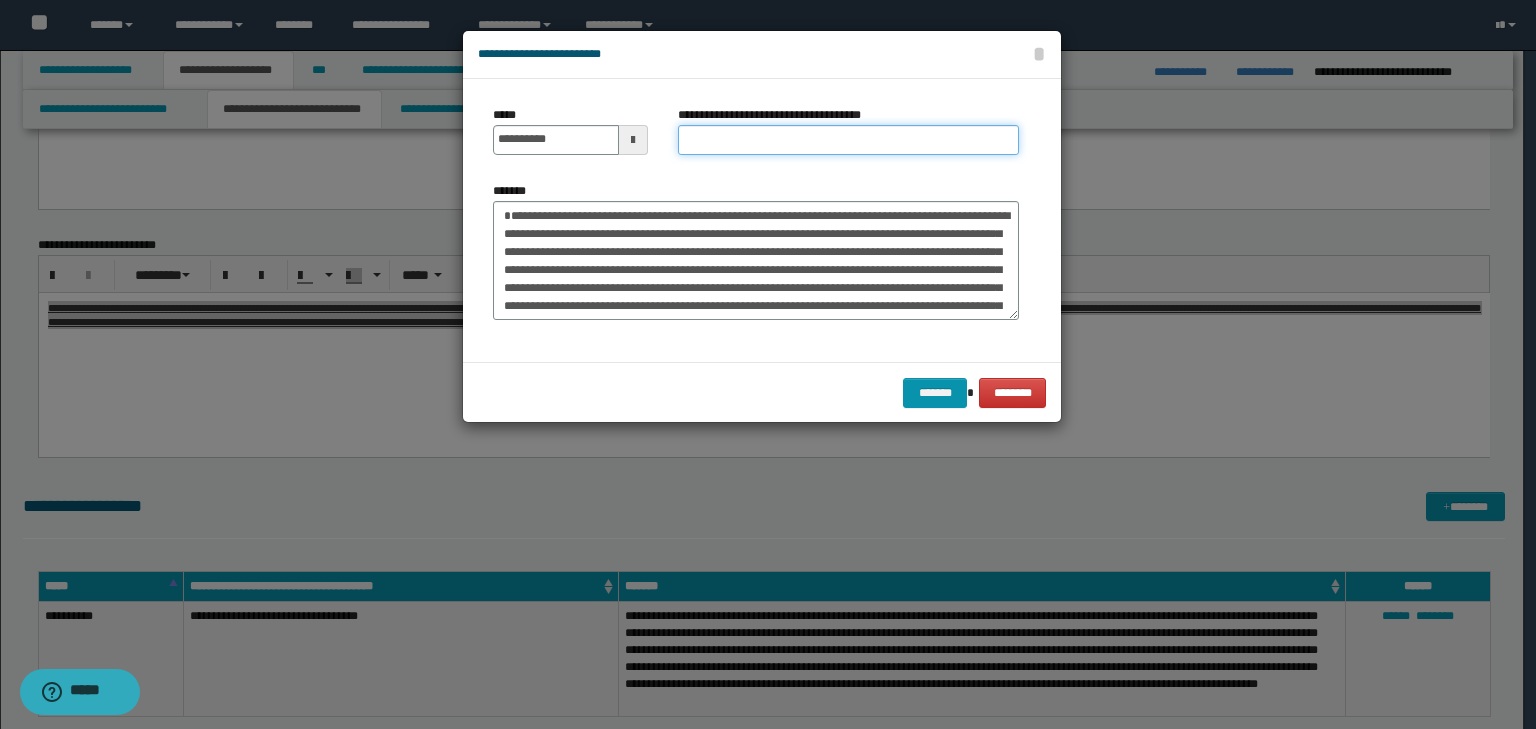 drag, startPoint x: 710, startPoint y: 154, endPoint x: 708, endPoint y: 144, distance: 10.198039 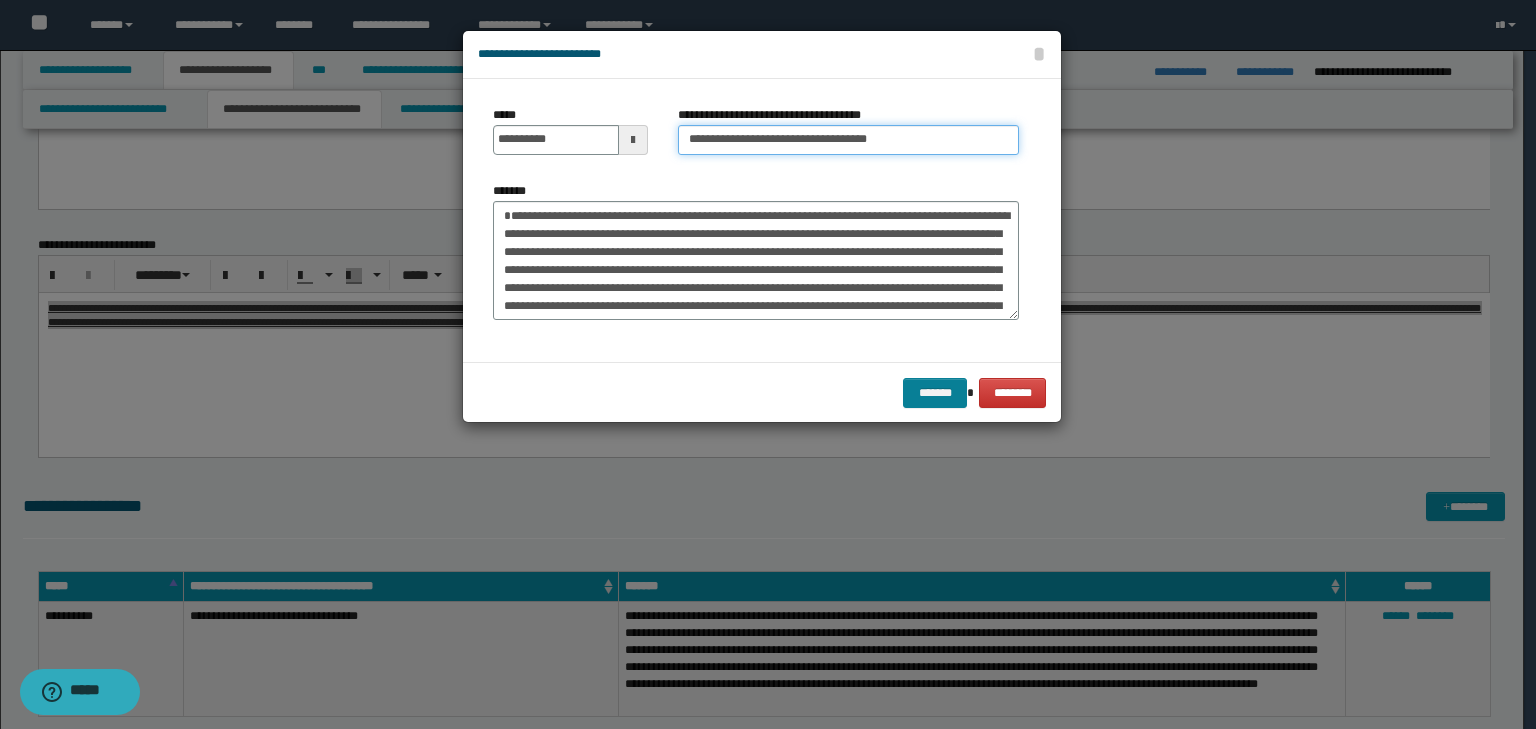 type on "**********" 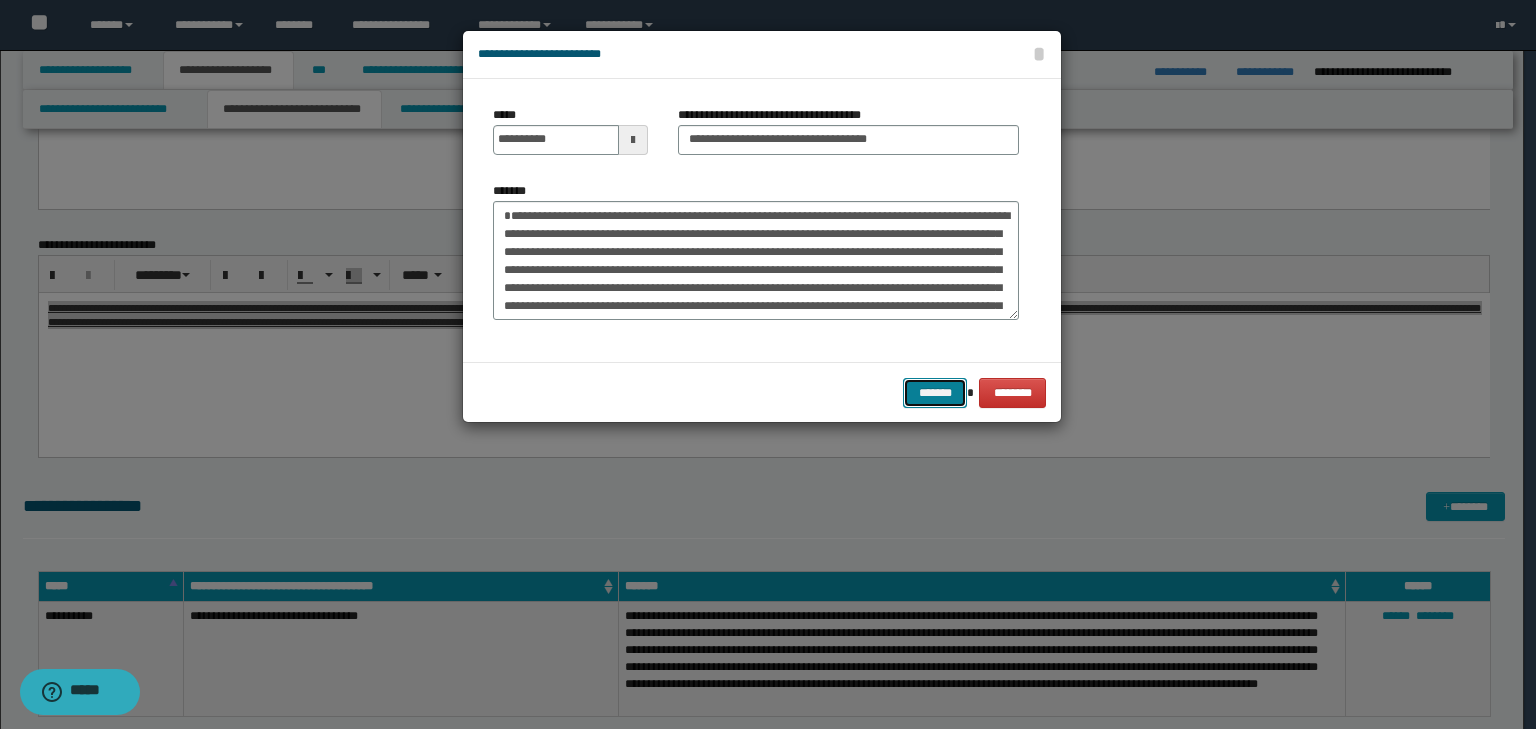 click on "*******" at bounding box center [935, 393] 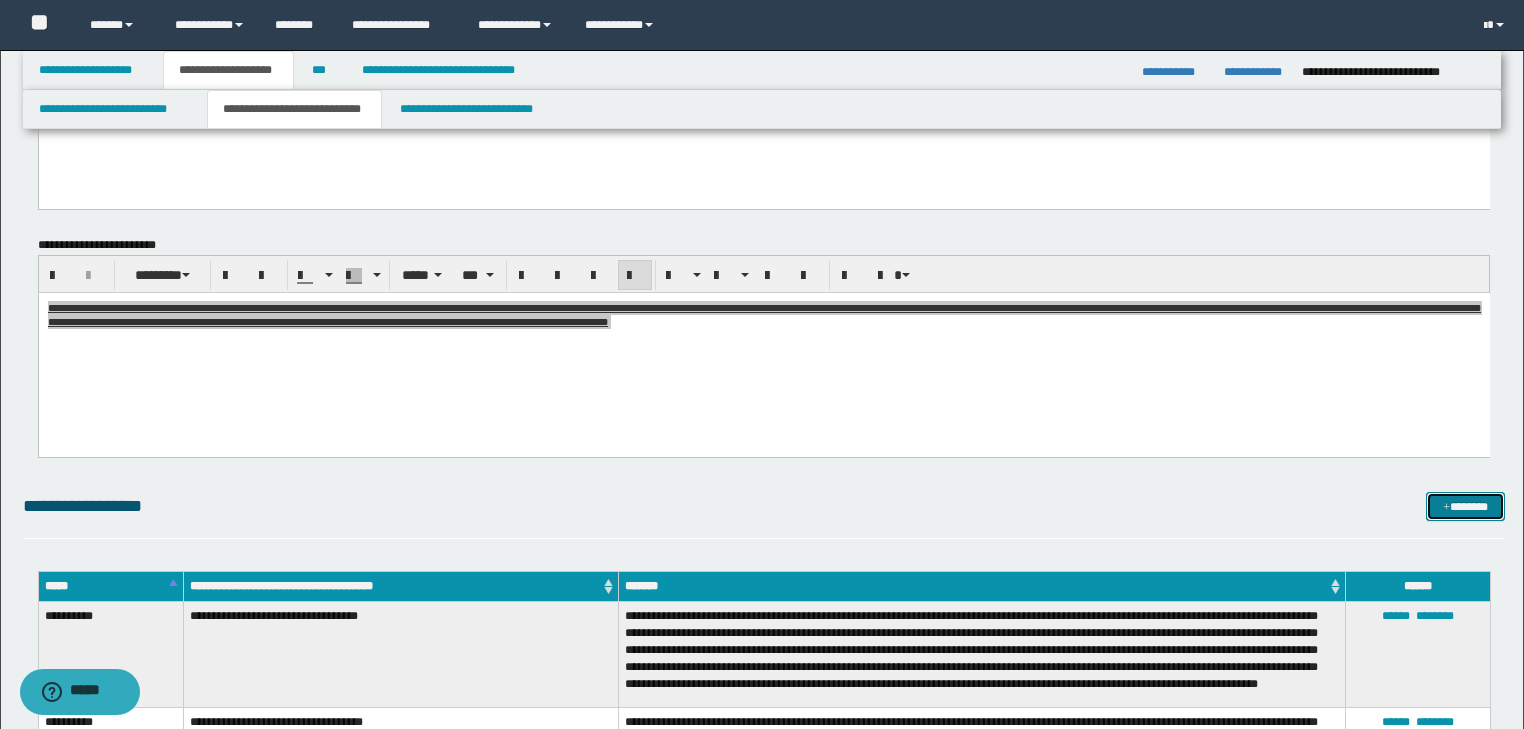 drag, startPoint x: 1432, startPoint y: 504, endPoint x: 1225, endPoint y: 462, distance: 211.2179 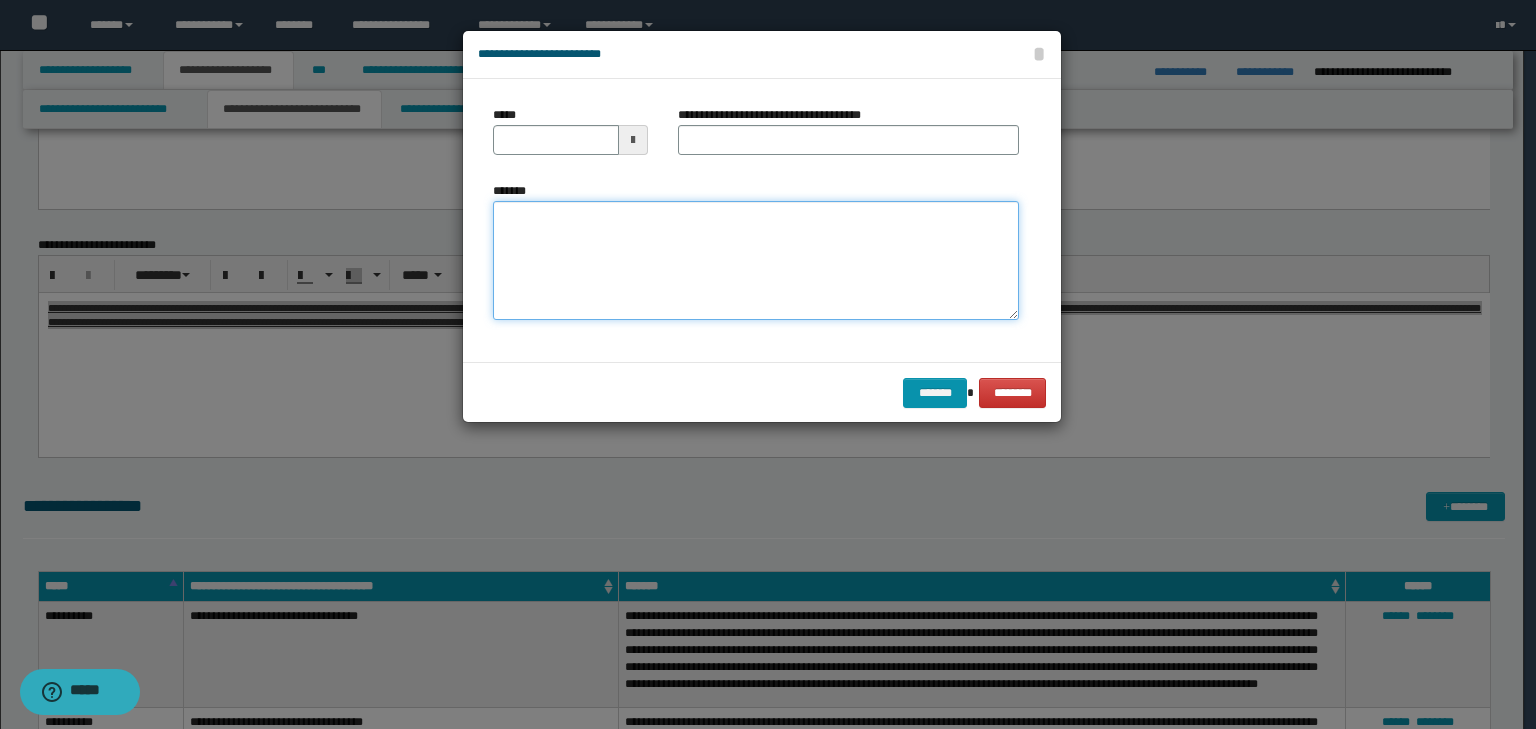 click on "*******" at bounding box center [756, 261] 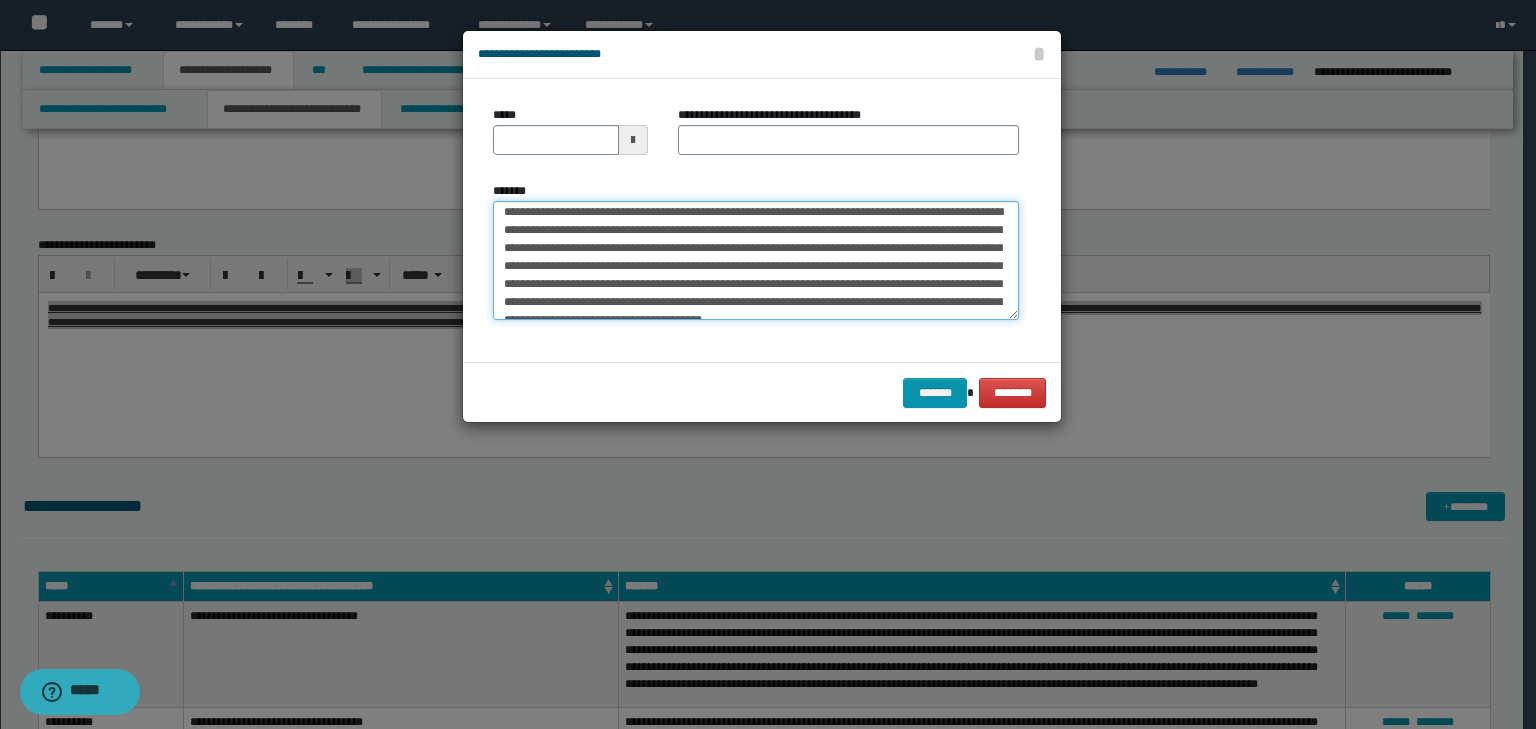 scroll, scrollTop: 0, scrollLeft: 0, axis: both 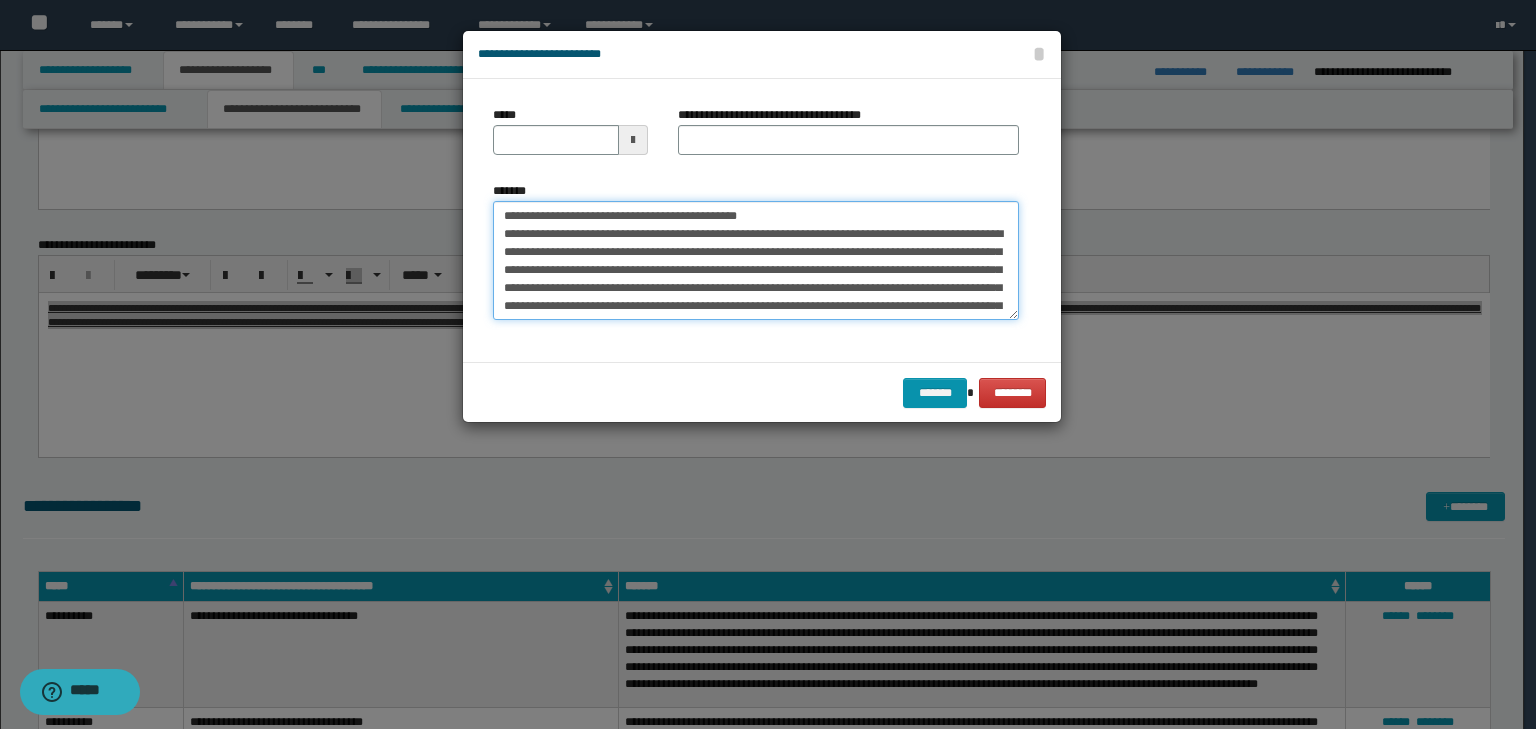 drag, startPoint x: 563, startPoint y: 217, endPoint x: 396, endPoint y: 196, distance: 168.31519 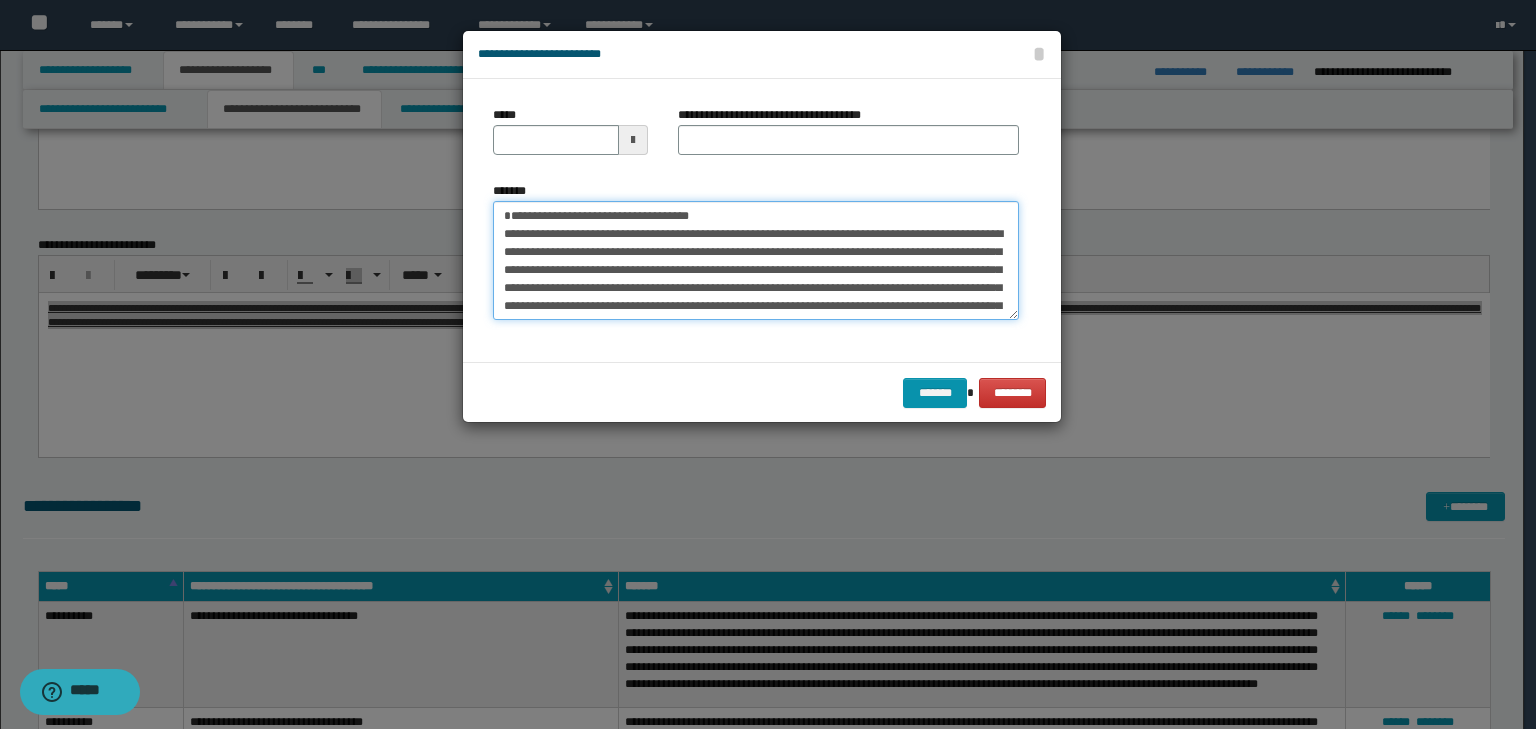 type 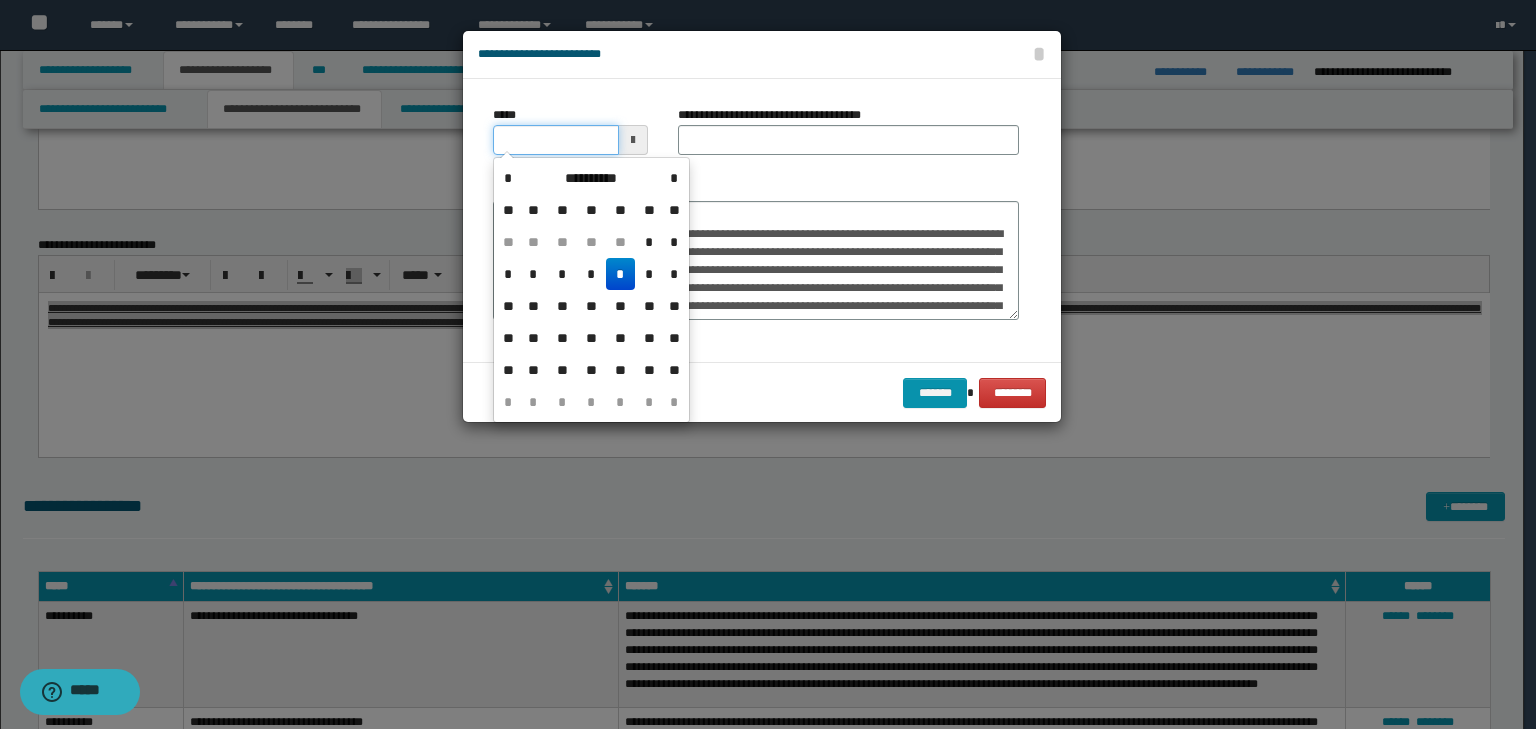 click on "*****" at bounding box center [556, 140] 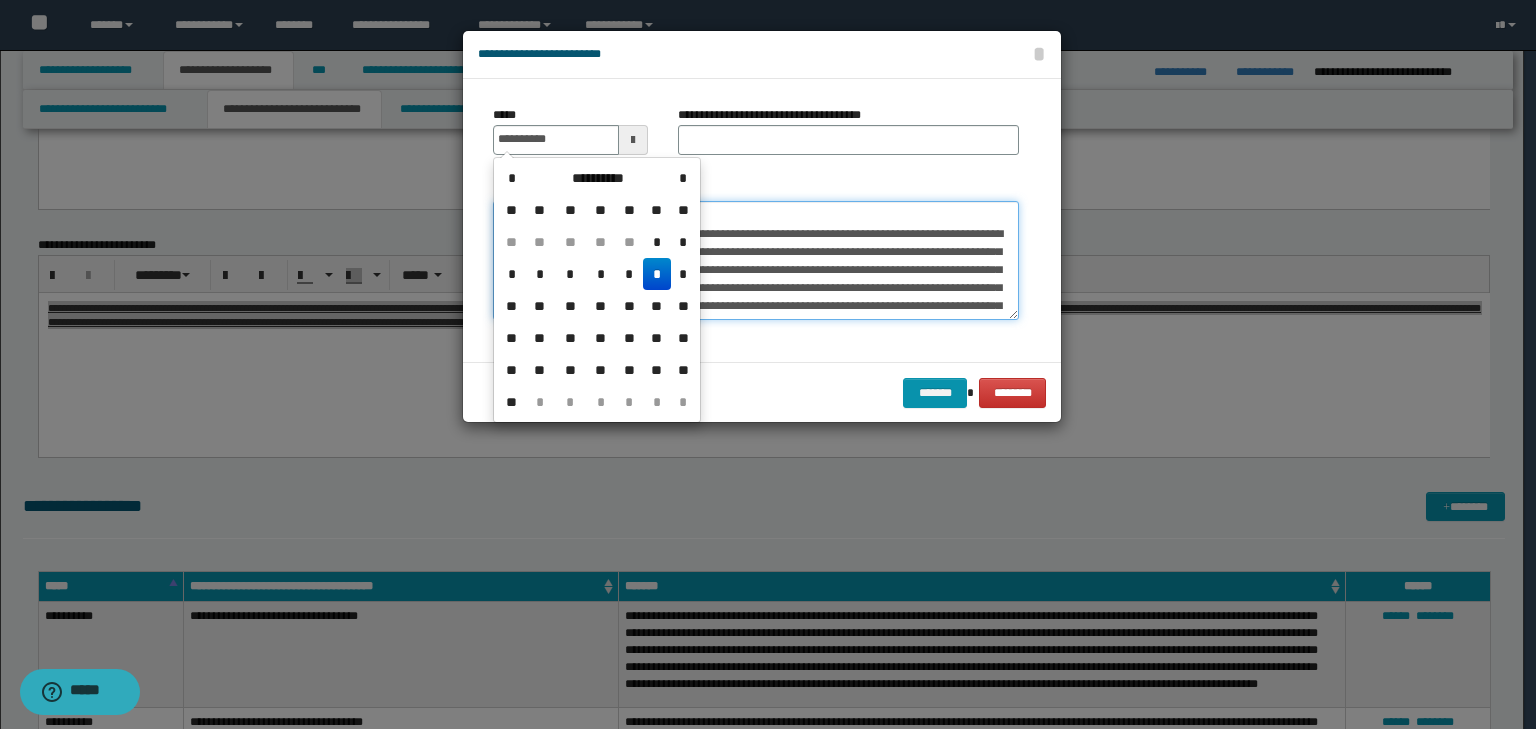 type on "**********" 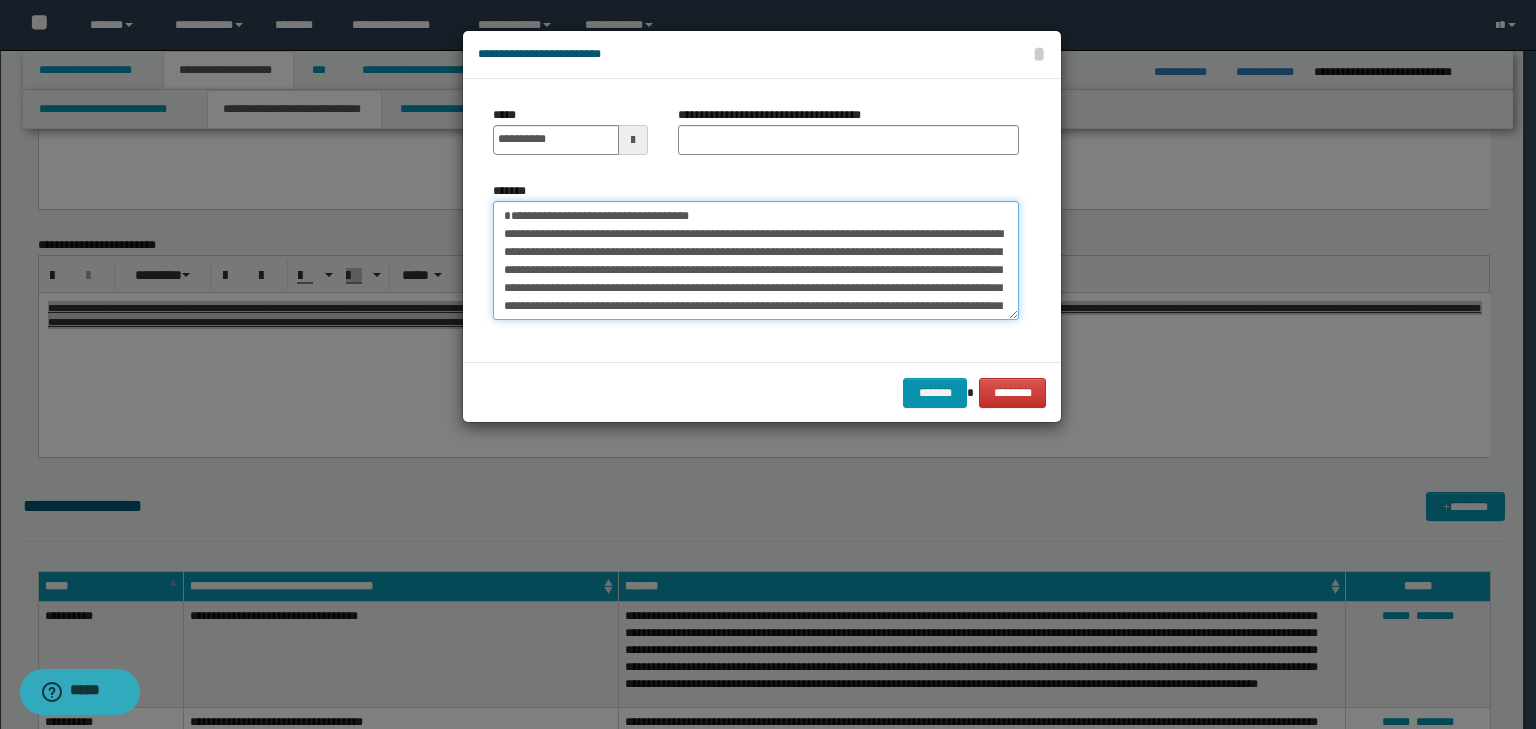 drag, startPoint x: 793, startPoint y: 214, endPoint x: 199, endPoint y: 168, distance: 595.7785 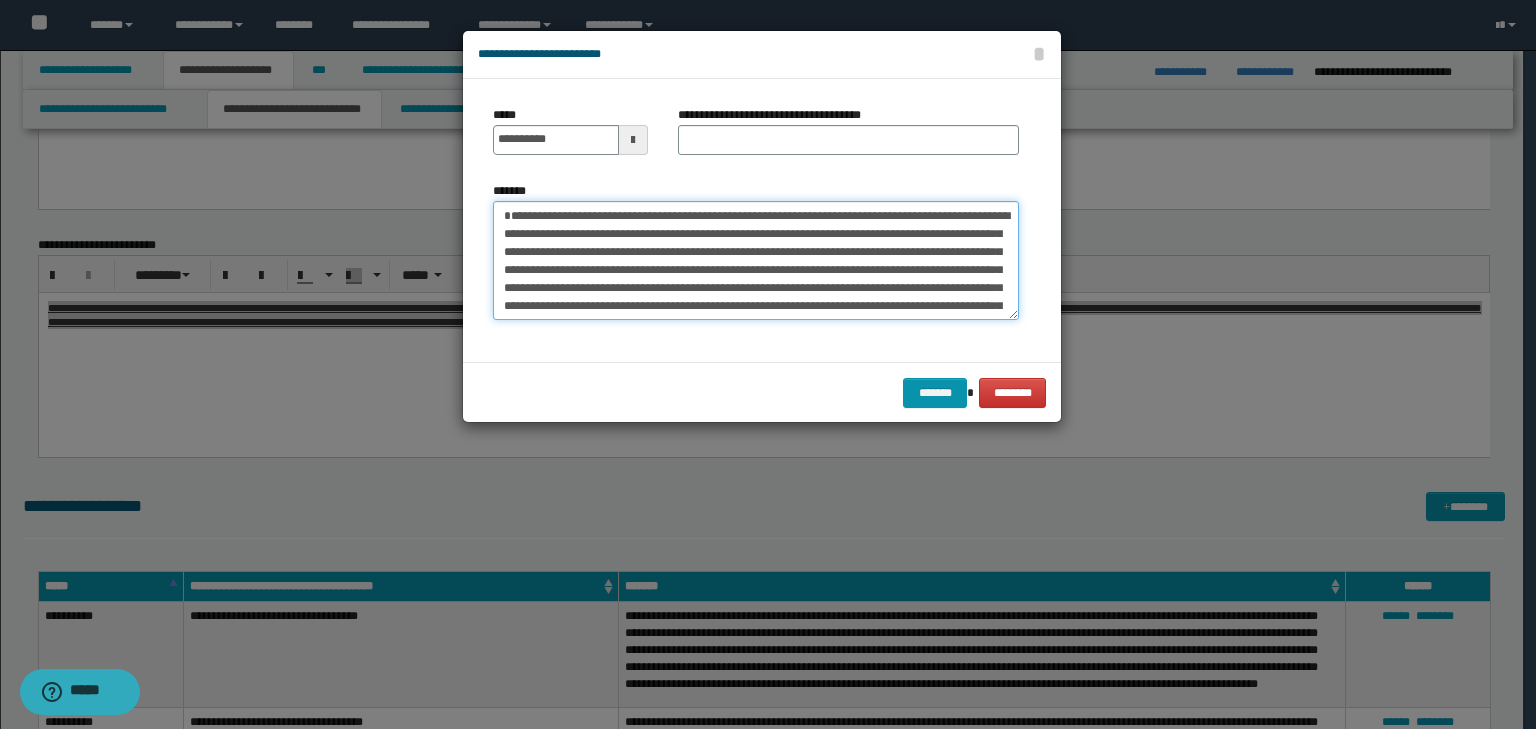 type on "**********" 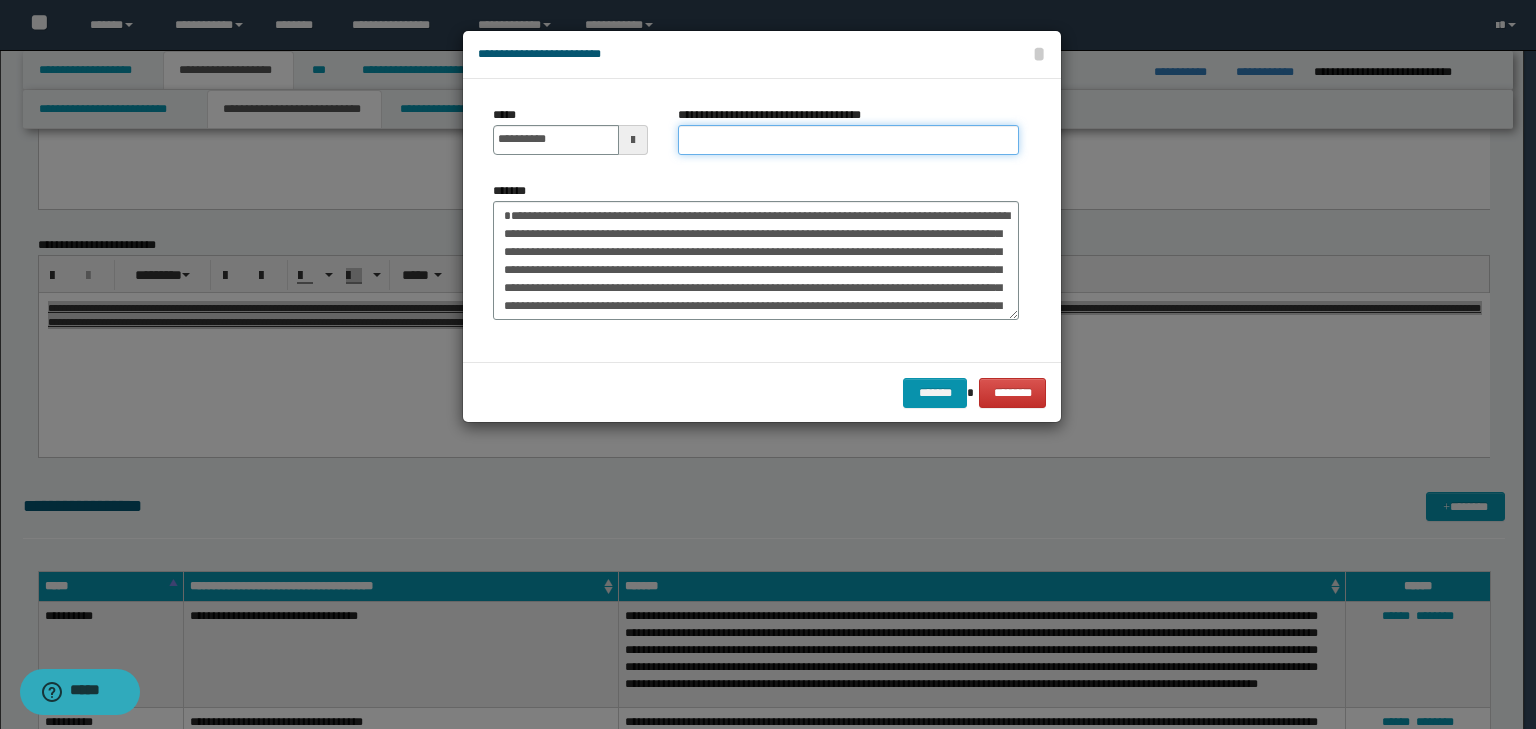 drag, startPoint x: 681, startPoint y: 136, endPoint x: 693, endPoint y: 139, distance: 12.369317 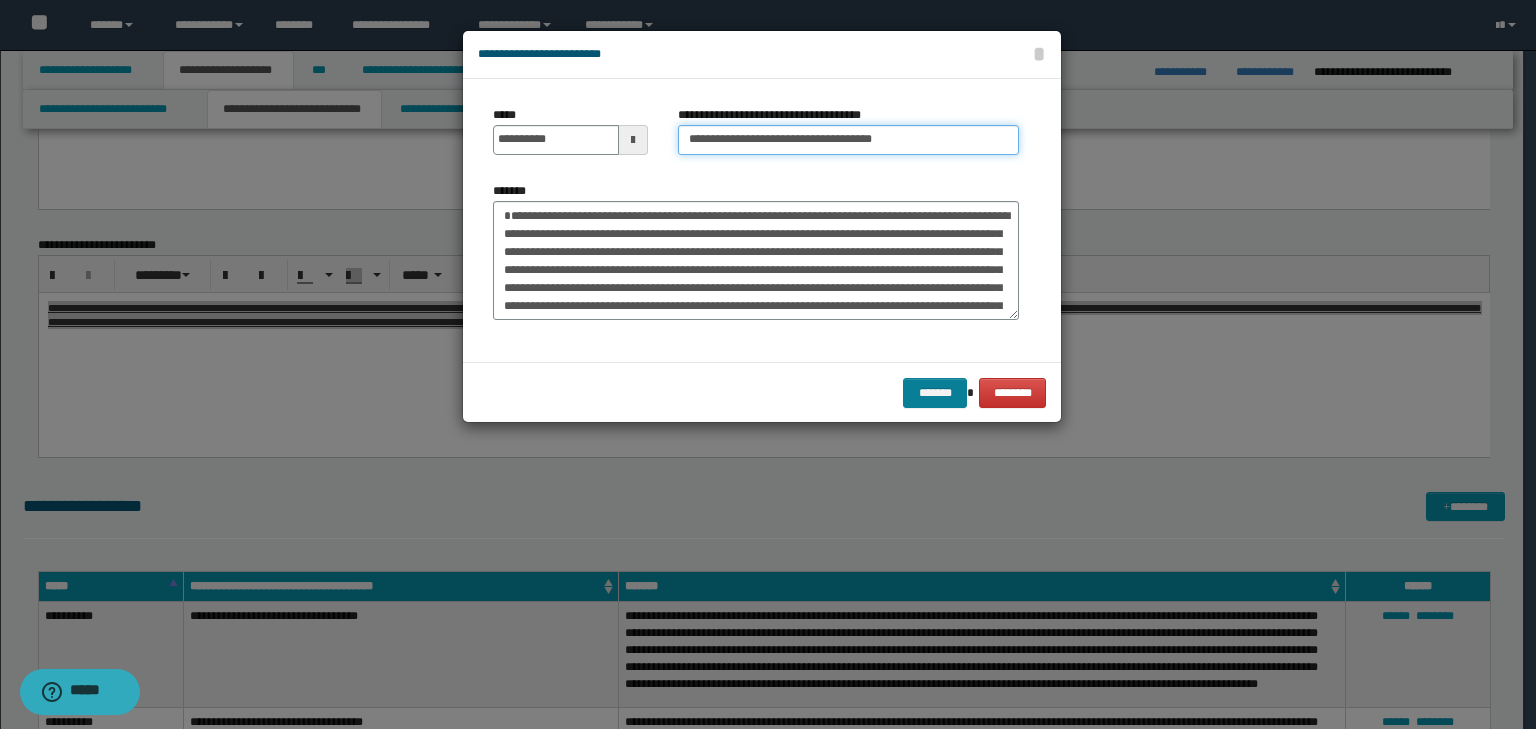 type on "**********" 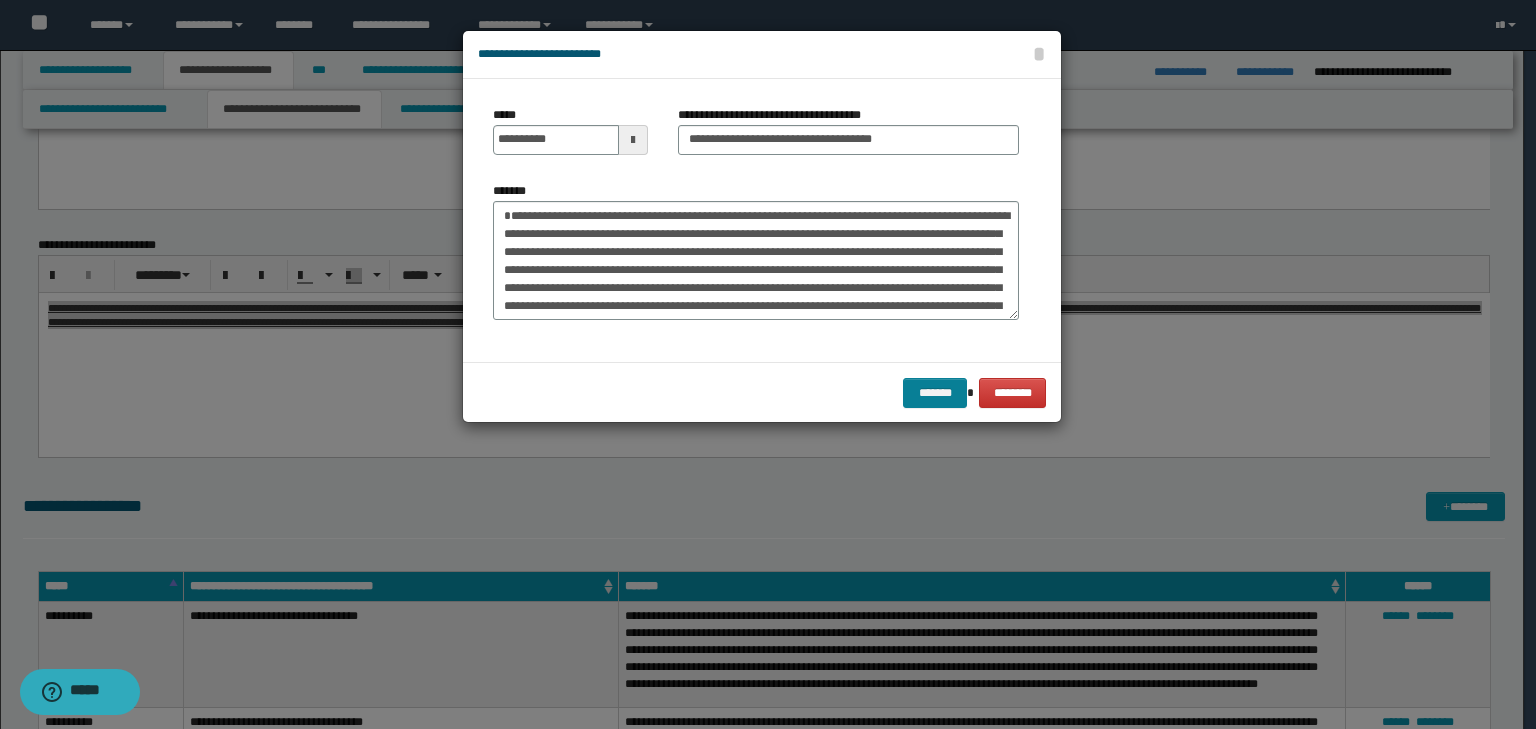 click on "*******
********" at bounding box center (762, 392) 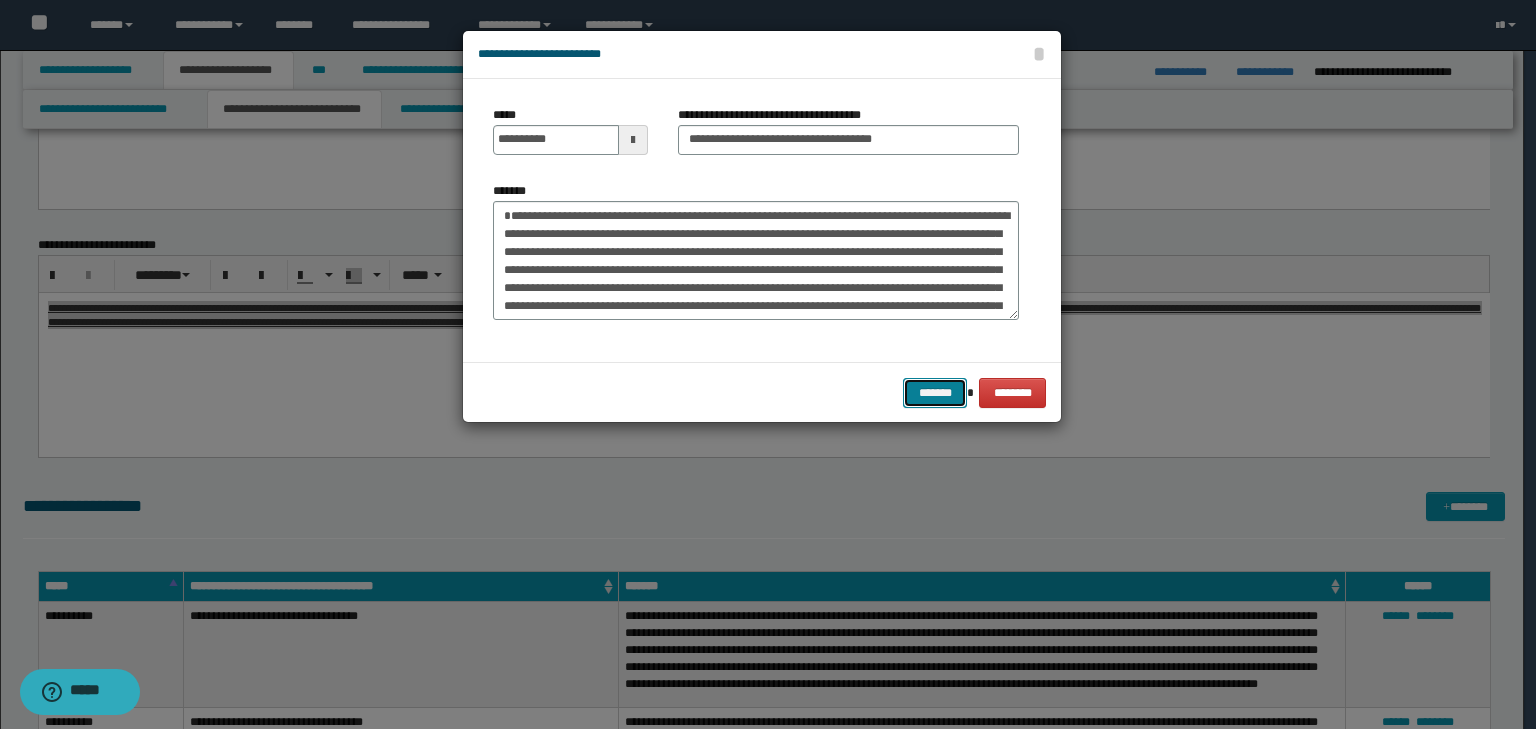 click on "*******" at bounding box center [935, 393] 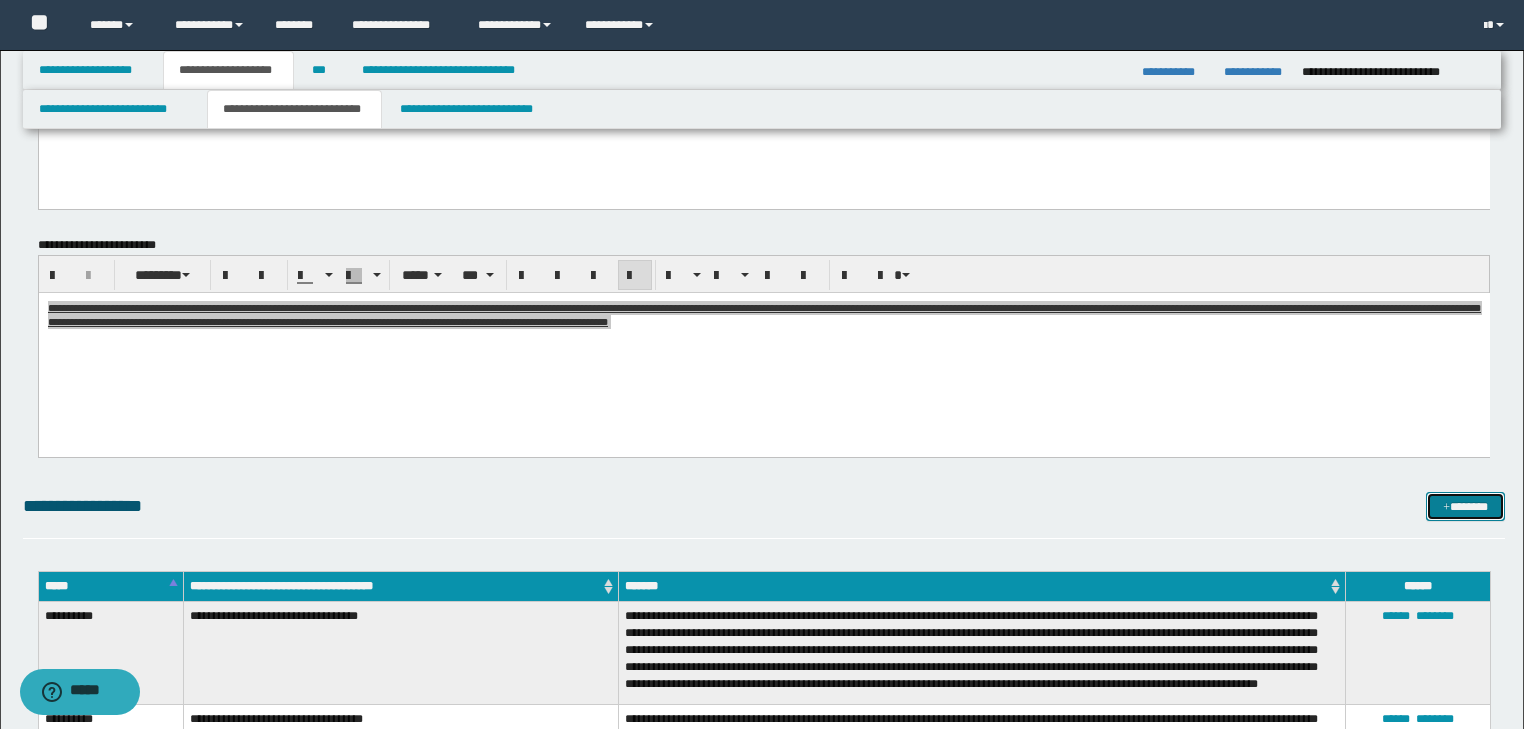 click on "*******" at bounding box center [1465, 507] 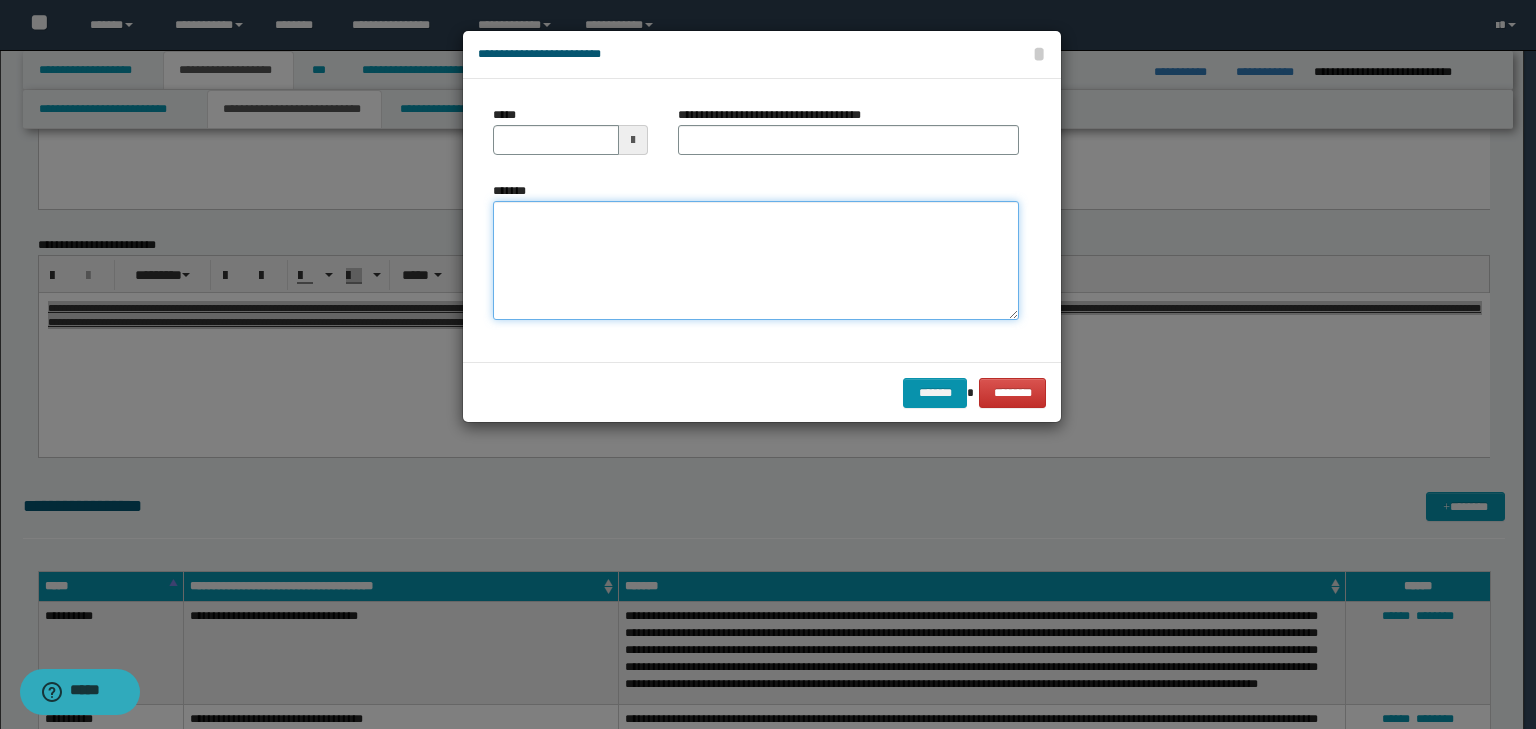 click on "*******" at bounding box center [756, 261] 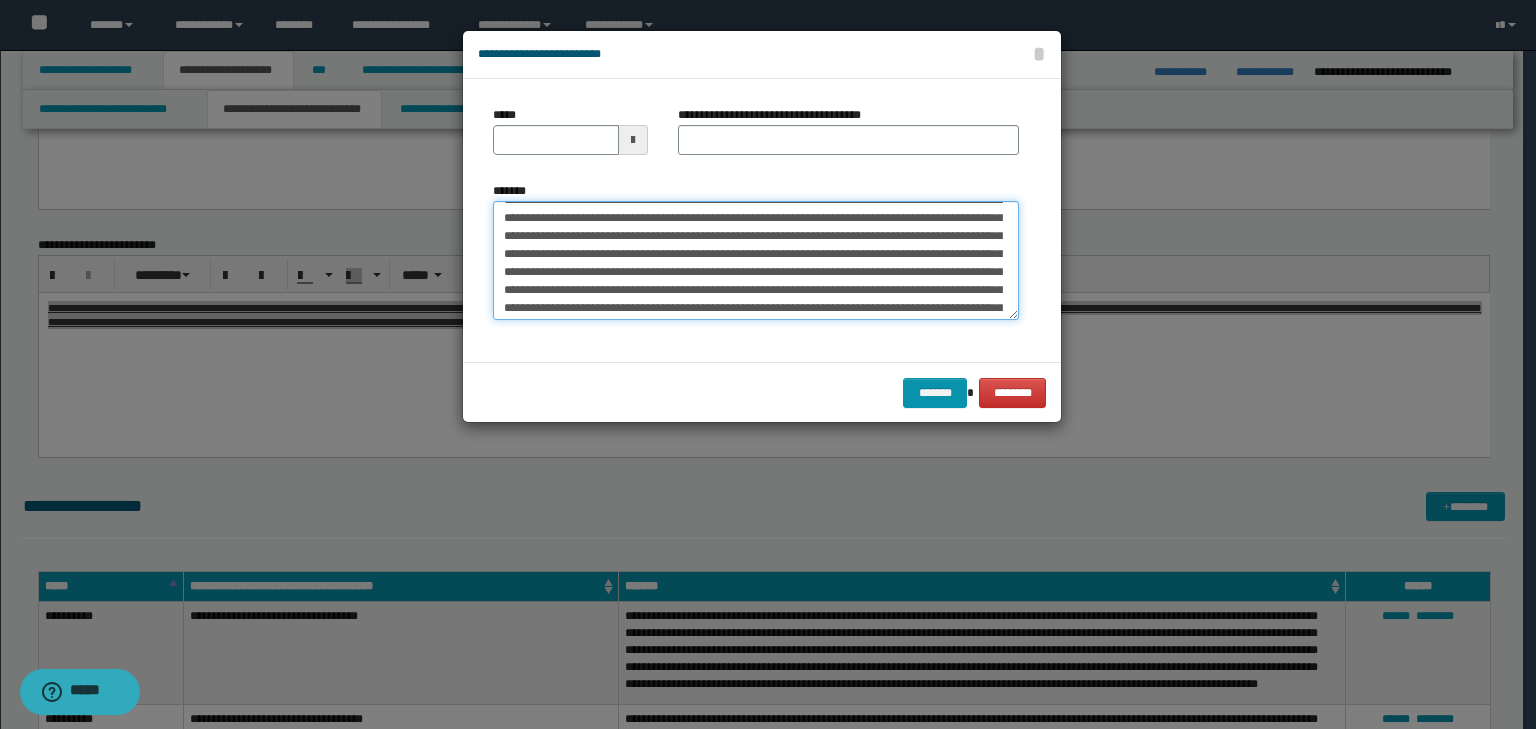 scroll, scrollTop: 0, scrollLeft: 0, axis: both 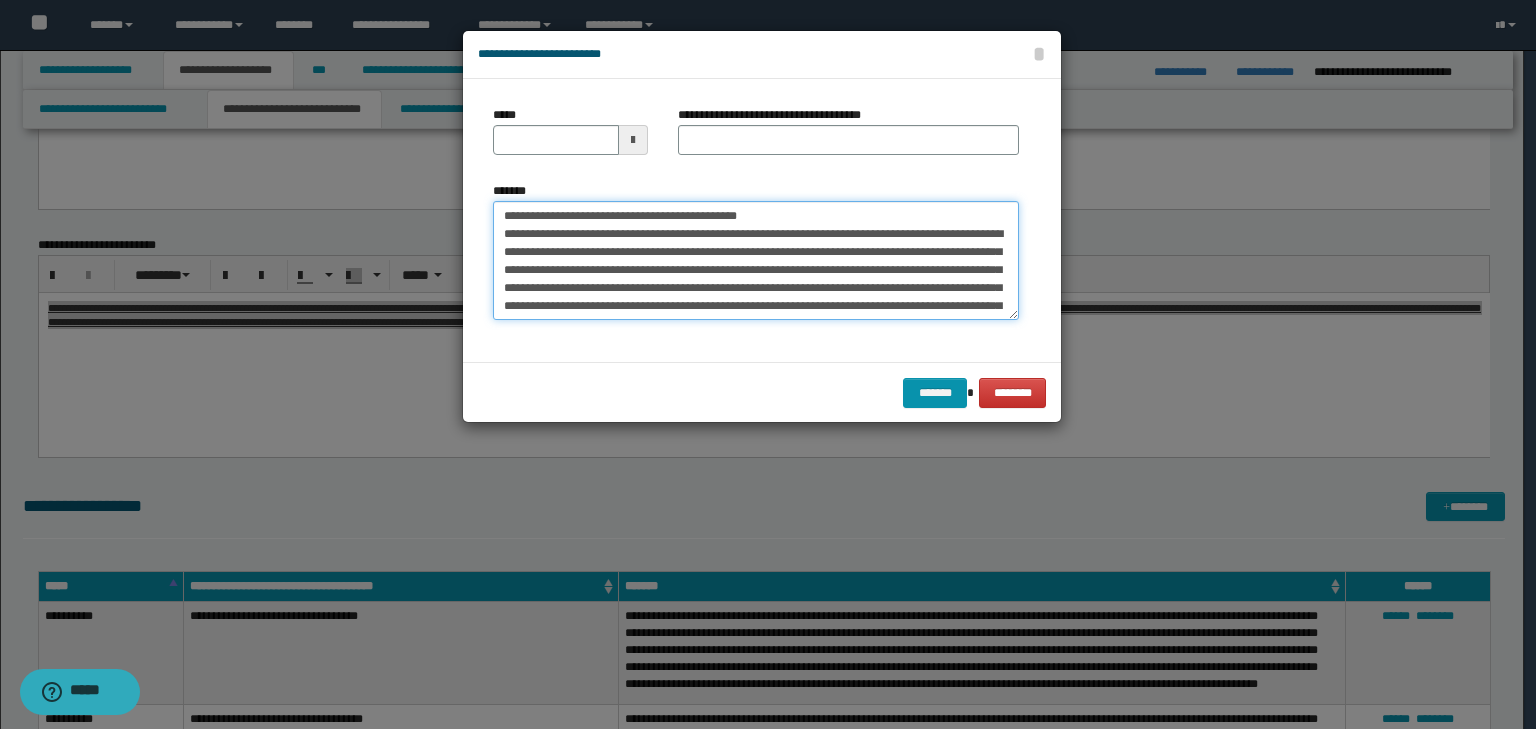 drag, startPoint x: 567, startPoint y: 216, endPoint x: 426, endPoint y: 196, distance: 142.41138 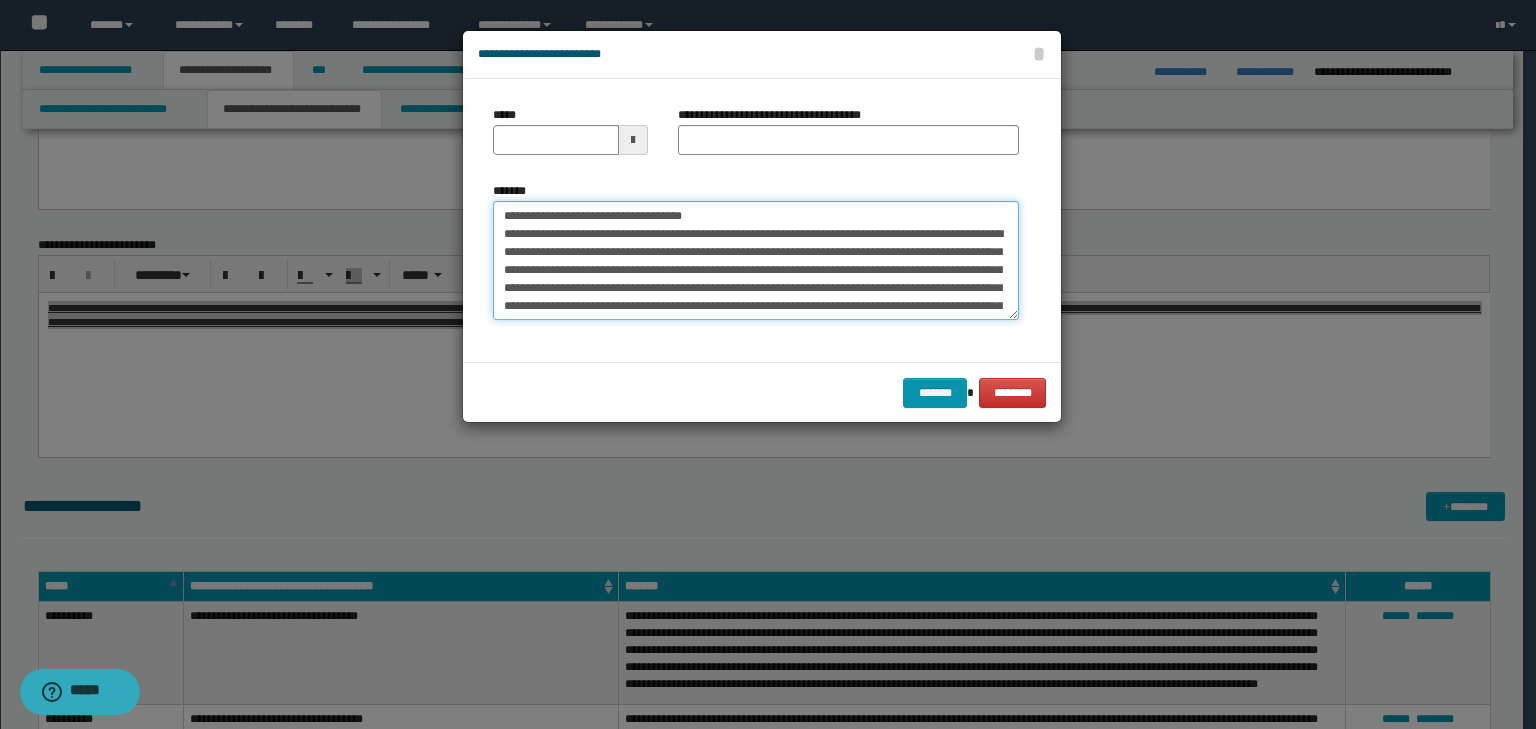 type on "**********" 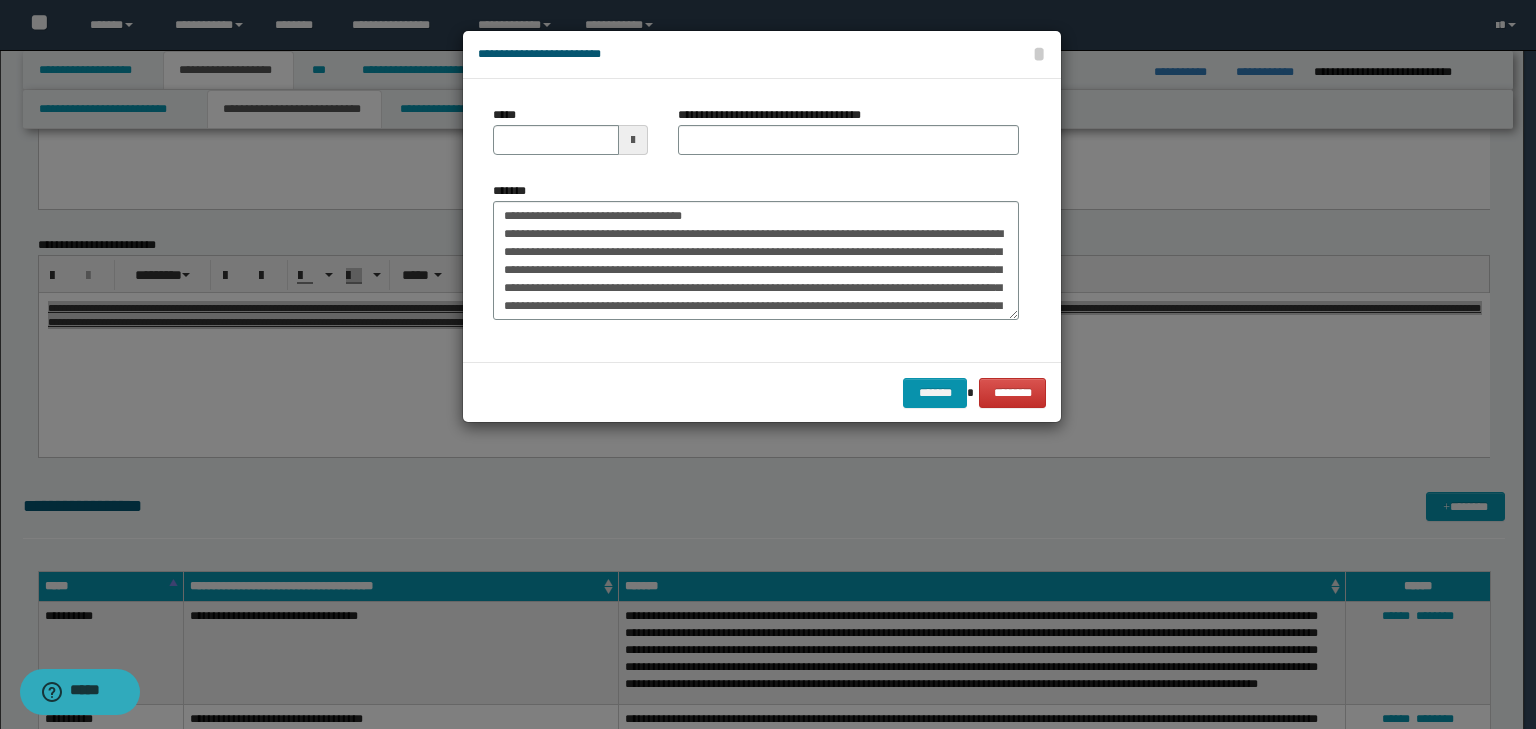 click on "*****" at bounding box center [570, 138] 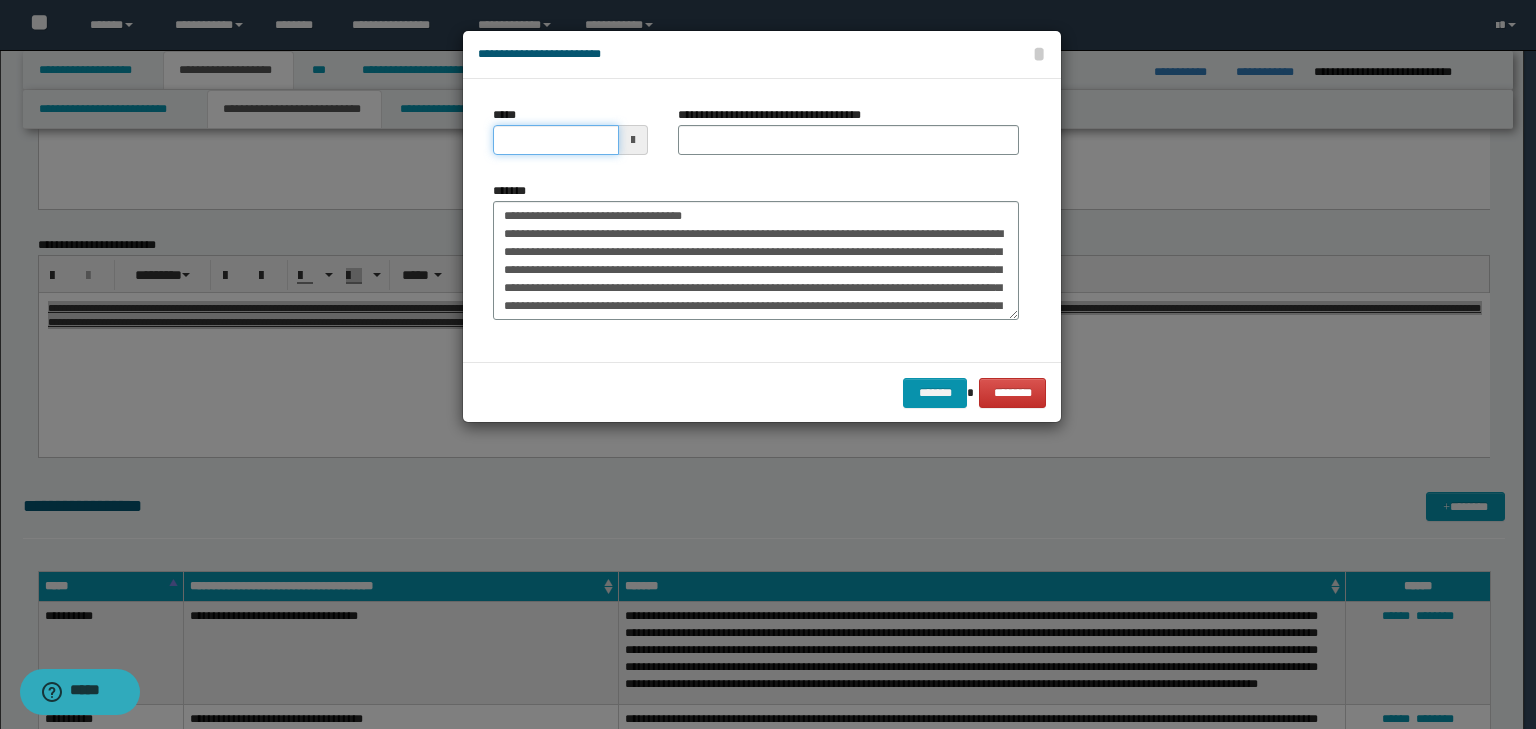 click on "*****" at bounding box center (556, 140) 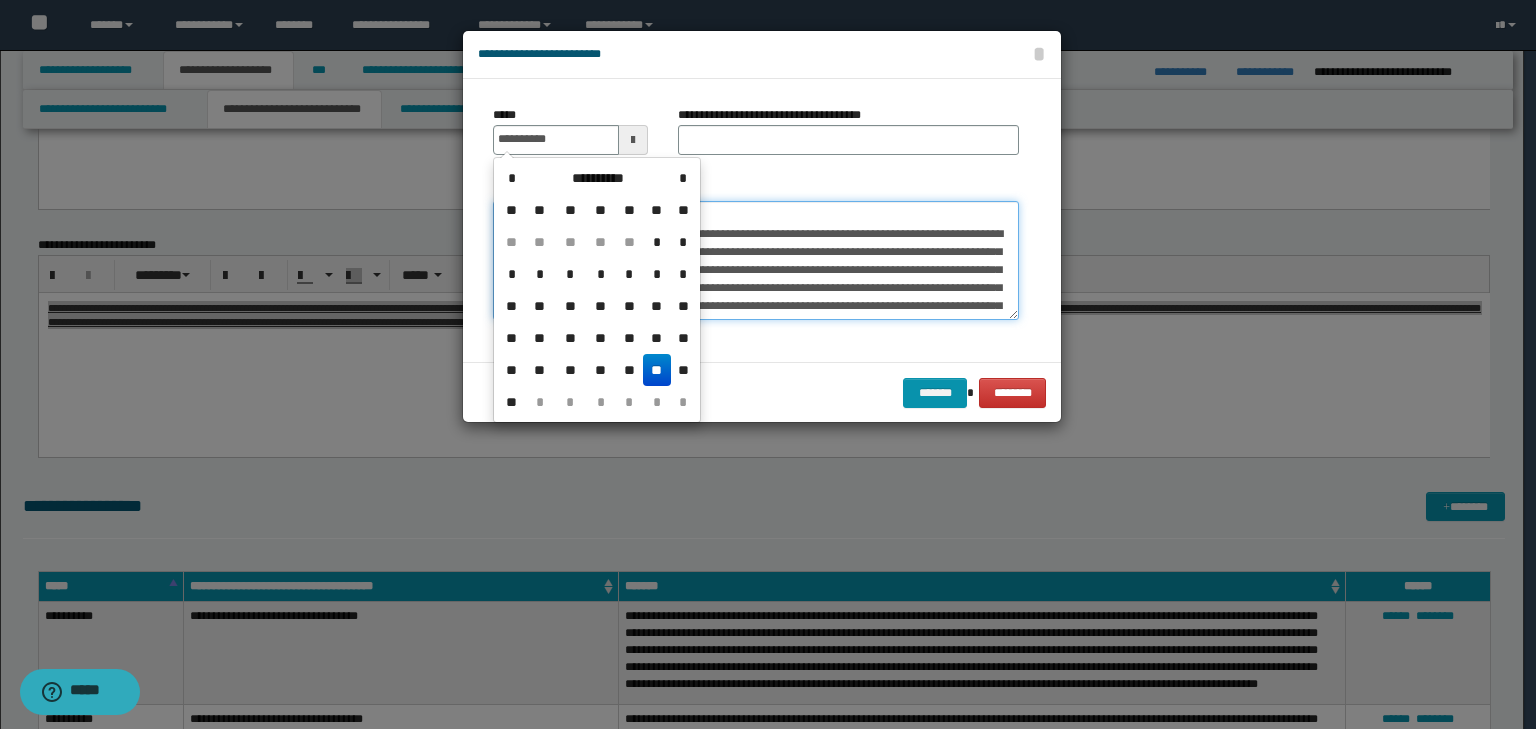 type on "**********" 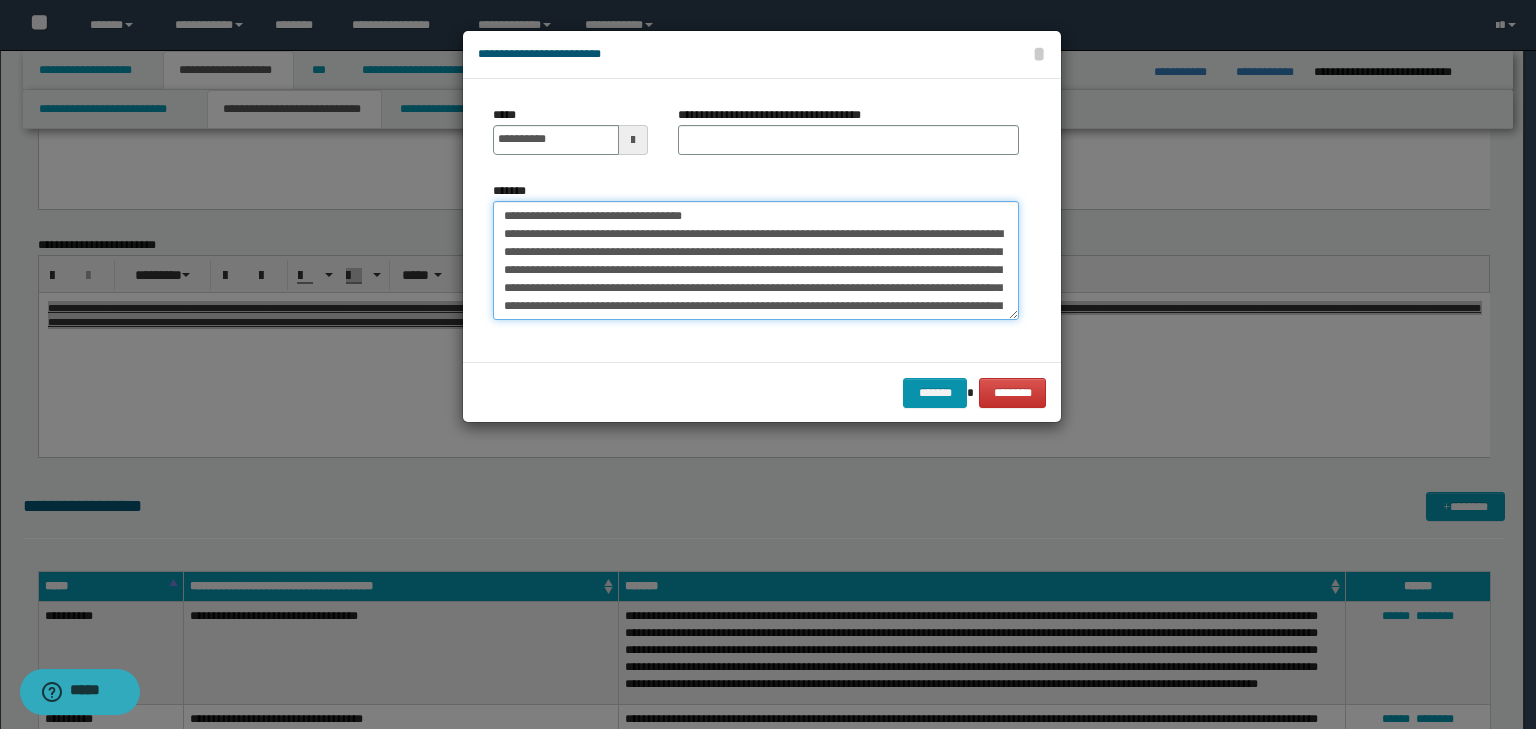 drag, startPoint x: 746, startPoint y: 208, endPoint x: 256, endPoint y: 197, distance: 490.12344 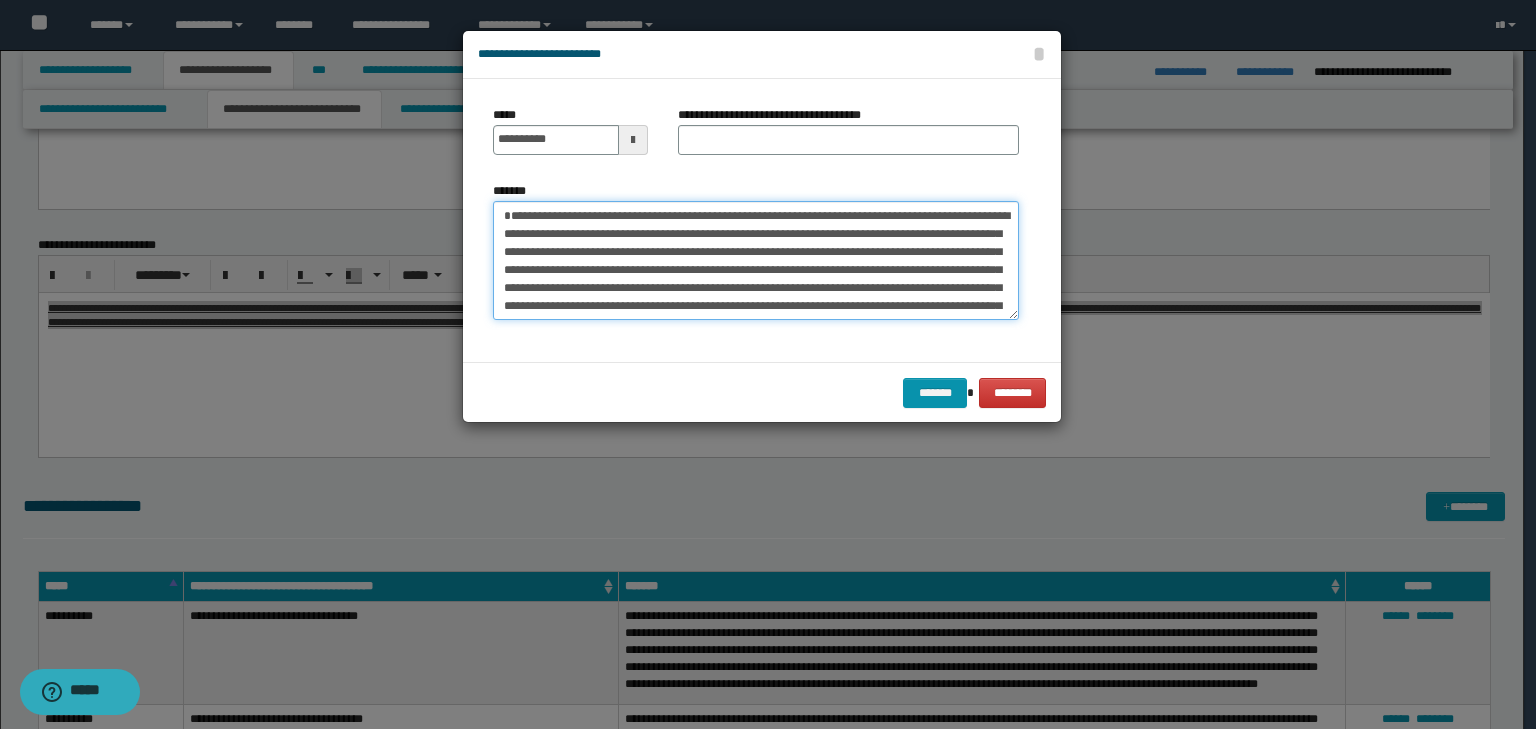type on "**********" 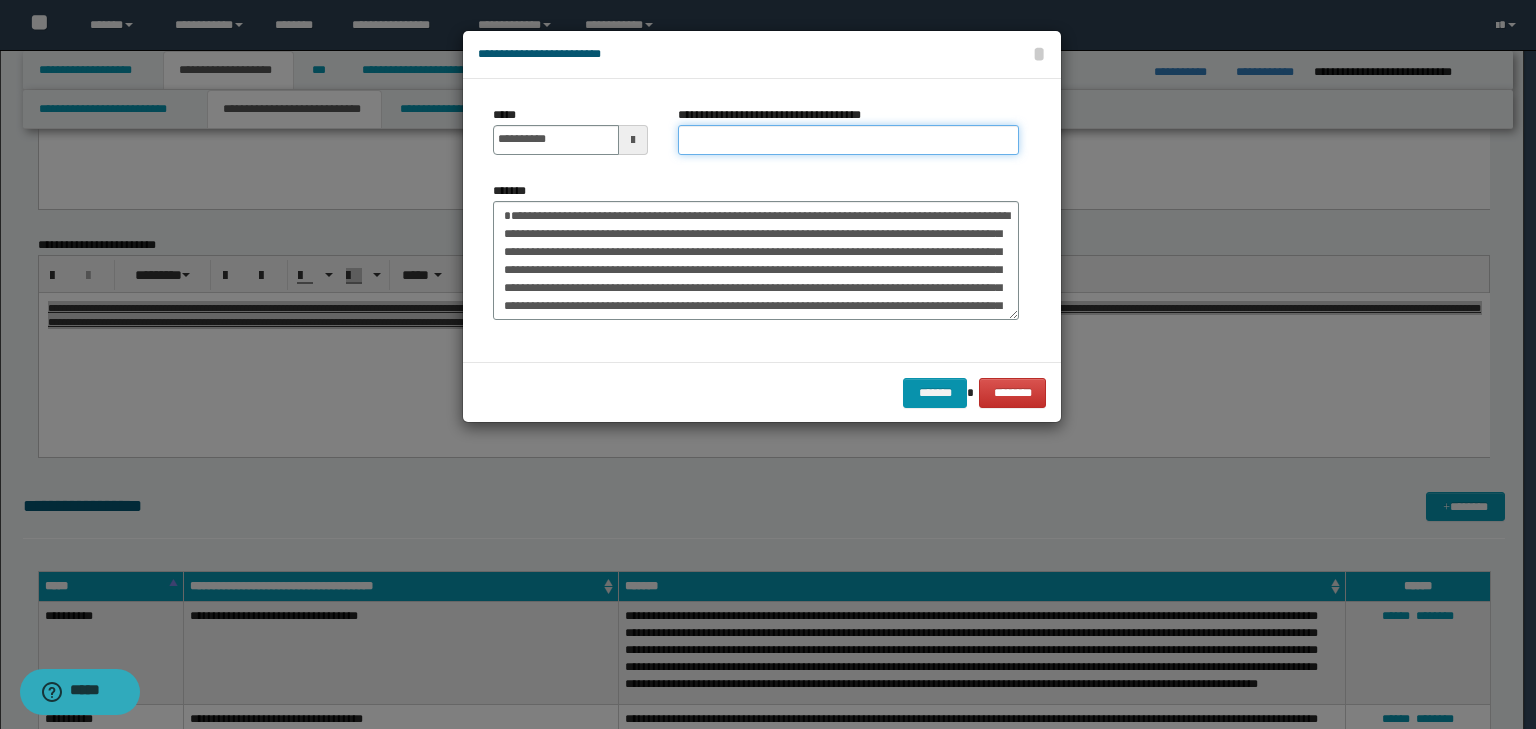 click on "**********" at bounding box center [848, 140] 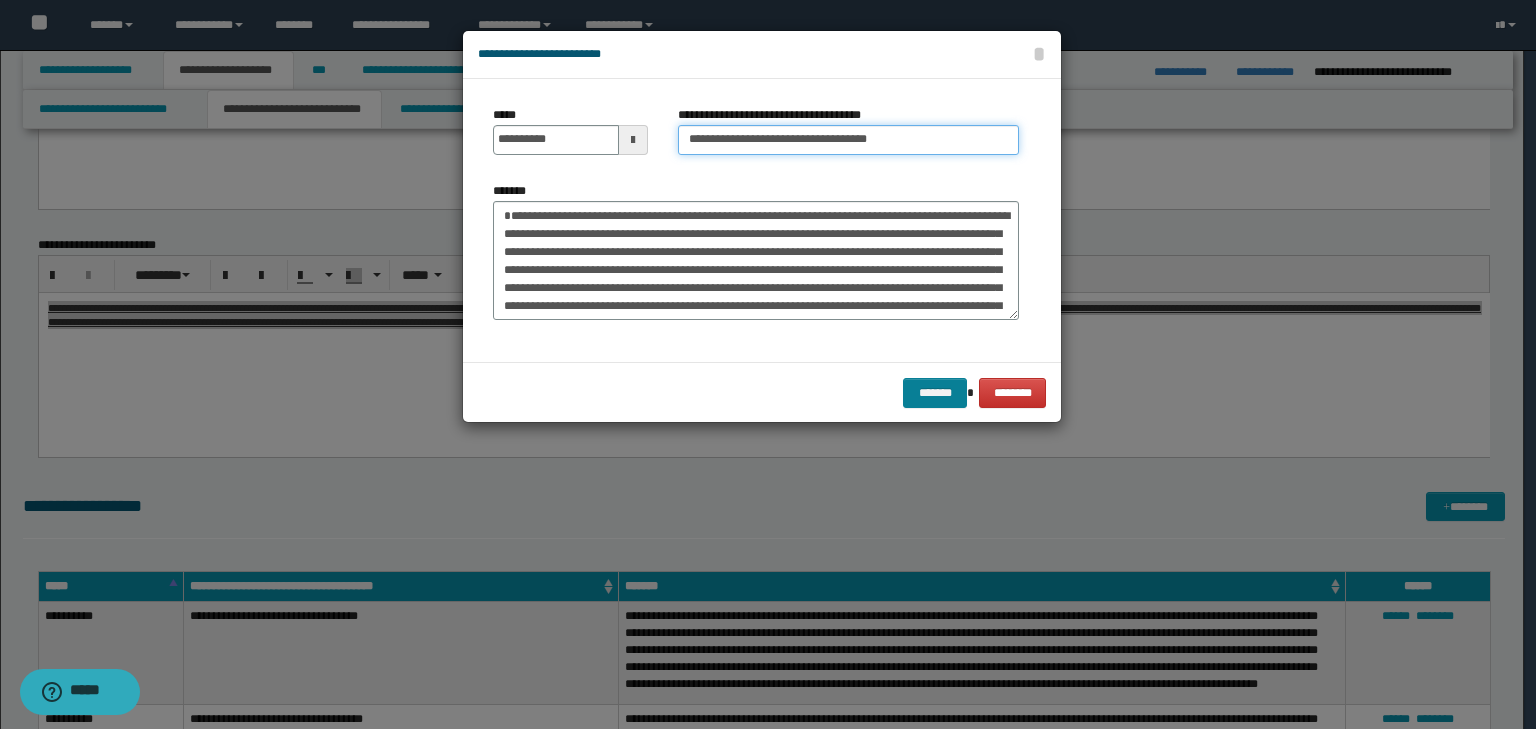 type on "**********" 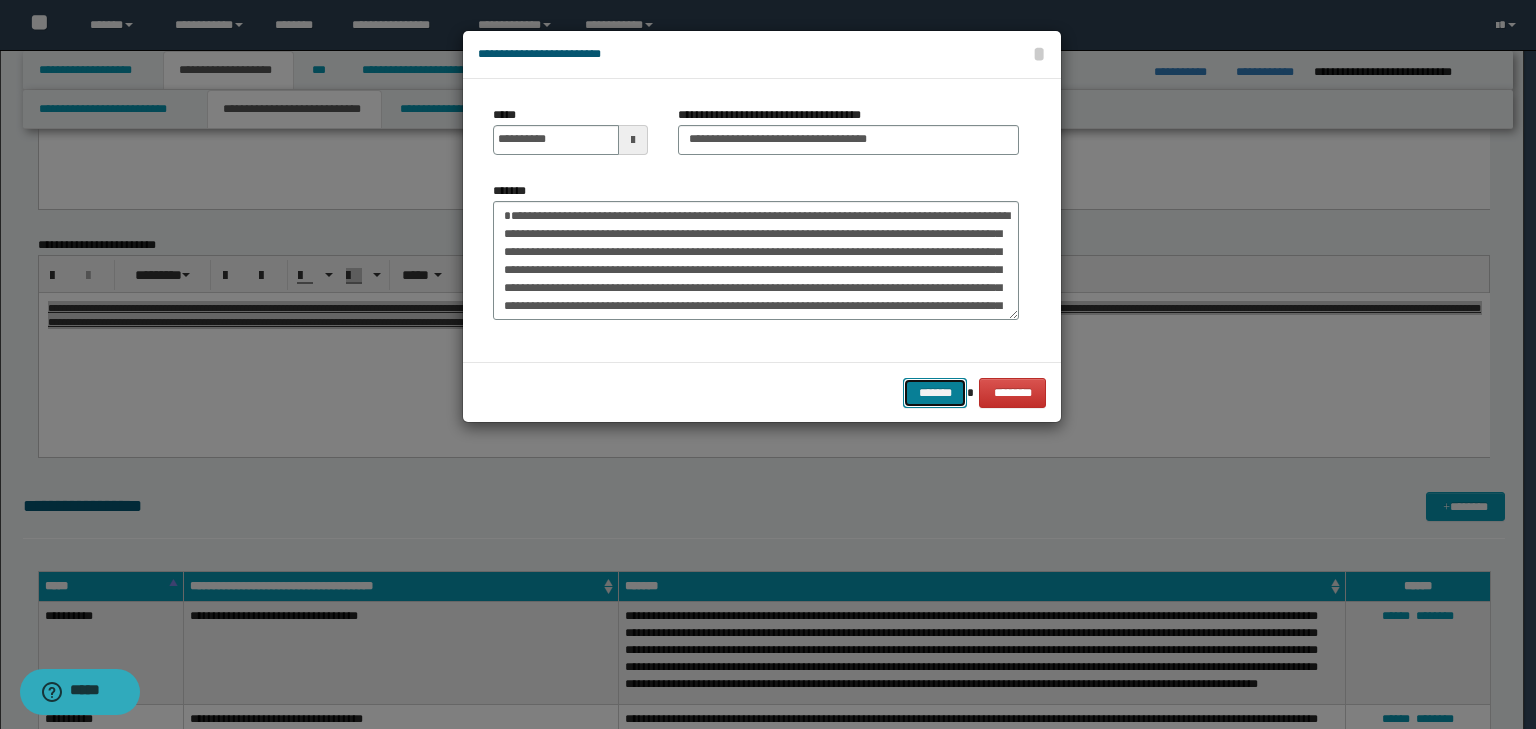 click on "*******" at bounding box center (935, 393) 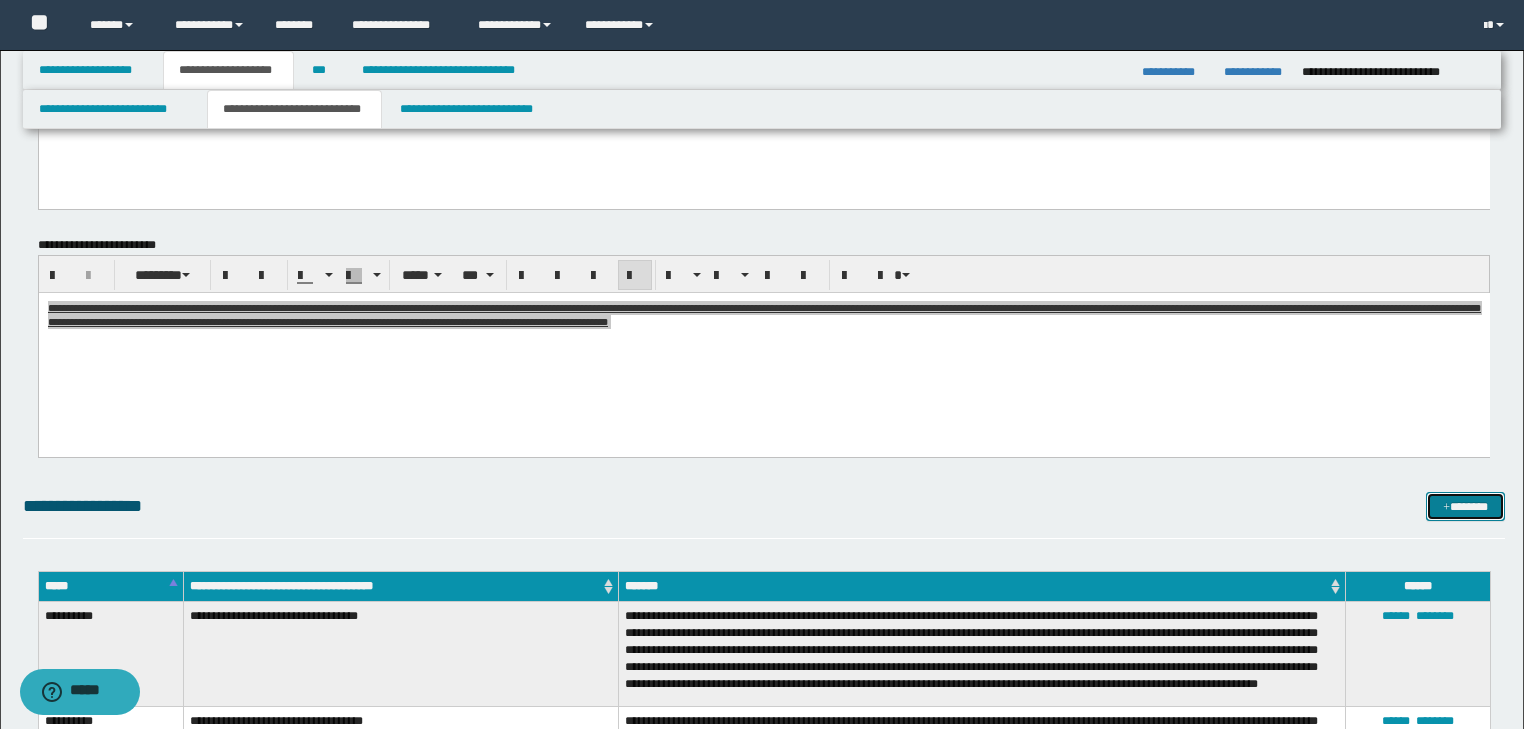 click on "*******" at bounding box center [1465, 507] 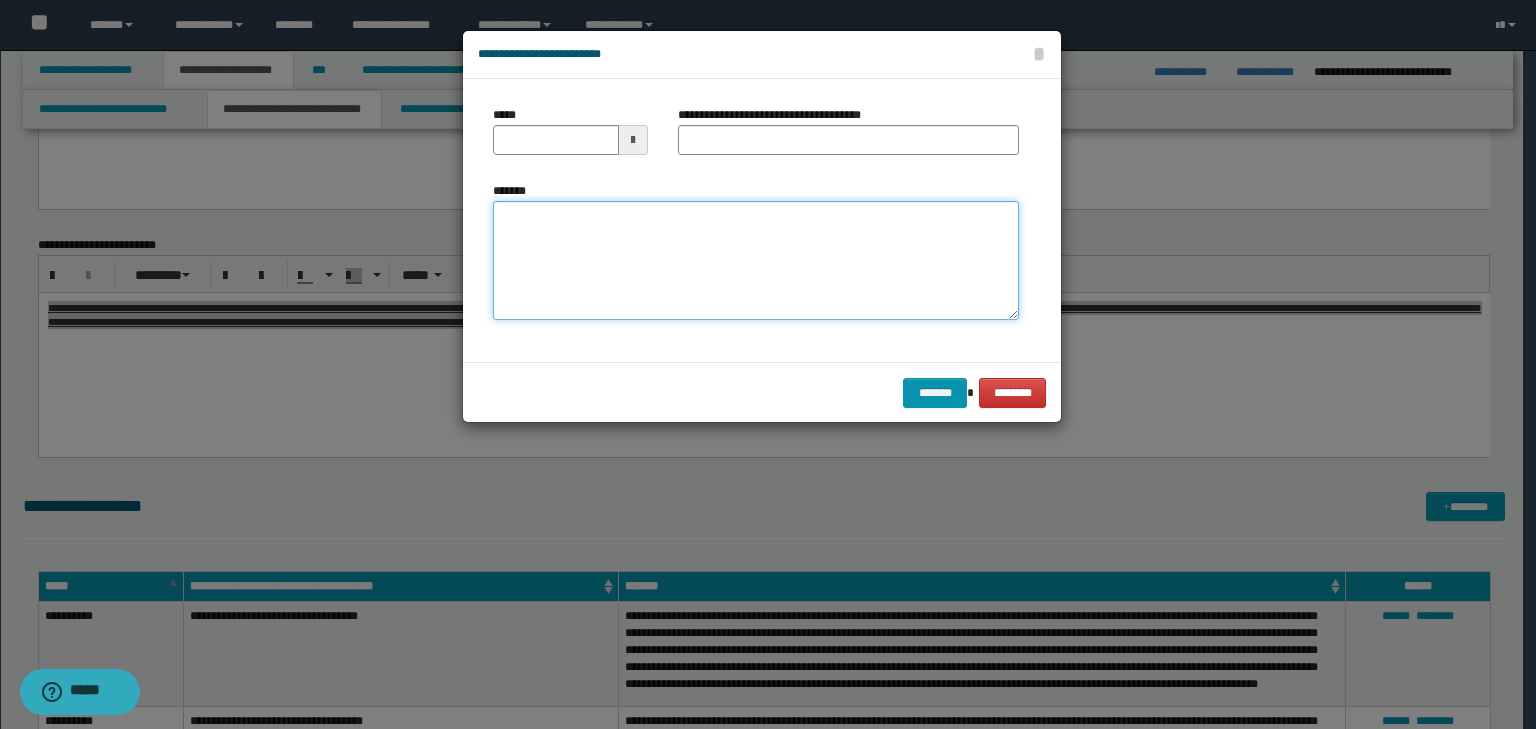 click on "*******" at bounding box center [756, 261] 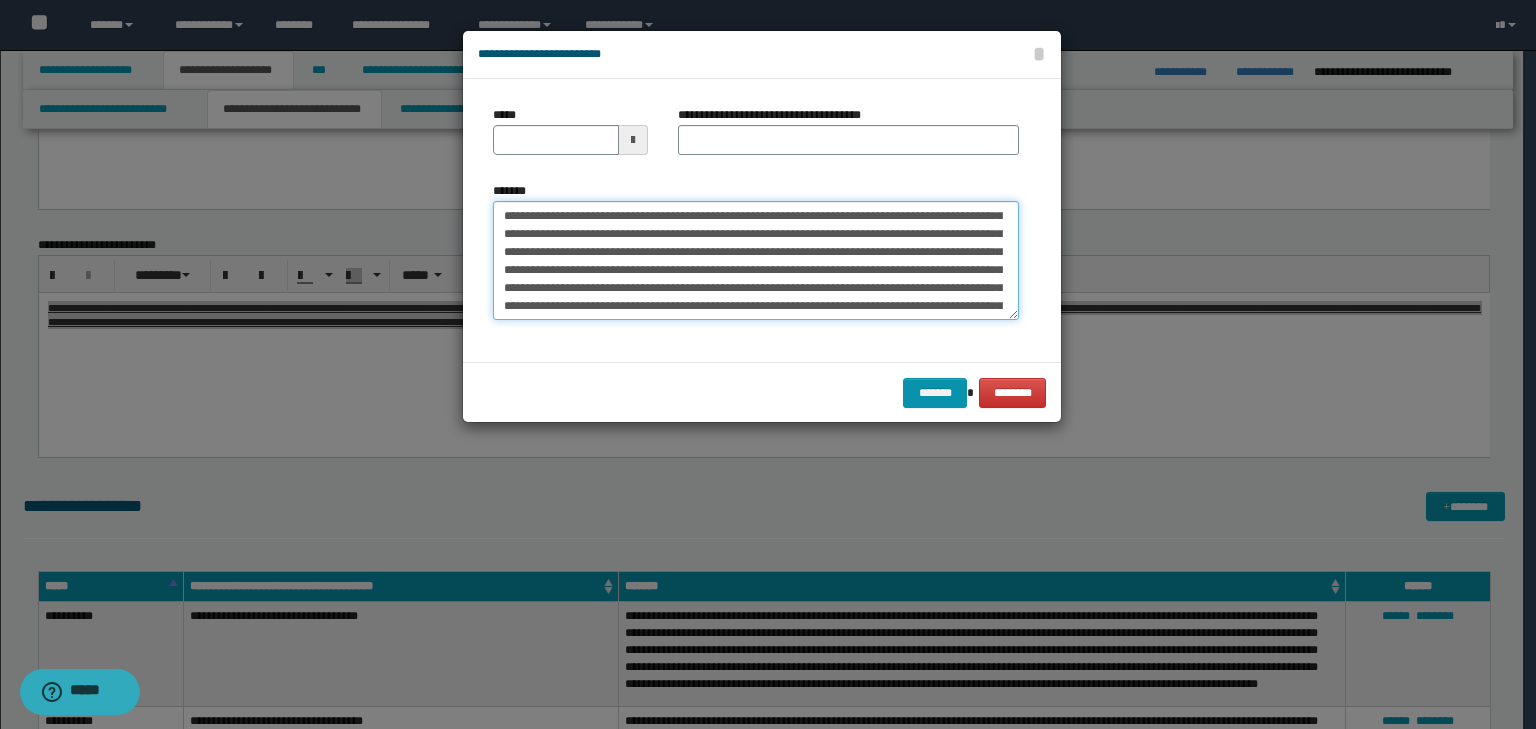 scroll, scrollTop: 0, scrollLeft: 0, axis: both 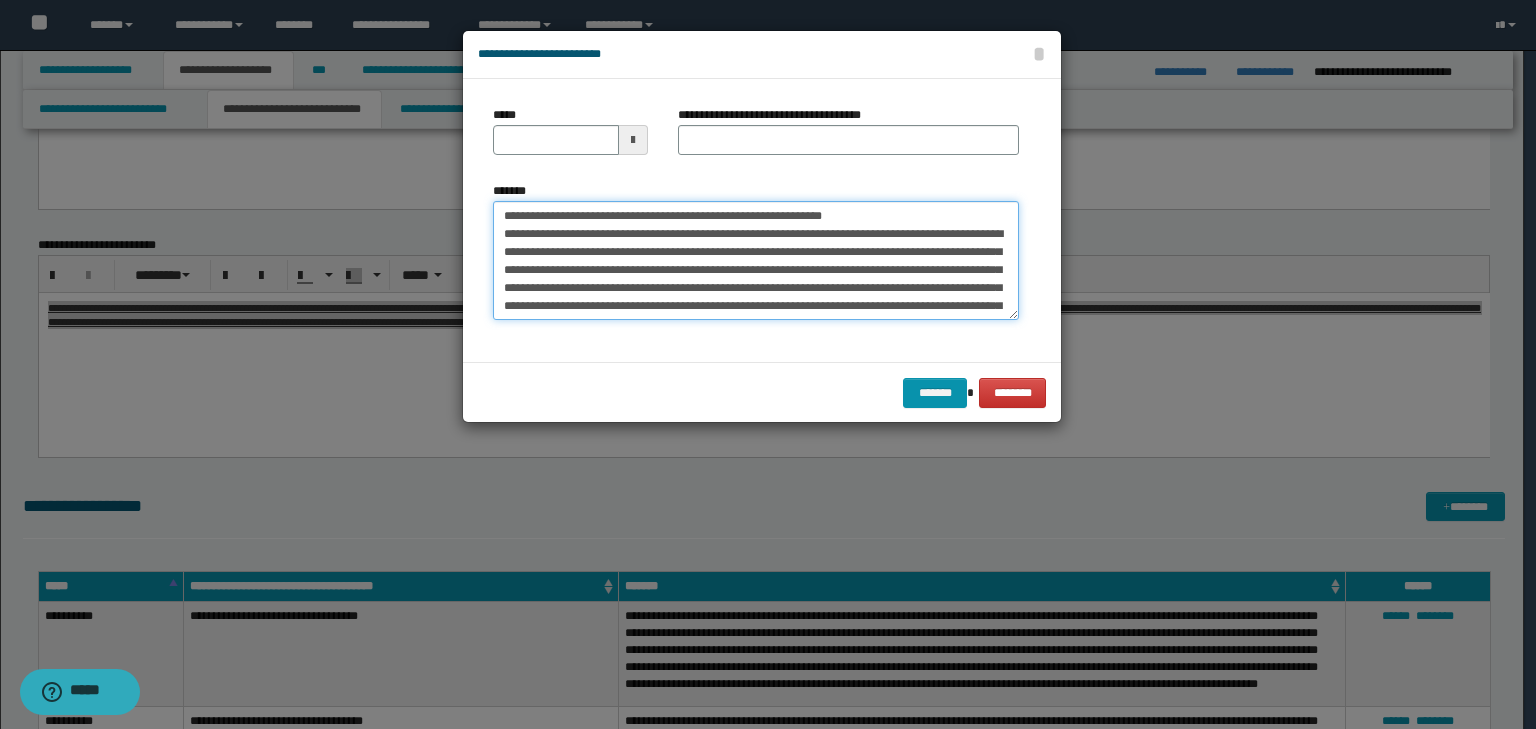 drag, startPoint x: 562, startPoint y: 210, endPoint x: 484, endPoint y: 197, distance: 79.07591 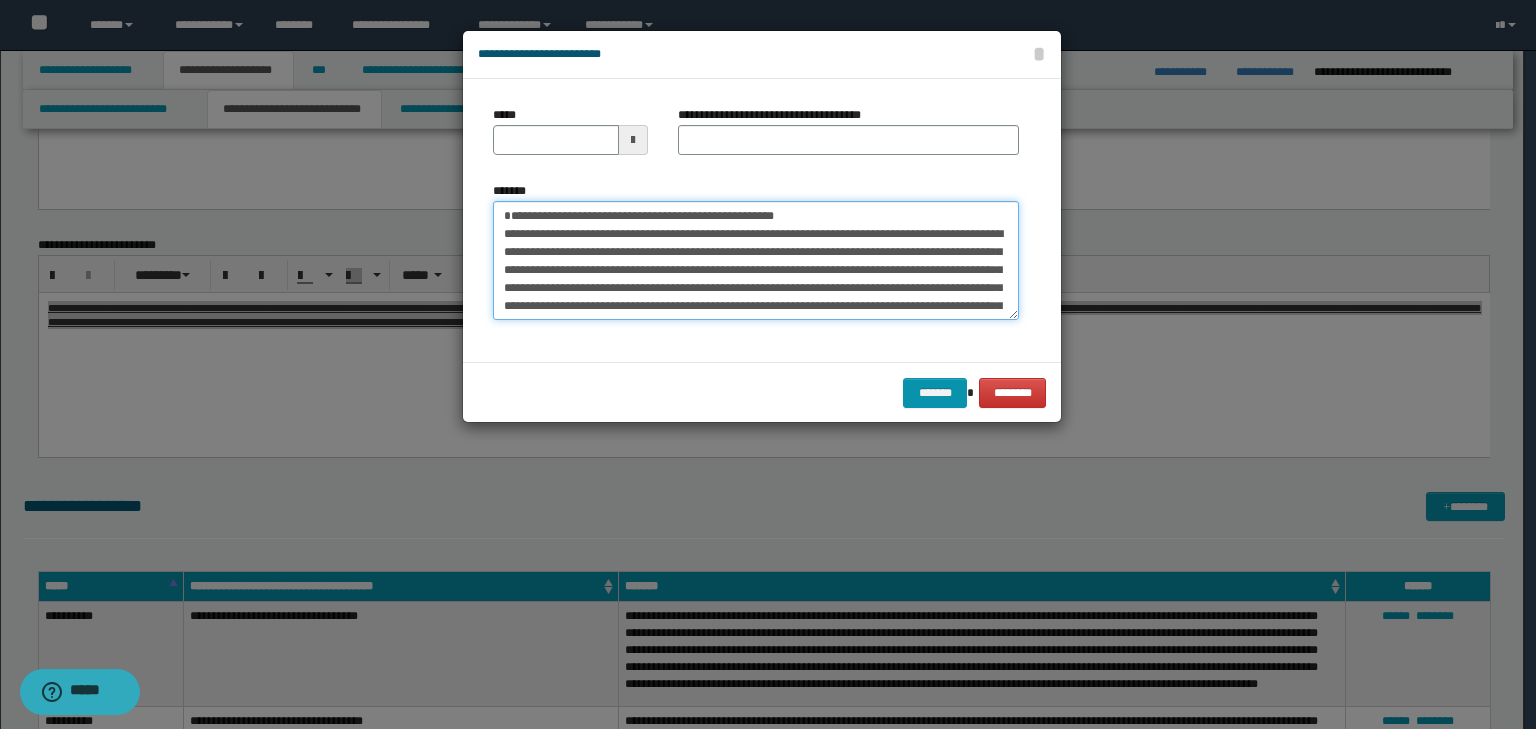 type 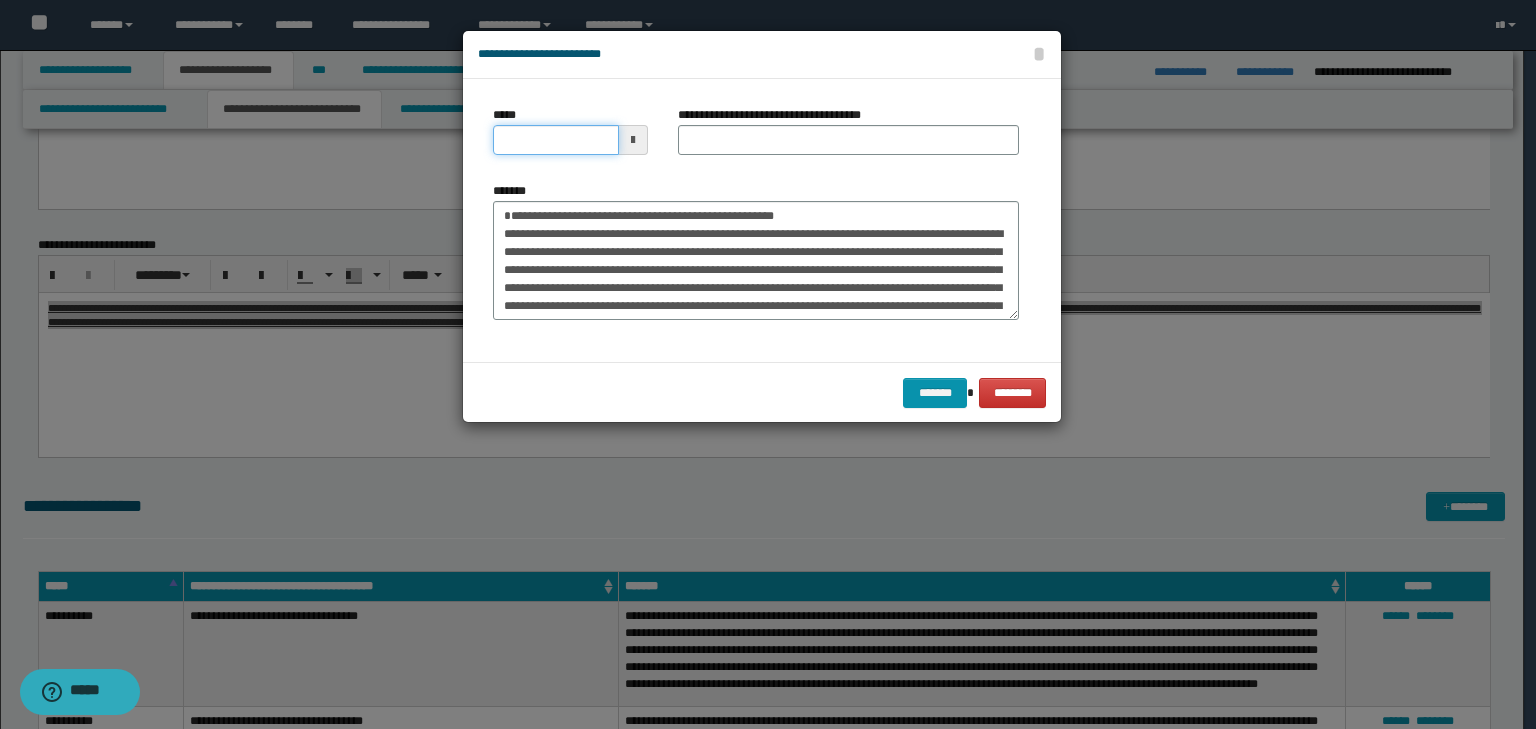 click on "*****" at bounding box center [556, 140] 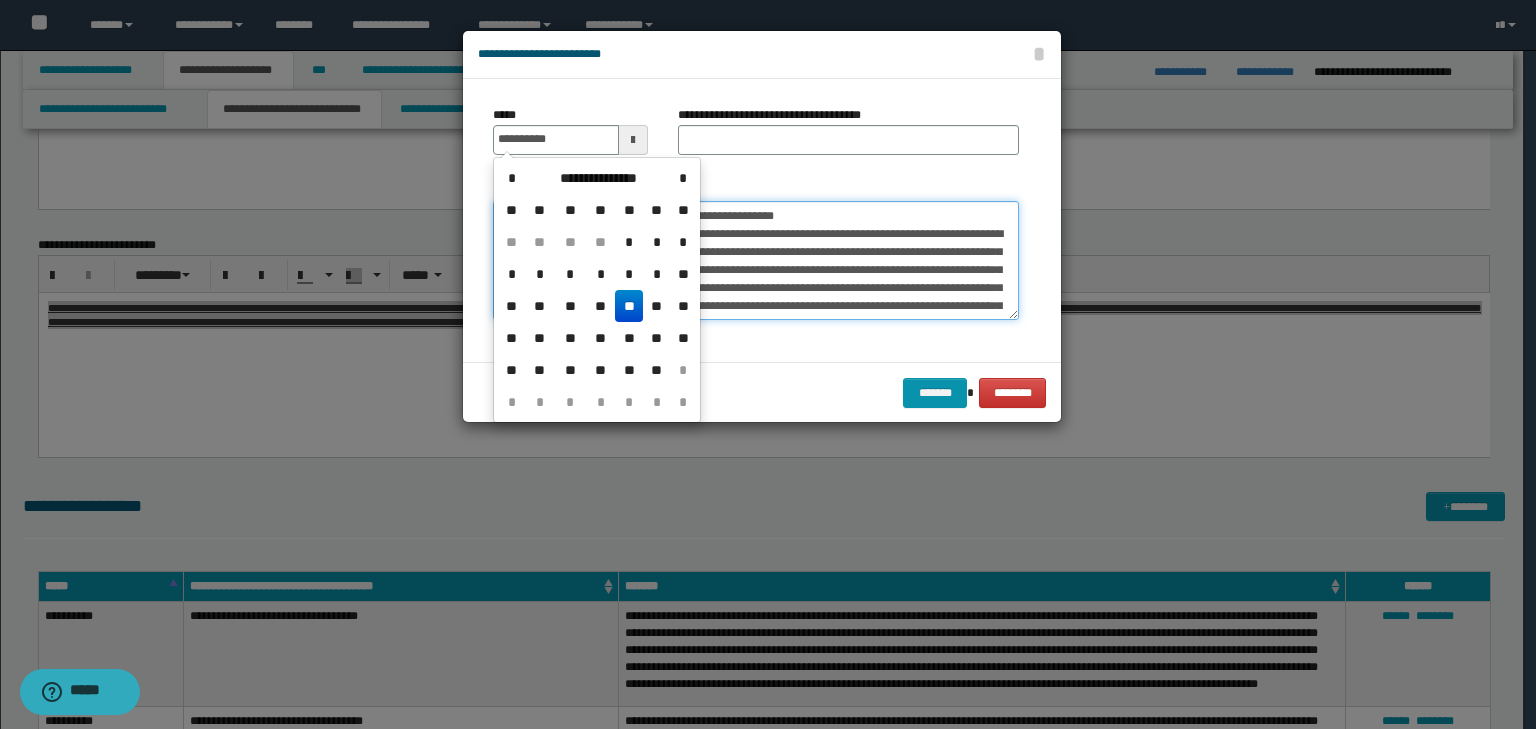 type on "**********" 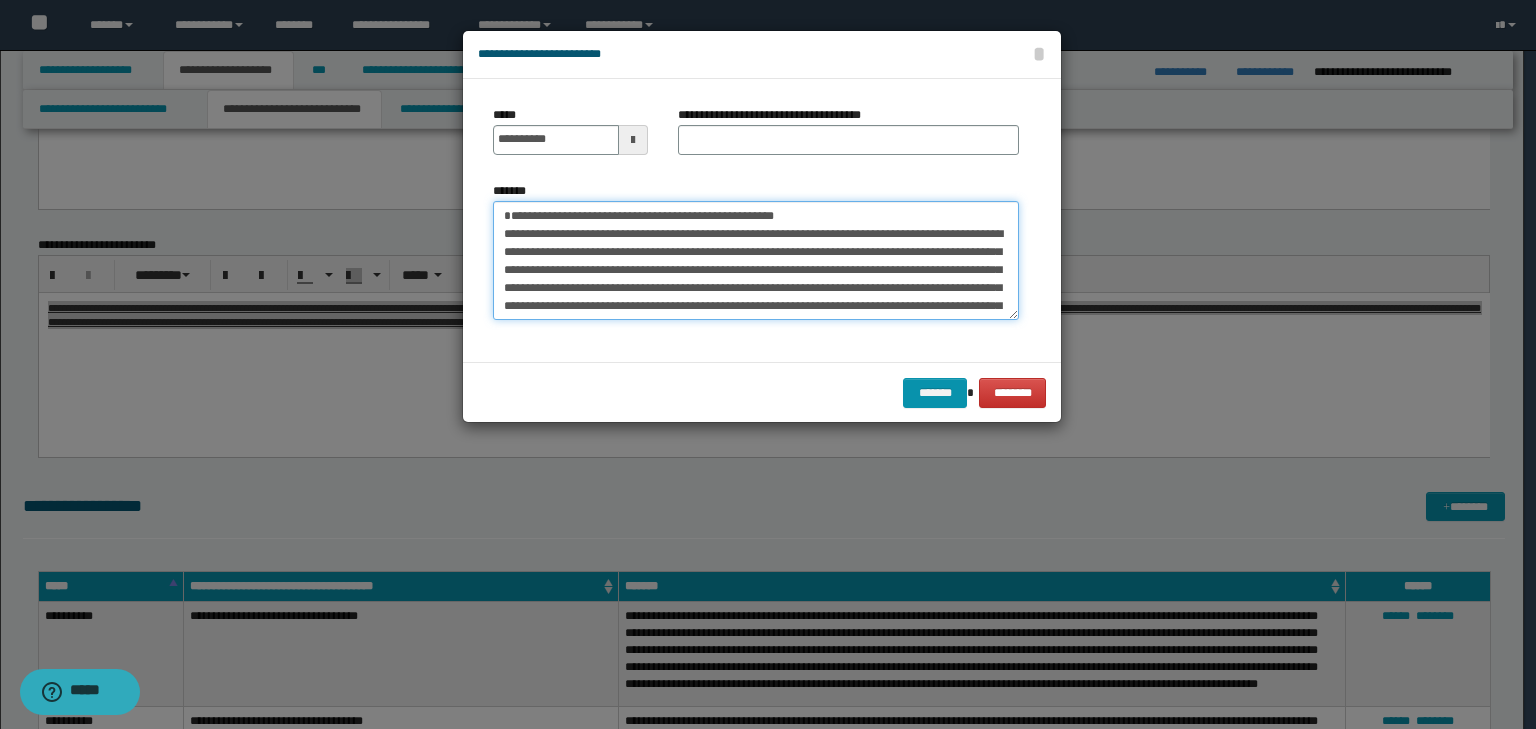 drag, startPoint x: 711, startPoint y: 206, endPoint x: 405, endPoint y: 172, distance: 307.8831 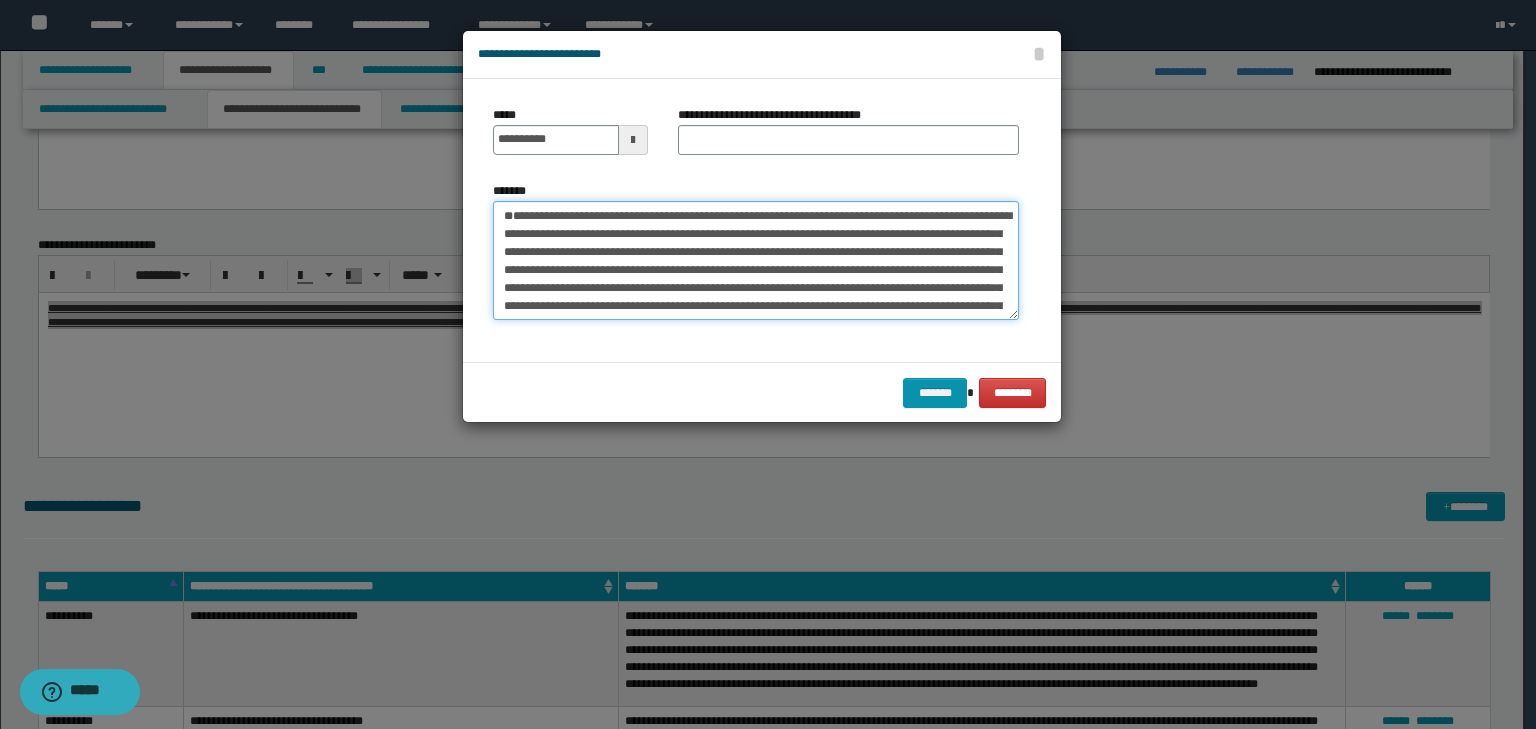 type on "**********" 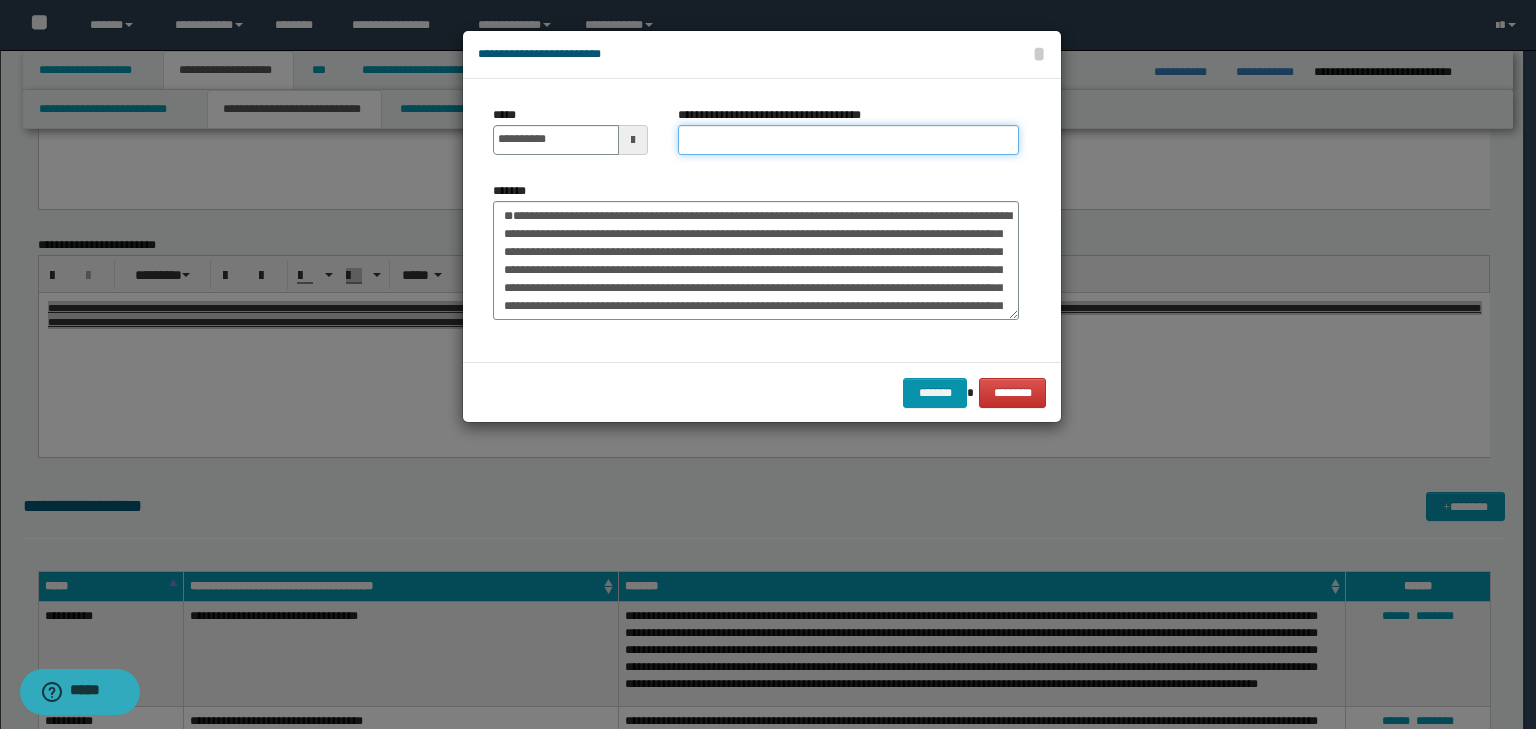 click on "**********" at bounding box center [848, 140] 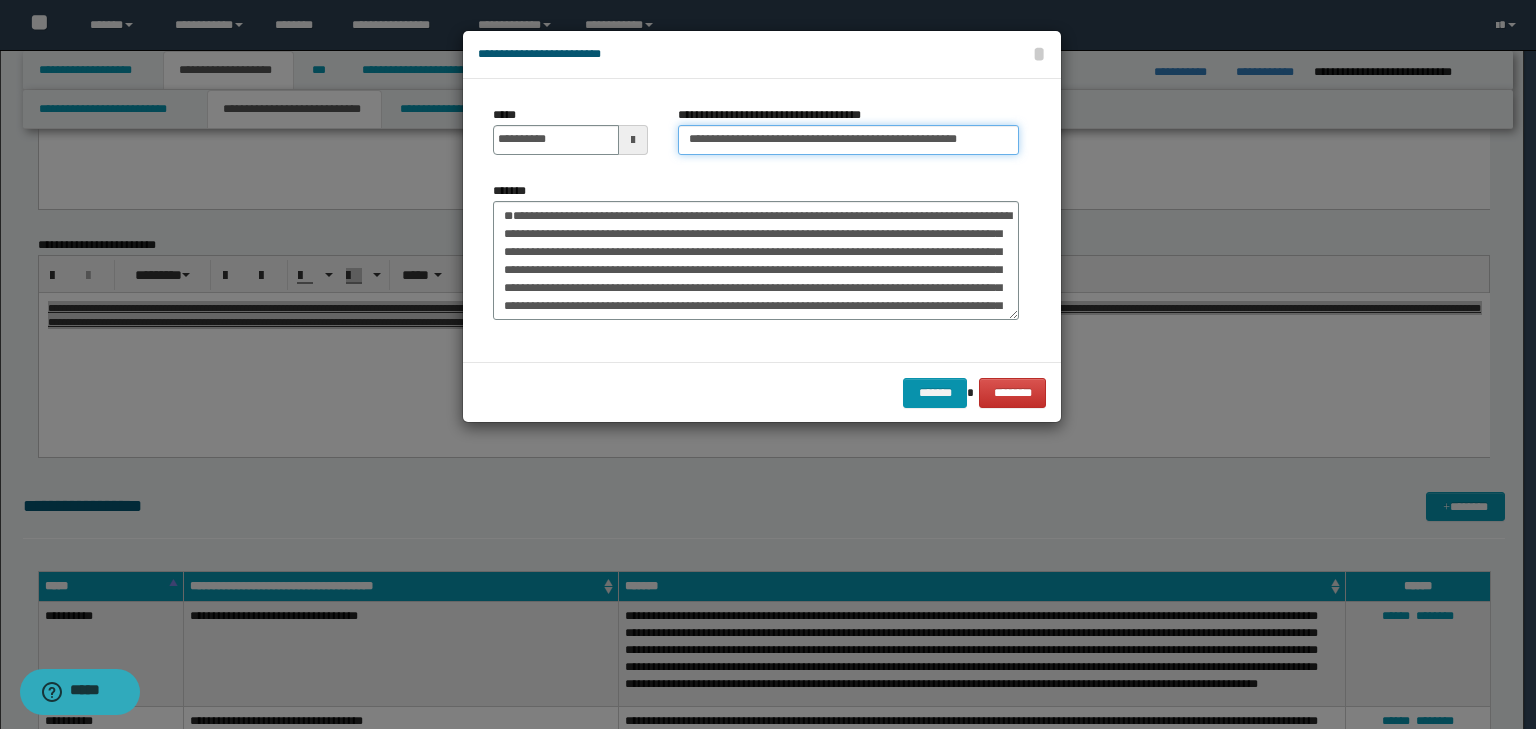 scroll, scrollTop: 0, scrollLeft: 24, axis: horizontal 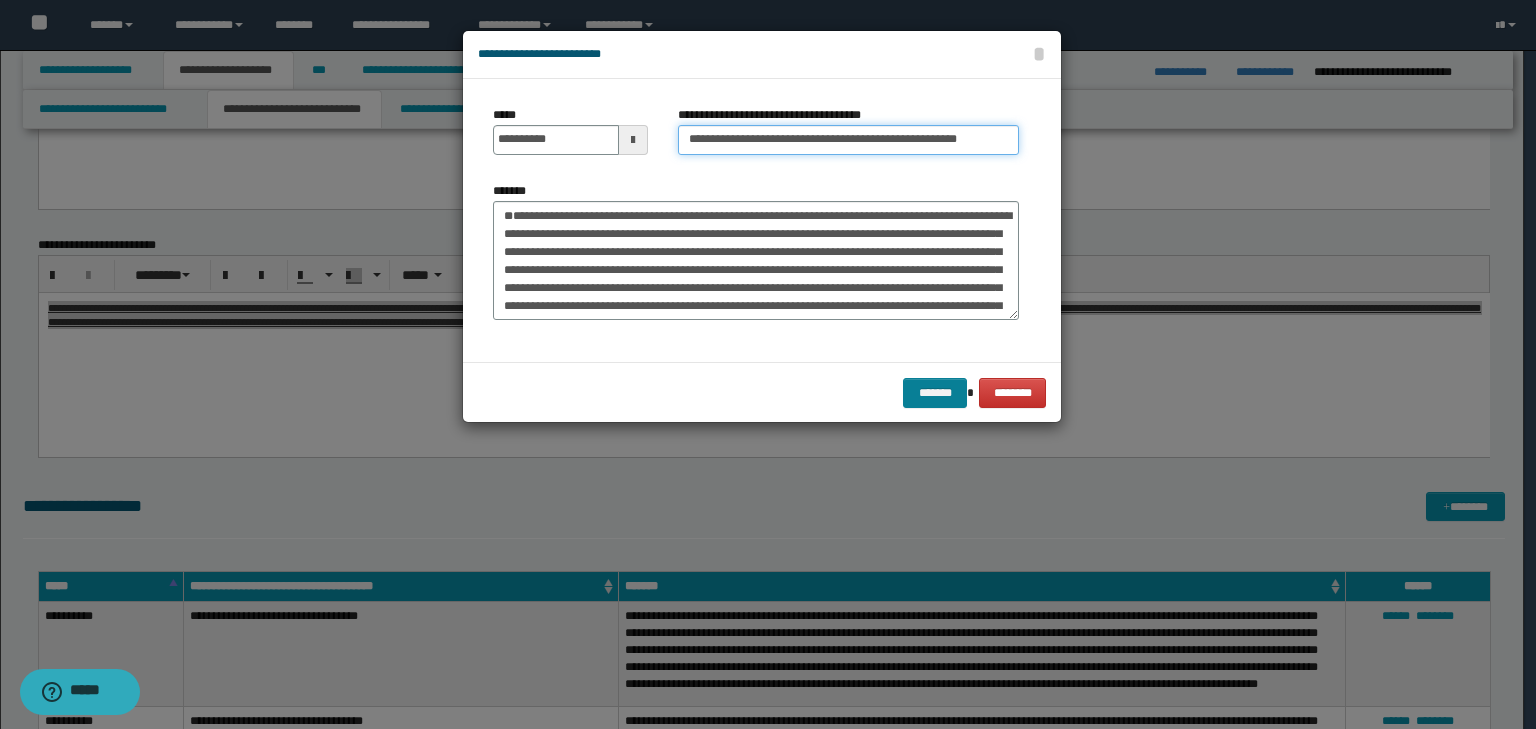 type on "**********" 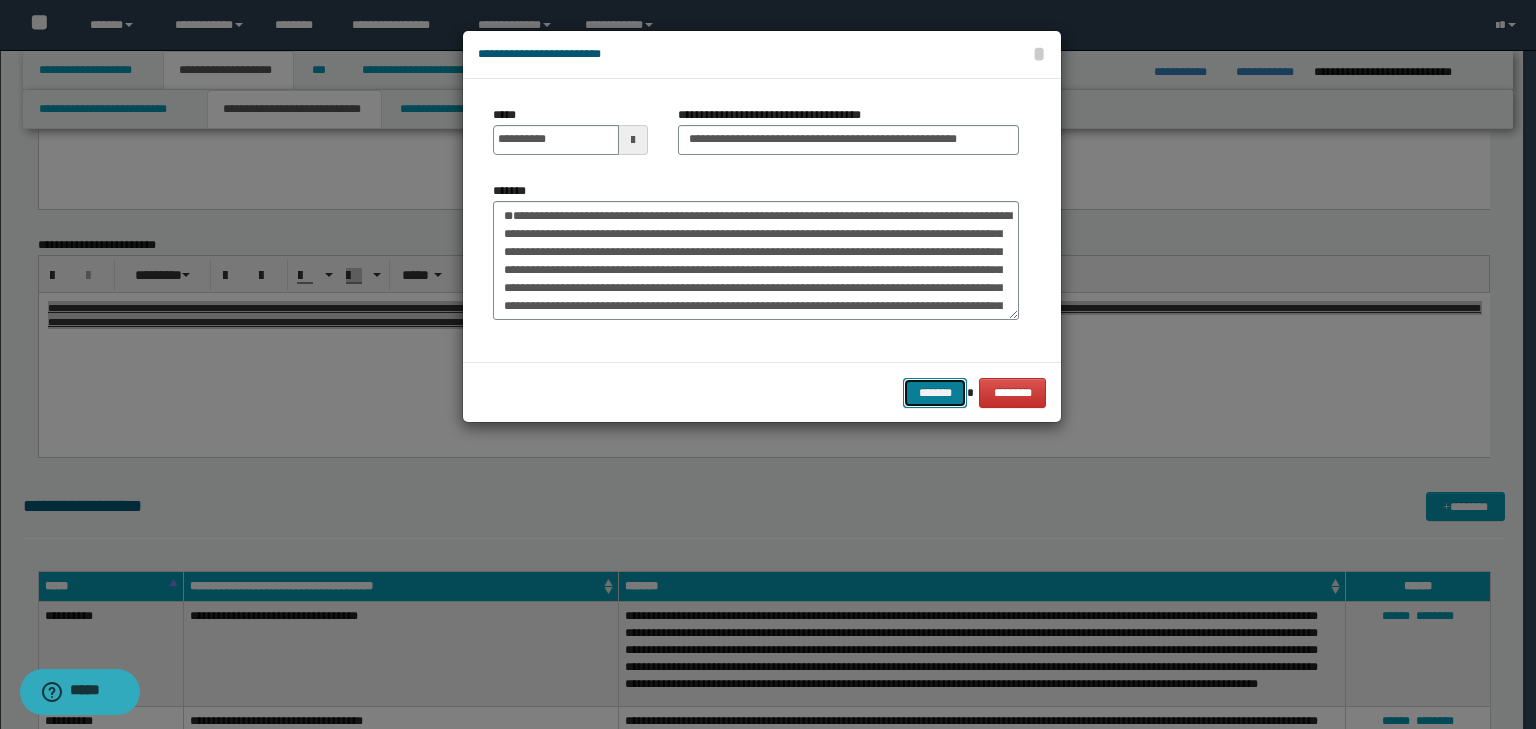click on "*******" at bounding box center (935, 393) 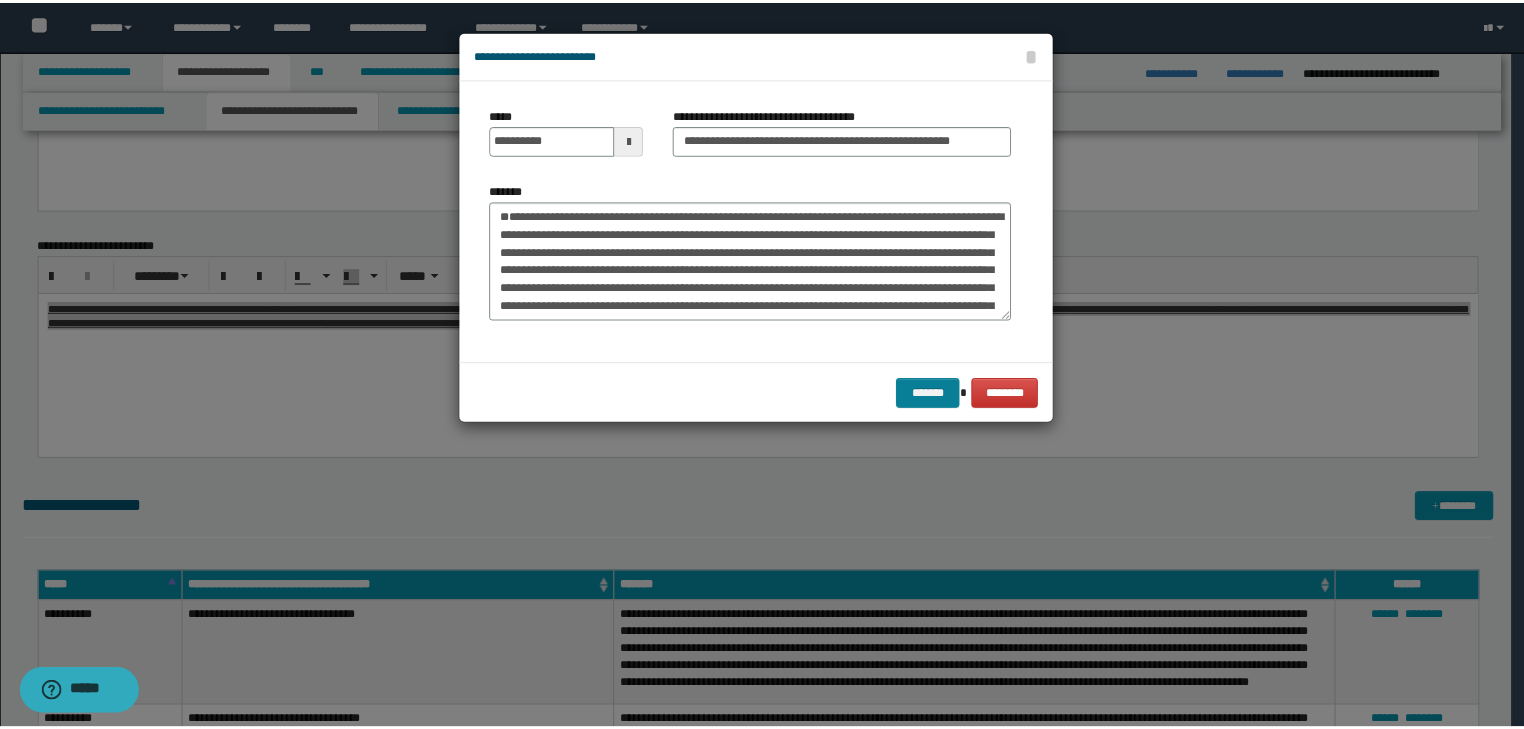 scroll, scrollTop: 0, scrollLeft: 0, axis: both 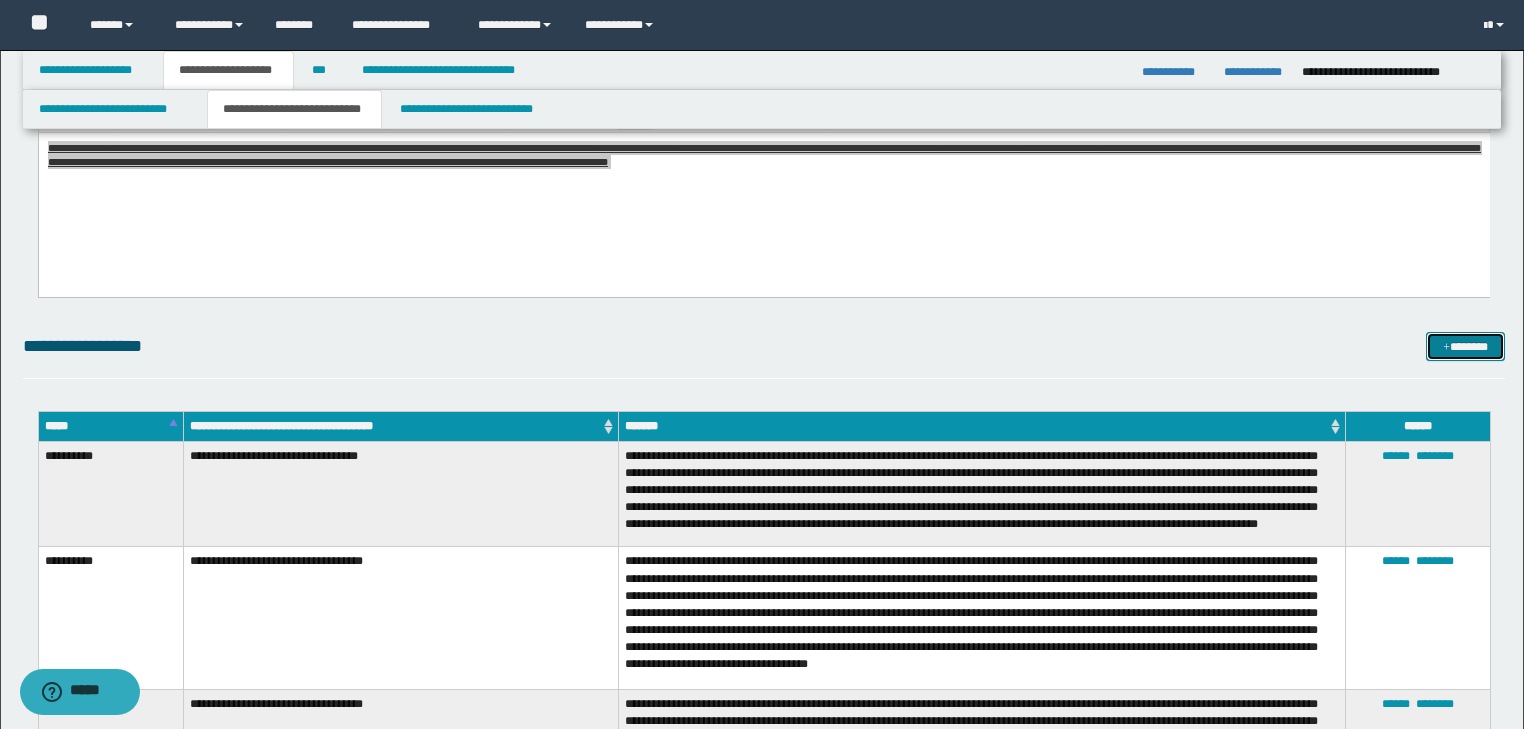 click on "*******" at bounding box center (1465, 347) 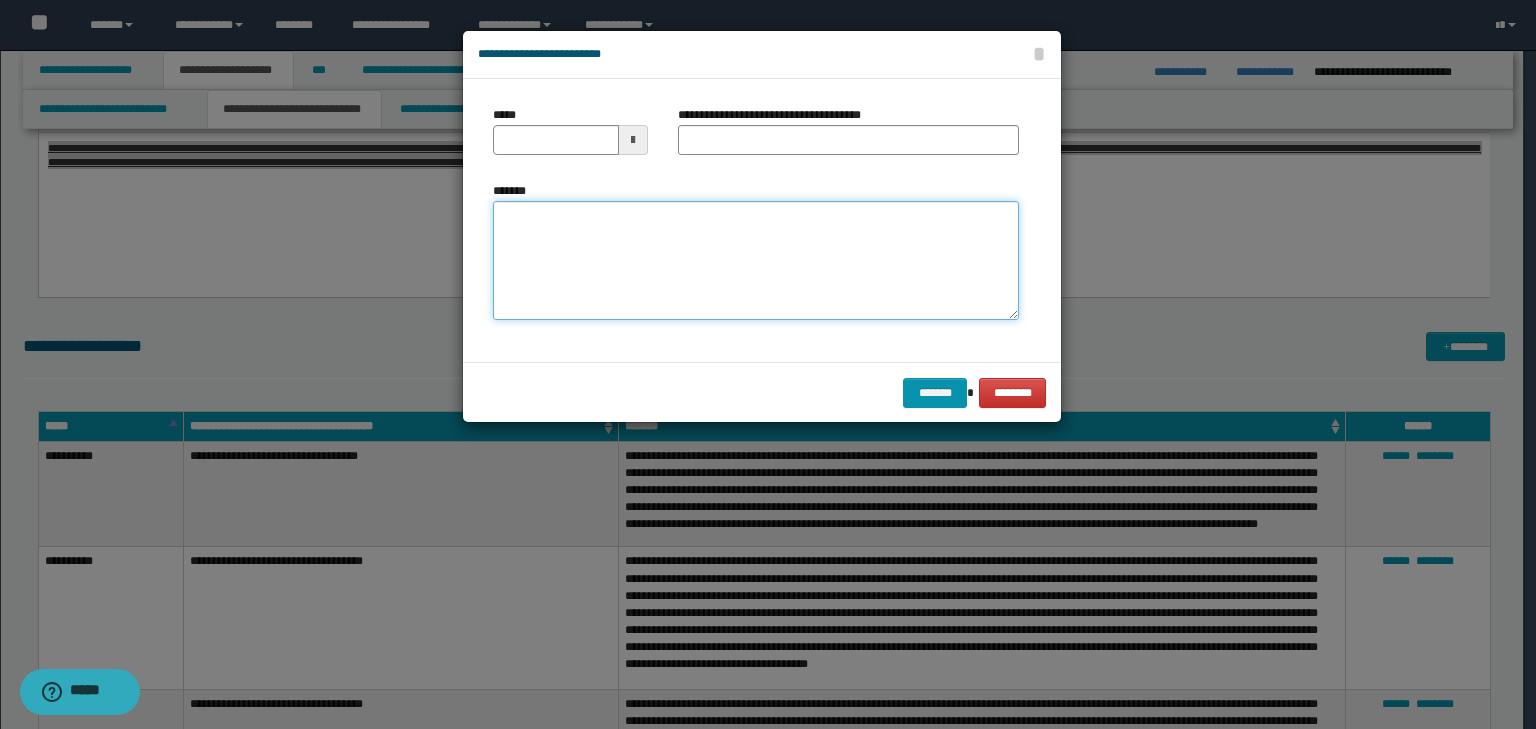 click on "*******" at bounding box center (756, 261) 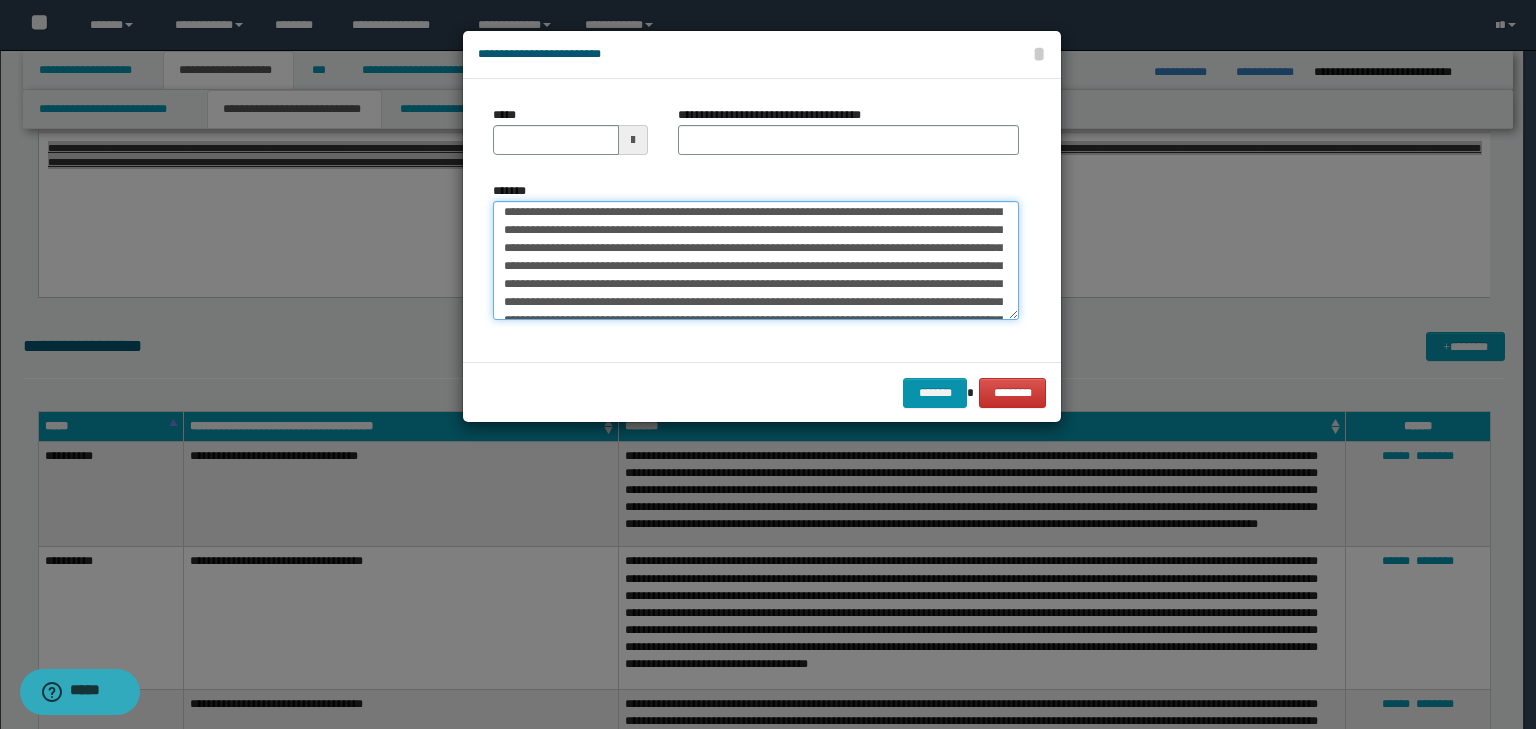 scroll, scrollTop: 0, scrollLeft: 0, axis: both 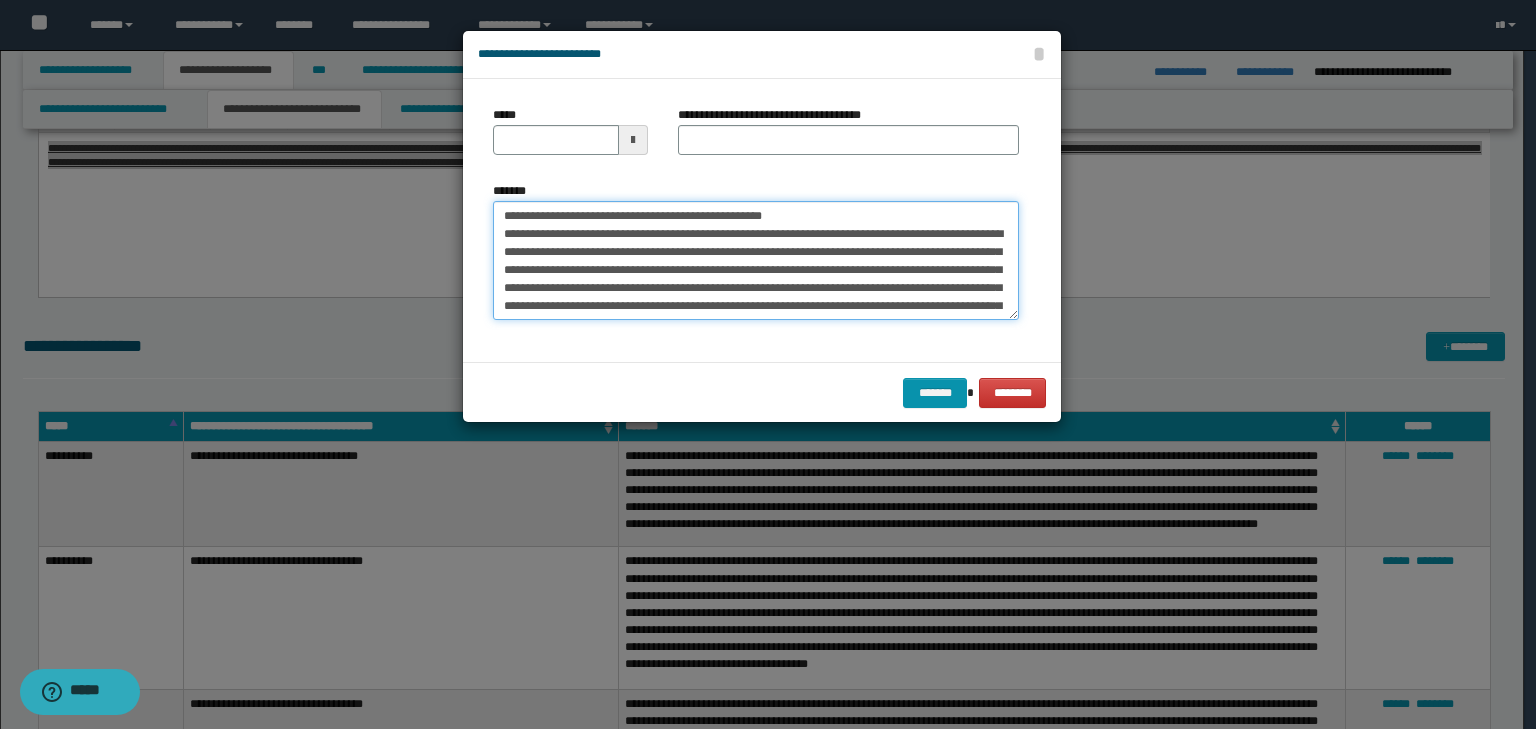 drag, startPoint x: 564, startPoint y: 210, endPoint x: 424, endPoint y: 190, distance: 141.42136 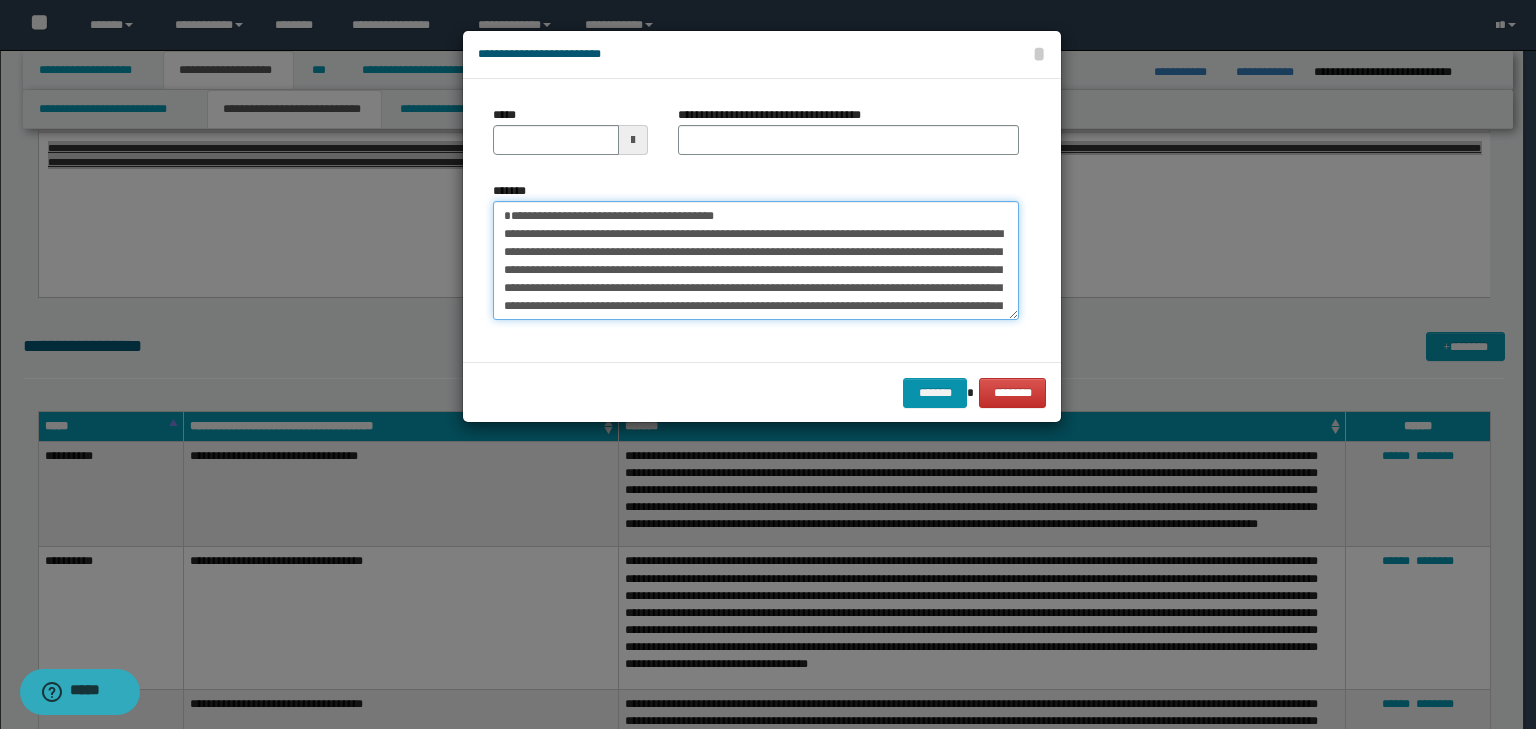 type 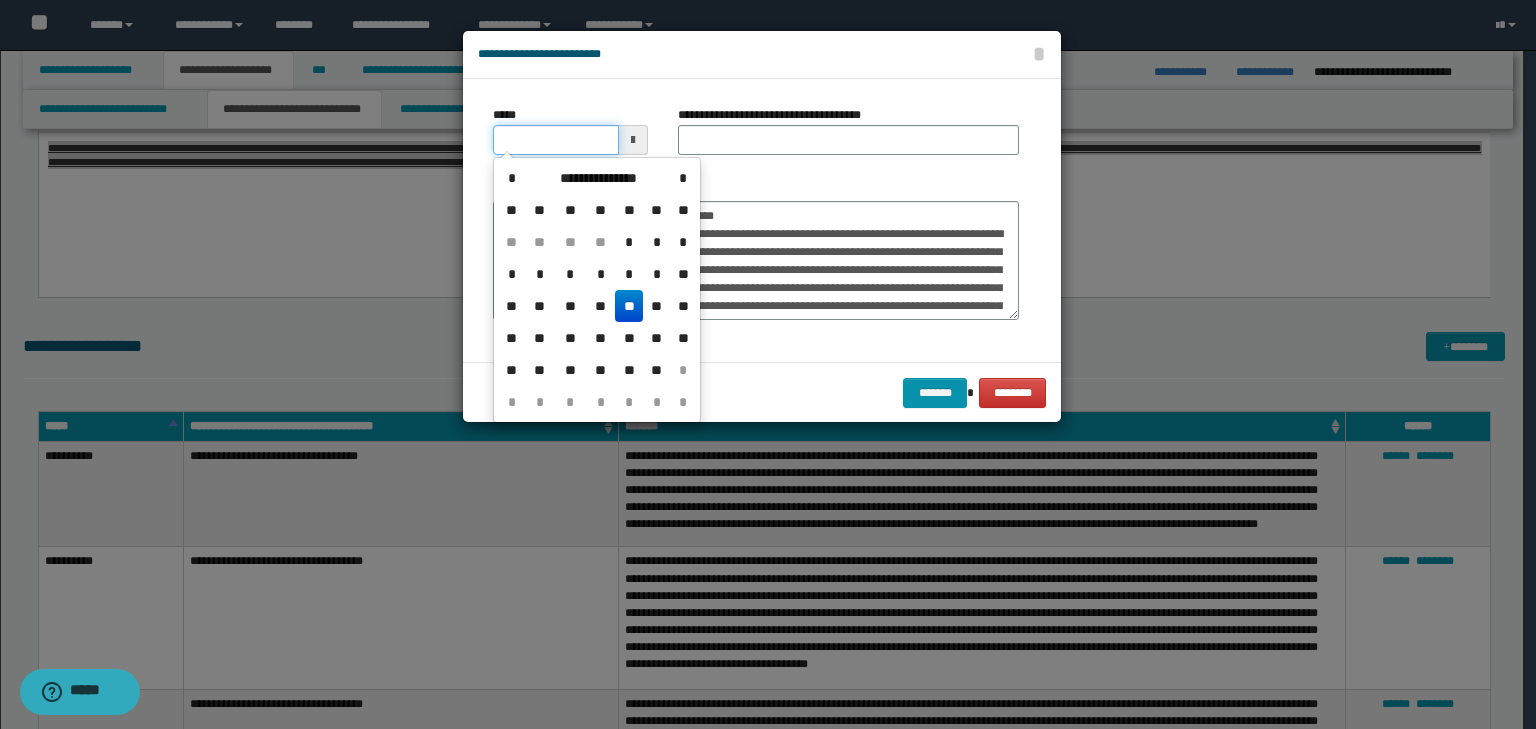 click on "*****" at bounding box center (556, 140) 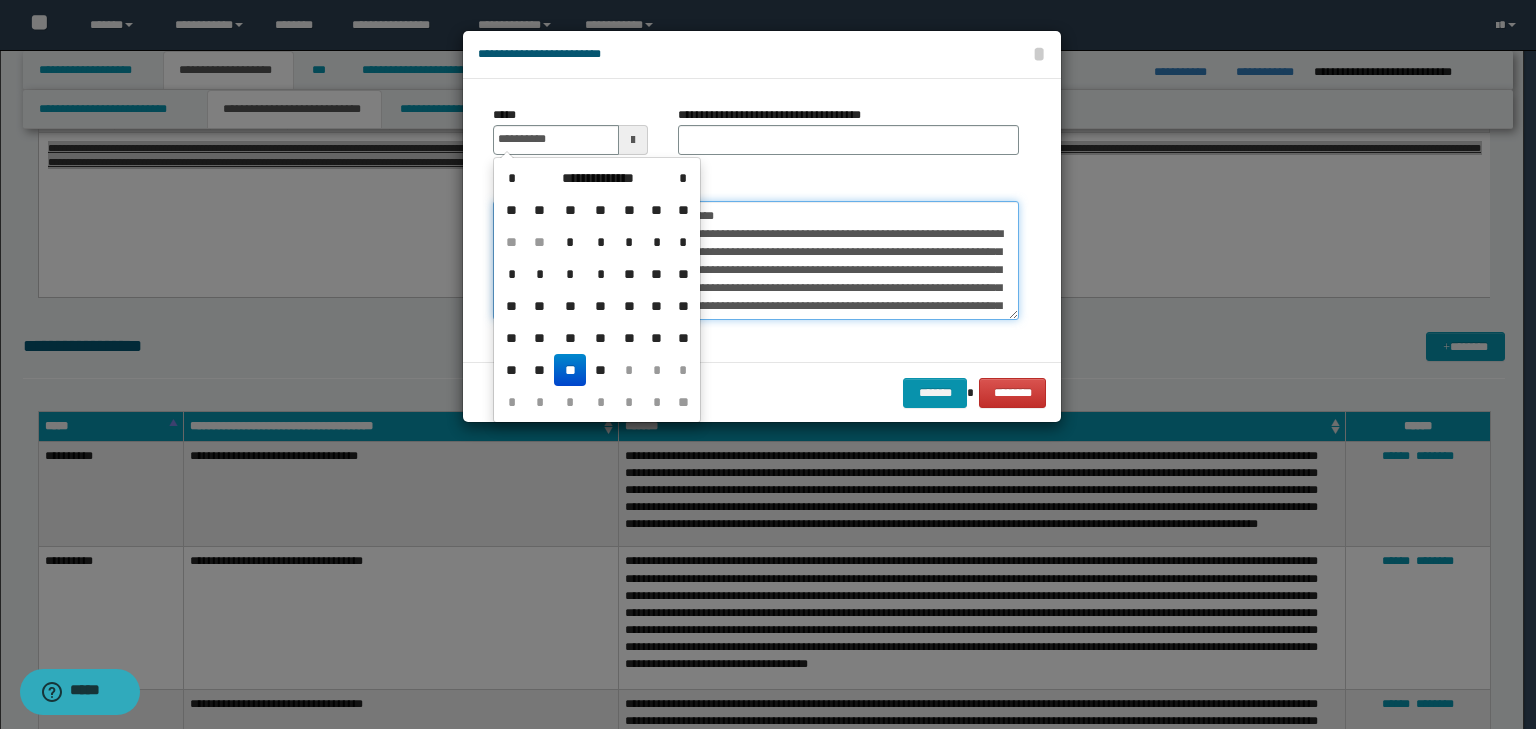 type on "**********" 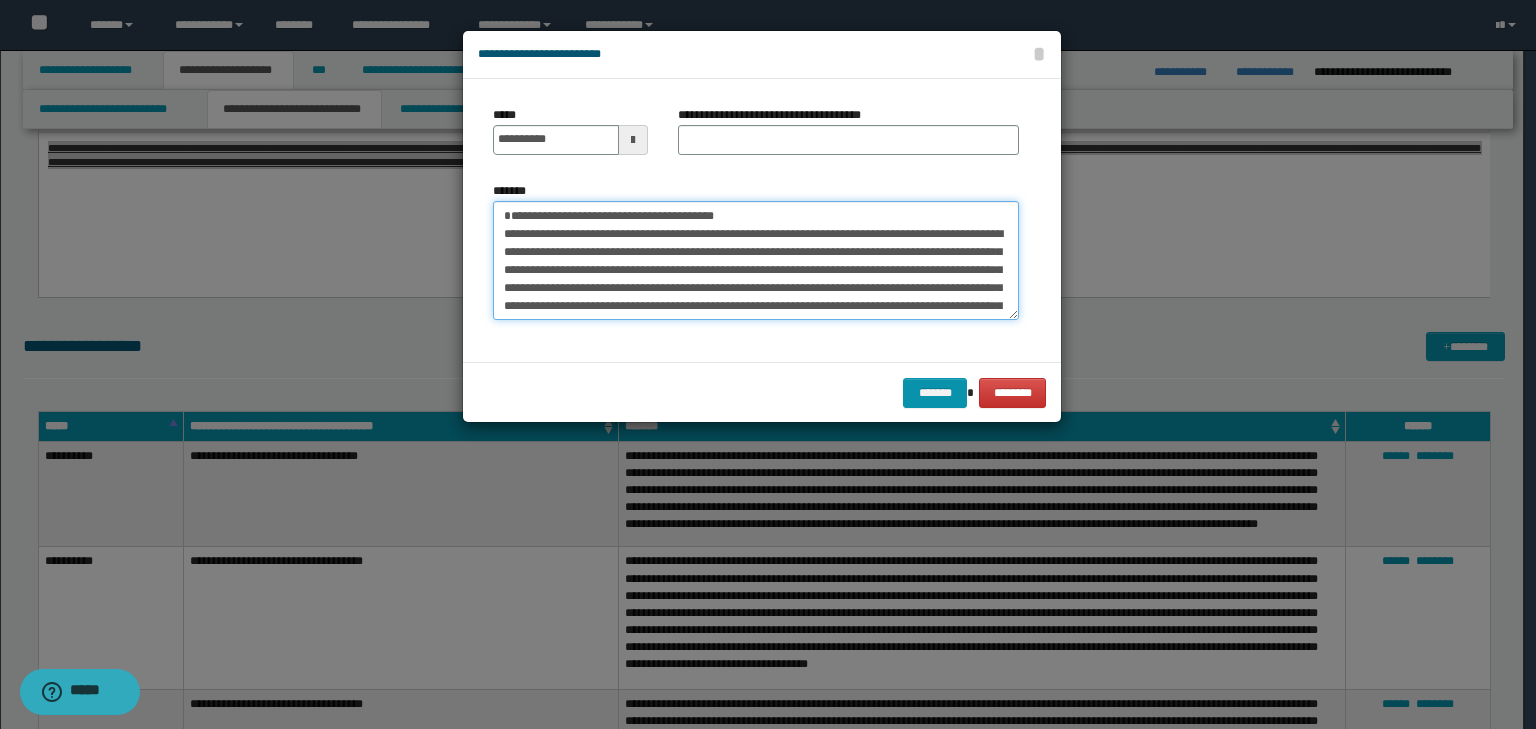 drag, startPoint x: 785, startPoint y: 207, endPoint x: 283, endPoint y: 167, distance: 503.5911 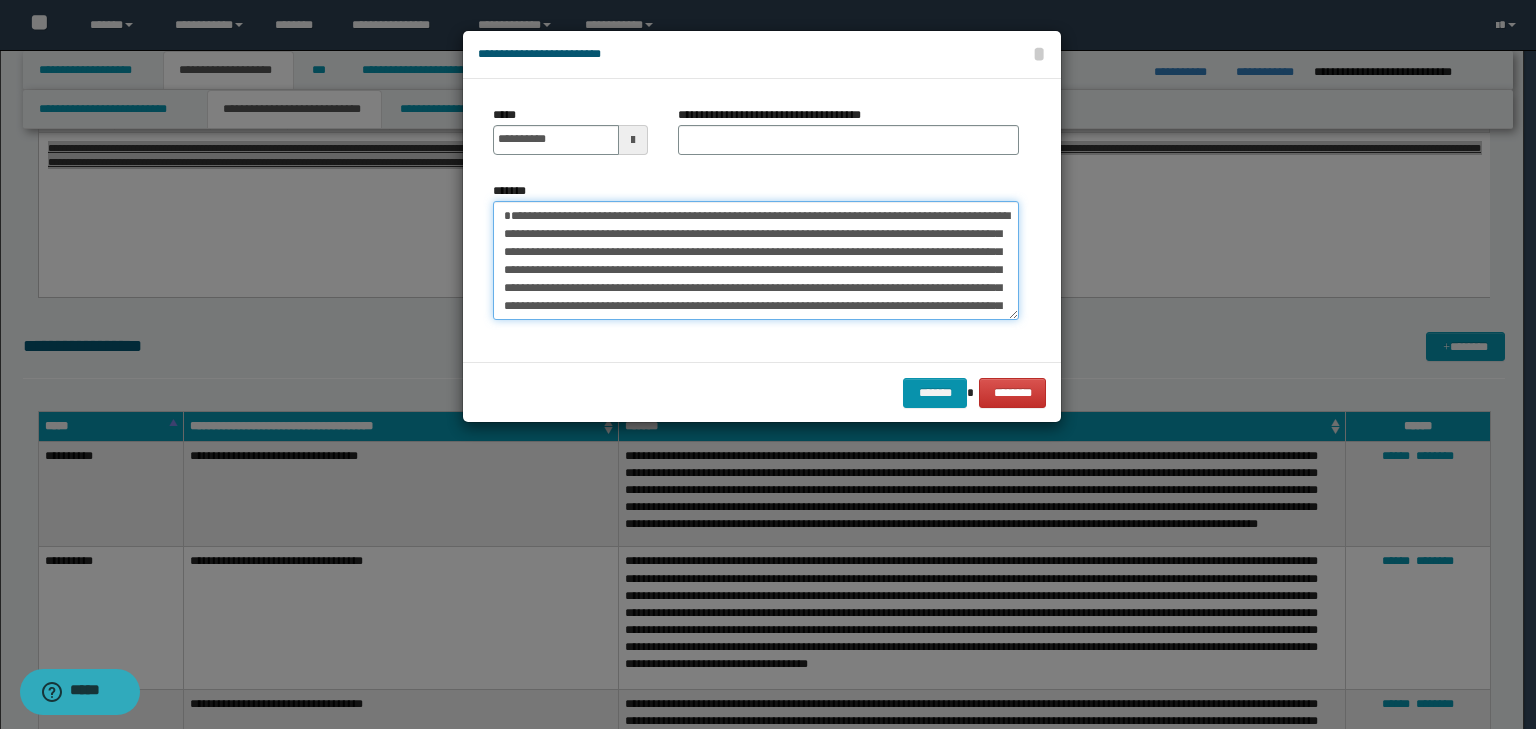 type on "**********" 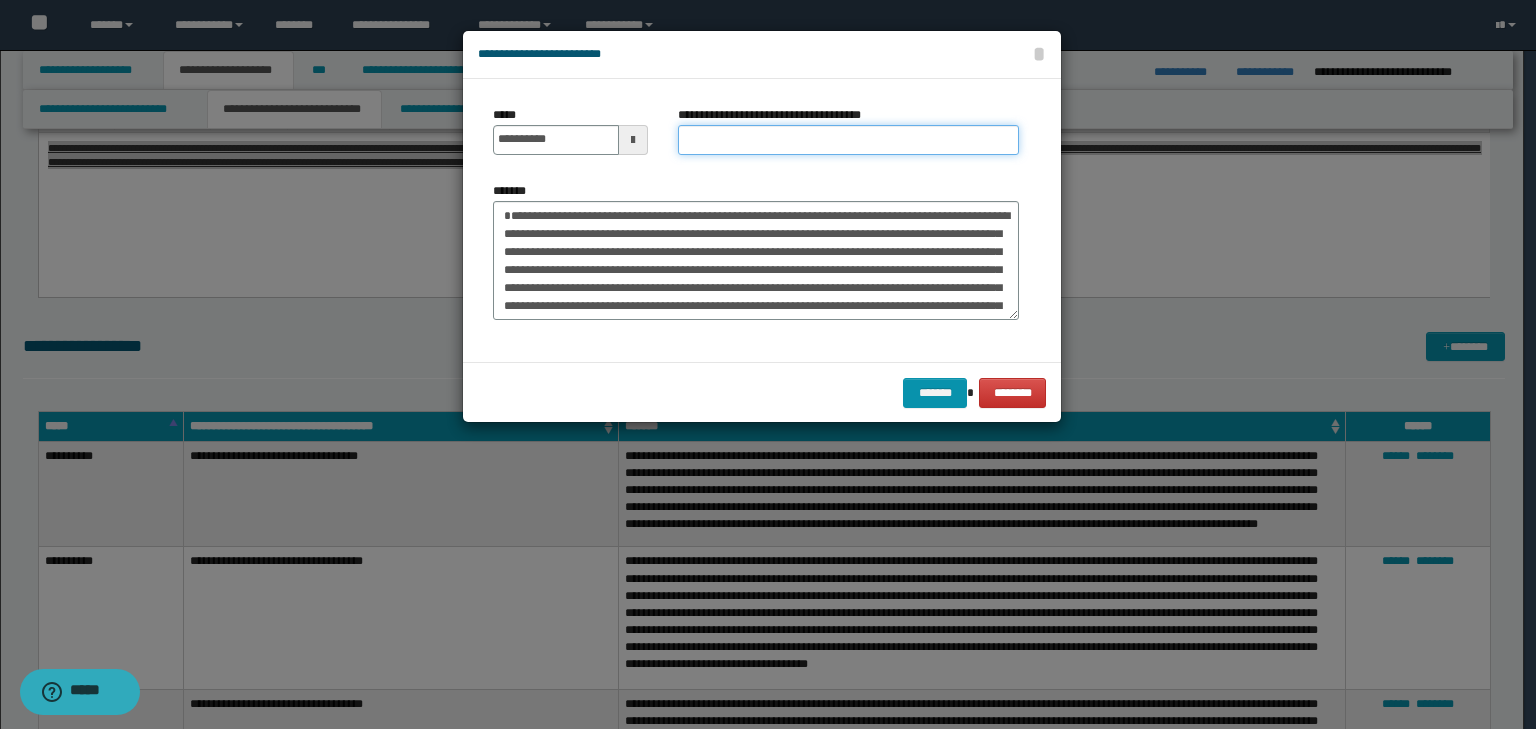 click on "**********" at bounding box center (848, 140) 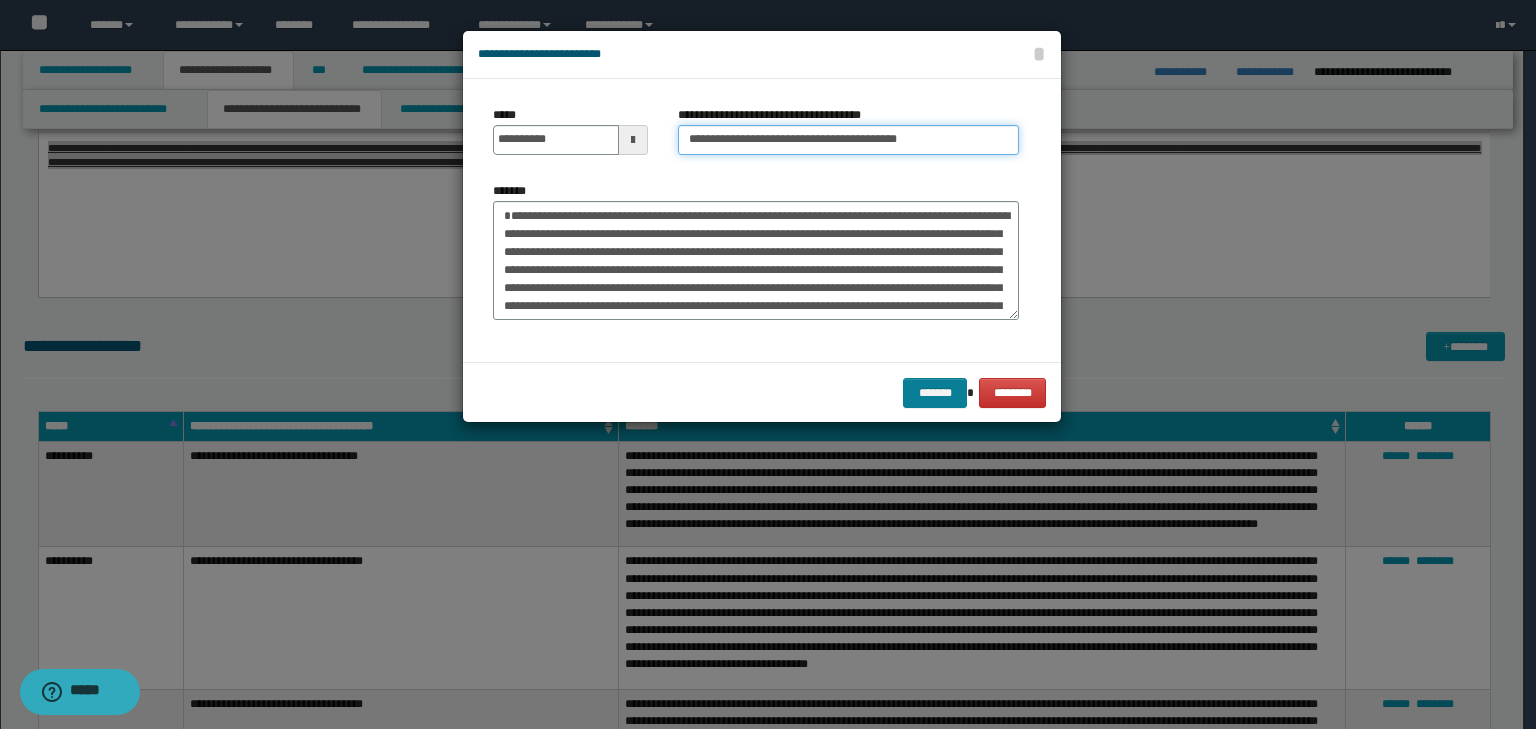 type on "**********" 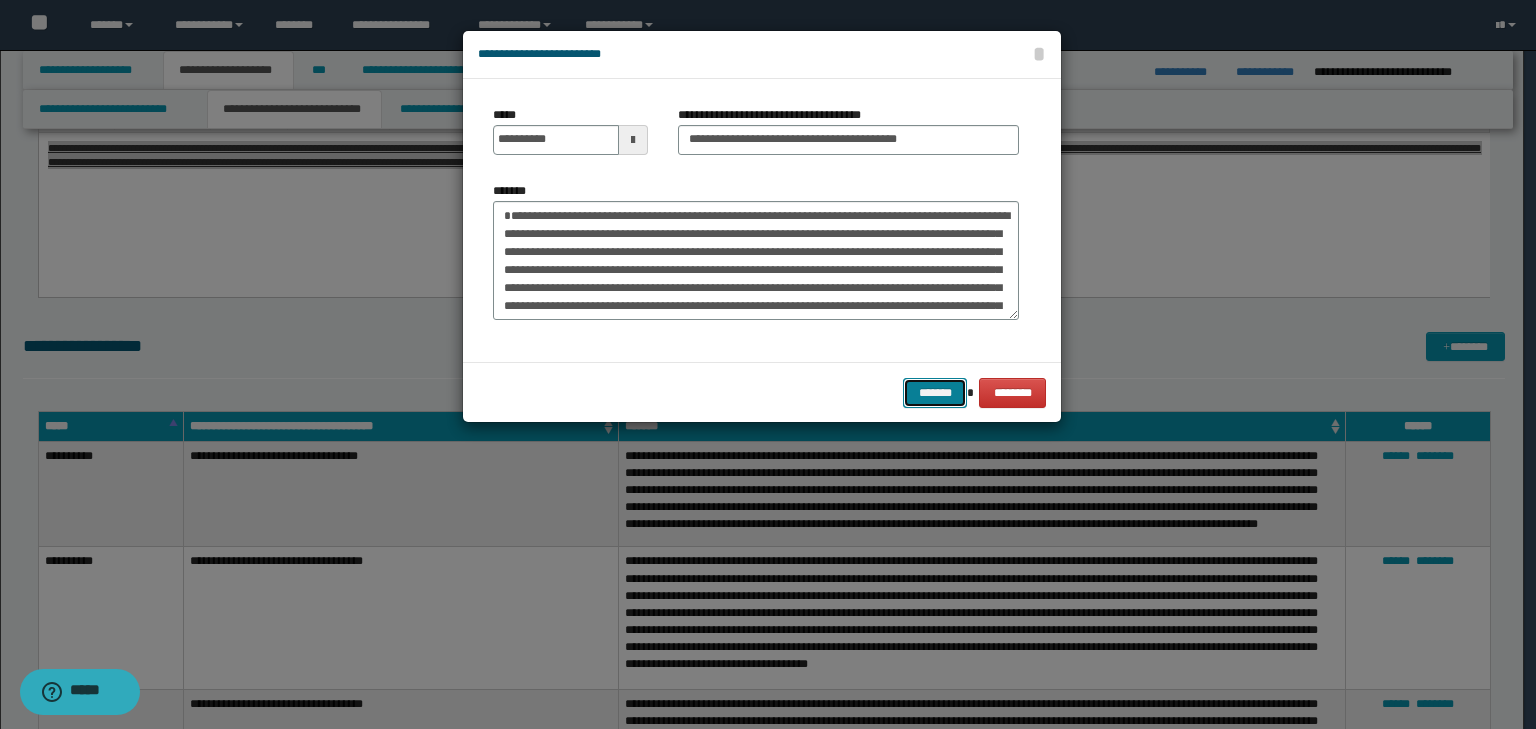 click on "*******" at bounding box center (935, 393) 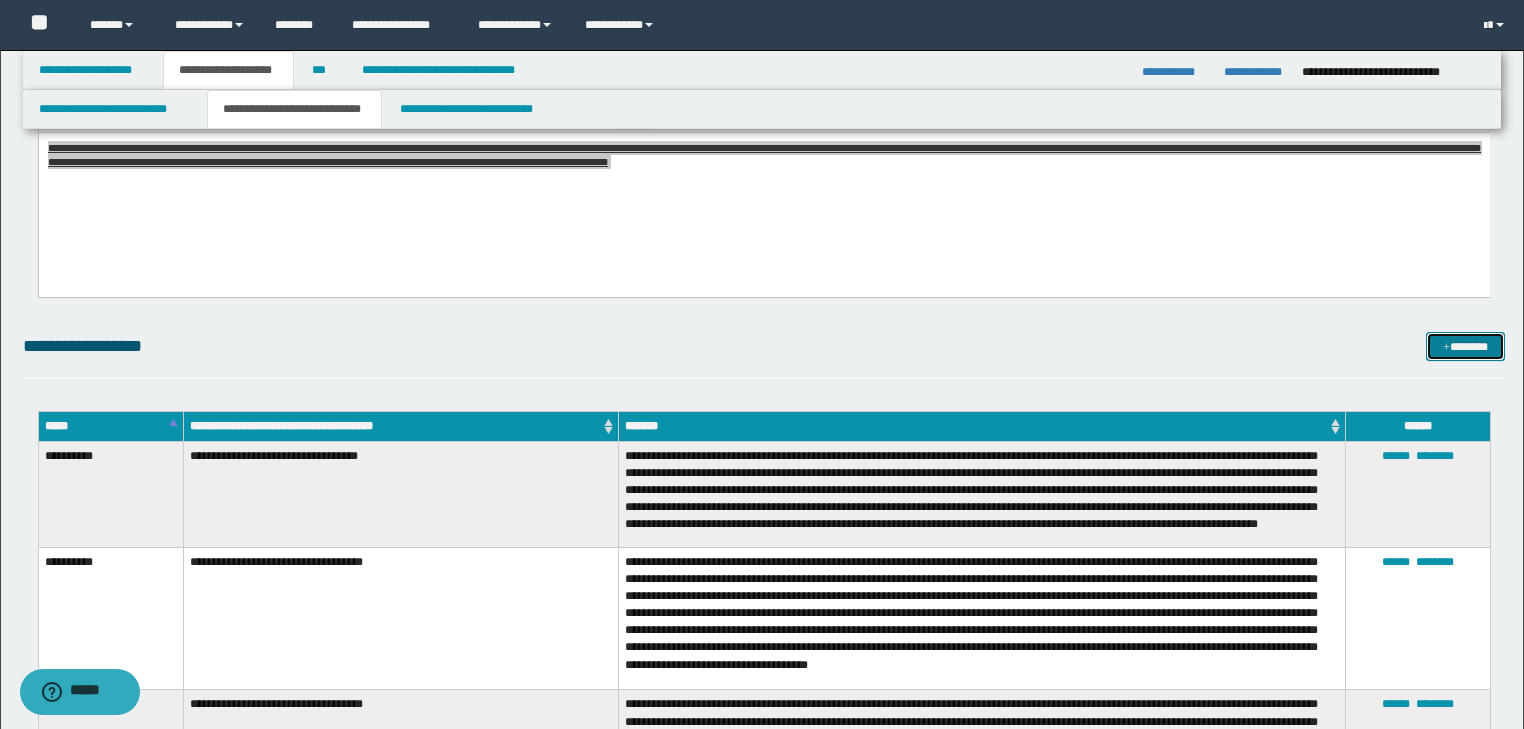 click on "*******" at bounding box center (1465, 347) 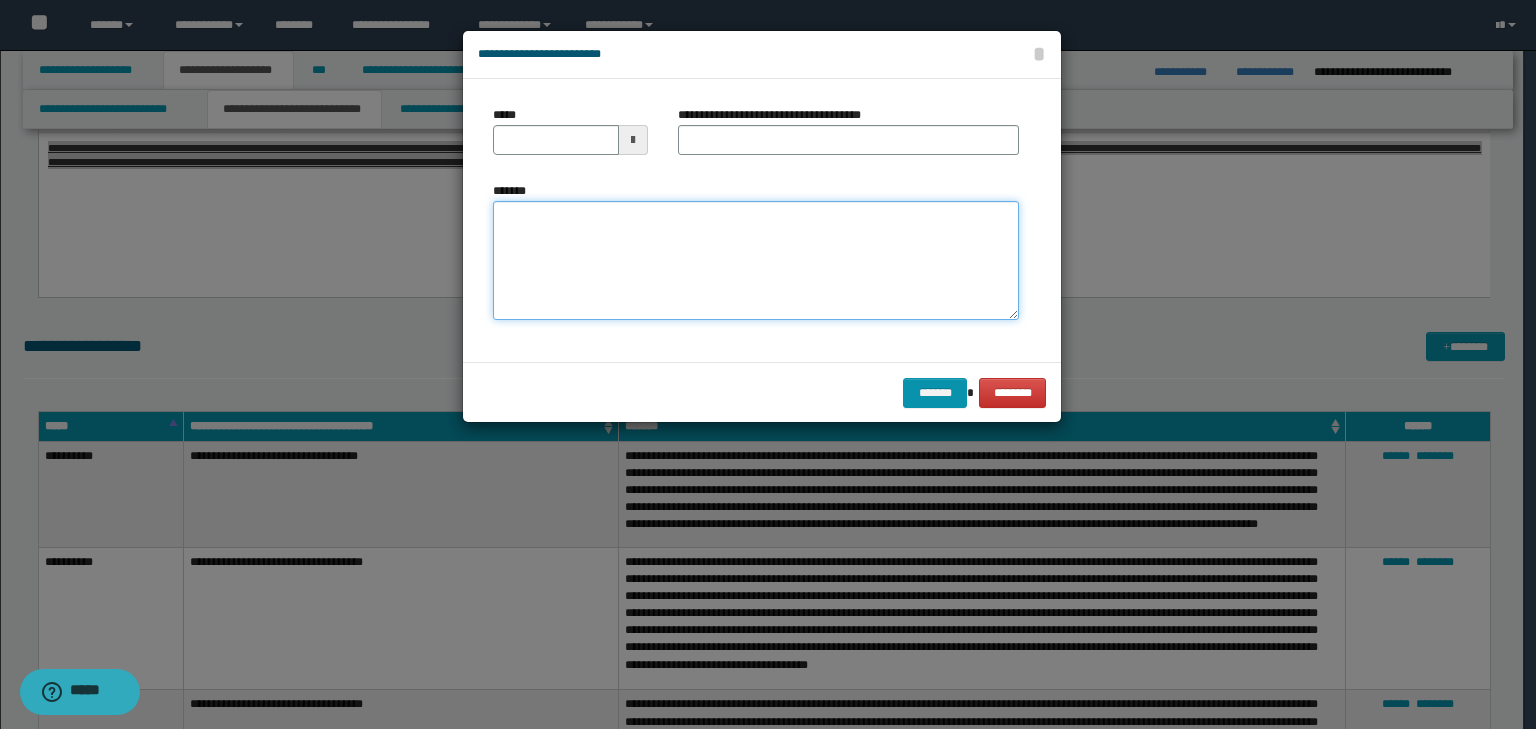 click on "*******" at bounding box center (756, 261) 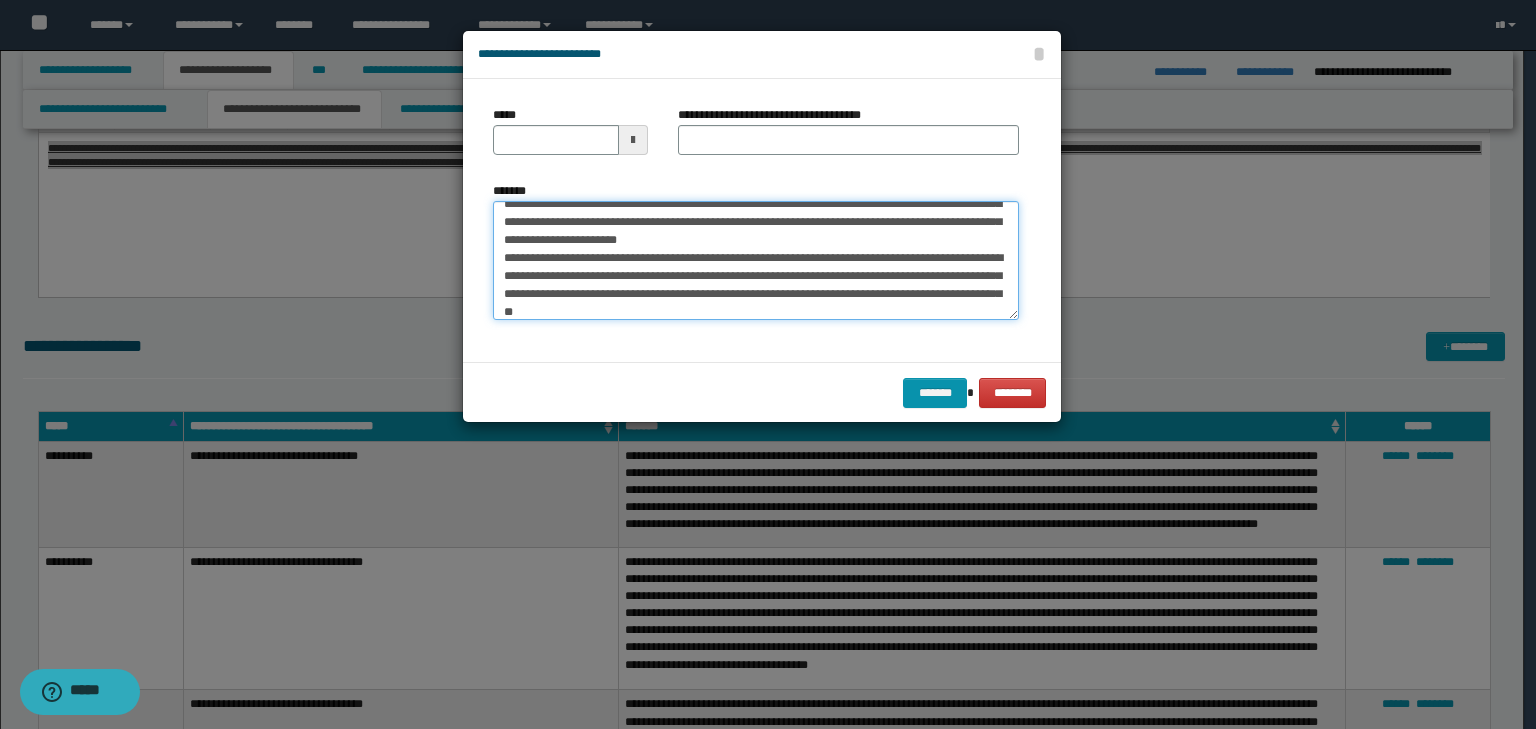 scroll, scrollTop: 0, scrollLeft: 0, axis: both 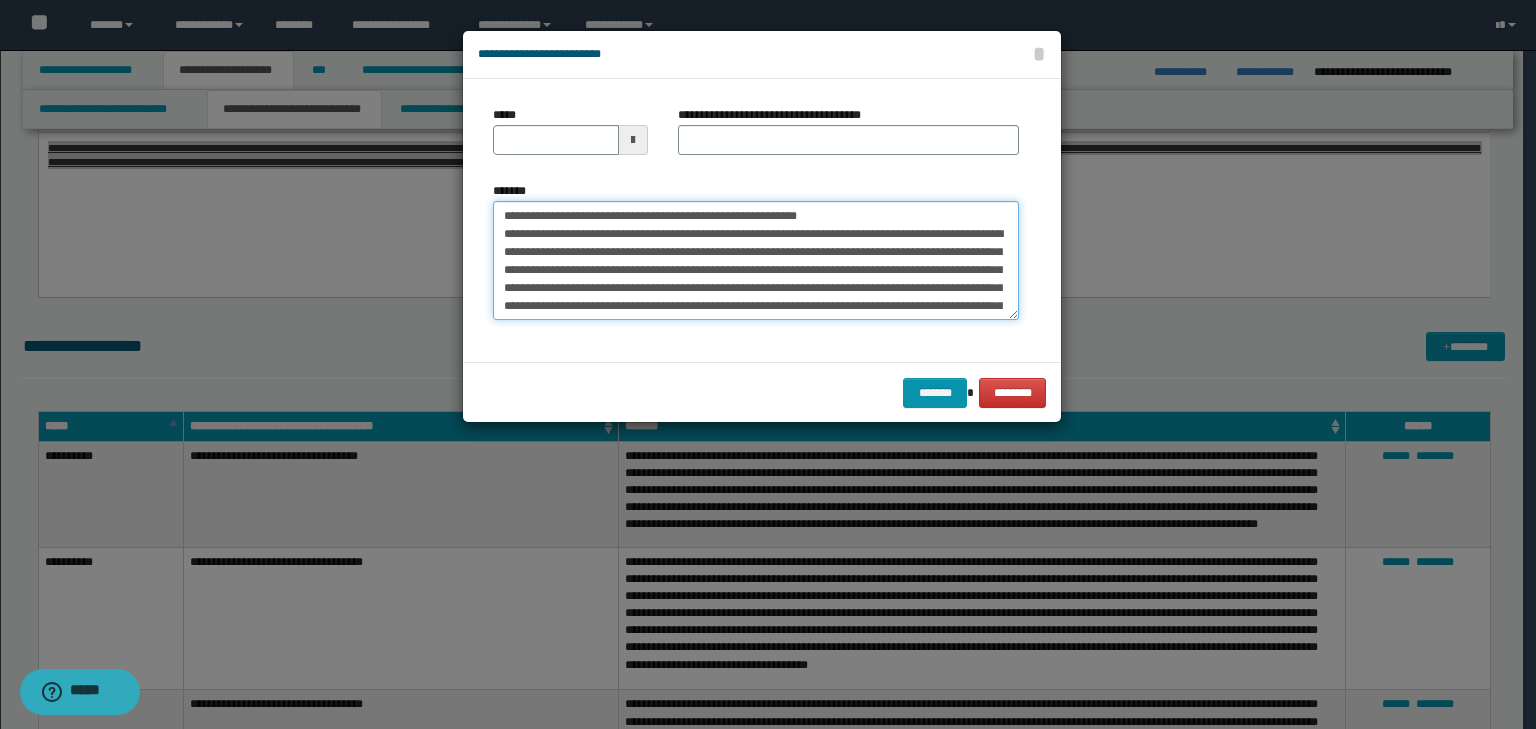 drag, startPoint x: 564, startPoint y: 215, endPoint x: 457, endPoint y: 200, distance: 108.04629 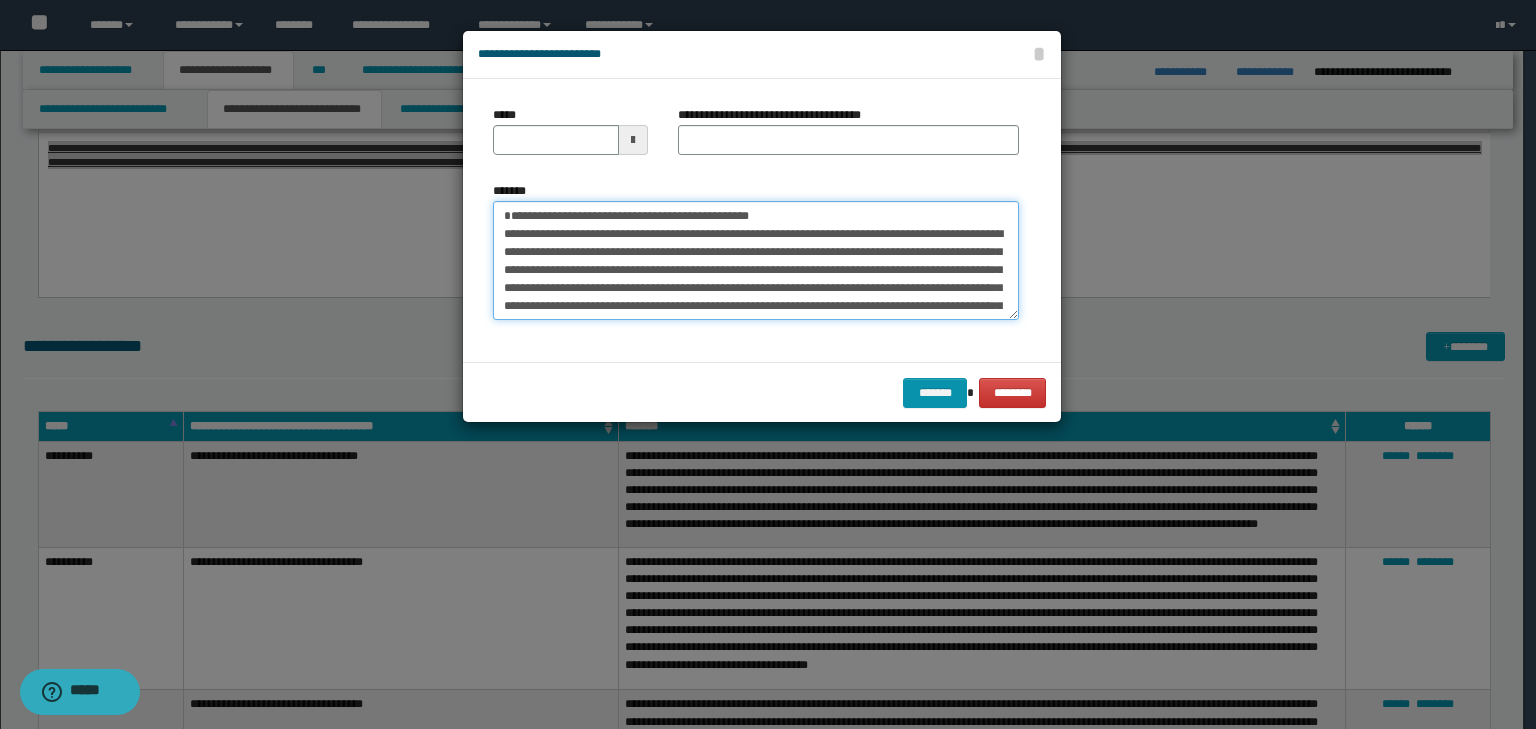 type 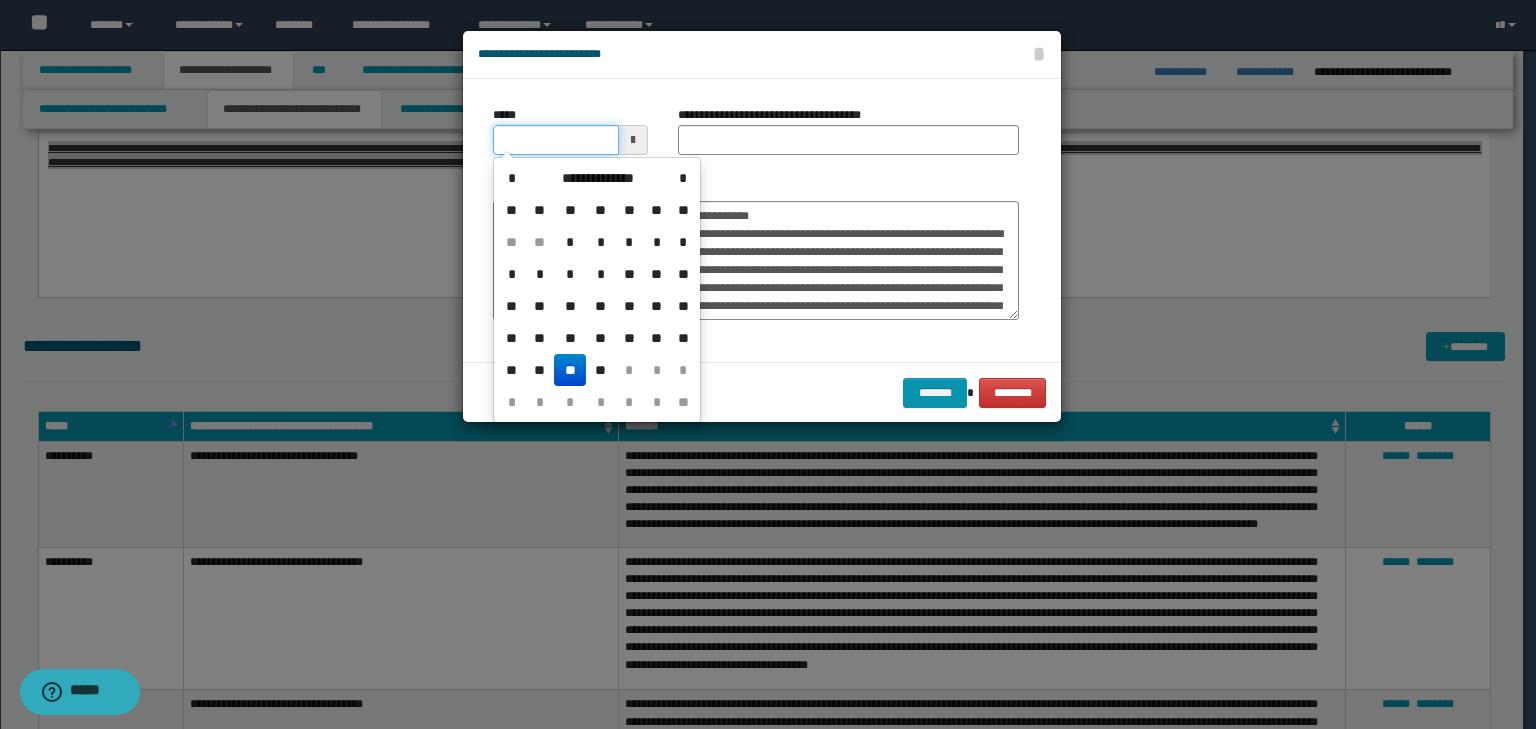 click on "*****" at bounding box center (556, 140) 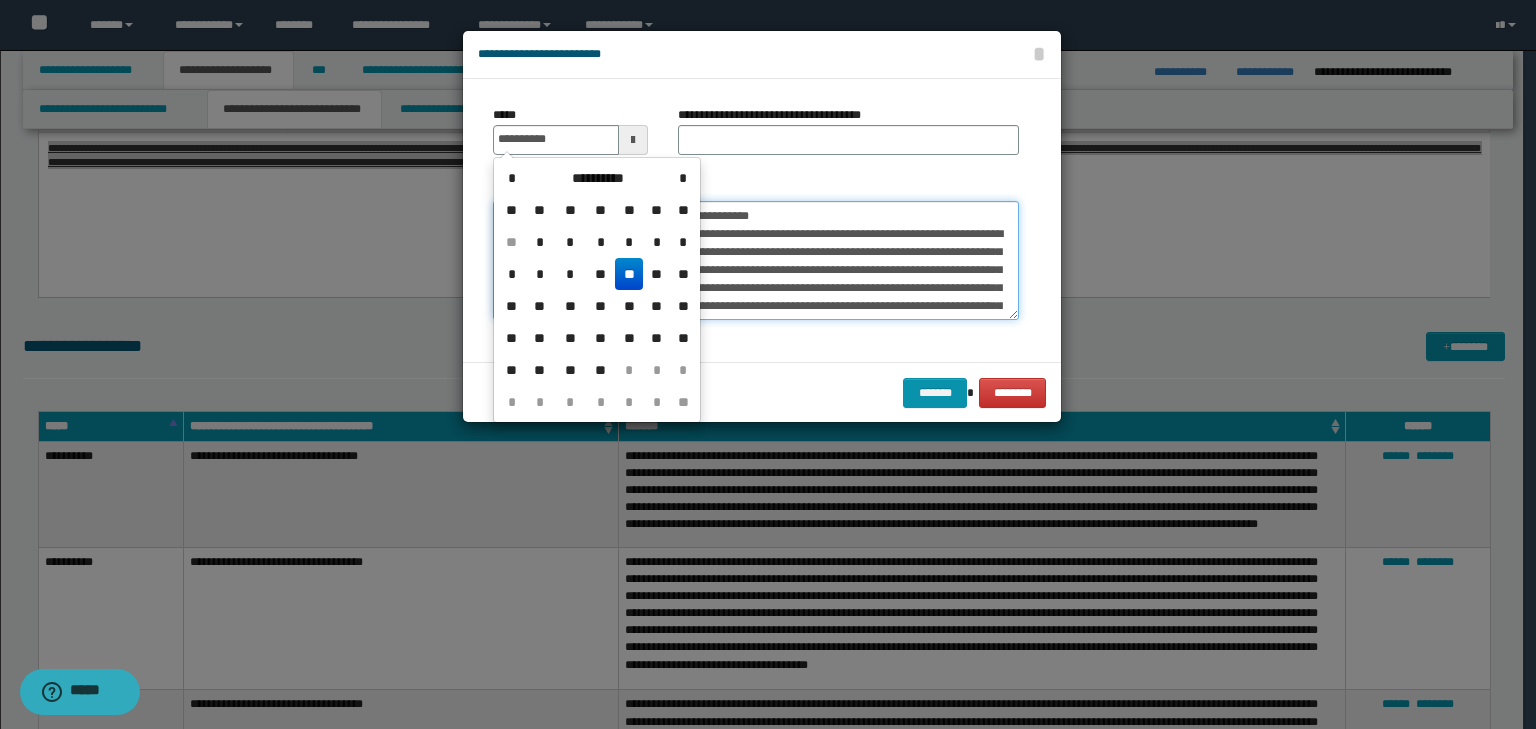 type on "**********" 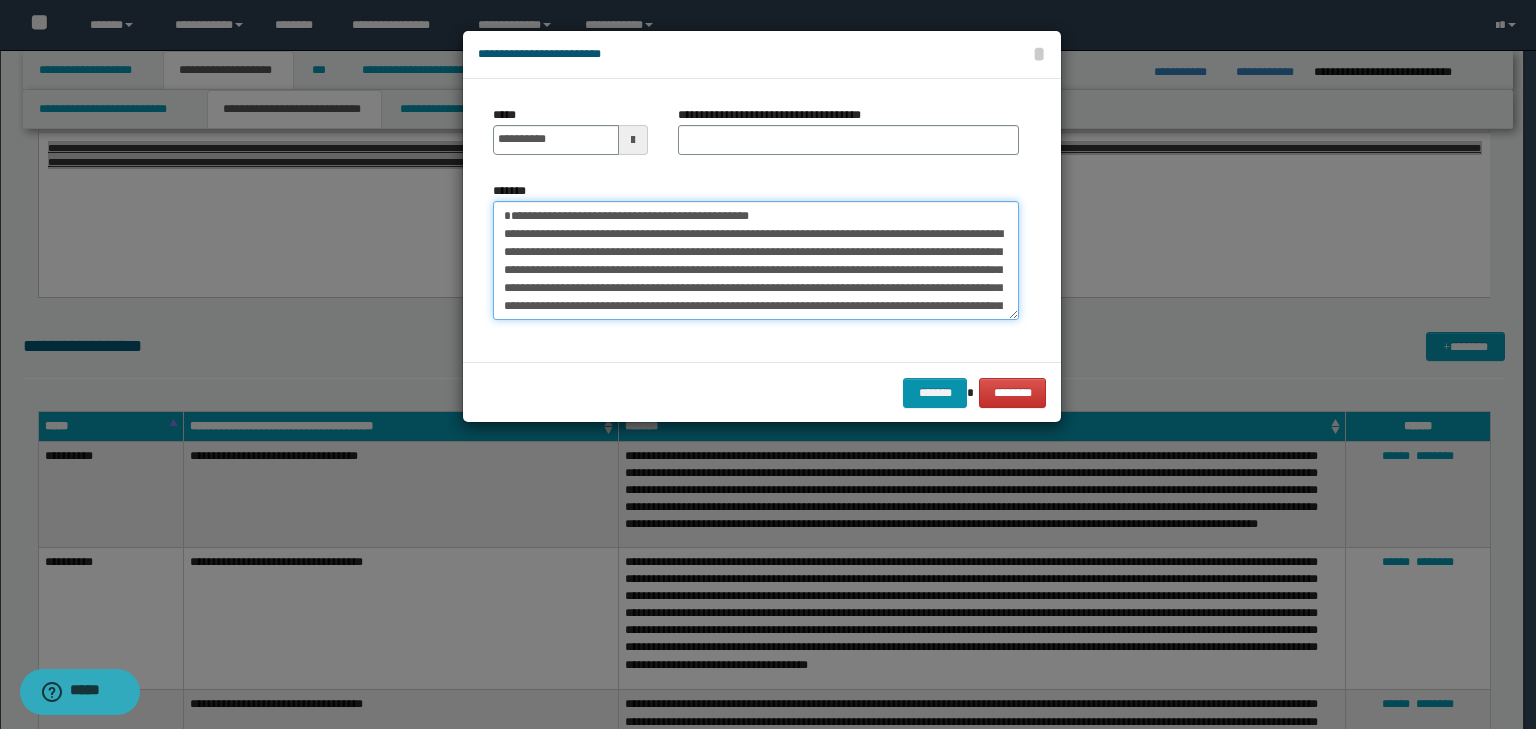 drag, startPoint x: 817, startPoint y: 208, endPoint x: 229, endPoint y: 128, distance: 593.41724 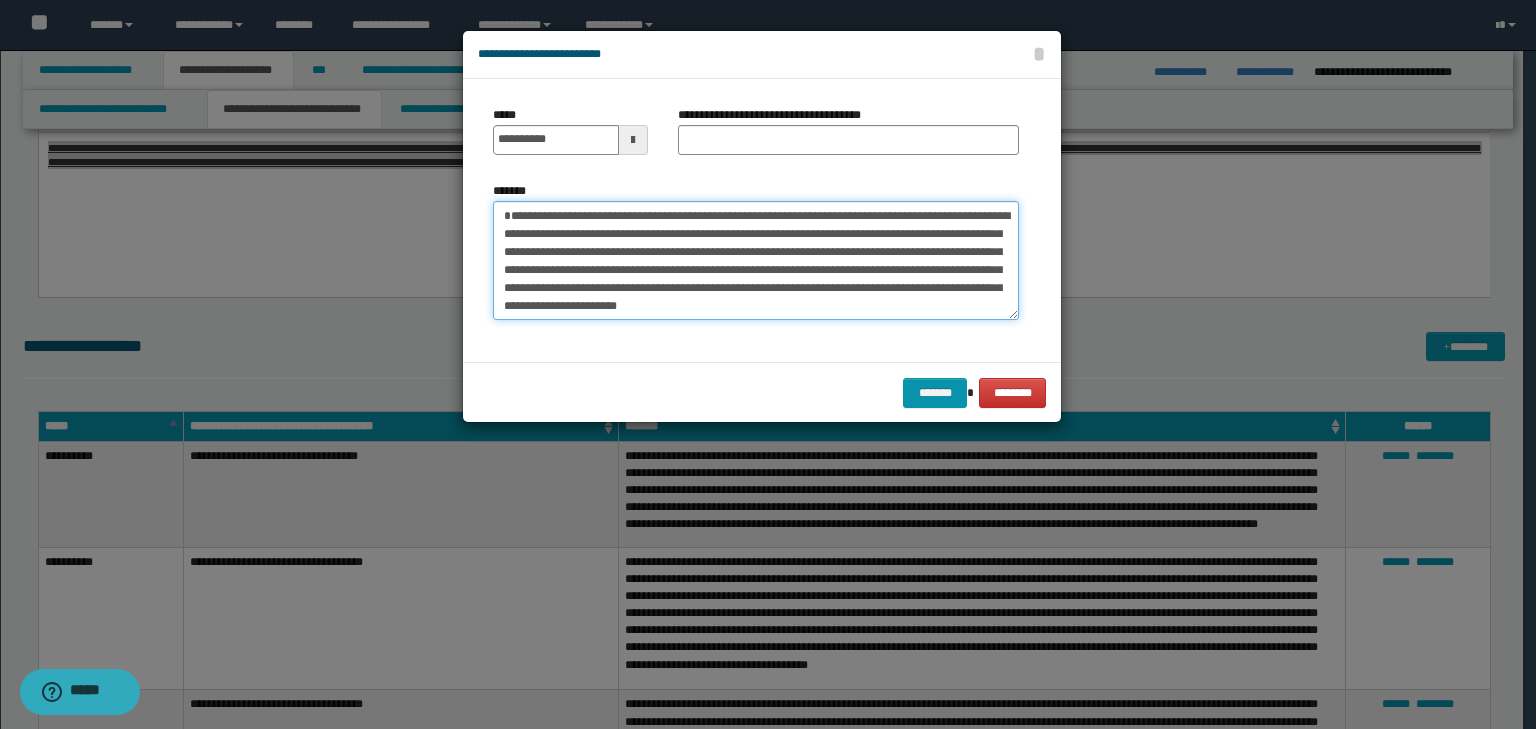 type on "**********" 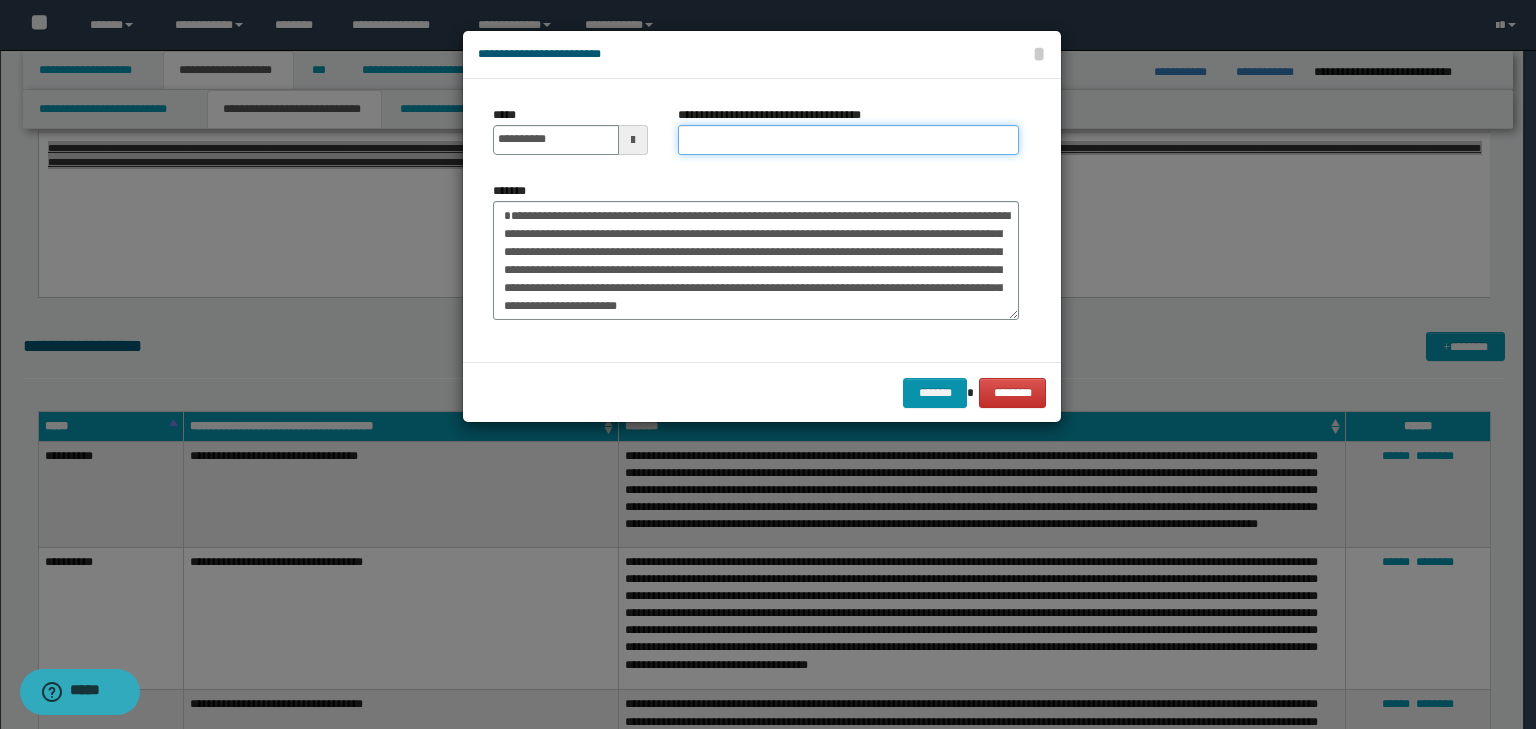 click on "**********" at bounding box center (848, 140) 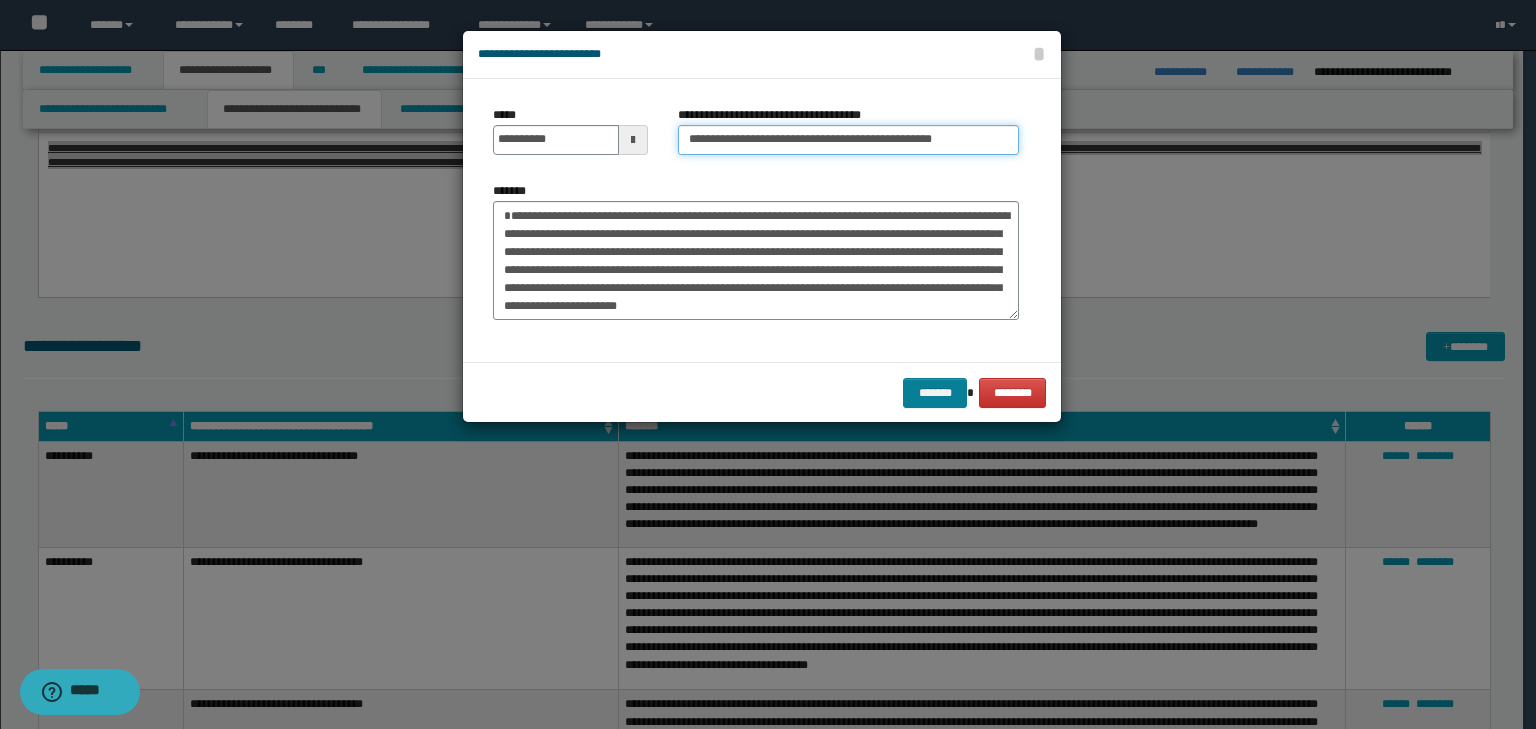 type on "**********" 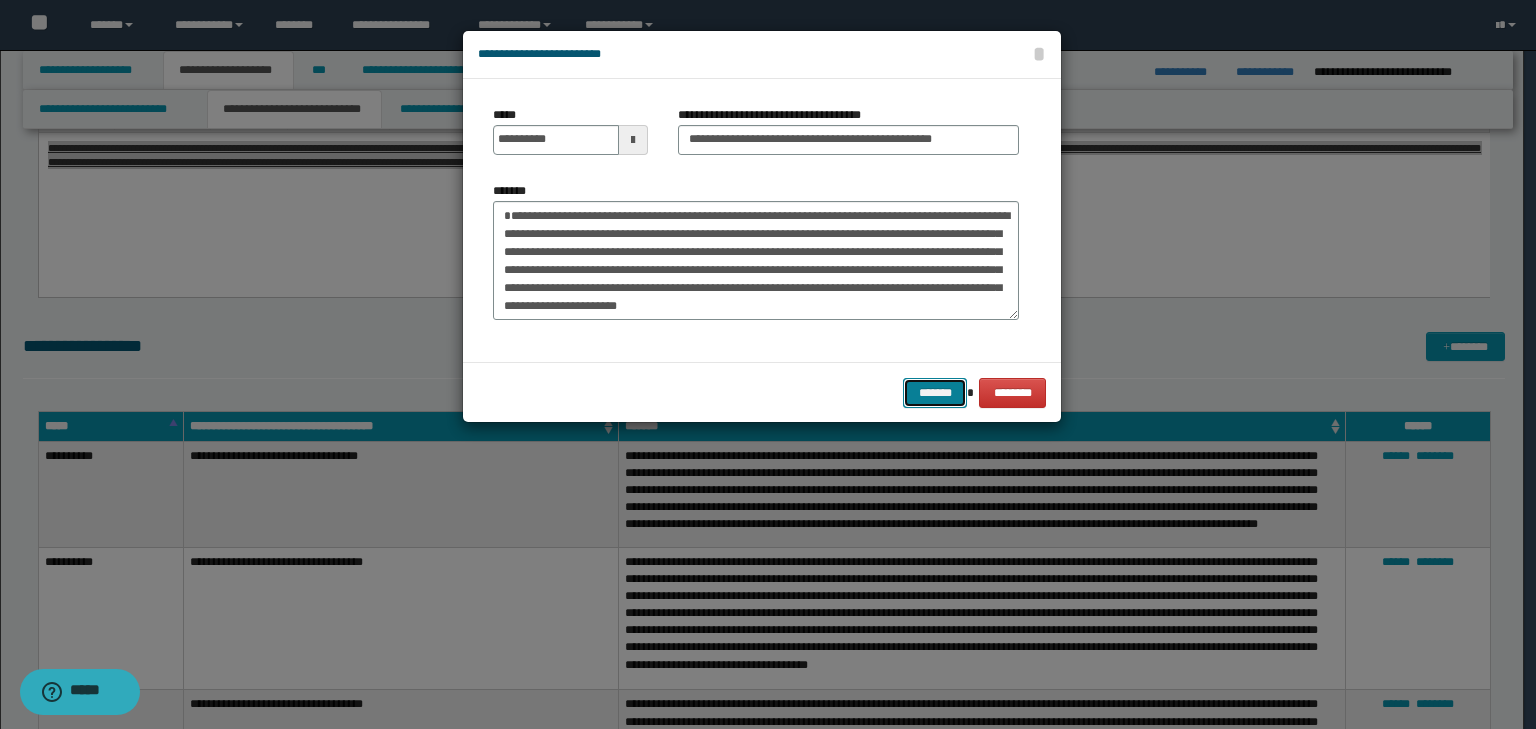 click on "*******" at bounding box center (935, 393) 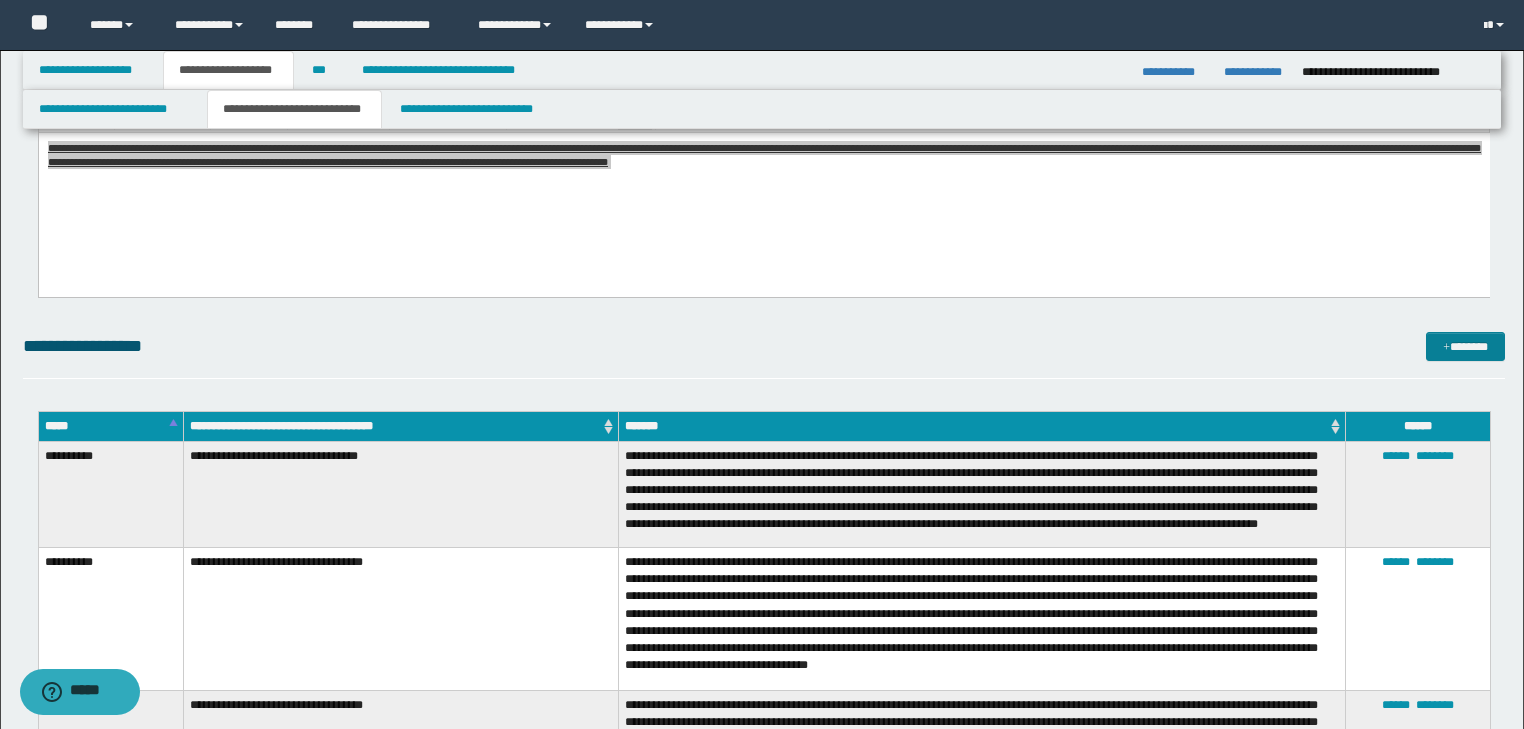 click on "**********" at bounding box center [762, 667] 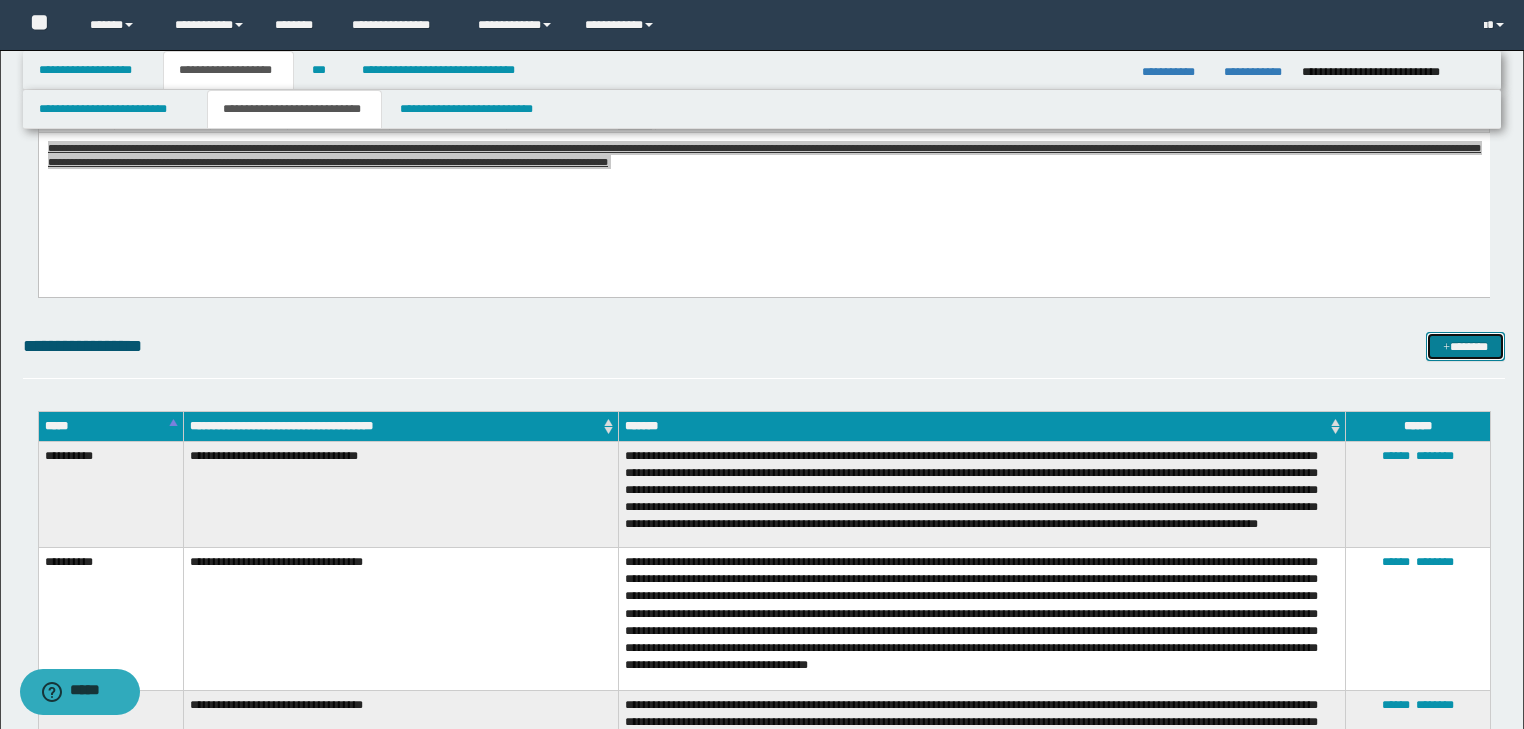 click on "*******" at bounding box center [1465, 347] 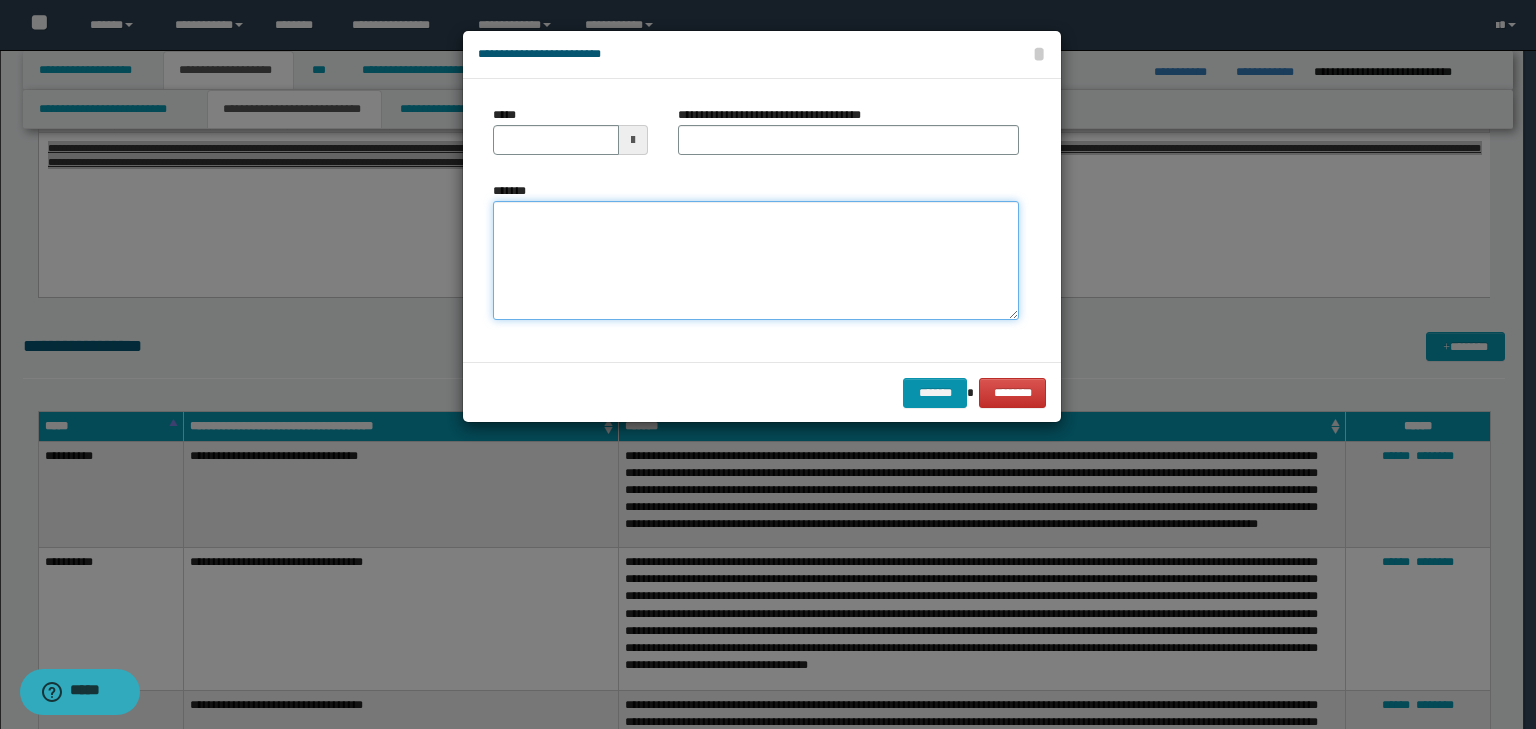 click on "*******" at bounding box center [756, 261] 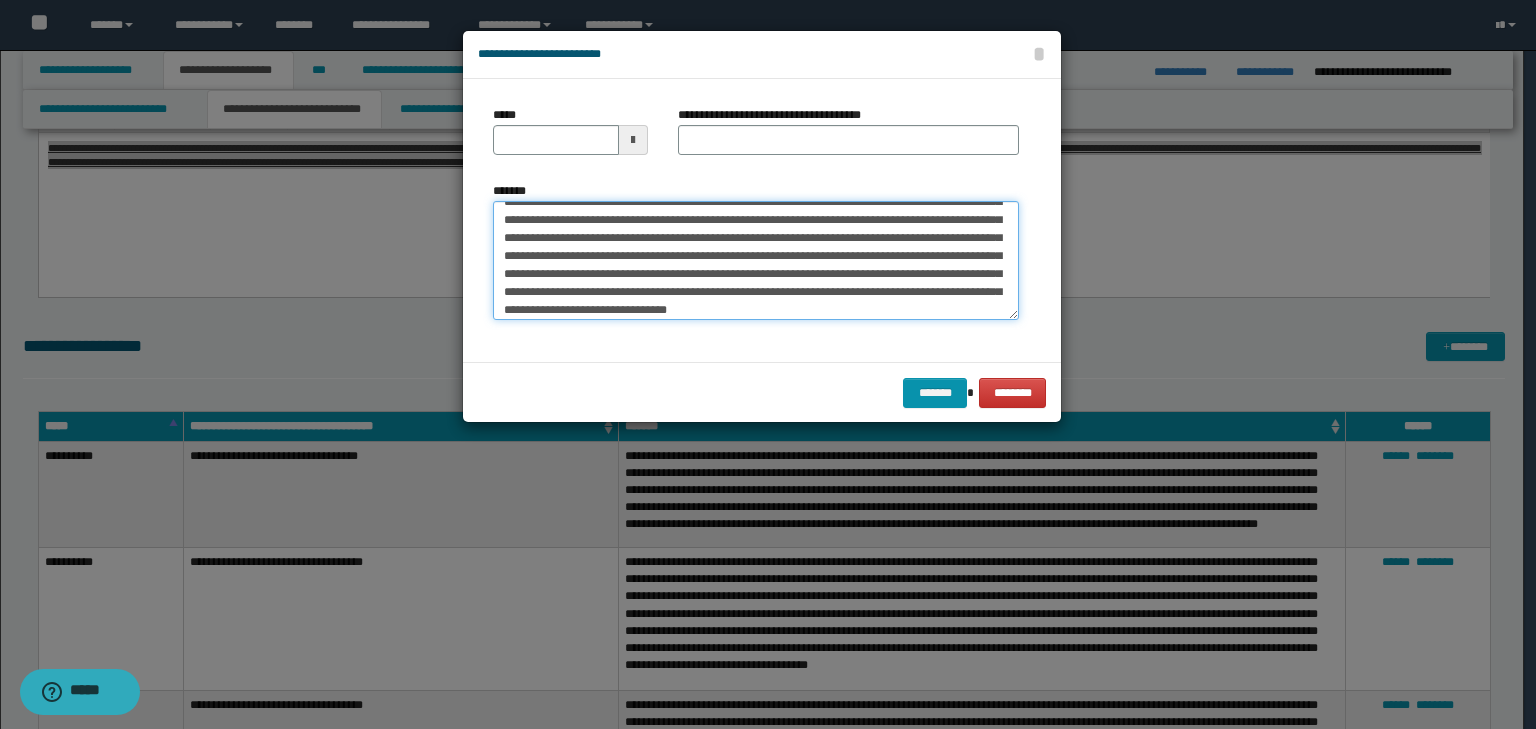 scroll, scrollTop: 0, scrollLeft: 0, axis: both 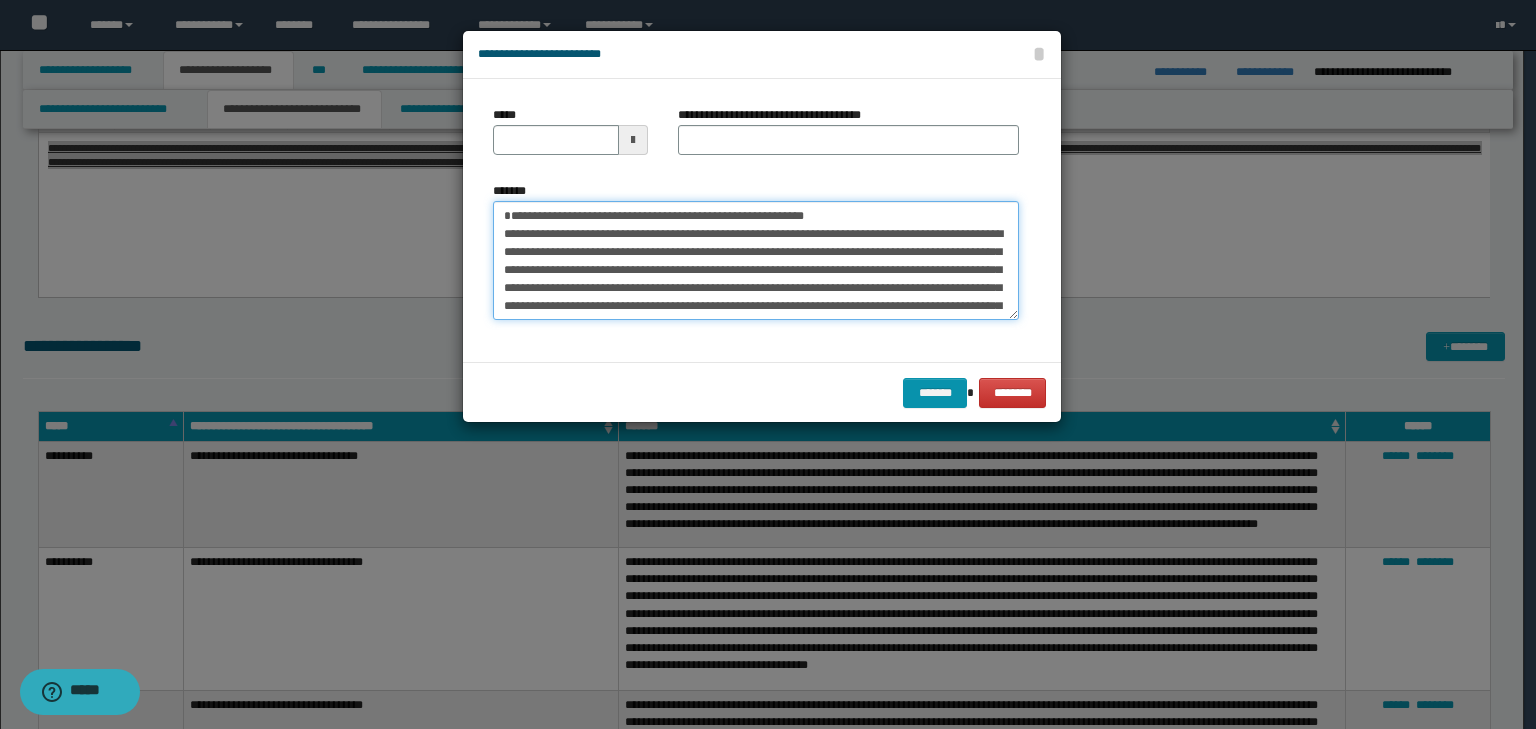 drag, startPoint x: 565, startPoint y: 229, endPoint x: 460, endPoint y: 222, distance: 105.23308 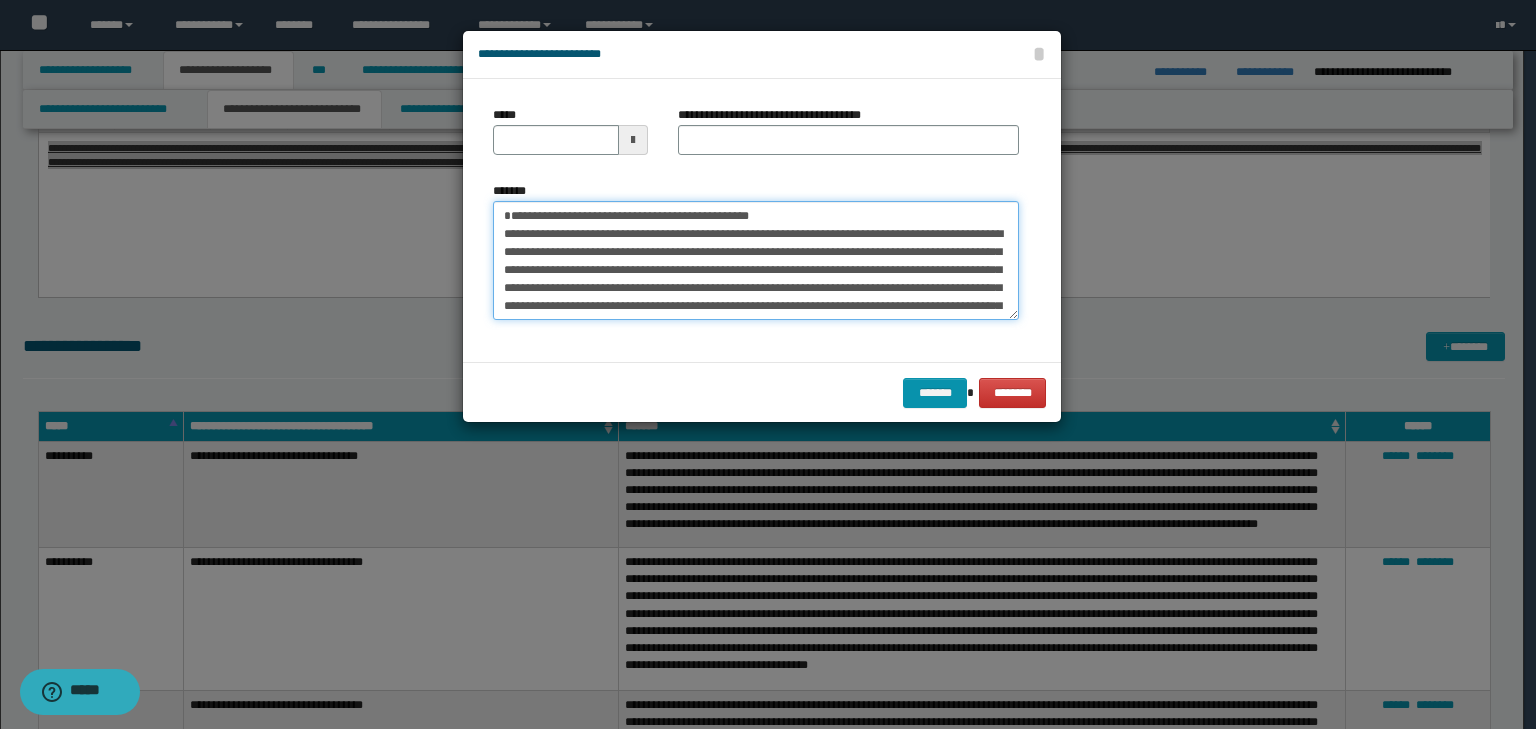 type 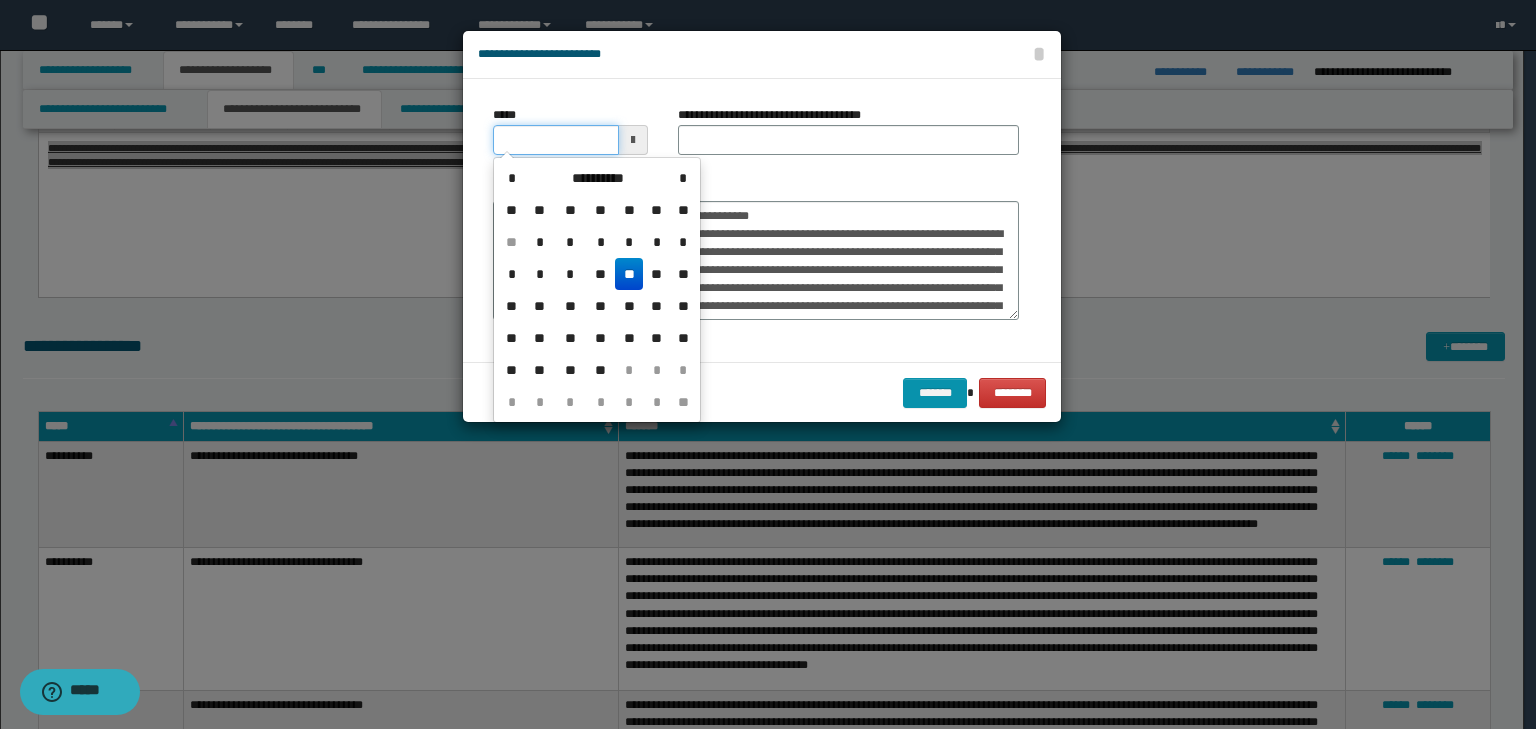 click on "*****" at bounding box center [556, 140] 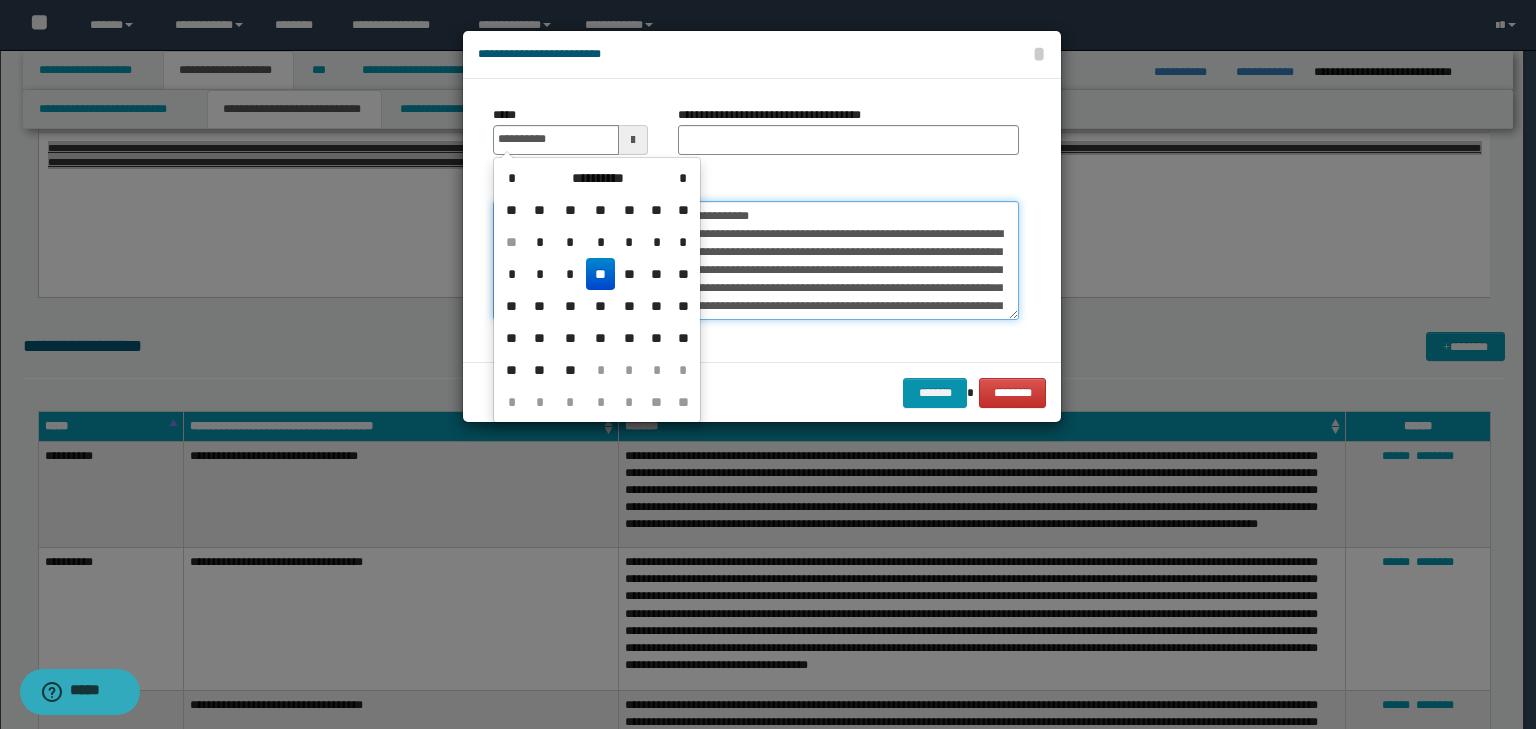 type on "**********" 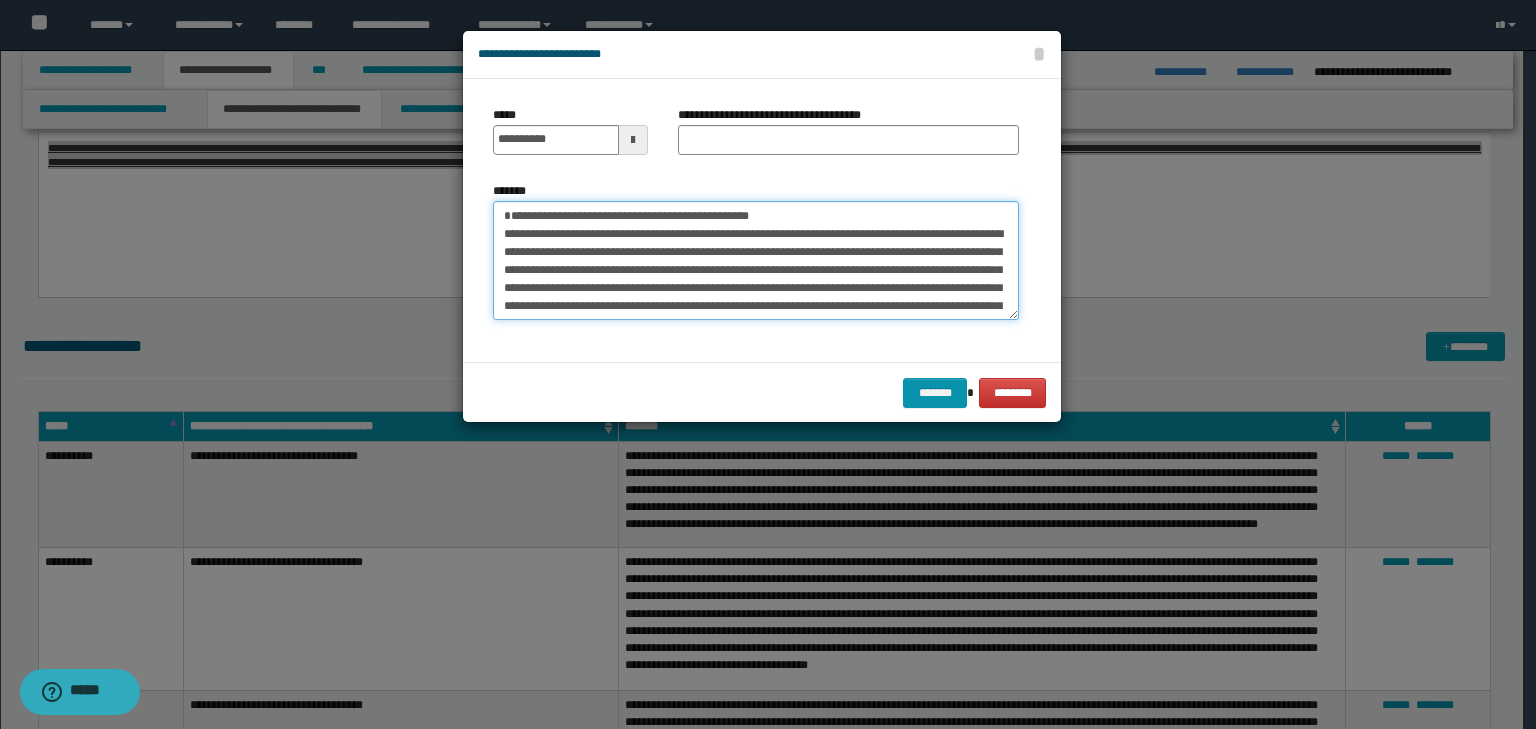 drag, startPoint x: 828, startPoint y: 209, endPoint x: 310, endPoint y: 193, distance: 518.2471 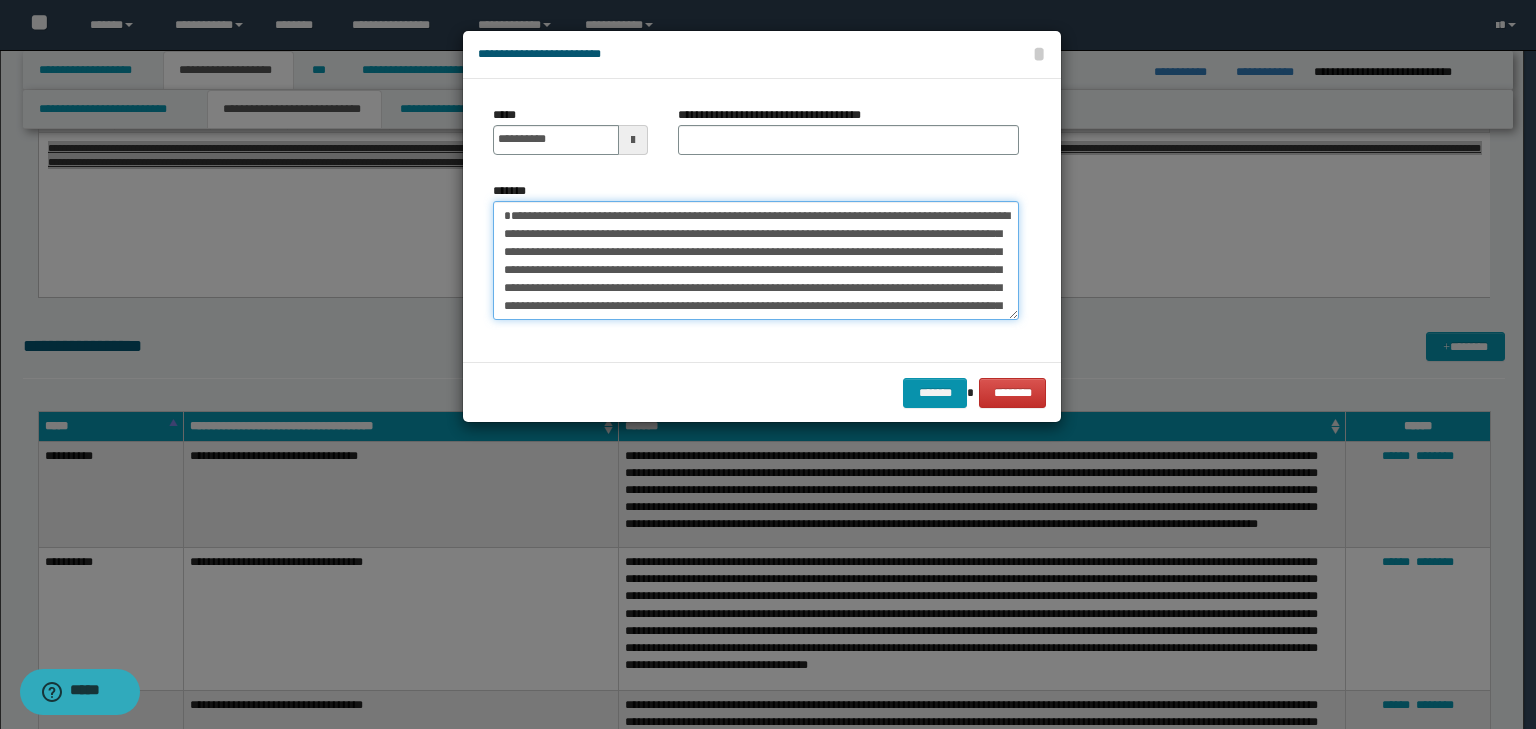 type on "**********" 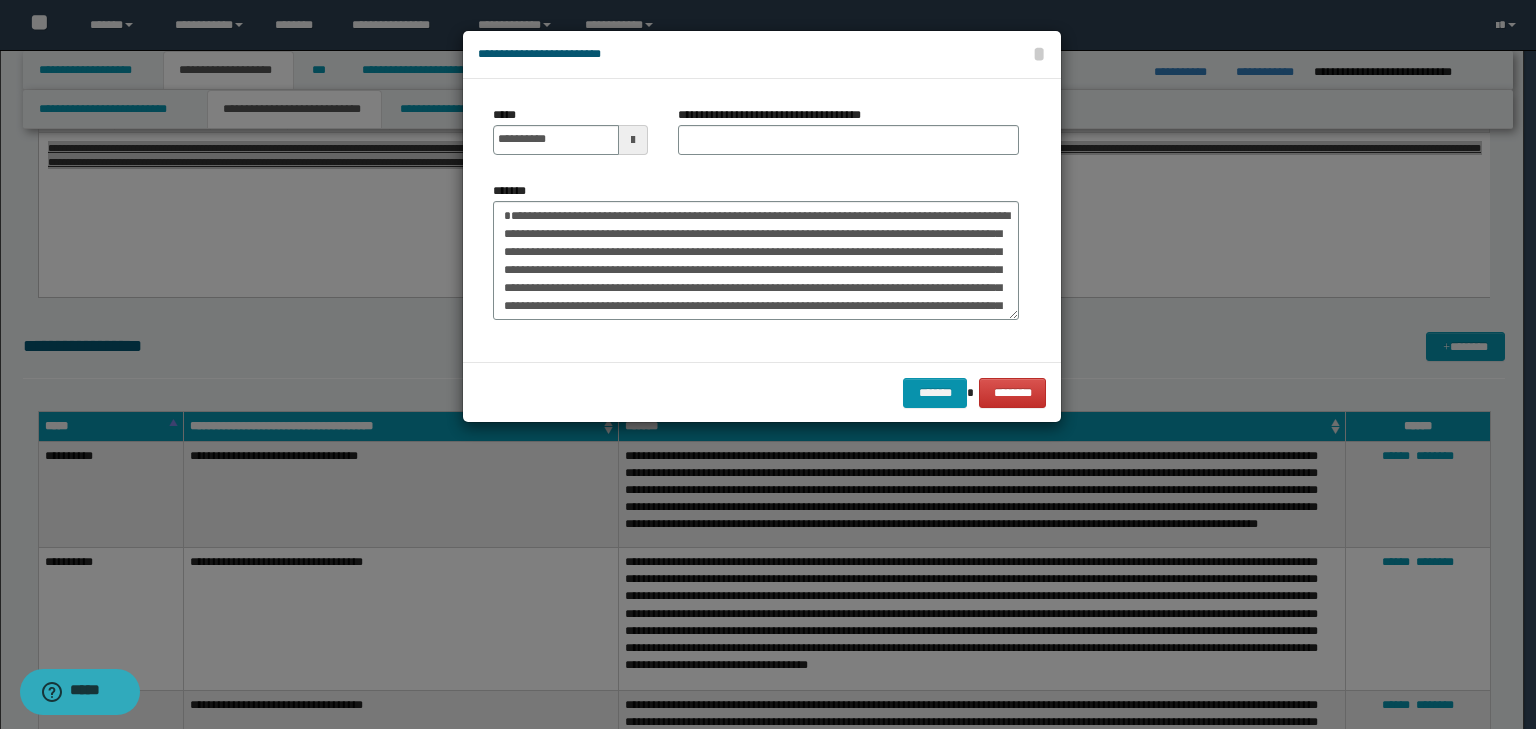 click on "**********" at bounding box center (848, 138) 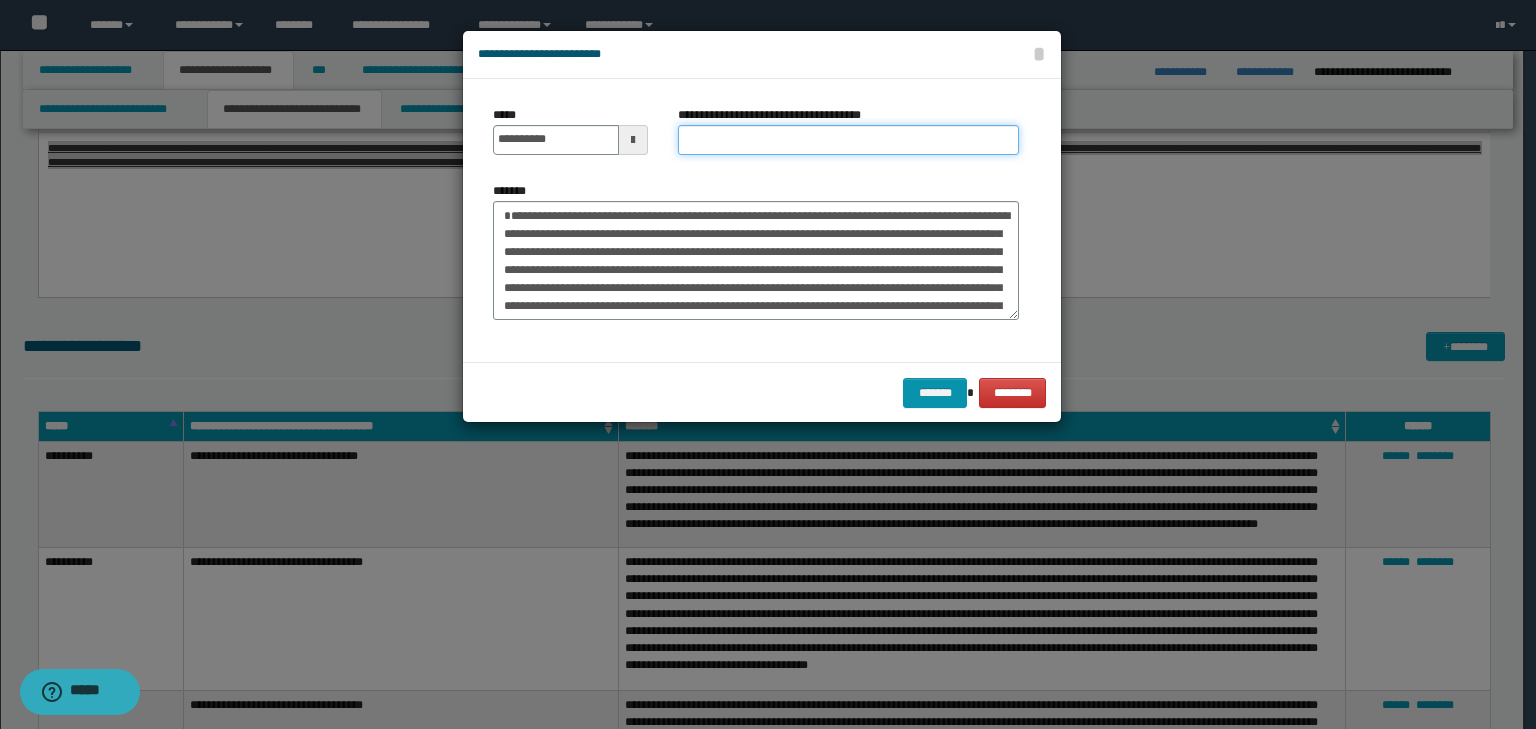 click on "**********" at bounding box center (848, 140) 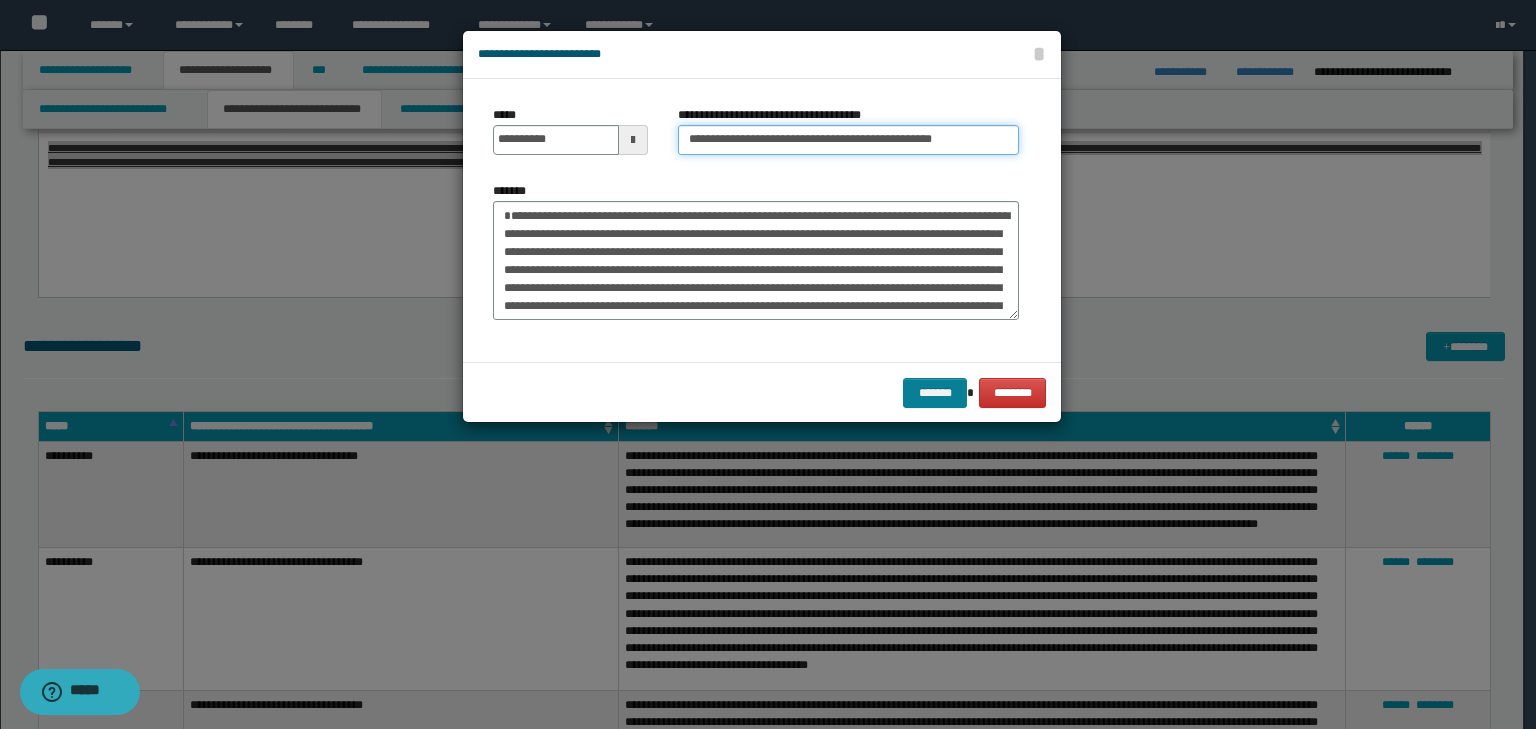 type on "**********" 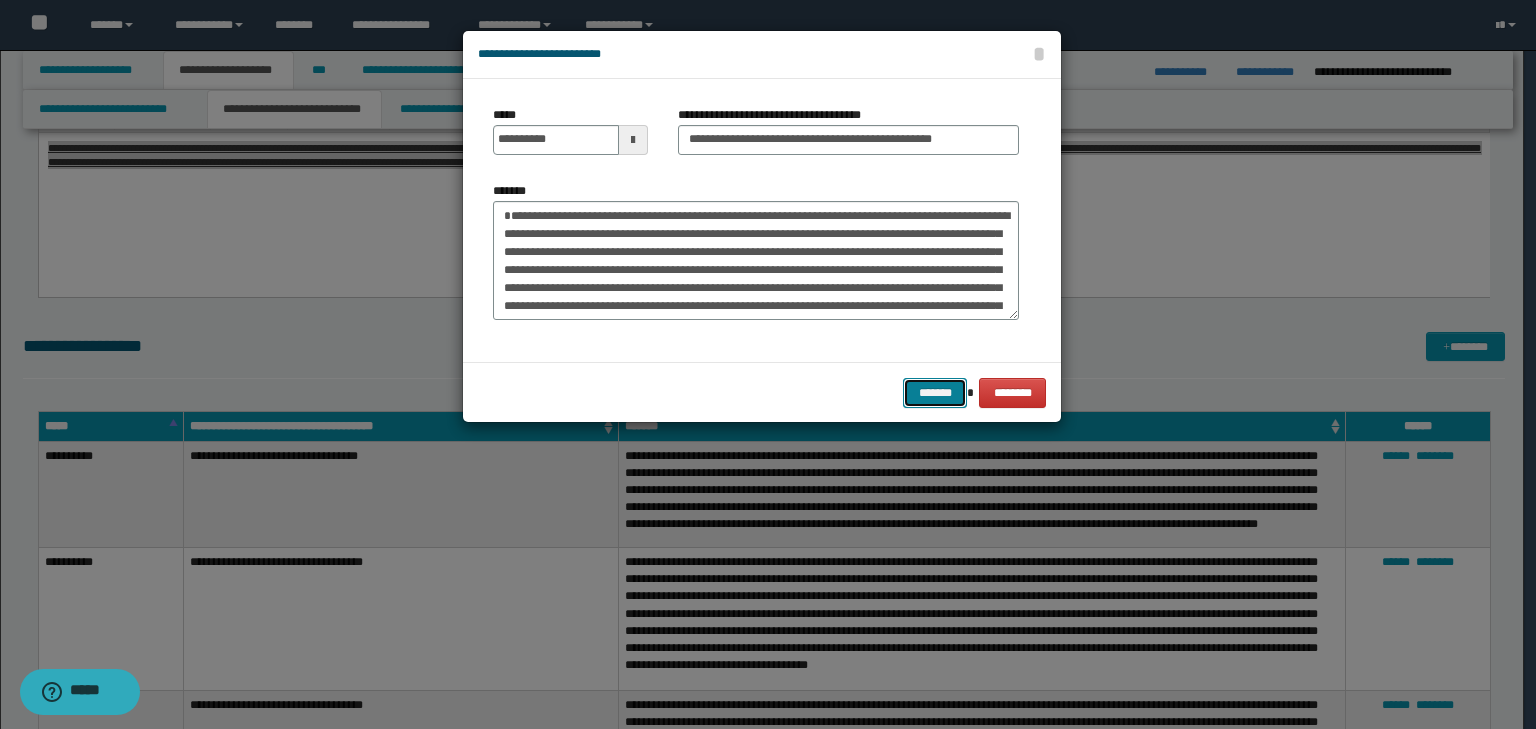 click on "*******" at bounding box center (935, 393) 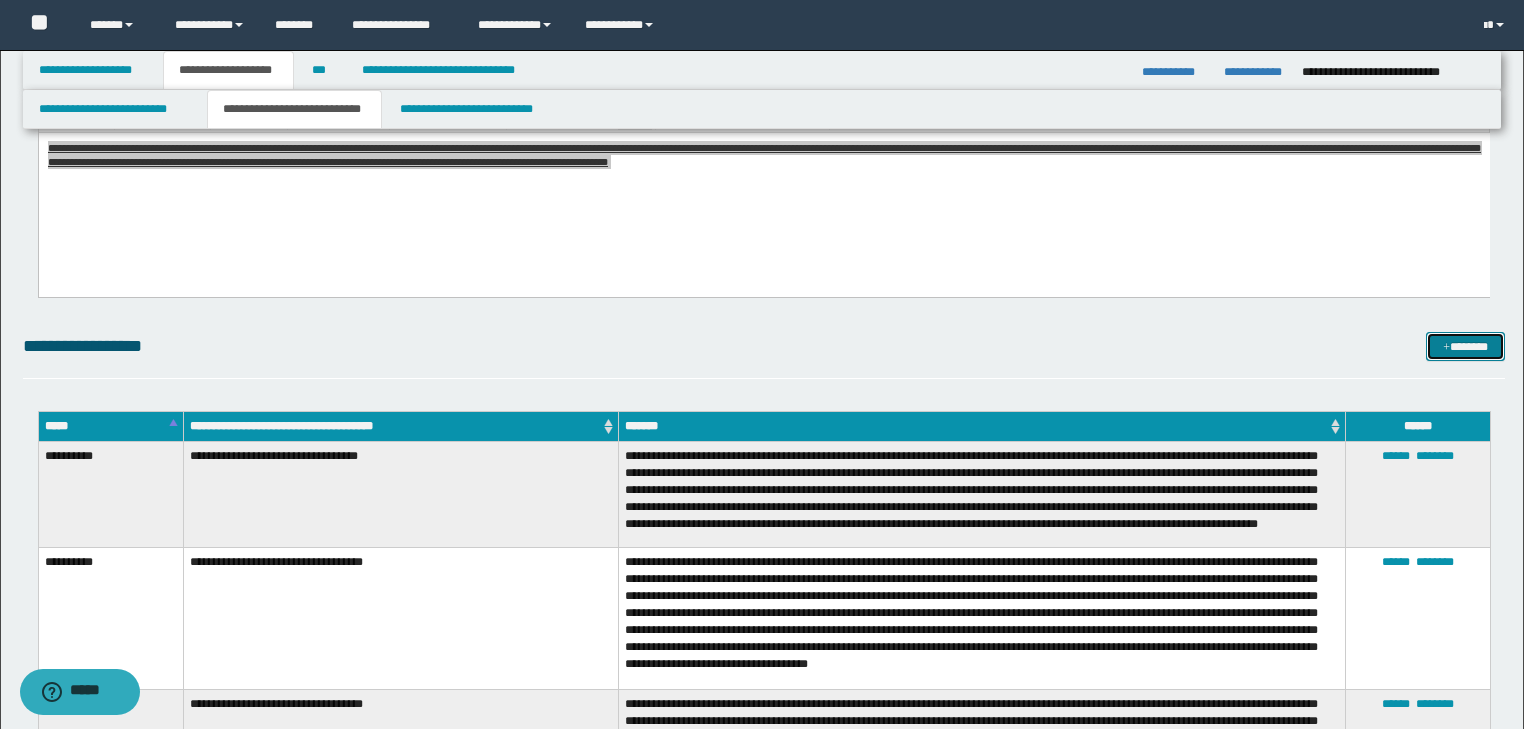 click on "*******" at bounding box center (1465, 347) 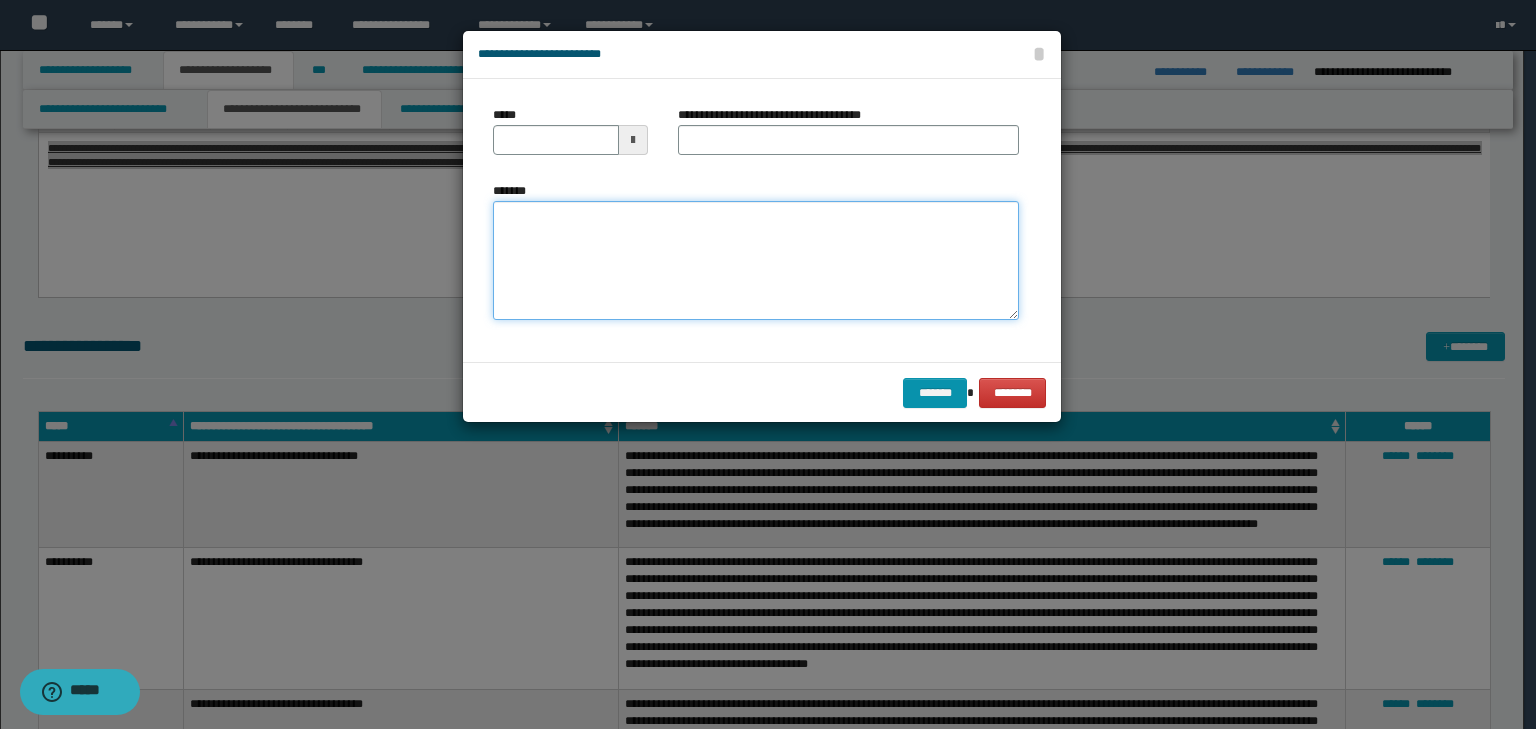click on "*******" at bounding box center (756, 261) 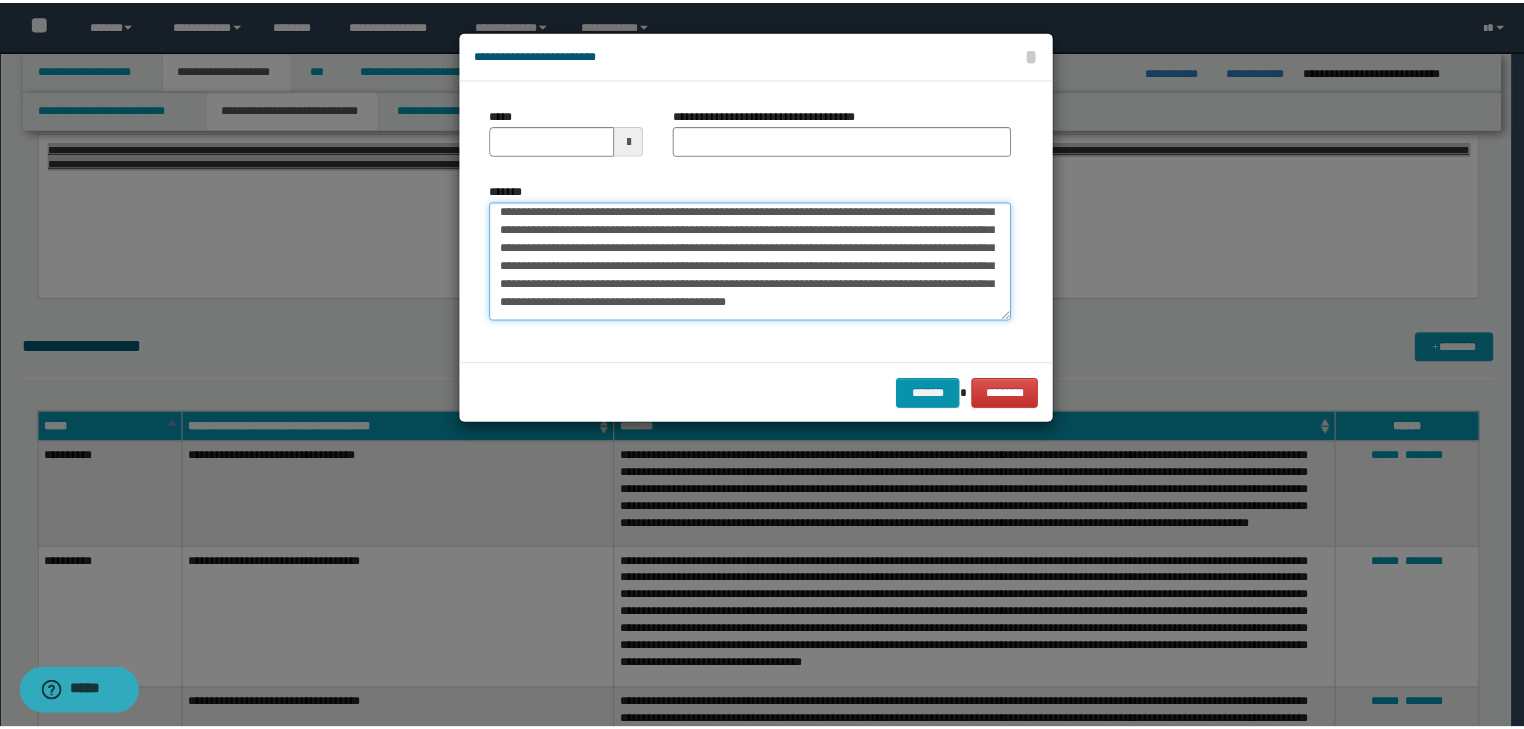scroll, scrollTop: 0, scrollLeft: 0, axis: both 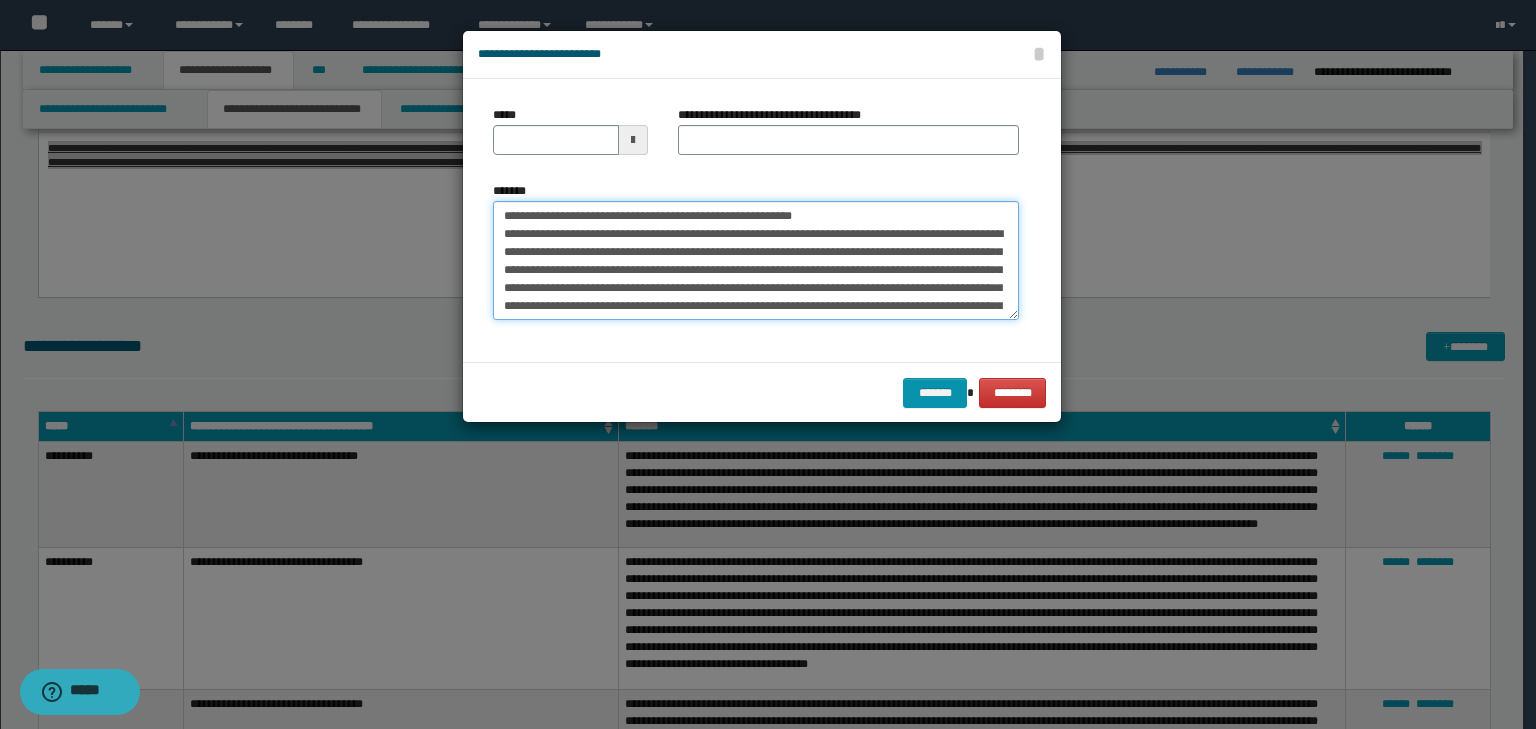 drag, startPoint x: 563, startPoint y: 216, endPoint x: 432, endPoint y: 179, distance: 136.12494 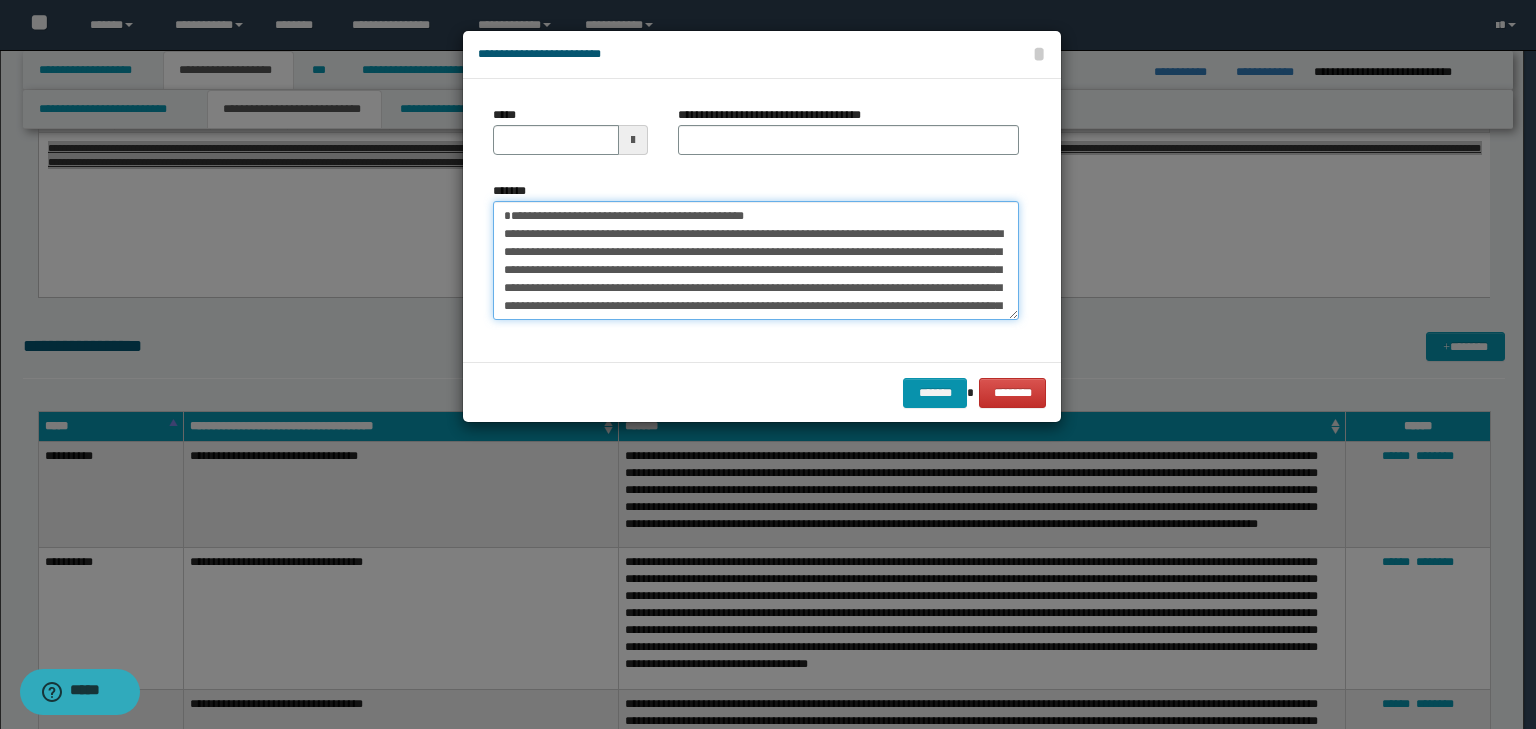 type on "**********" 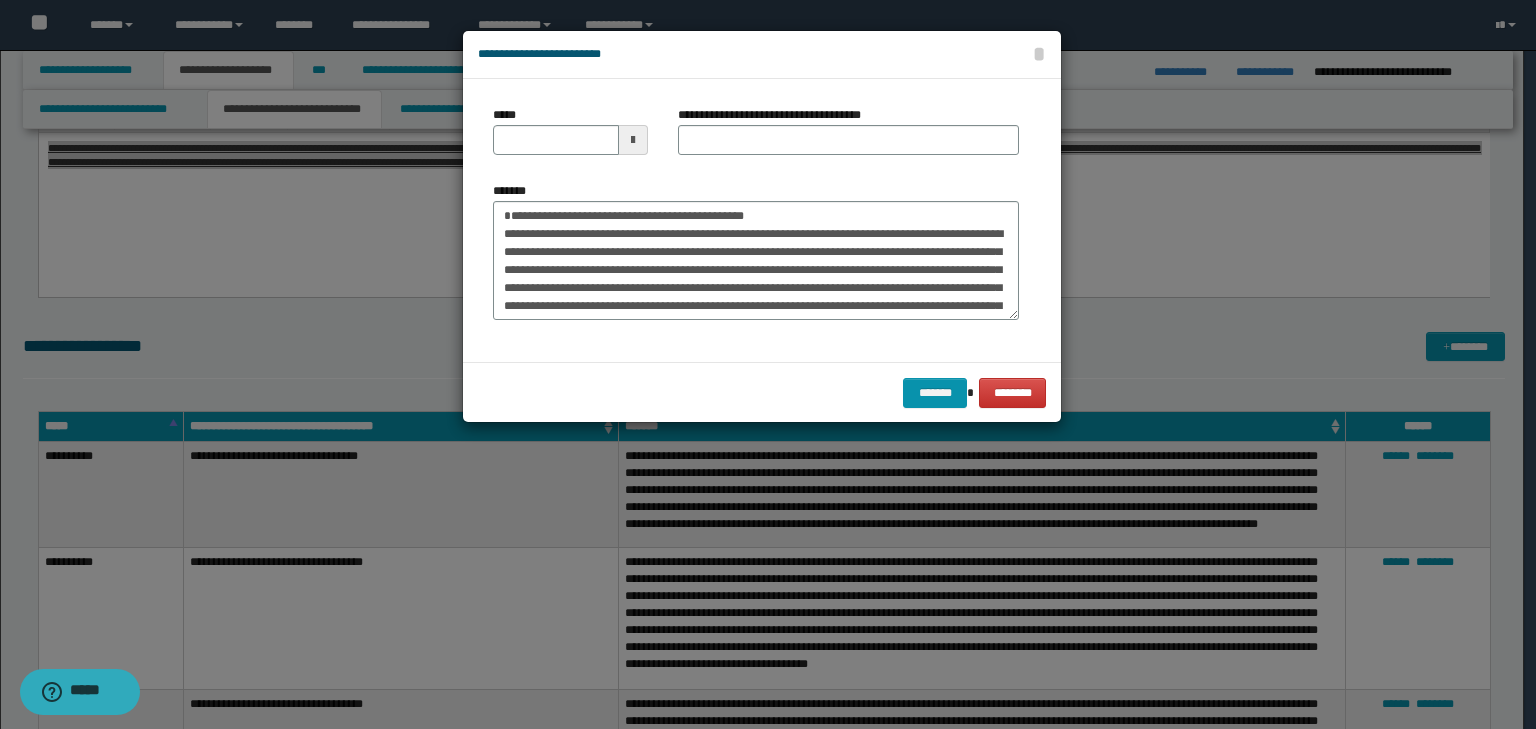 click on "*****" at bounding box center [570, 138] 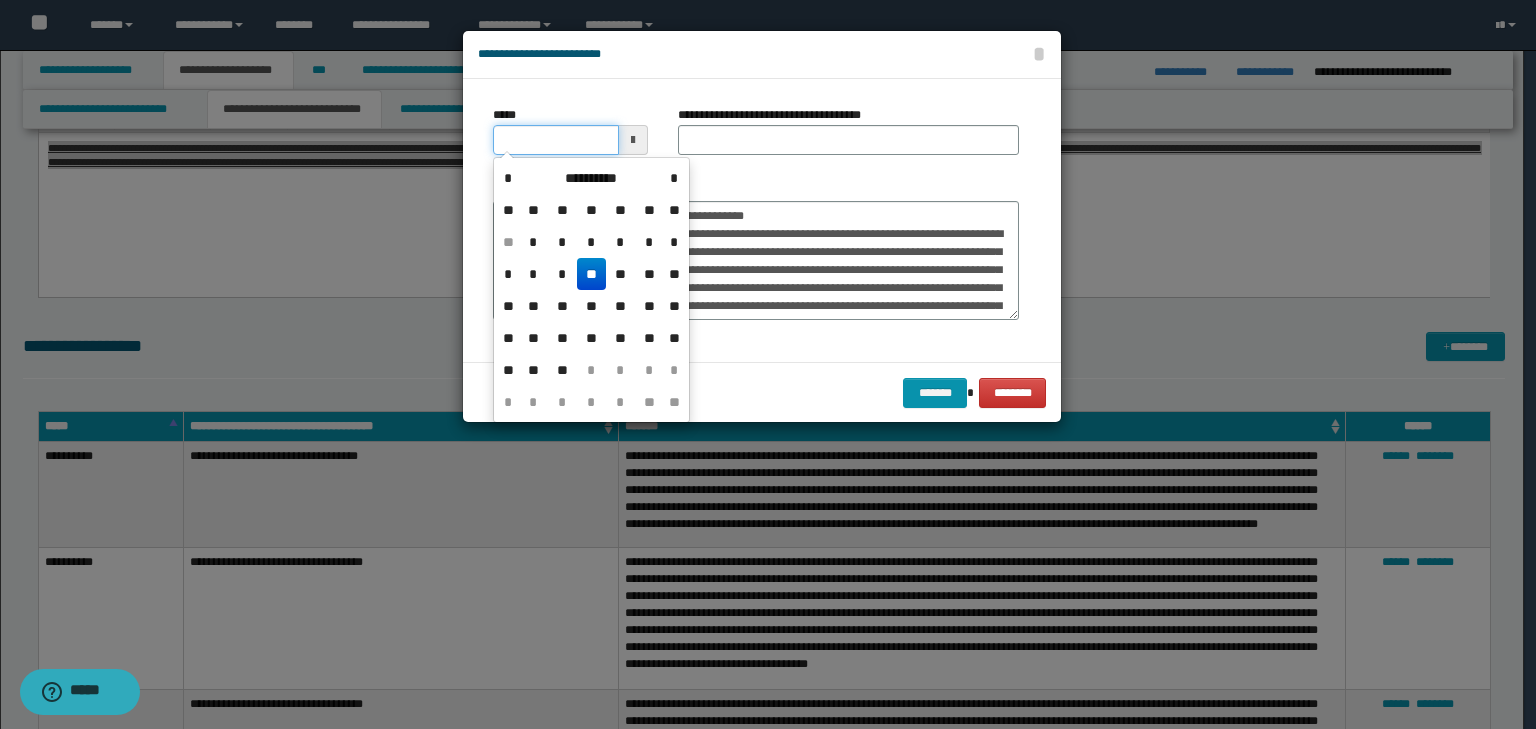 click on "*****" at bounding box center (556, 140) 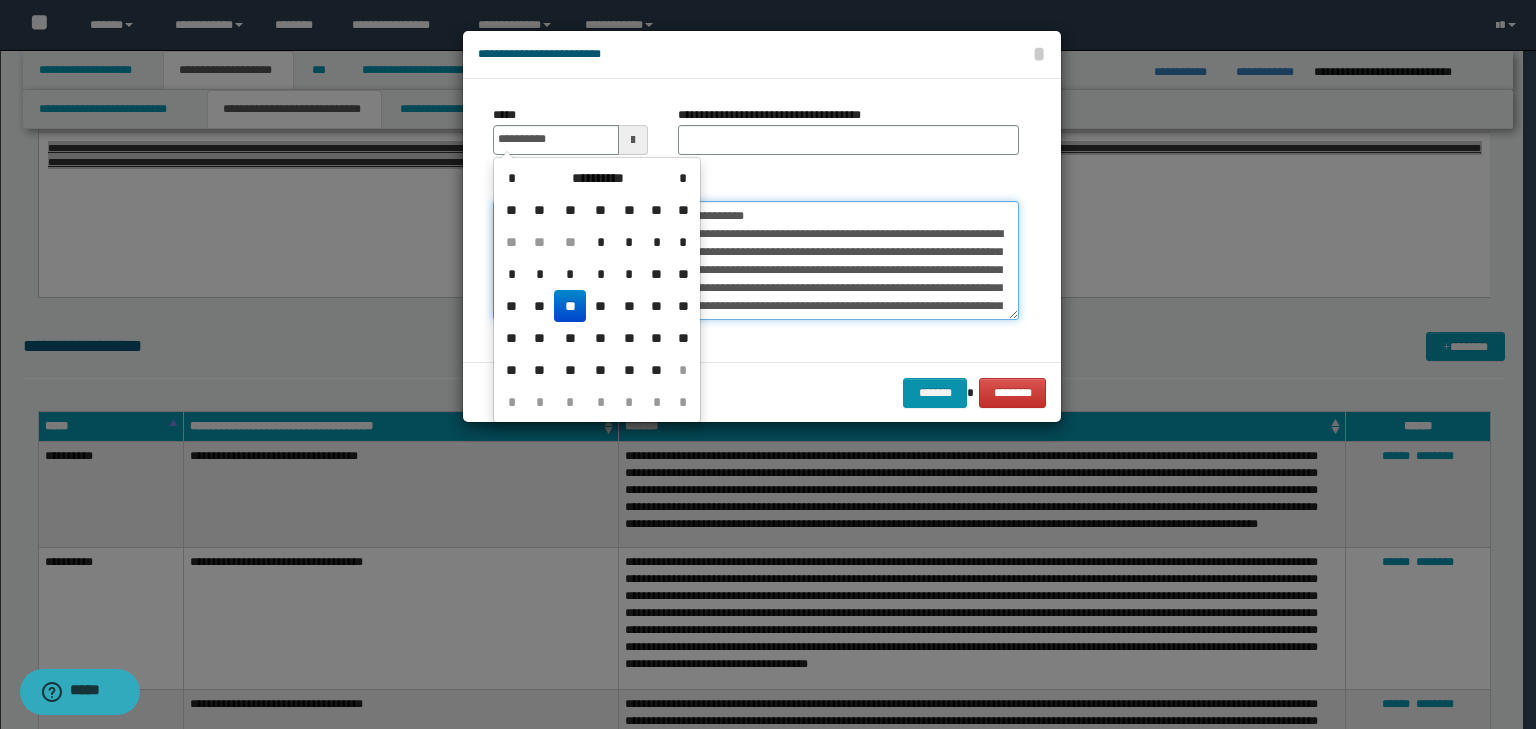 type on "**********" 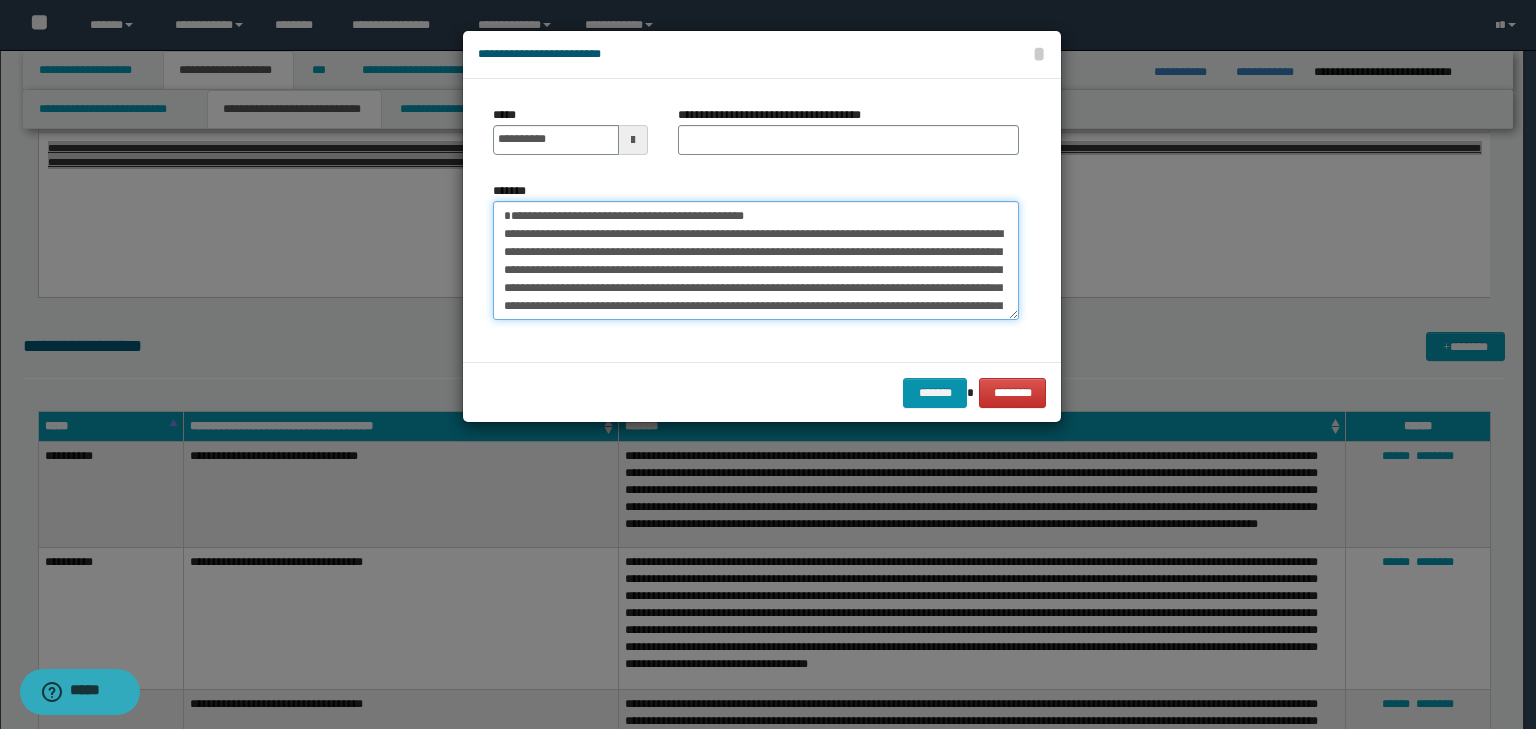 drag, startPoint x: 823, startPoint y: 209, endPoint x: 304, endPoint y: 172, distance: 520.3172 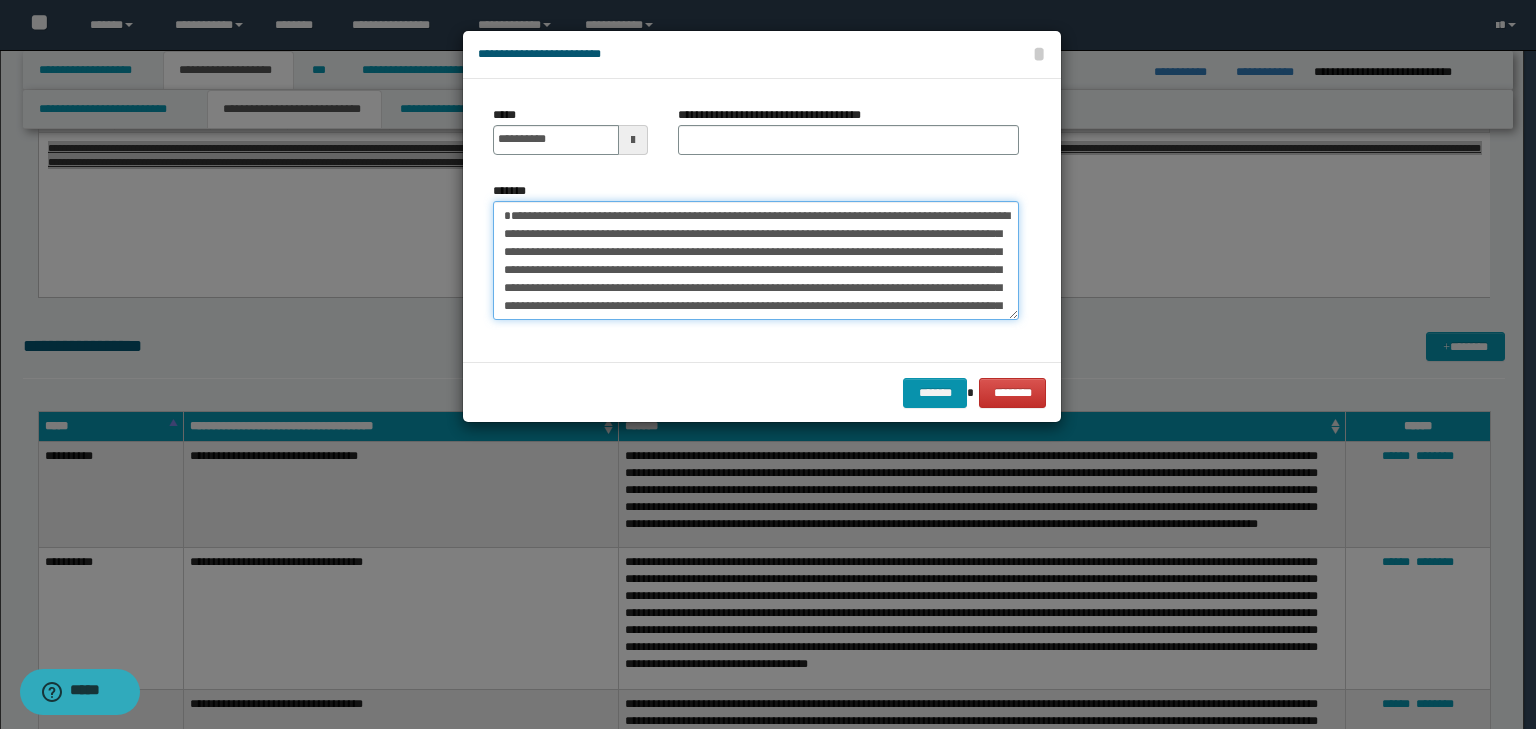 type on "**********" 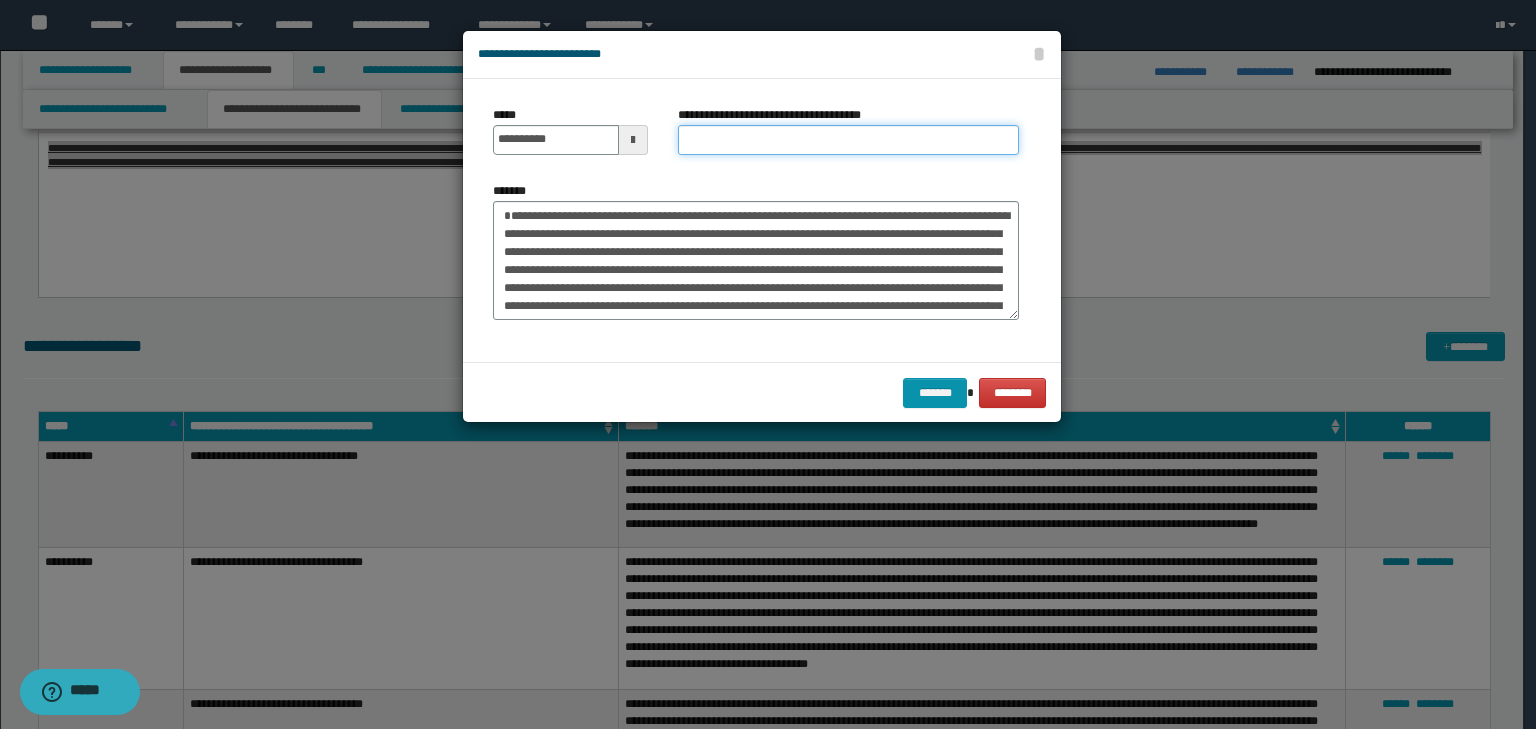 click on "**********" at bounding box center (848, 140) 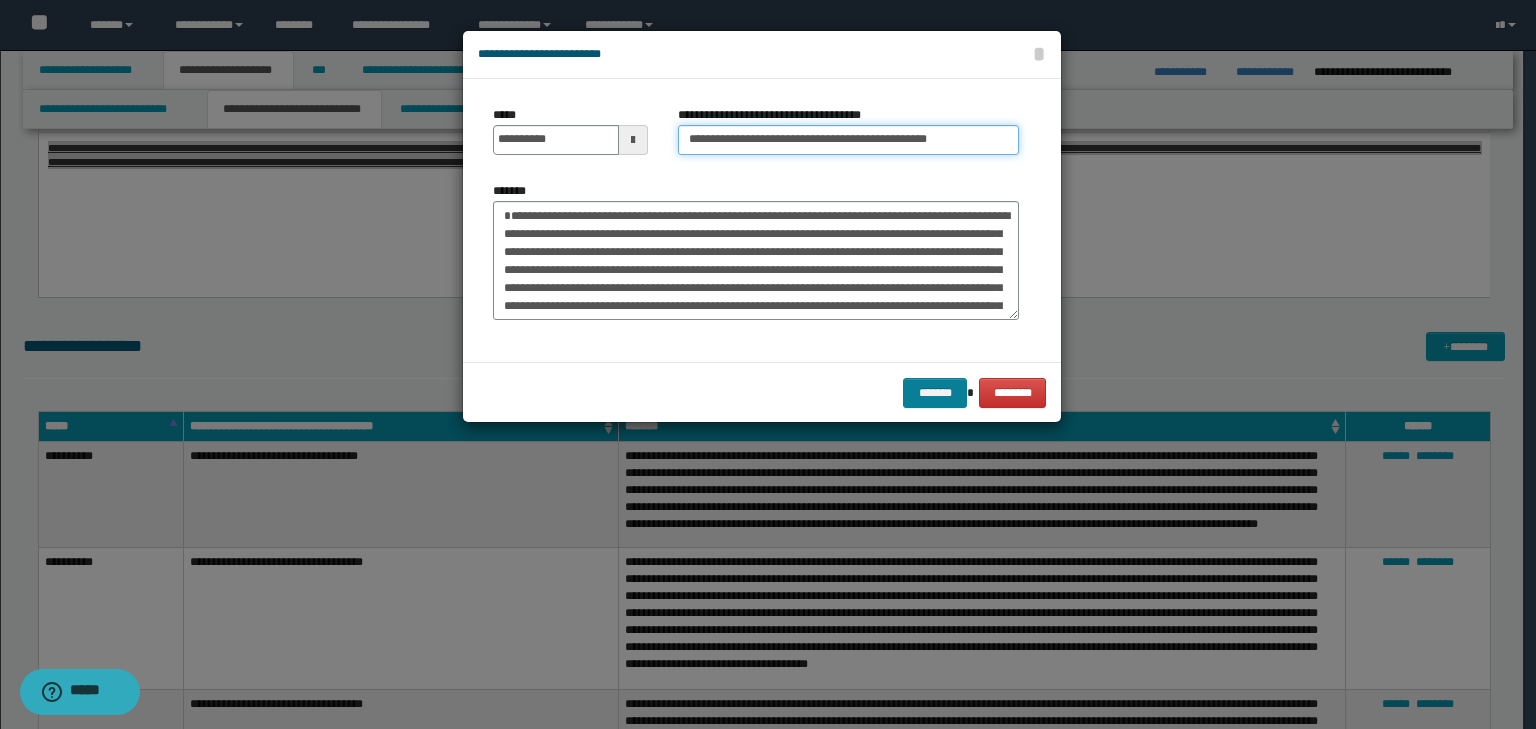 type on "**********" 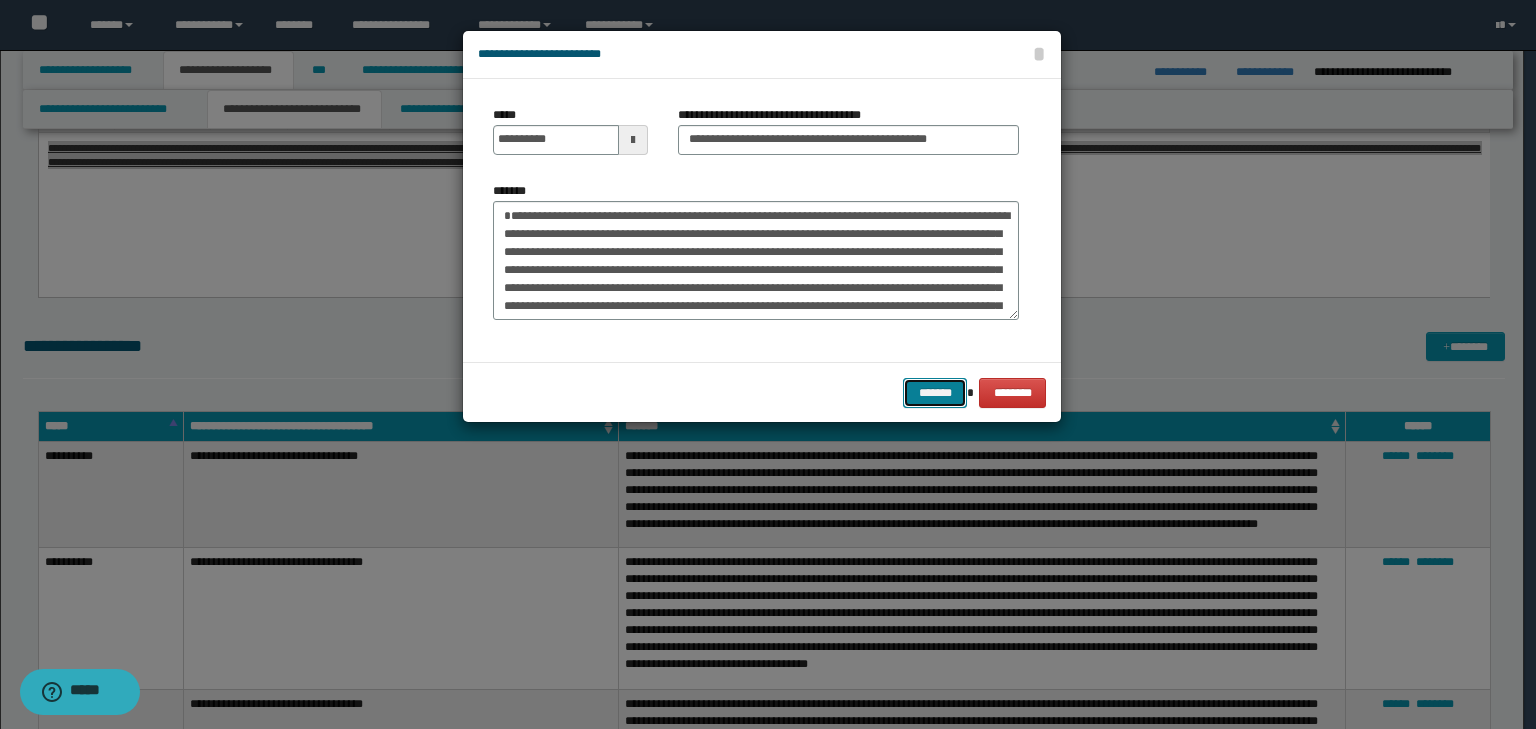 click on "*******" at bounding box center (935, 393) 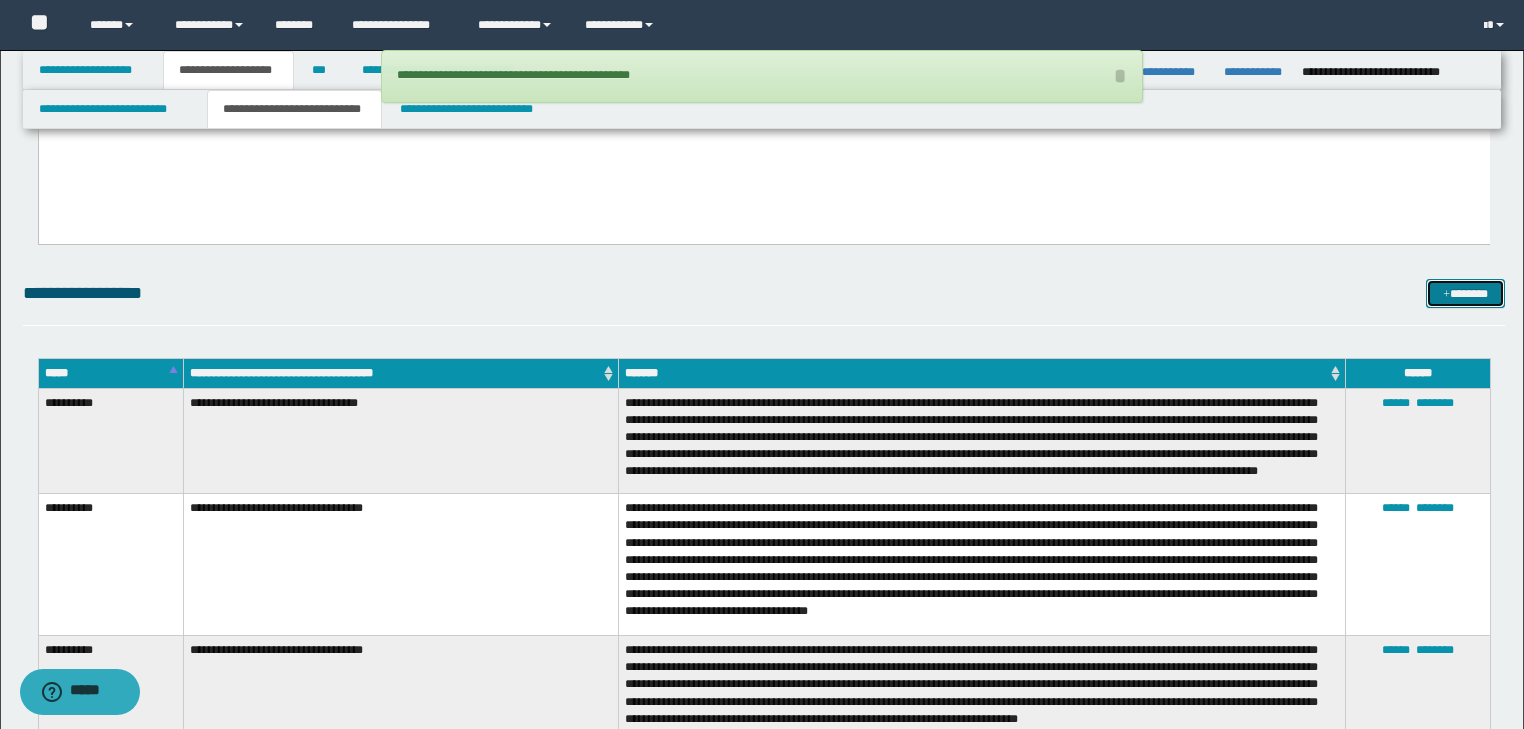 scroll, scrollTop: 2000, scrollLeft: 0, axis: vertical 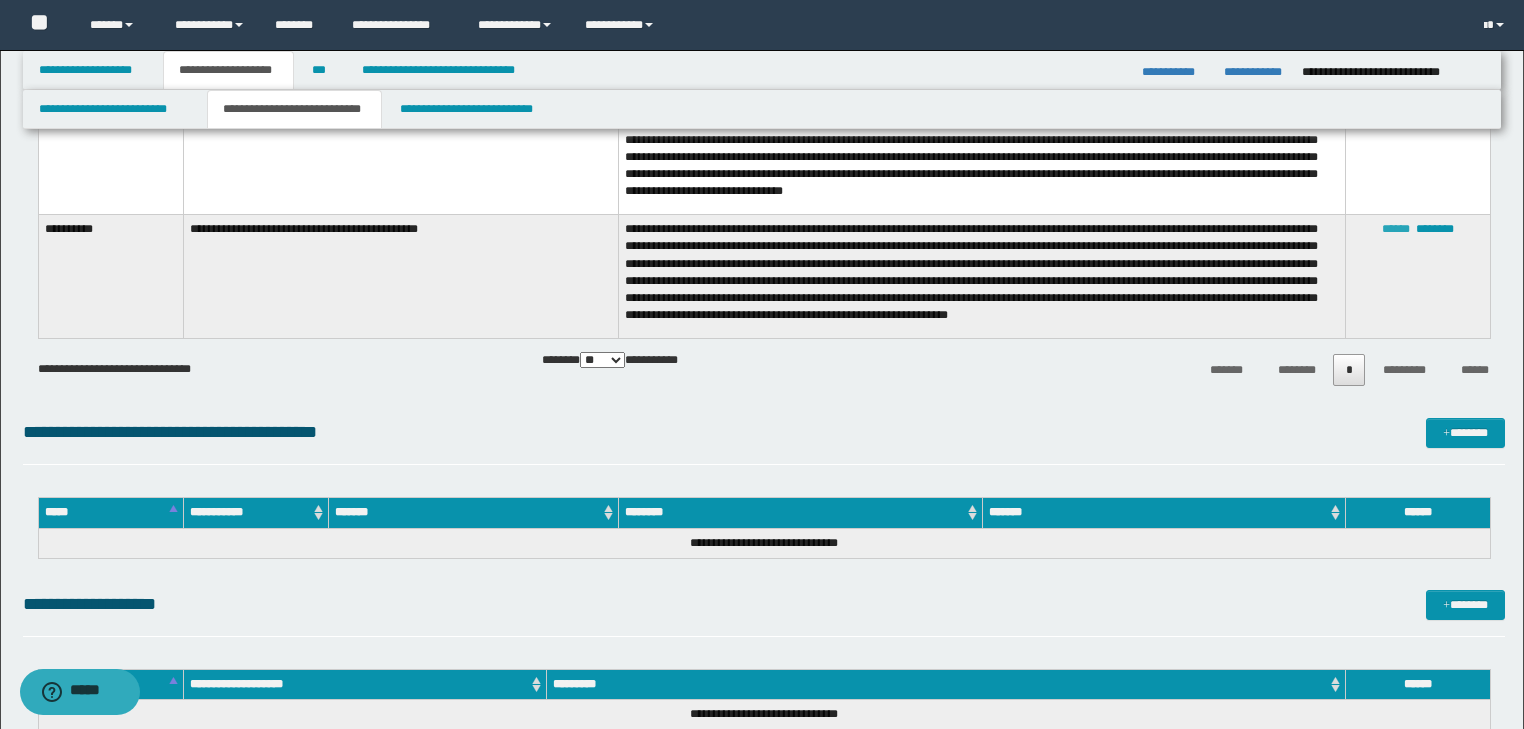 click on "******" at bounding box center [1396, 229] 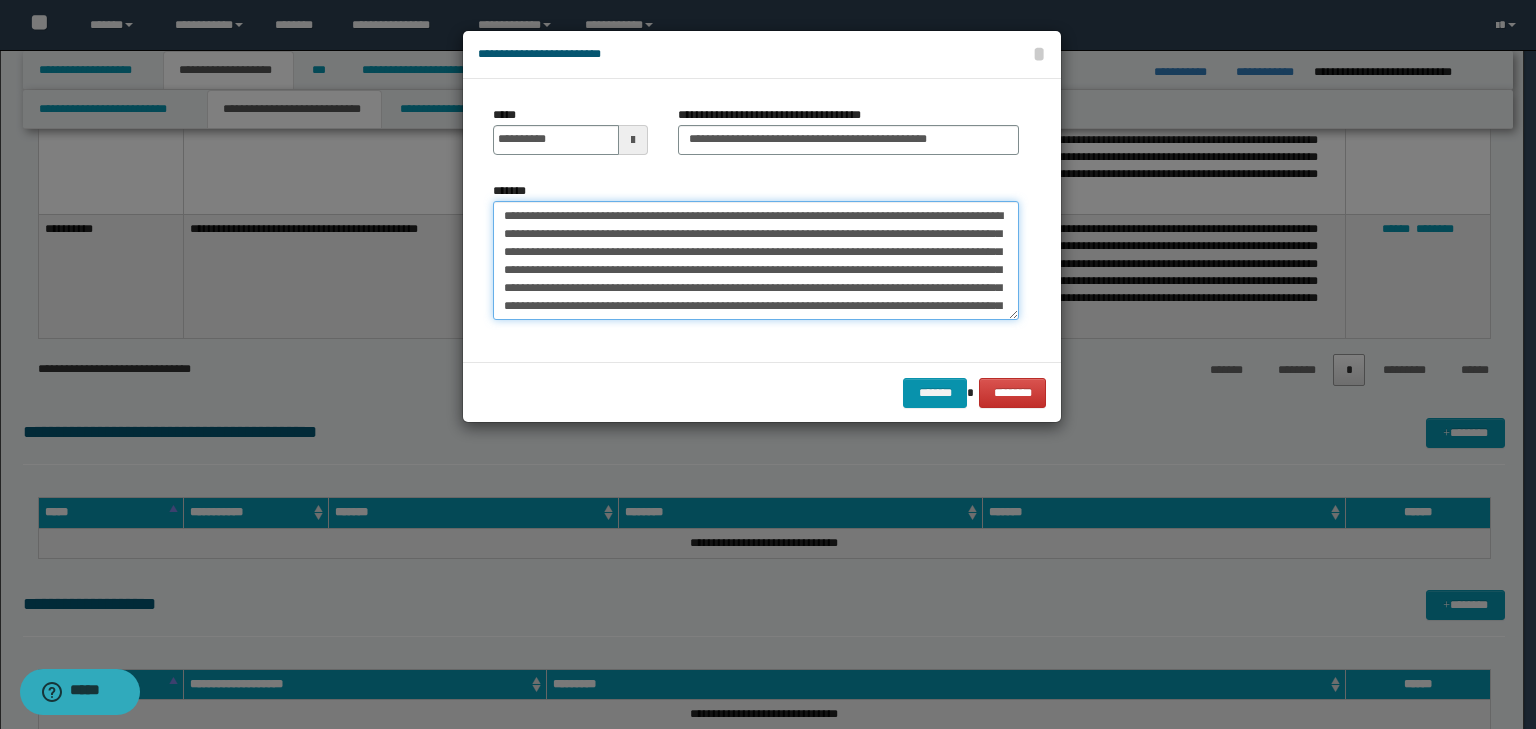 click on "**********" at bounding box center [756, 261] 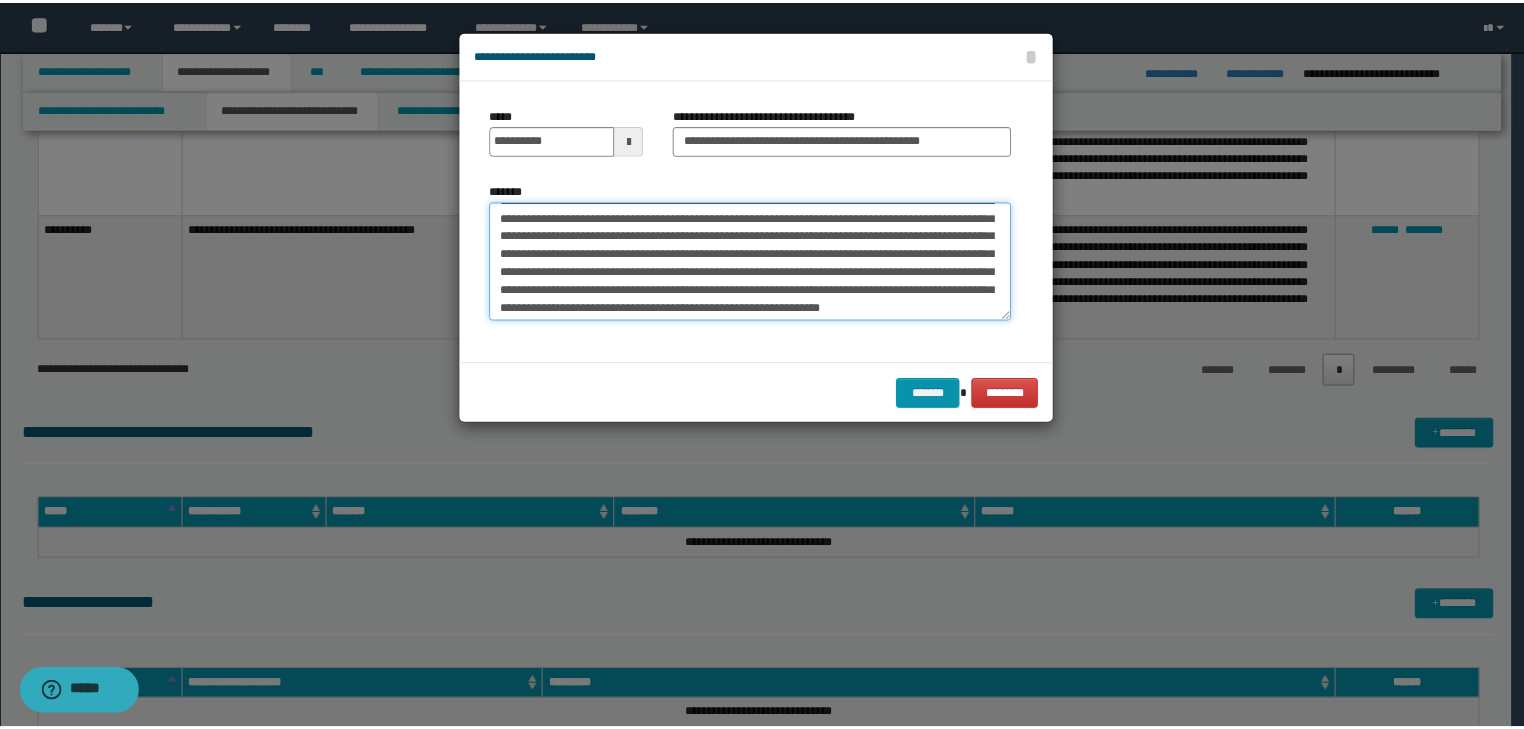 scroll, scrollTop: 53, scrollLeft: 0, axis: vertical 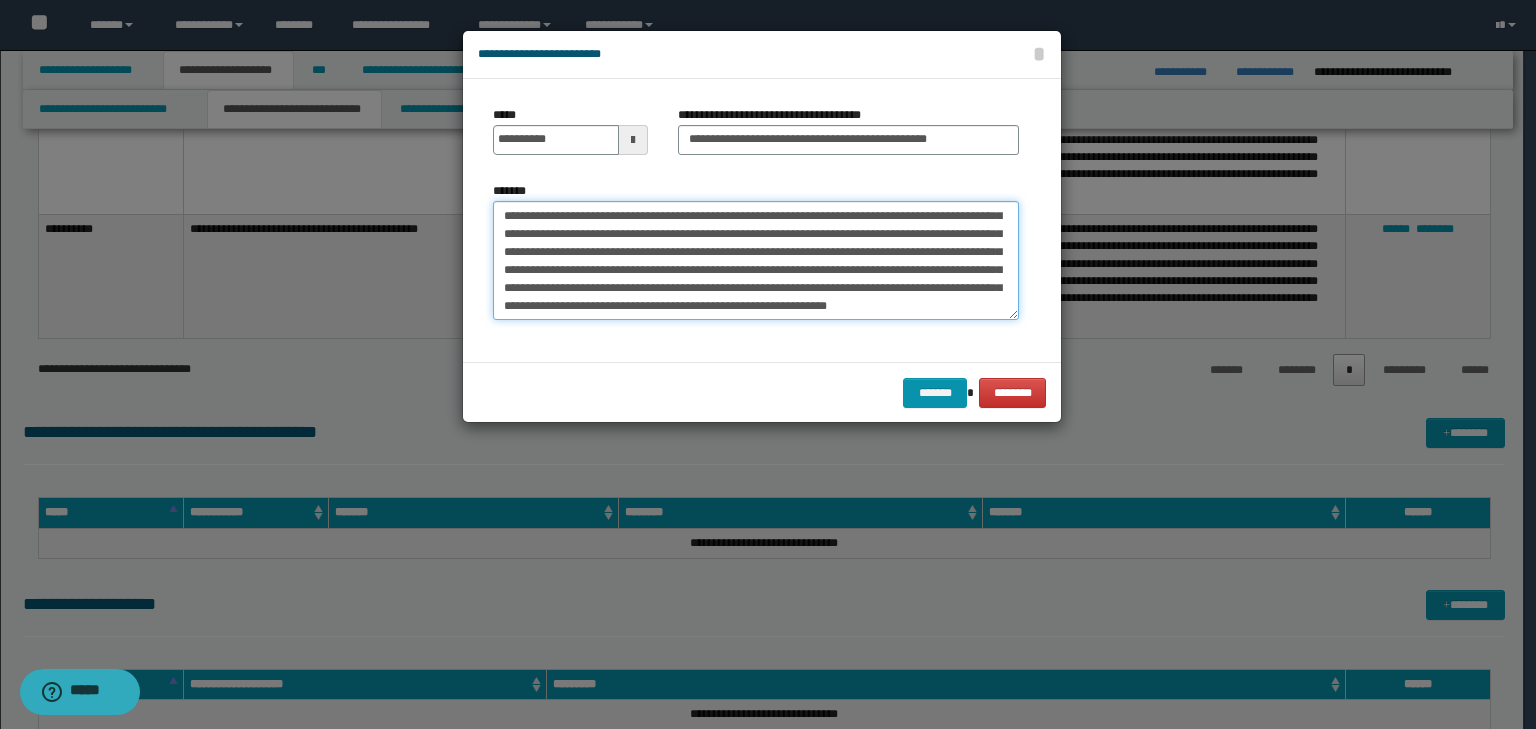 drag, startPoint x: 545, startPoint y: 303, endPoint x: 711, endPoint y: 307, distance: 166.04819 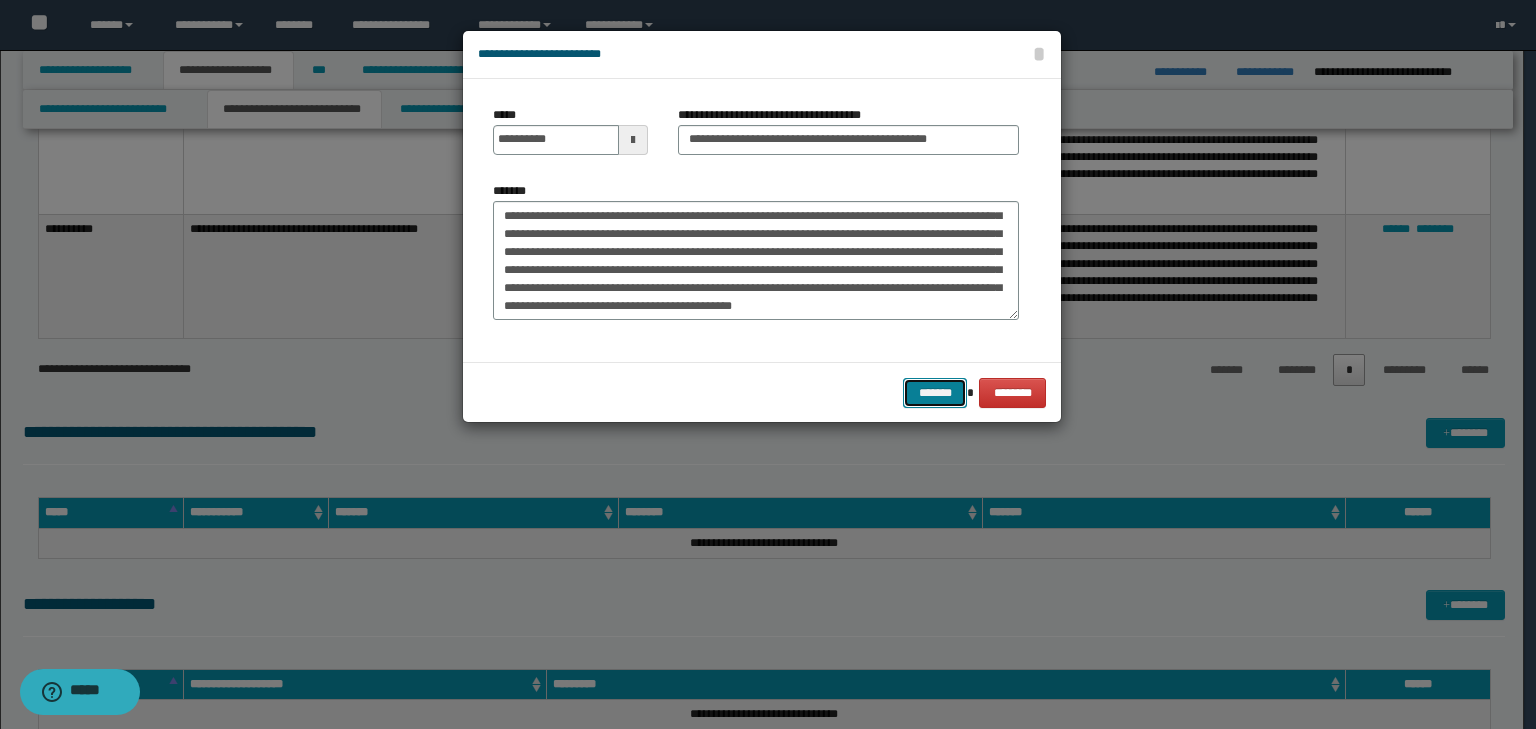 click on "*******" at bounding box center (935, 393) 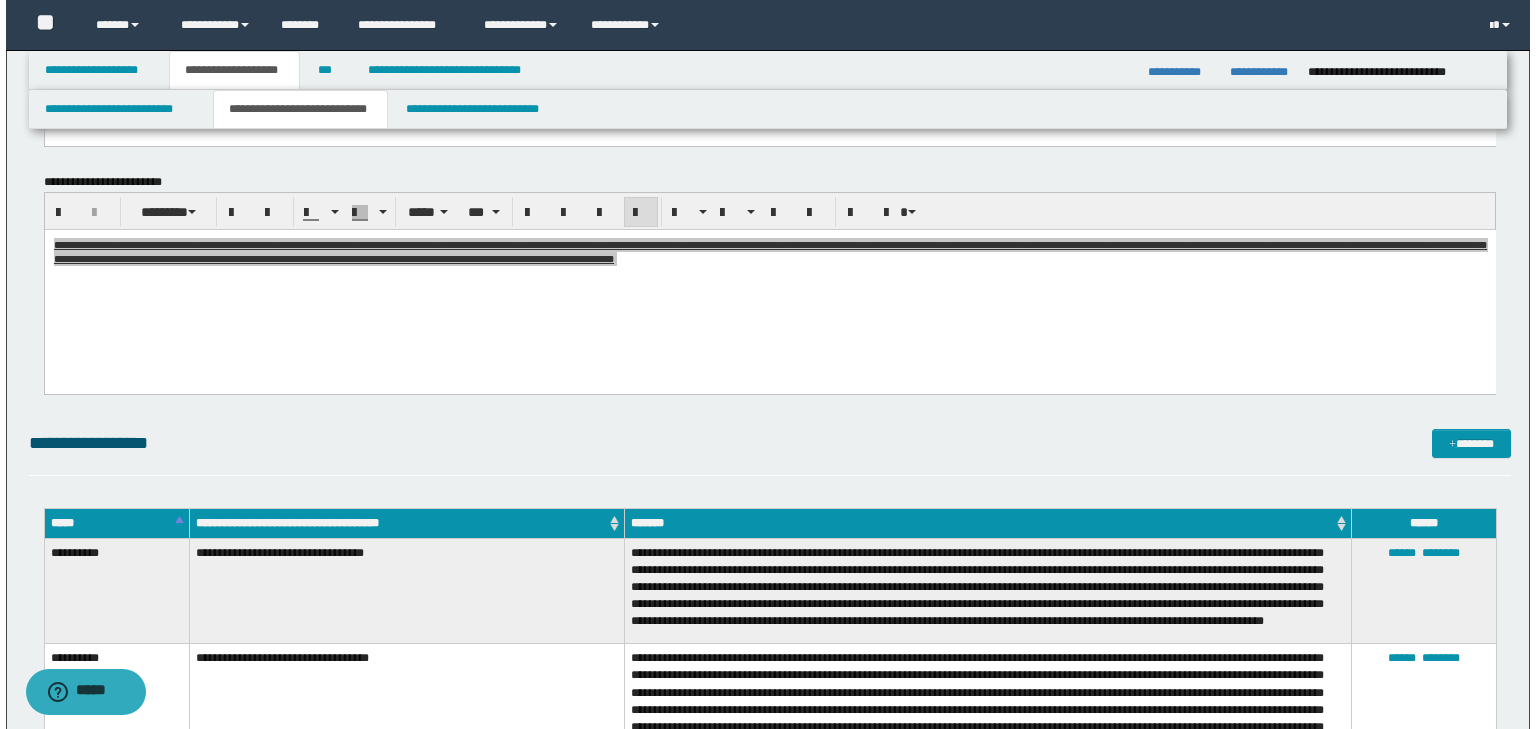 scroll, scrollTop: 1760, scrollLeft: 0, axis: vertical 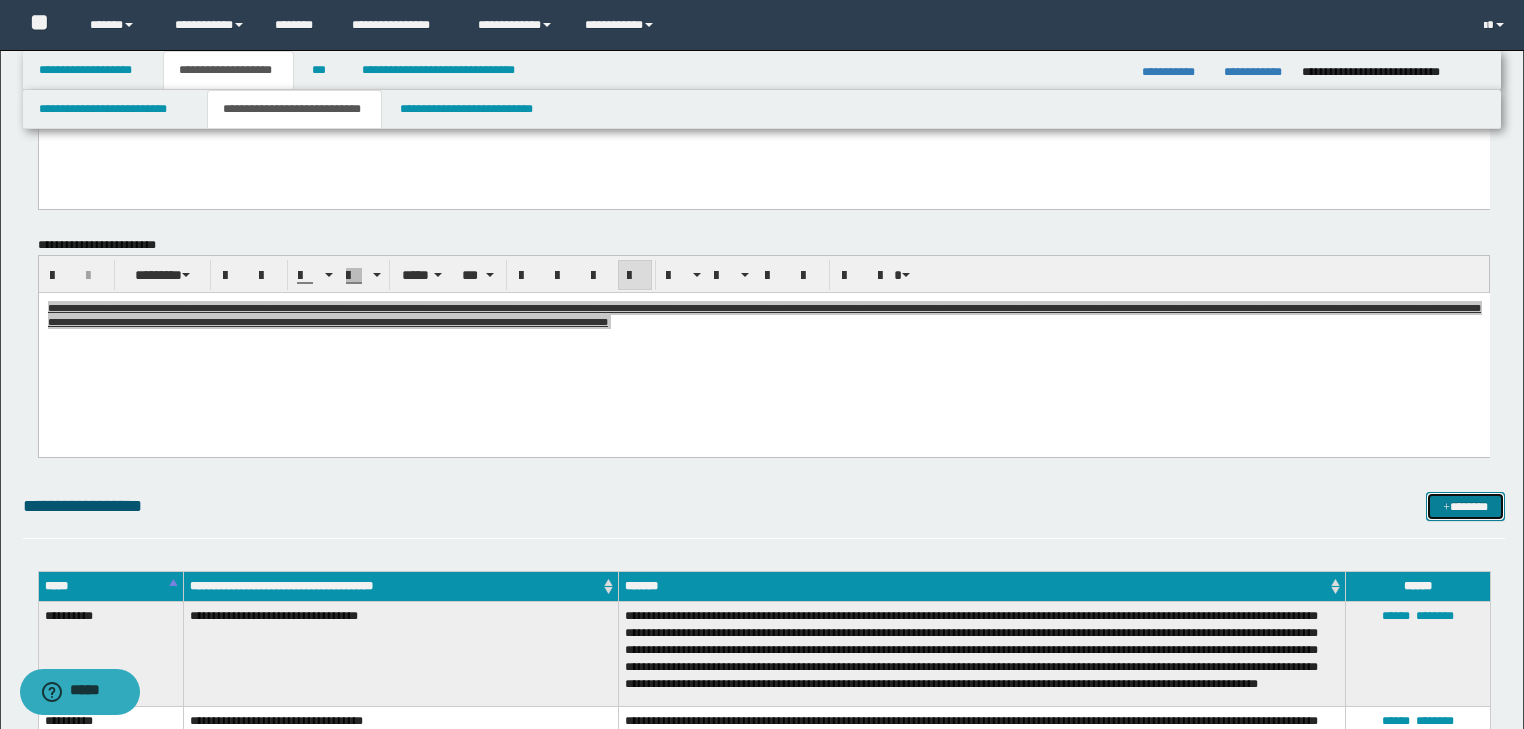 drag, startPoint x: 1449, startPoint y: 505, endPoint x: 1322, endPoint y: 467, distance: 132.56319 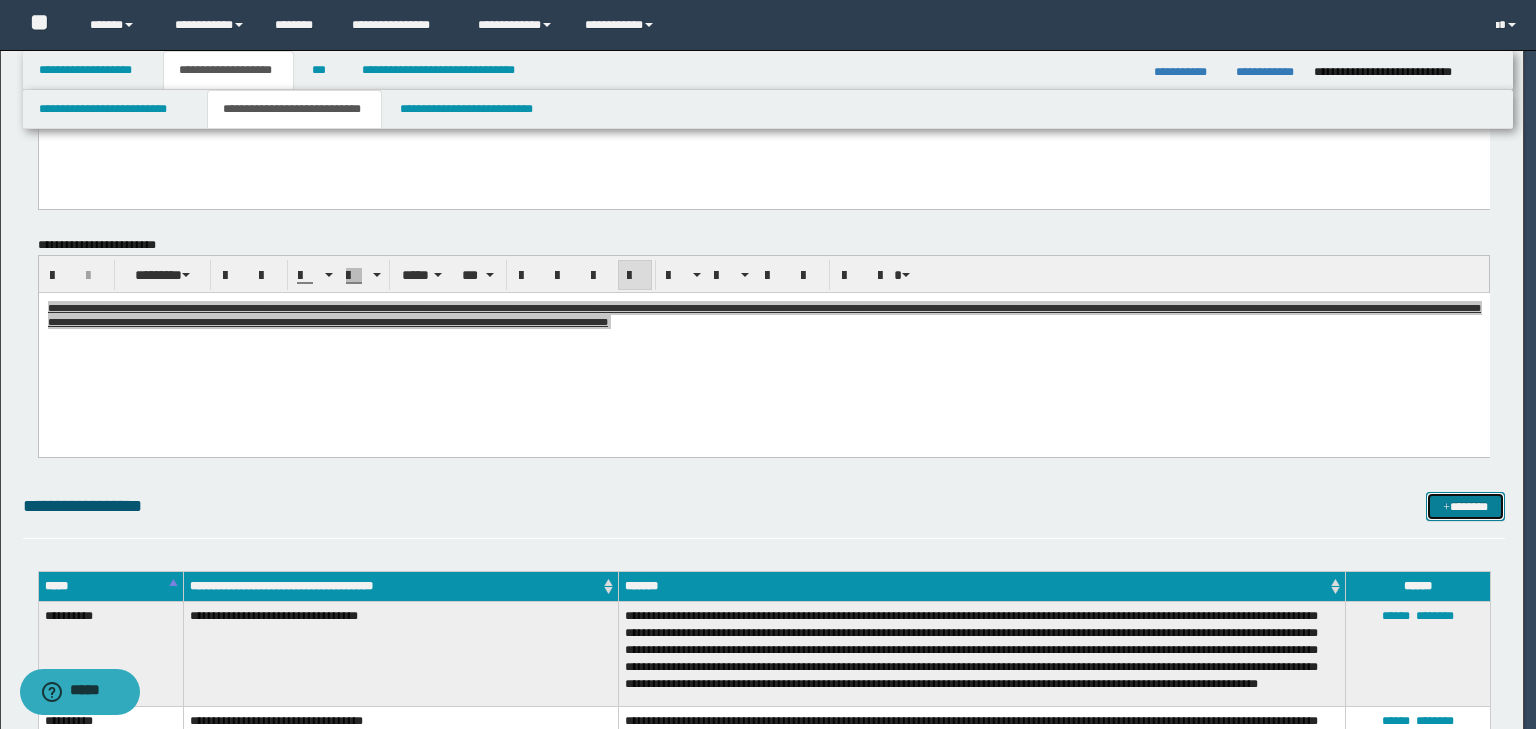 scroll, scrollTop: 0, scrollLeft: 0, axis: both 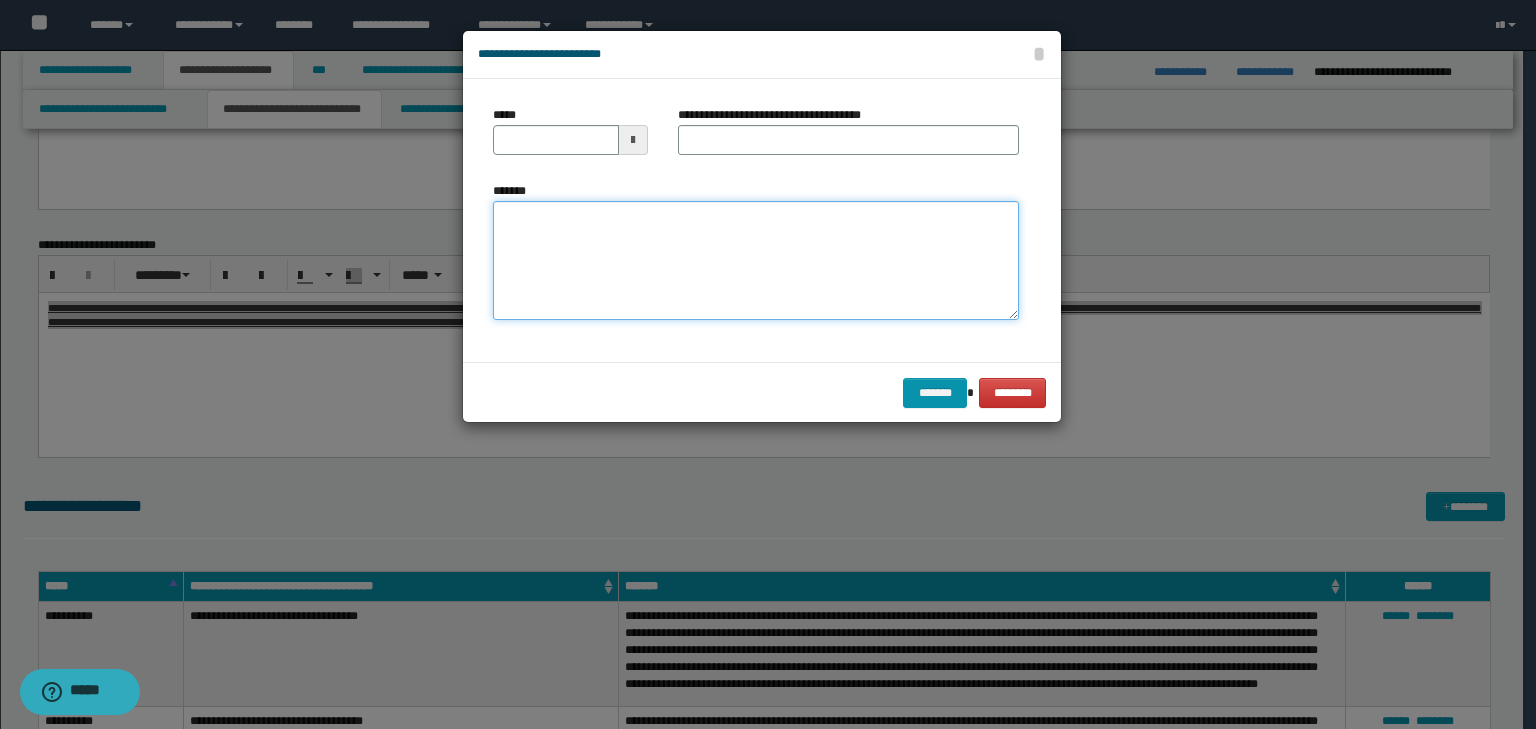 click on "*******" at bounding box center [756, 261] 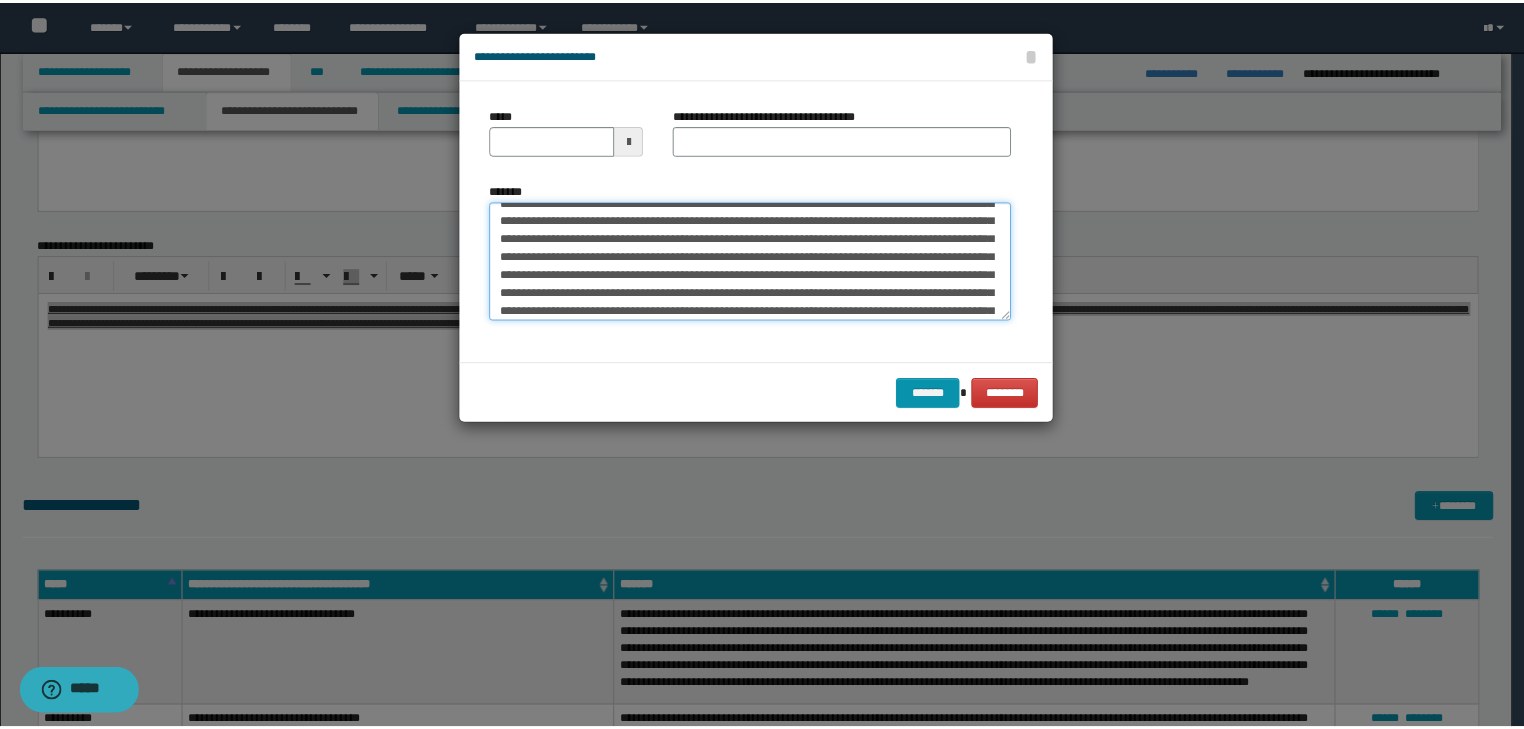 scroll, scrollTop: 0, scrollLeft: 0, axis: both 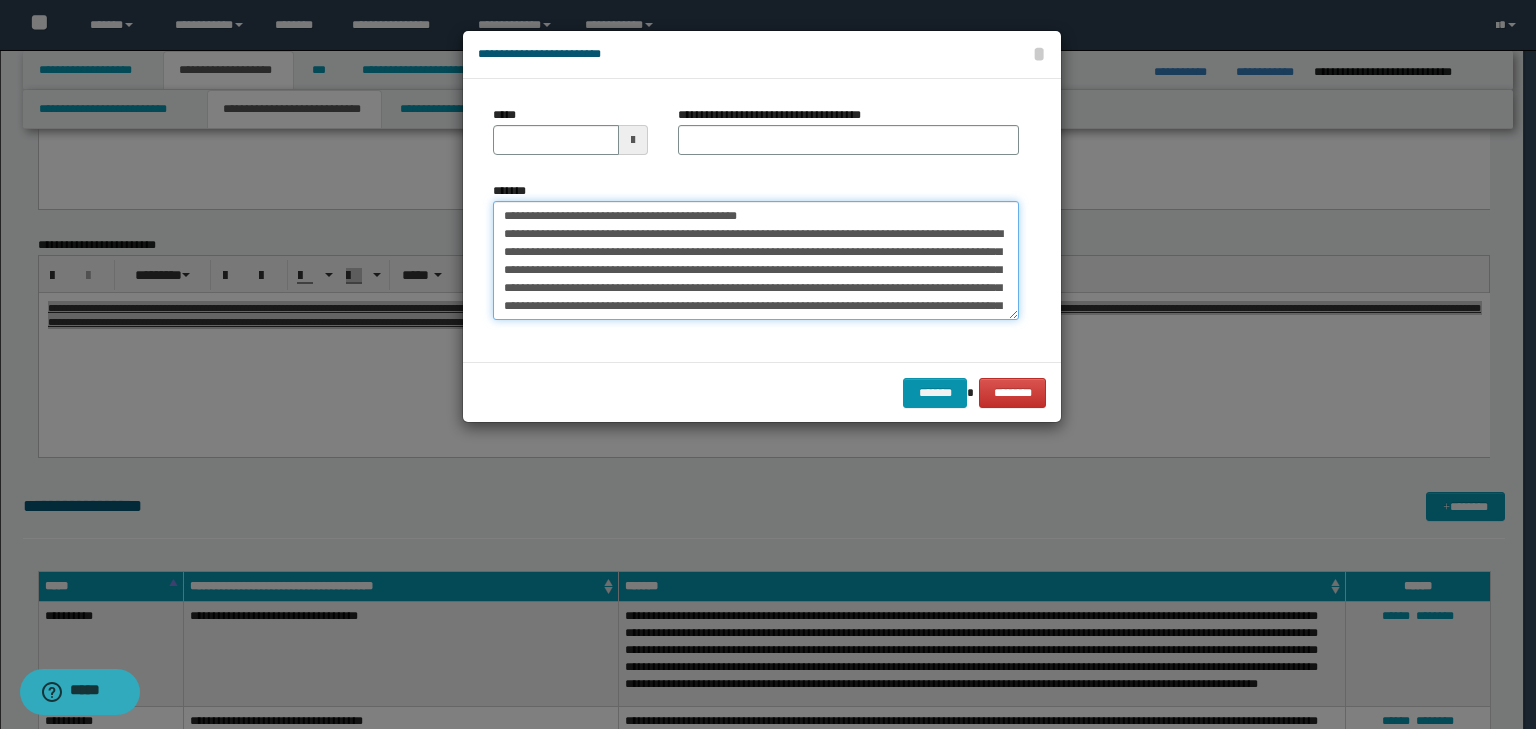 drag, startPoint x: 568, startPoint y: 212, endPoint x: 448, endPoint y: 201, distance: 120.50311 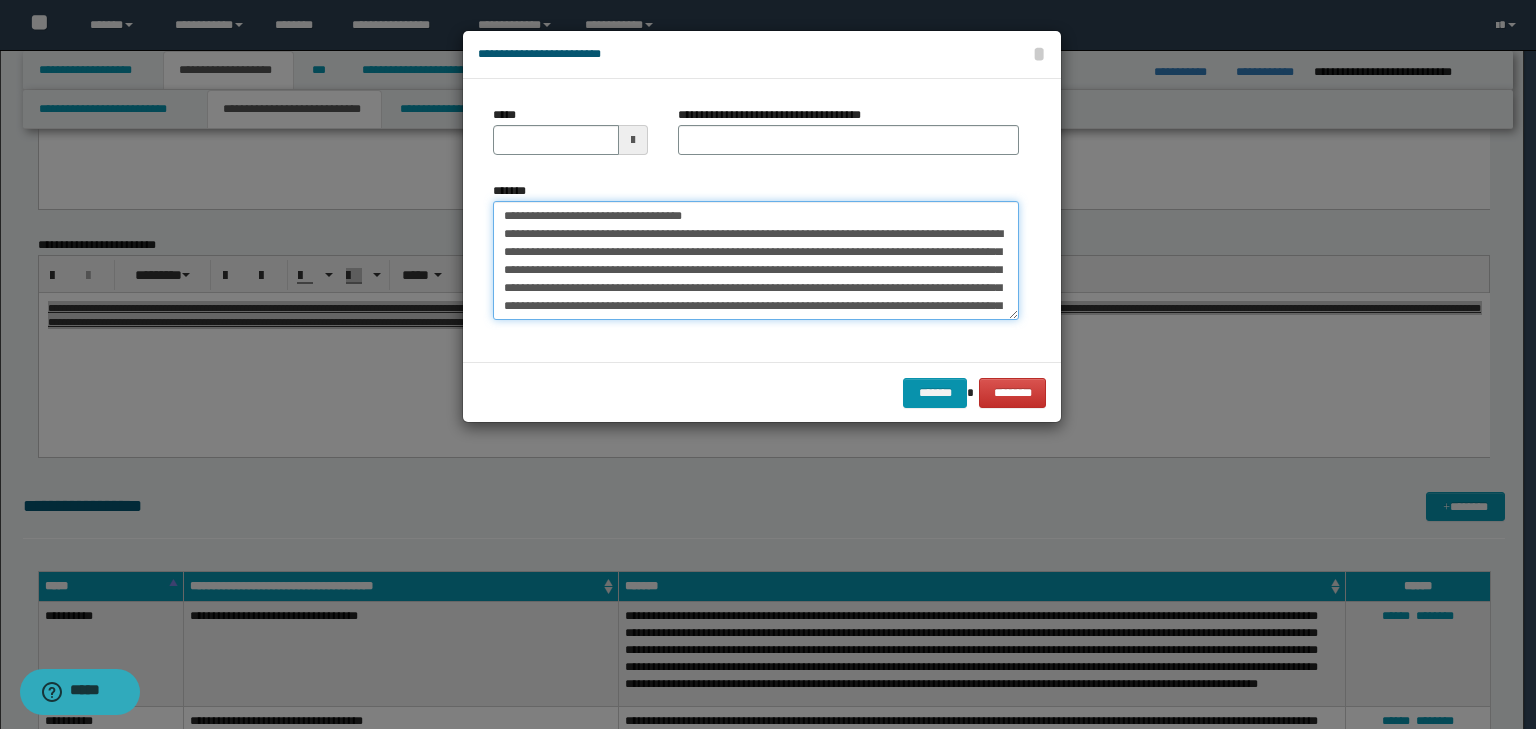 type 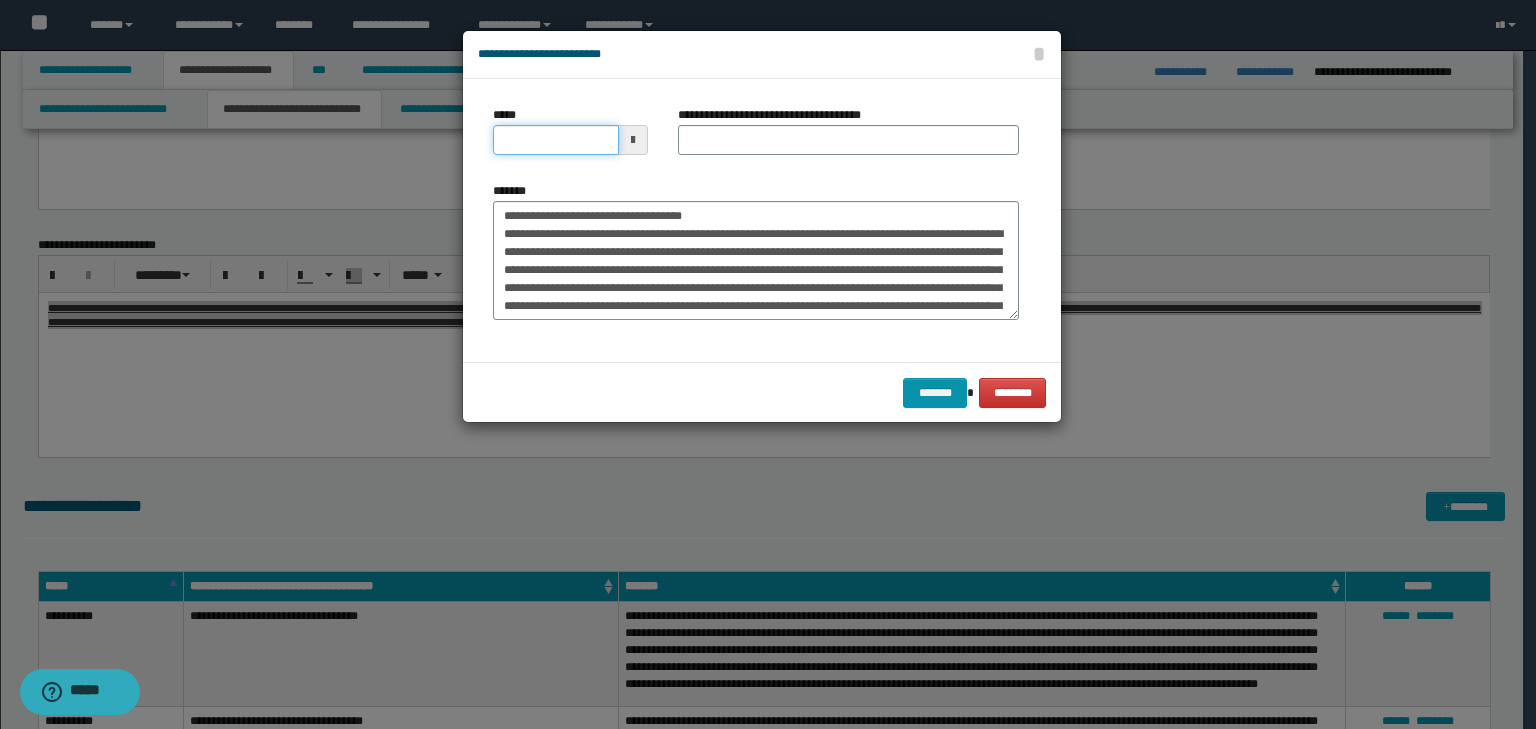 click on "*****" at bounding box center [556, 140] 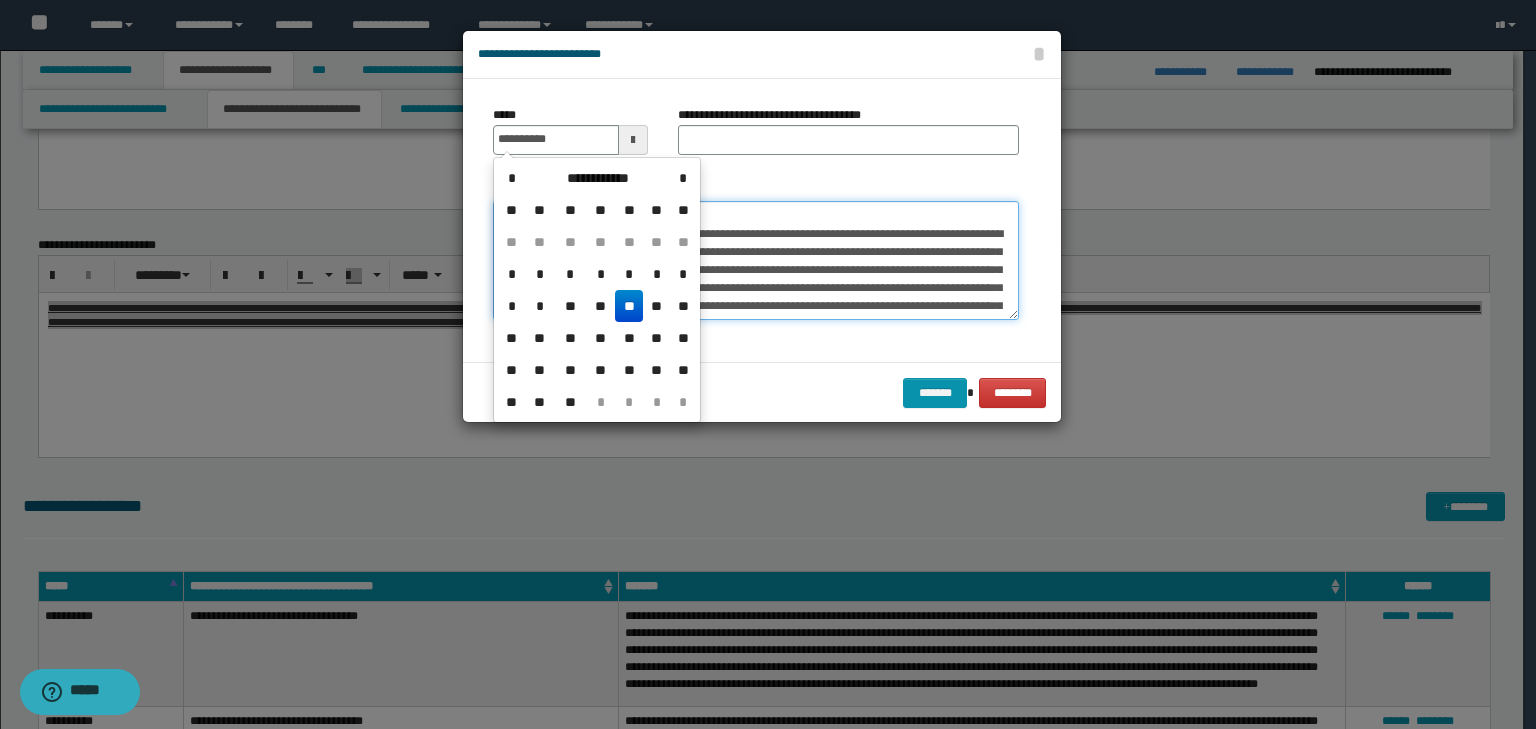 type on "**********" 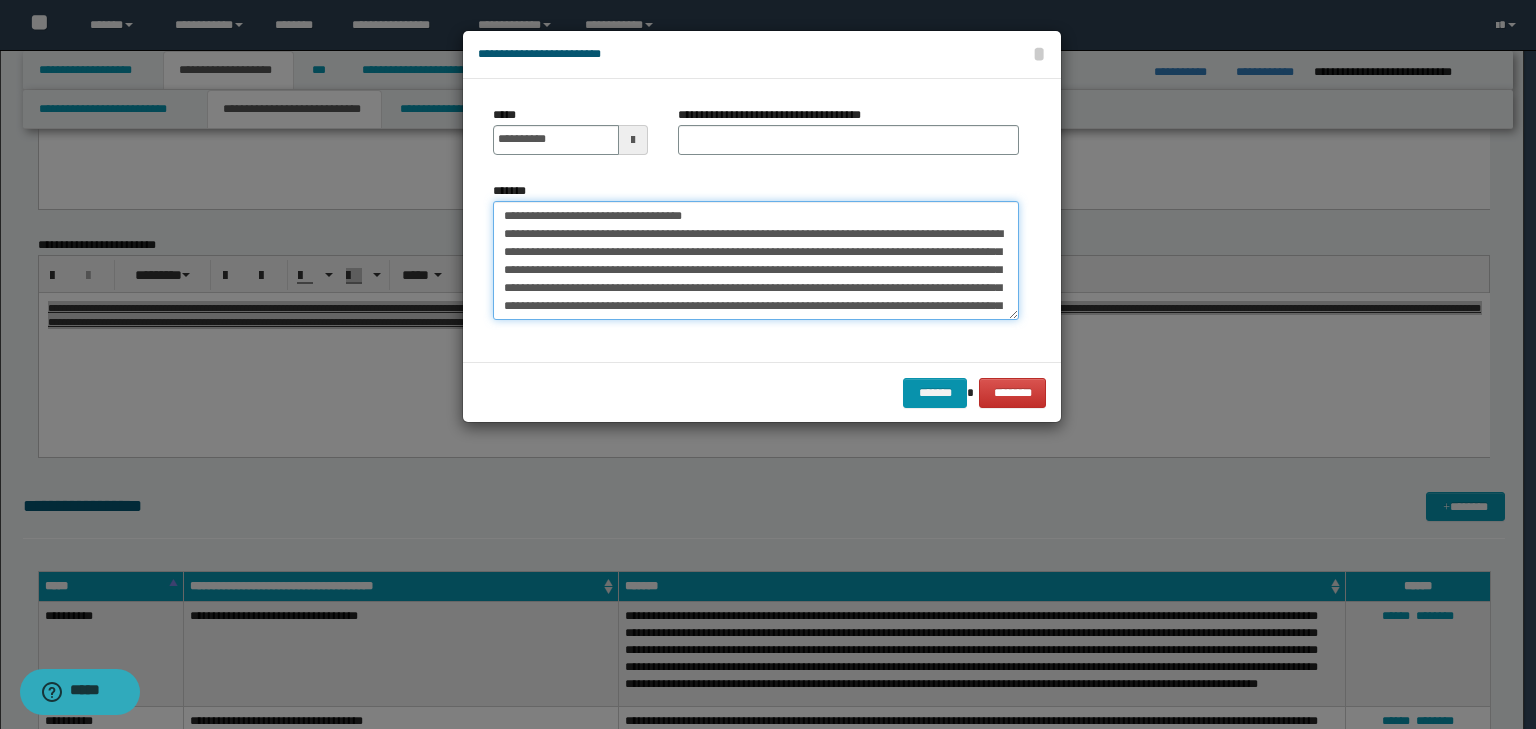 drag, startPoint x: 789, startPoint y: 216, endPoint x: 230, endPoint y: 177, distance: 560.3588 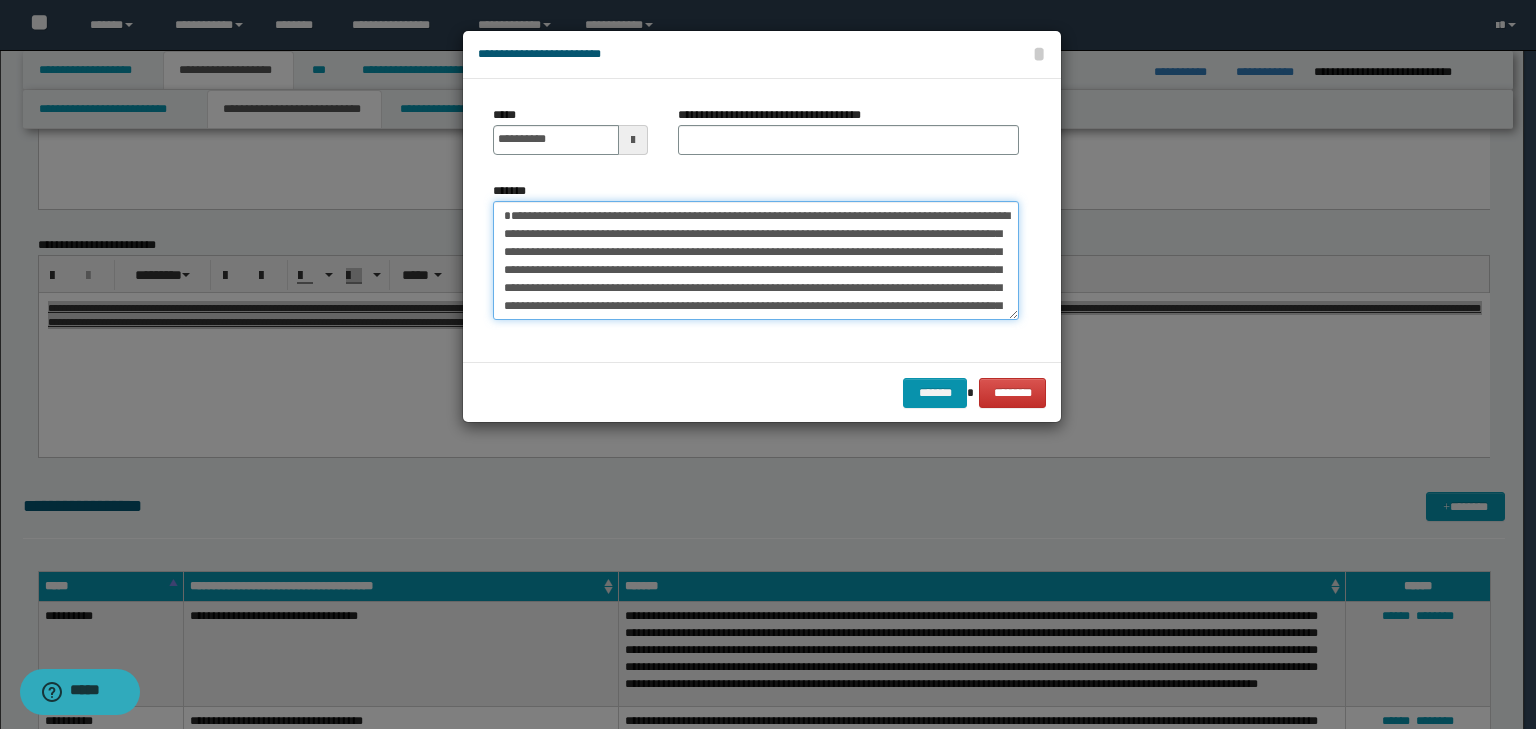 type on "**********" 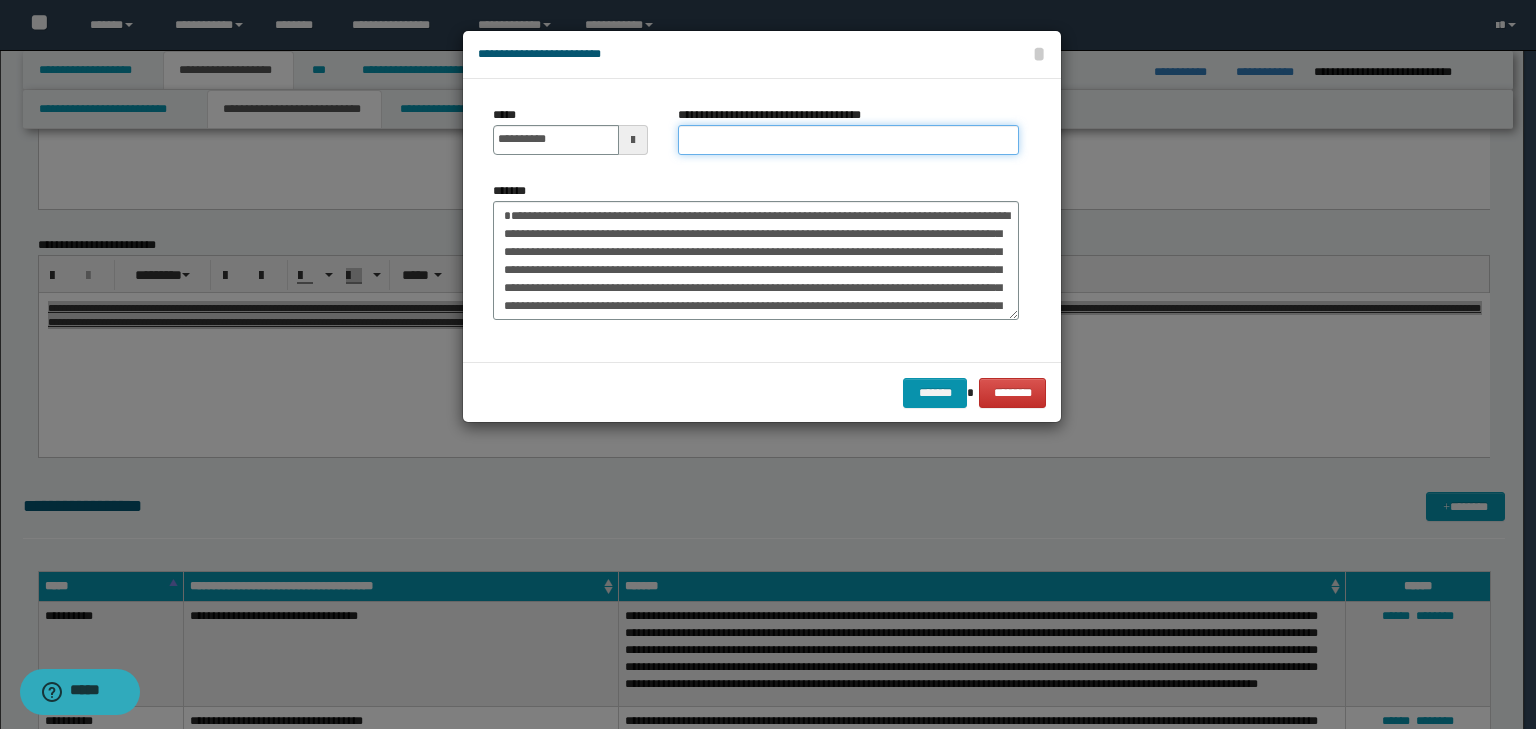 click on "**********" at bounding box center (848, 140) 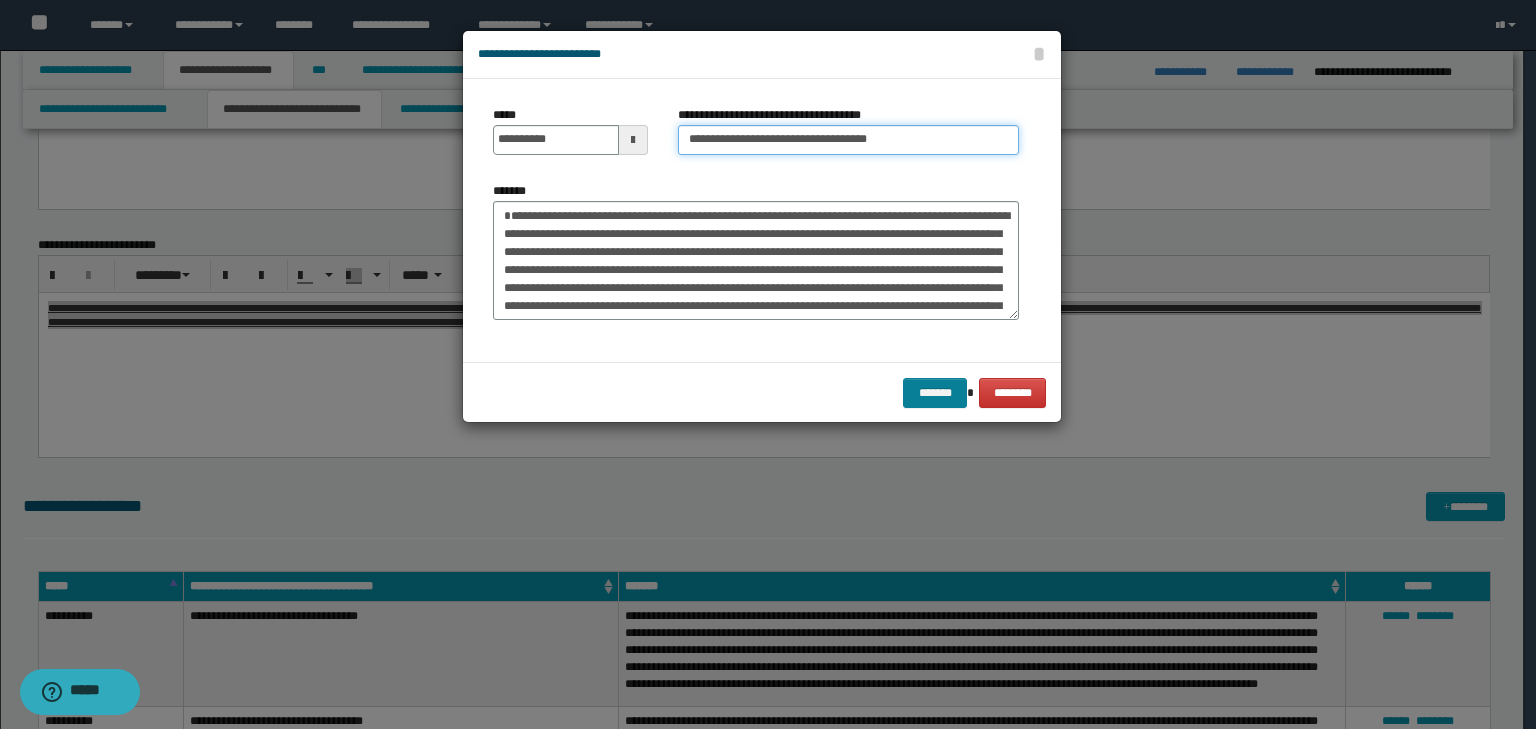 type on "**********" 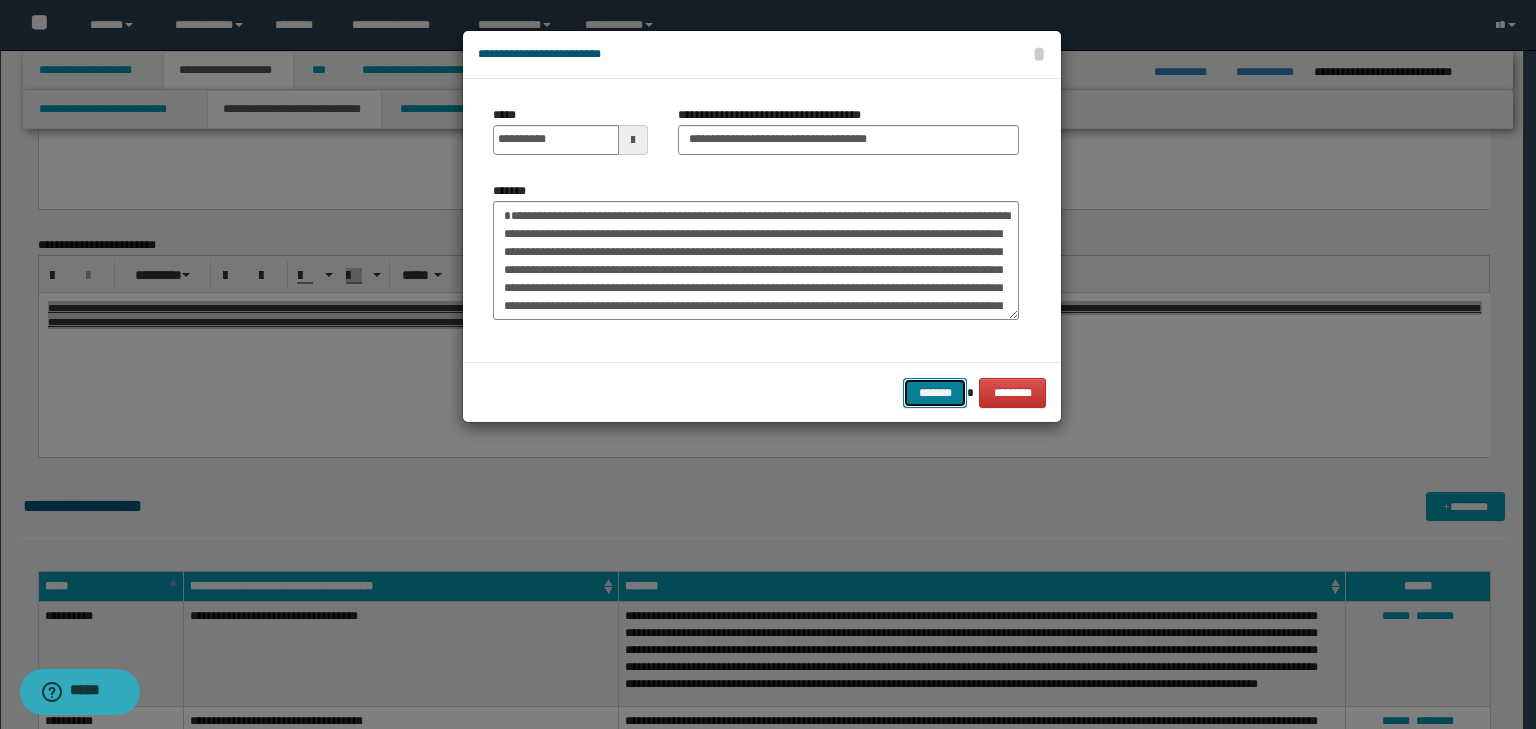 click on "*******" at bounding box center (935, 393) 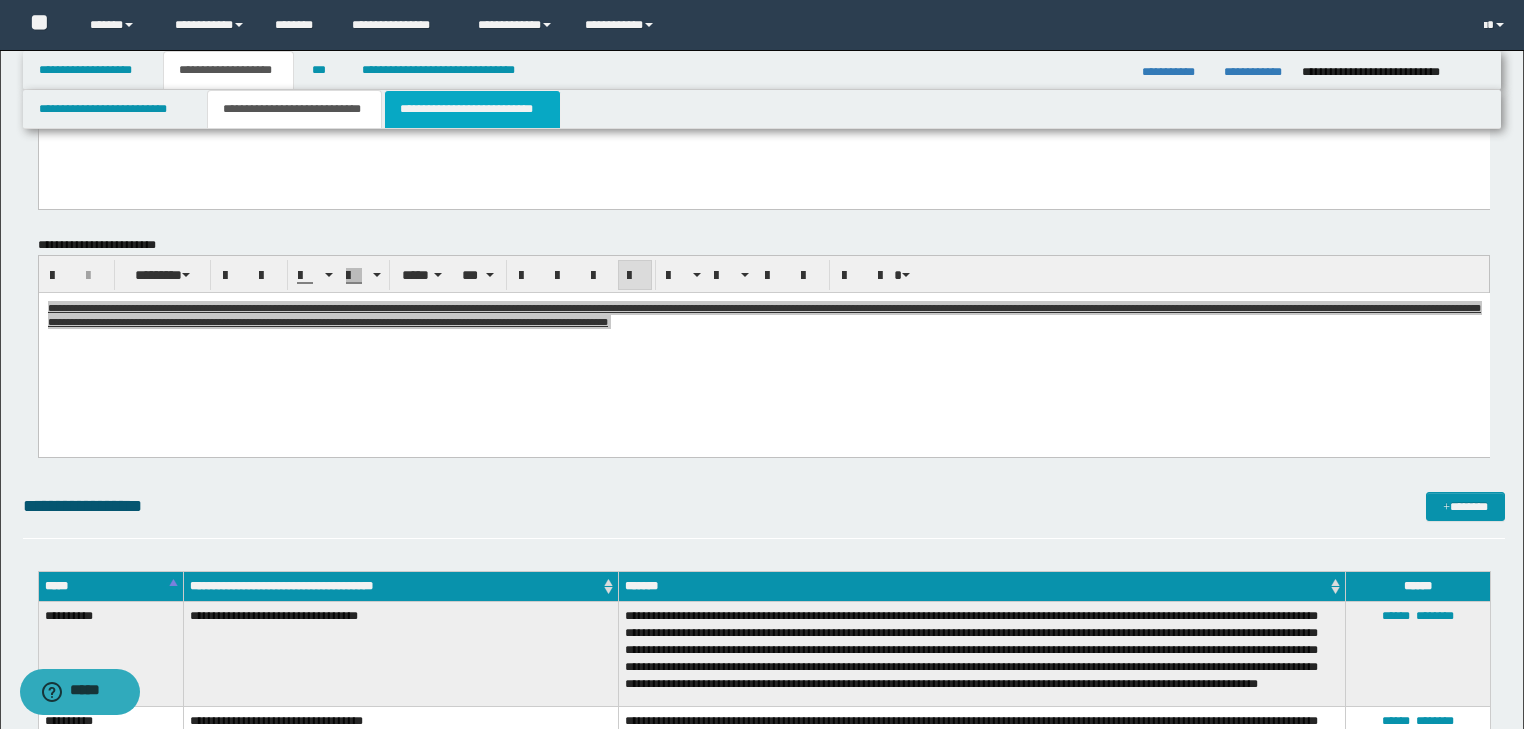 click on "**********" at bounding box center [472, 109] 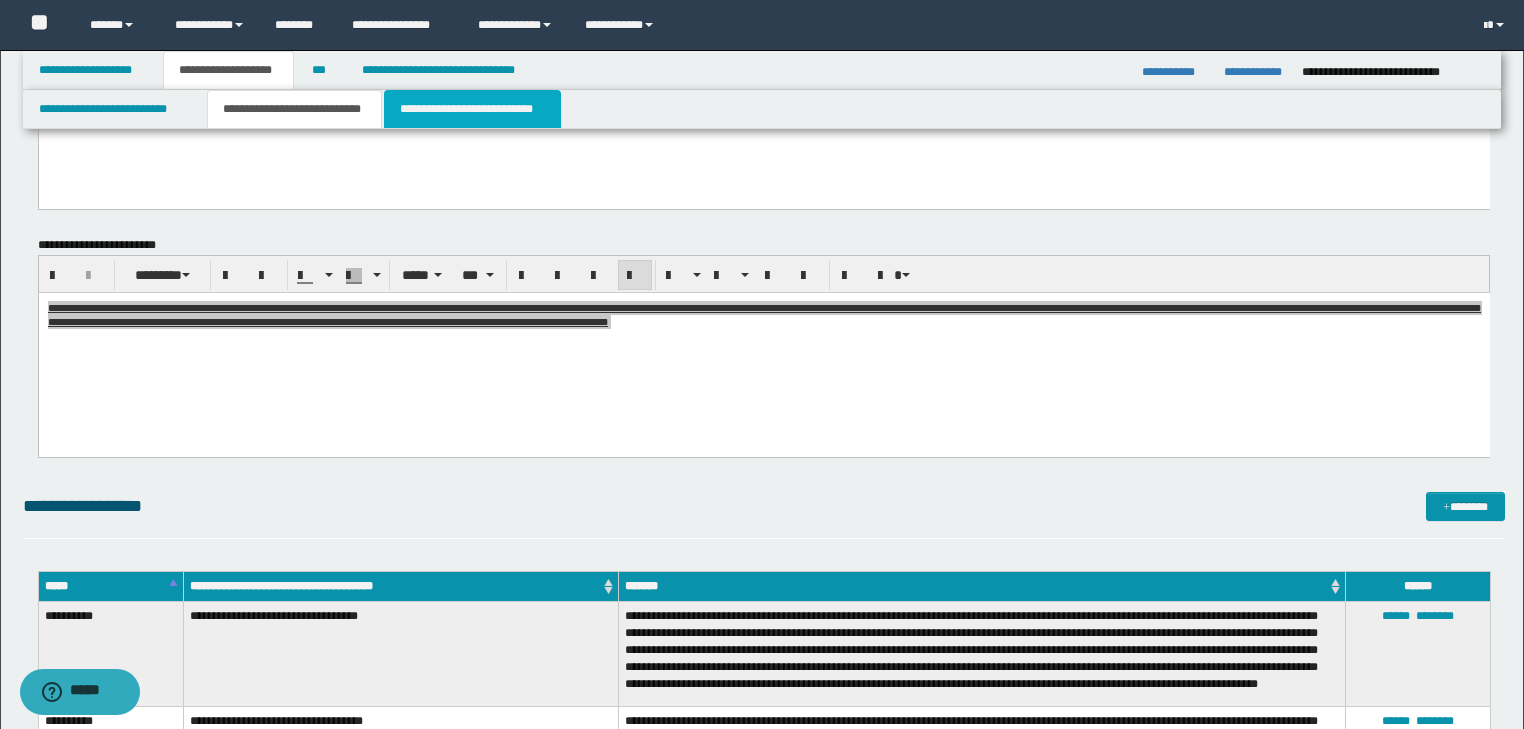 scroll, scrollTop: 1356, scrollLeft: 0, axis: vertical 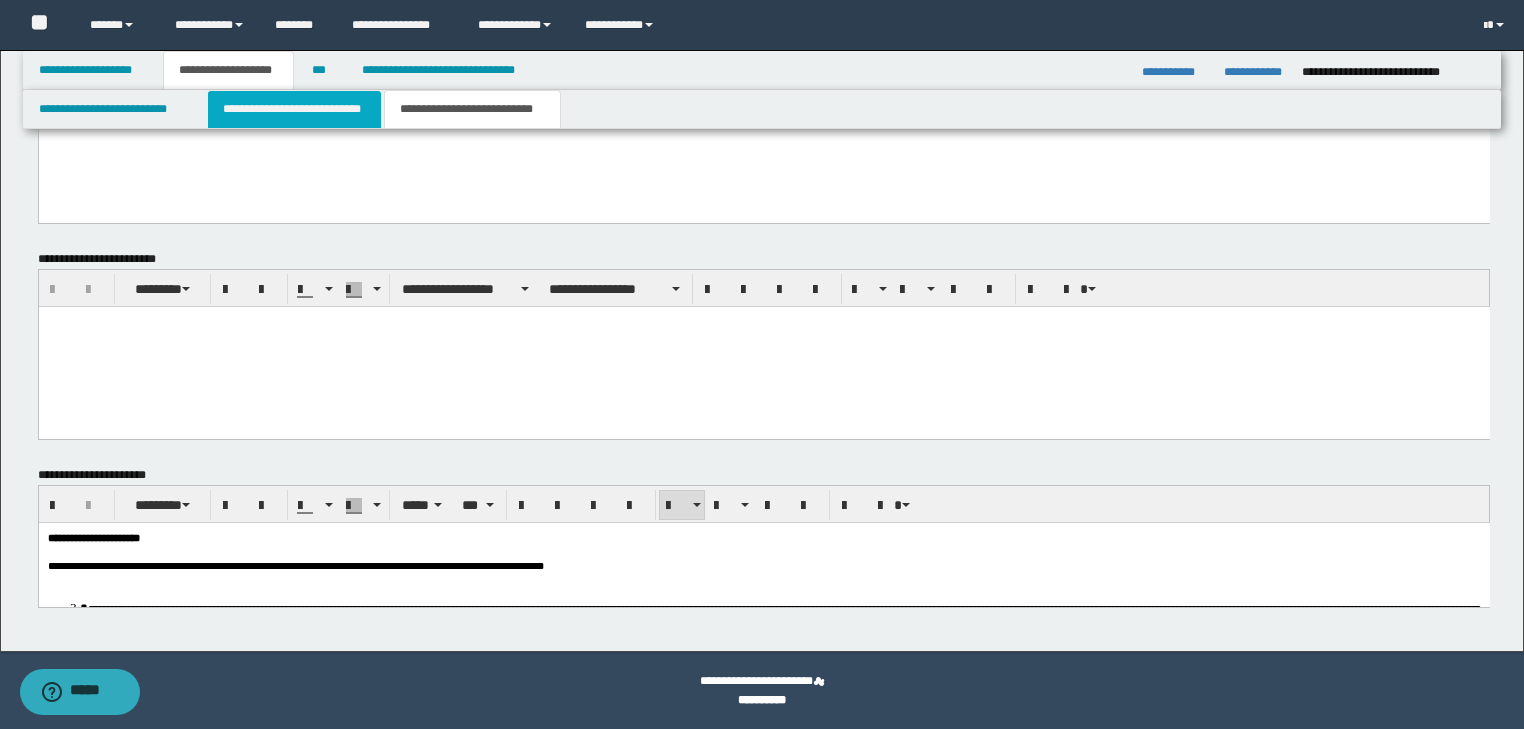 click on "**********" at bounding box center (294, 109) 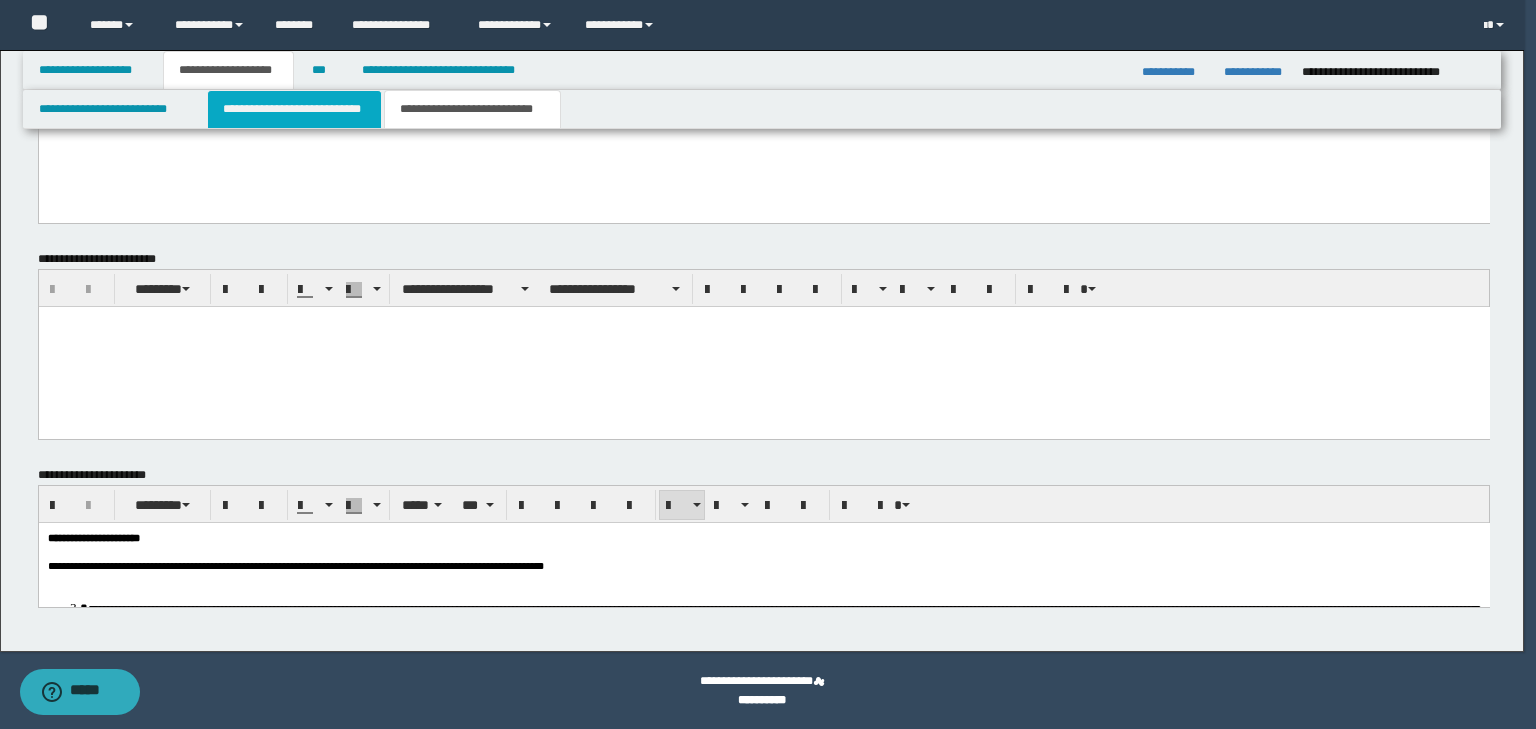 type 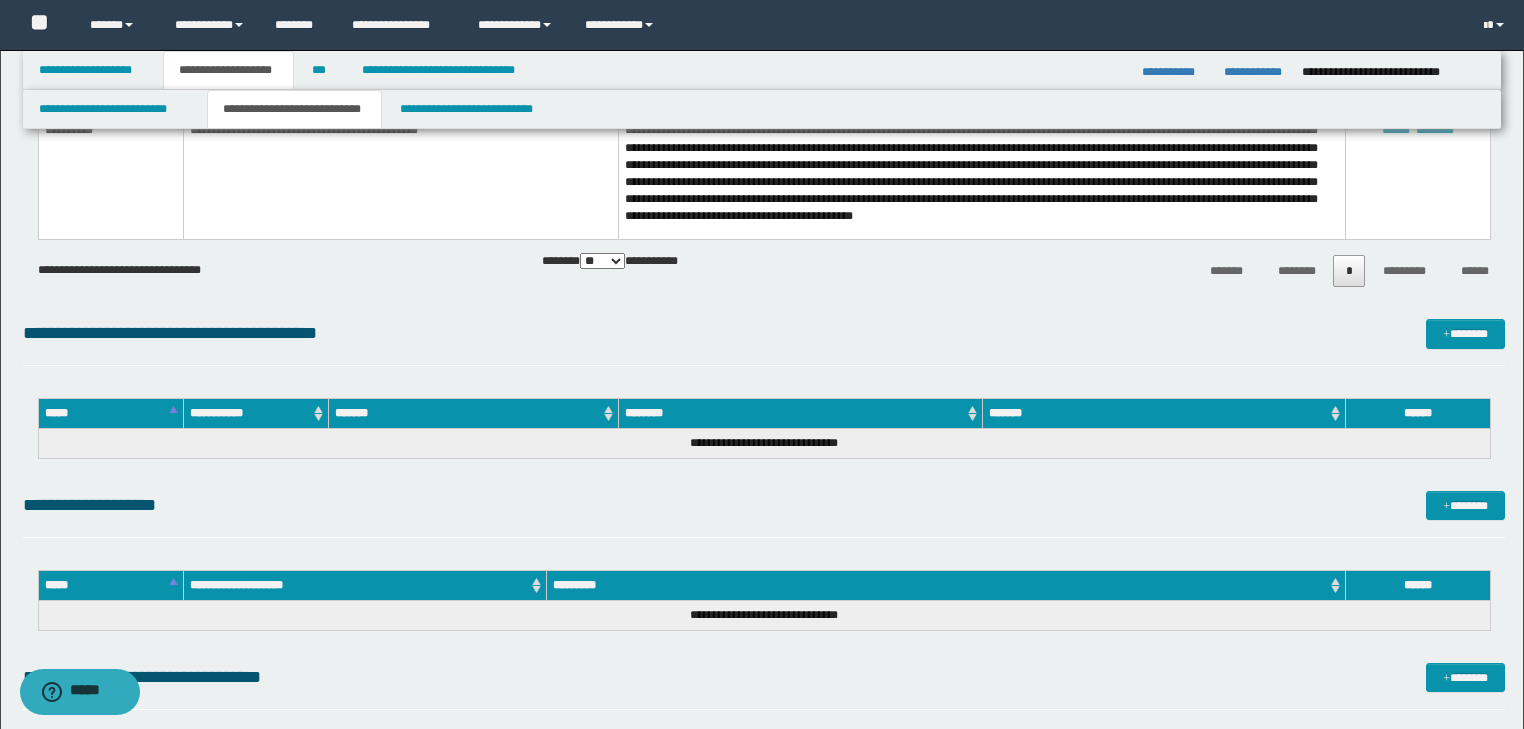 scroll, scrollTop: 4476, scrollLeft: 0, axis: vertical 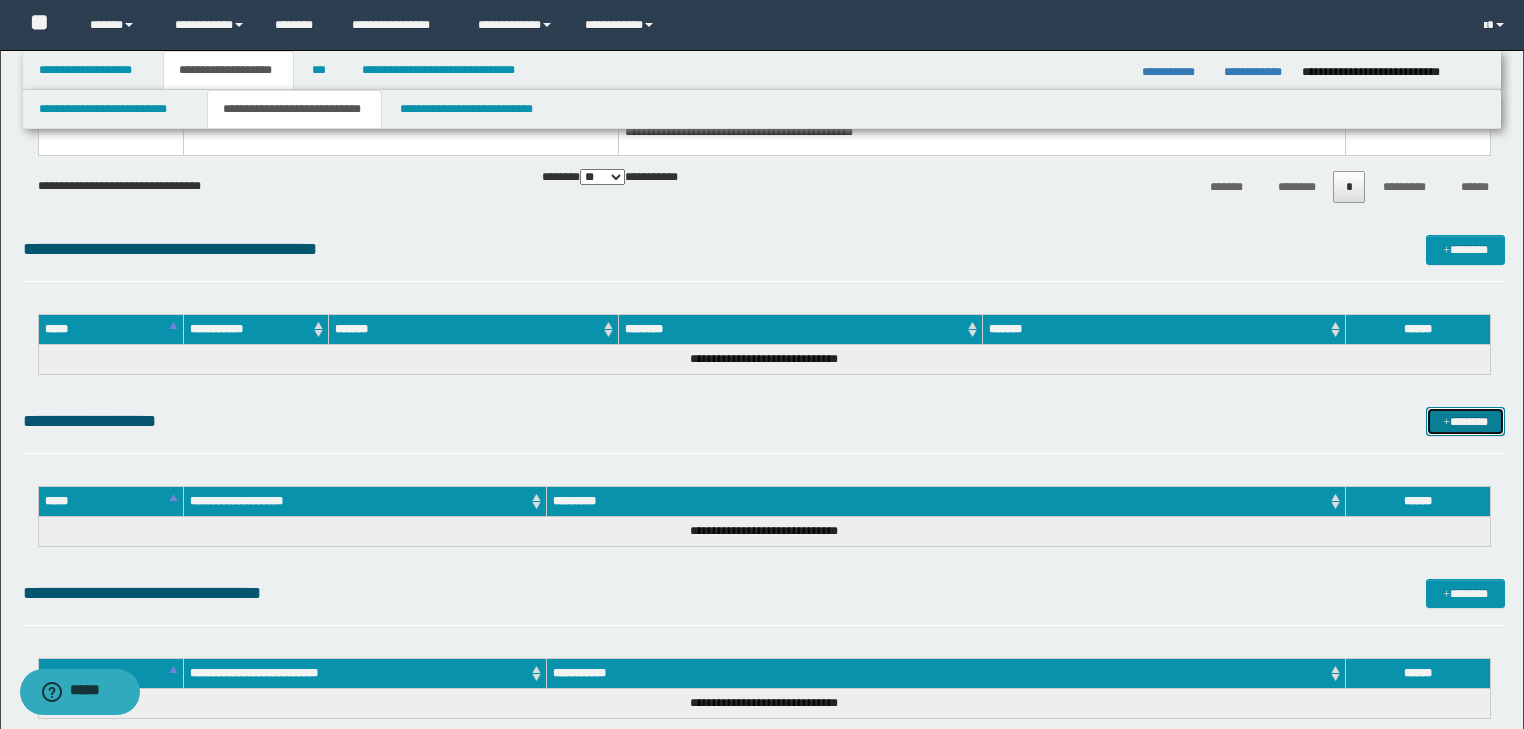 click on "*******" at bounding box center (1465, 422) 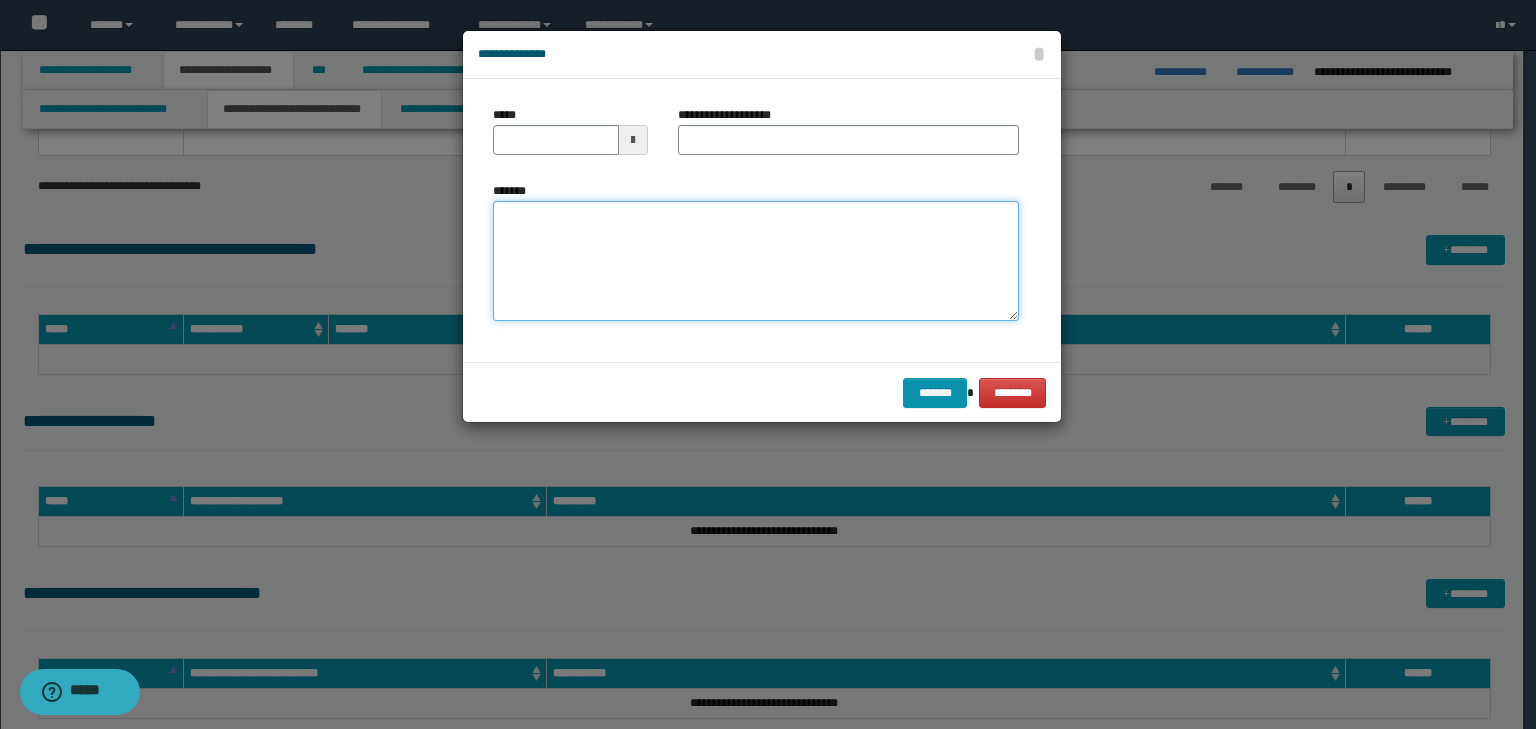 click on "*******" at bounding box center (756, 261) 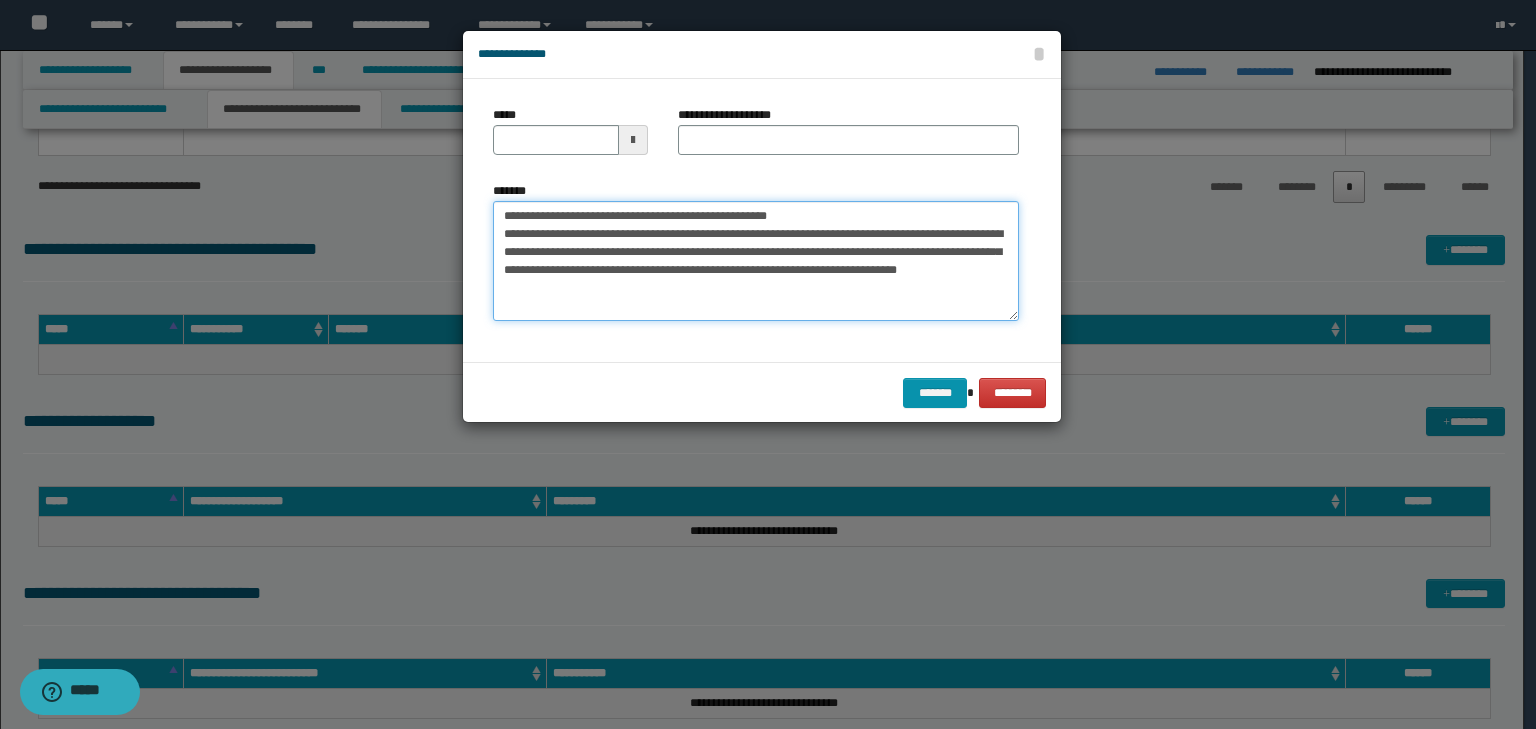 drag, startPoint x: 564, startPoint y: 214, endPoint x: 480, endPoint y: 202, distance: 84.85281 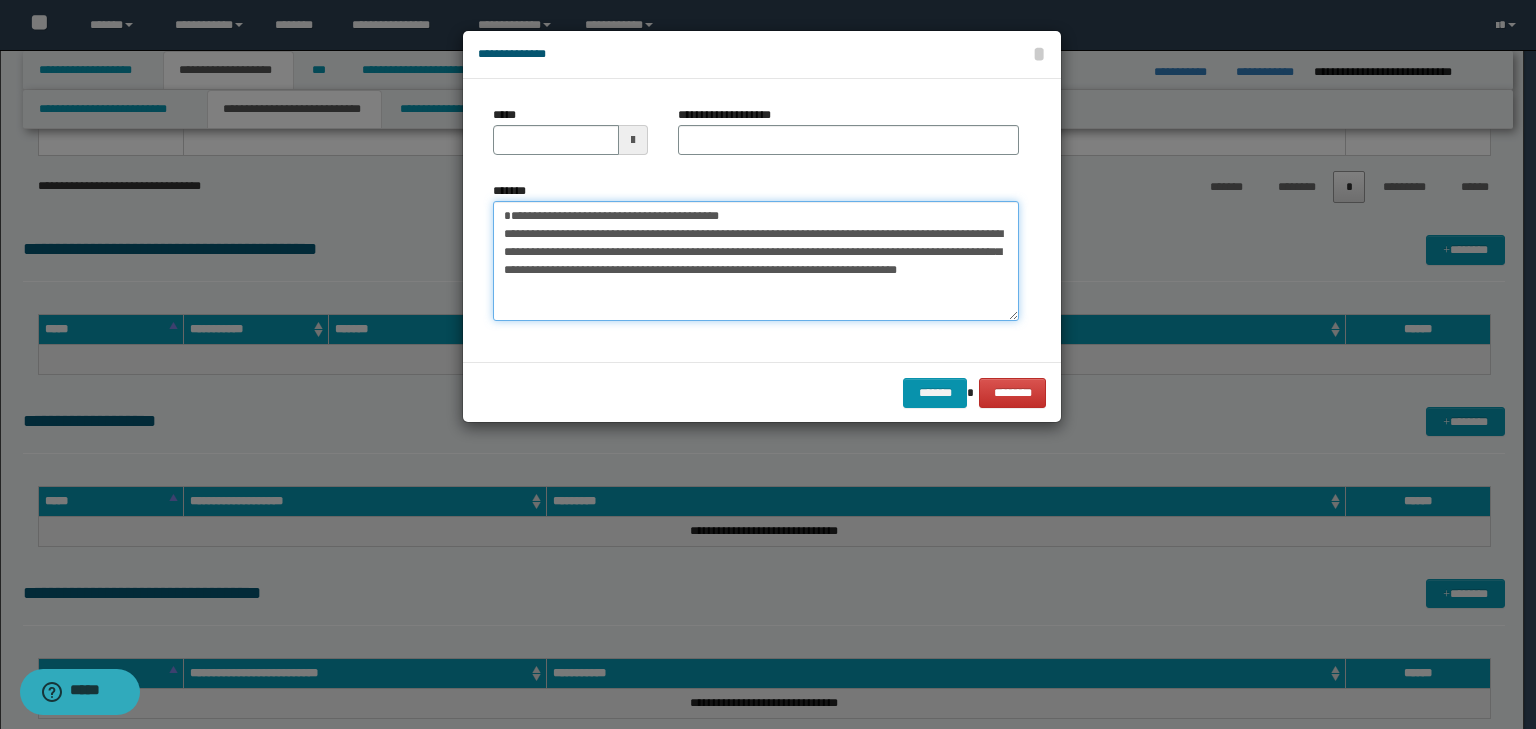 type 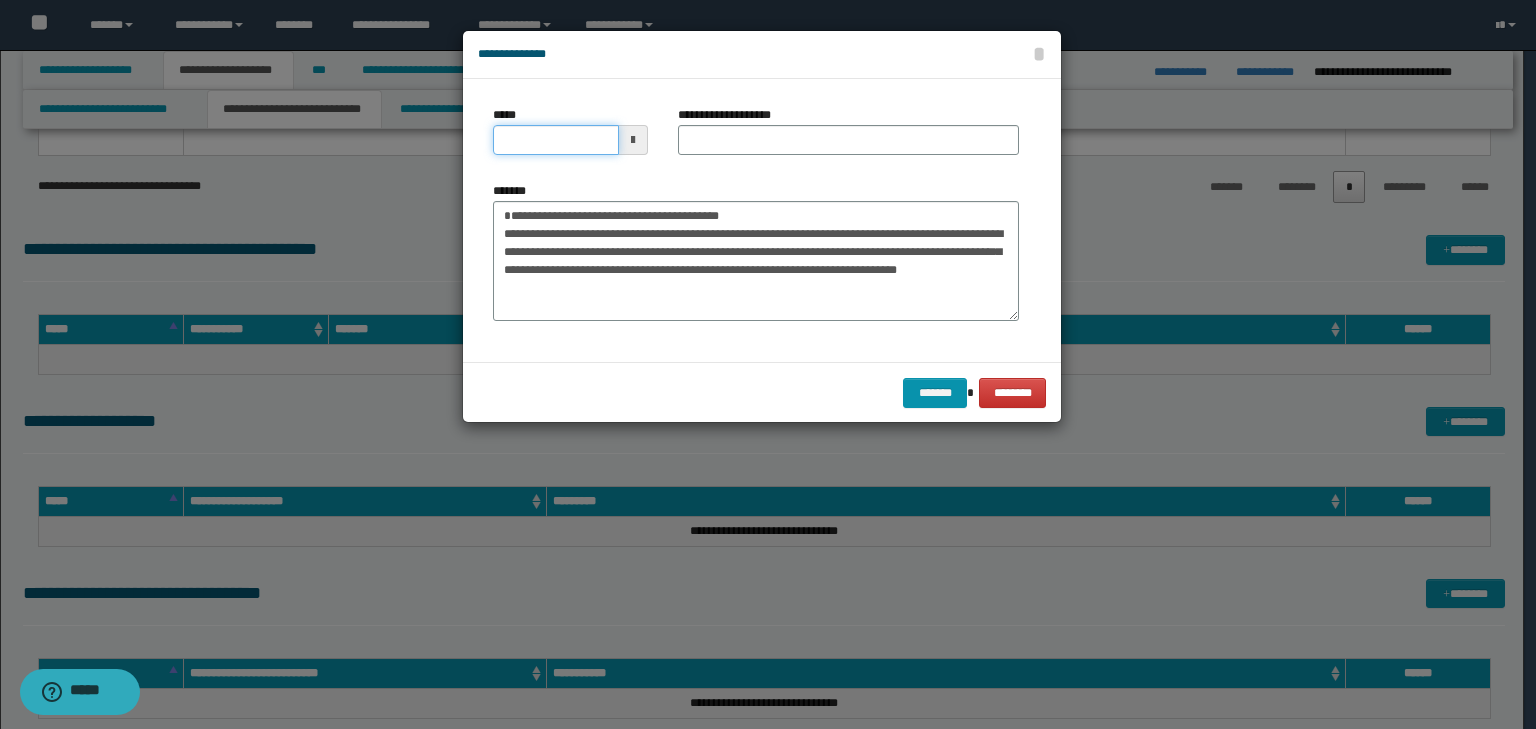 click on "*****" at bounding box center (556, 140) 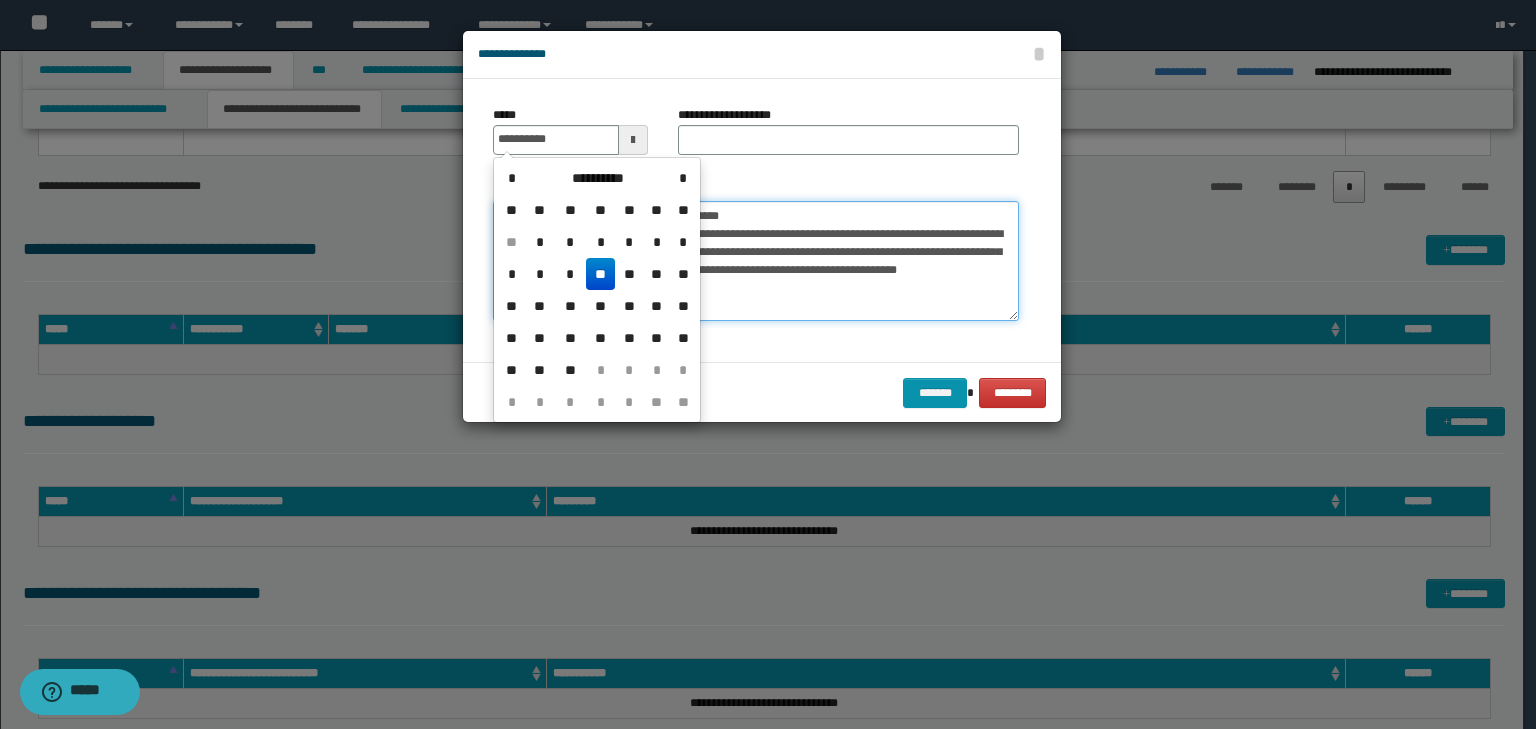 type on "**********" 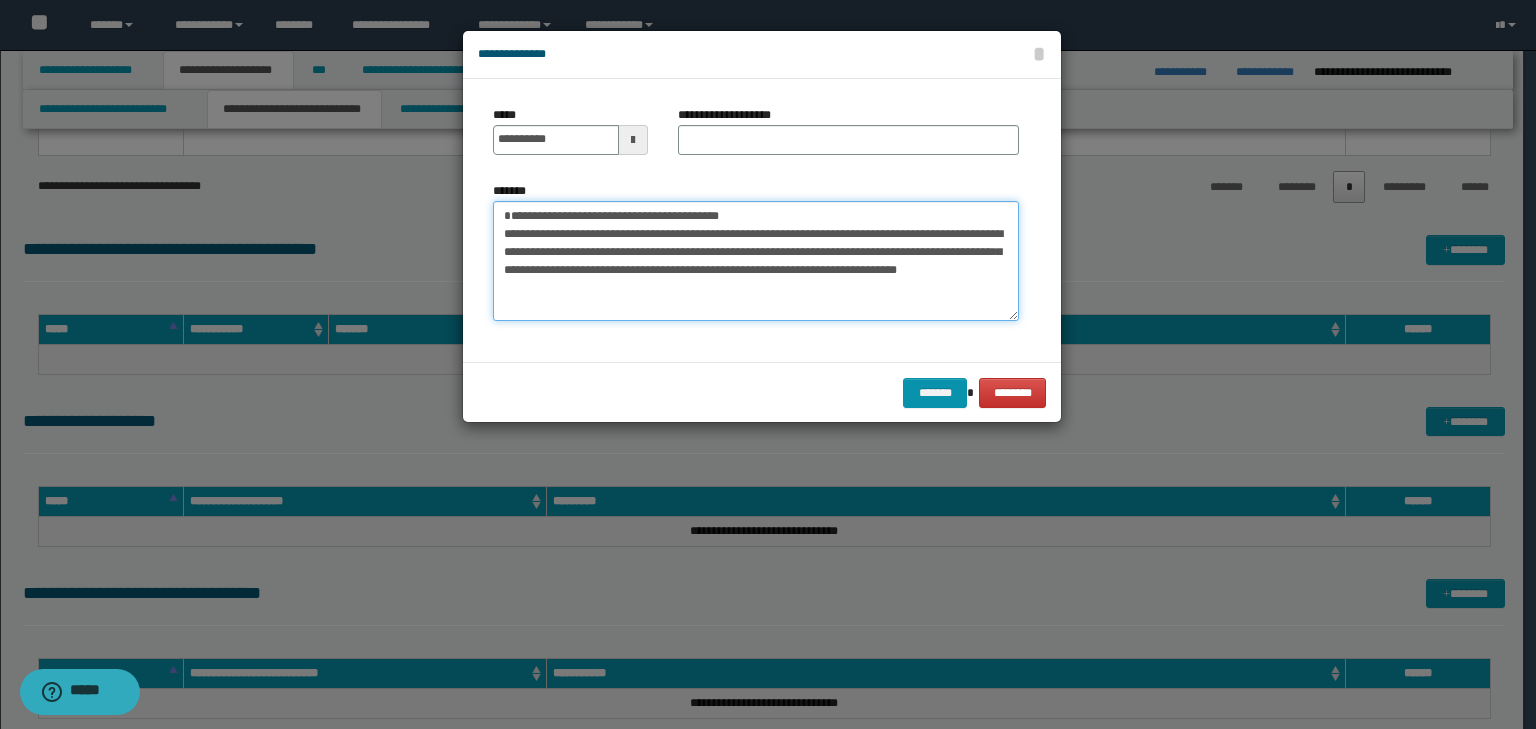 drag, startPoint x: 804, startPoint y: 211, endPoint x: 273, endPoint y: 157, distance: 533.7387 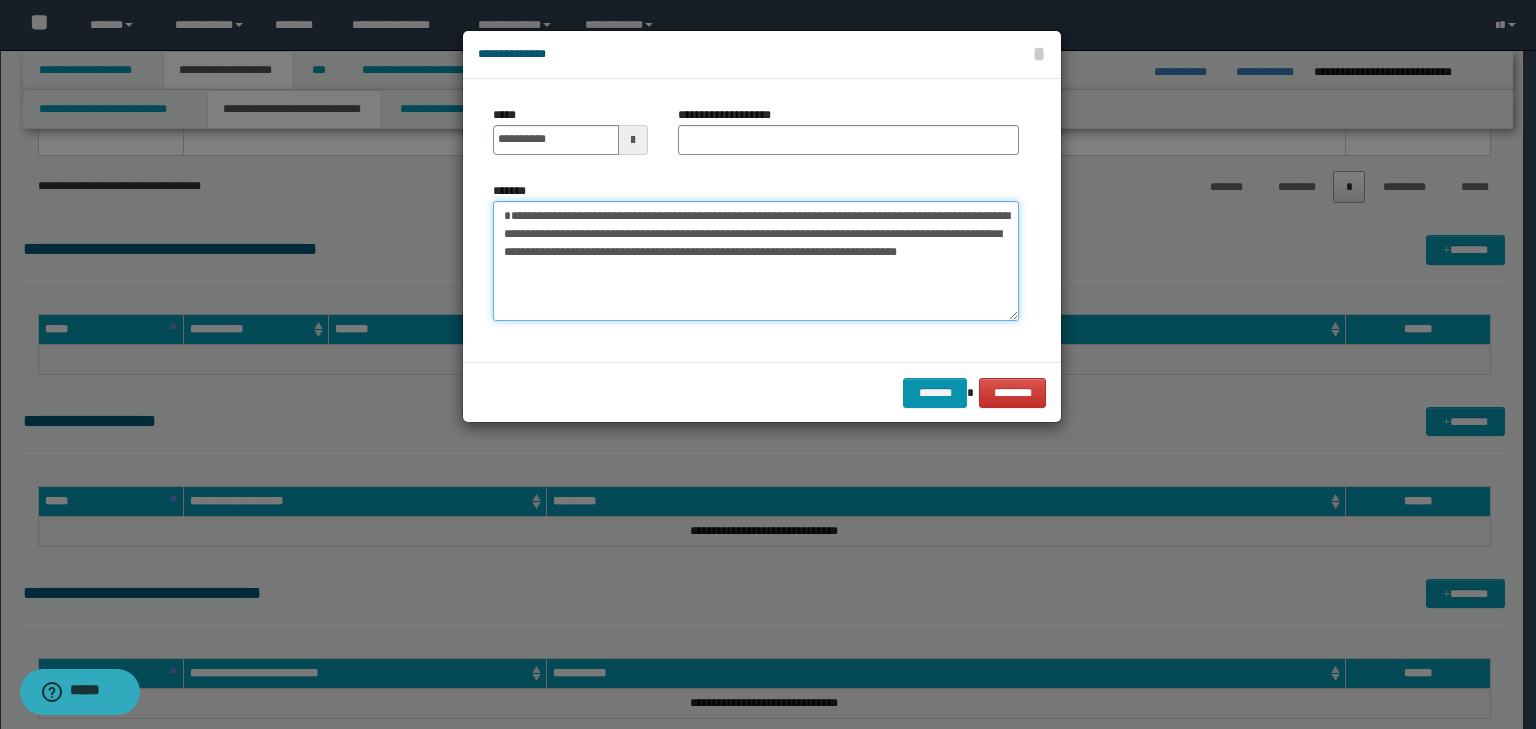type on "**********" 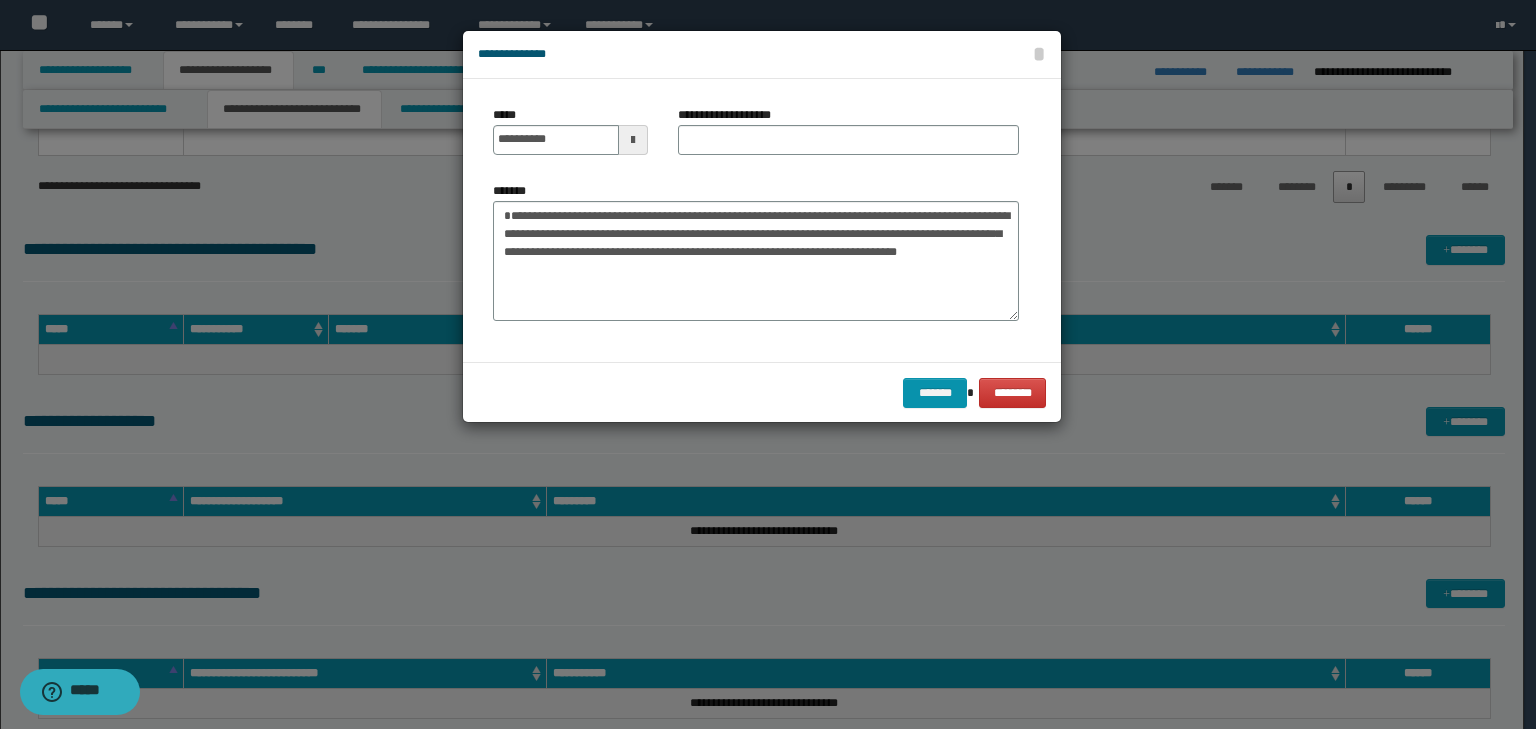 click on "**********" at bounding box center [735, 115] 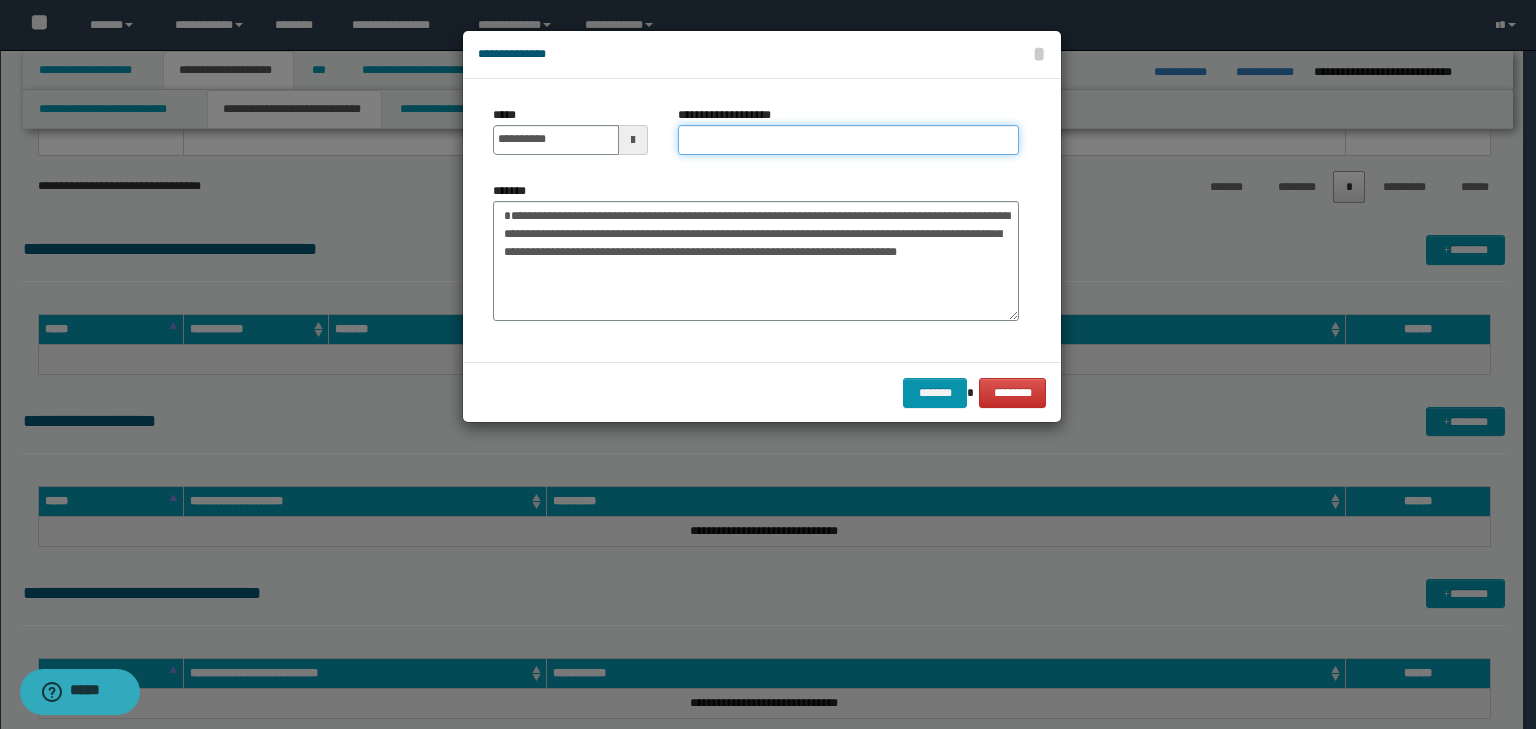 click on "**********" at bounding box center [848, 140] 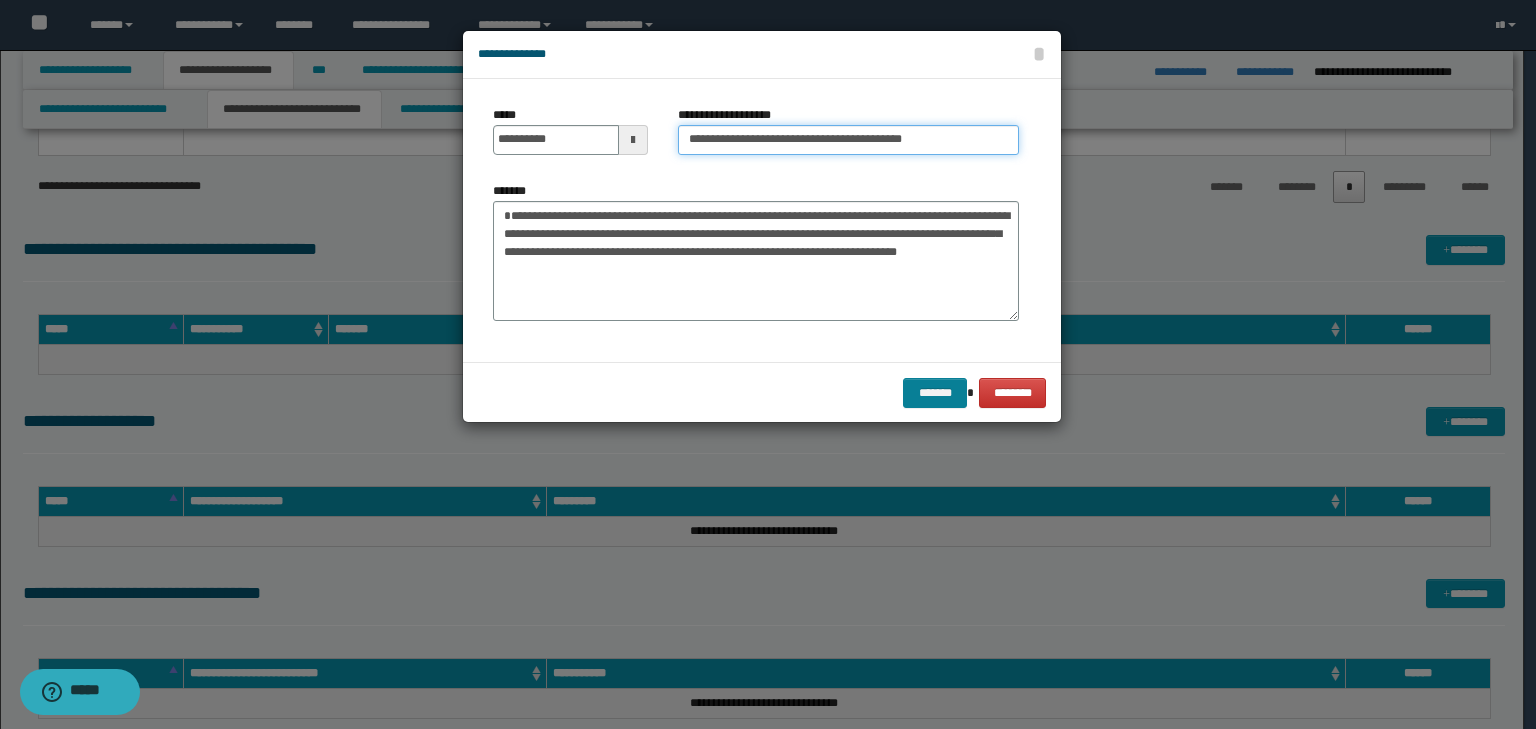 type on "**********" 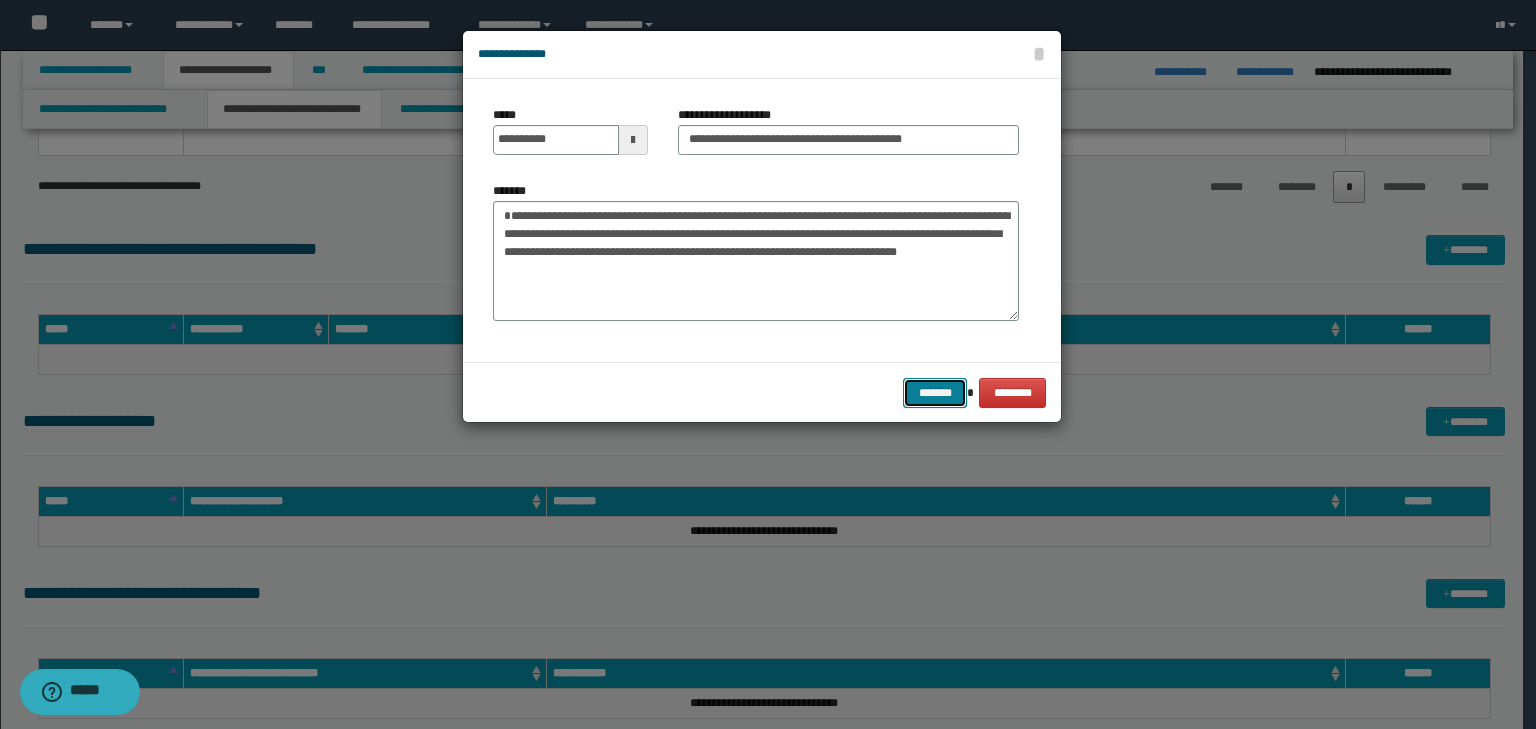 click on "*******" at bounding box center [935, 393] 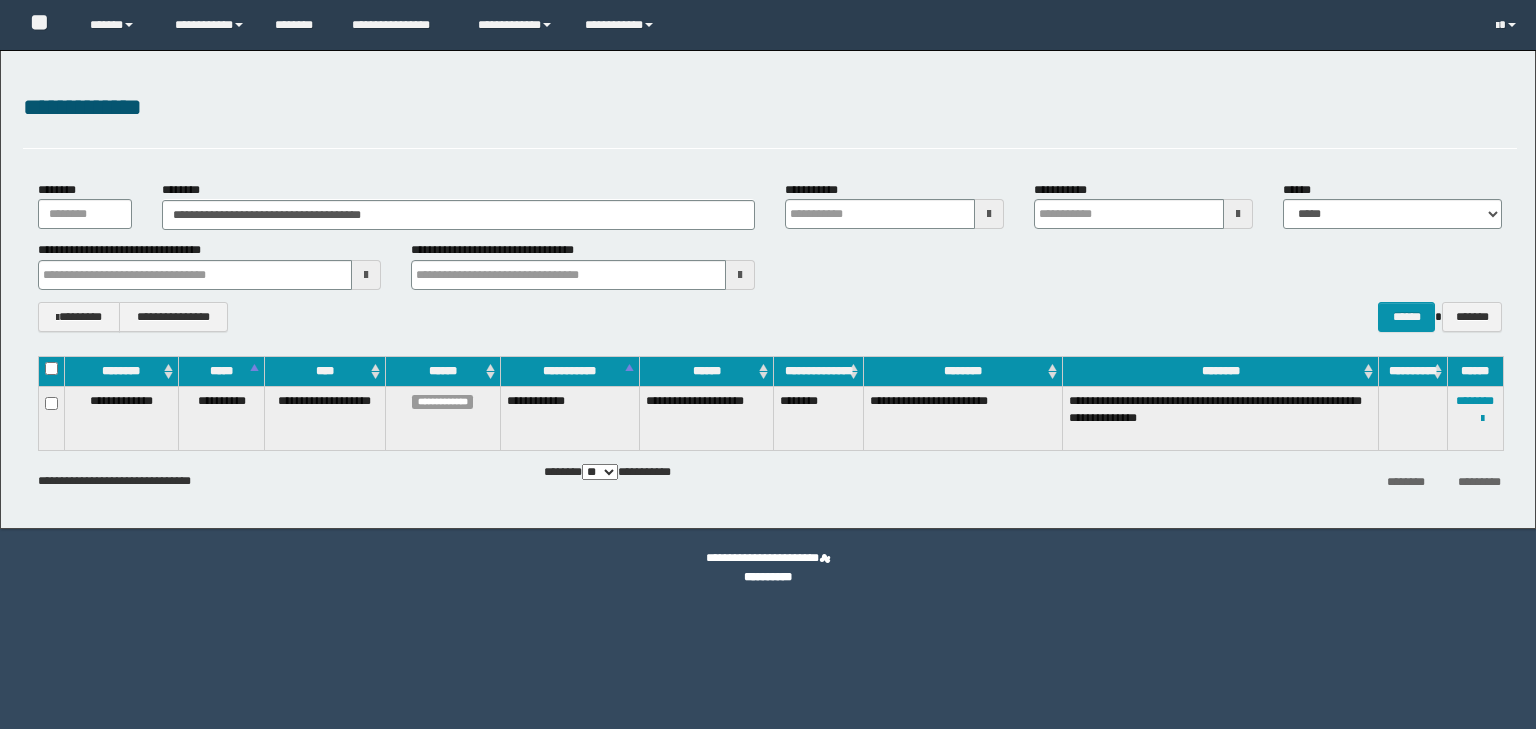 scroll, scrollTop: 0, scrollLeft: 0, axis: both 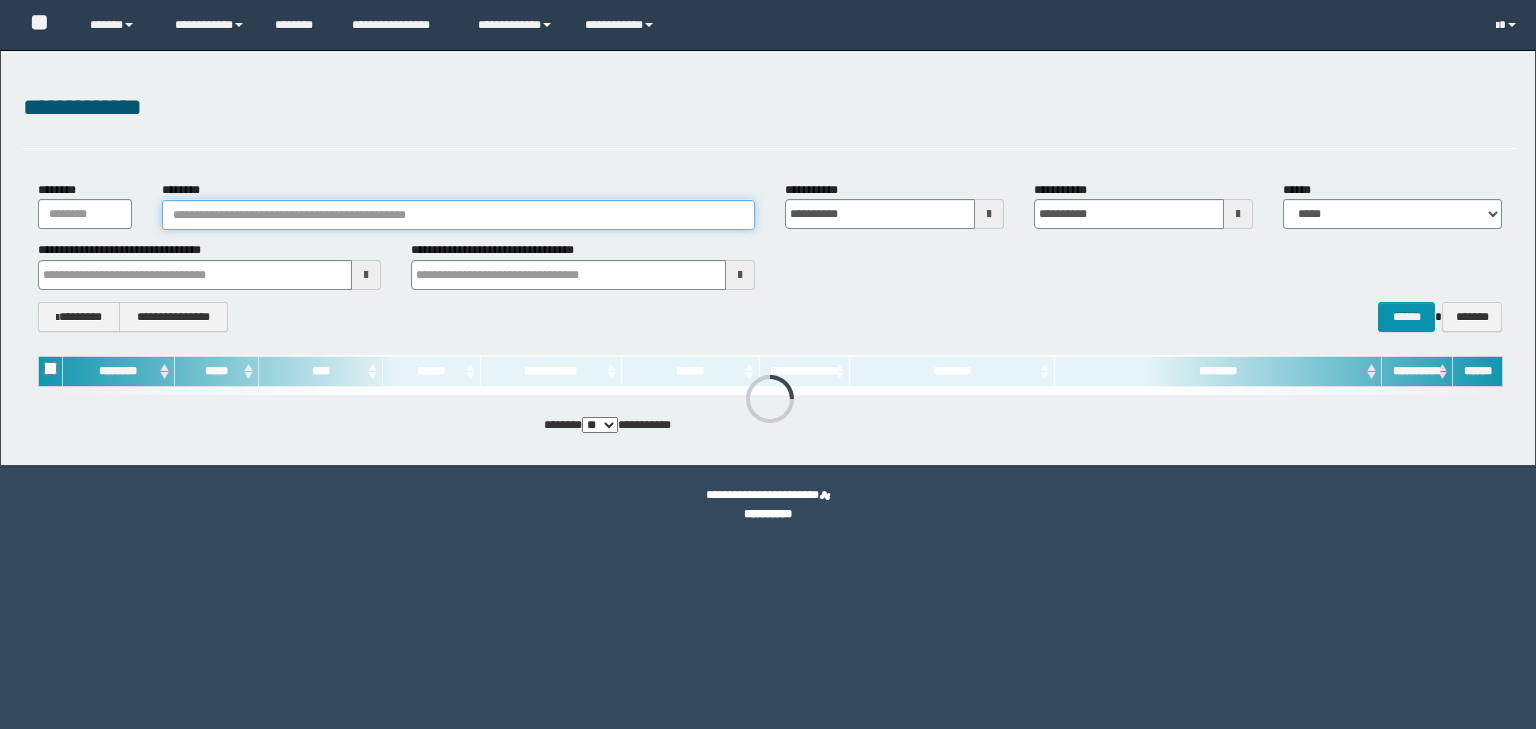 click on "********" at bounding box center [458, 215] 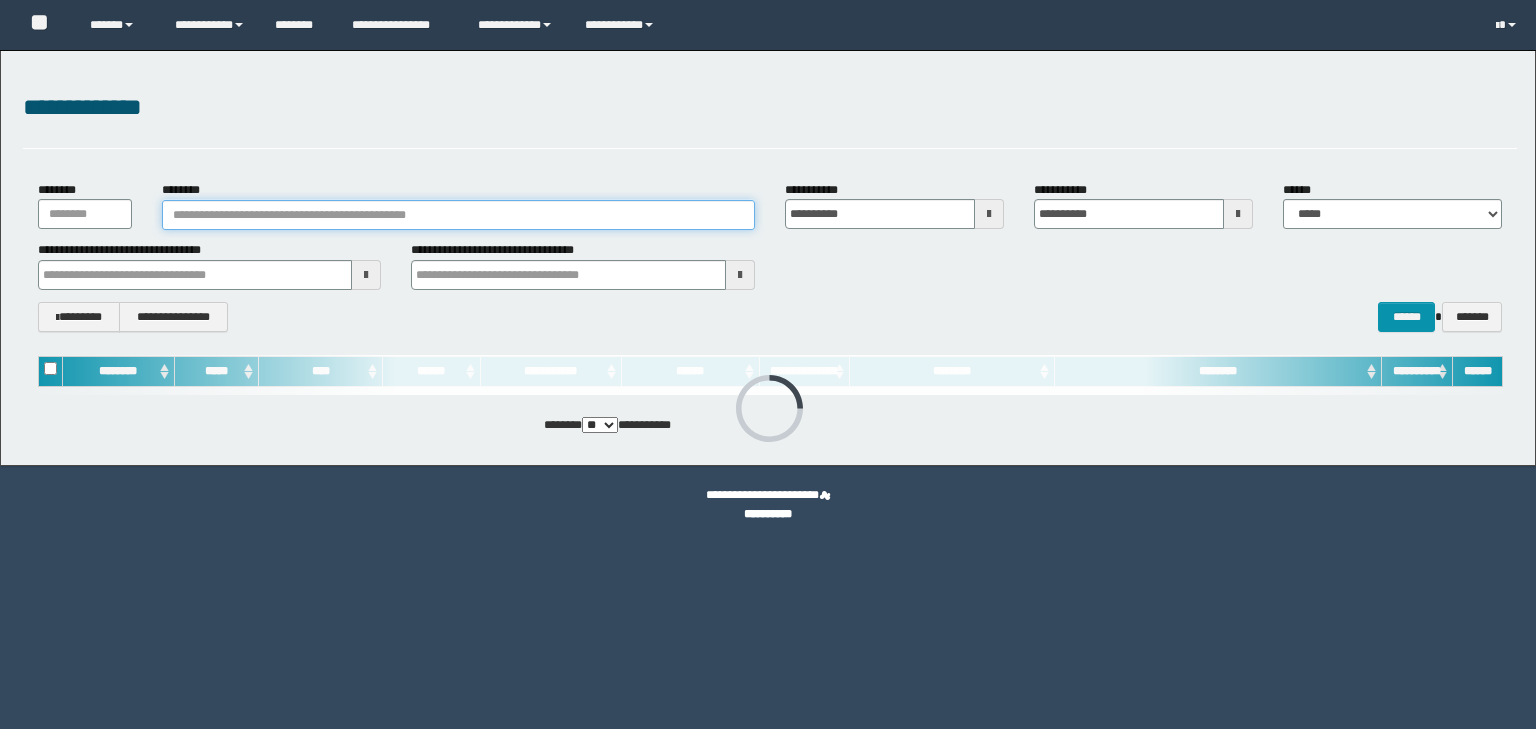 paste on "********" 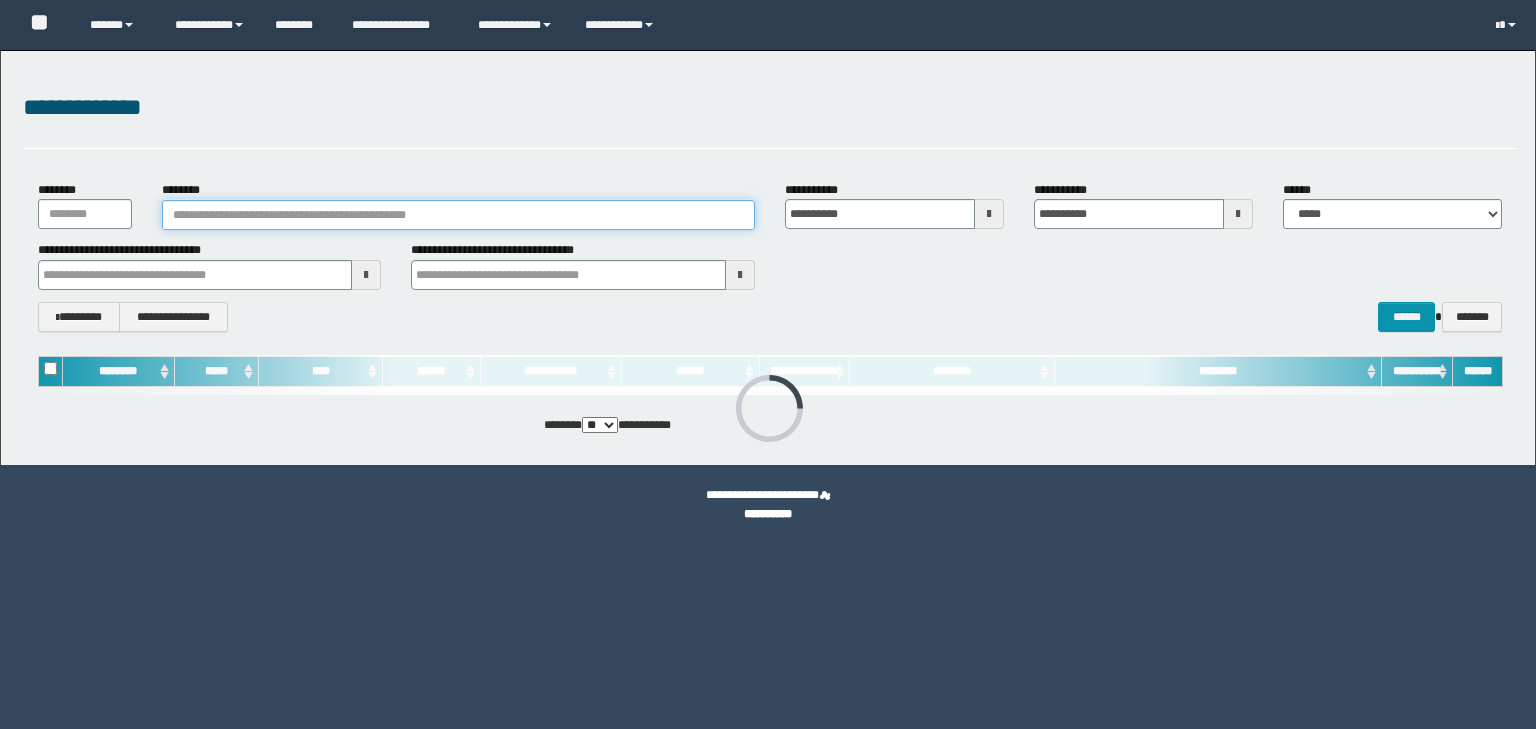 type on "********" 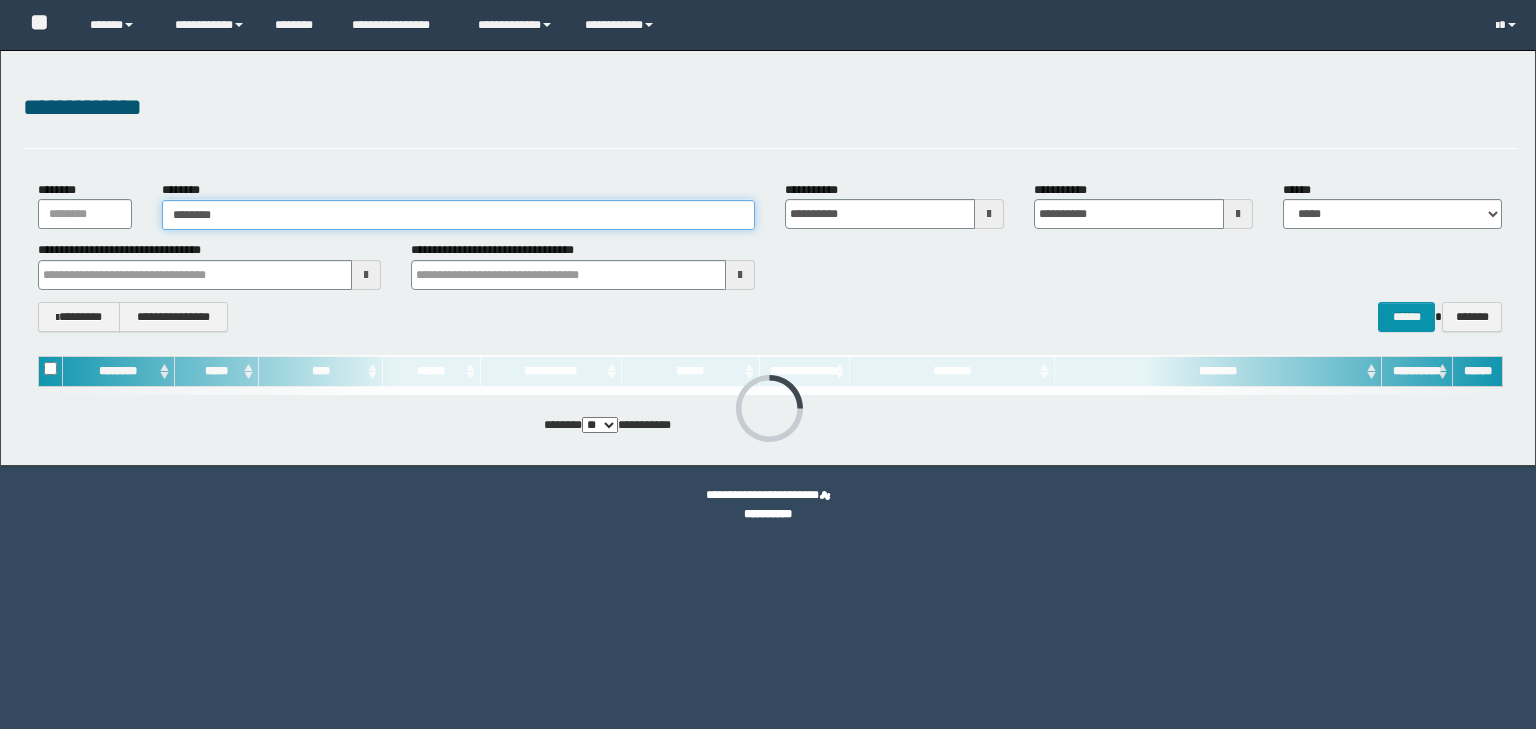 scroll, scrollTop: 0, scrollLeft: 0, axis: both 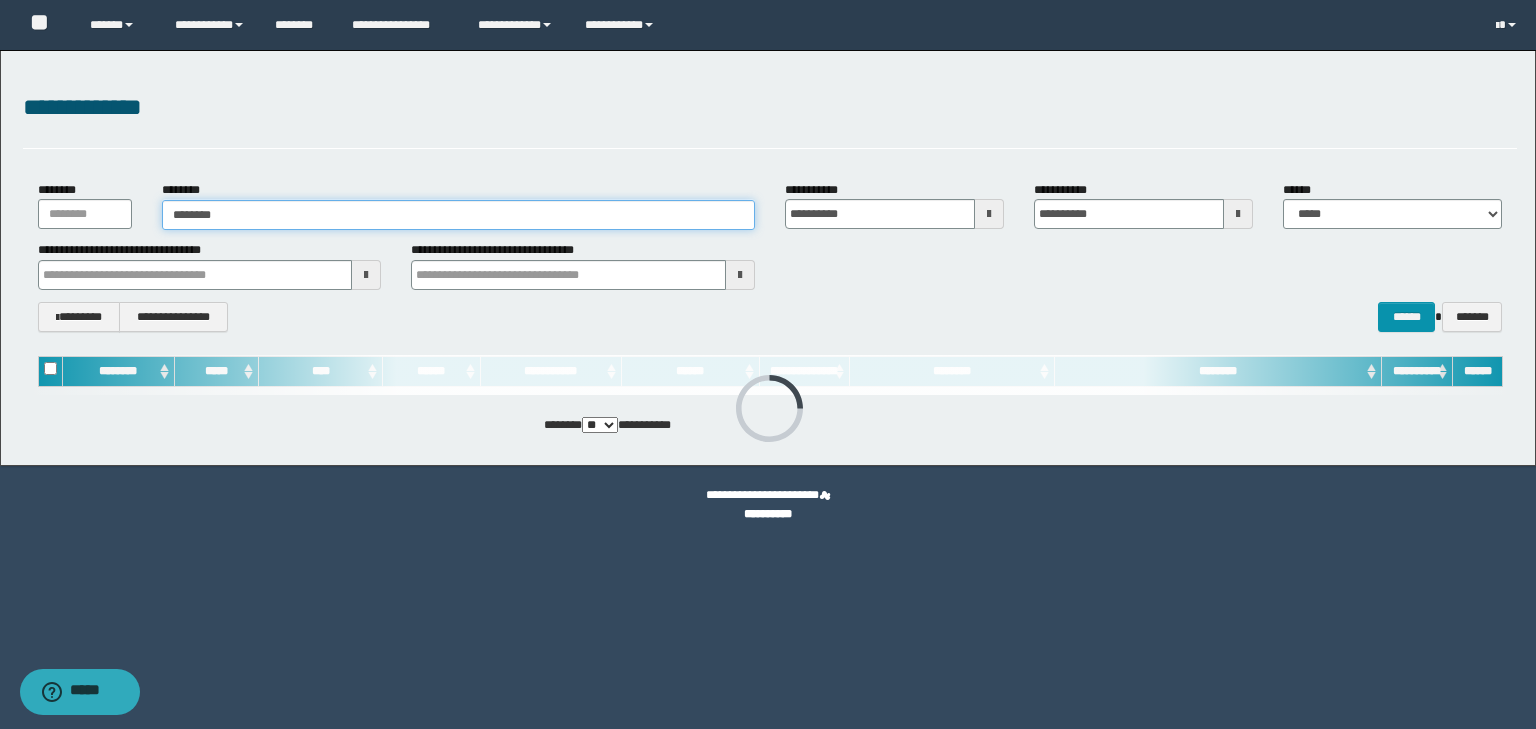 type on "********" 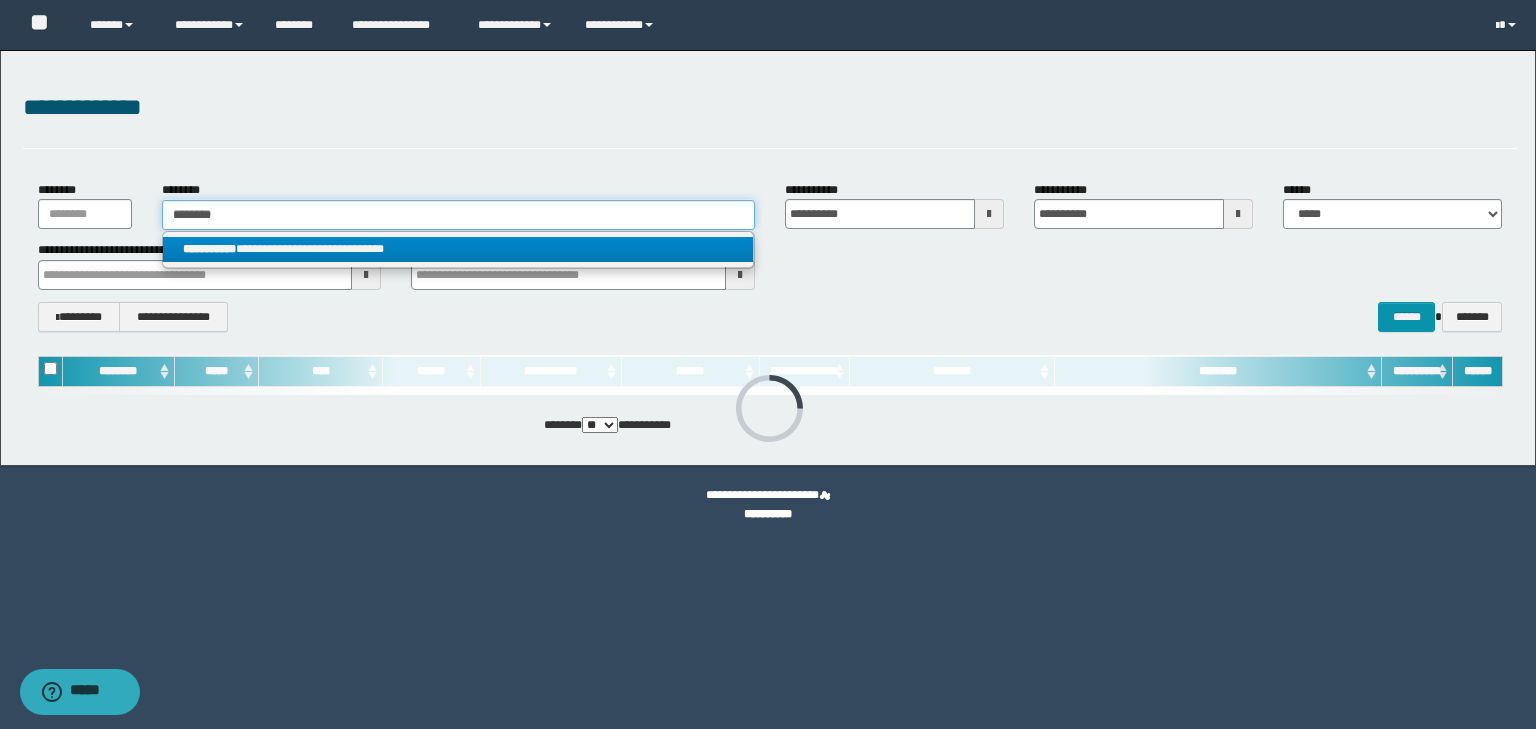 type on "********" 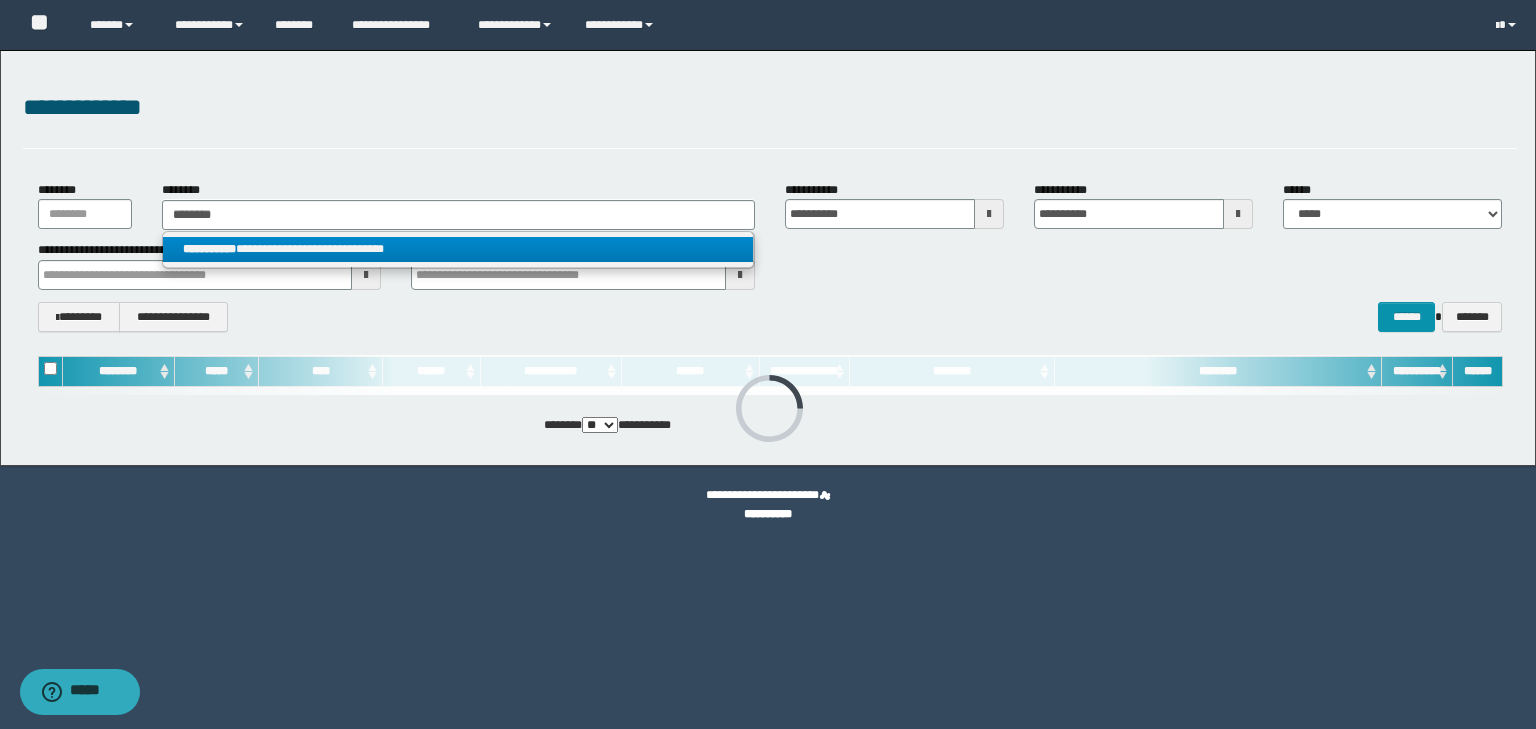 click on "**********" at bounding box center (458, 249) 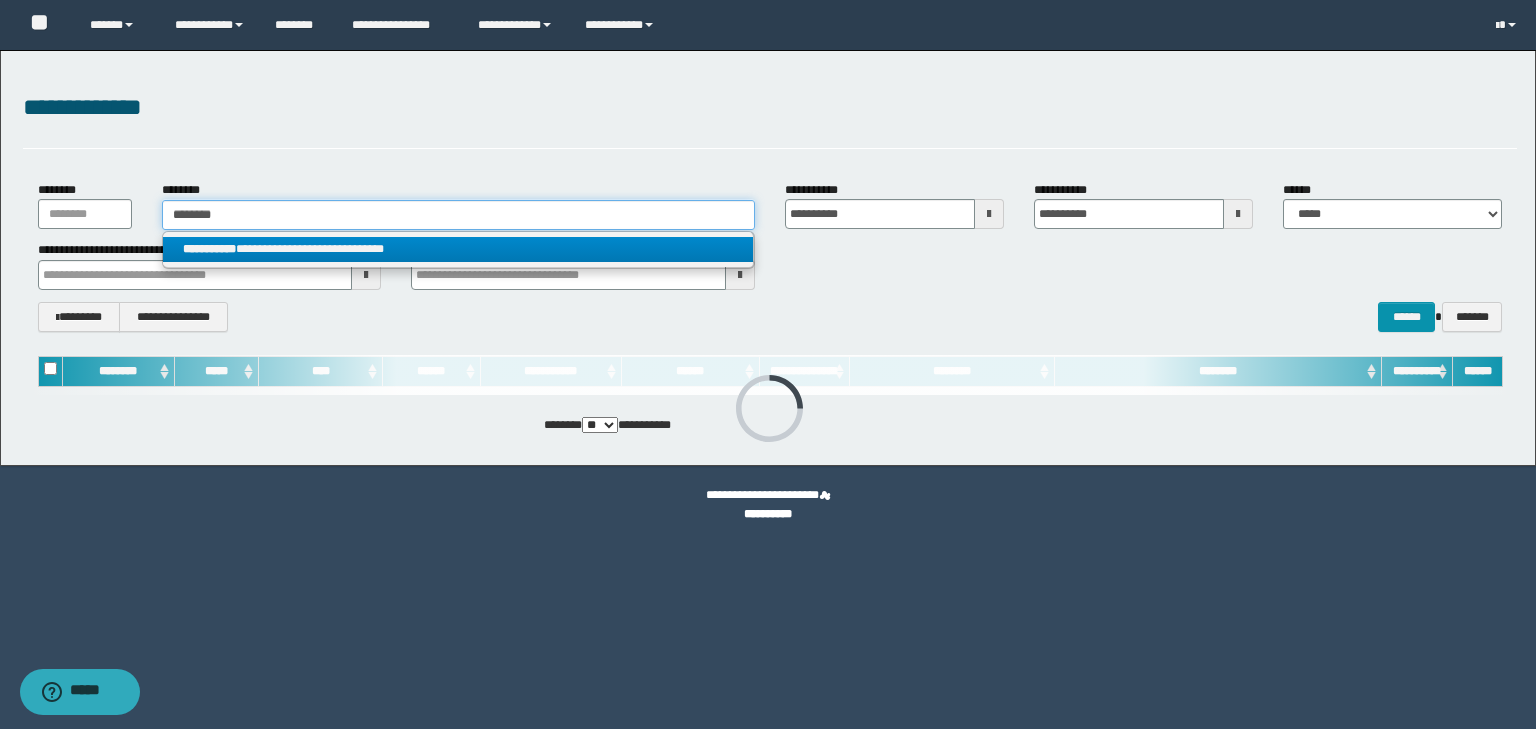 type 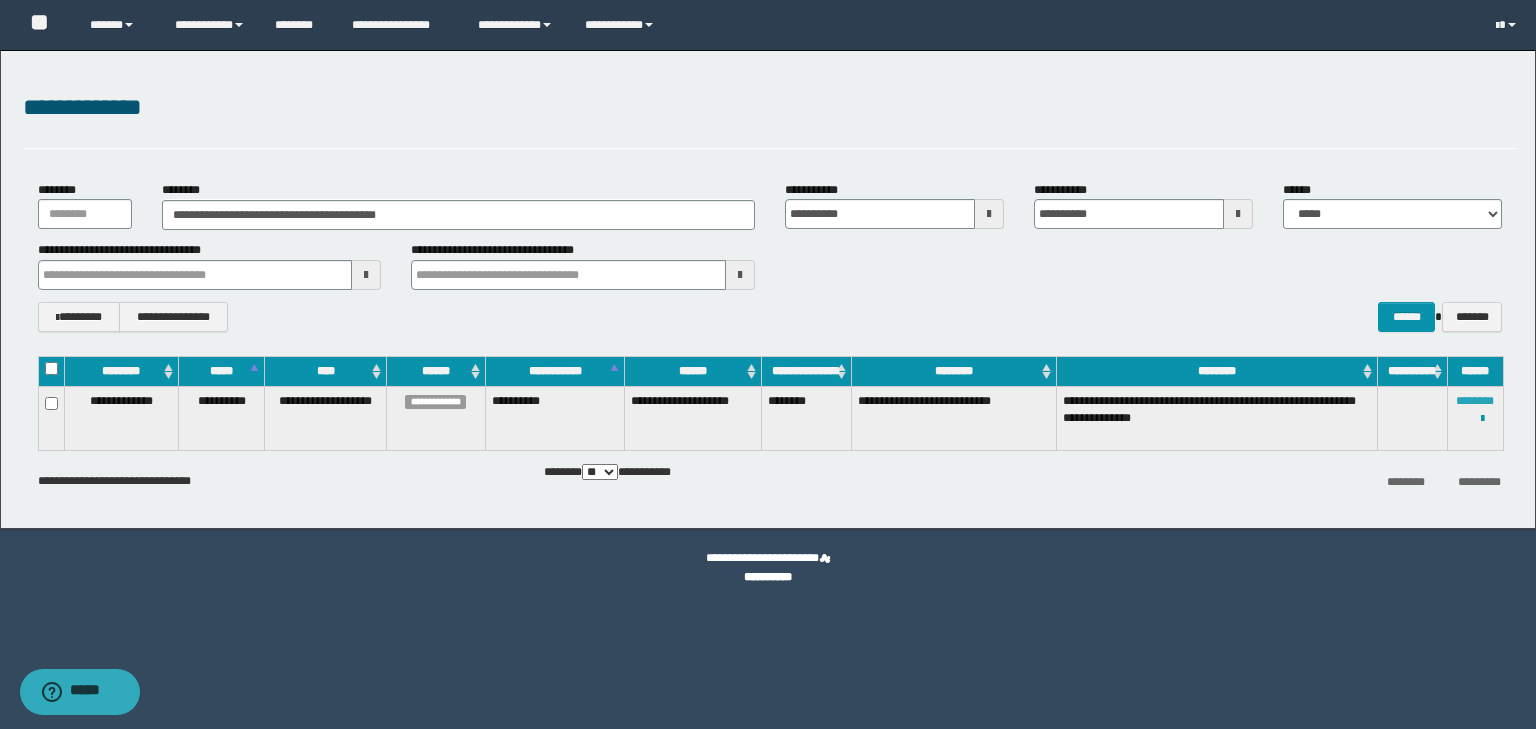 click on "********" at bounding box center (1475, 401) 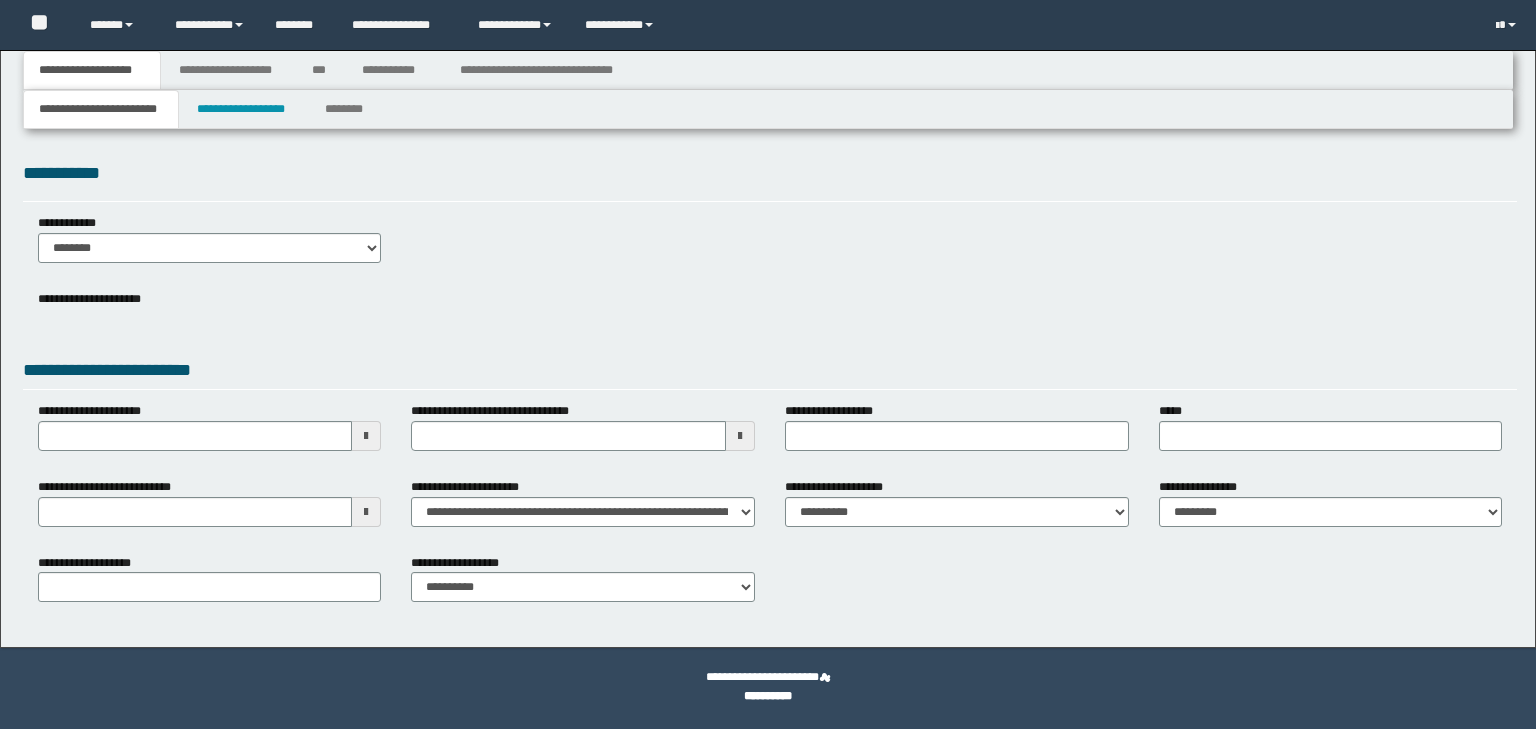 scroll, scrollTop: 0, scrollLeft: 0, axis: both 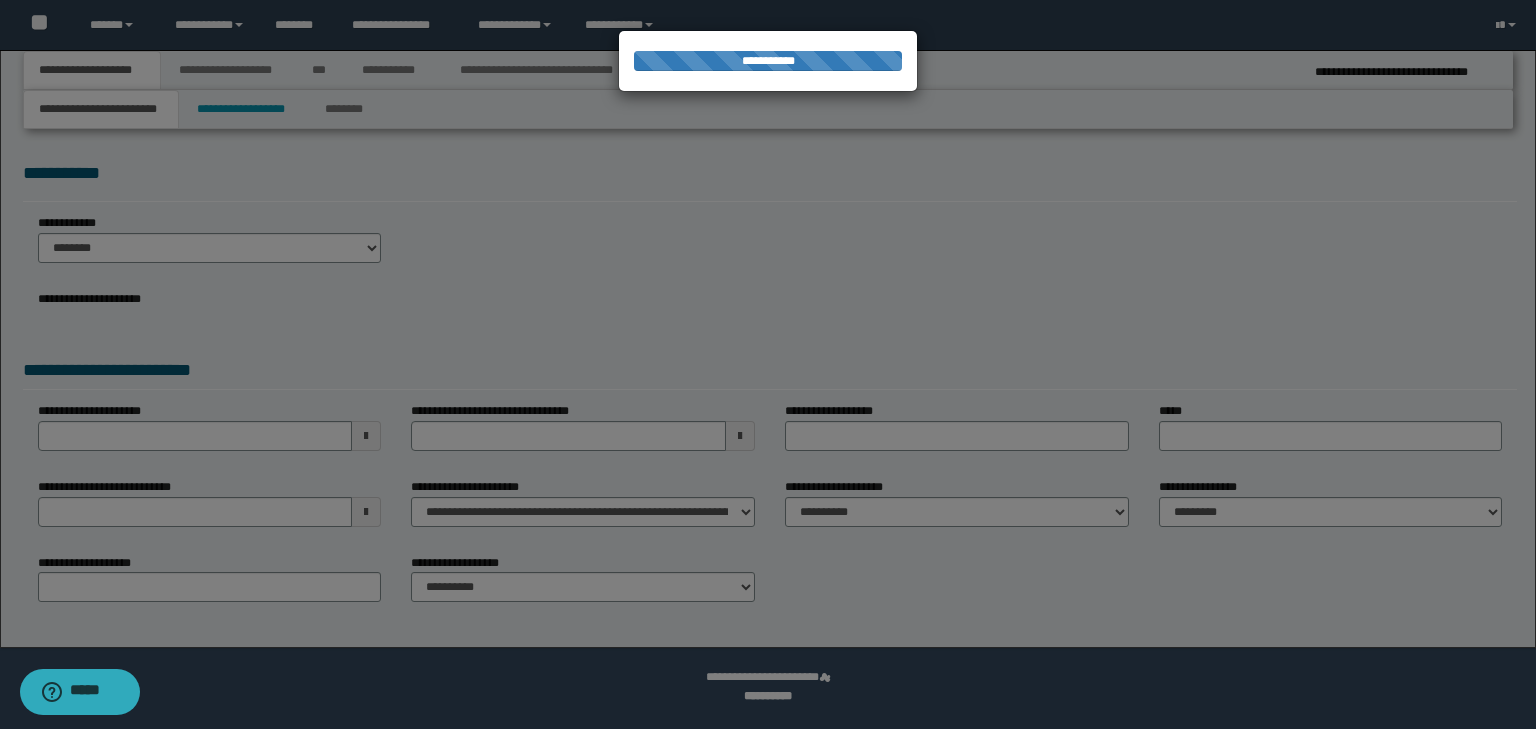 select on "*" 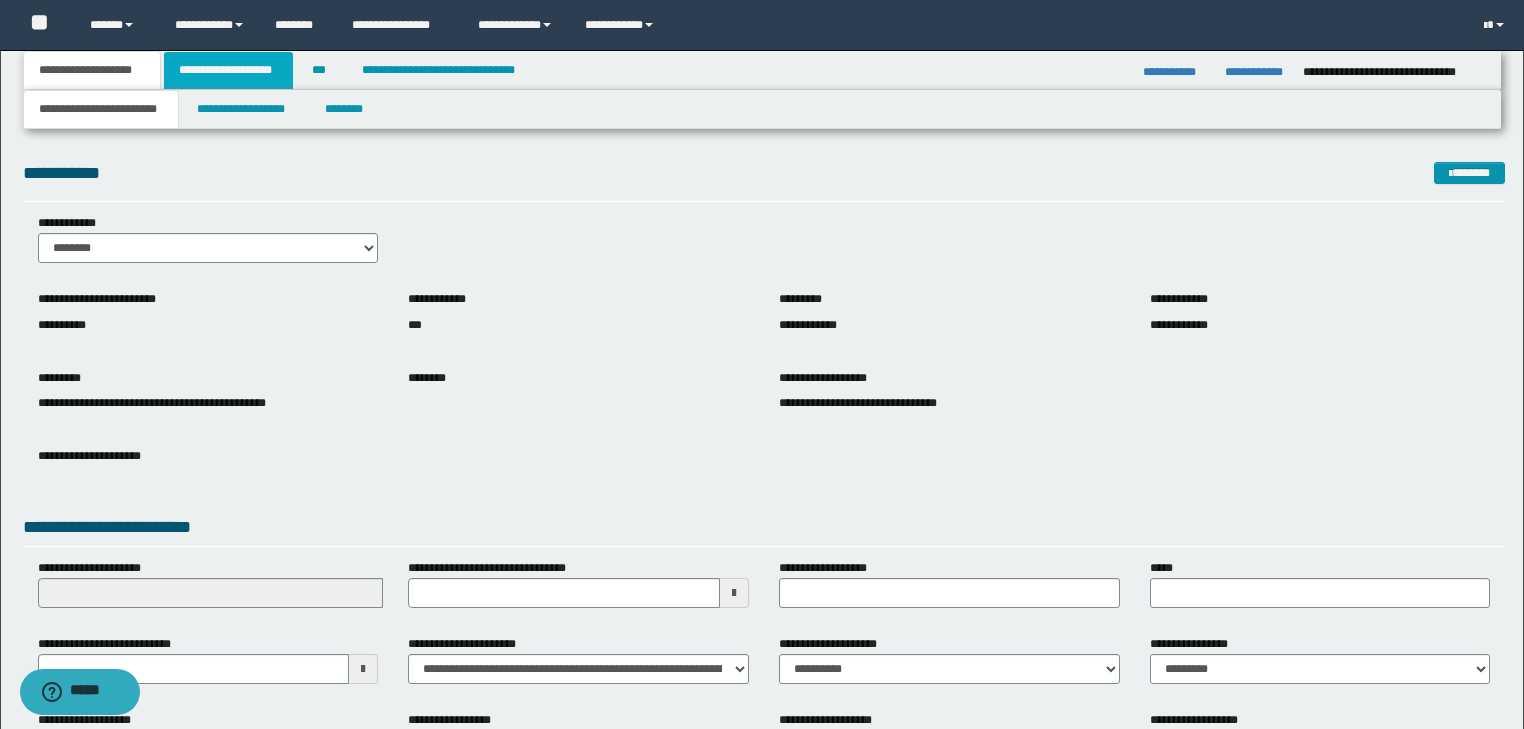 click on "**********" at bounding box center (228, 70) 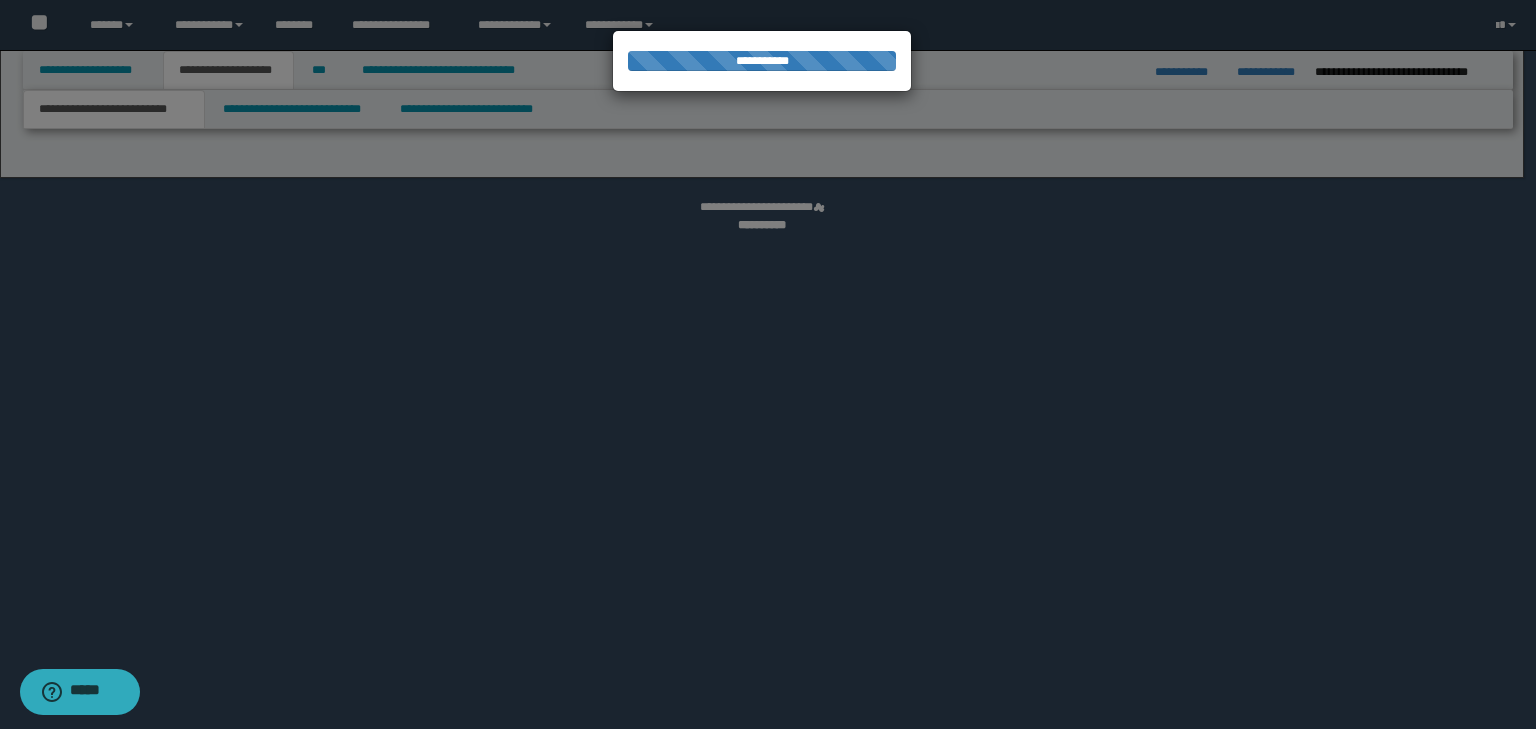 click at bounding box center [768, 364] 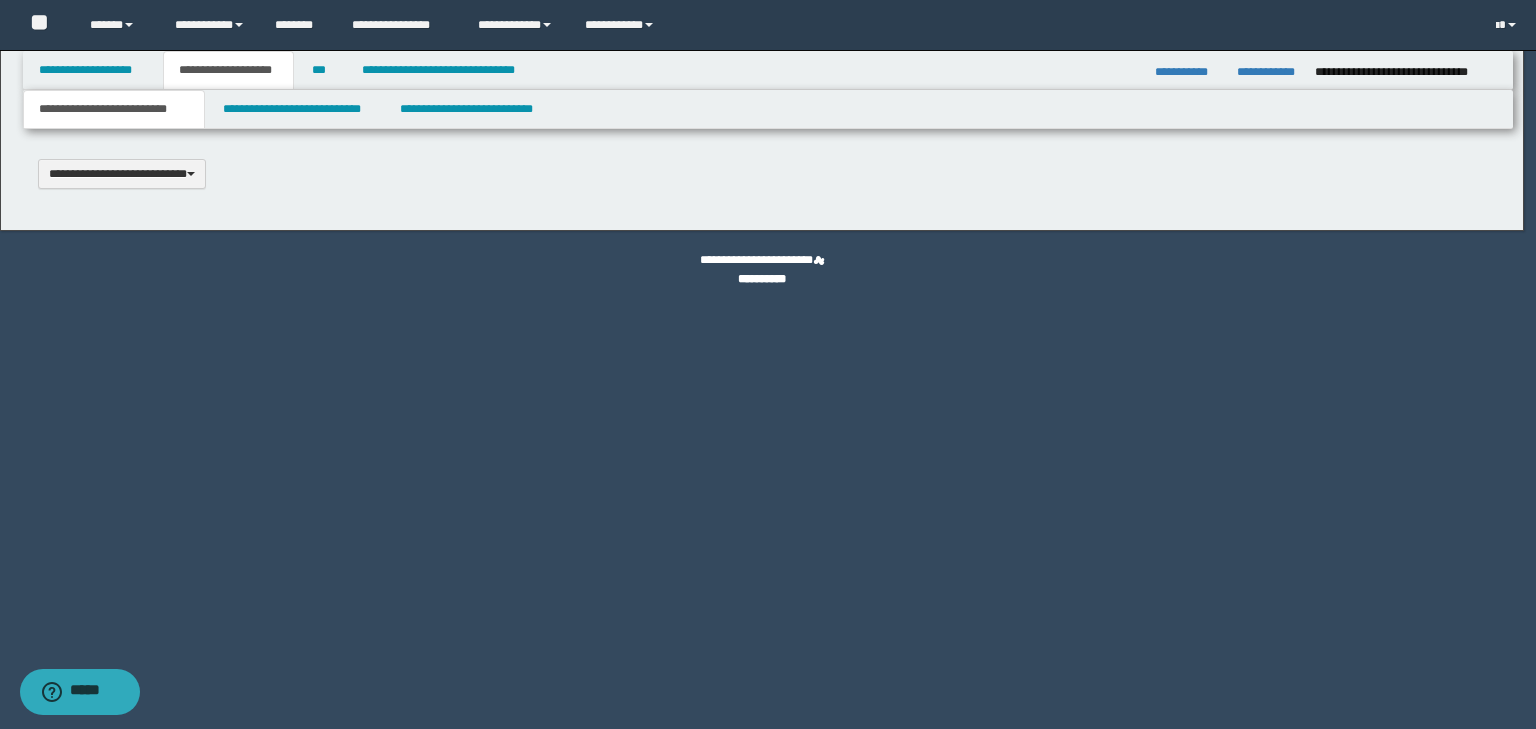 type 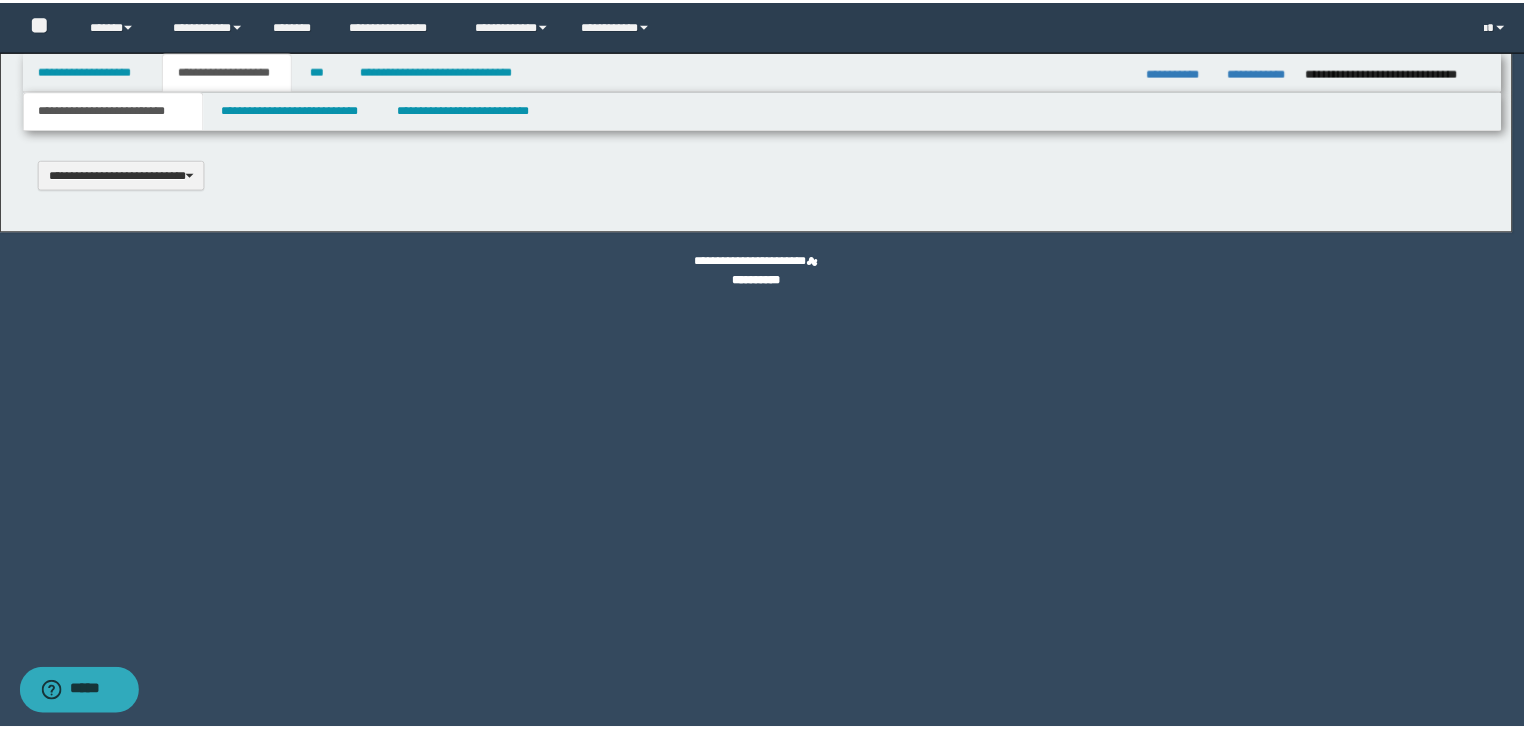scroll, scrollTop: 0, scrollLeft: 0, axis: both 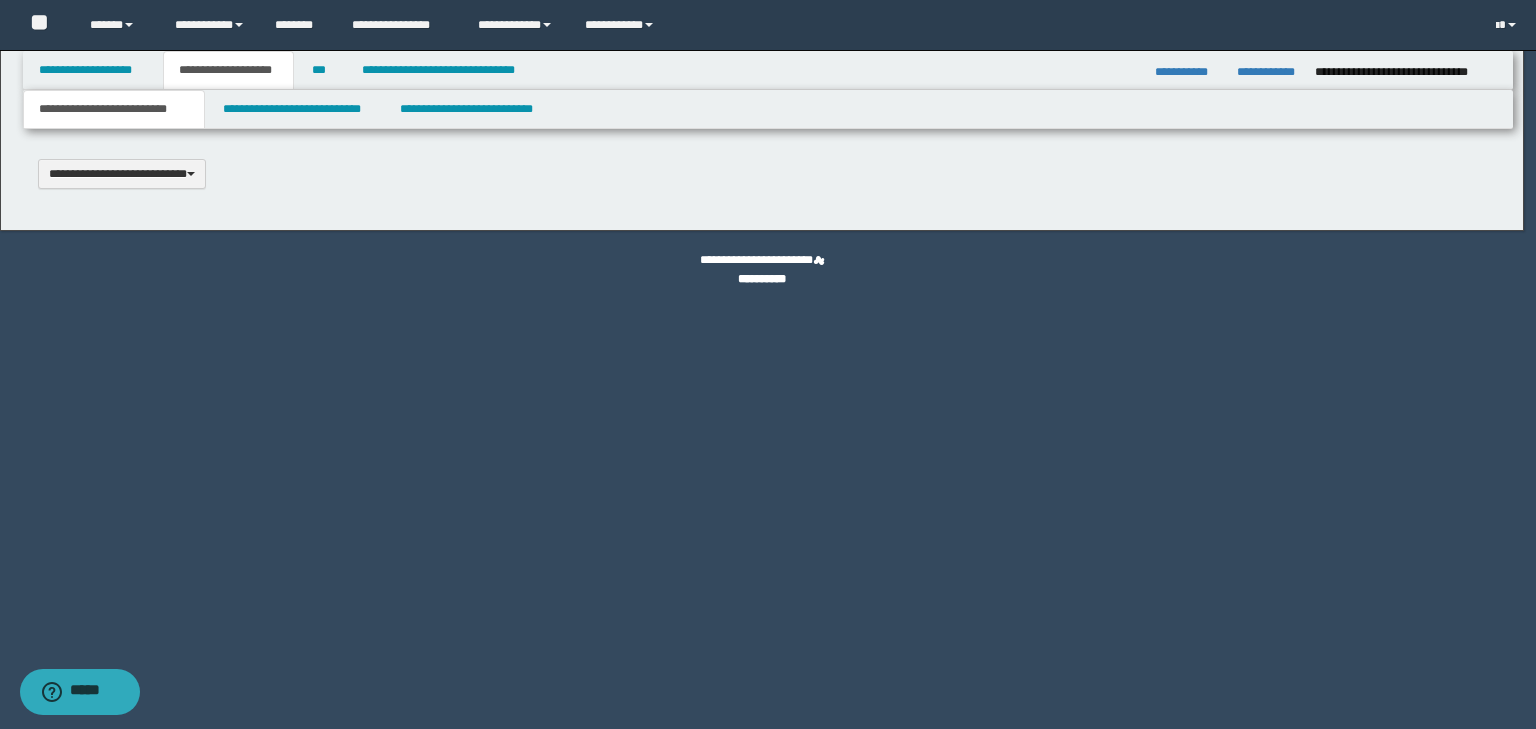 type on "**********" 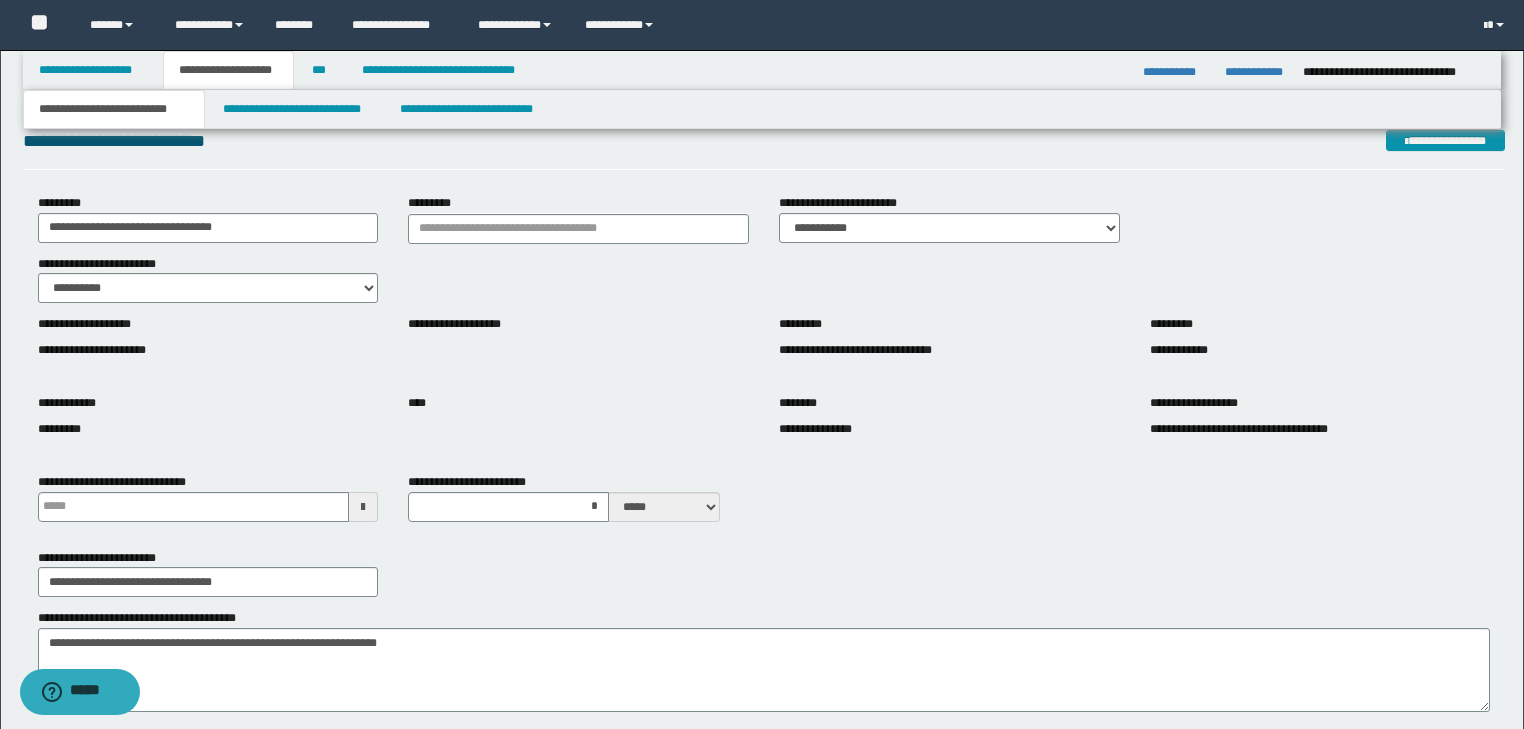 scroll, scrollTop: 160, scrollLeft: 0, axis: vertical 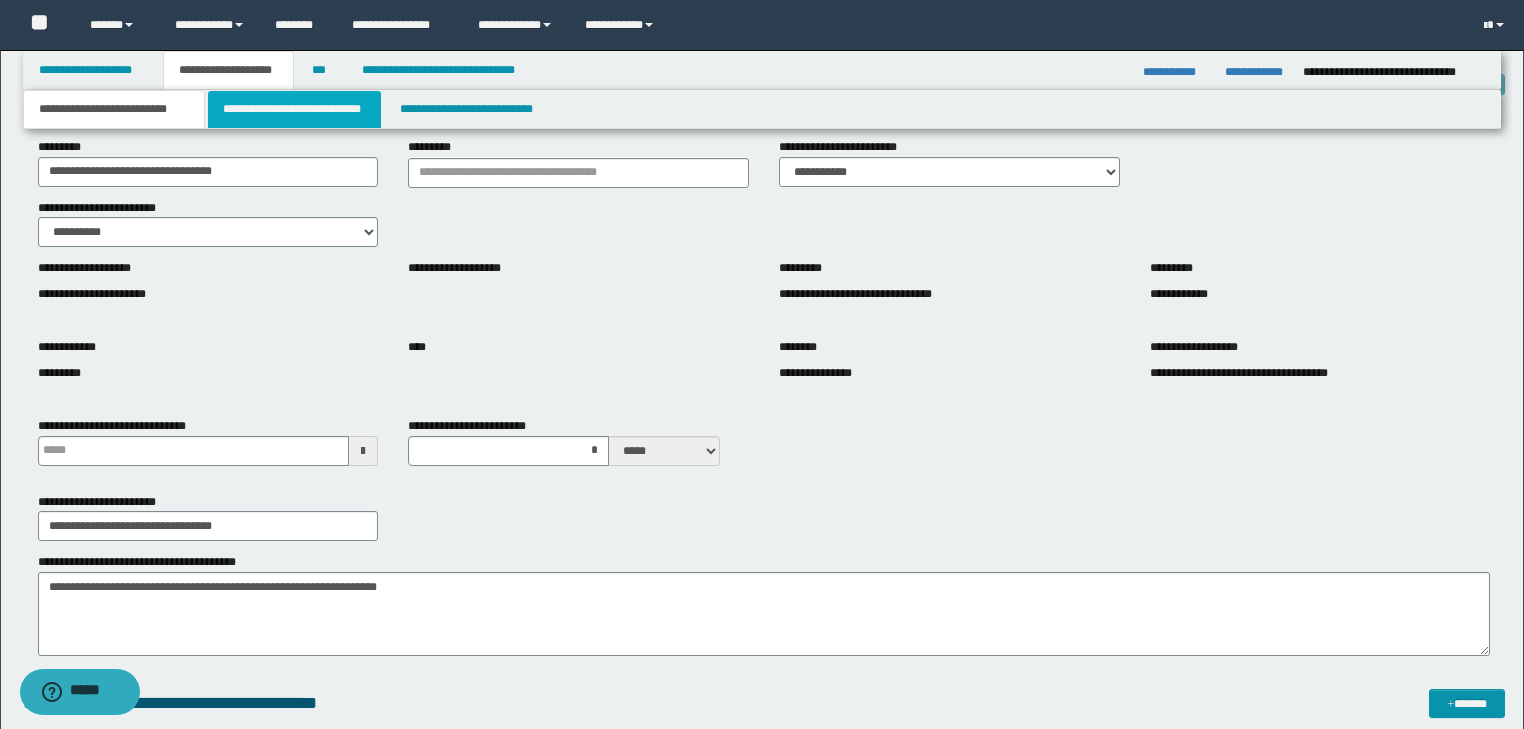 click on "**********" at bounding box center [294, 109] 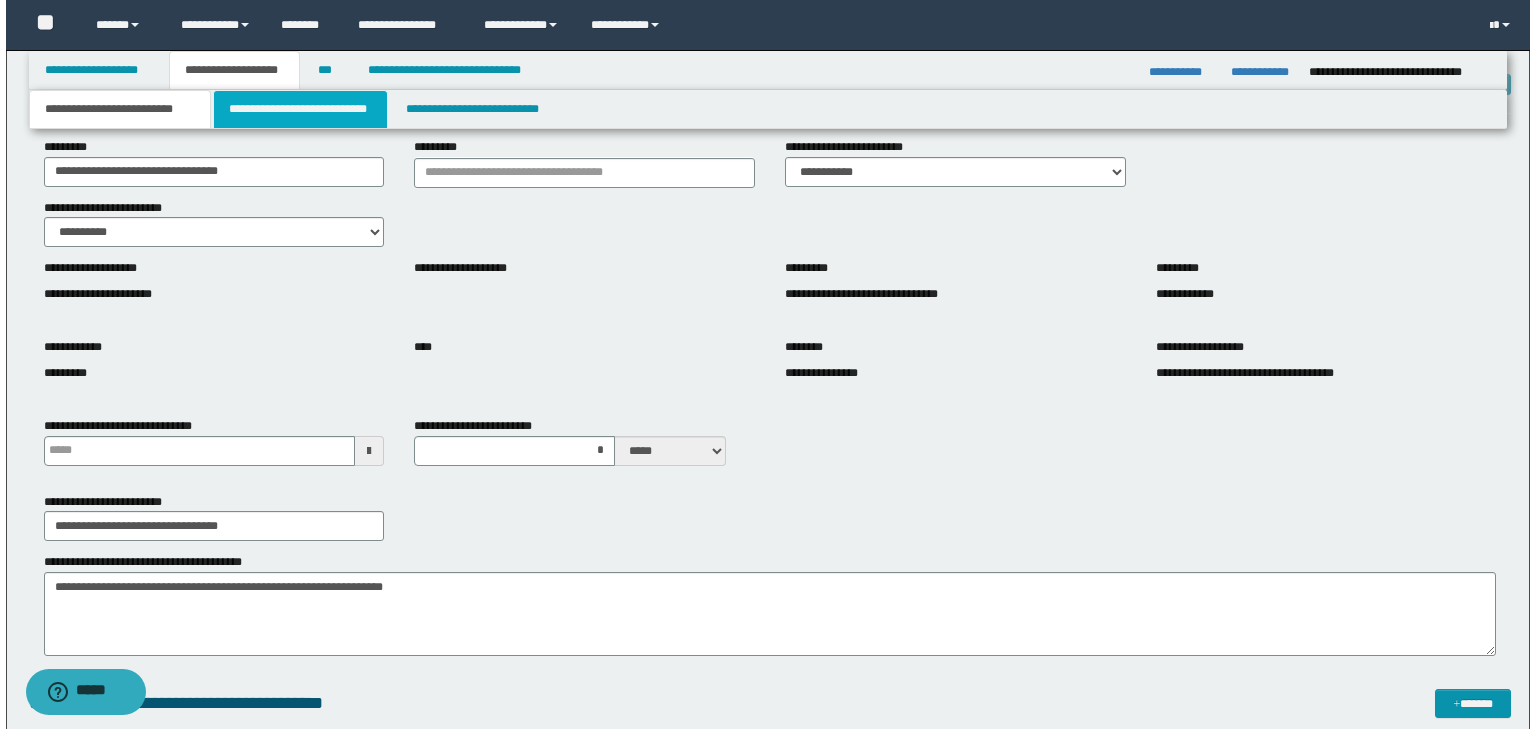scroll, scrollTop: 0, scrollLeft: 0, axis: both 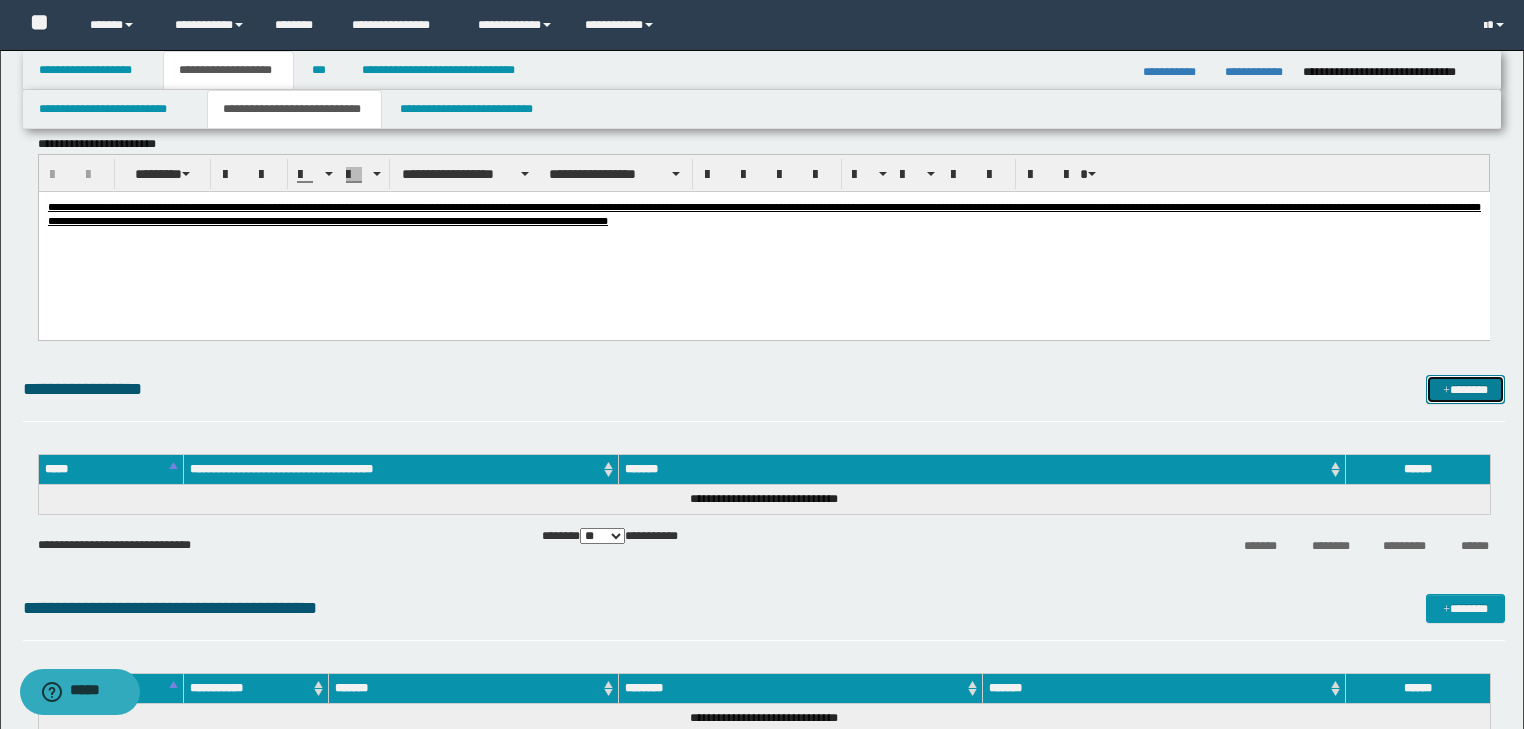 click on "*******" at bounding box center (1465, 390) 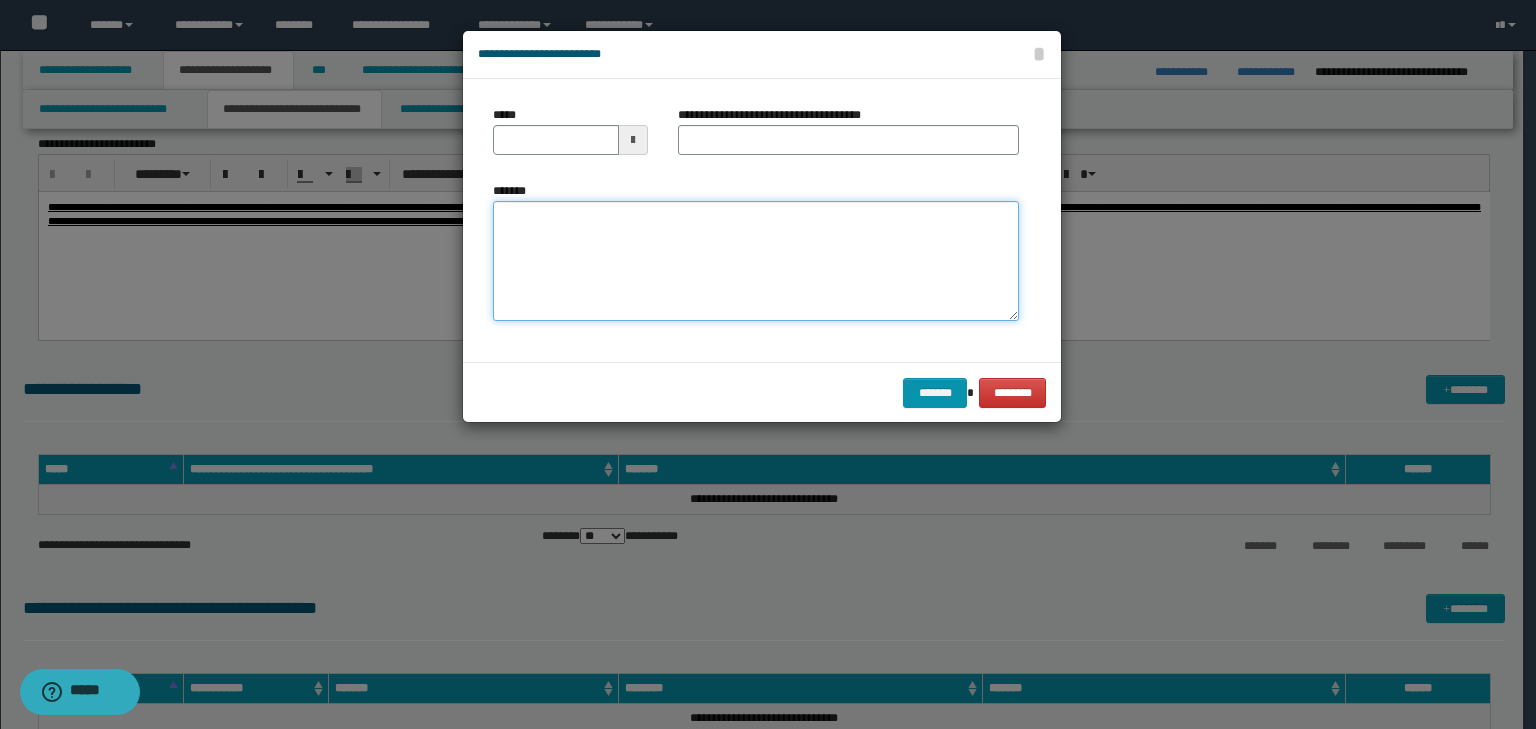 click on "*******" at bounding box center [756, 261] 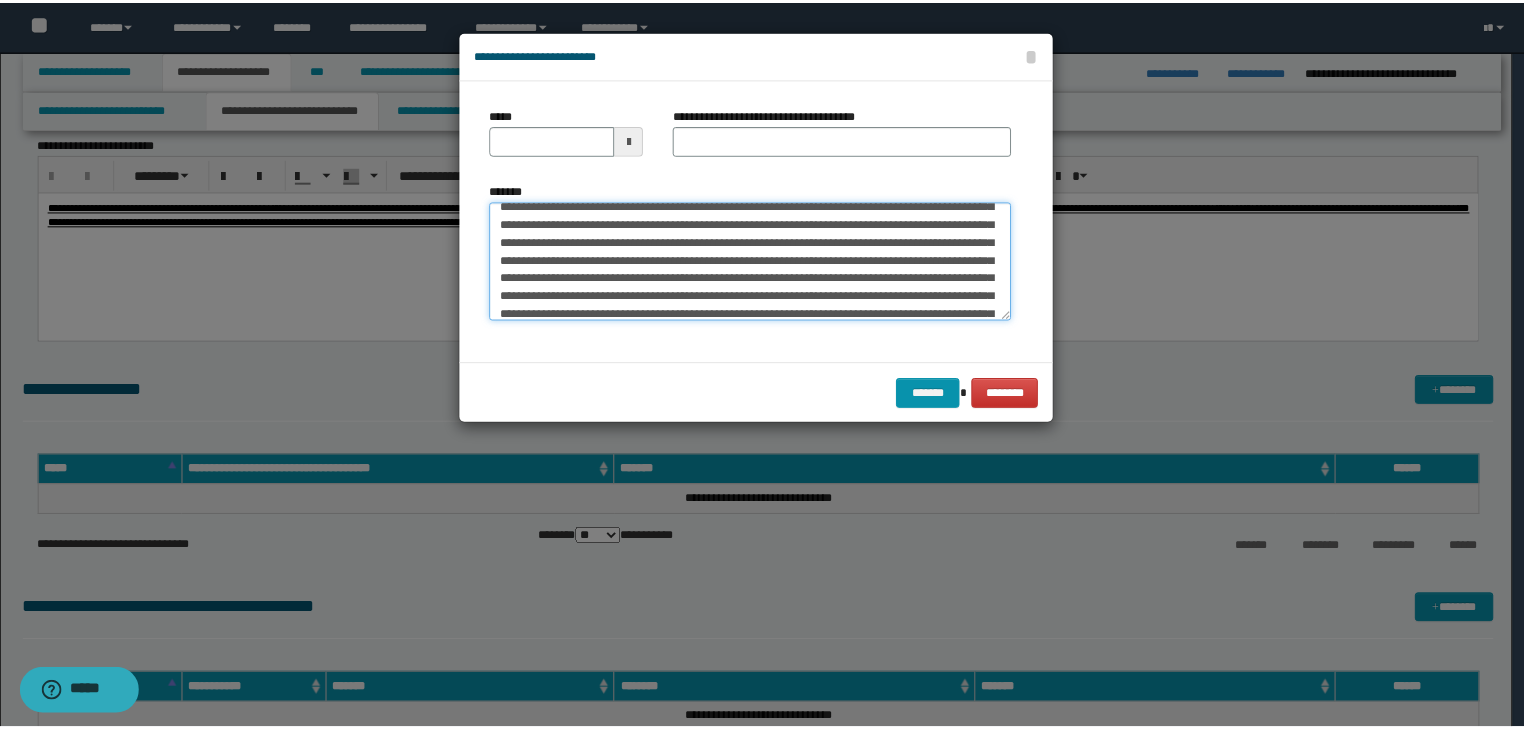 scroll, scrollTop: 0, scrollLeft: 0, axis: both 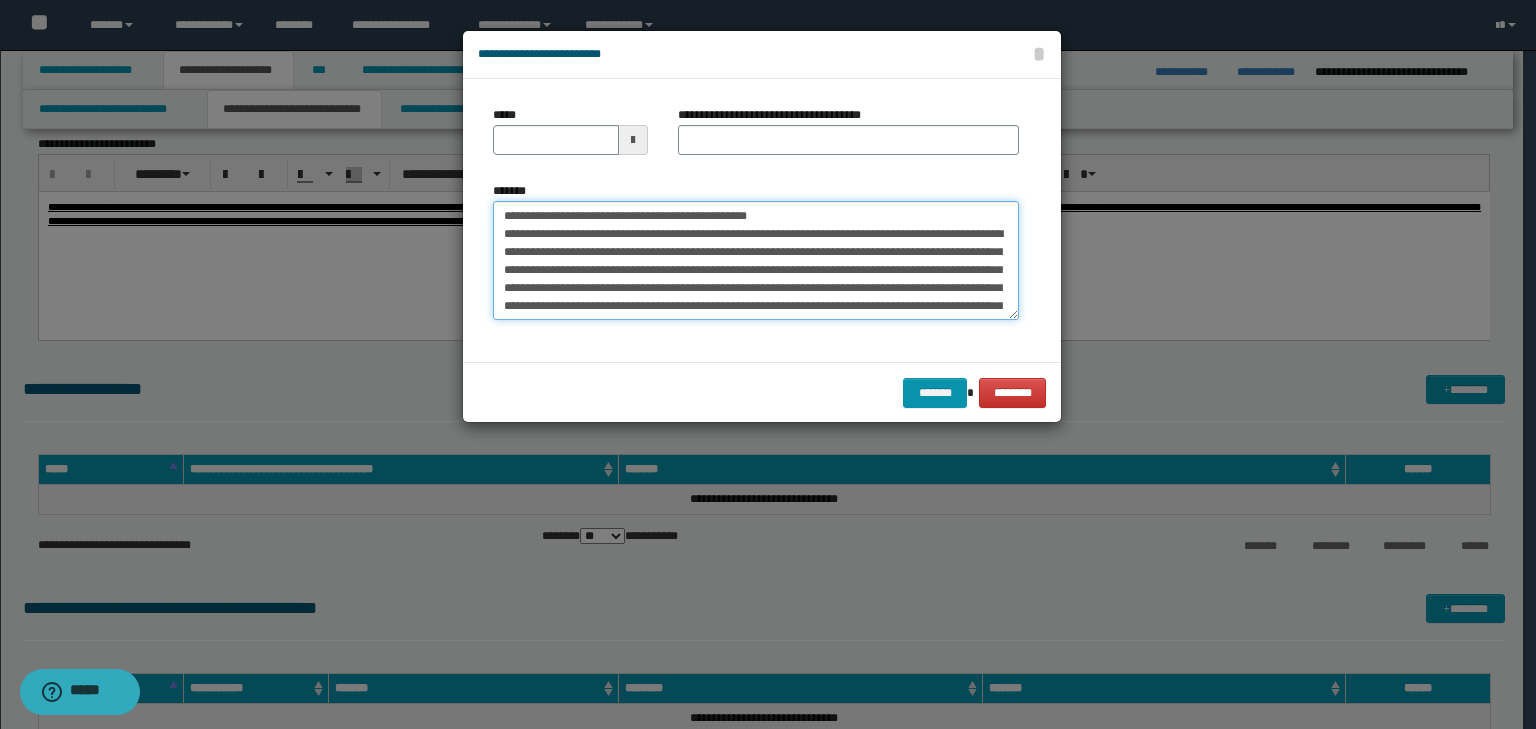 drag, startPoint x: 566, startPoint y: 209, endPoint x: 442, endPoint y: 186, distance: 126.11503 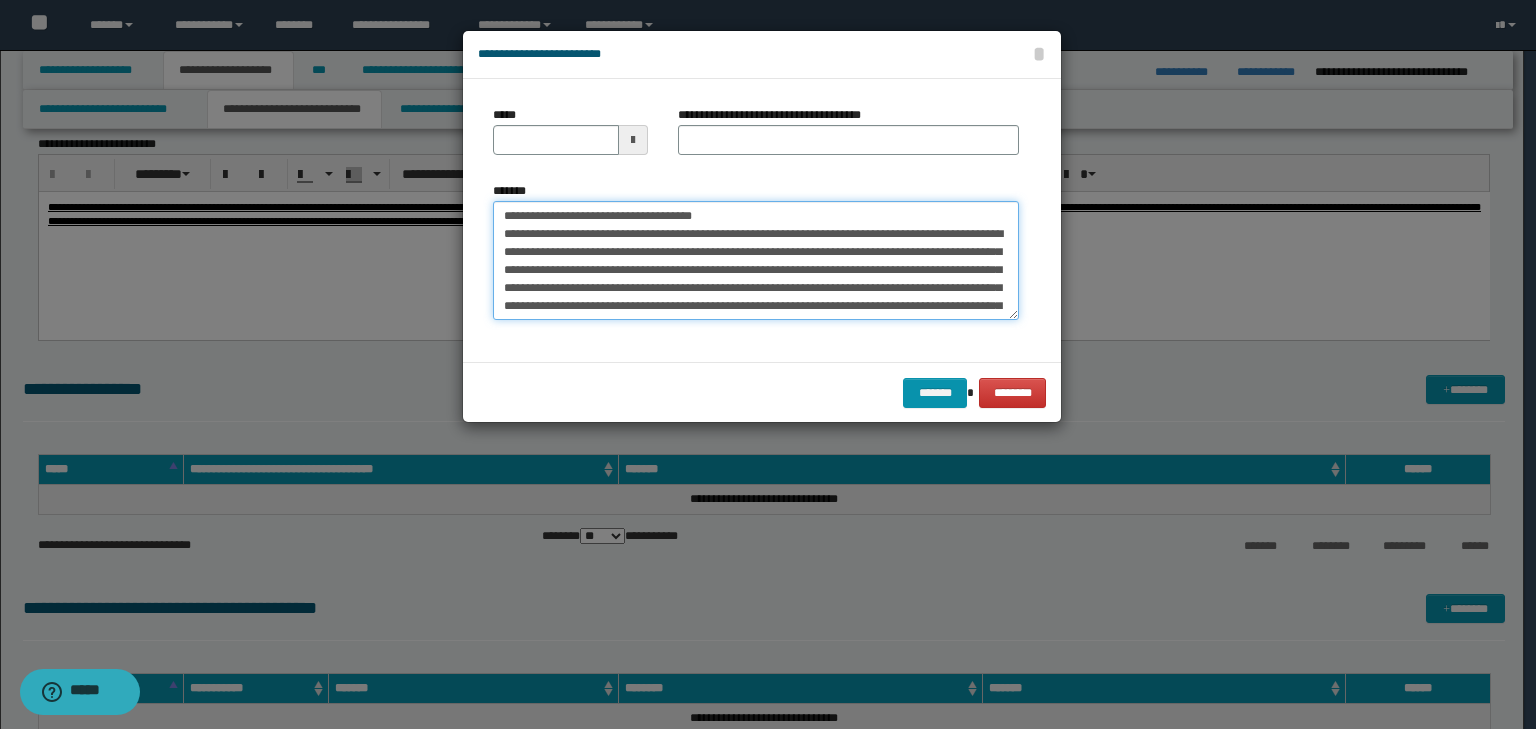 type on "**********" 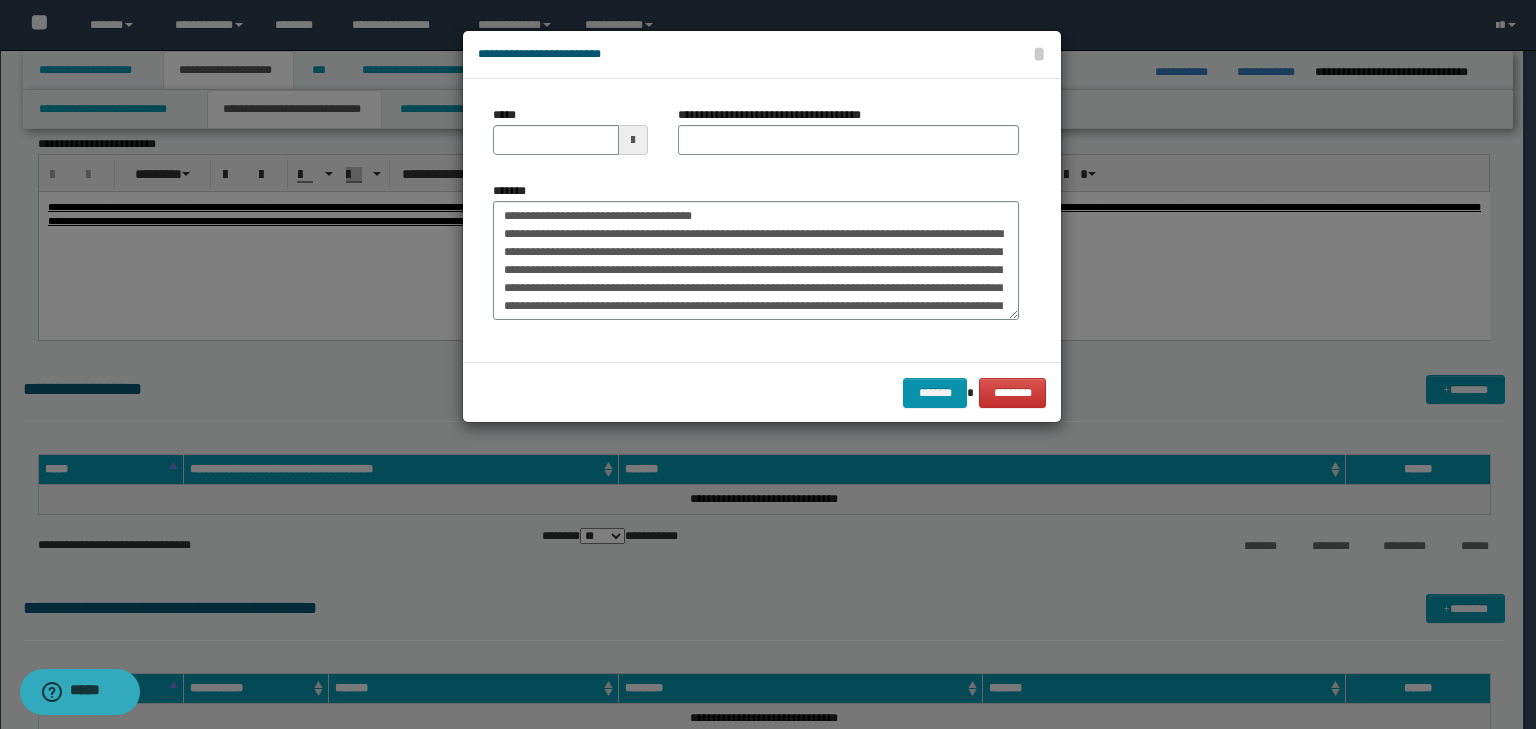 click on "*****" at bounding box center (570, 130) 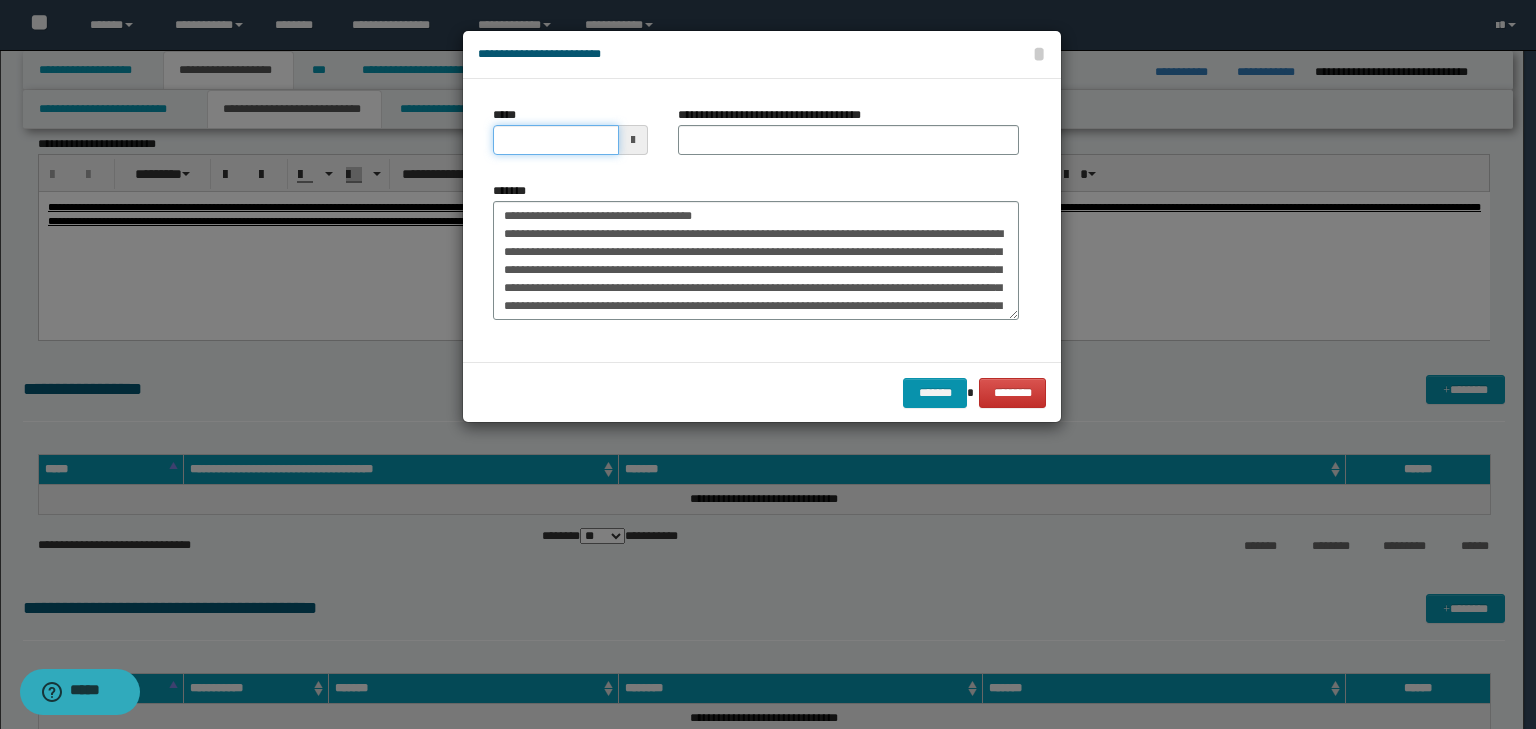 click on "*****" at bounding box center (556, 140) 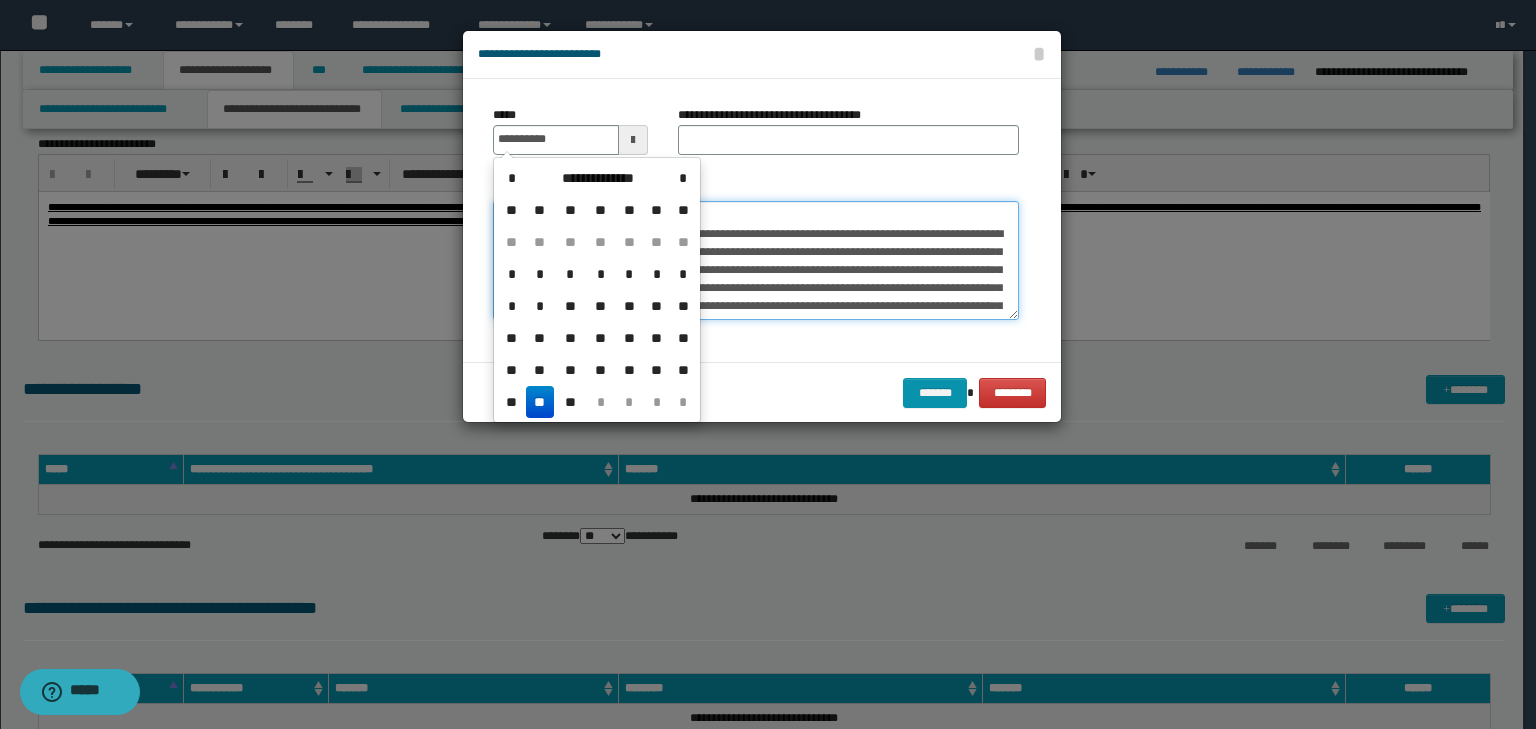 type on "**********" 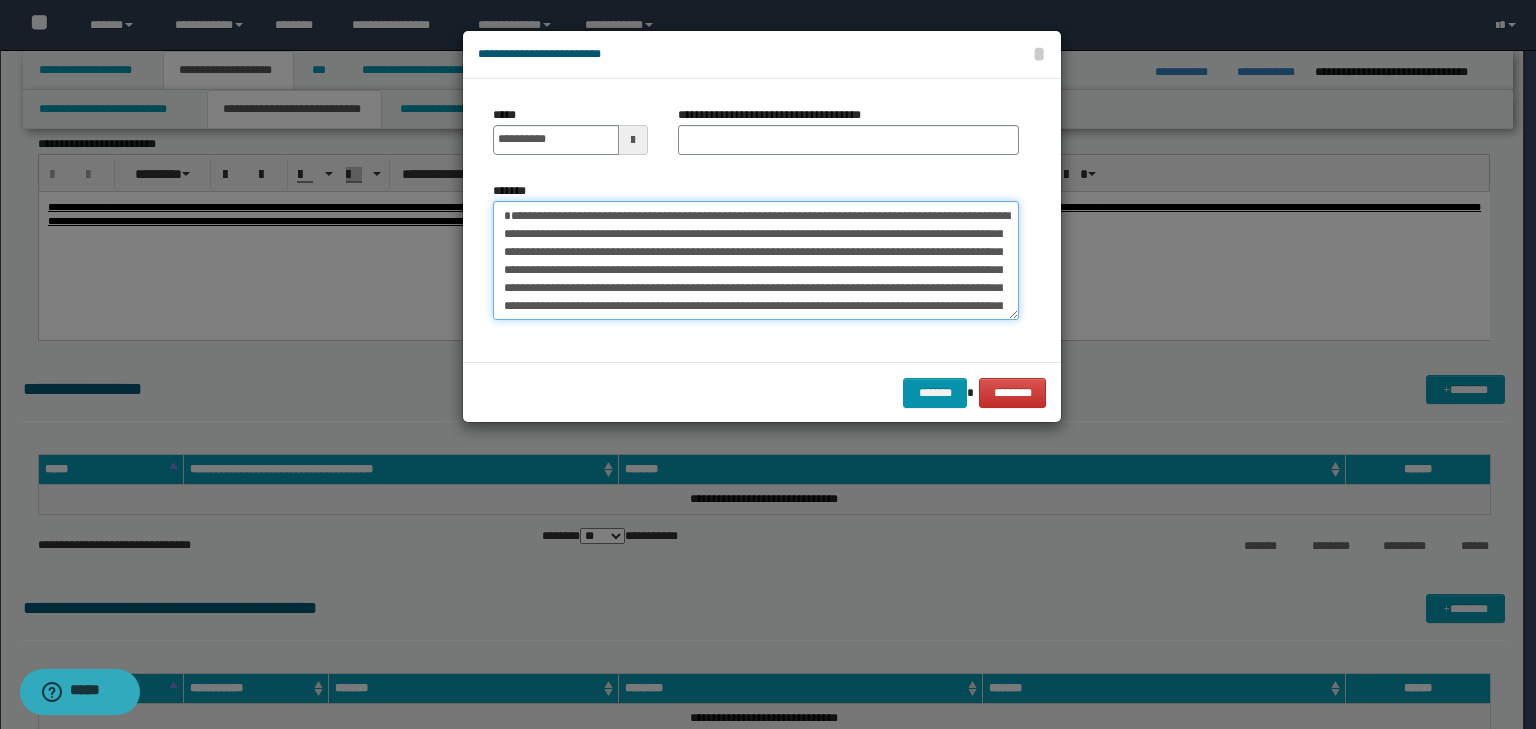 type on "**********" 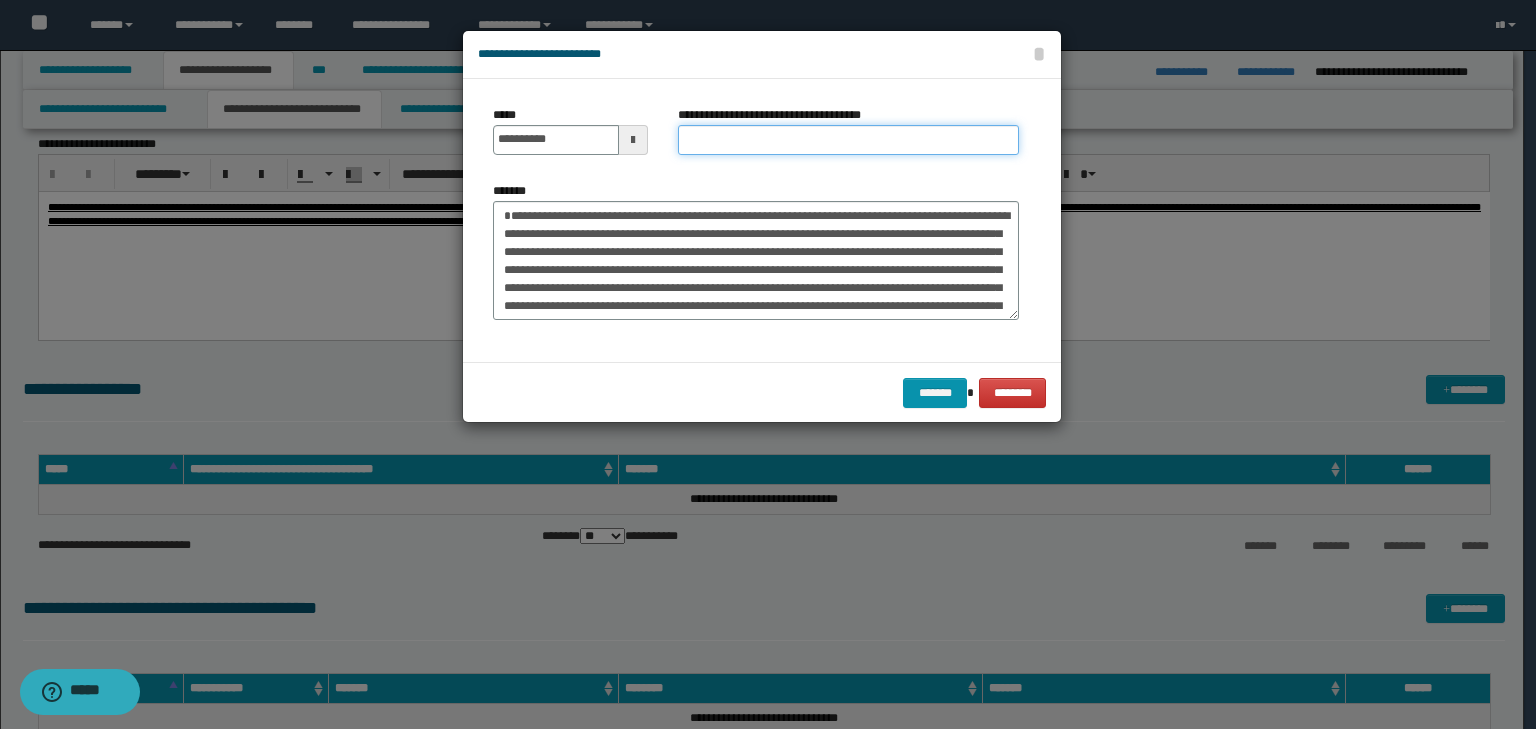 click on "**********" at bounding box center (848, 140) 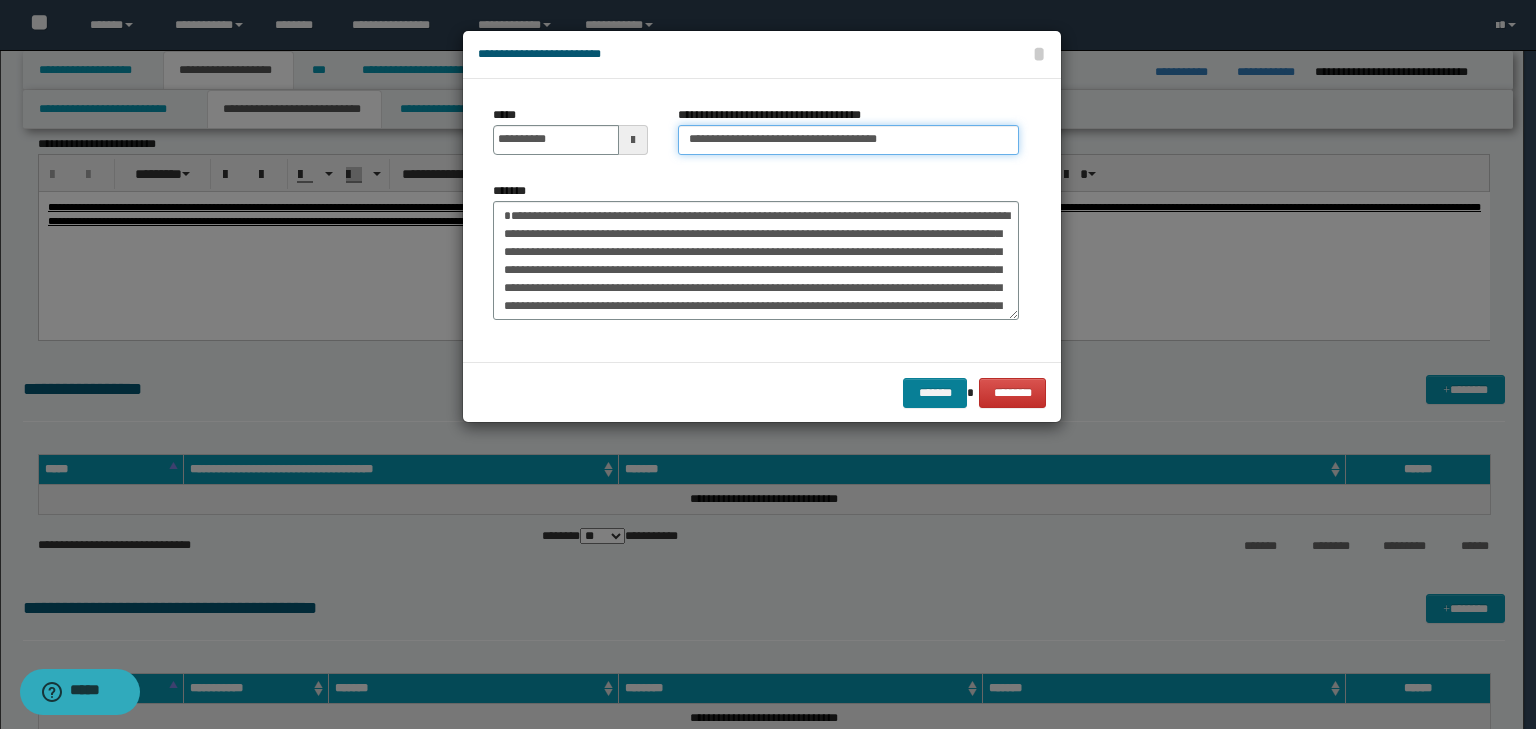 type on "**********" 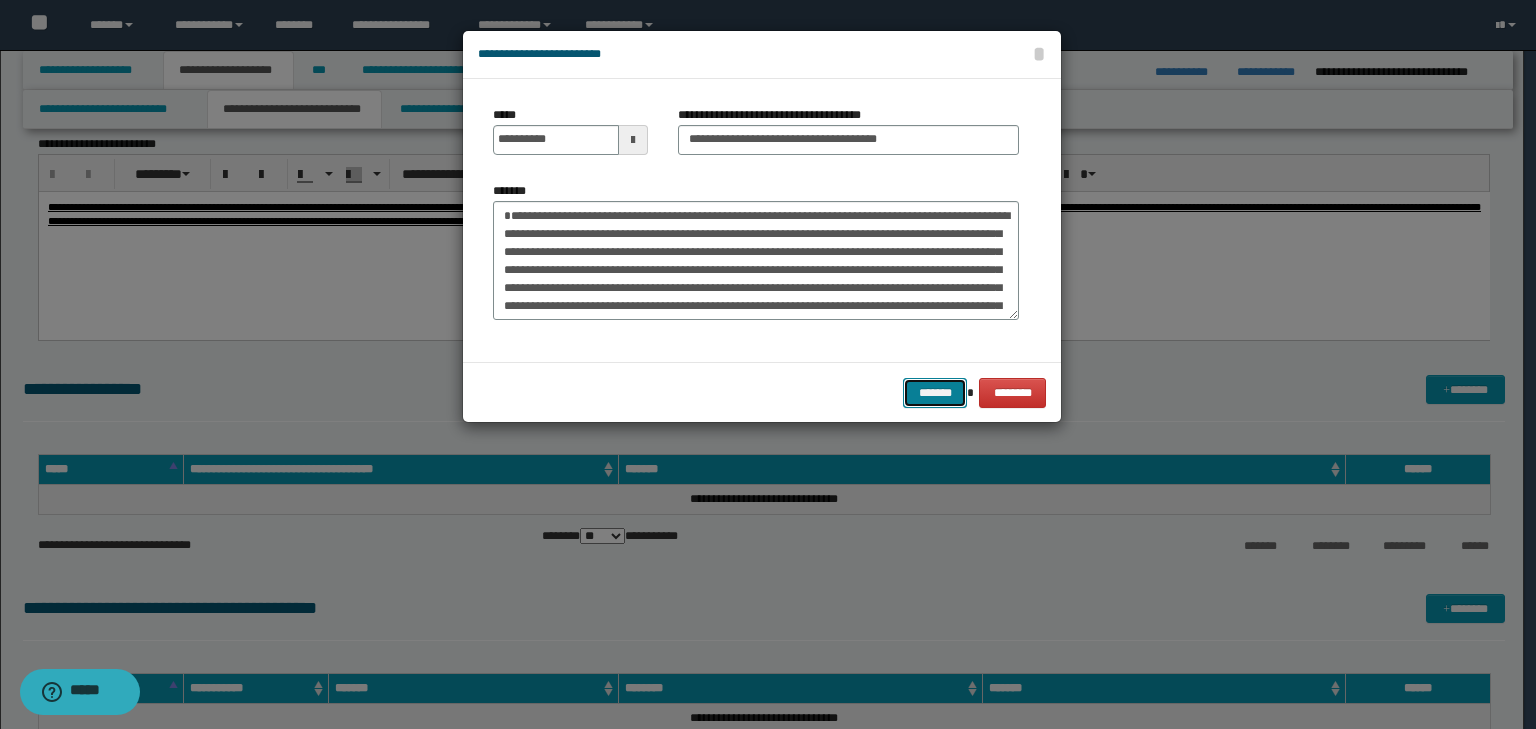 click on "*******" at bounding box center [935, 393] 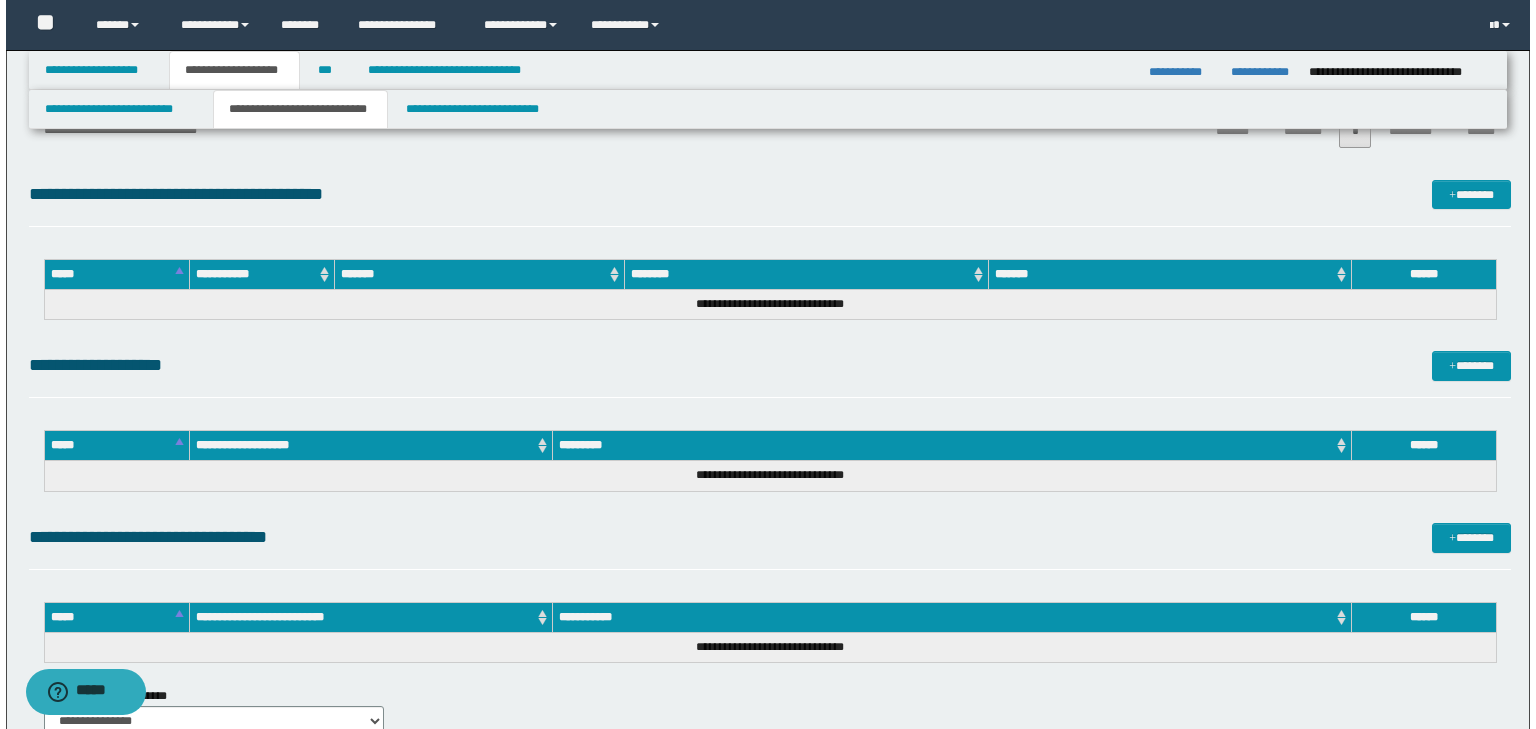 scroll, scrollTop: 2644, scrollLeft: 0, axis: vertical 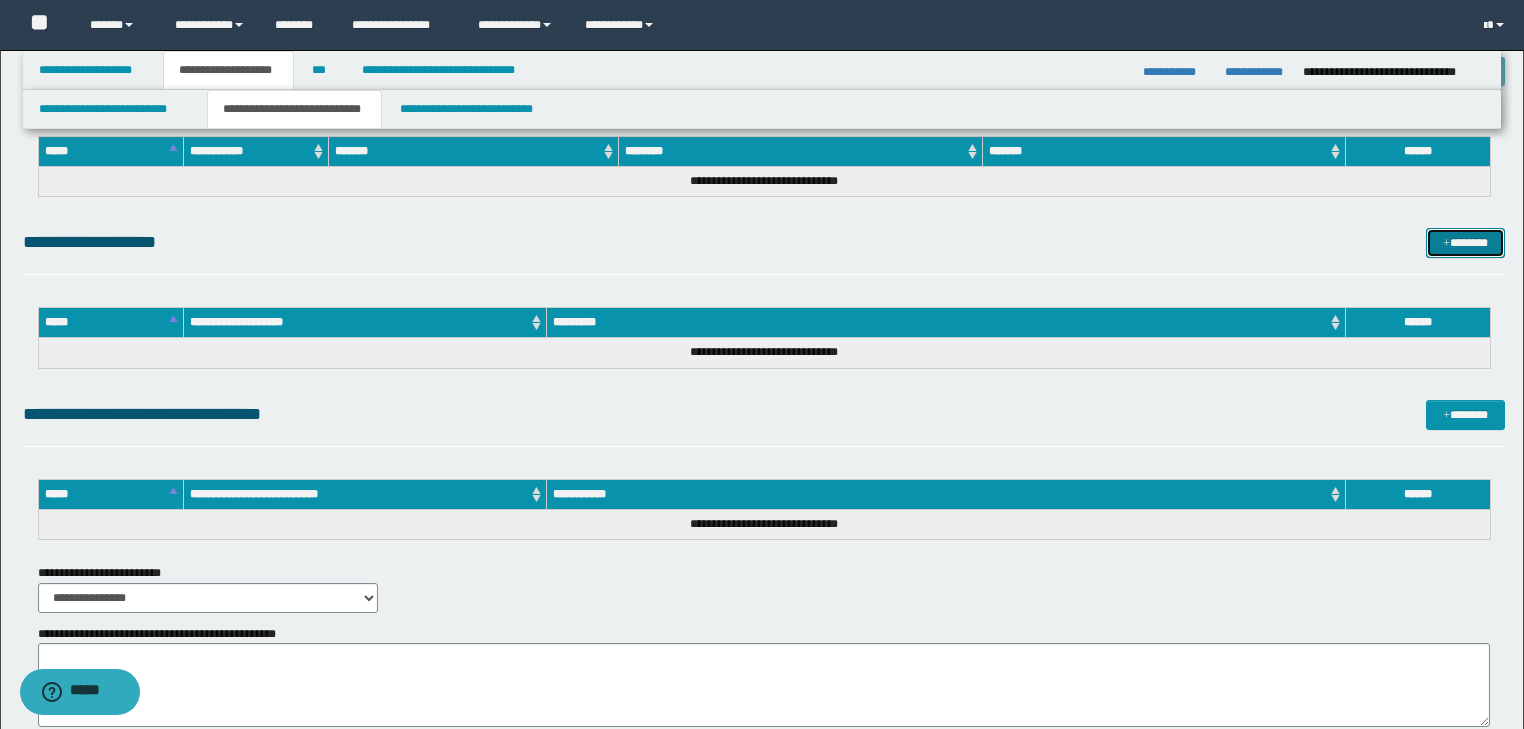 click on "*******" at bounding box center (1465, 243) 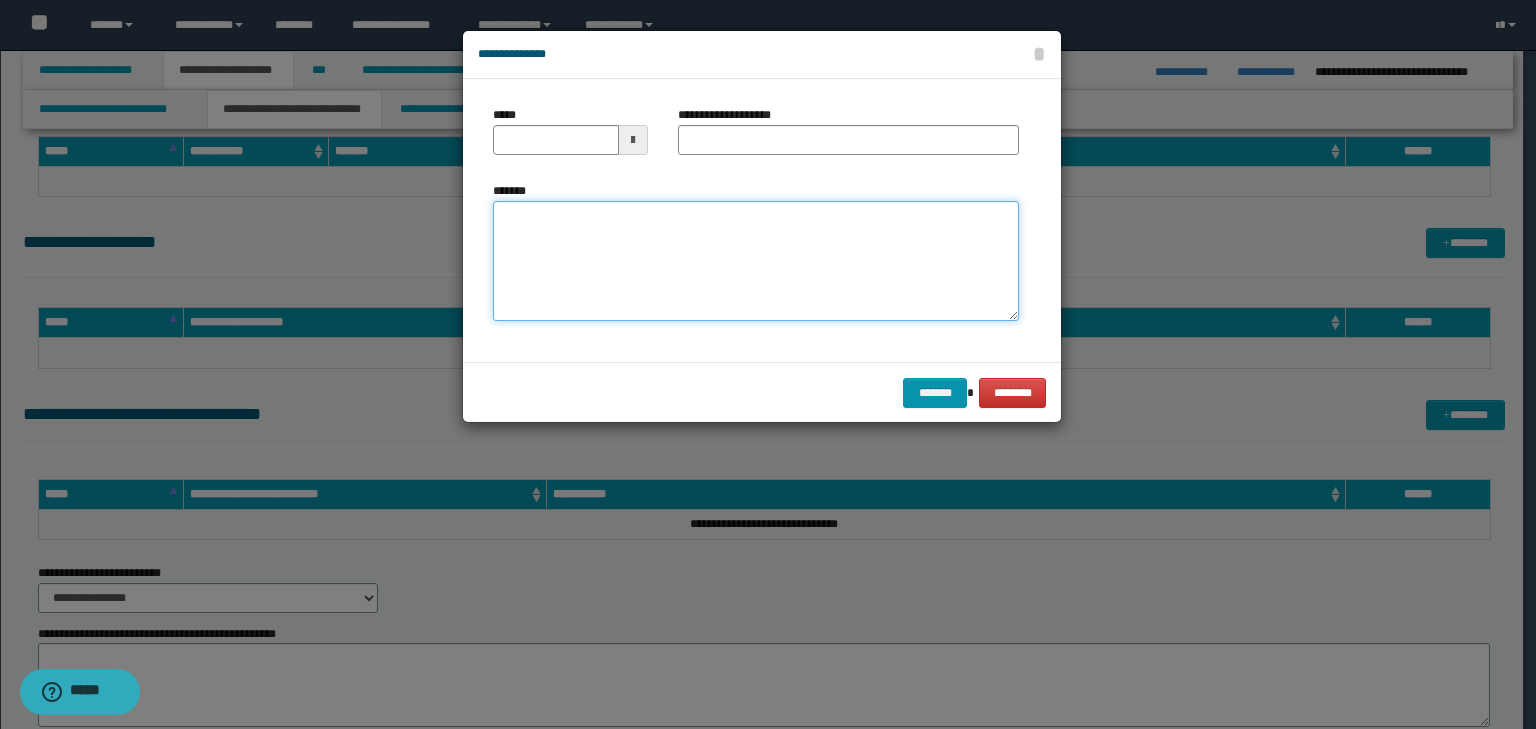 click on "*******" at bounding box center [756, 261] 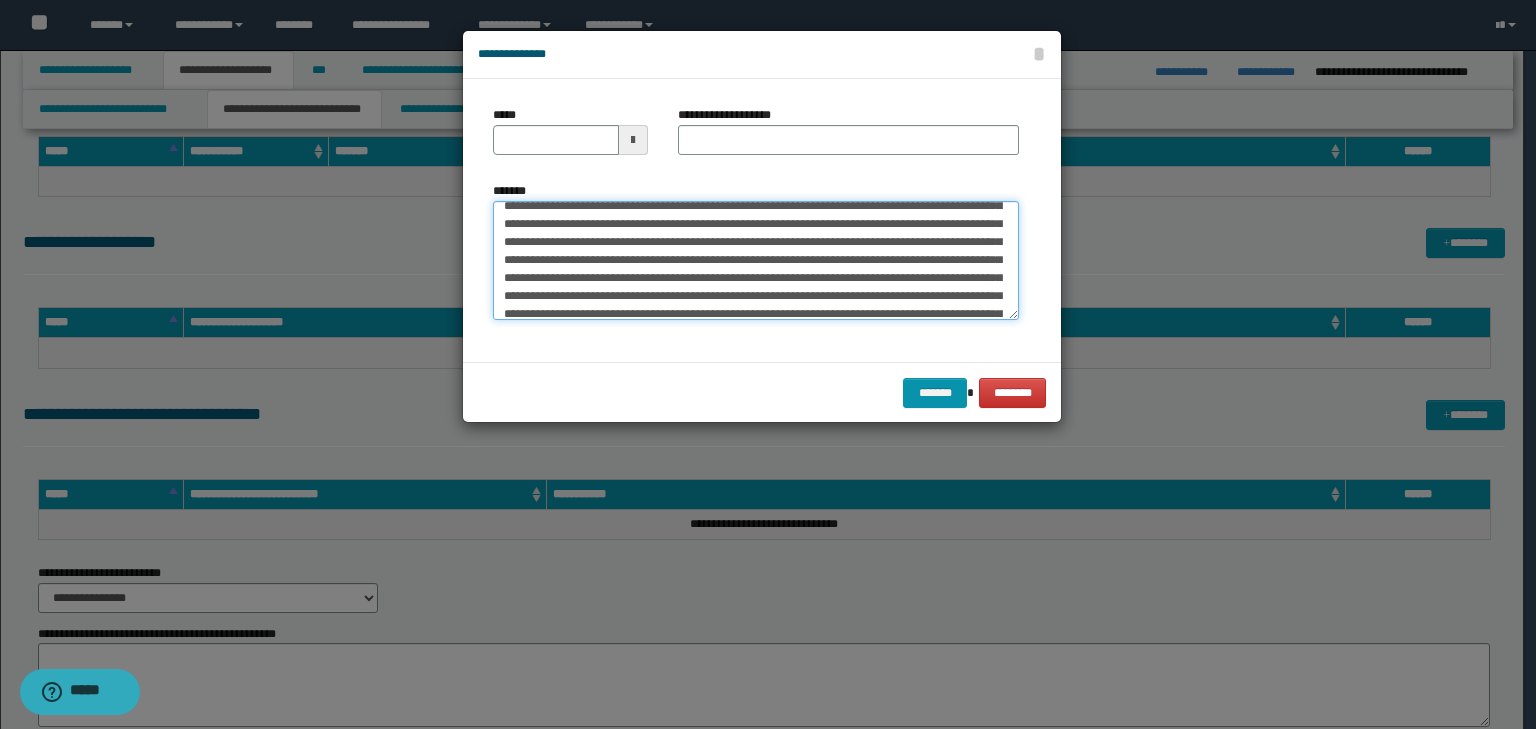 scroll, scrollTop: 0, scrollLeft: 0, axis: both 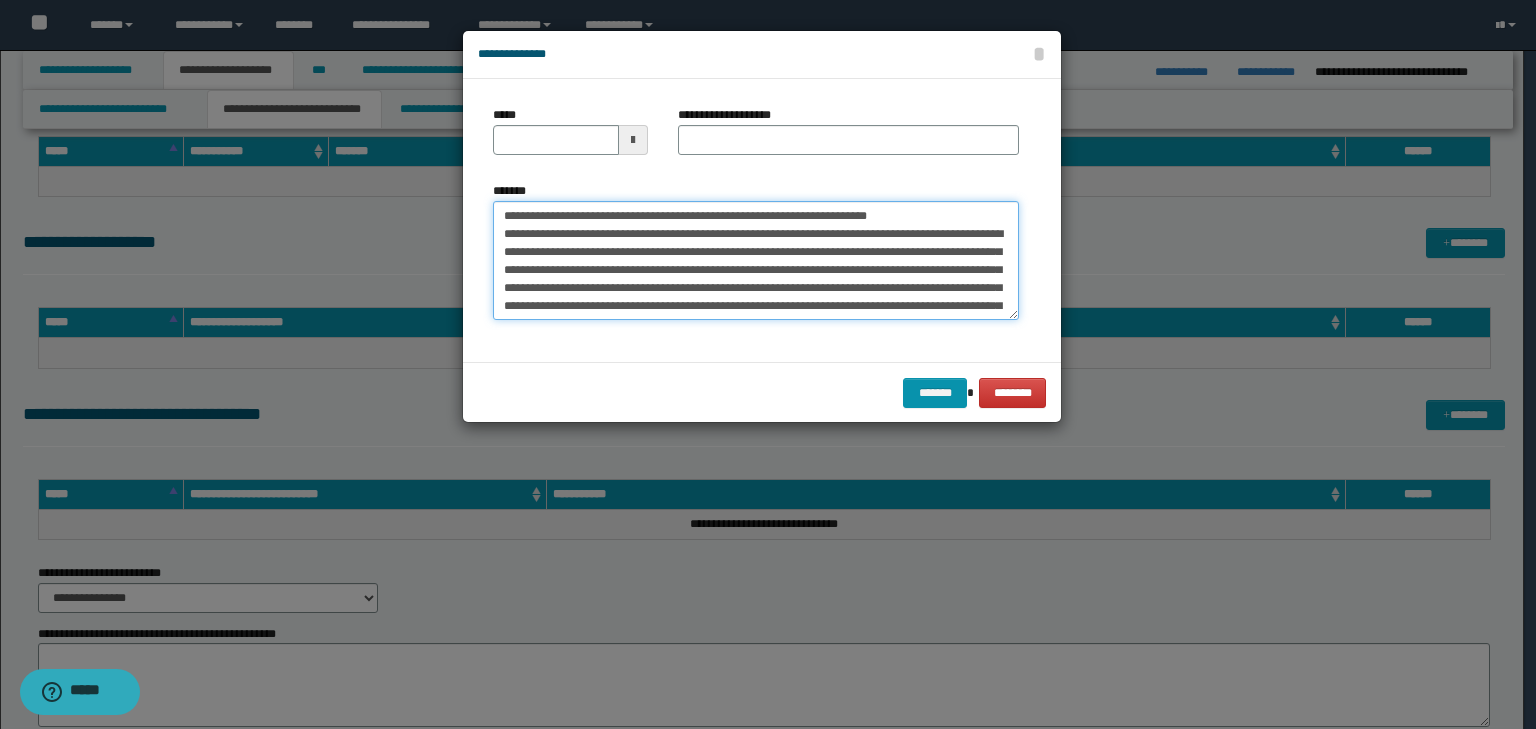drag, startPoint x: 565, startPoint y: 212, endPoint x: 396, endPoint y: 193, distance: 170.0647 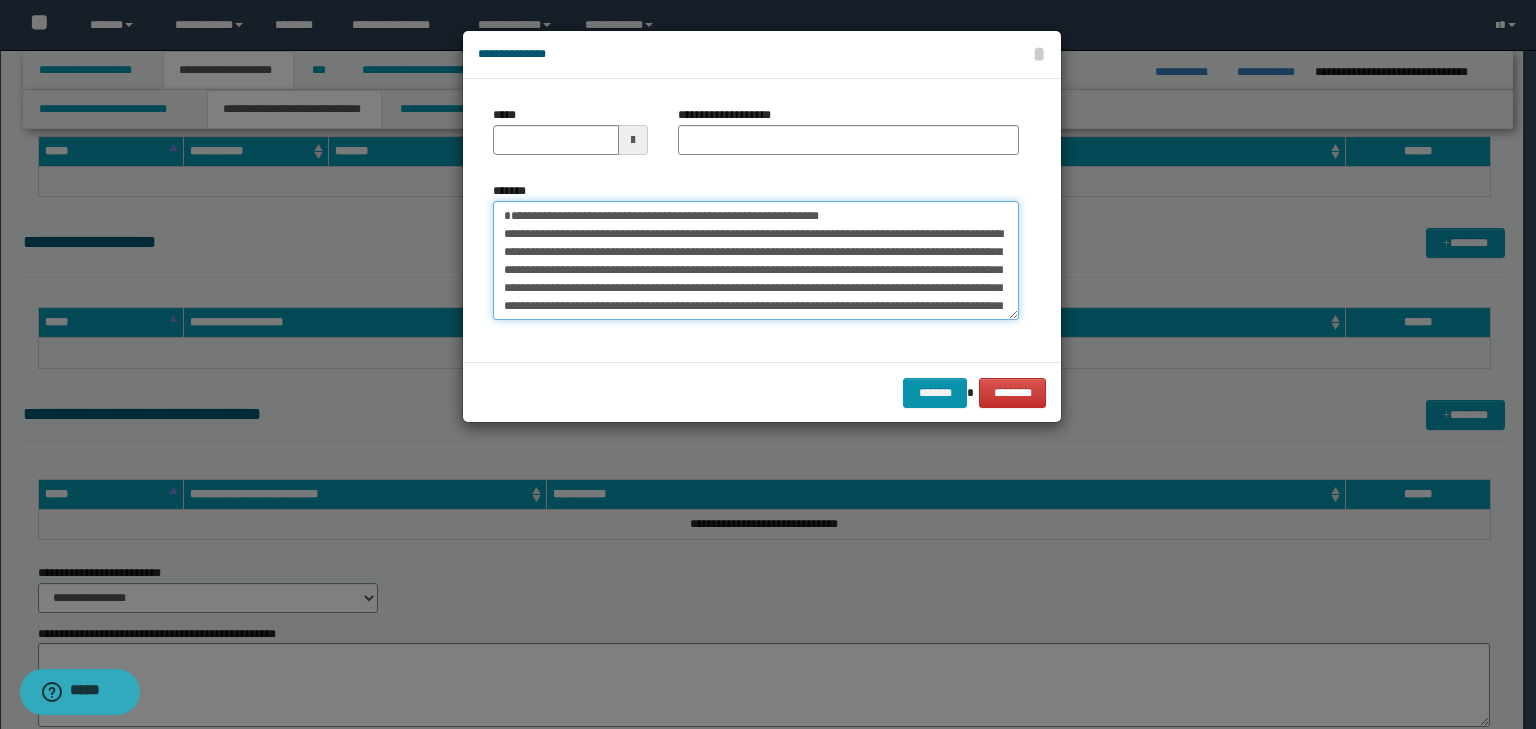 type on "**********" 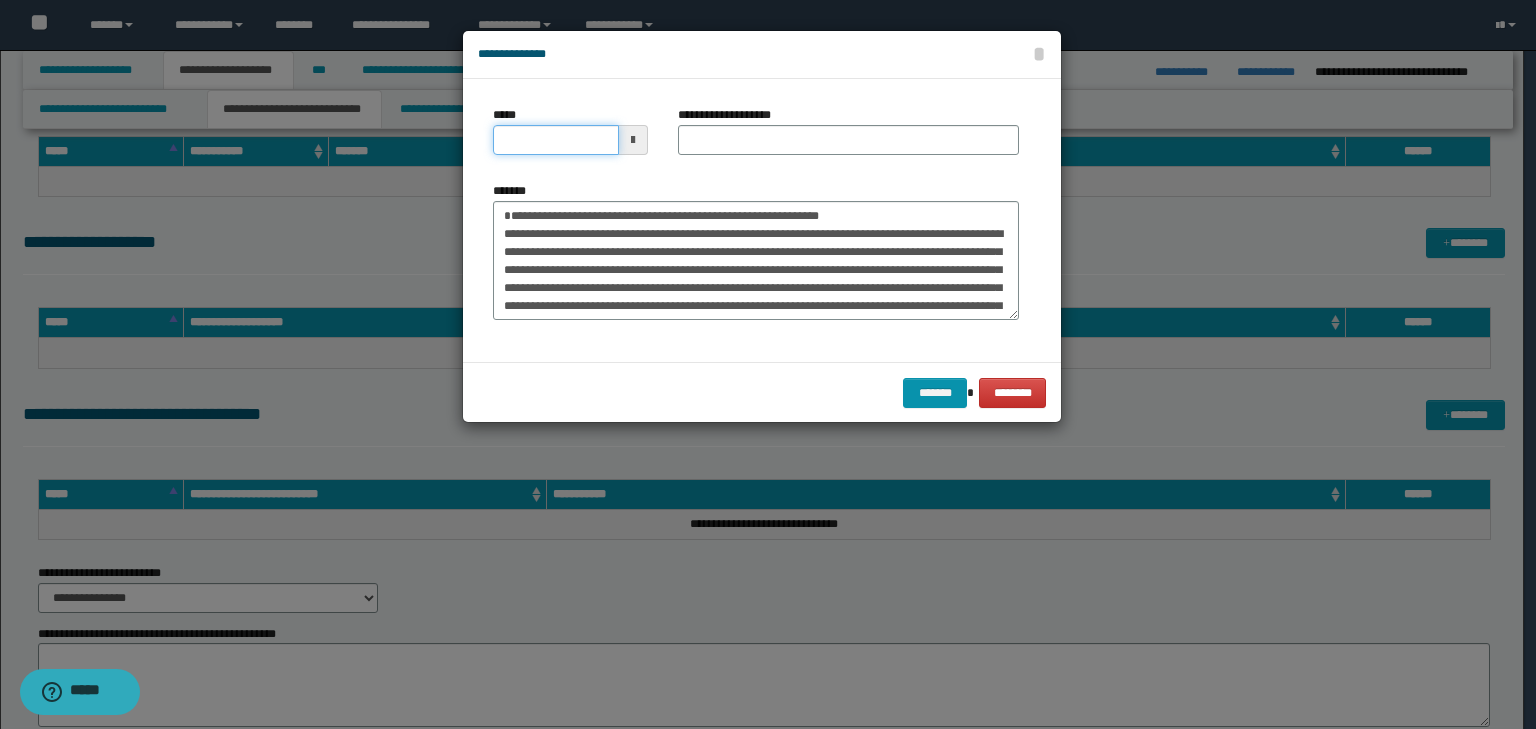 click on "*****" at bounding box center [556, 140] 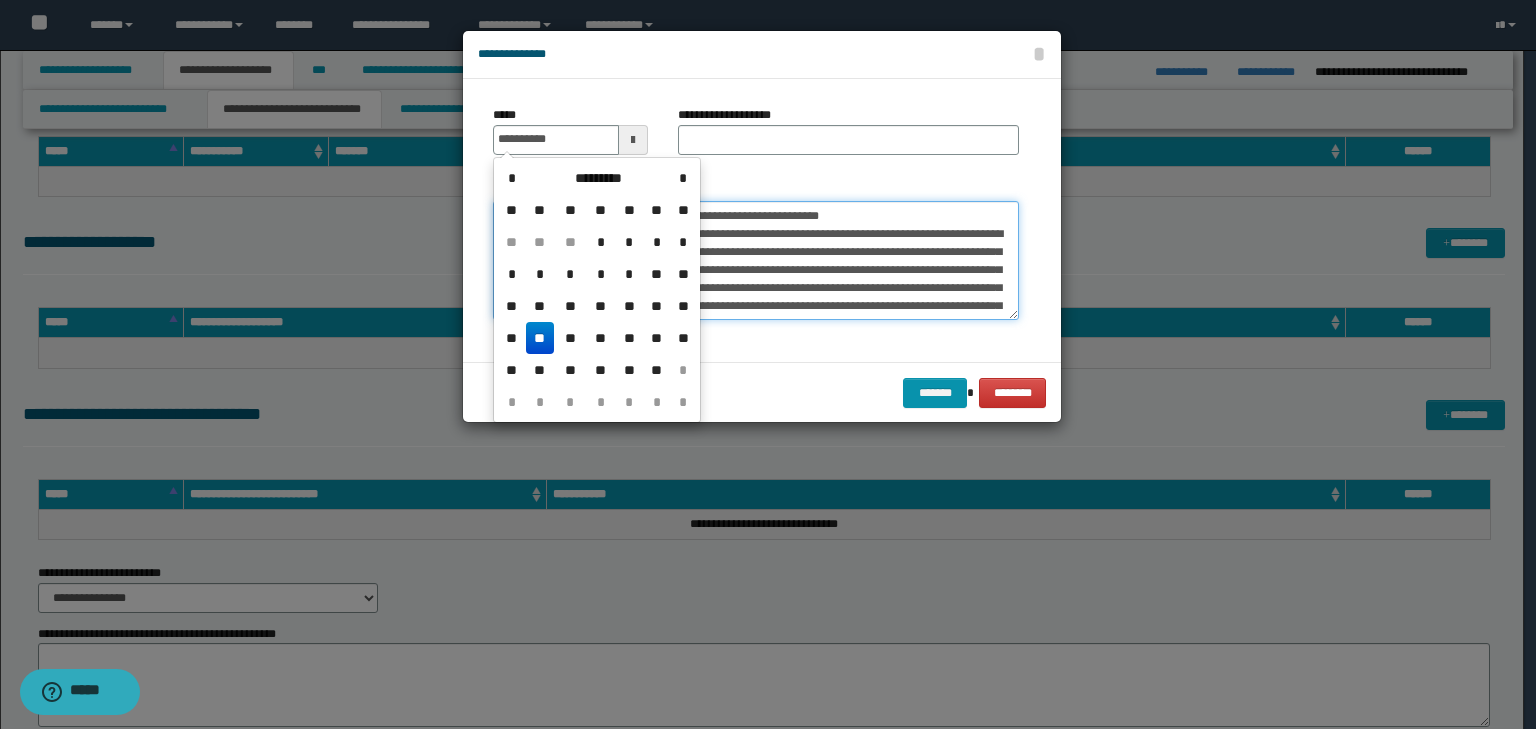 type on "**********" 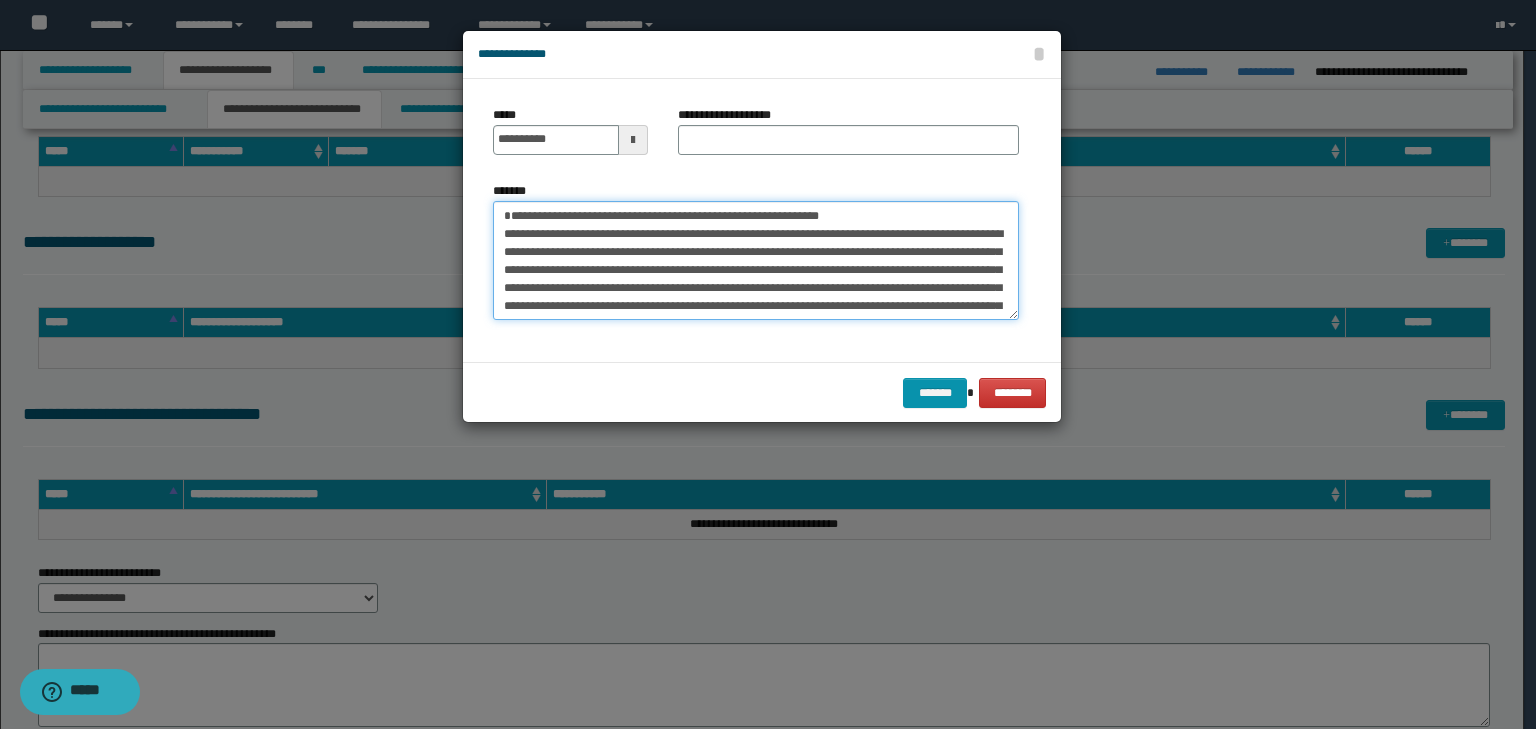 drag, startPoint x: 941, startPoint y: 207, endPoint x: 280, endPoint y: 184, distance: 661.4 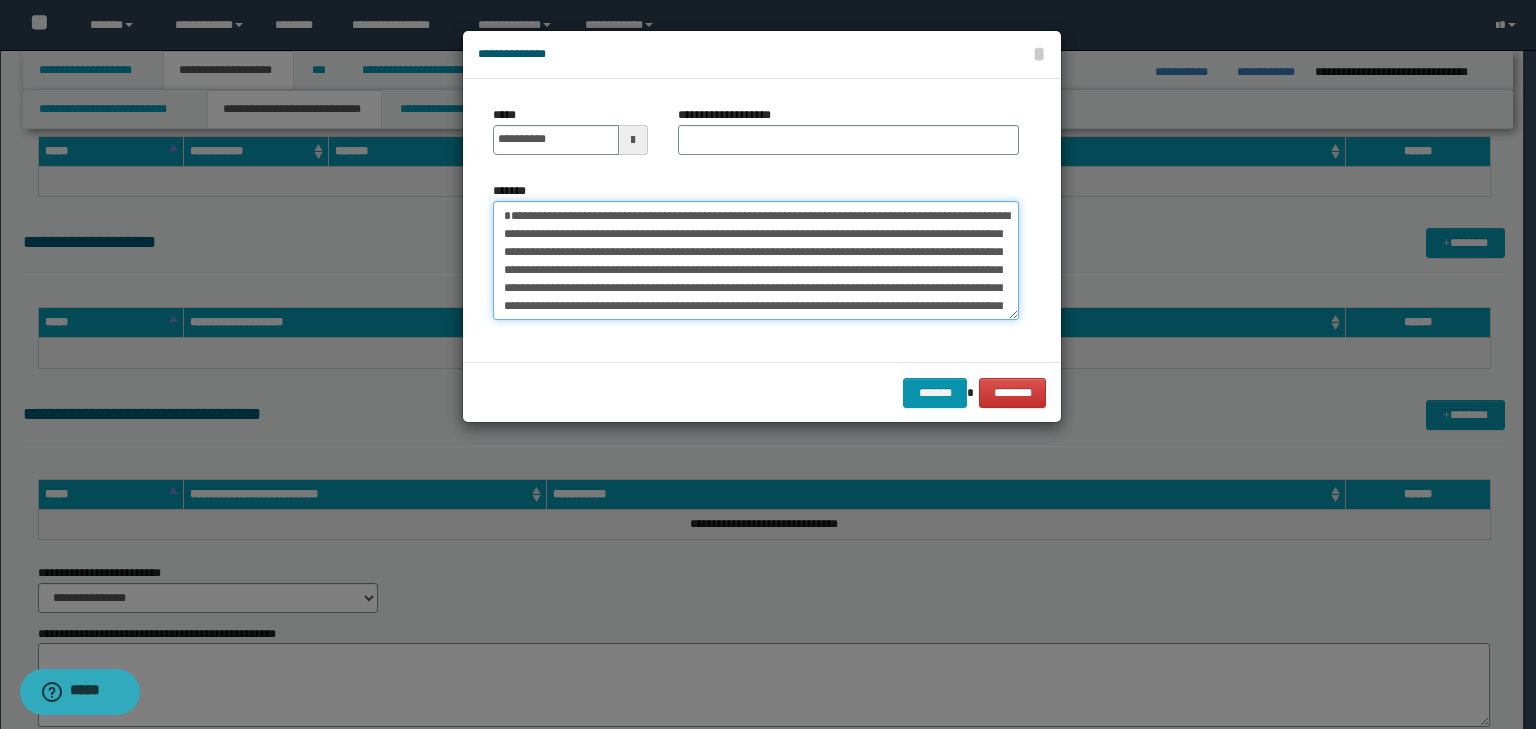 type on "**********" 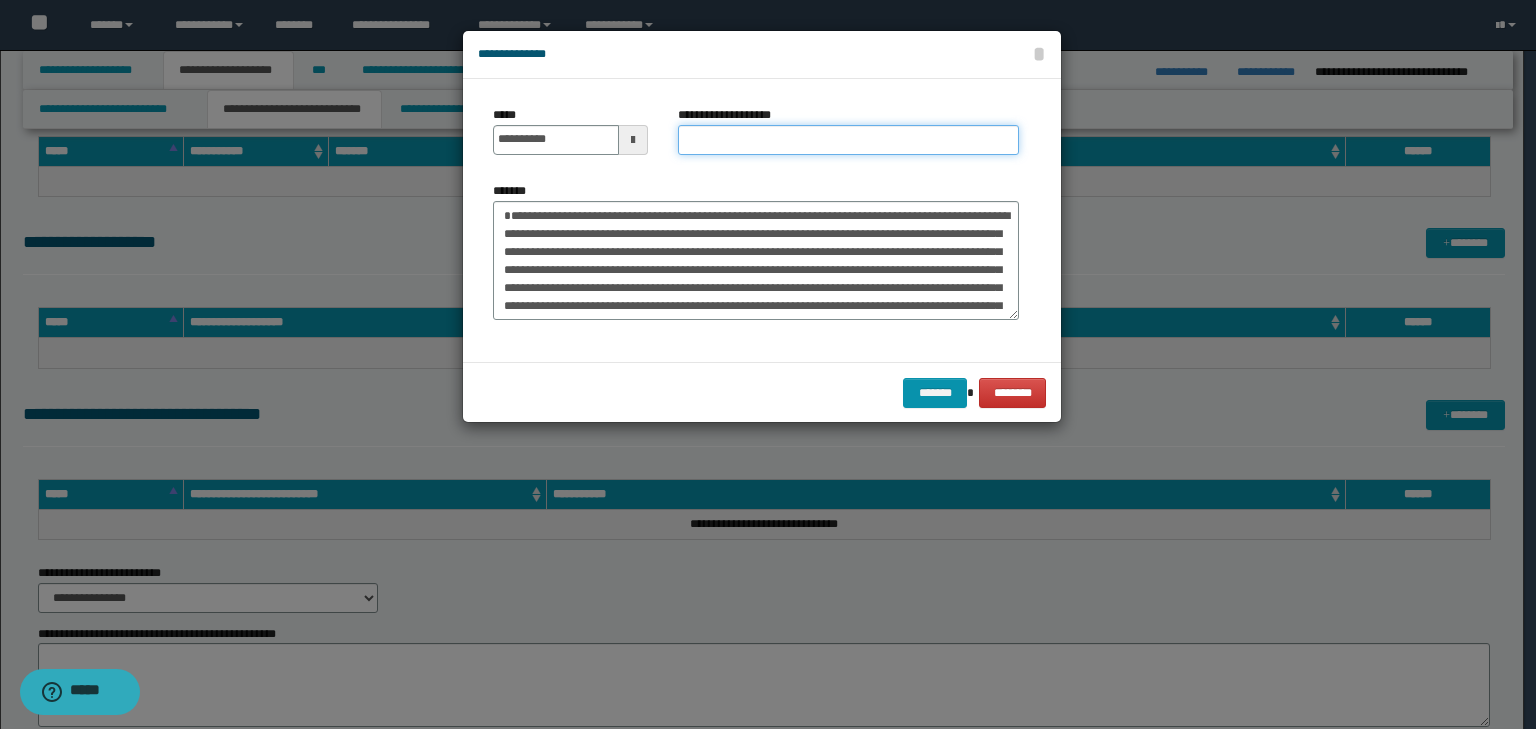 click on "**********" at bounding box center (848, 140) 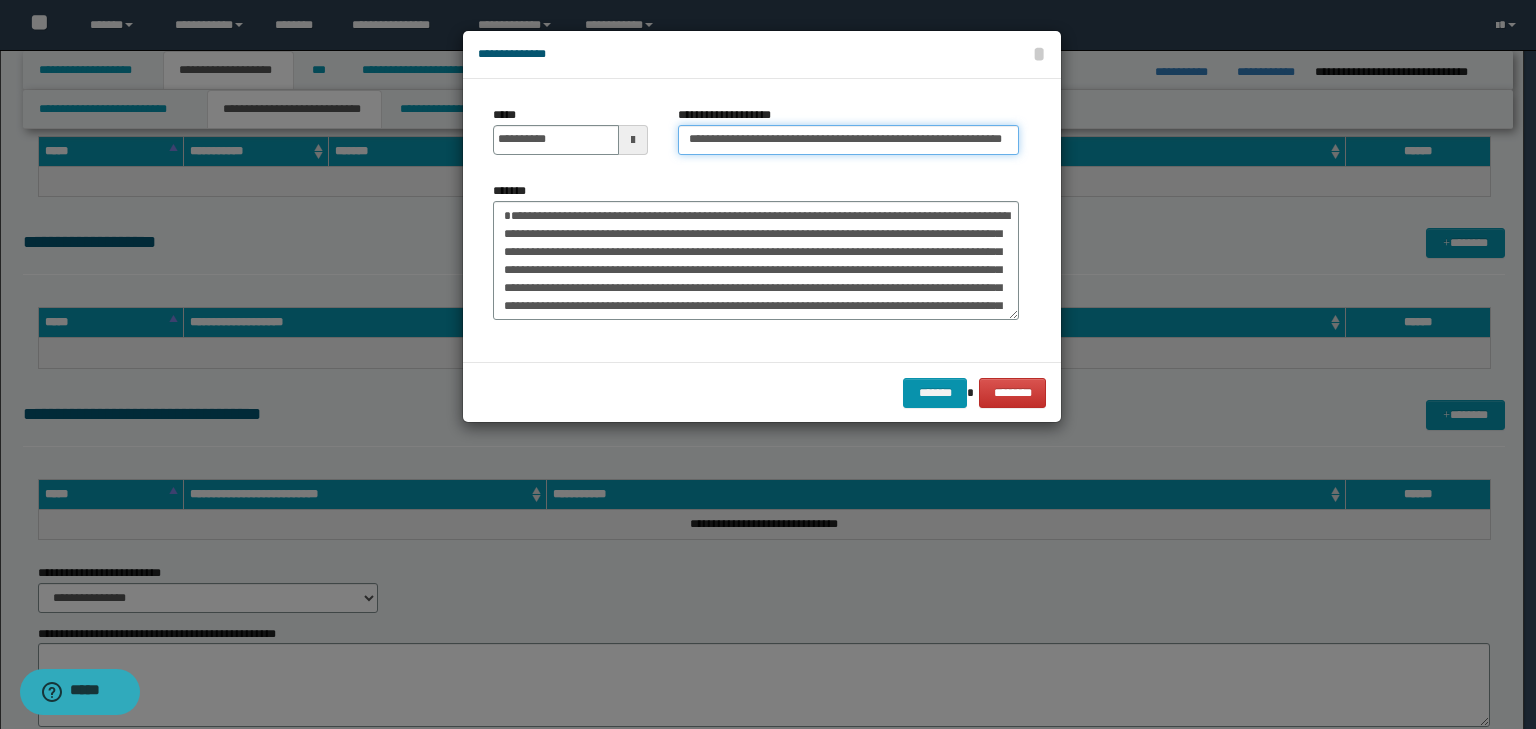 scroll, scrollTop: 0, scrollLeft: 98, axis: horizontal 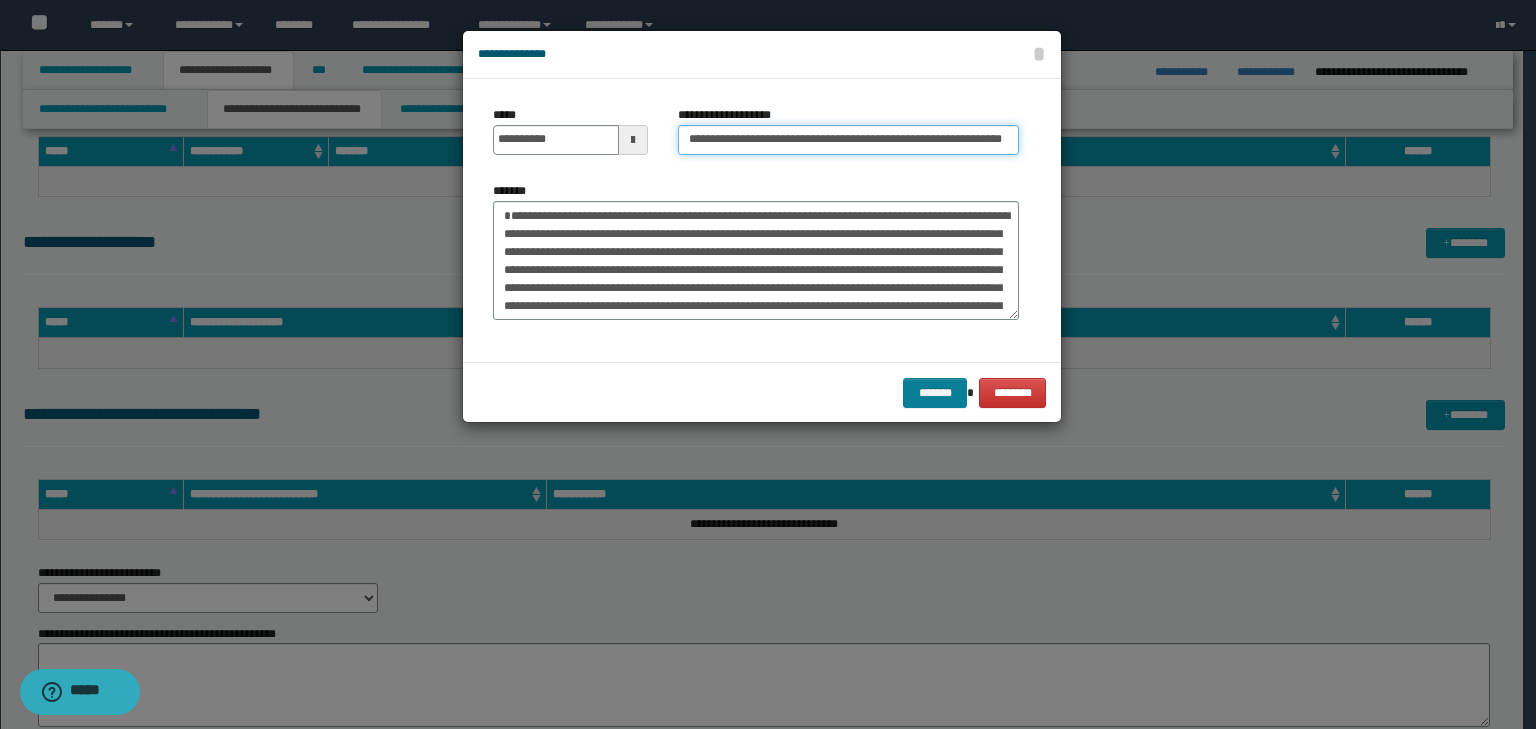 type on "**********" 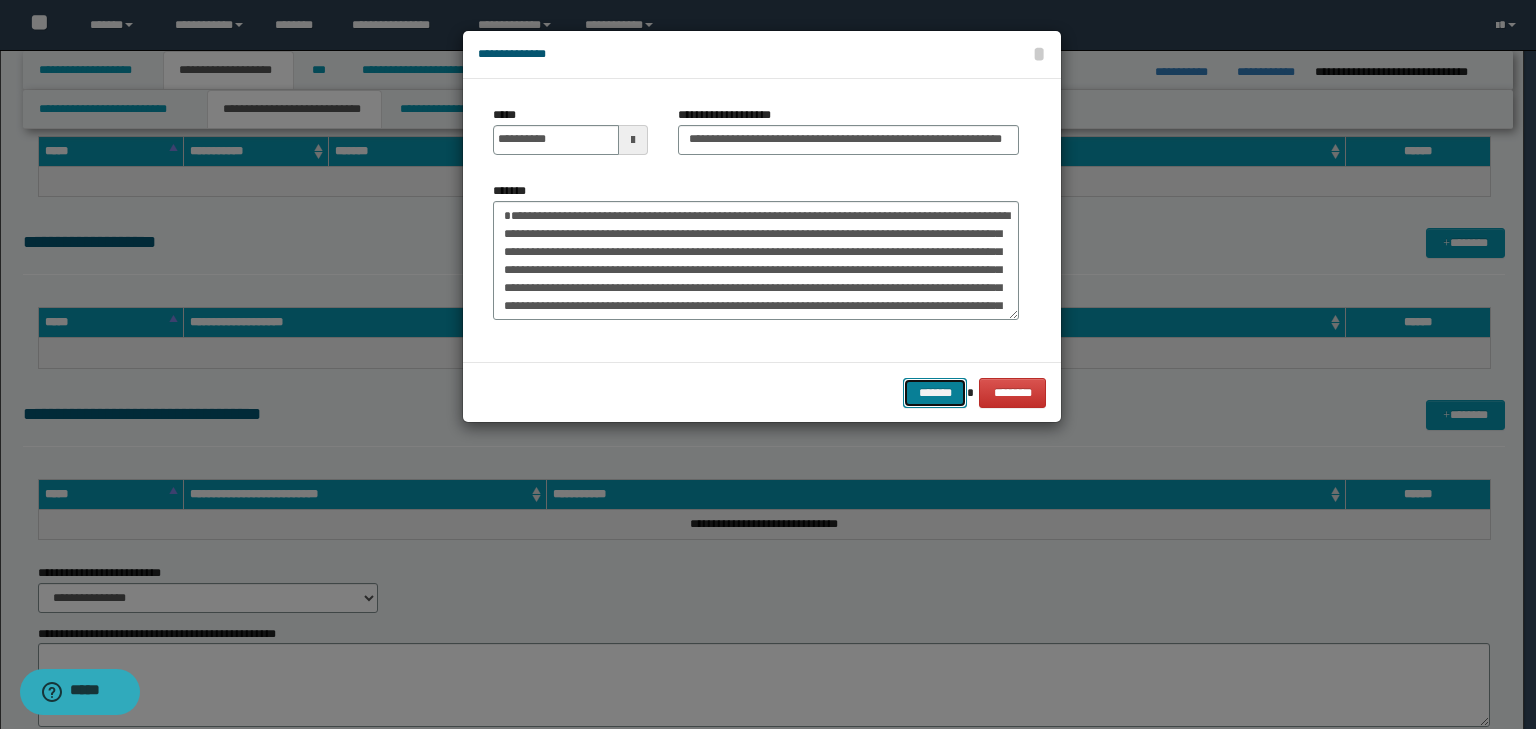 click on "*******" at bounding box center (935, 393) 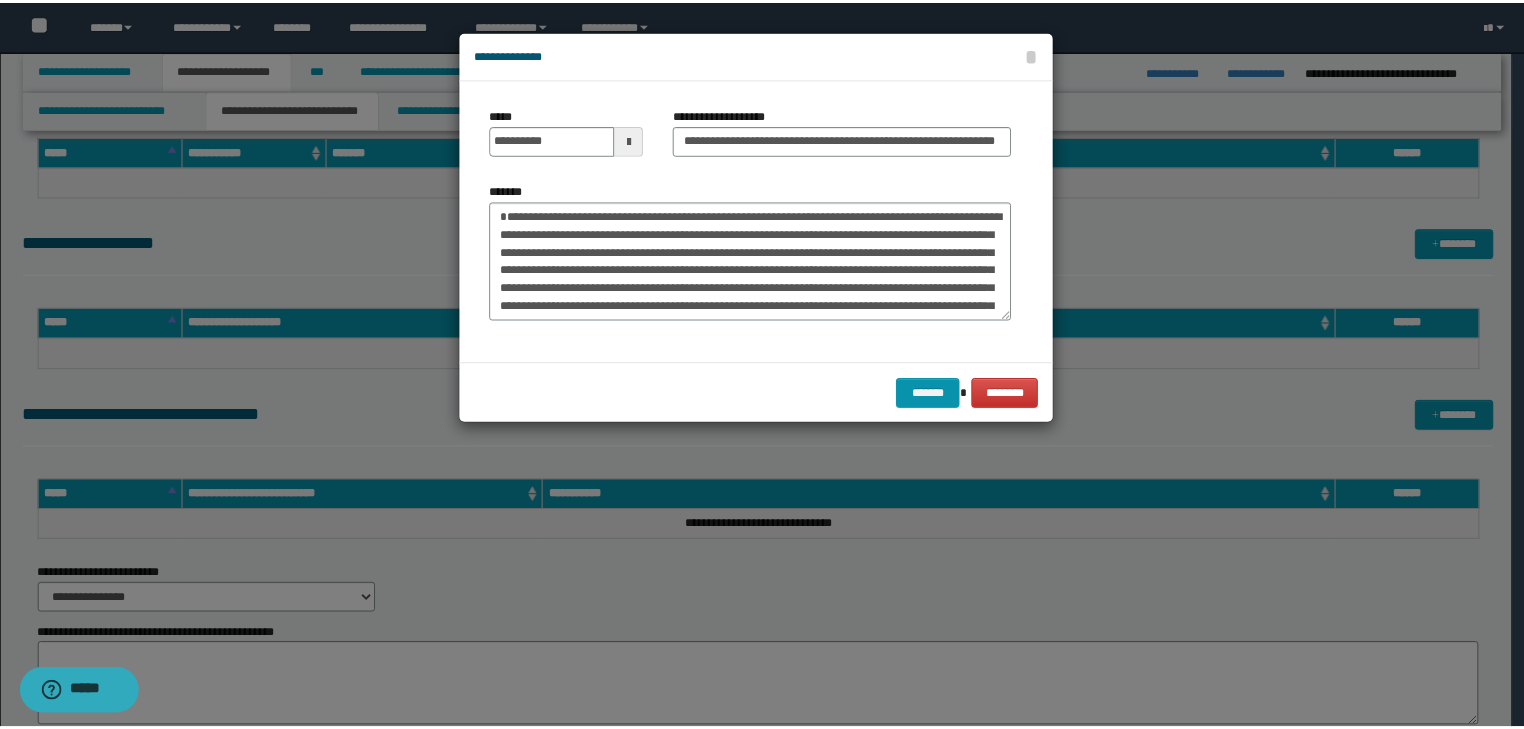 scroll, scrollTop: 0, scrollLeft: 0, axis: both 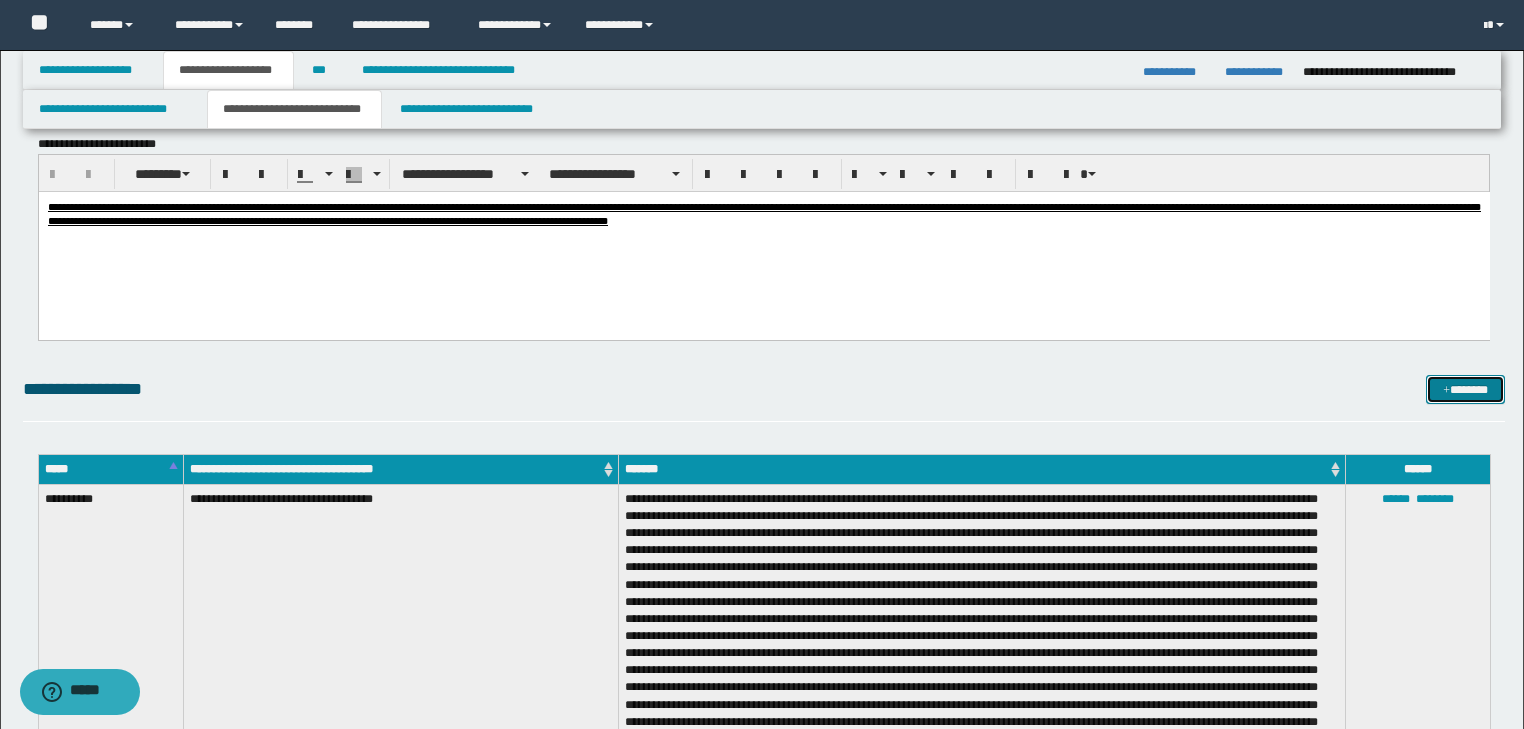 click on "*******" at bounding box center [1465, 390] 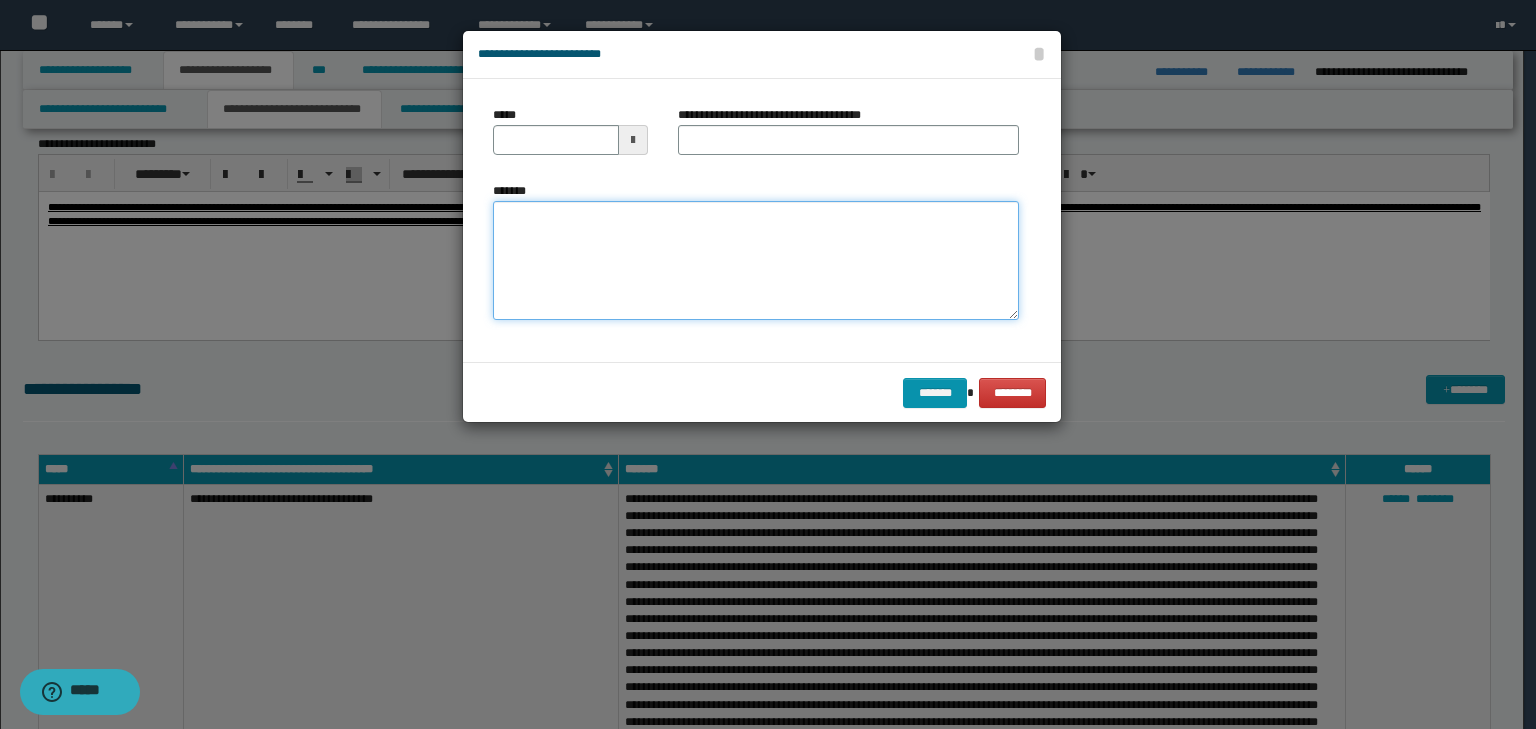 click on "*******" at bounding box center (756, 261) 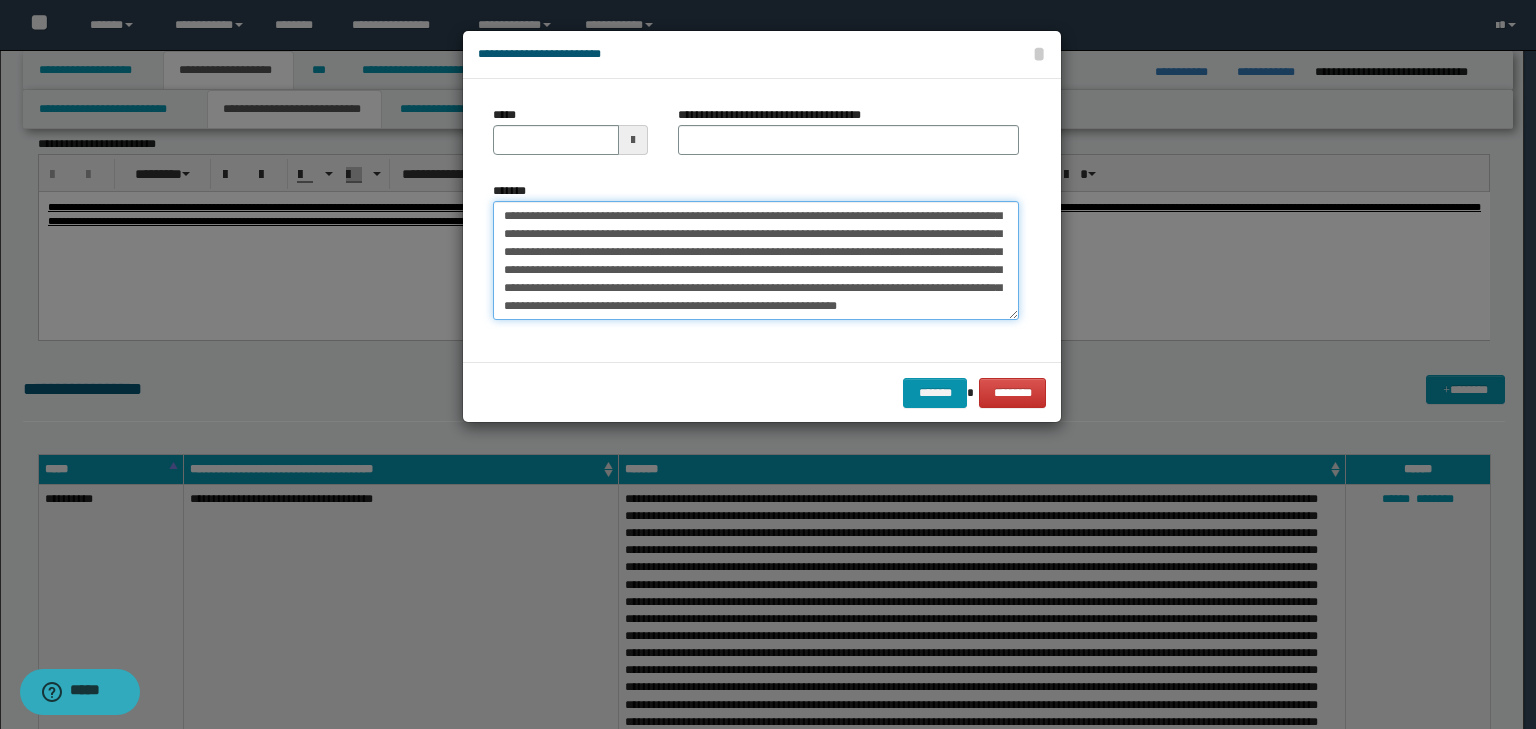scroll, scrollTop: 0, scrollLeft: 0, axis: both 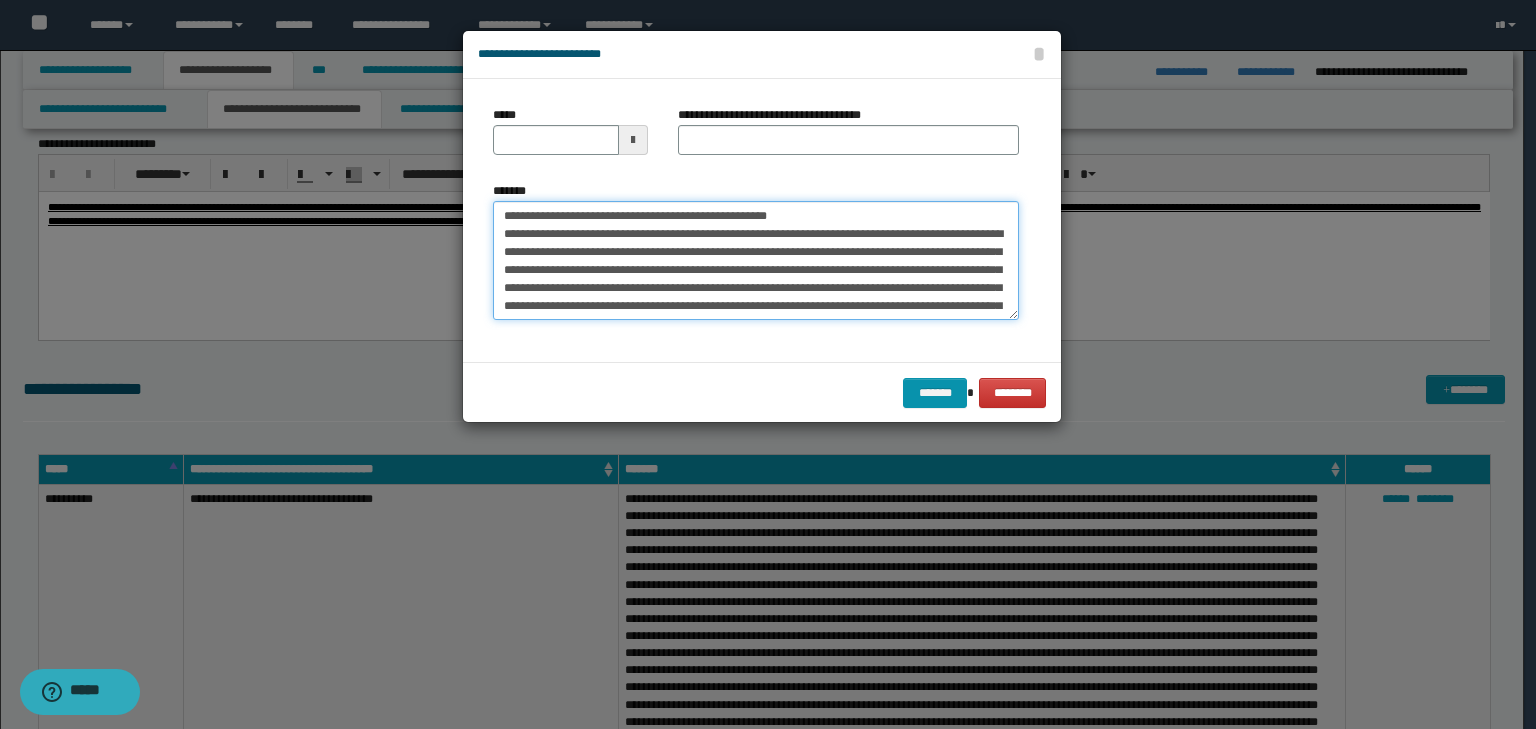 drag, startPoint x: 565, startPoint y: 216, endPoint x: 419, endPoint y: 188, distance: 148.66069 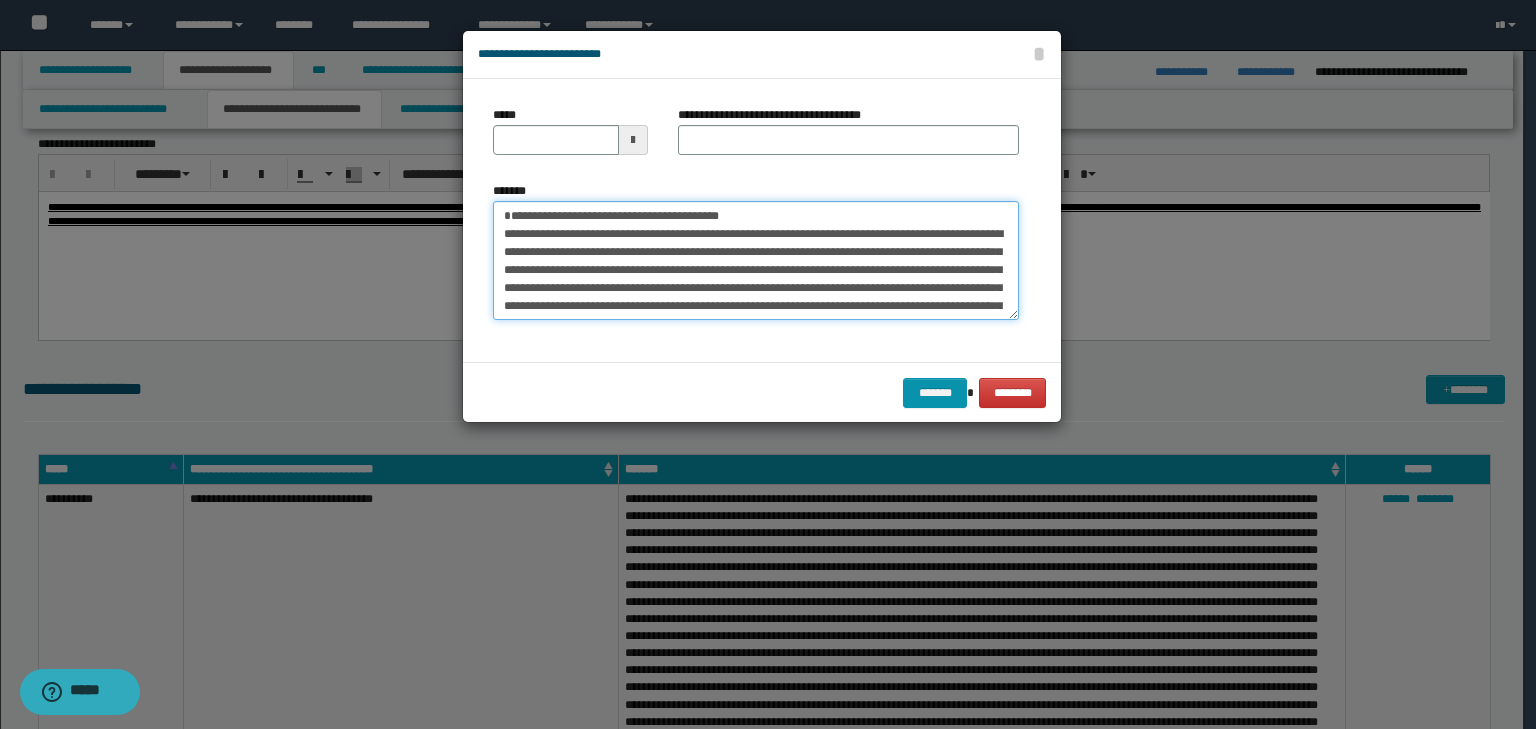 type 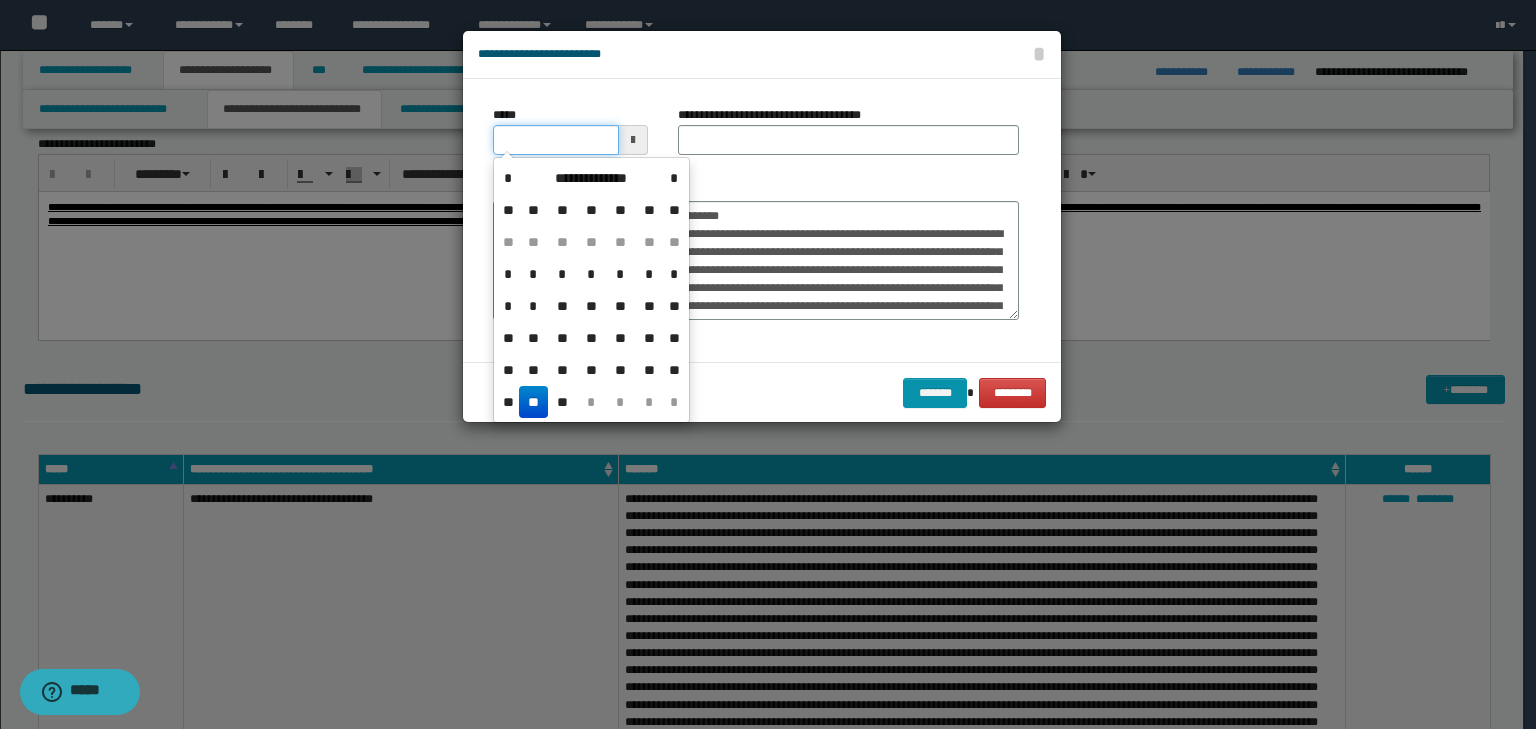 click on "*****" at bounding box center [556, 140] 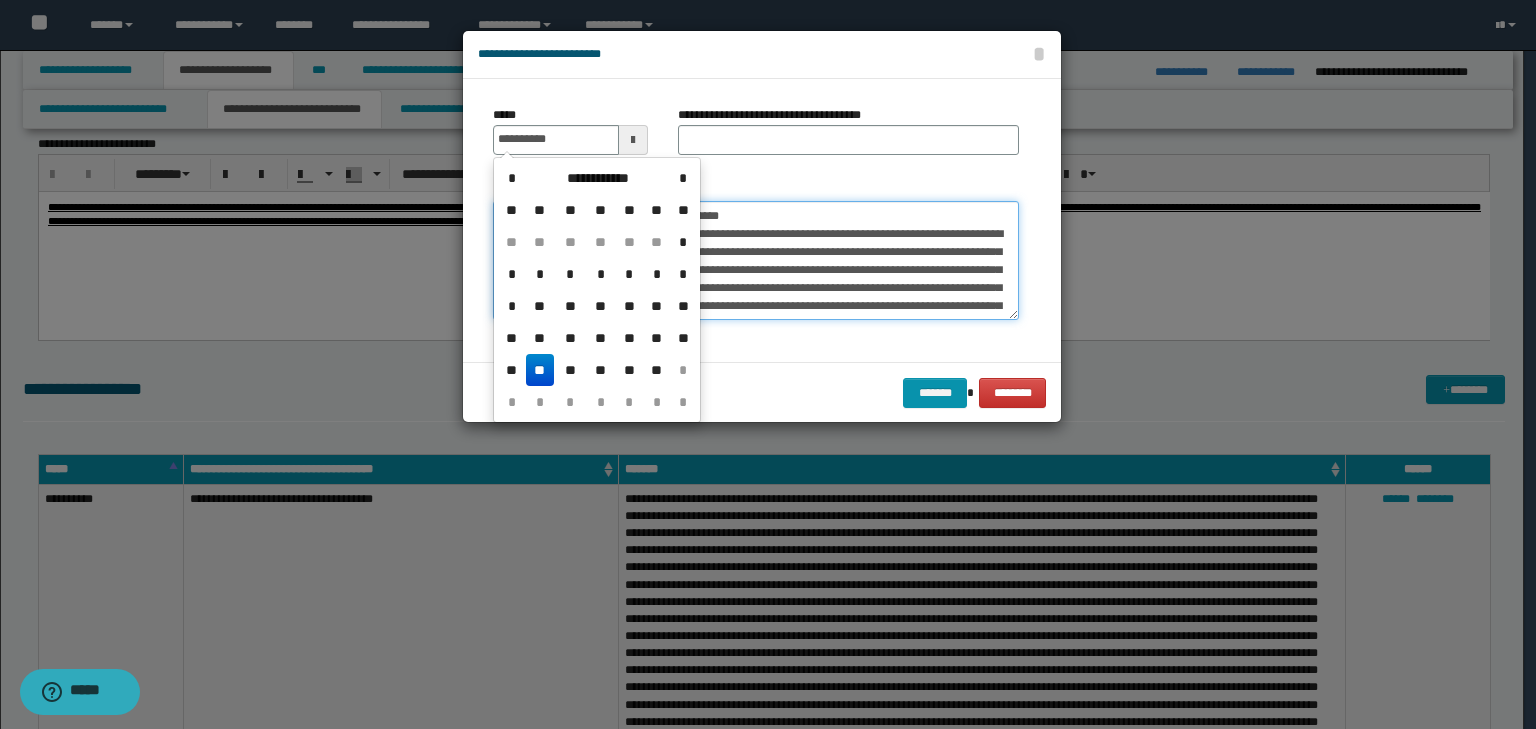 type on "**********" 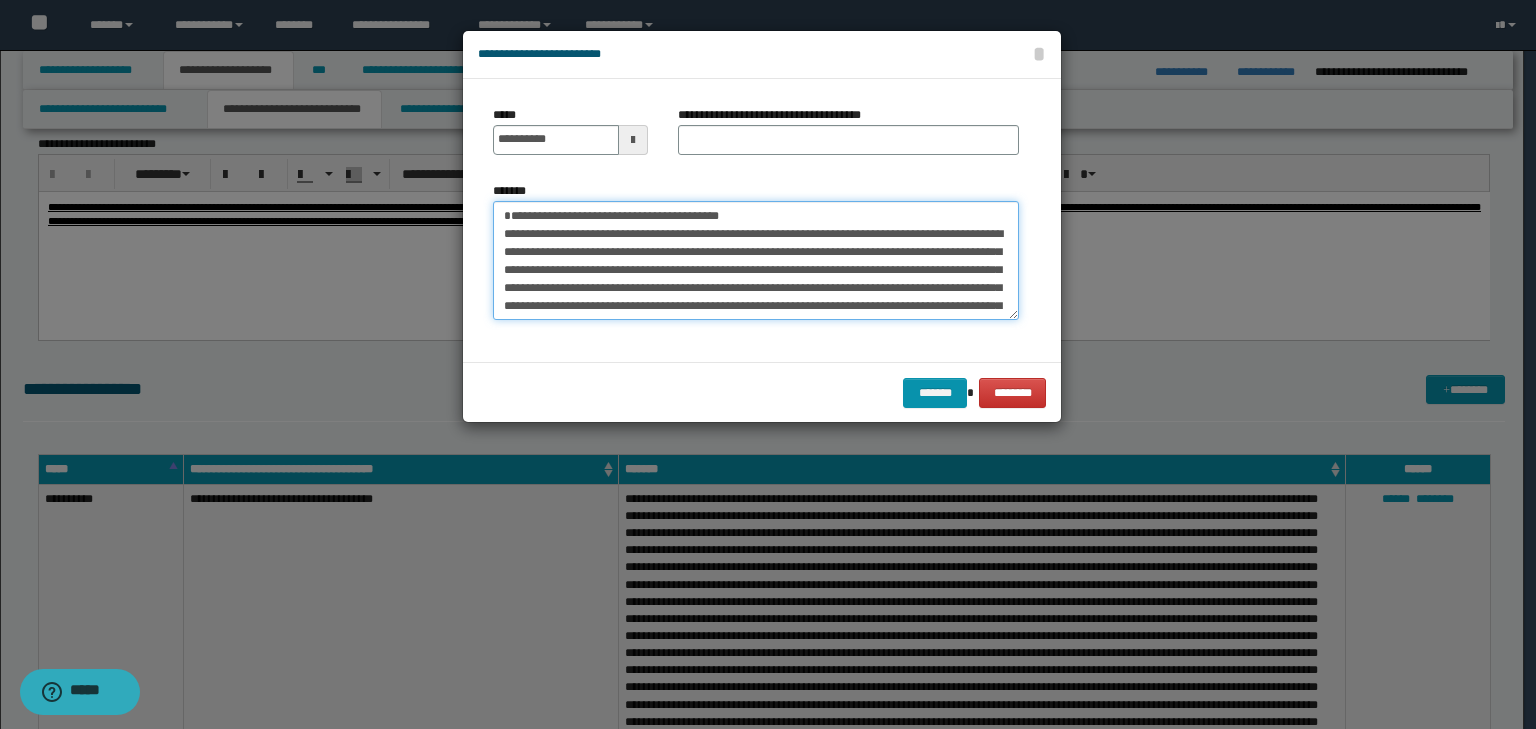 drag, startPoint x: 784, startPoint y: 216, endPoint x: 288, endPoint y: 180, distance: 497.30475 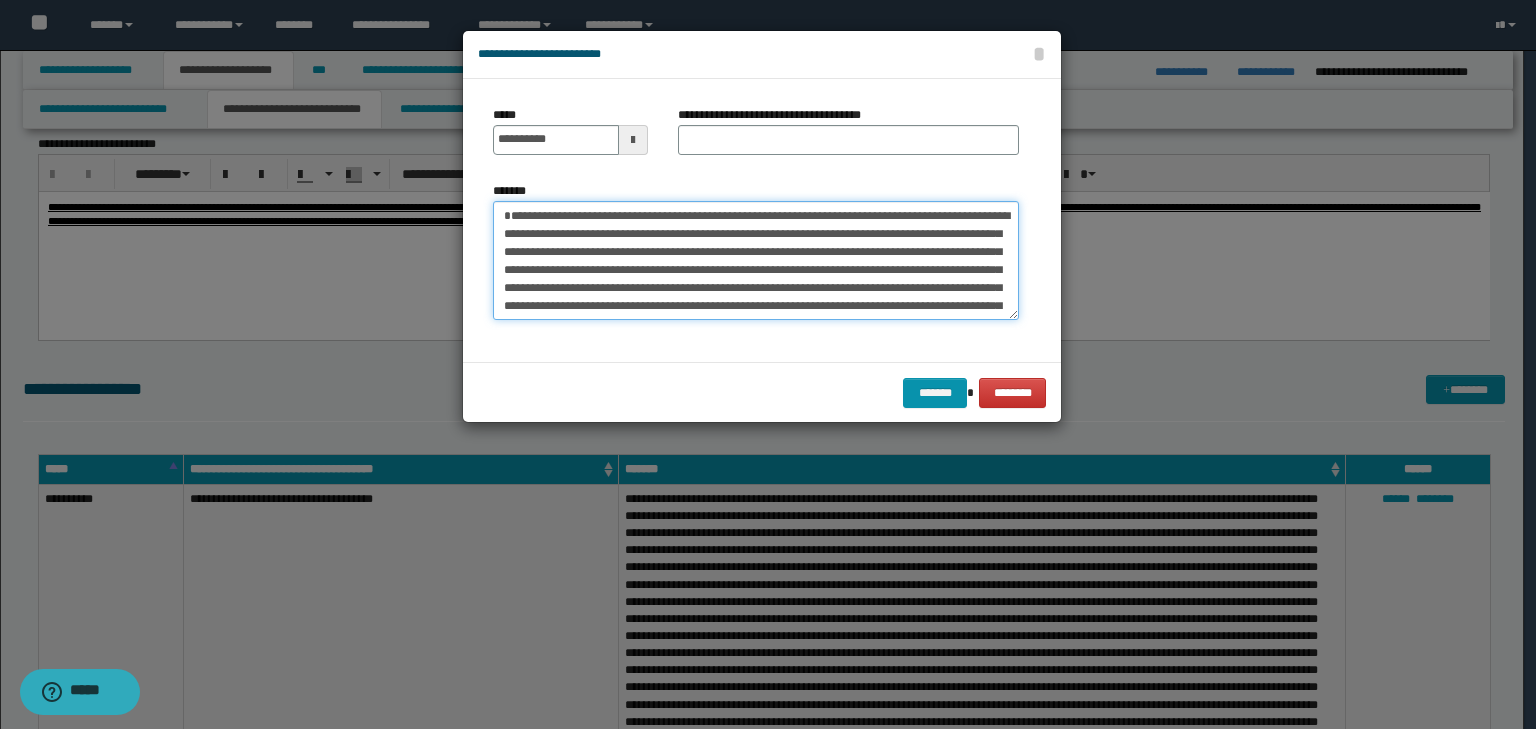 type on "**********" 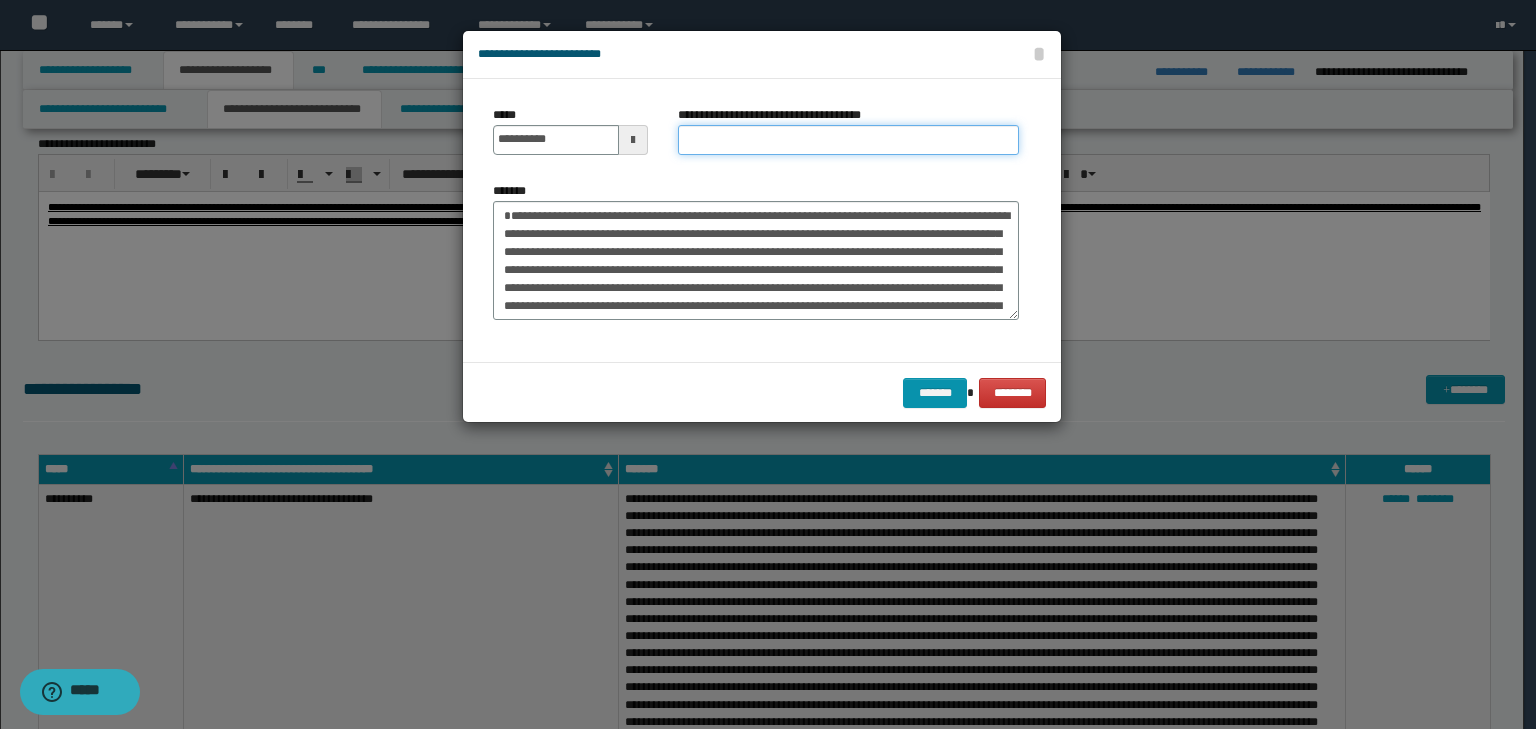 click on "**********" at bounding box center [848, 140] 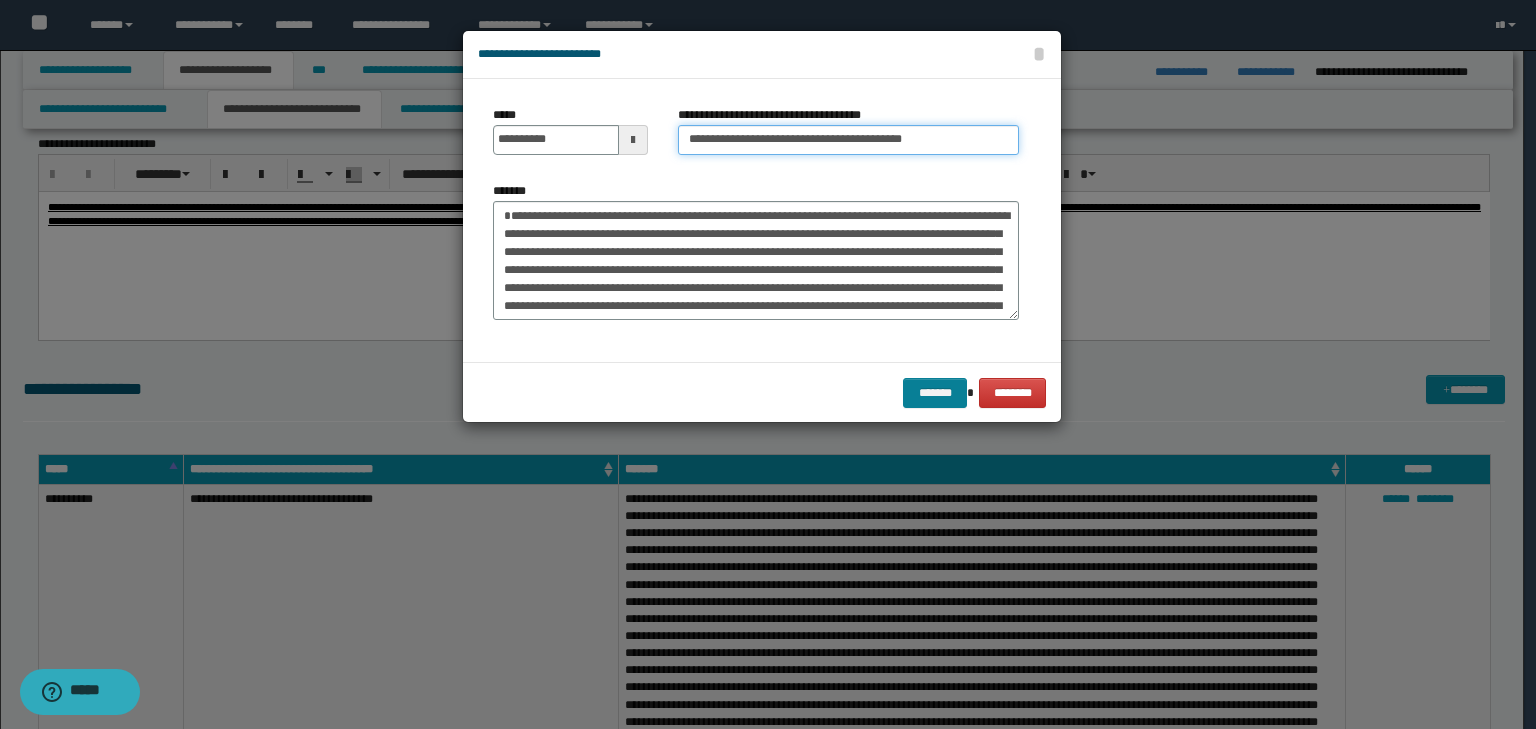 type on "**********" 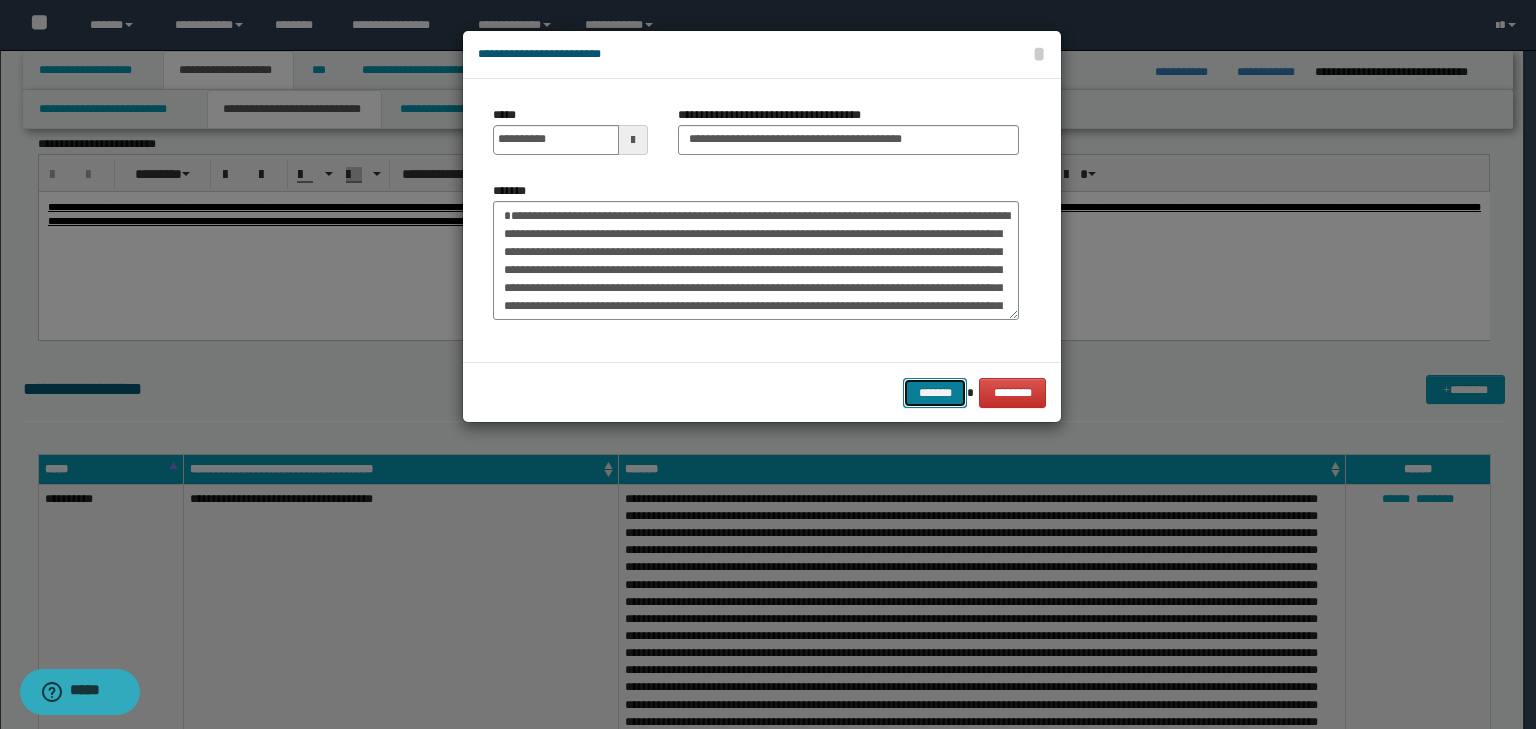 click on "*******" at bounding box center [935, 393] 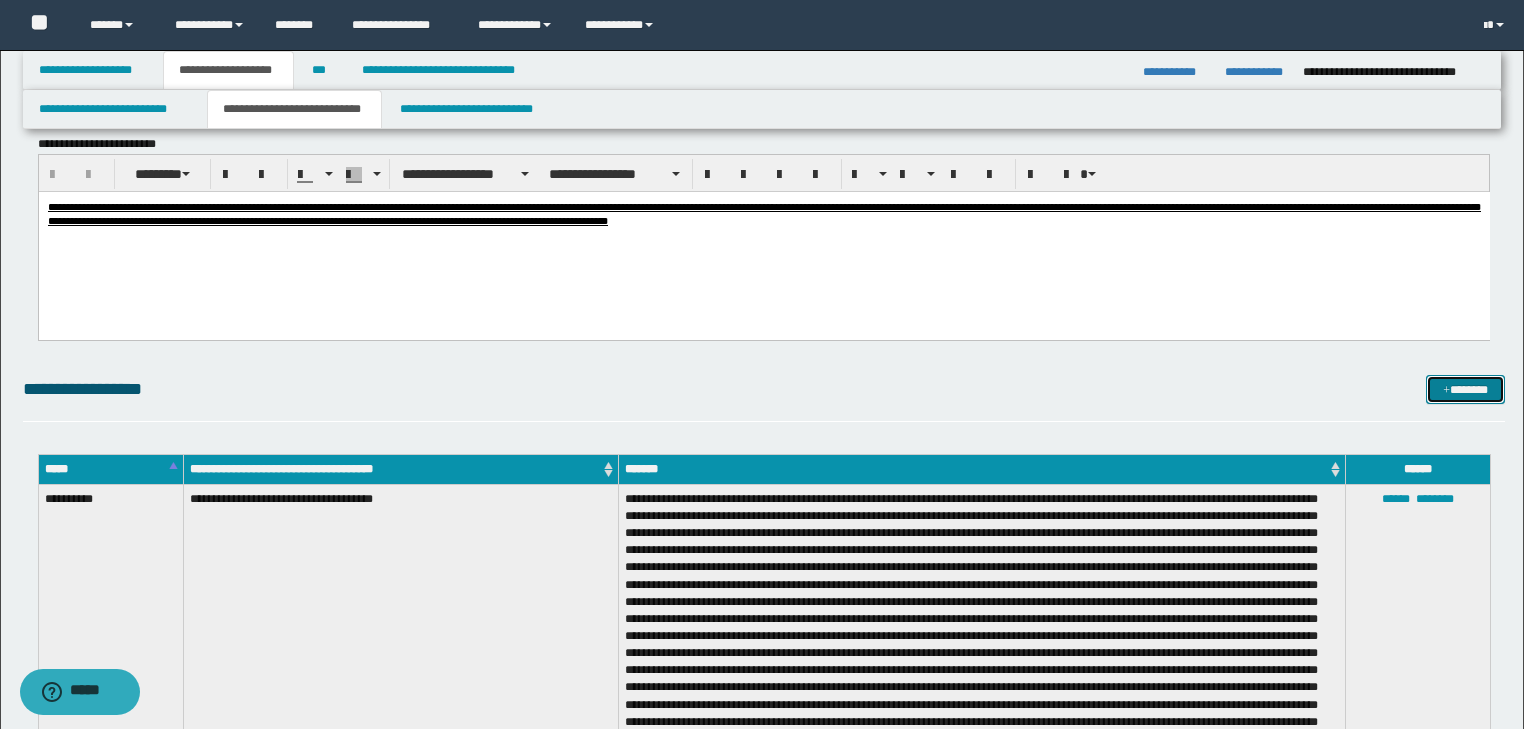 drag, startPoint x: 1464, startPoint y: 403, endPoint x: 1451, endPoint y: 393, distance: 16.40122 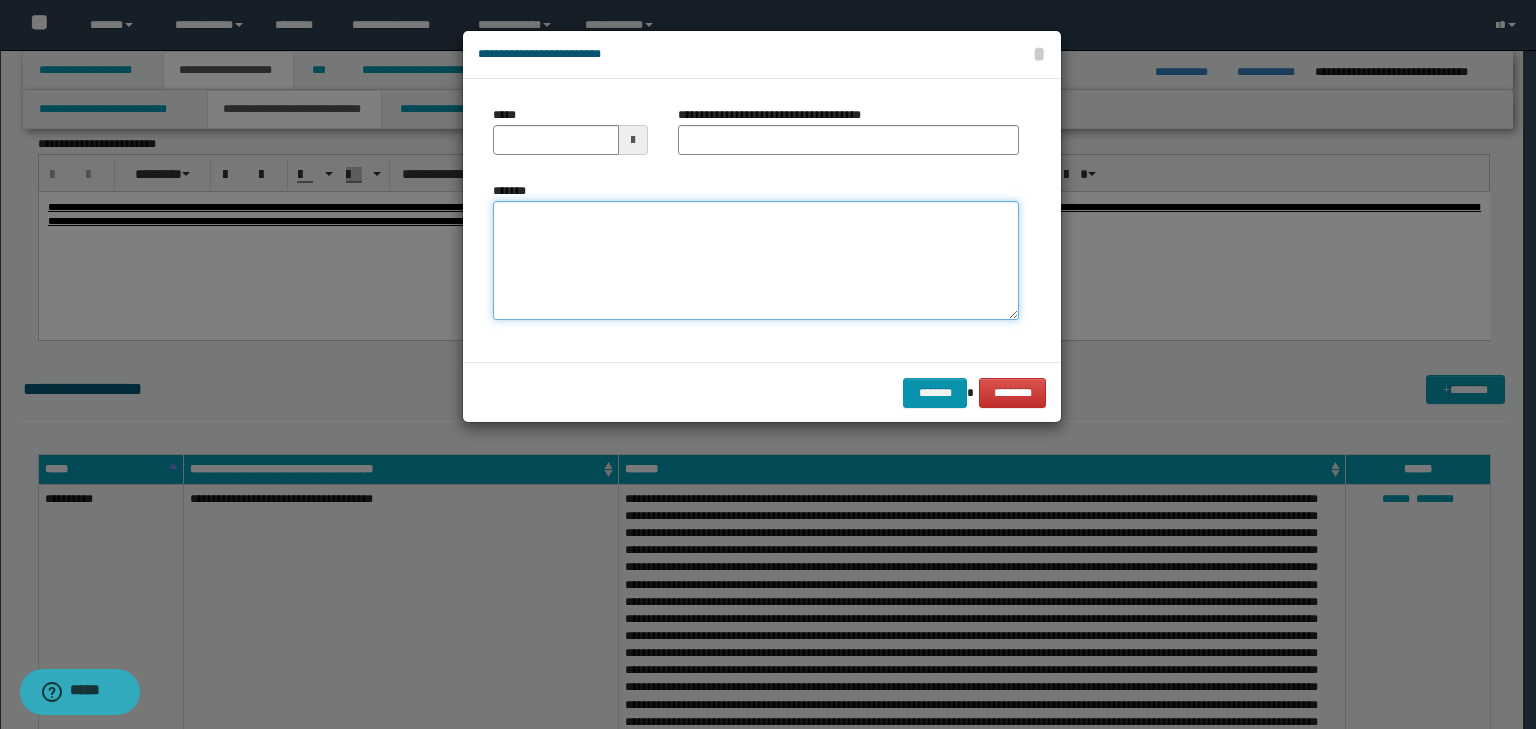 click on "*******" at bounding box center (756, 261) 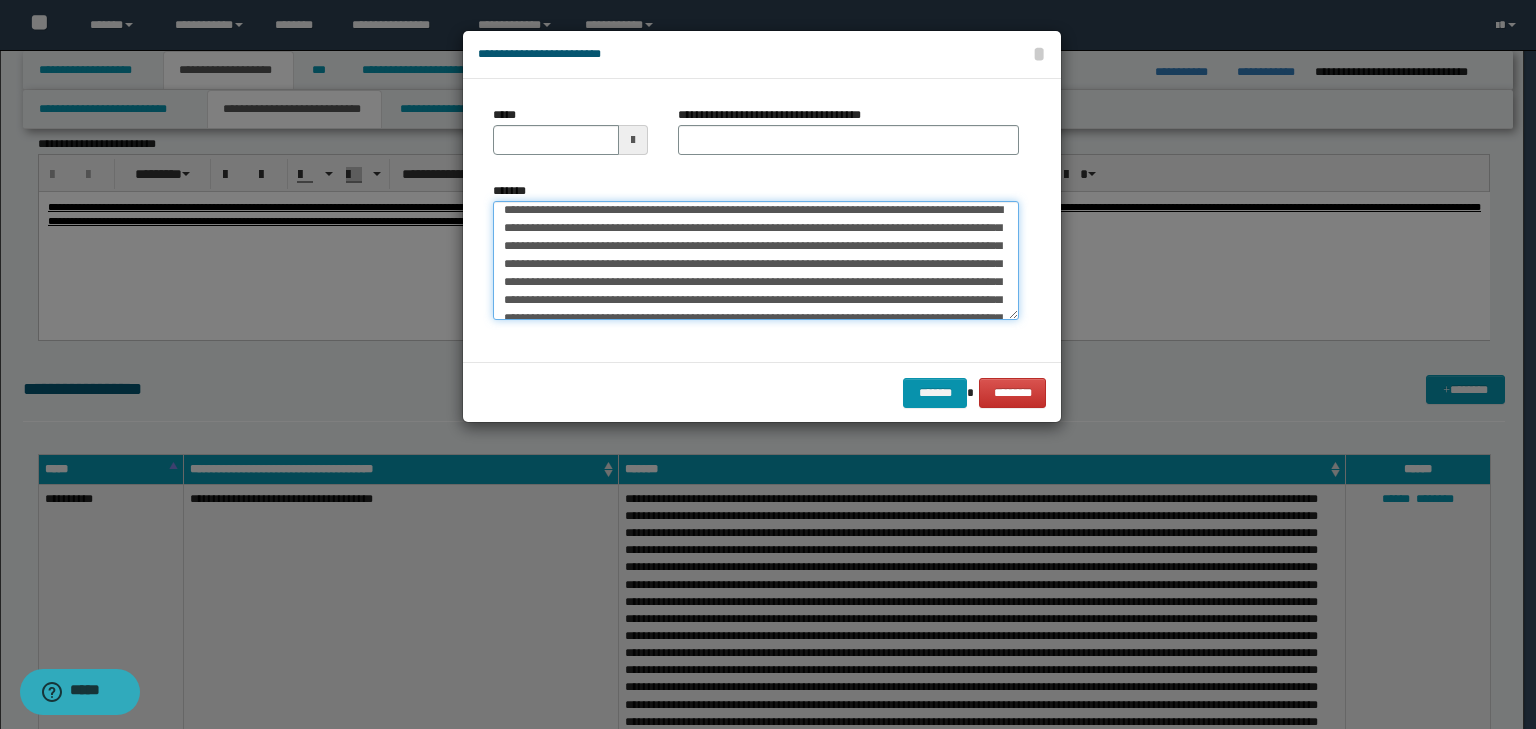 scroll, scrollTop: 0, scrollLeft: 0, axis: both 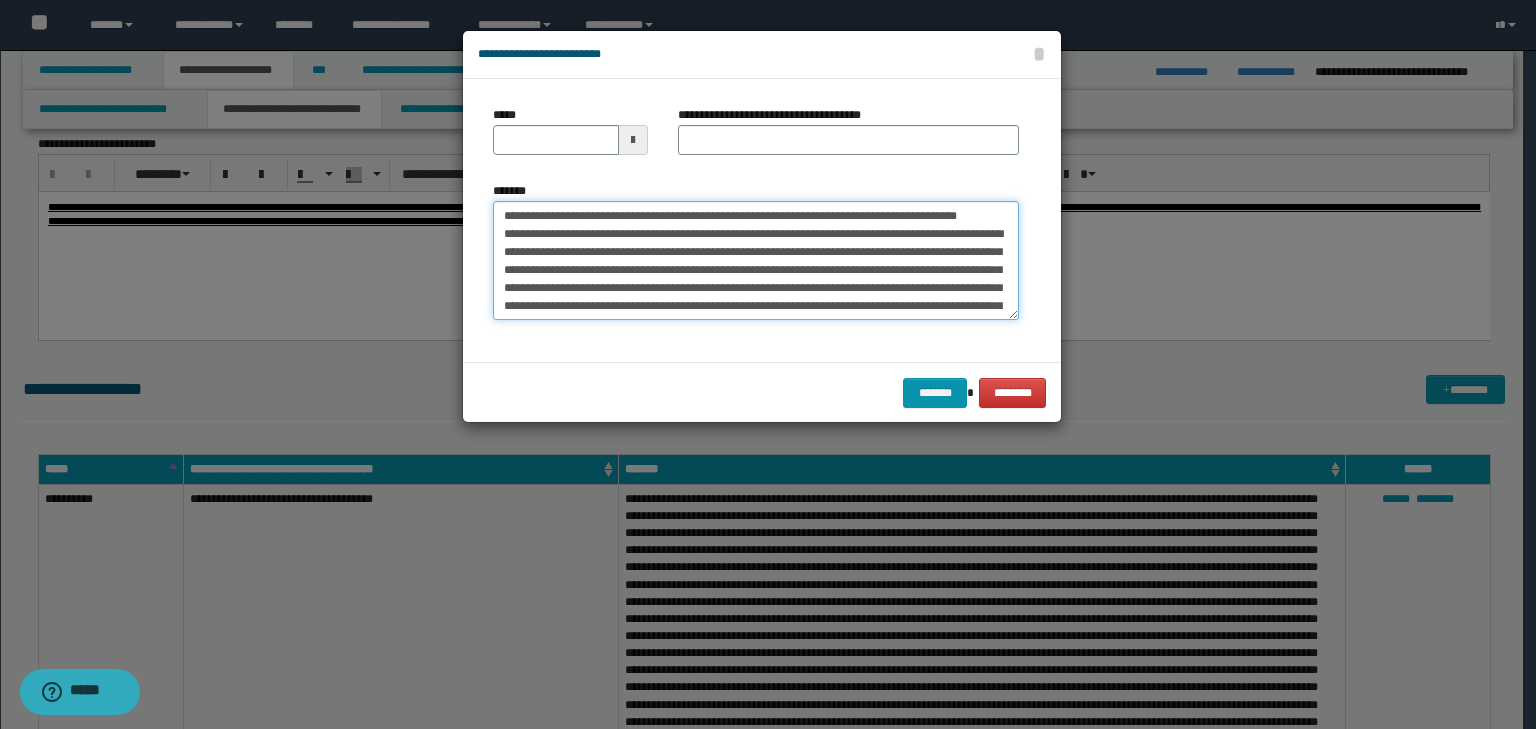drag, startPoint x: 564, startPoint y: 211, endPoint x: 459, endPoint y: 188, distance: 107.48953 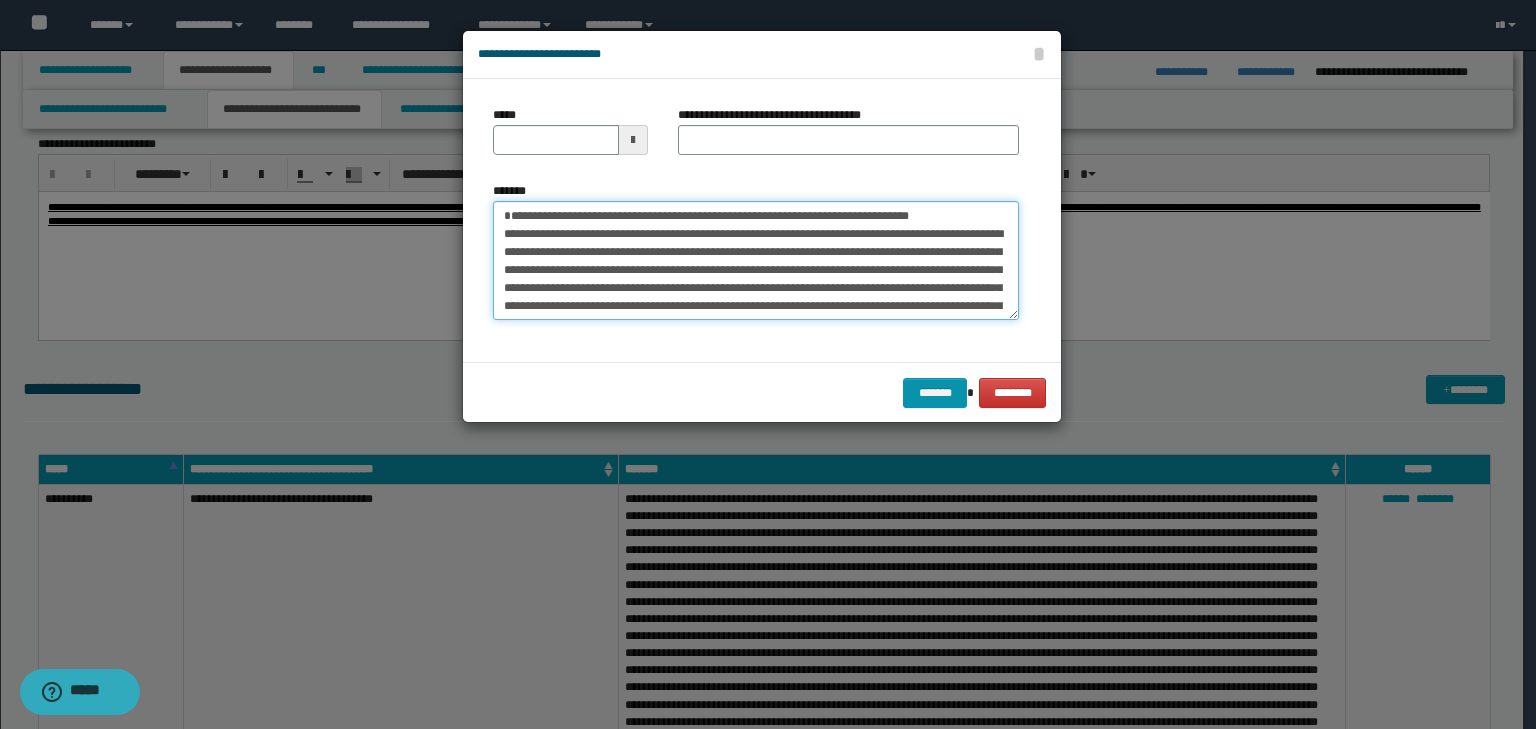 type 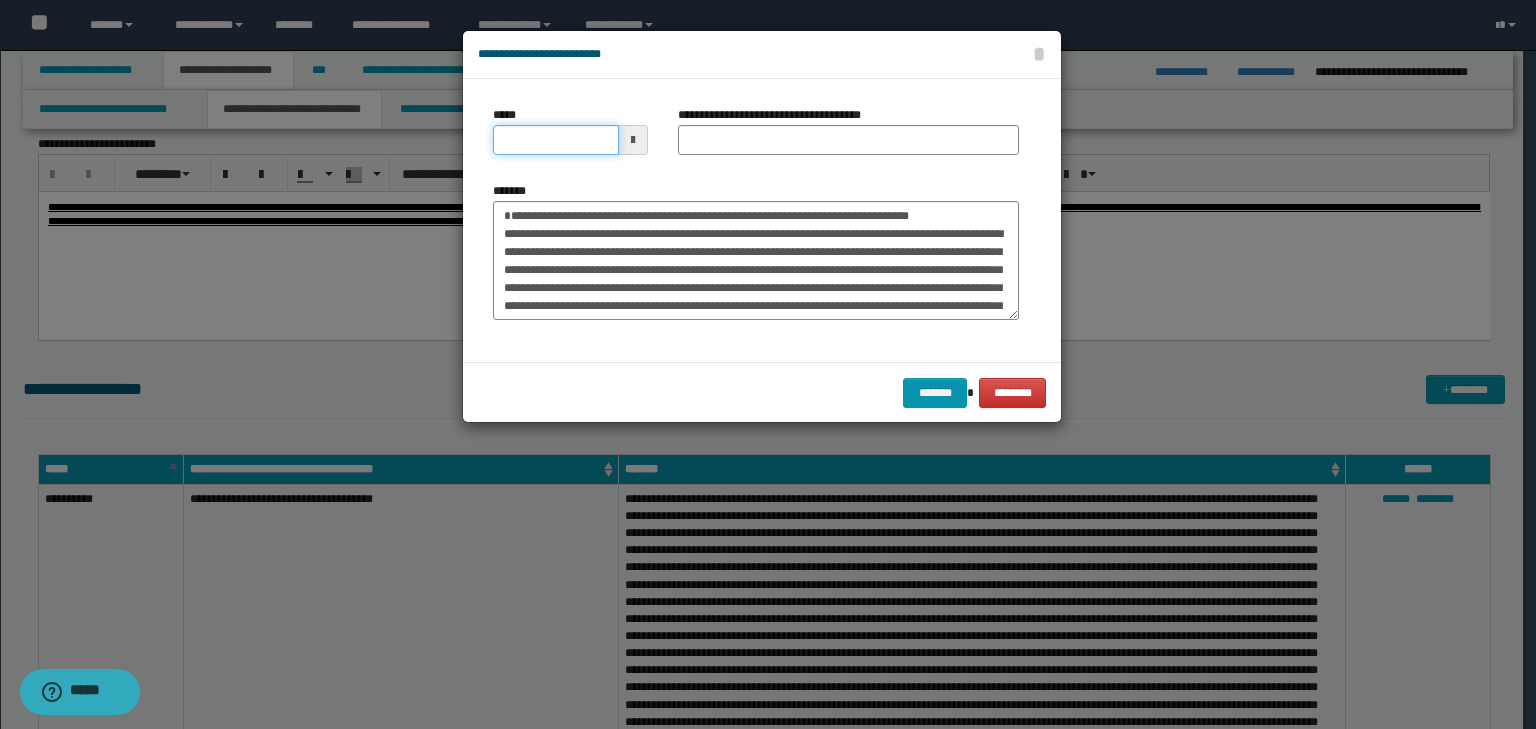 click on "*****" at bounding box center [556, 140] 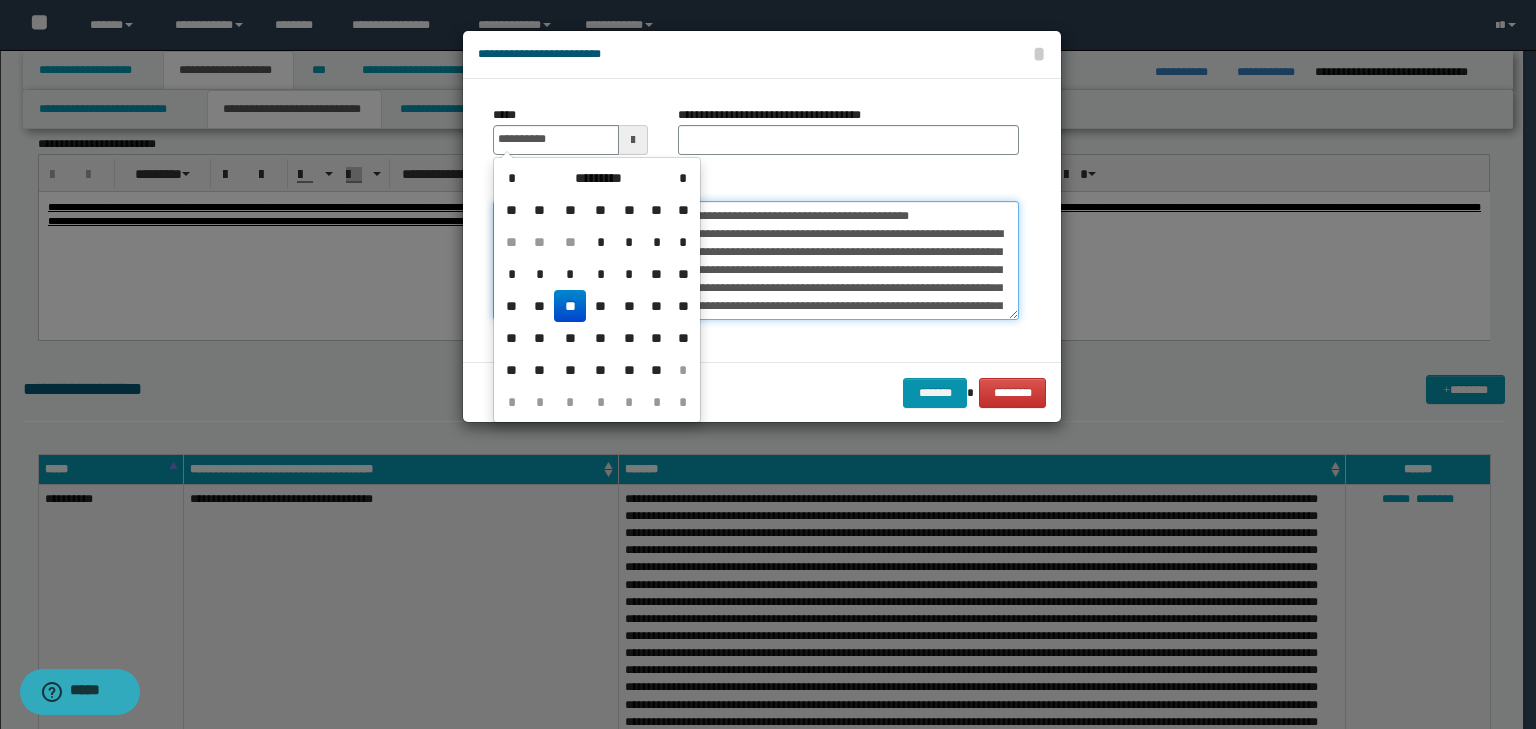 type on "**********" 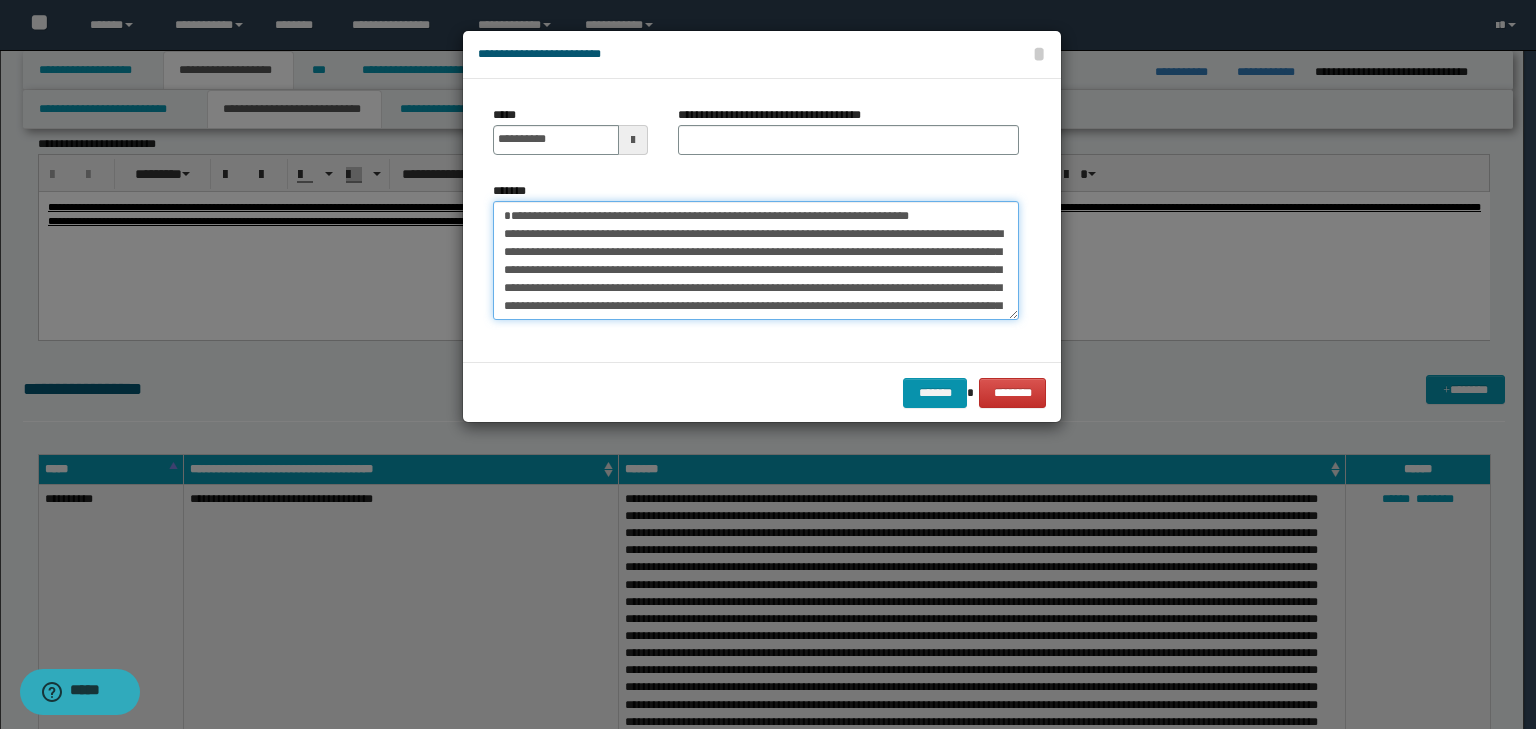 drag, startPoint x: 826, startPoint y: 243, endPoint x: 539, endPoint y: 198, distance: 290.50644 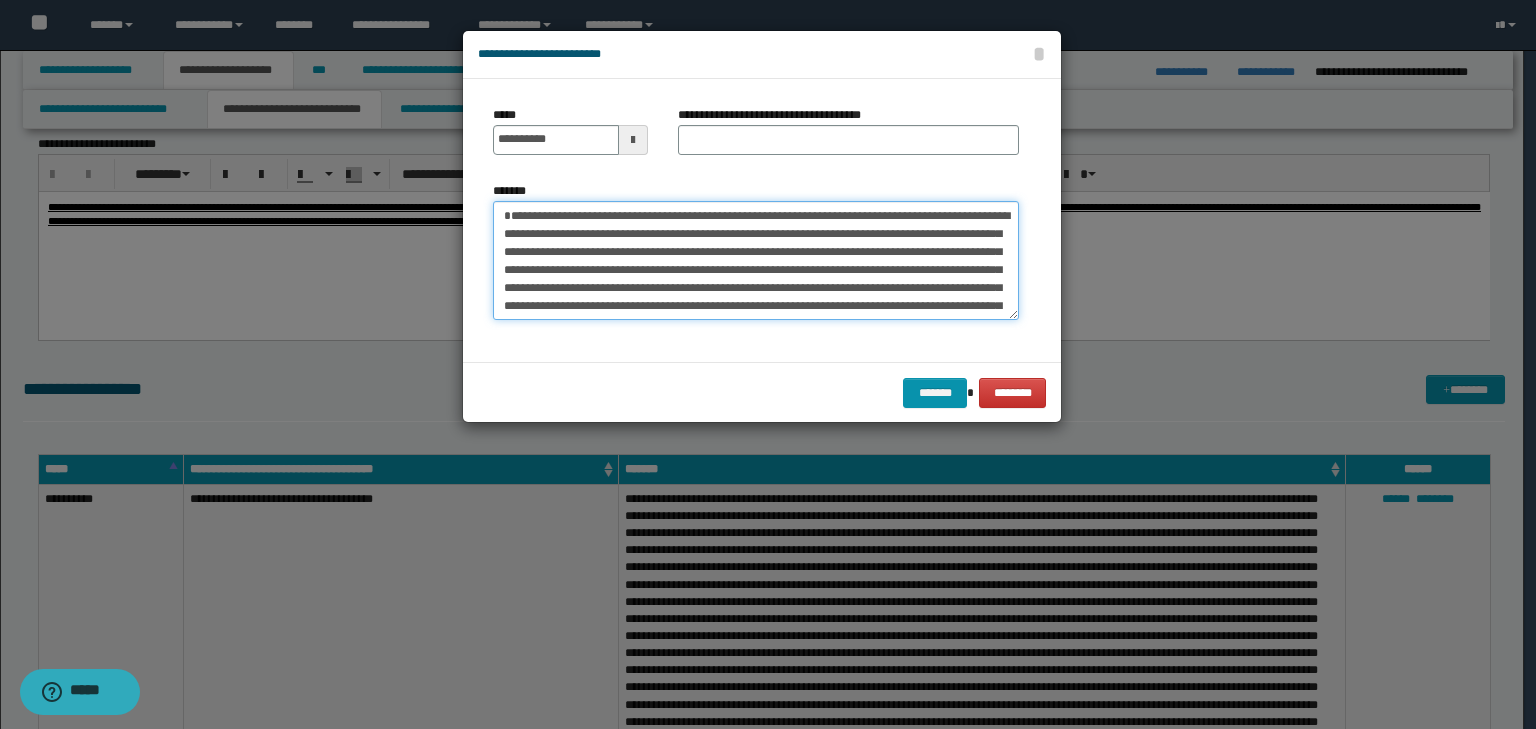 type on "**********" 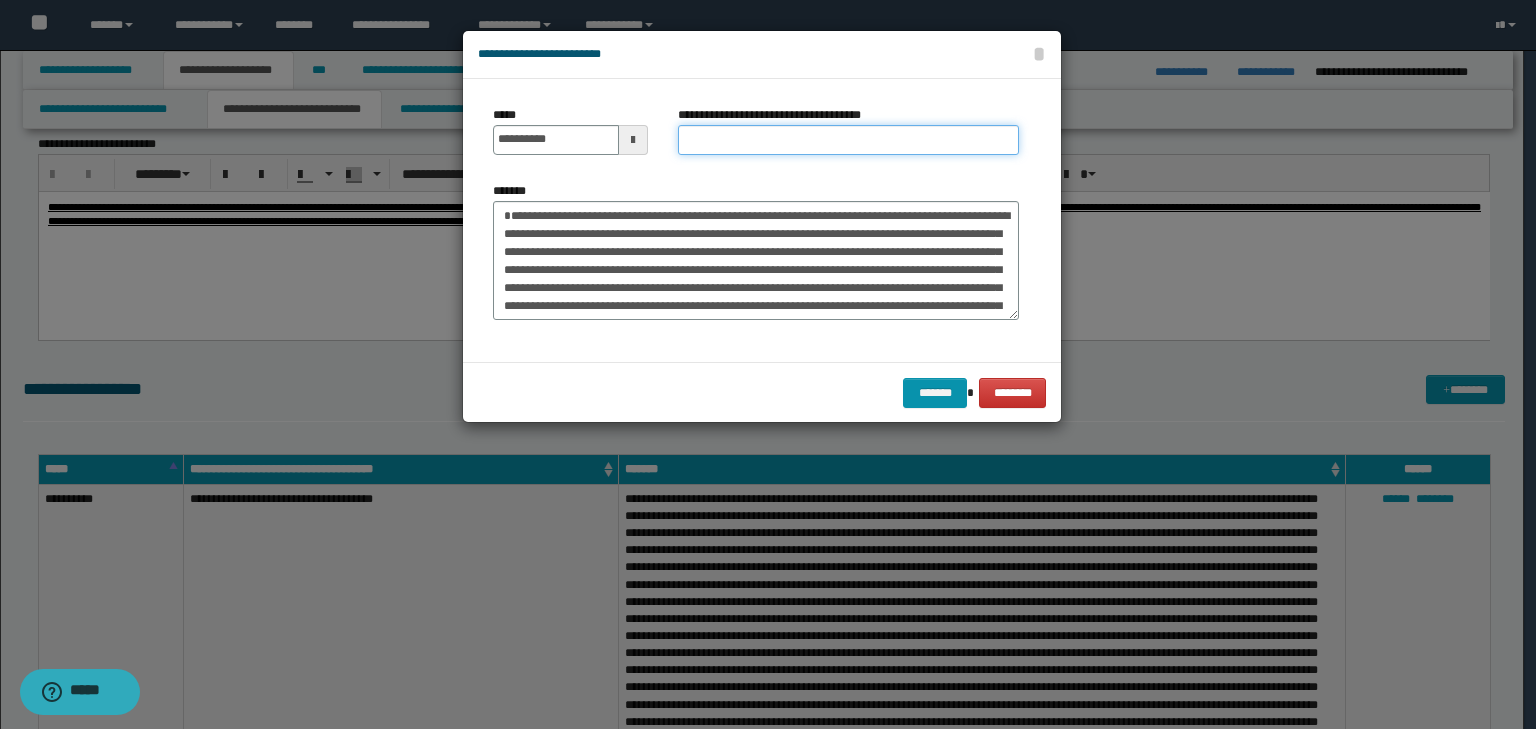 click on "**********" at bounding box center (848, 140) 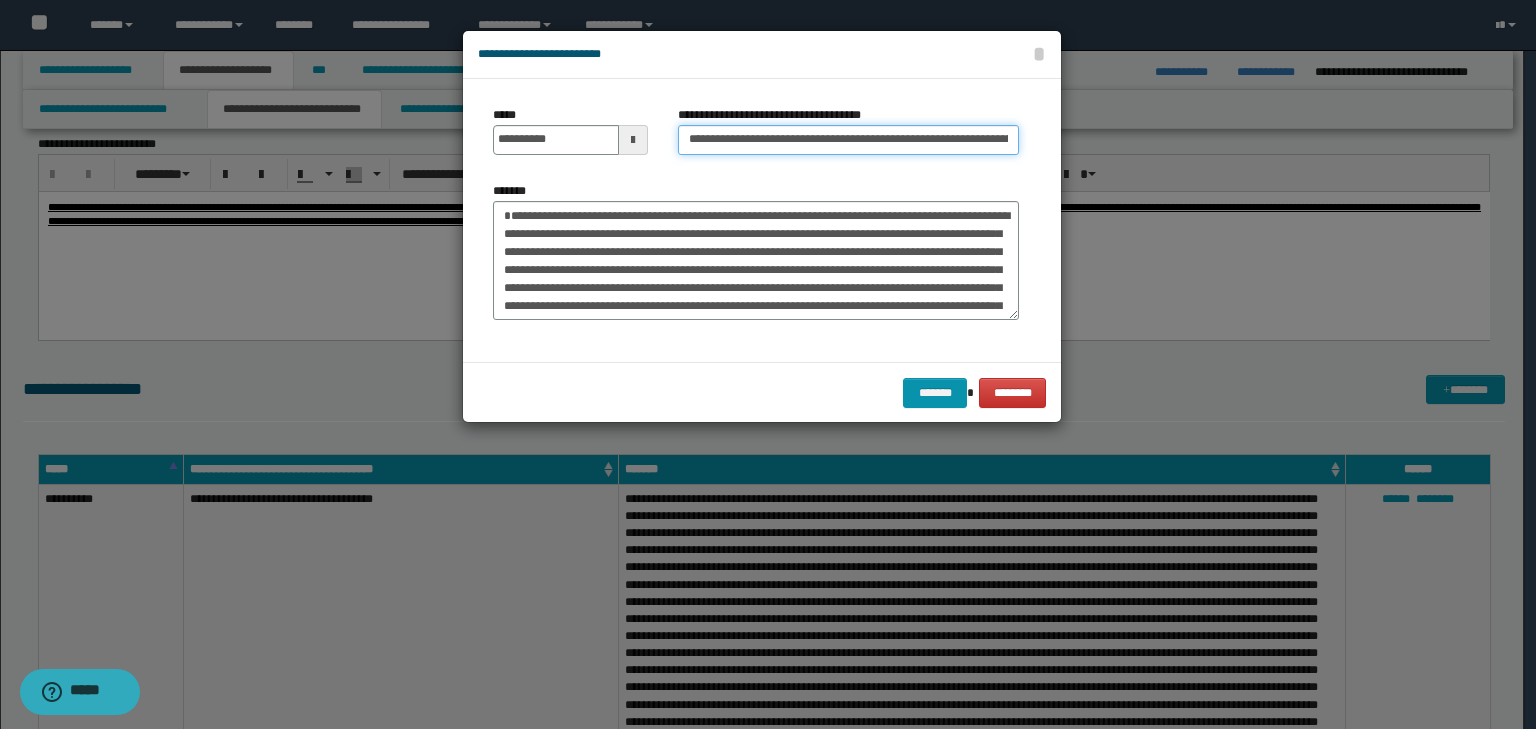 scroll, scrollTop: 0, scrollLeft: 206, axis: horizontal 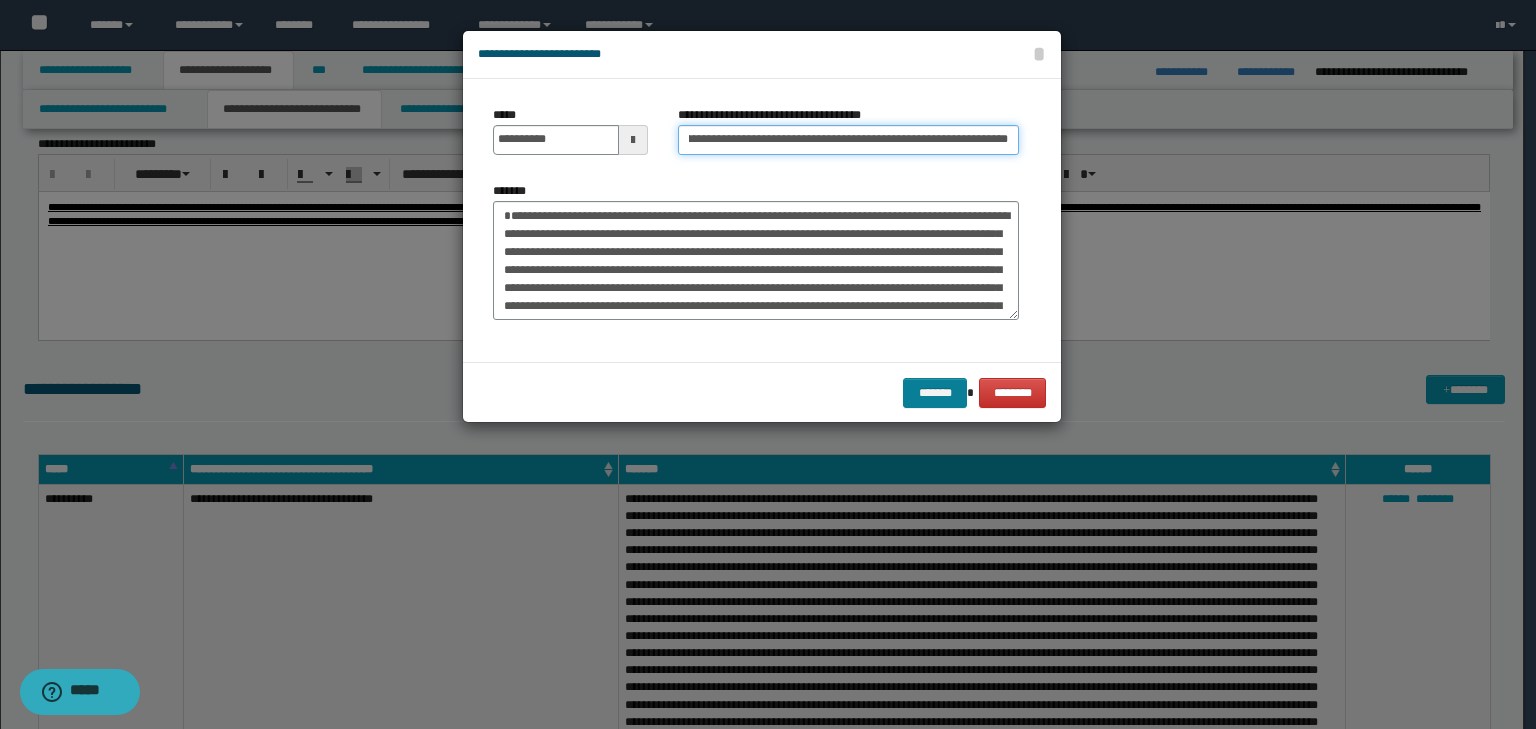 type on "**********" 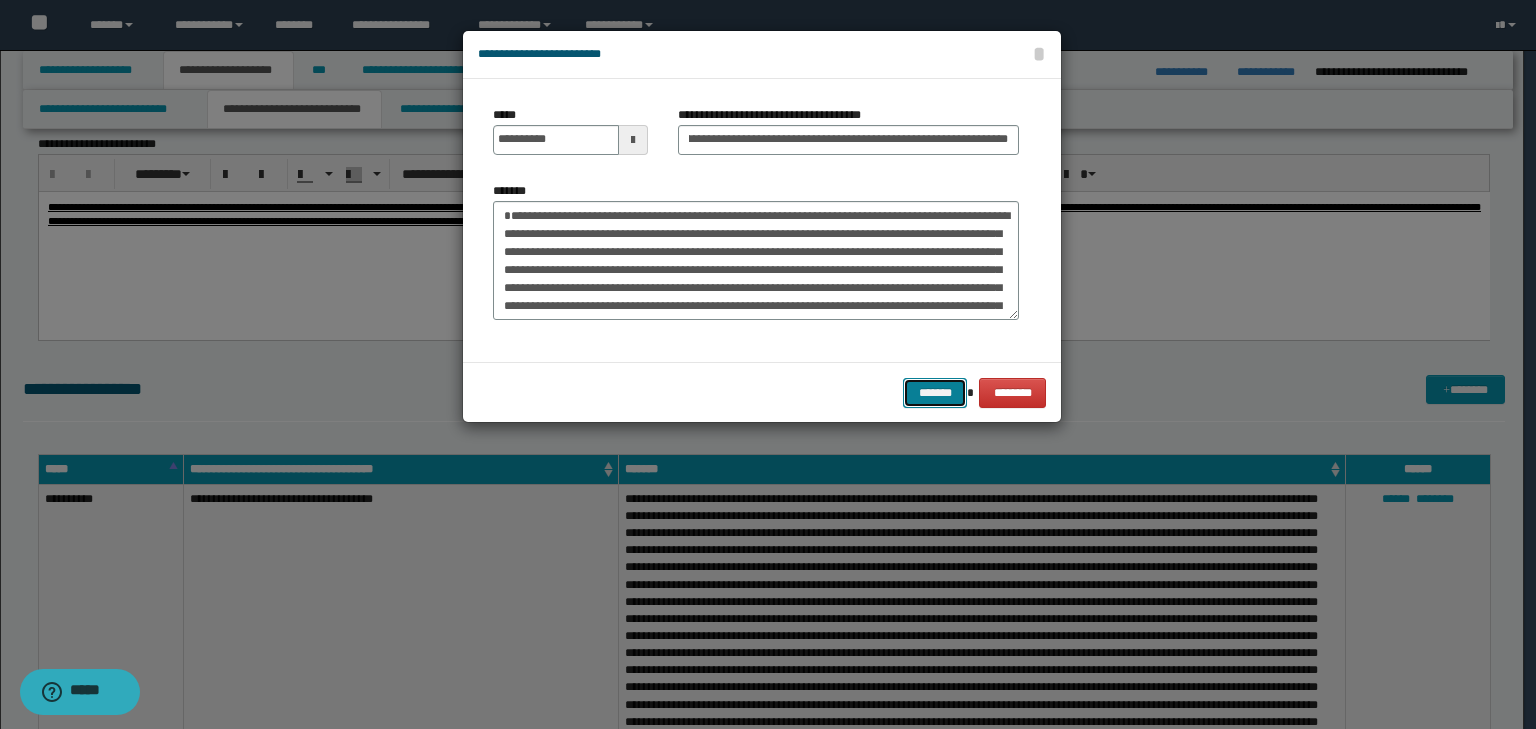 click on "*******" at bounding box center (935, 393) 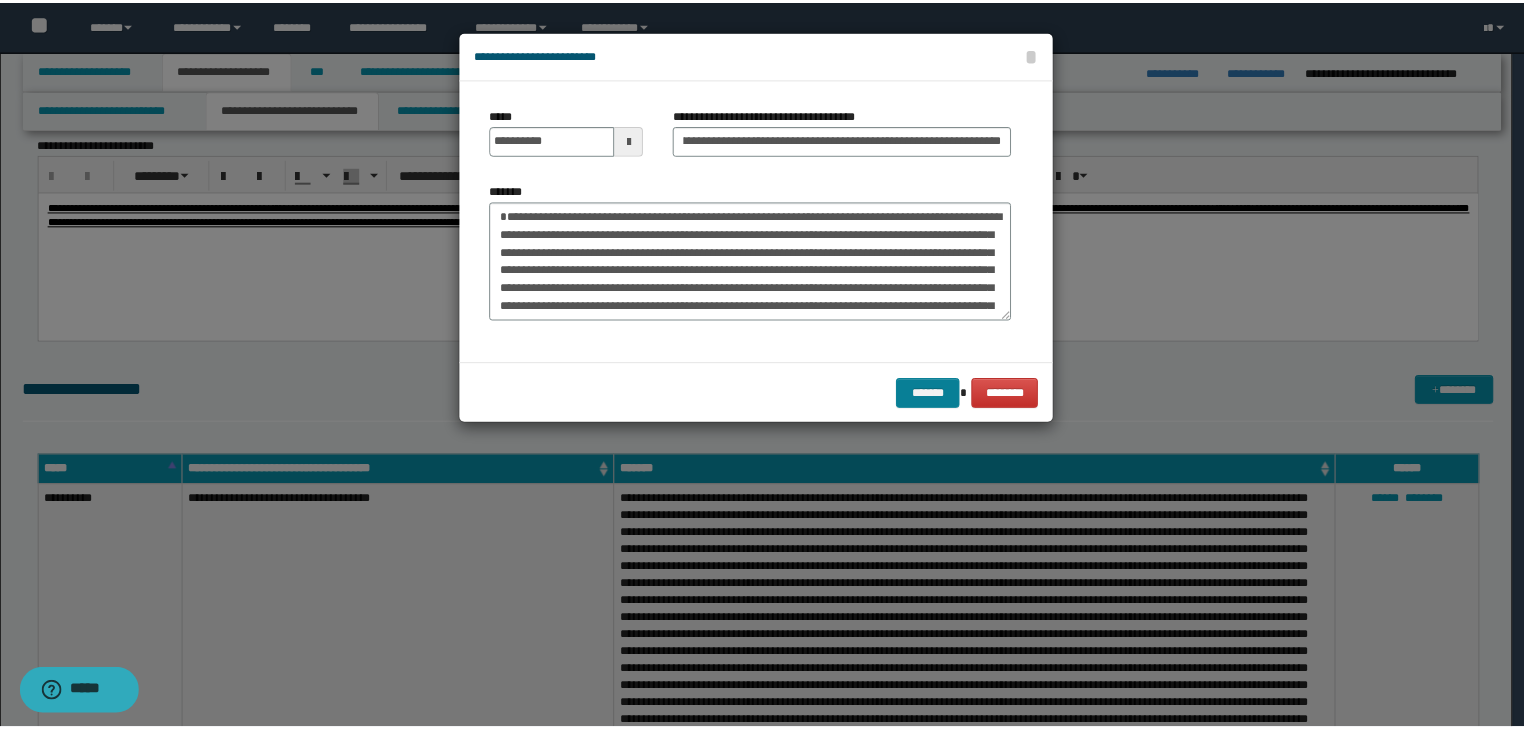 scroll, scrollTop: 0, scrollLeft: 0, axis: both 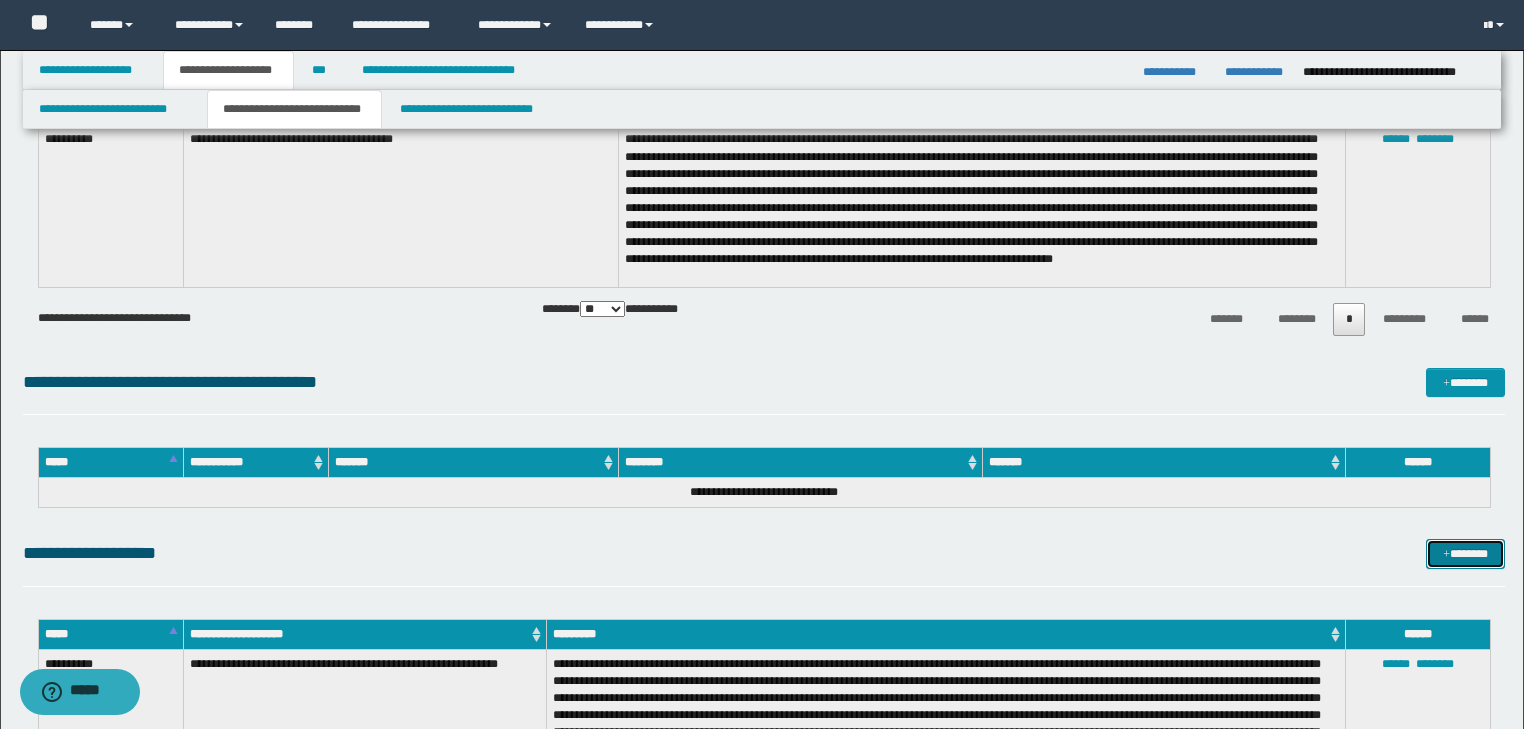 click on "*******" at bounding box center (1465, 554) 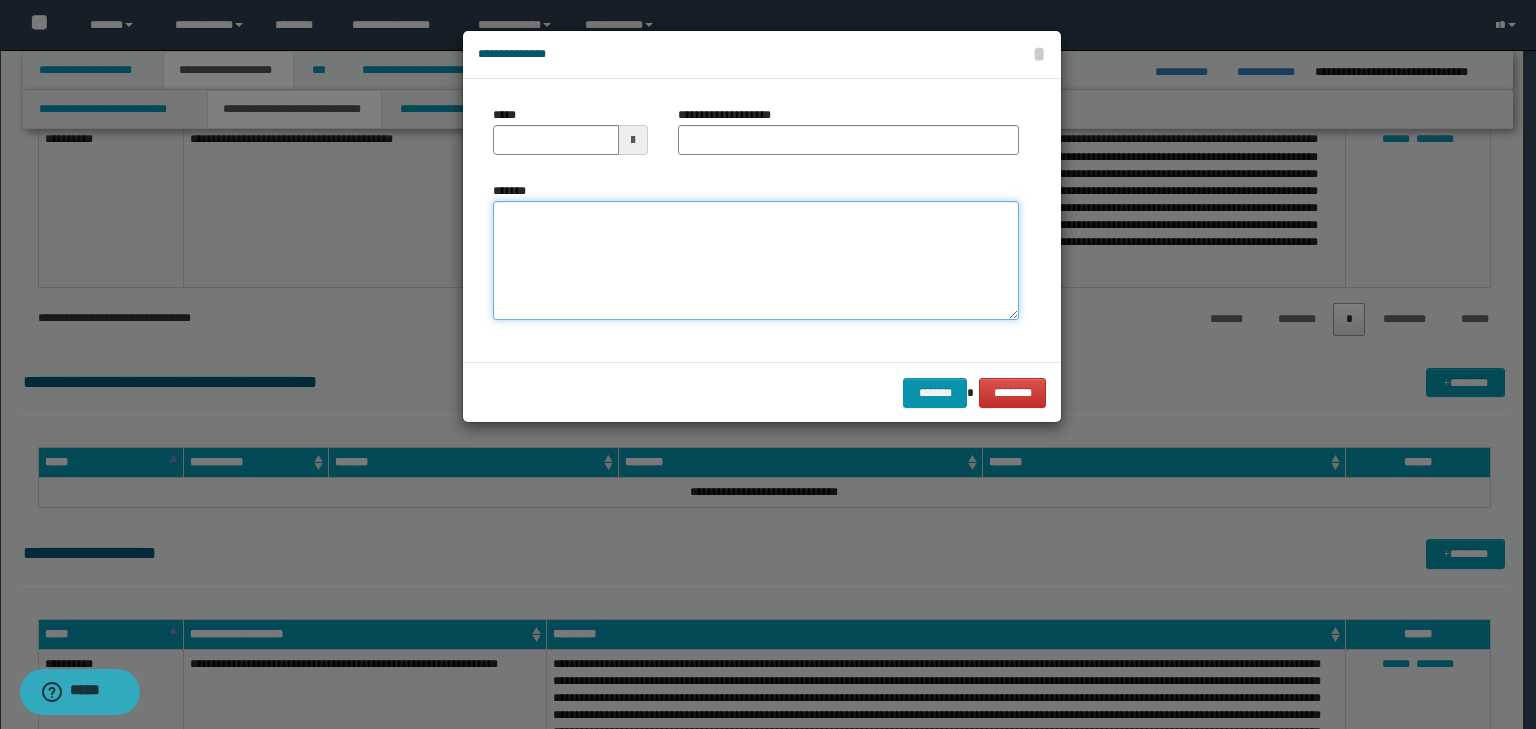 click on "*******" at bounding box center [756, 261] 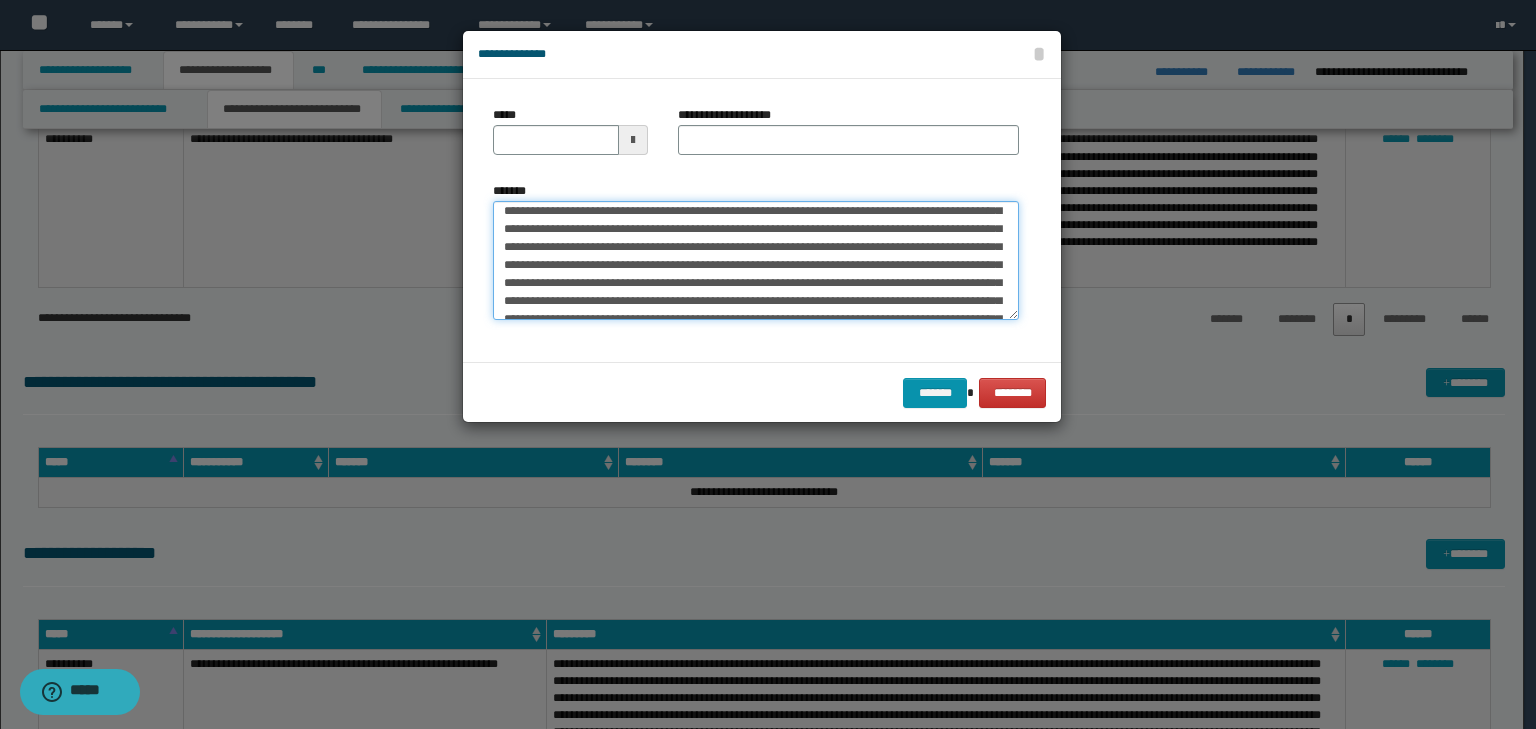 scroll, scrollTop: 0, scrollLeft: 0, axis: both 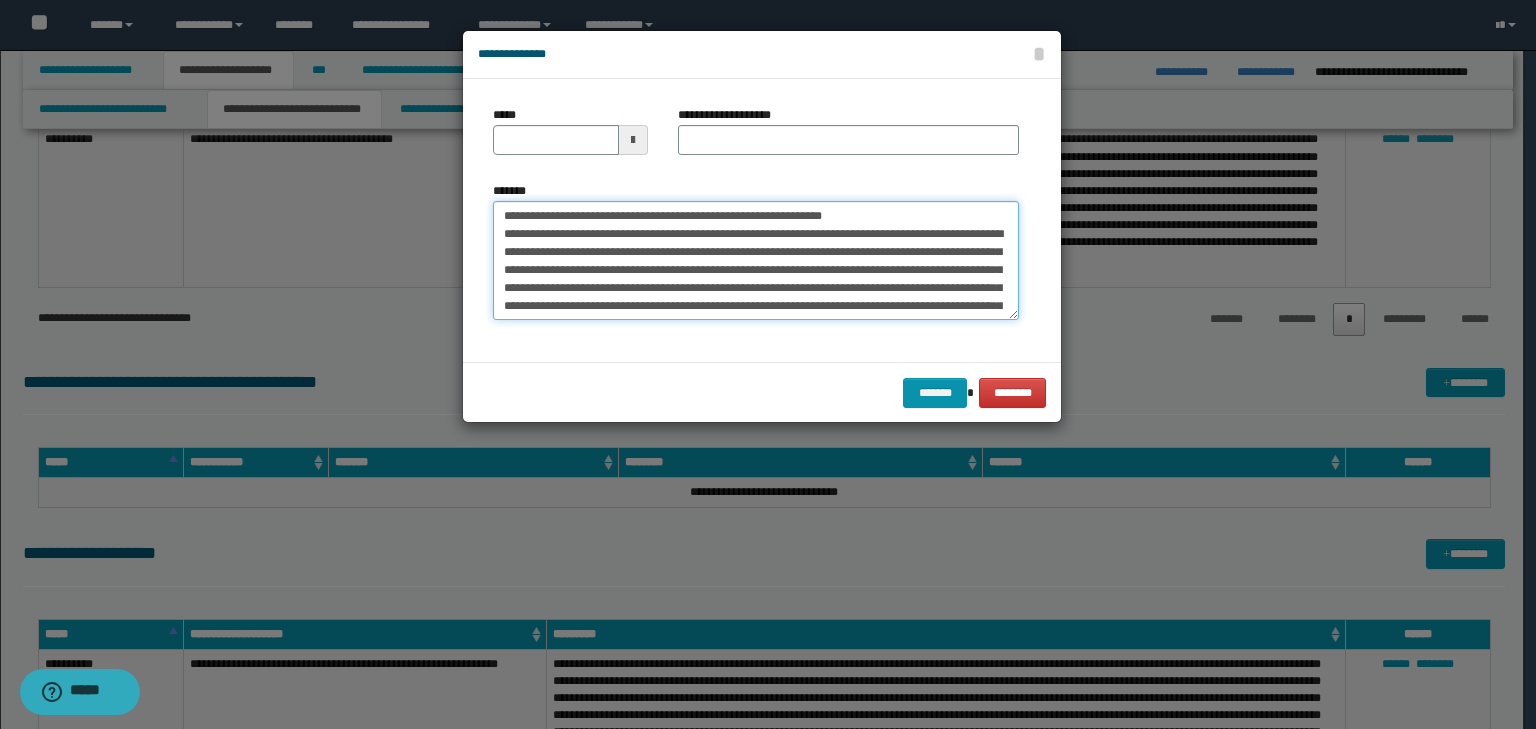 drag, startPoint x: 568, startPoint y: 218, endPoint x: 413, endPoint y: 188, distance: 157.87654 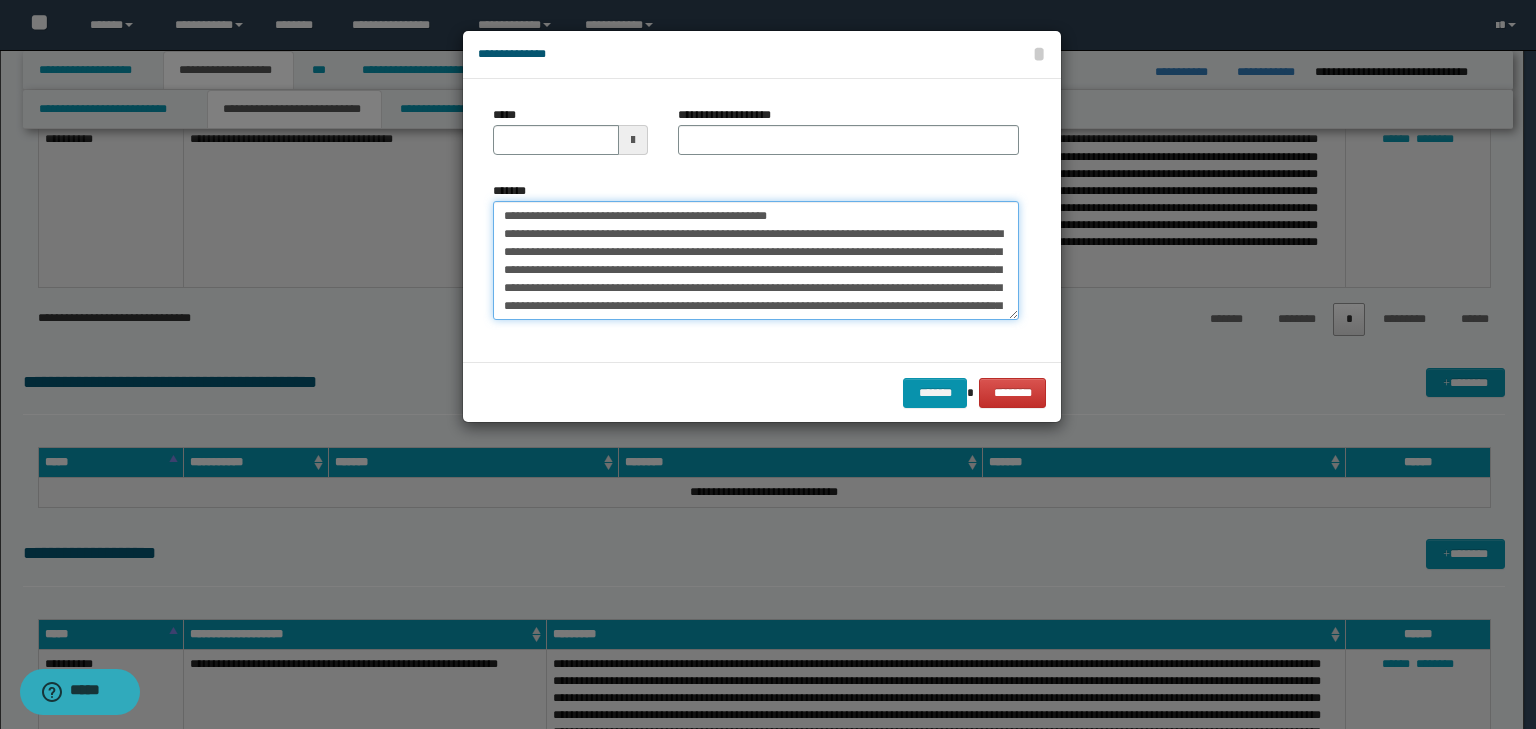 type 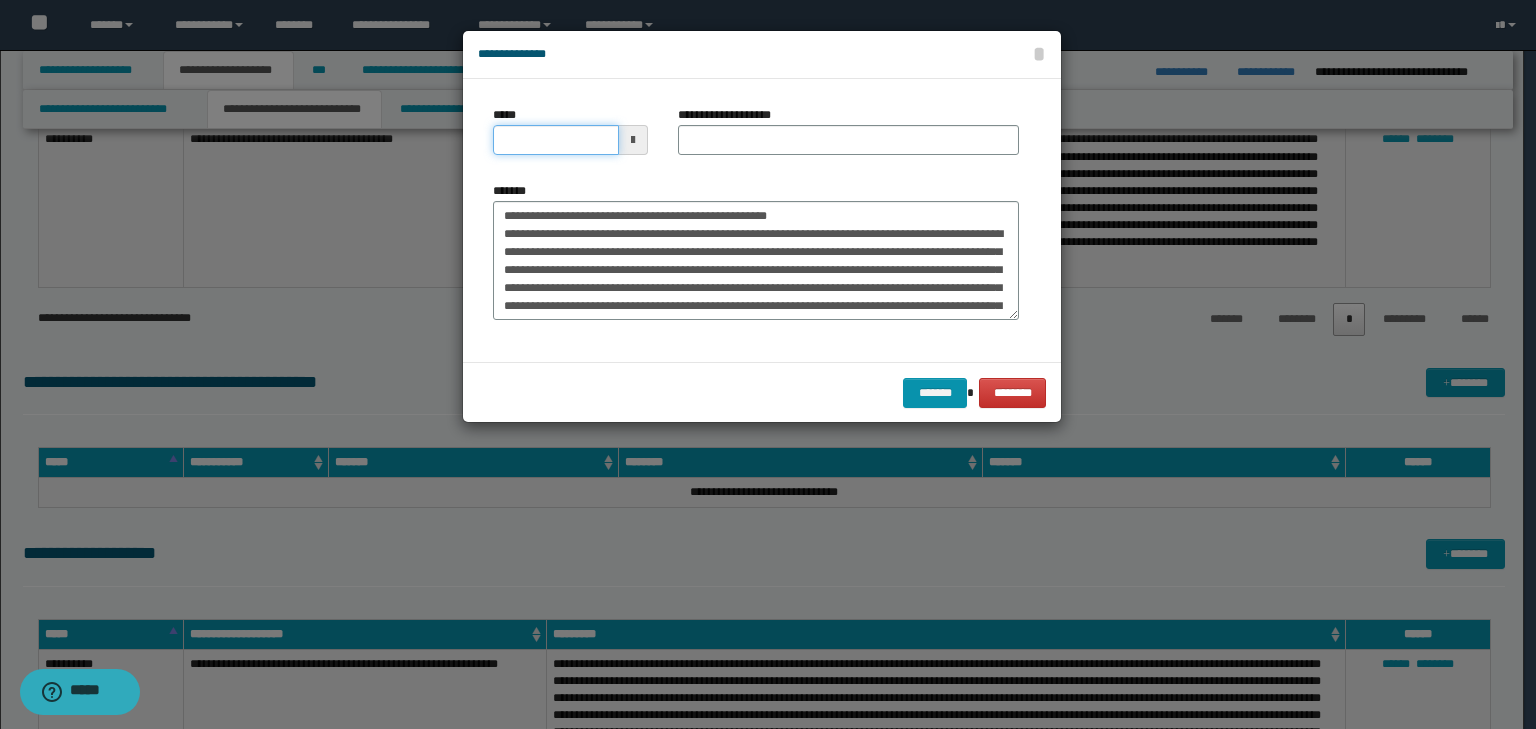 click on "*****" at bounding box center [556, 140] 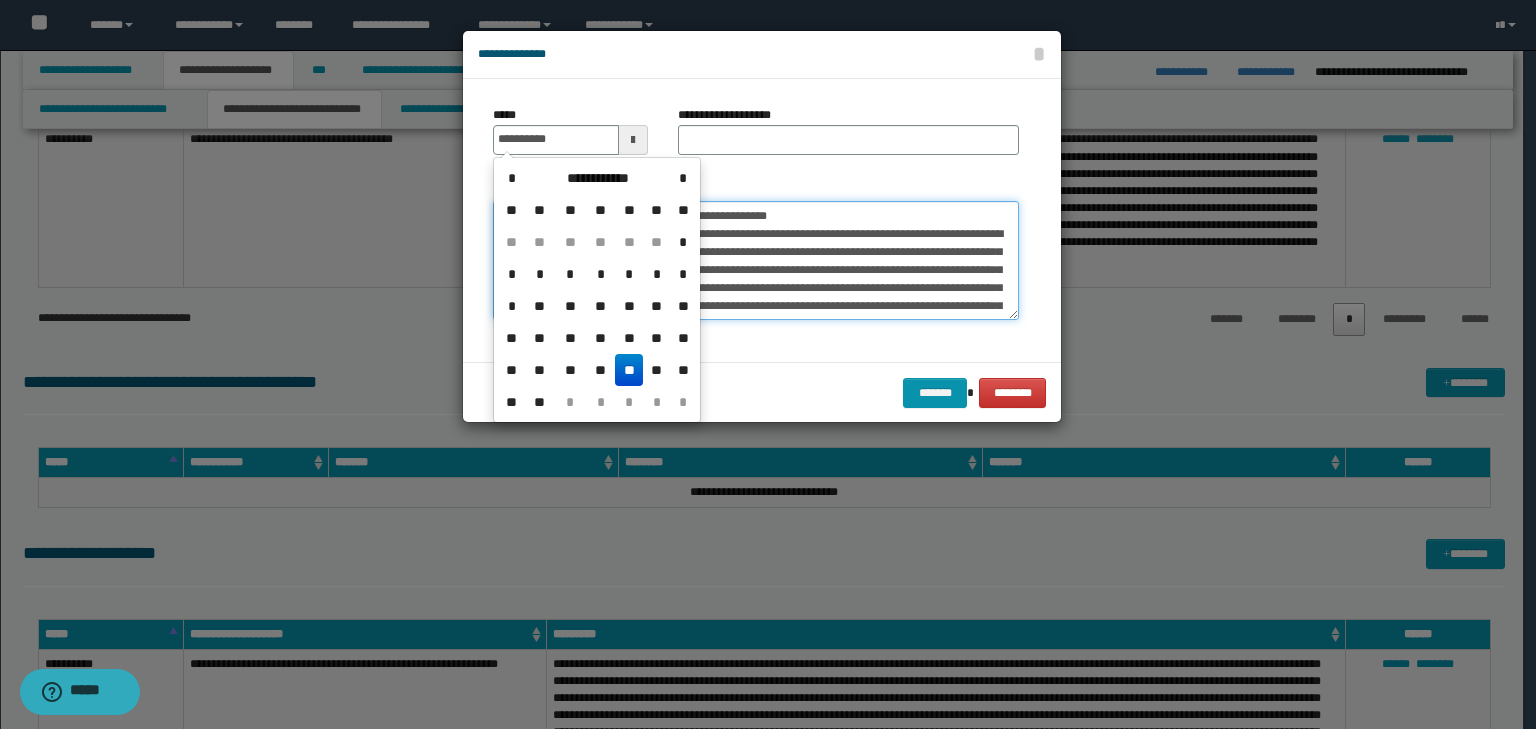 type on "**********" 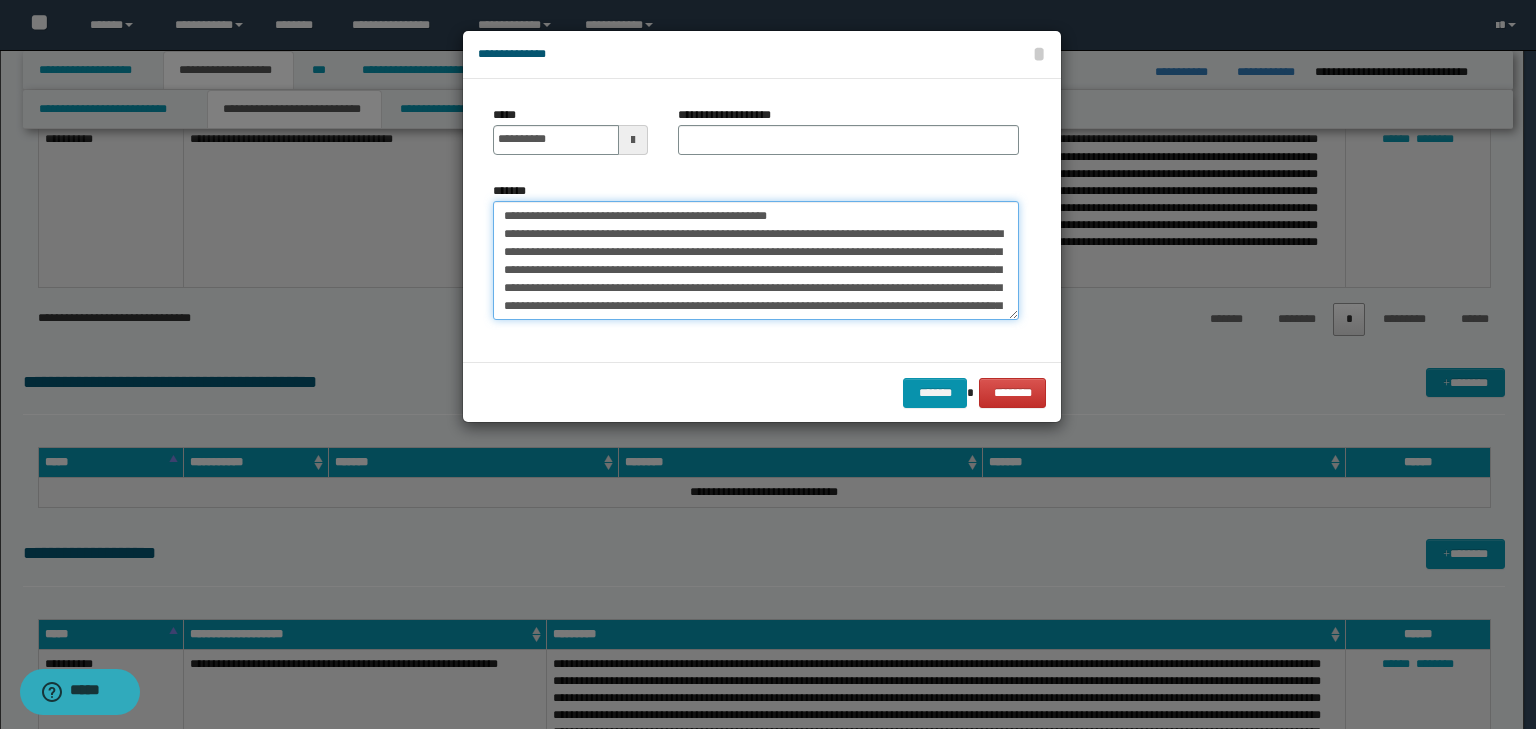 drag, startPoint x: 864, startPoint y: 208, endPoint x: 291, endPoint y: 162, distance: 574.84344 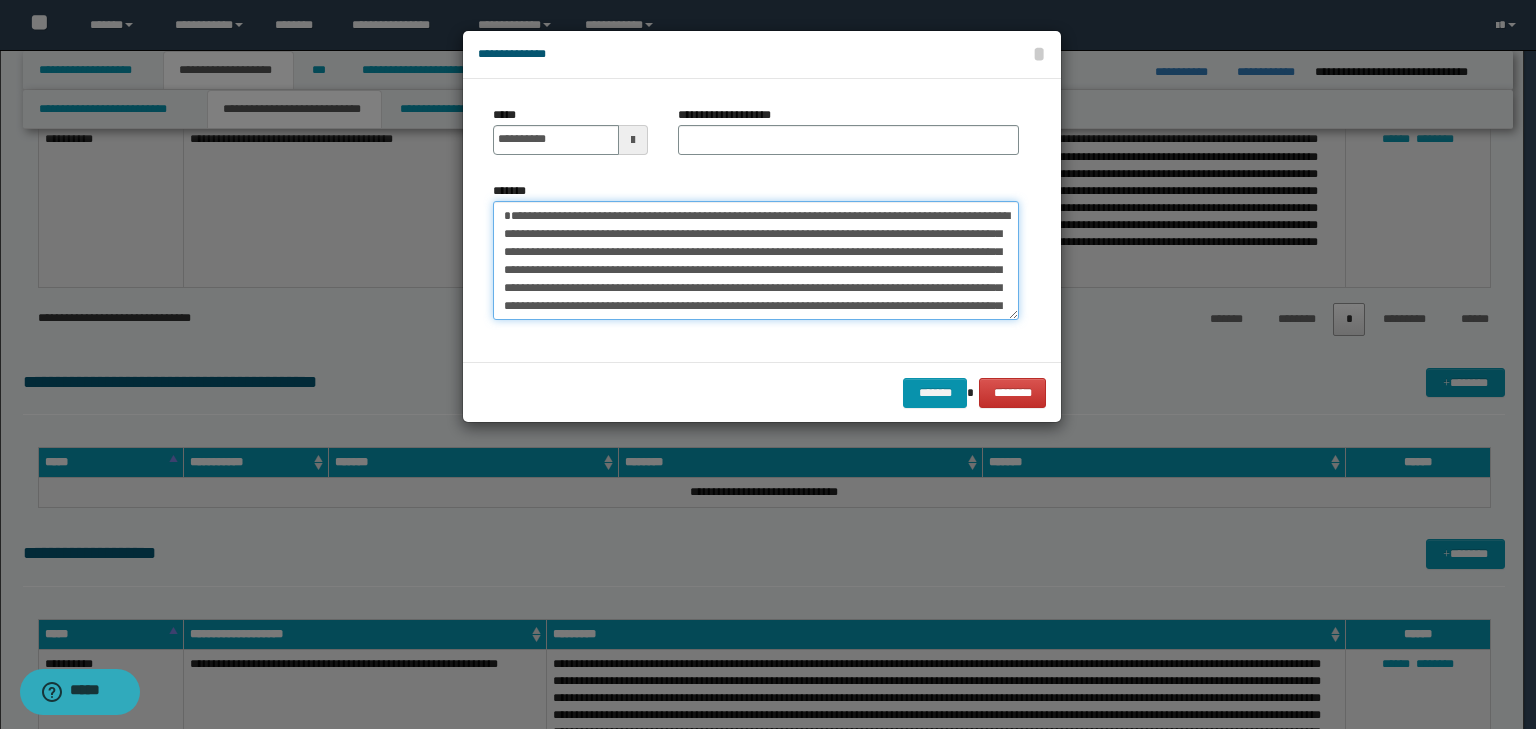 type on "**********" 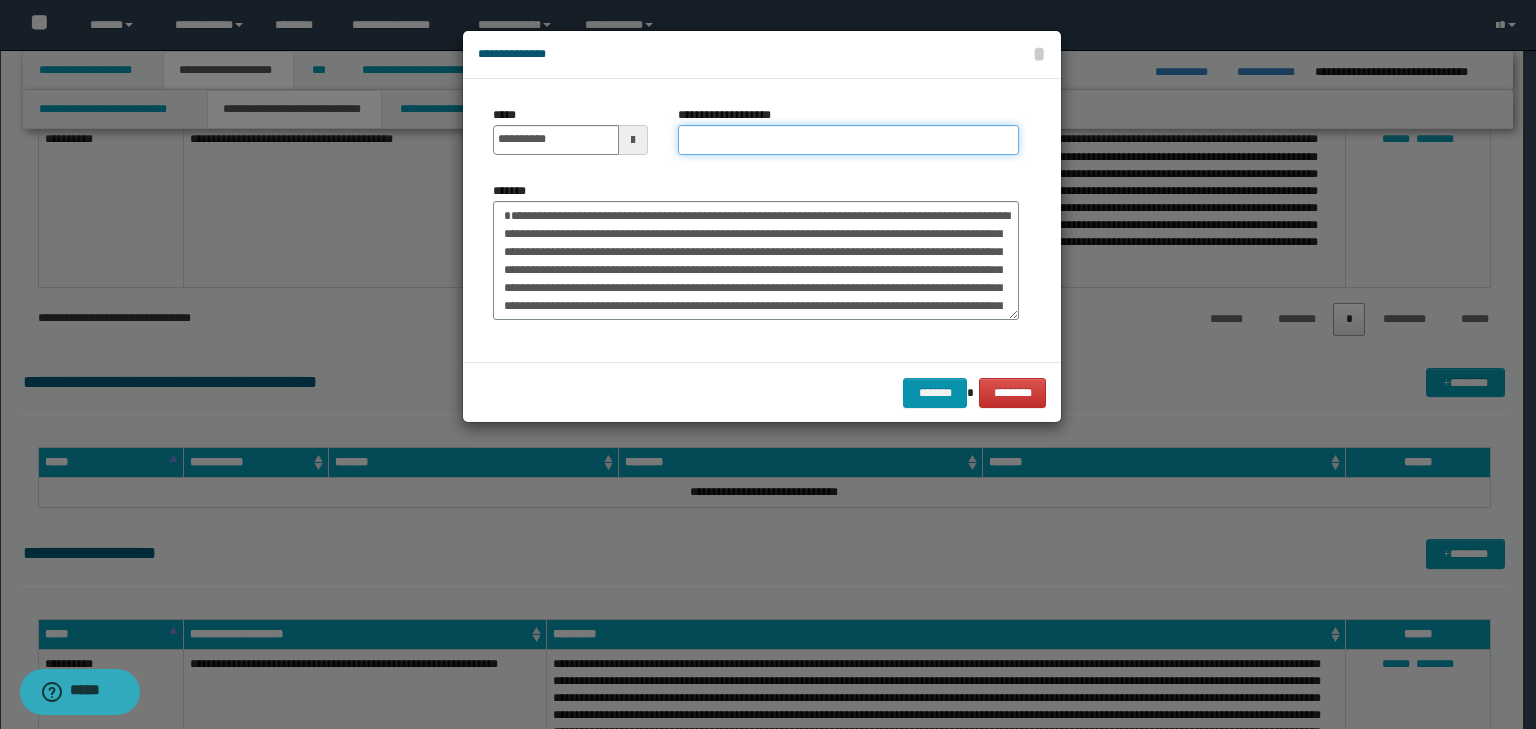 click on "**********" at bounding box center (848, 140) 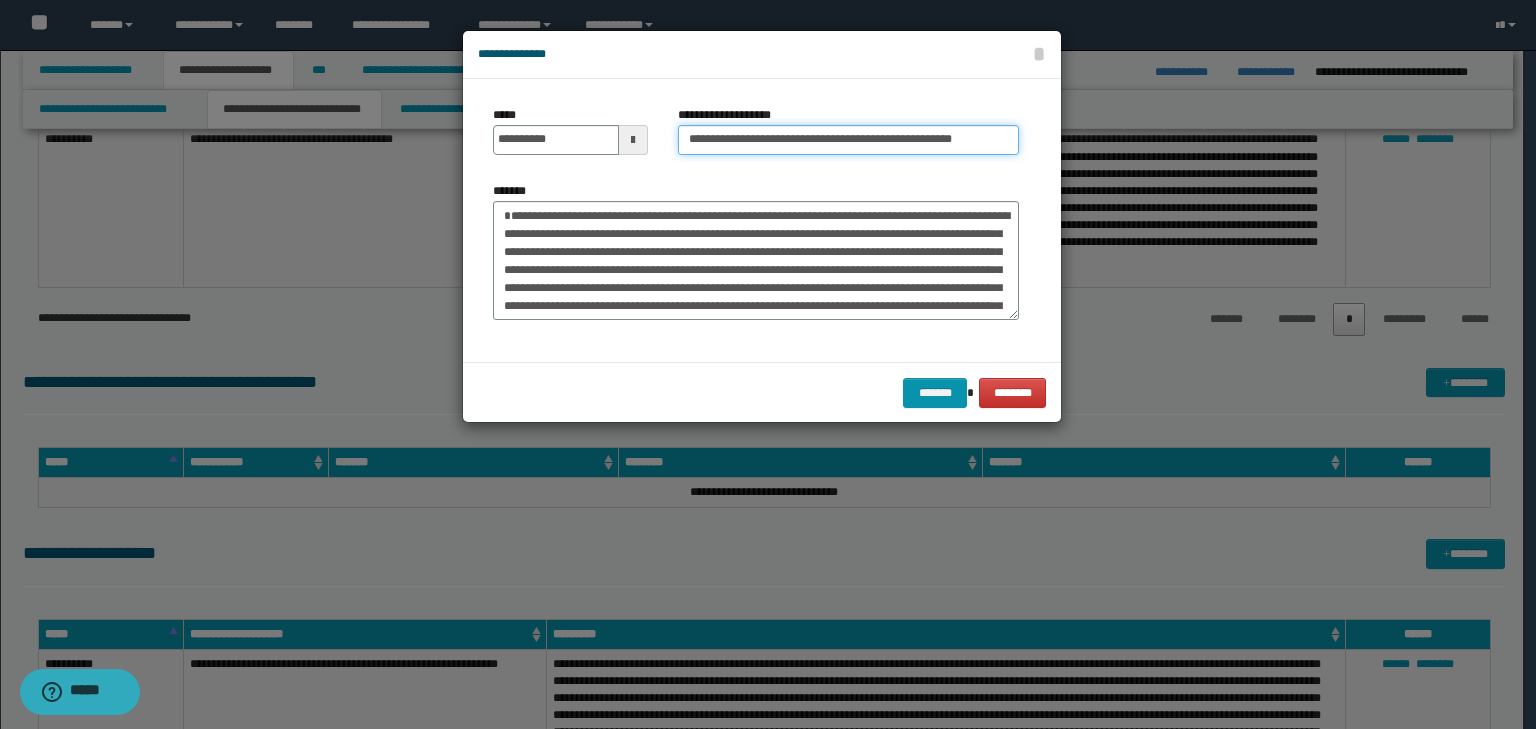 scroll, scrollTop: 0, scrollLeft: 25, axis: horizontal 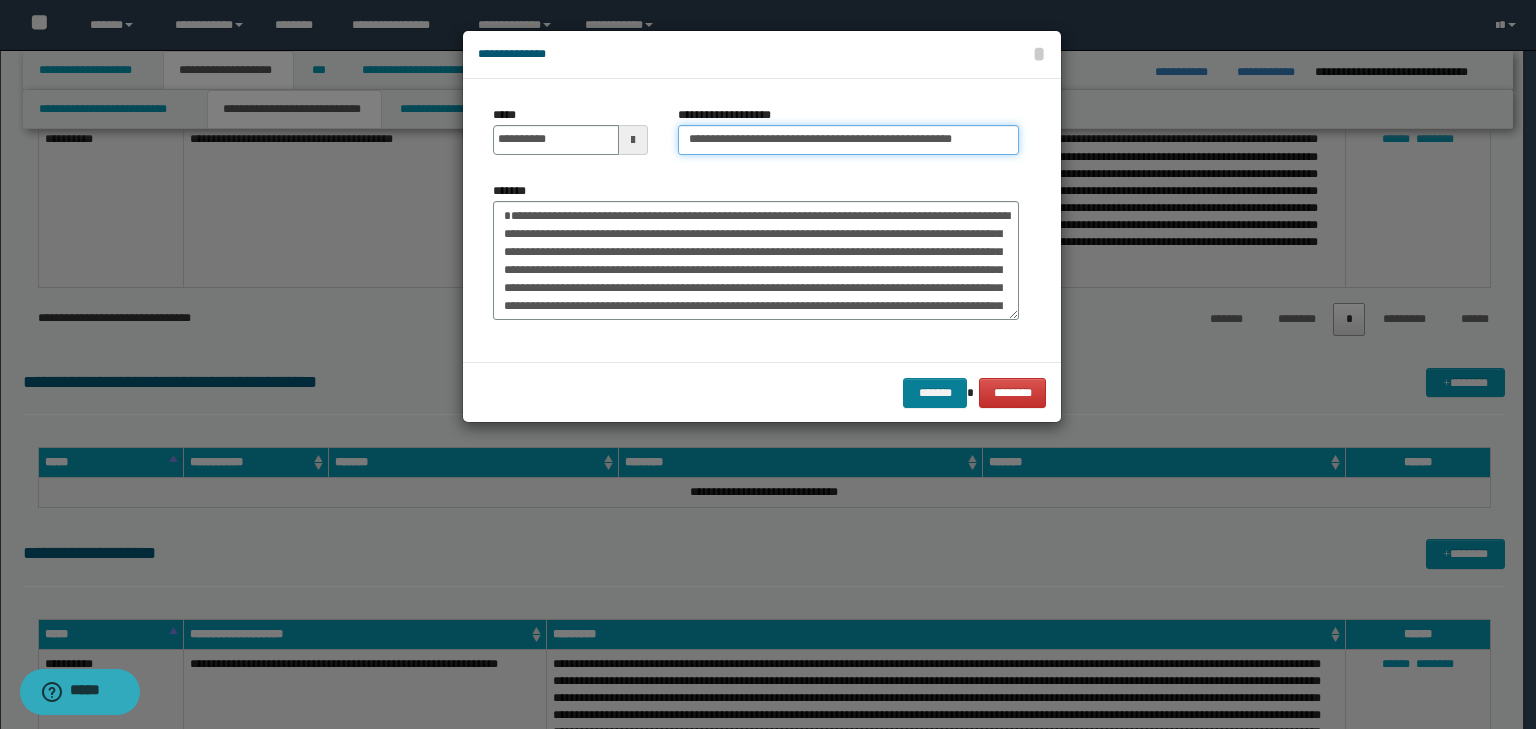 type on "**********" 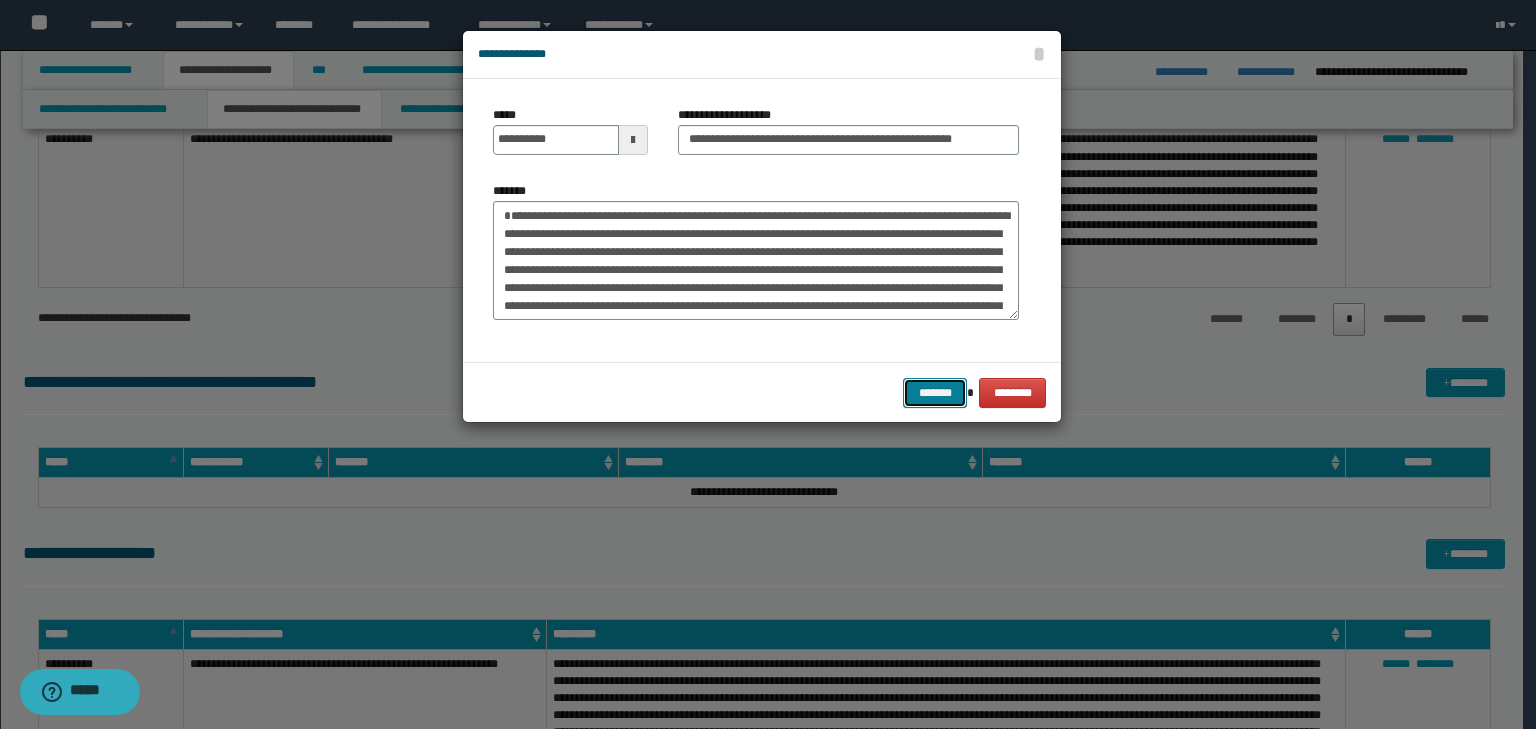 click on "*******" at bounding box center (935, 393) 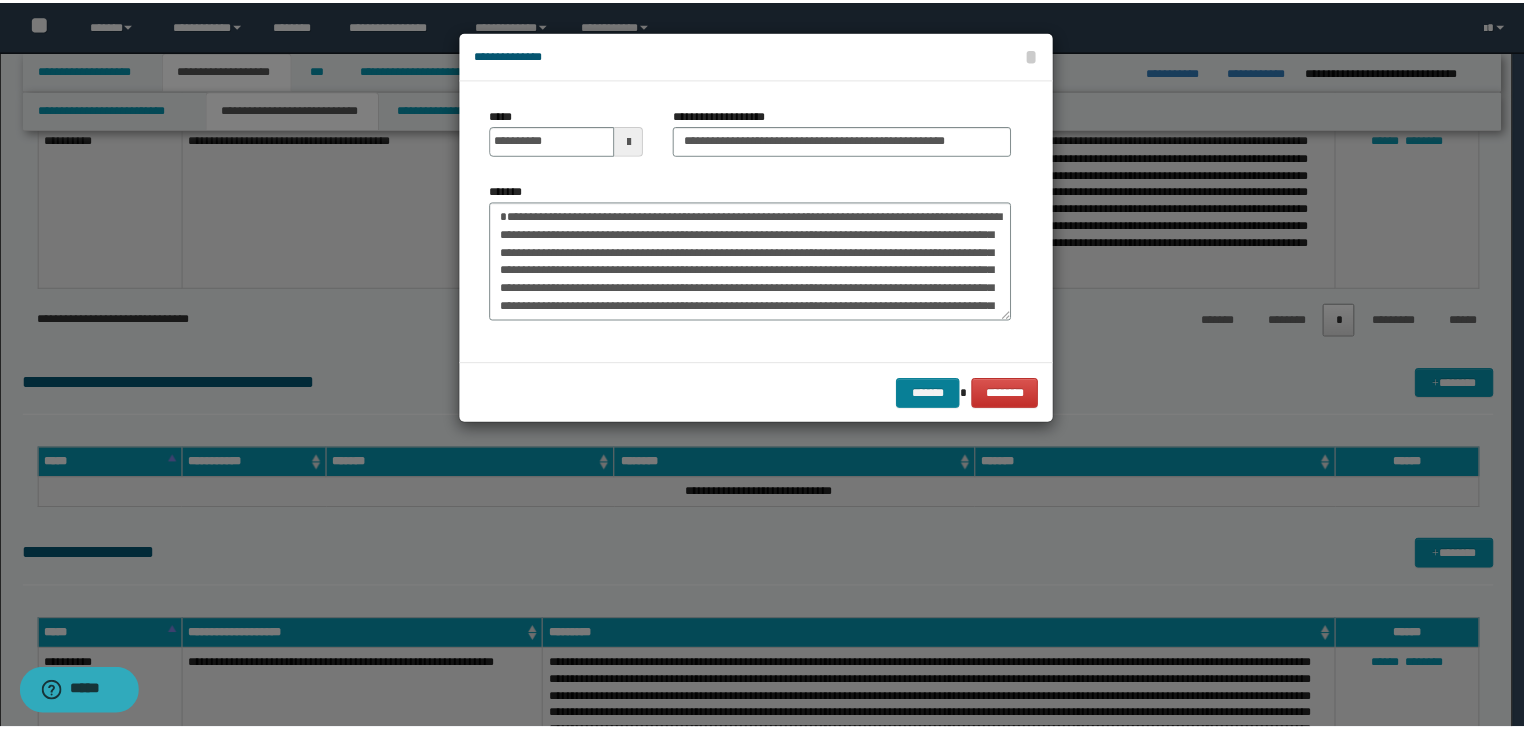 scroll, scrollTop: 0, scrollLeft: 0, axis: both 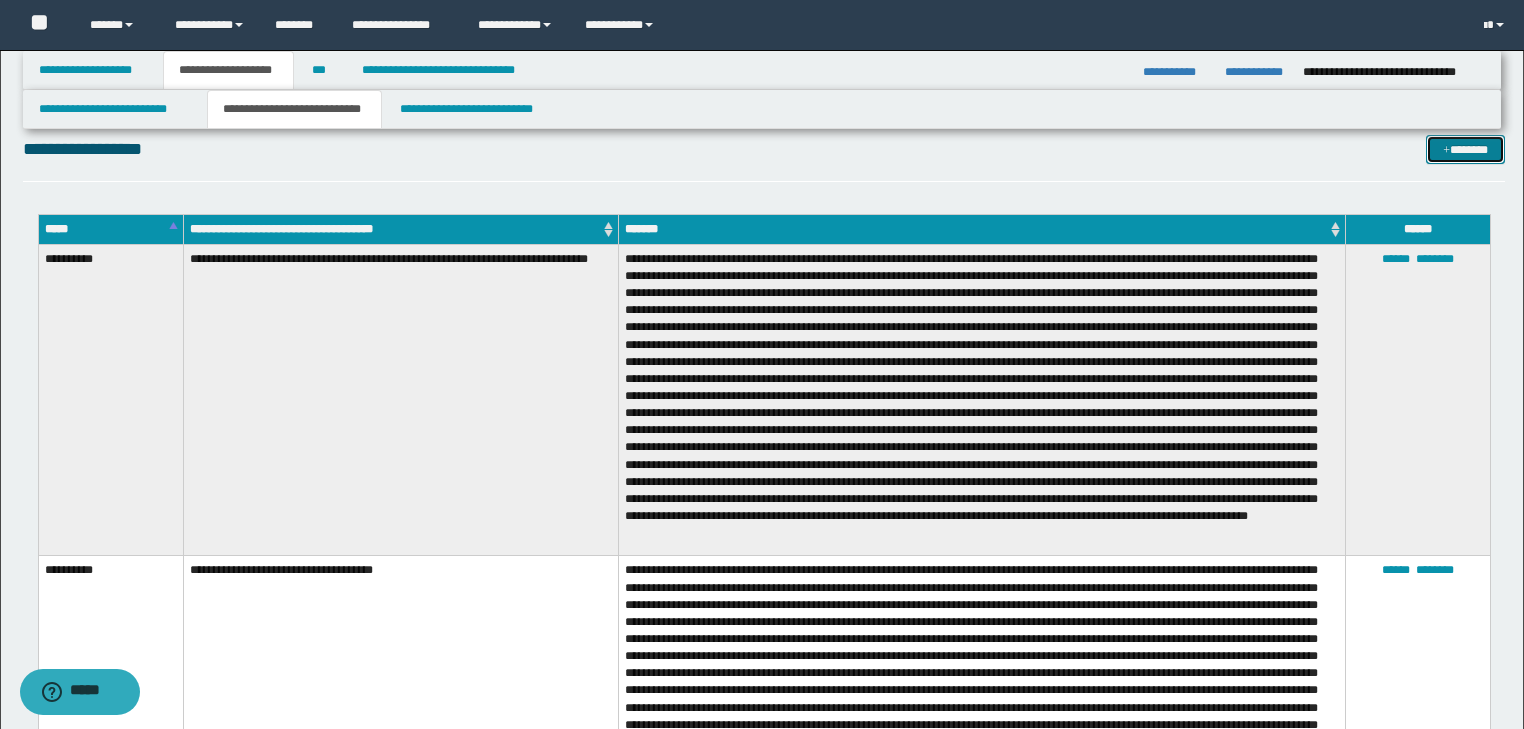 click on "*******" at bounding box center [1465, 150] 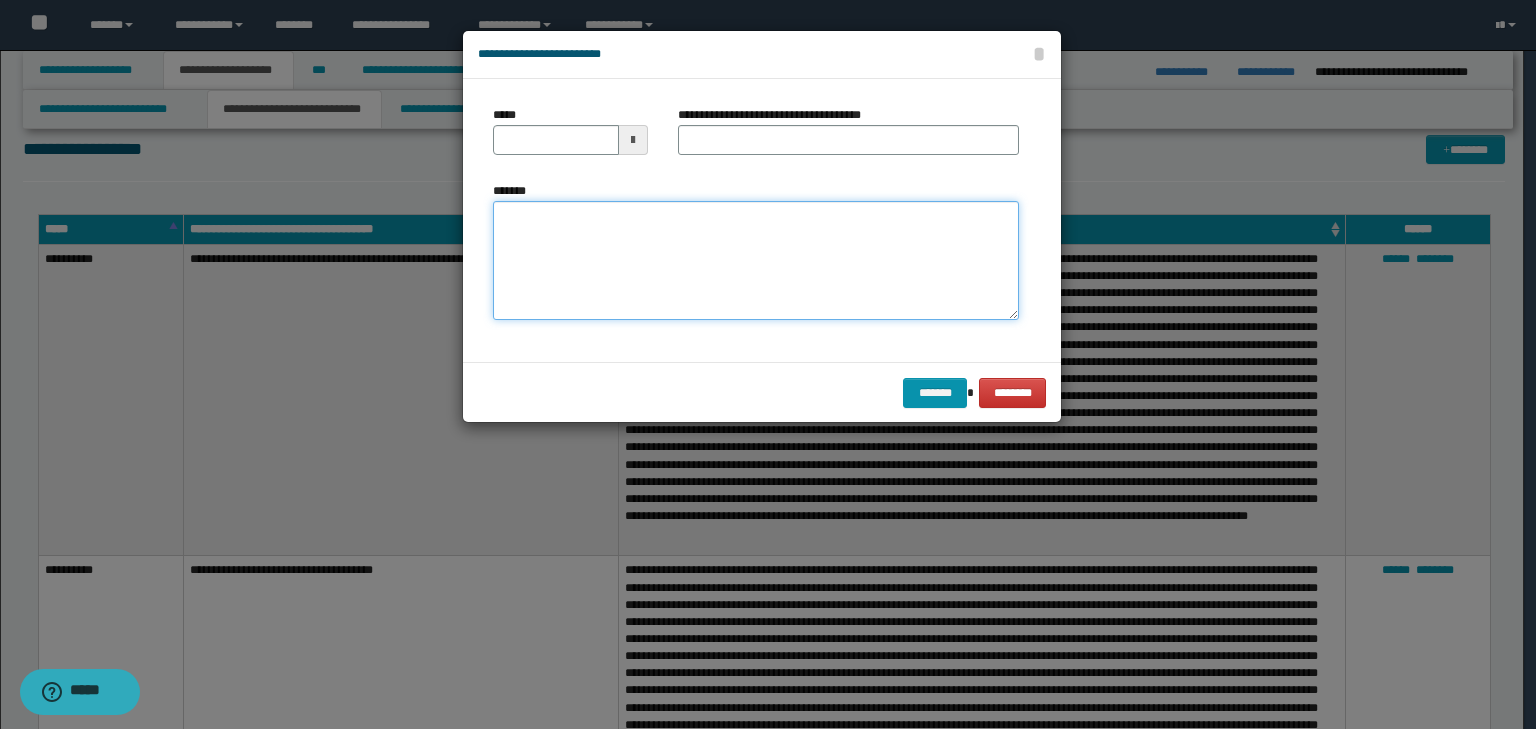 click on "*******" at bounding box center (756, 261) 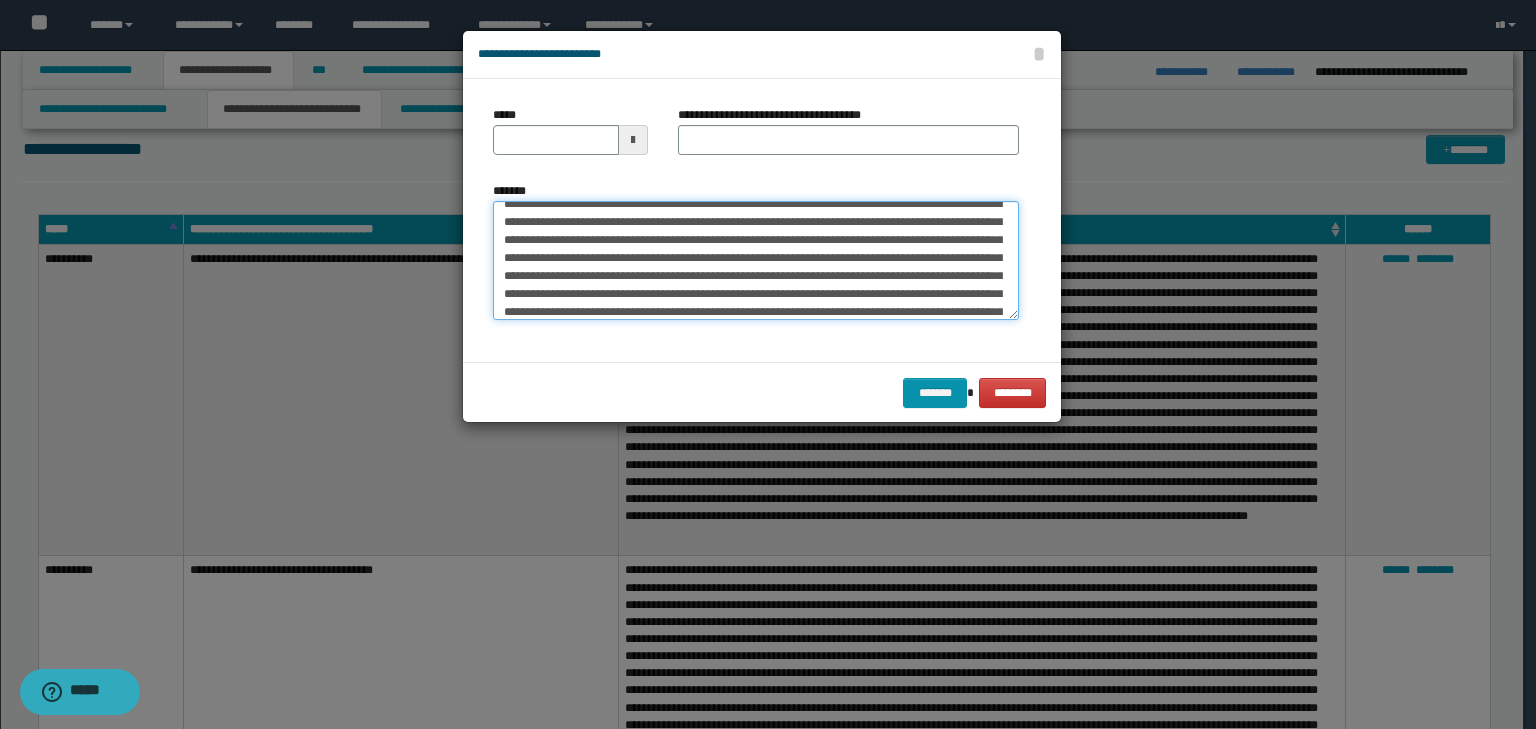 scroll, scrollTop: 0, scrollLeft: 0, axis: both 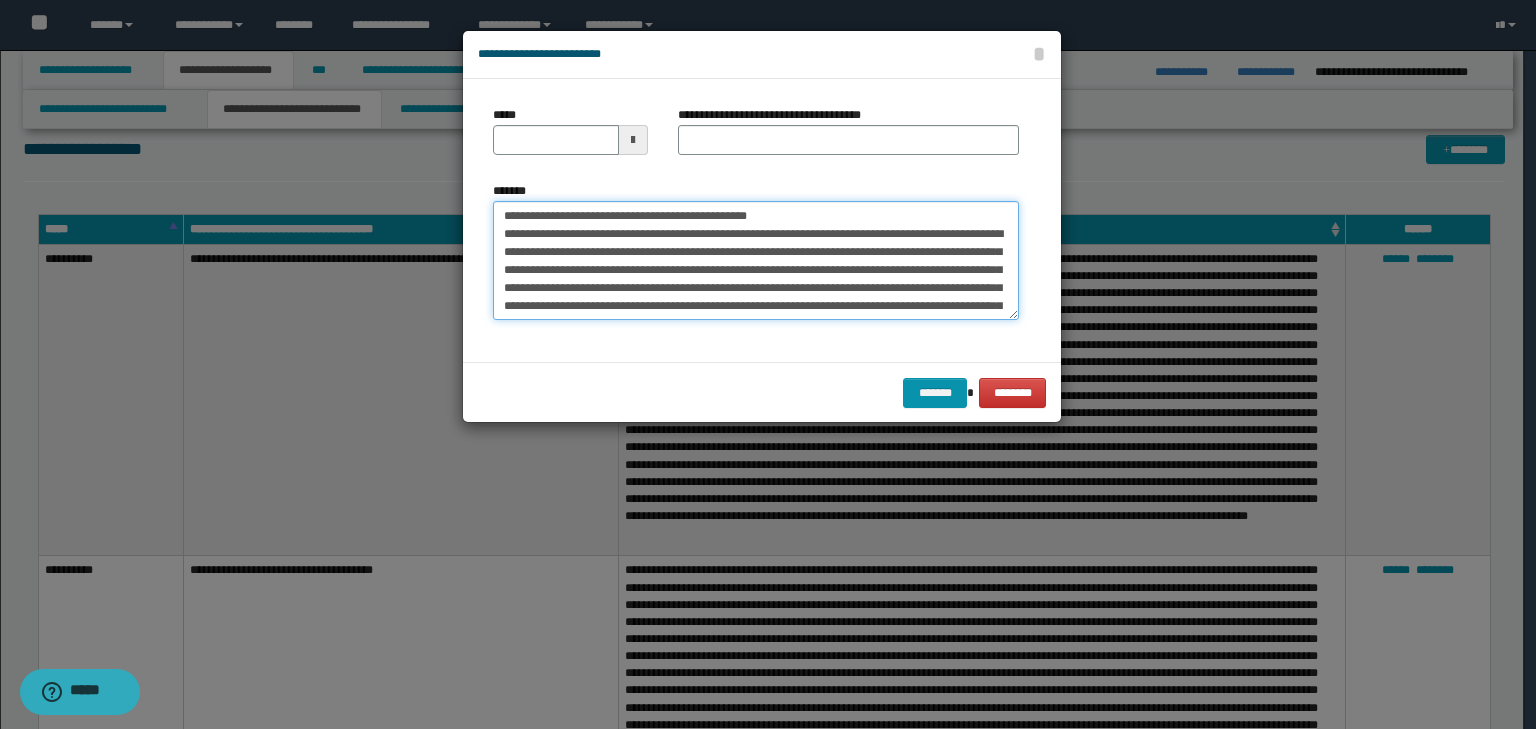 drag, startPoint x: 564, startPoint y: 214, endPoint x: 472, endPoint y: 196, distance: 93.74433 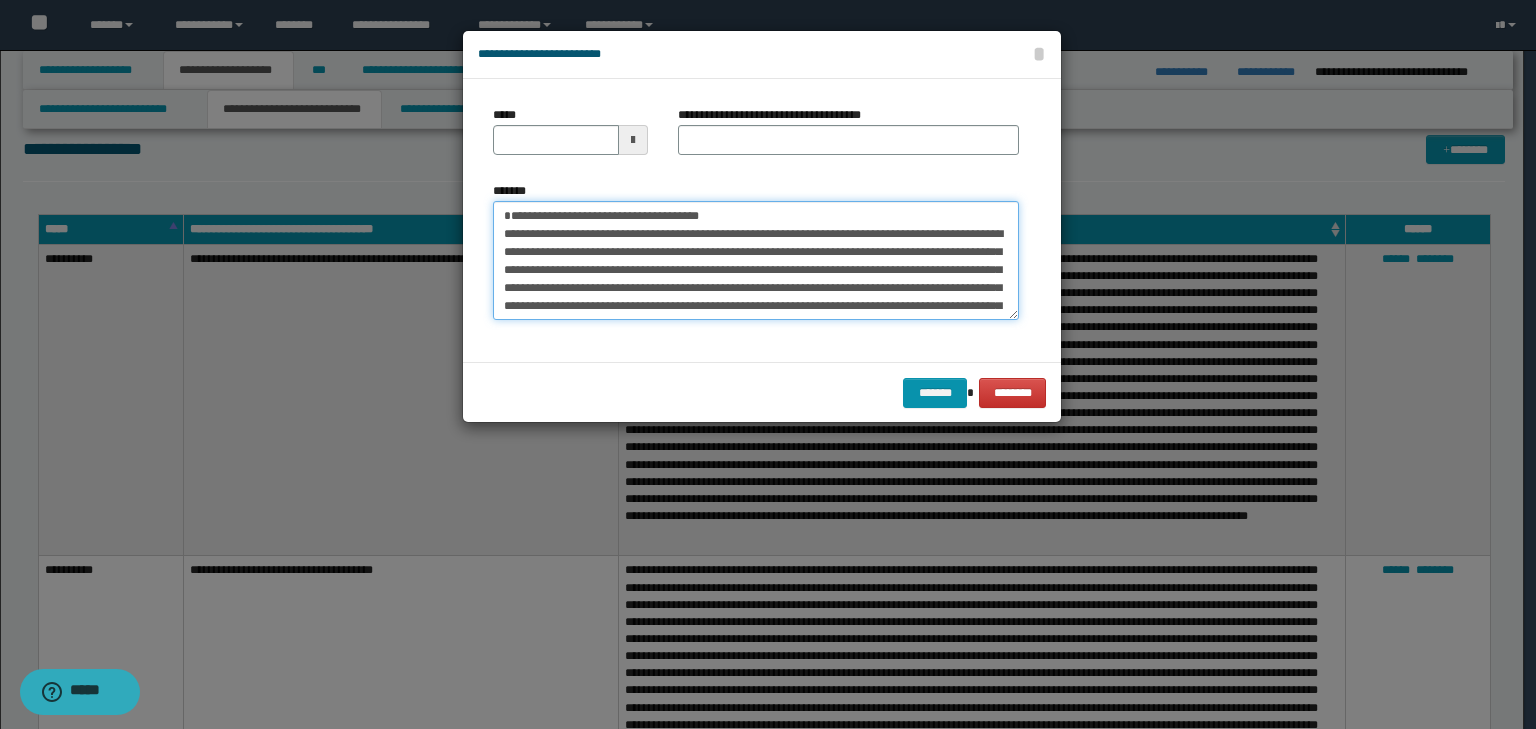 type 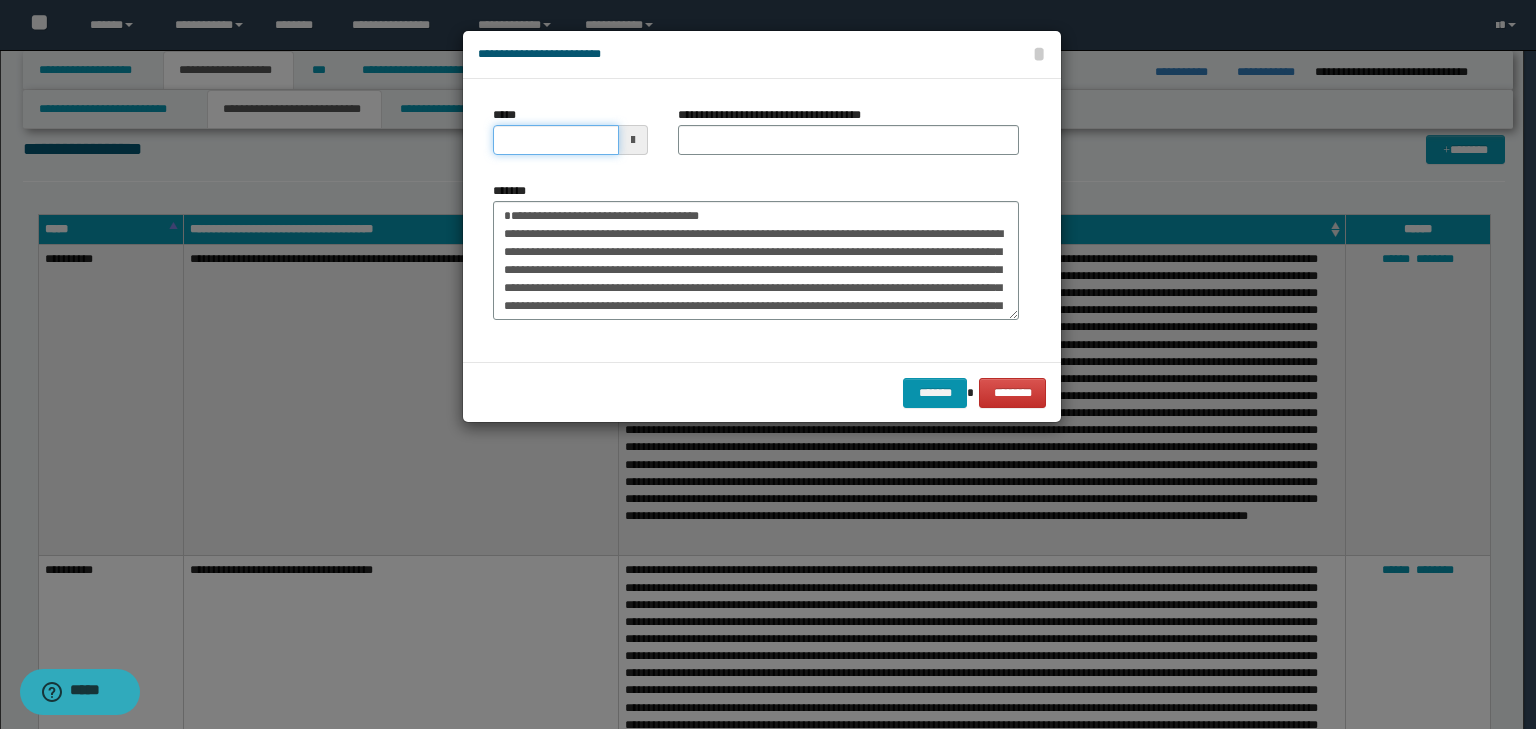 click on "*****" at bounding box center [556, 140] 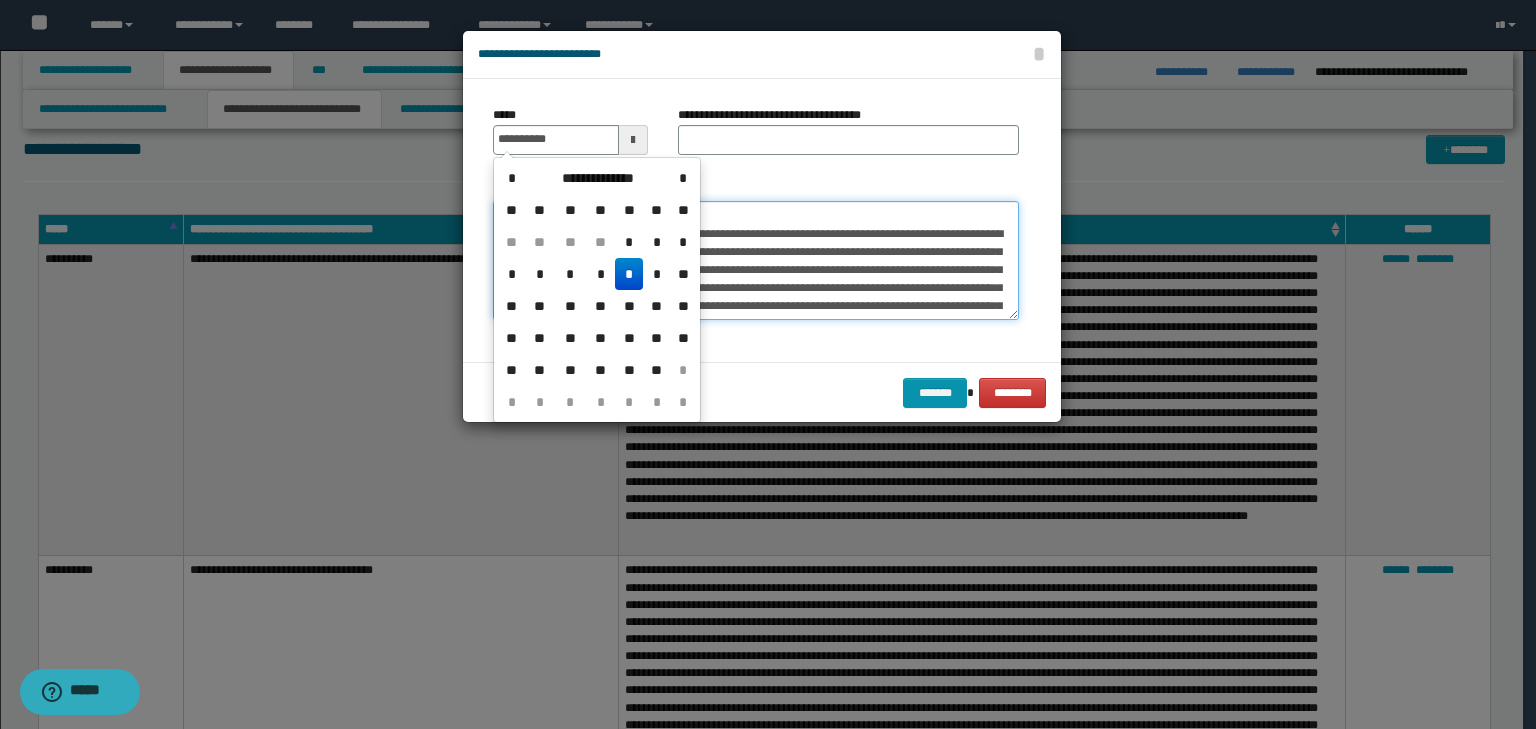 type on "**********" 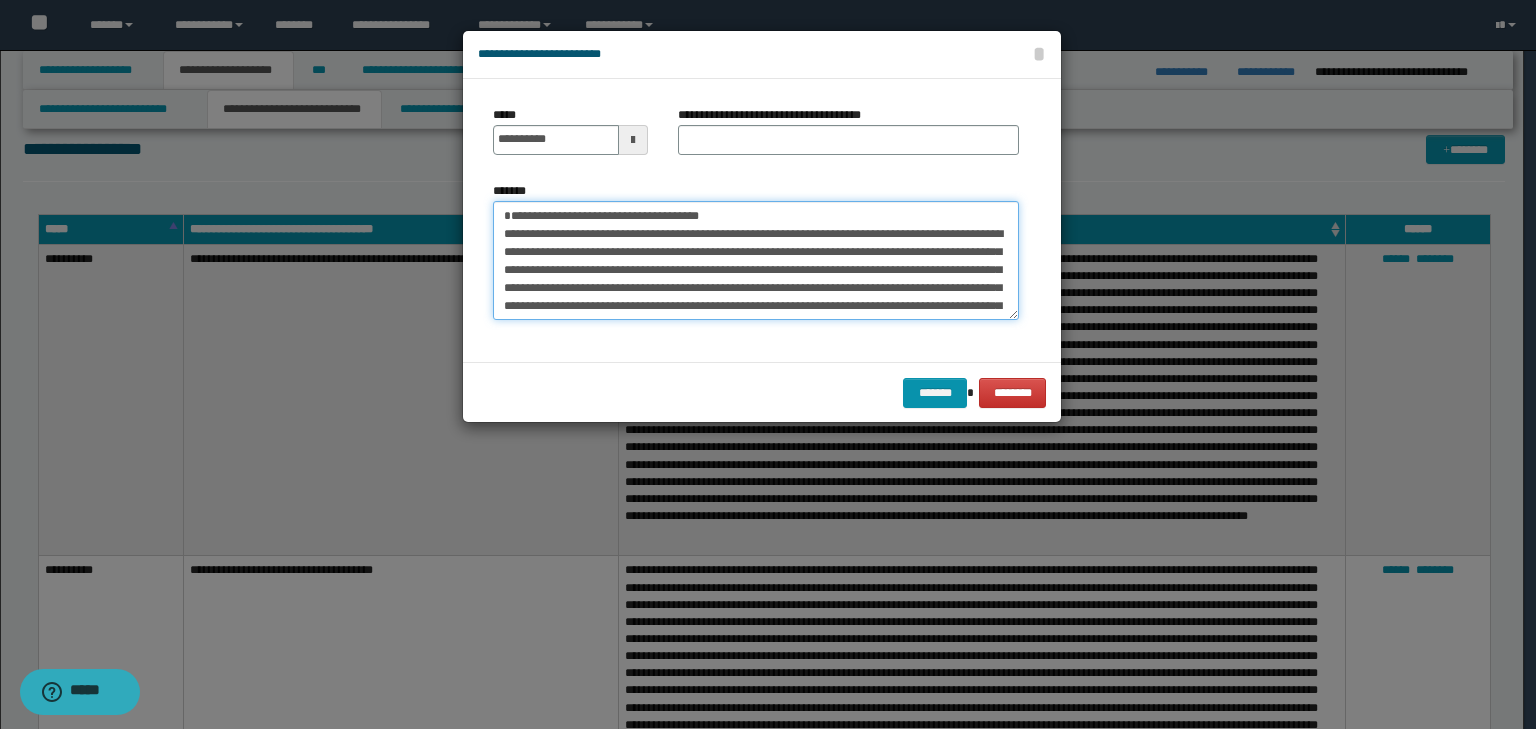 drag, startPoint x: 747, startPoint y: 215, endPoint x: 320, endPoint y: 153, distance: 431.4777 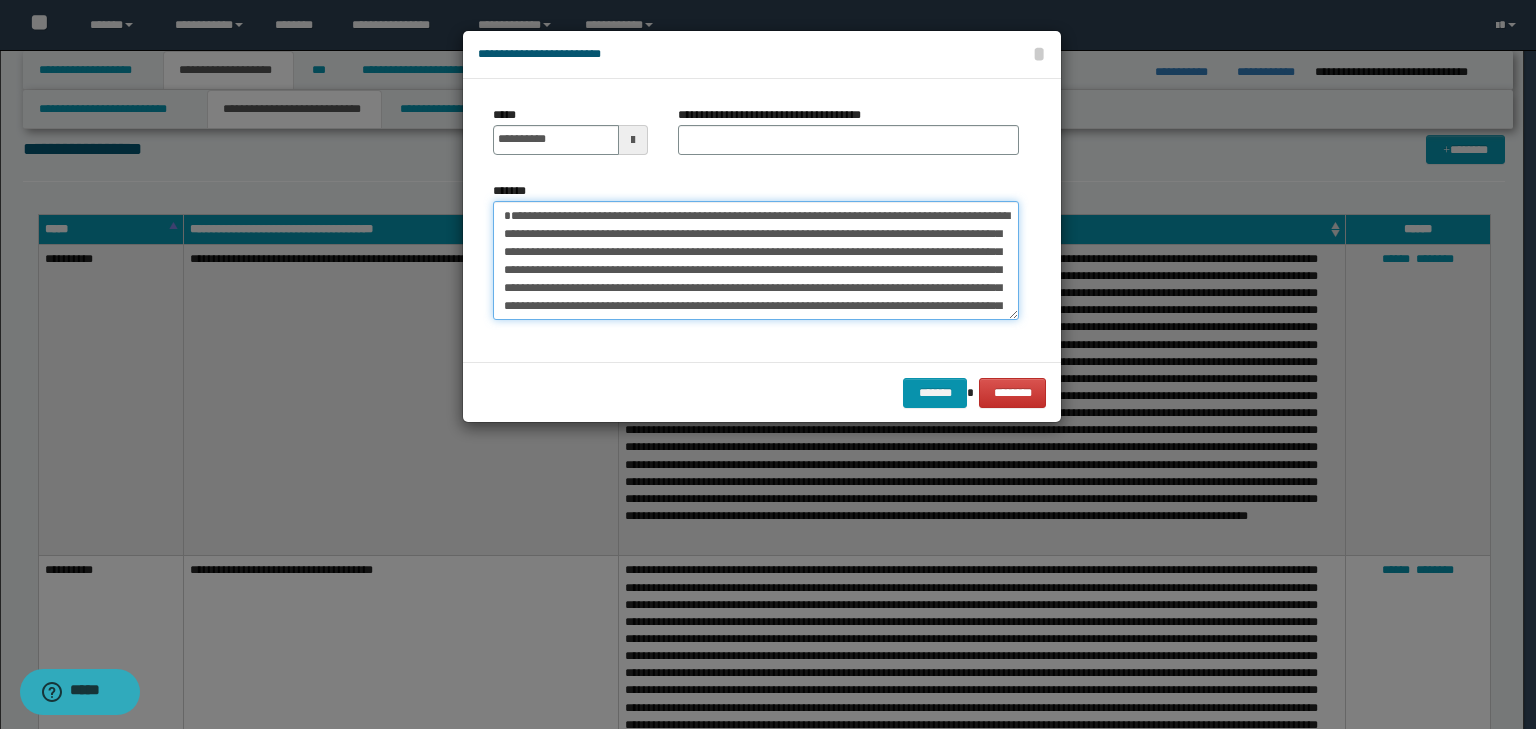 type on "**********" 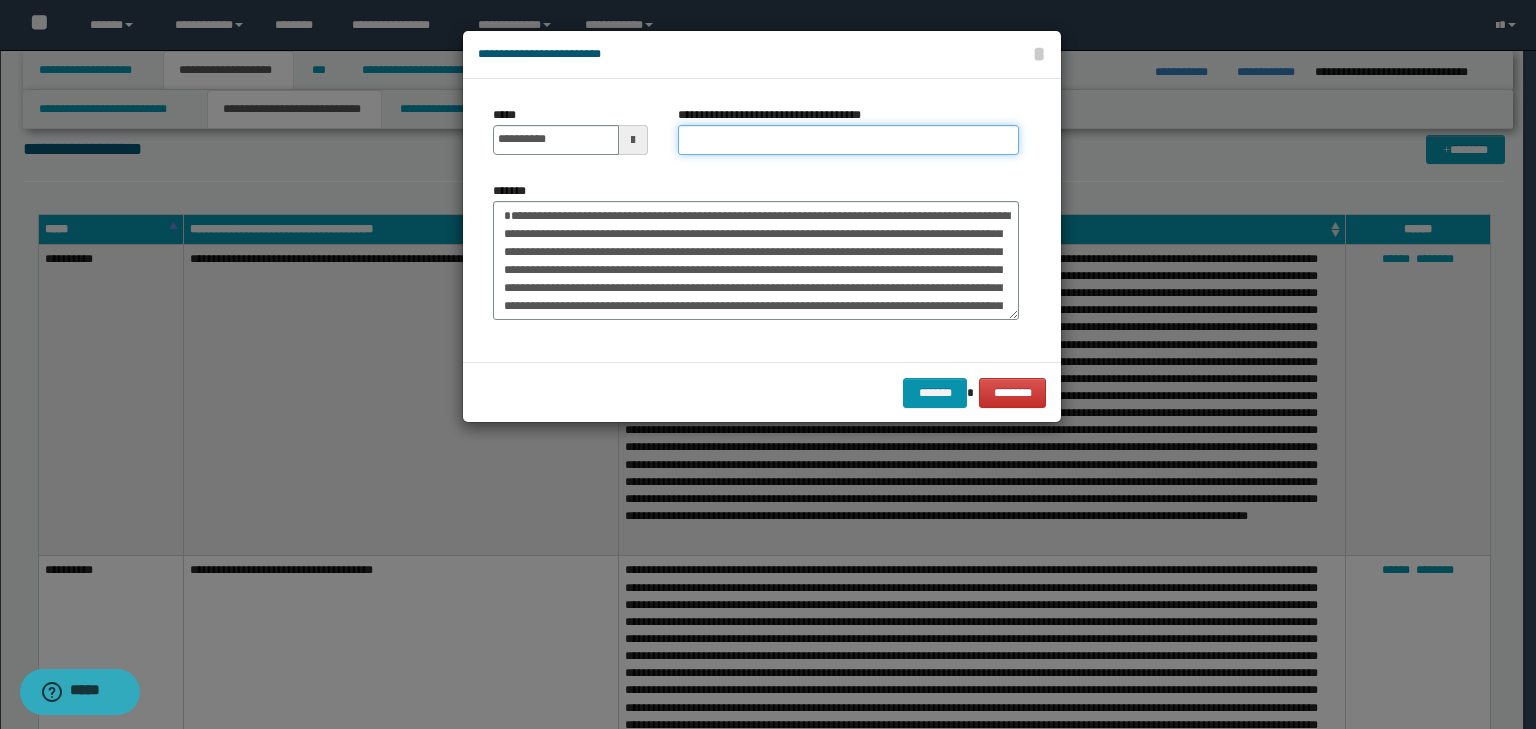 click on "**********" at bounding box center (848, 140) 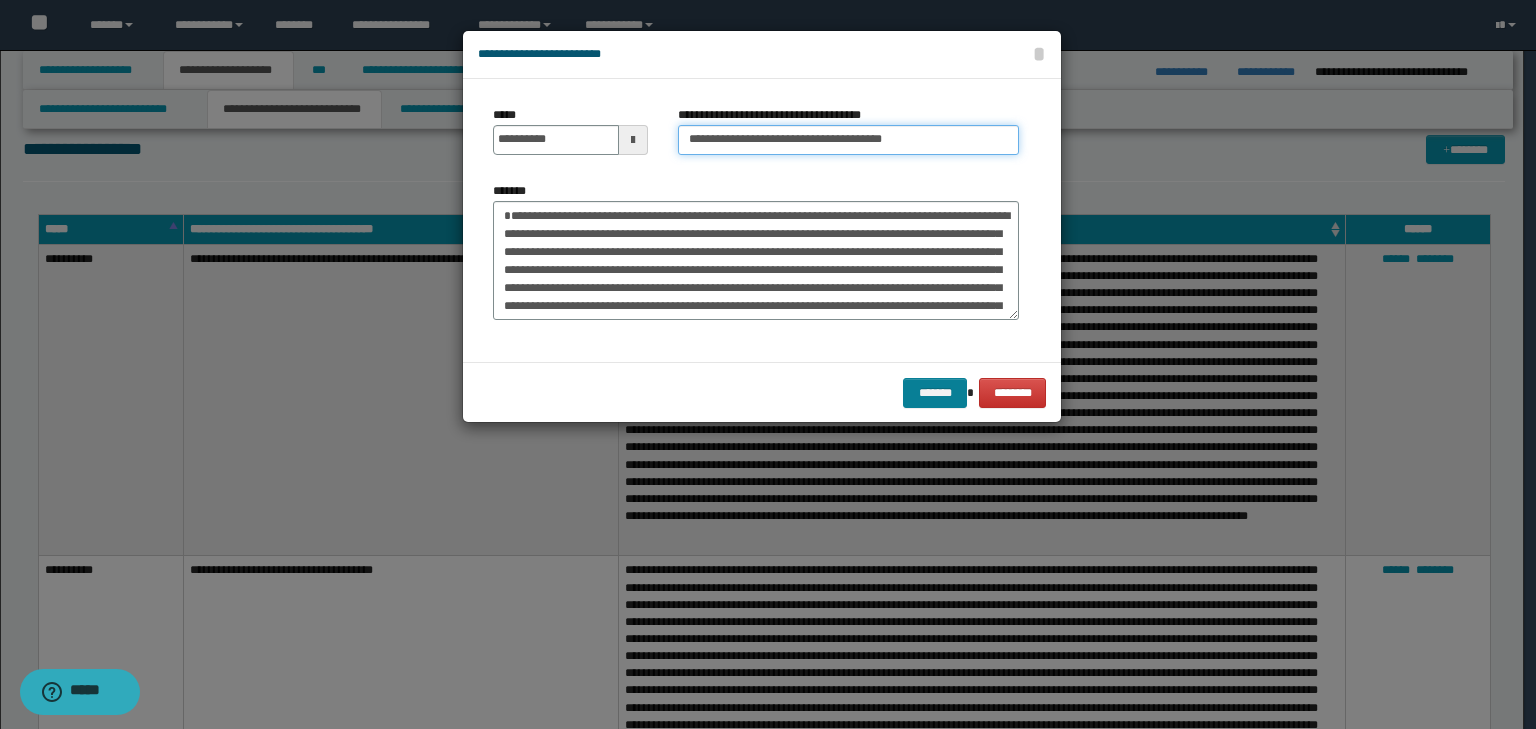 type on "**********" 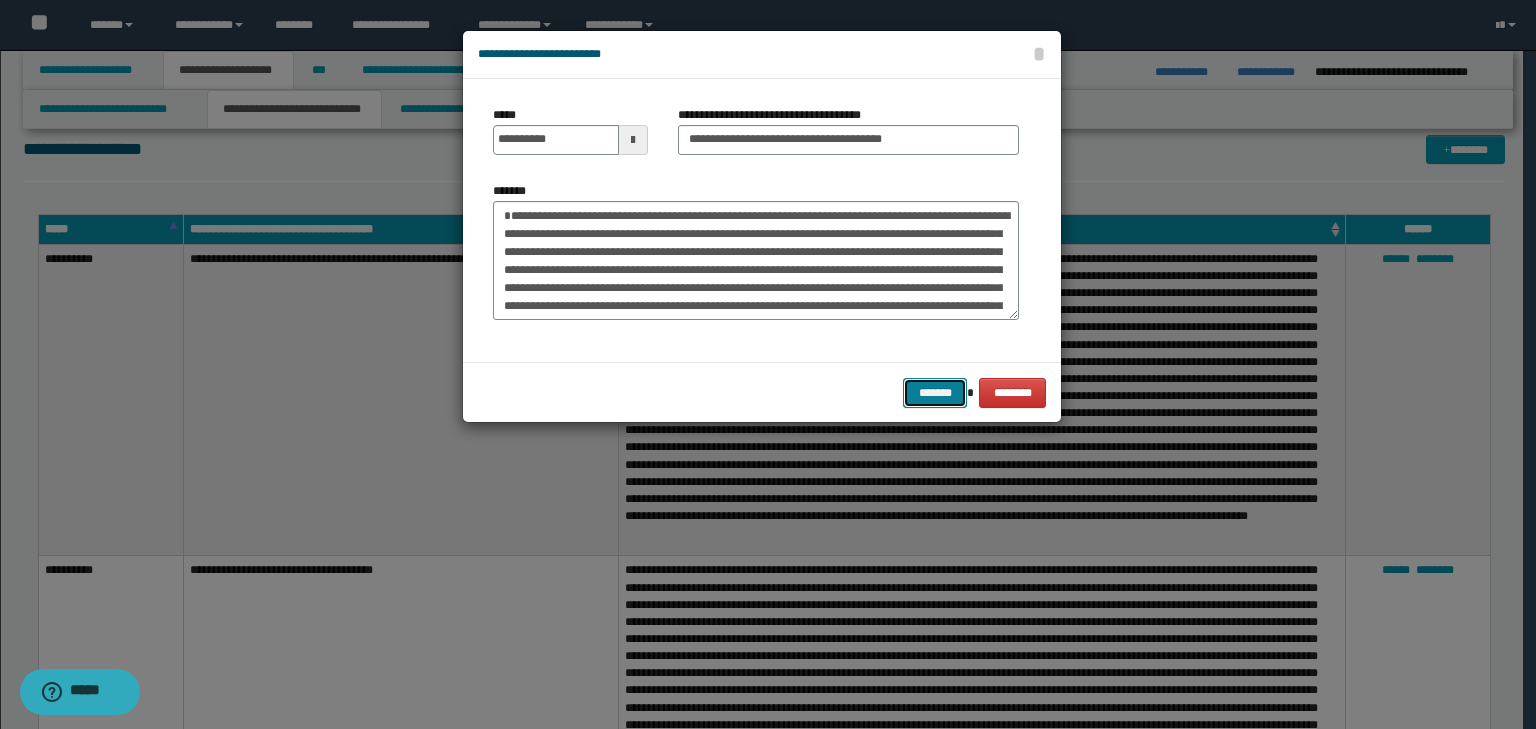 click on "*******" at bounding box center (935, 393) 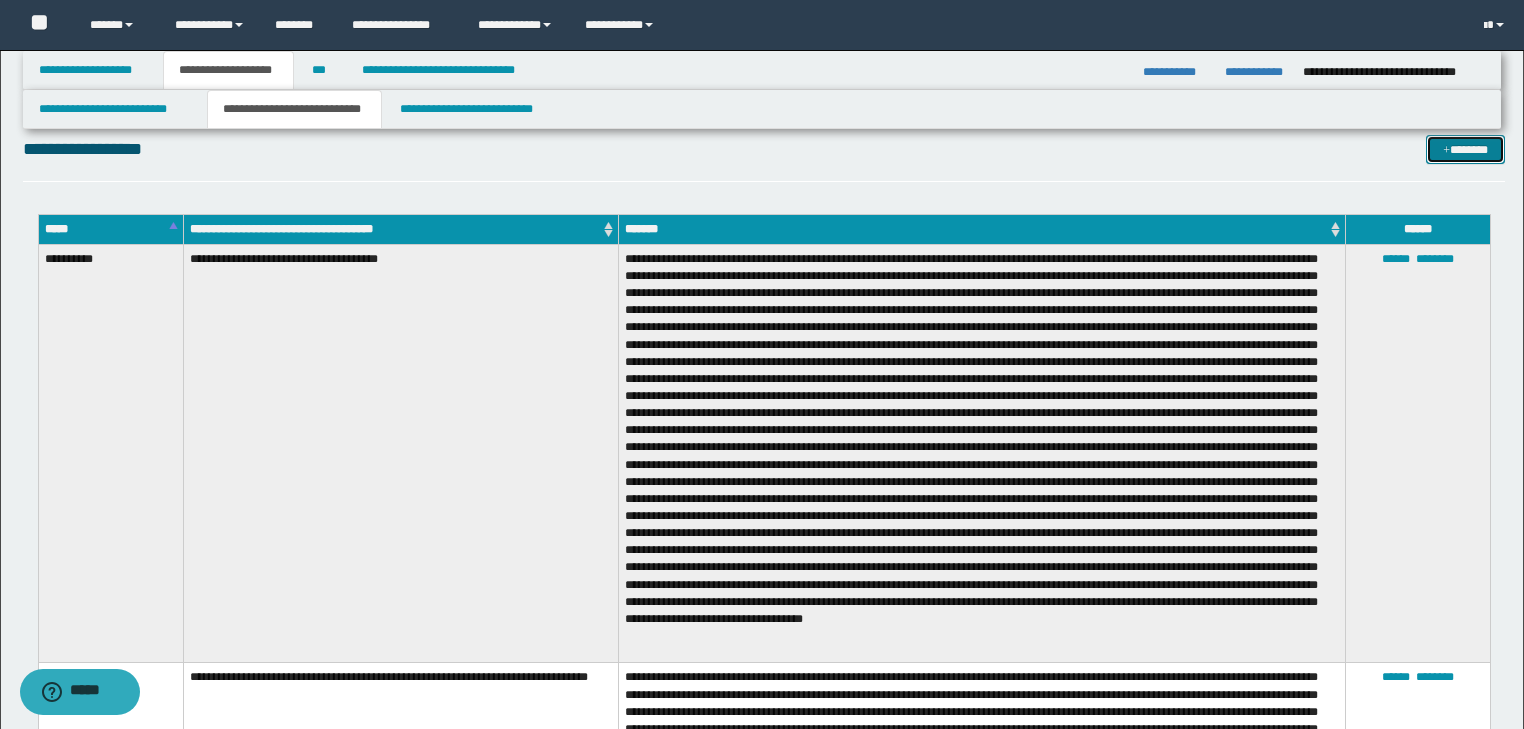 click on "*******" at bounding box center (1465, 150) 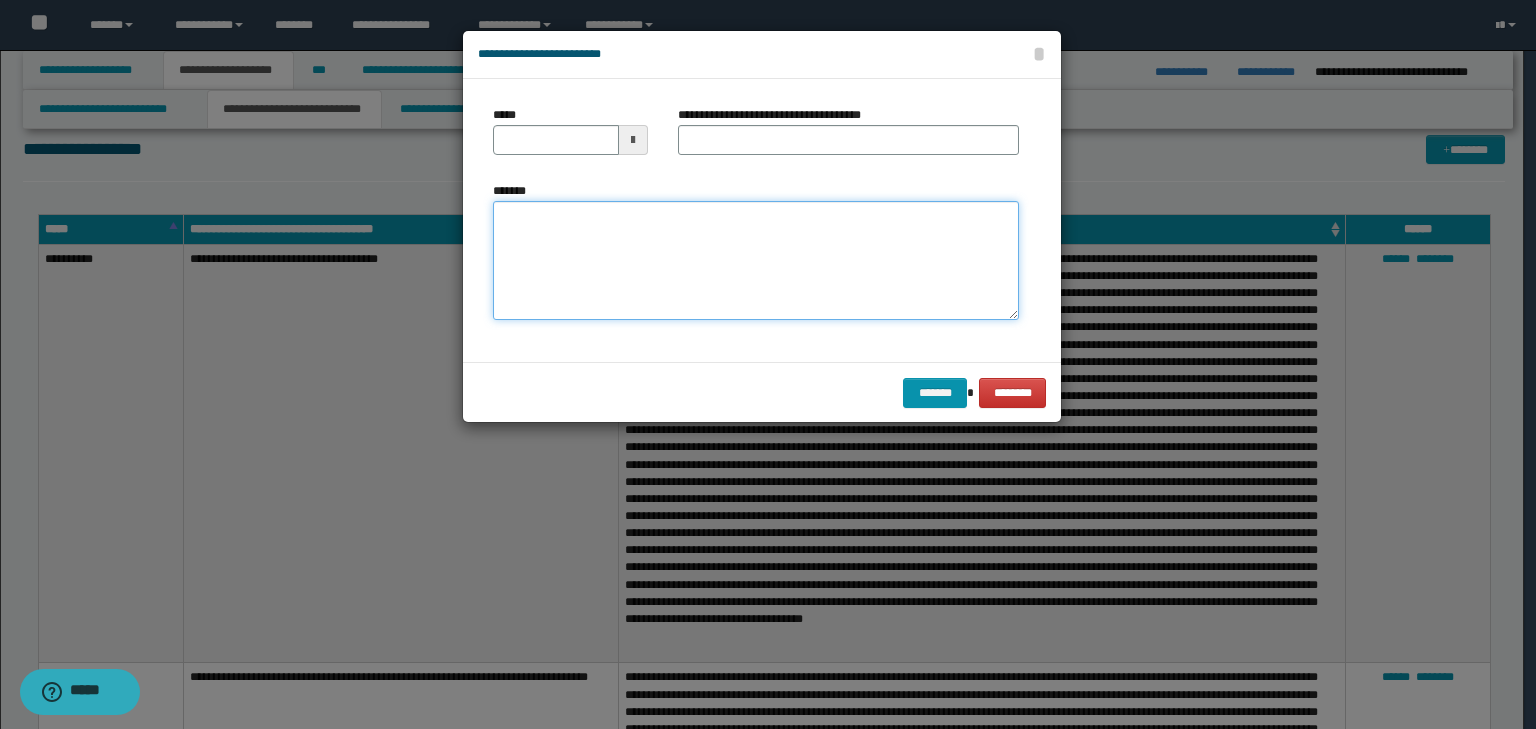 click on "*******" at bounding box center [756, 261] 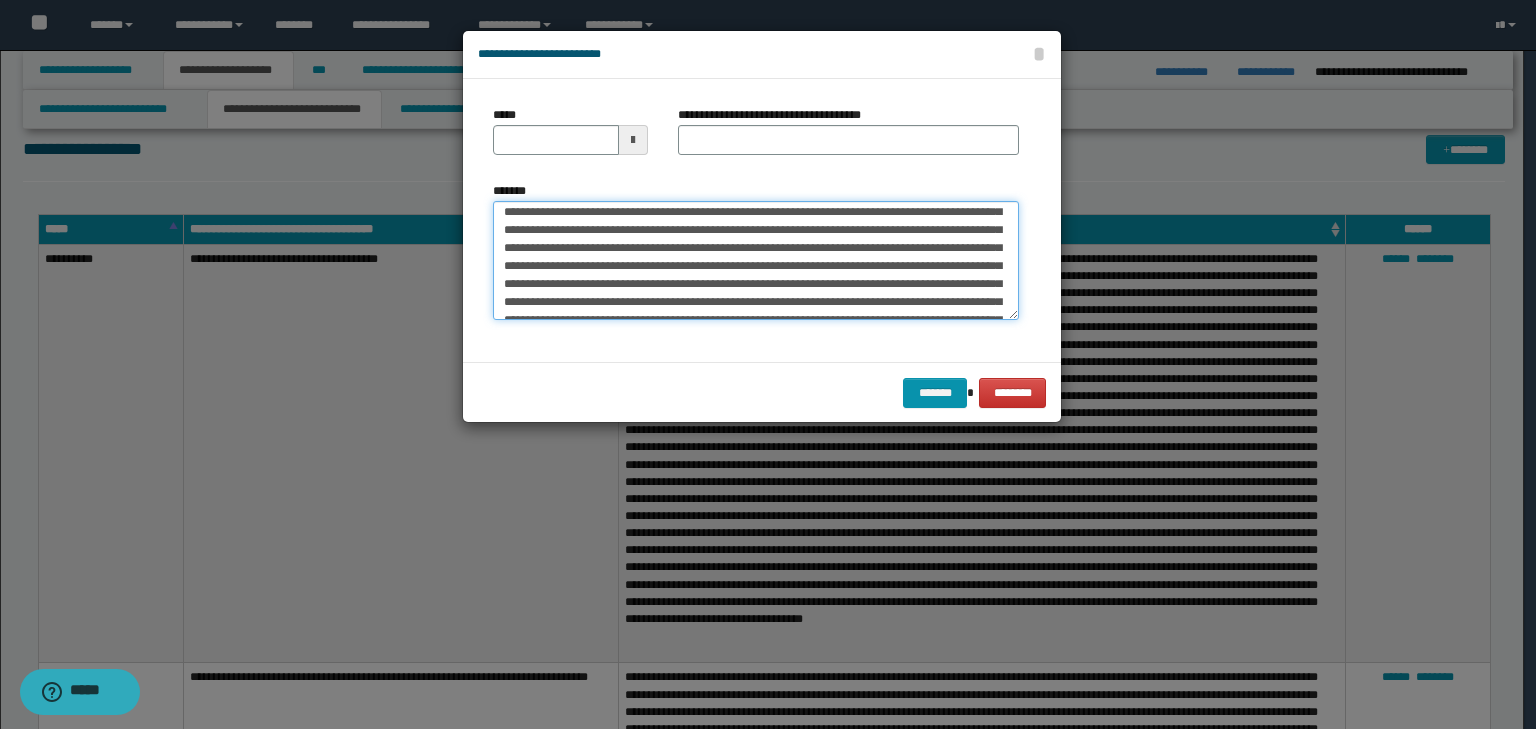 scroll, scrollTop: 0, scrollLeft: 0, axis: both 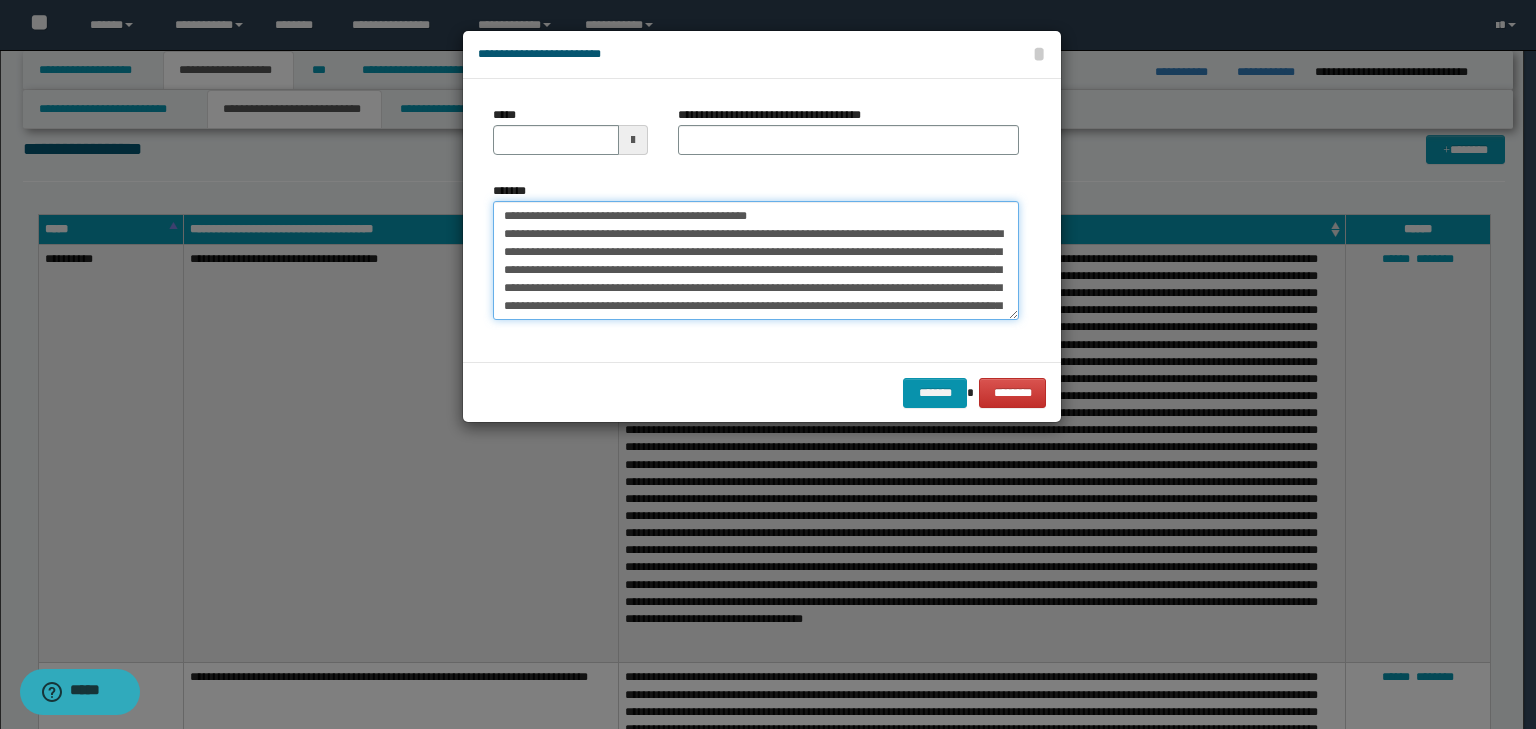 drag, startPoint x: 566, startPoint y: 215, endPoint x: 492, endPoint y: 204, distance: 74.8131 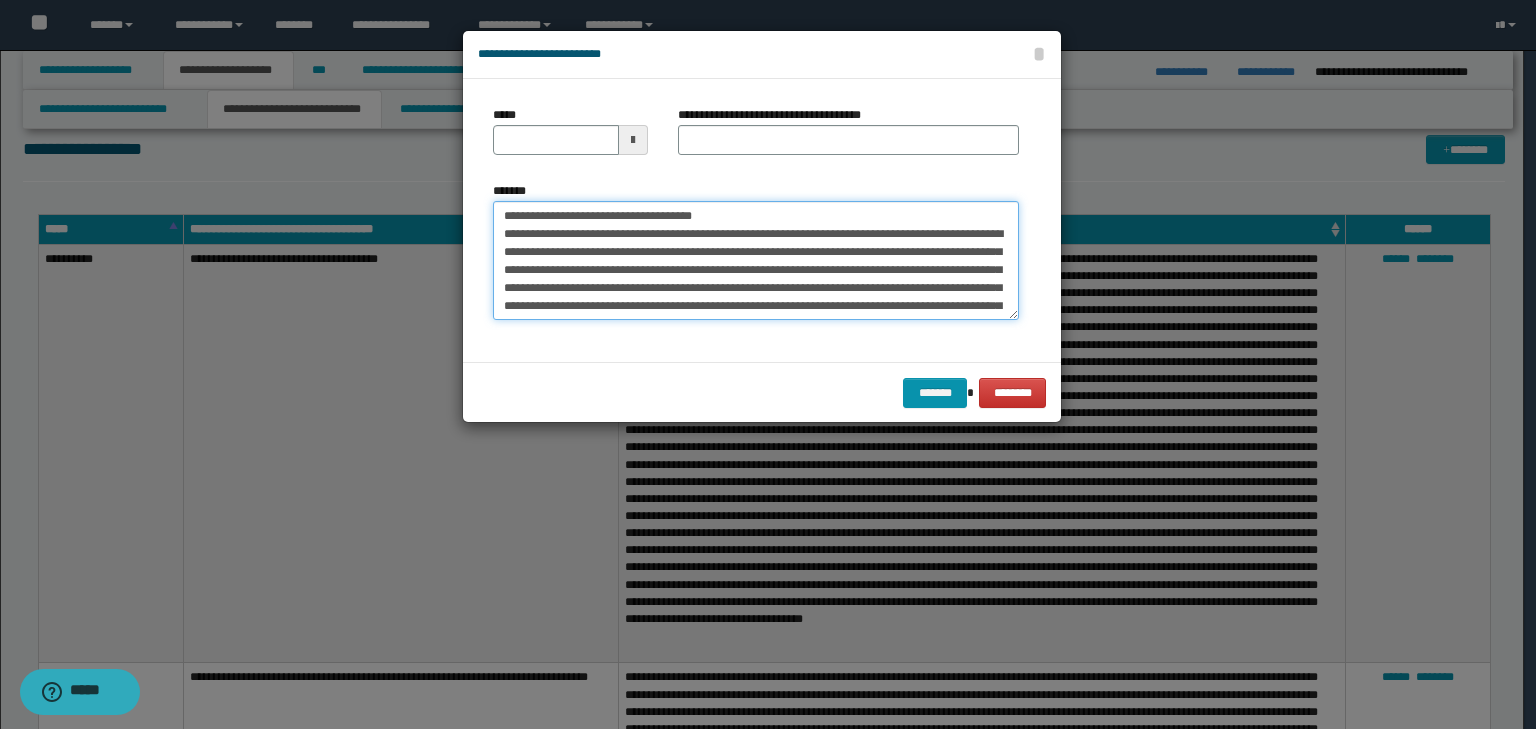 type 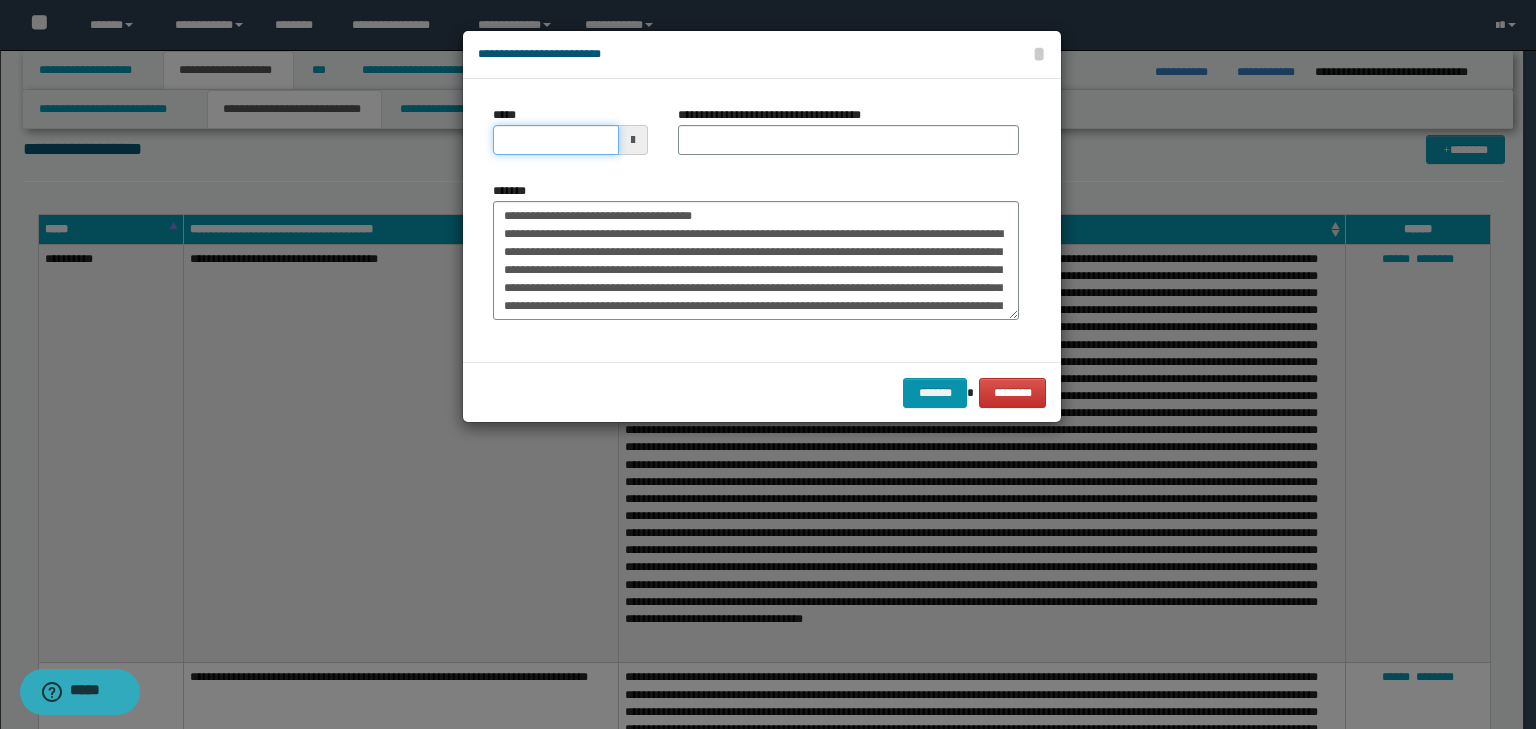 click on "*****" at bounding box center [556, 140] 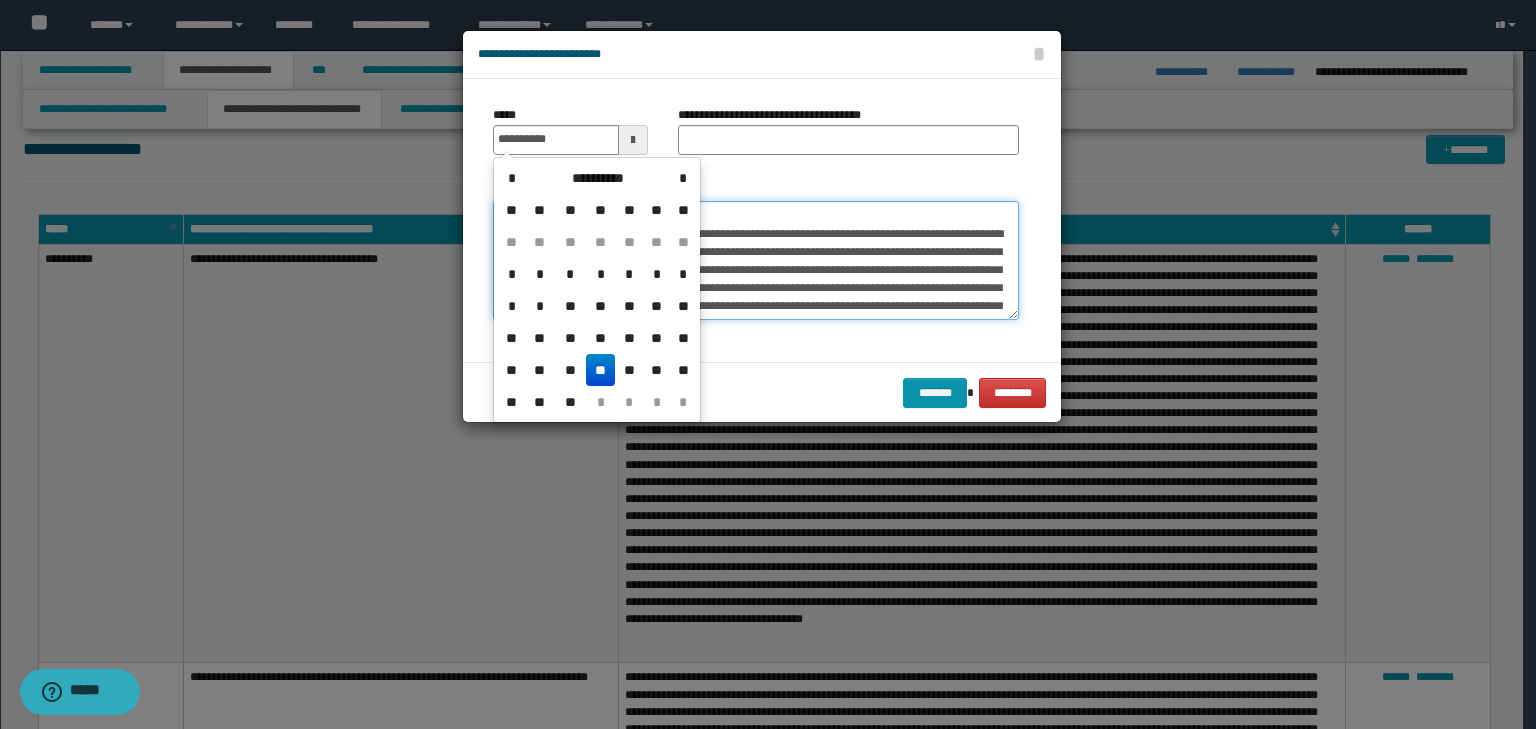 type on "**********" 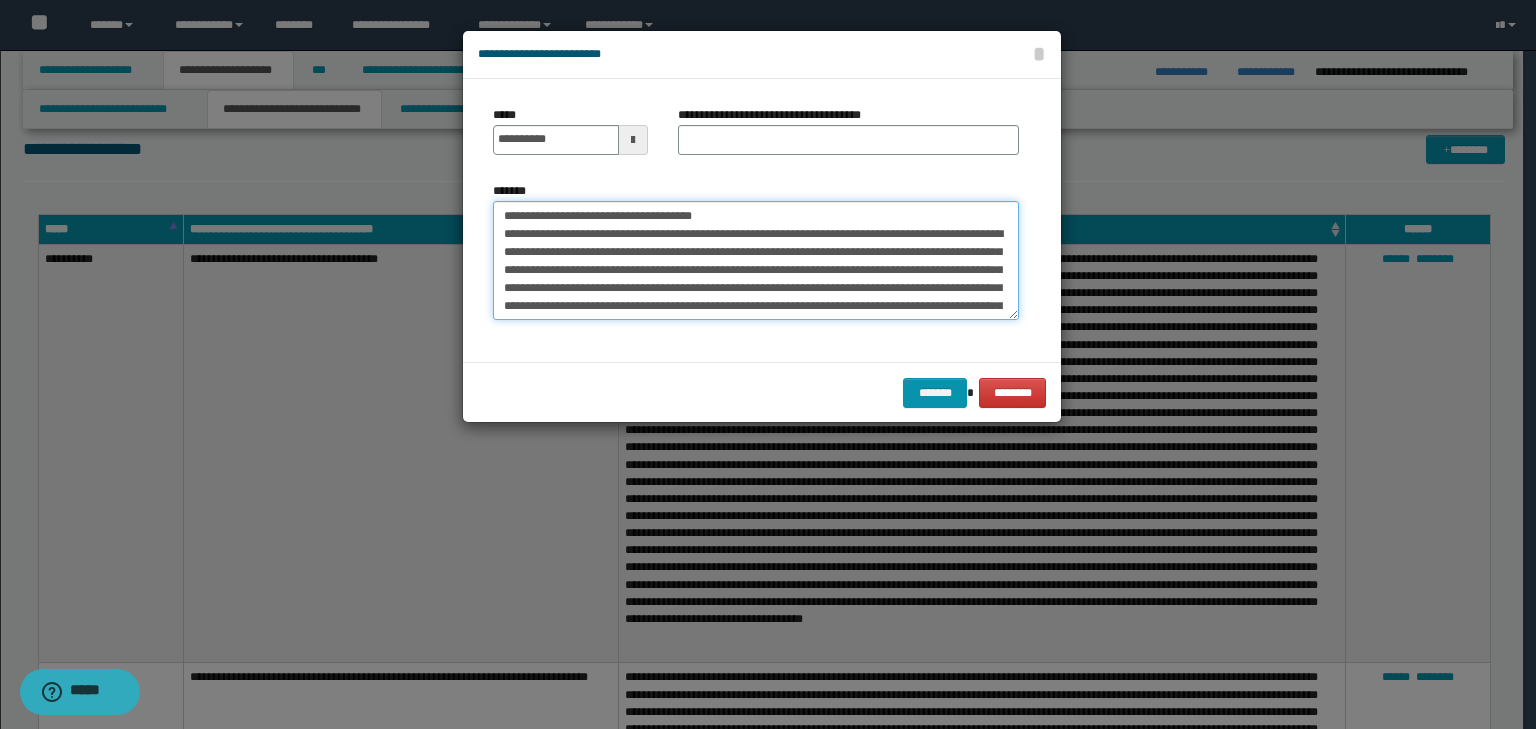 drag, startPoint x: 794, startPoint y: 212, endPoint x: 286, endPoint y: 182, distance: 508.88507 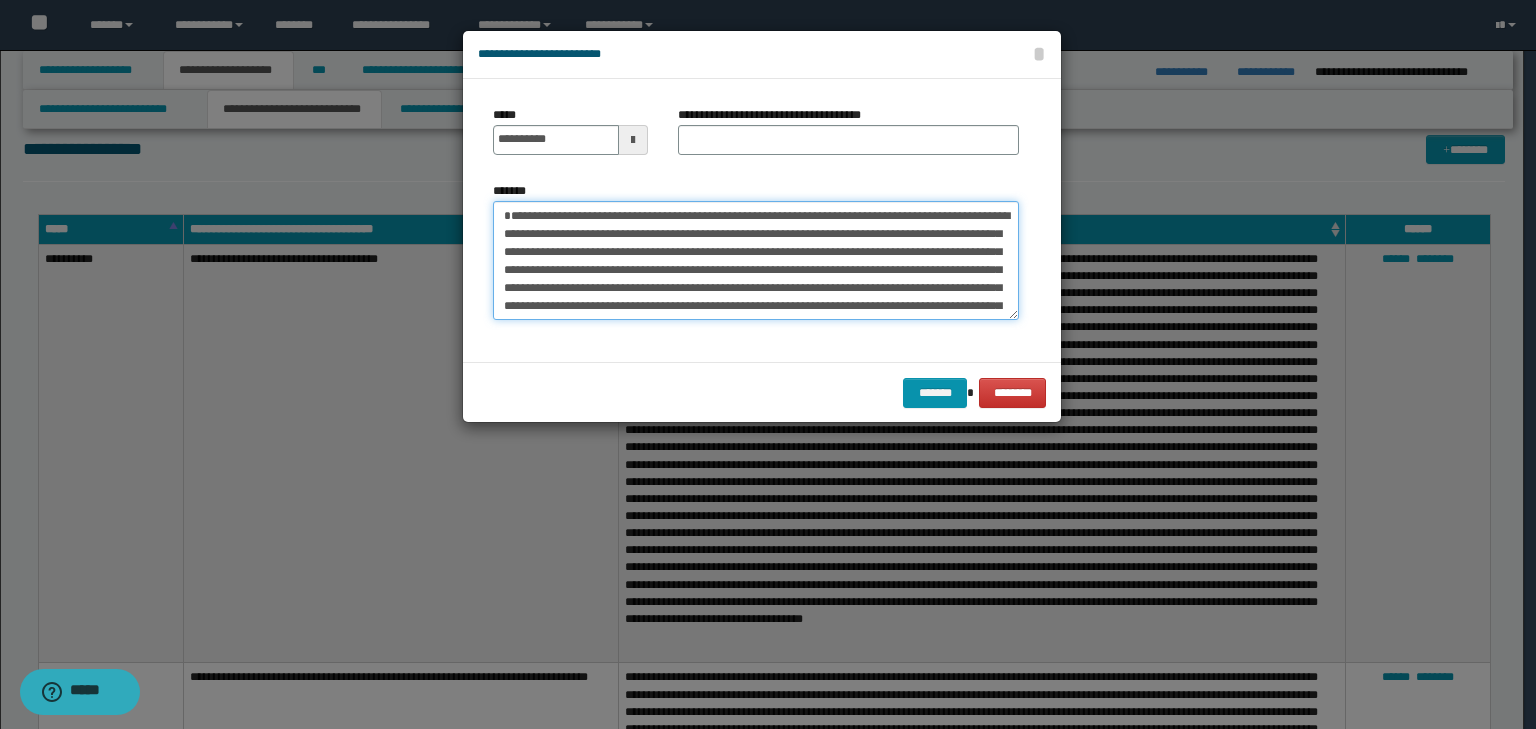 type on "**********" 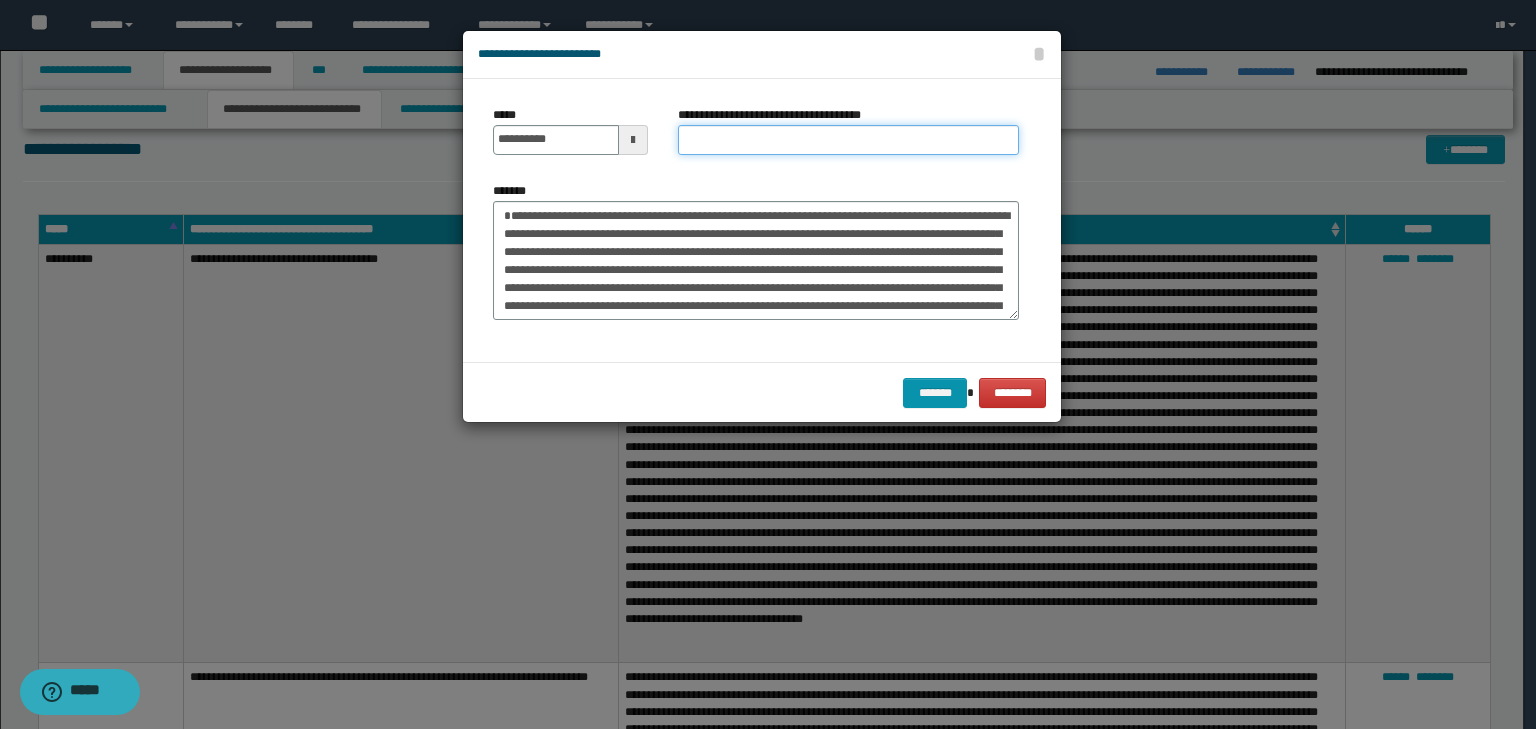 click on "**********" at bounding box center [848, 140] 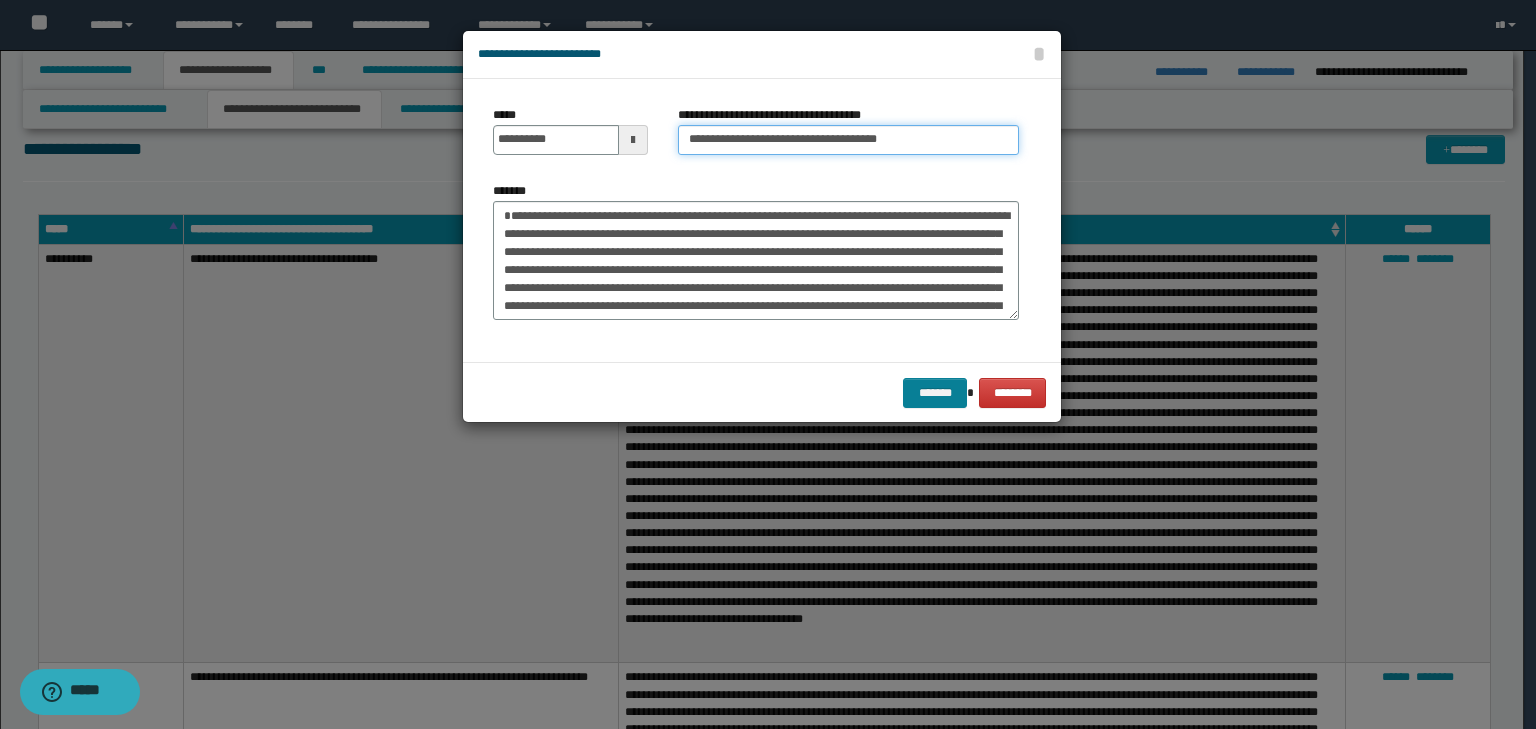 type on "**********" 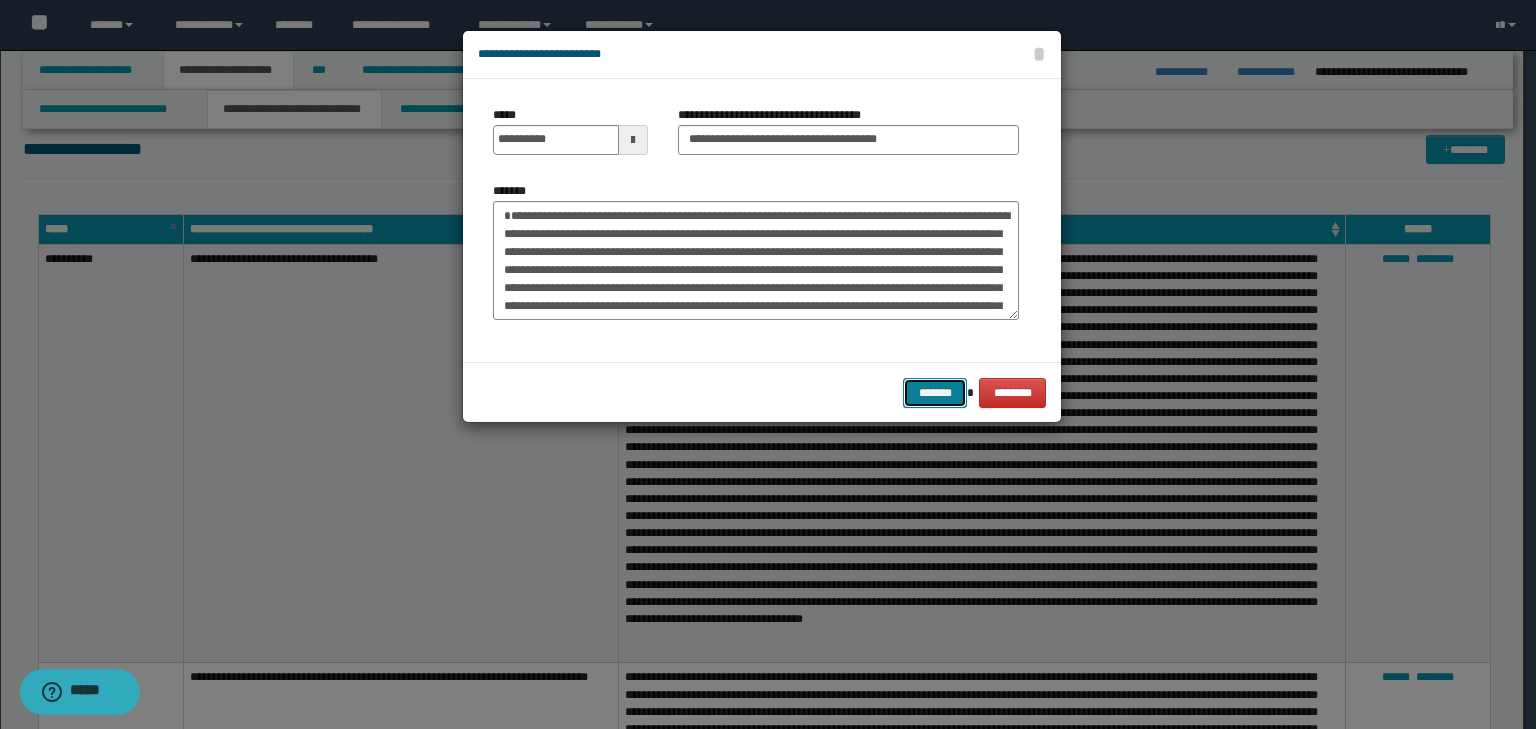 click on "*******" at bounding box center (935, 393) 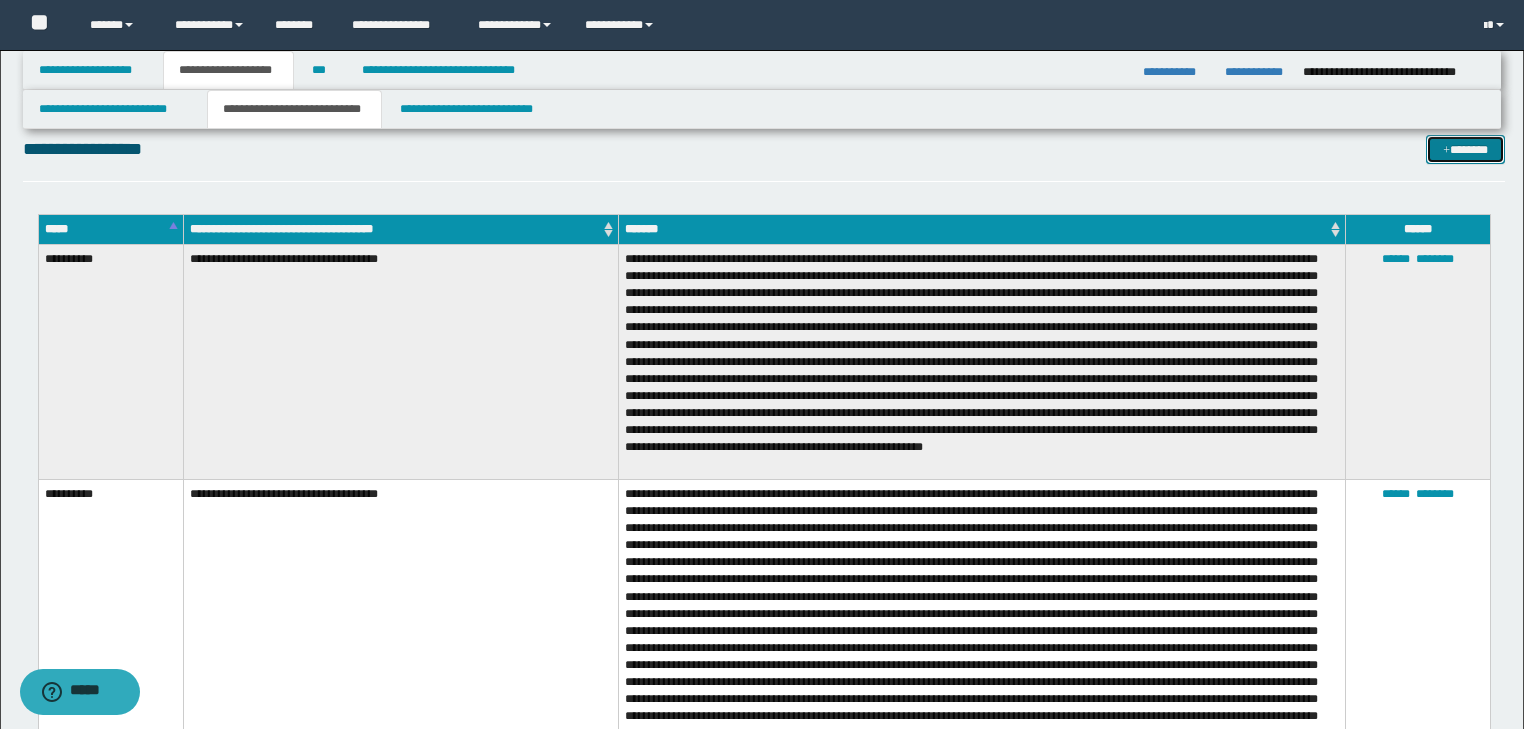 click on "*******" at bounding box center (1465, 150) 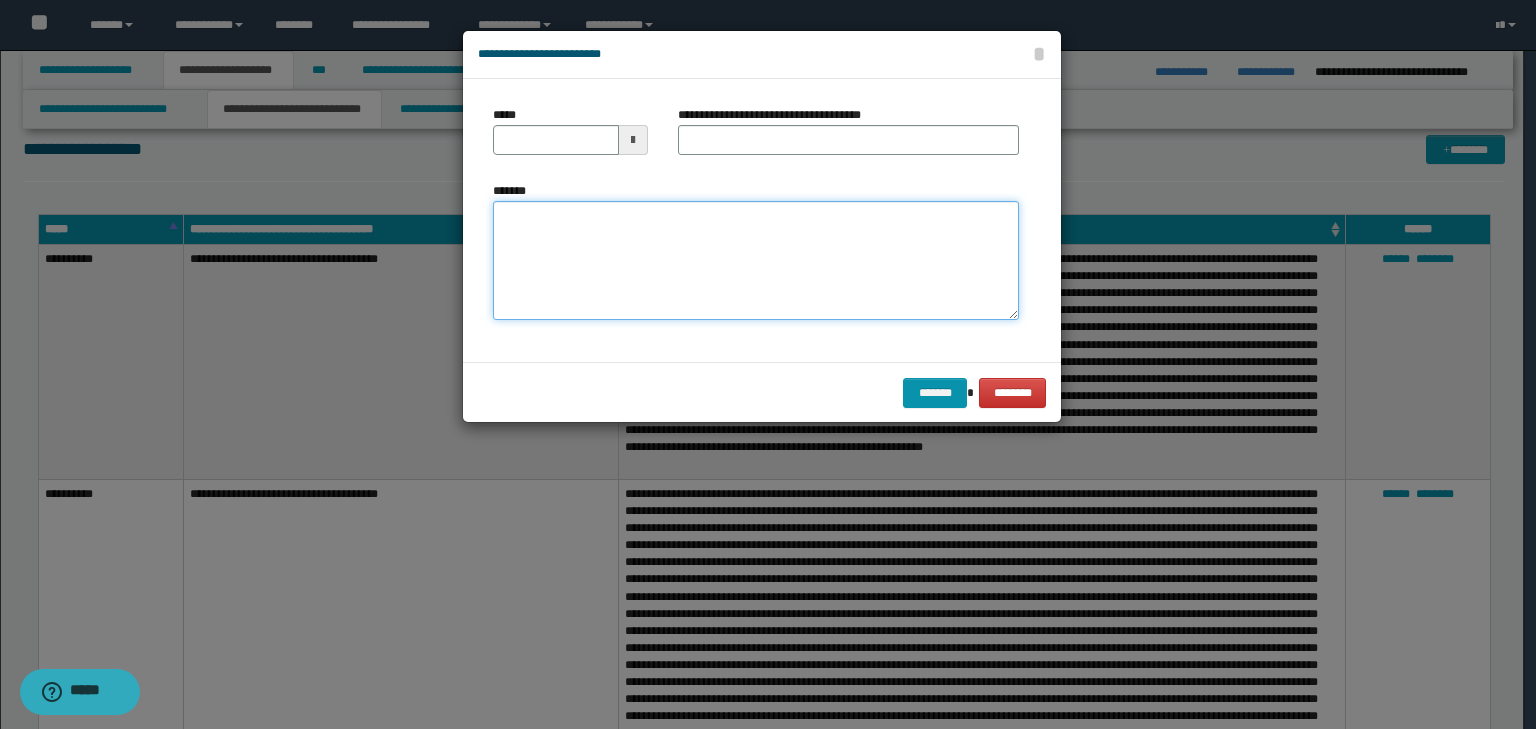 click on "*******" at bounding box center [756, 261] 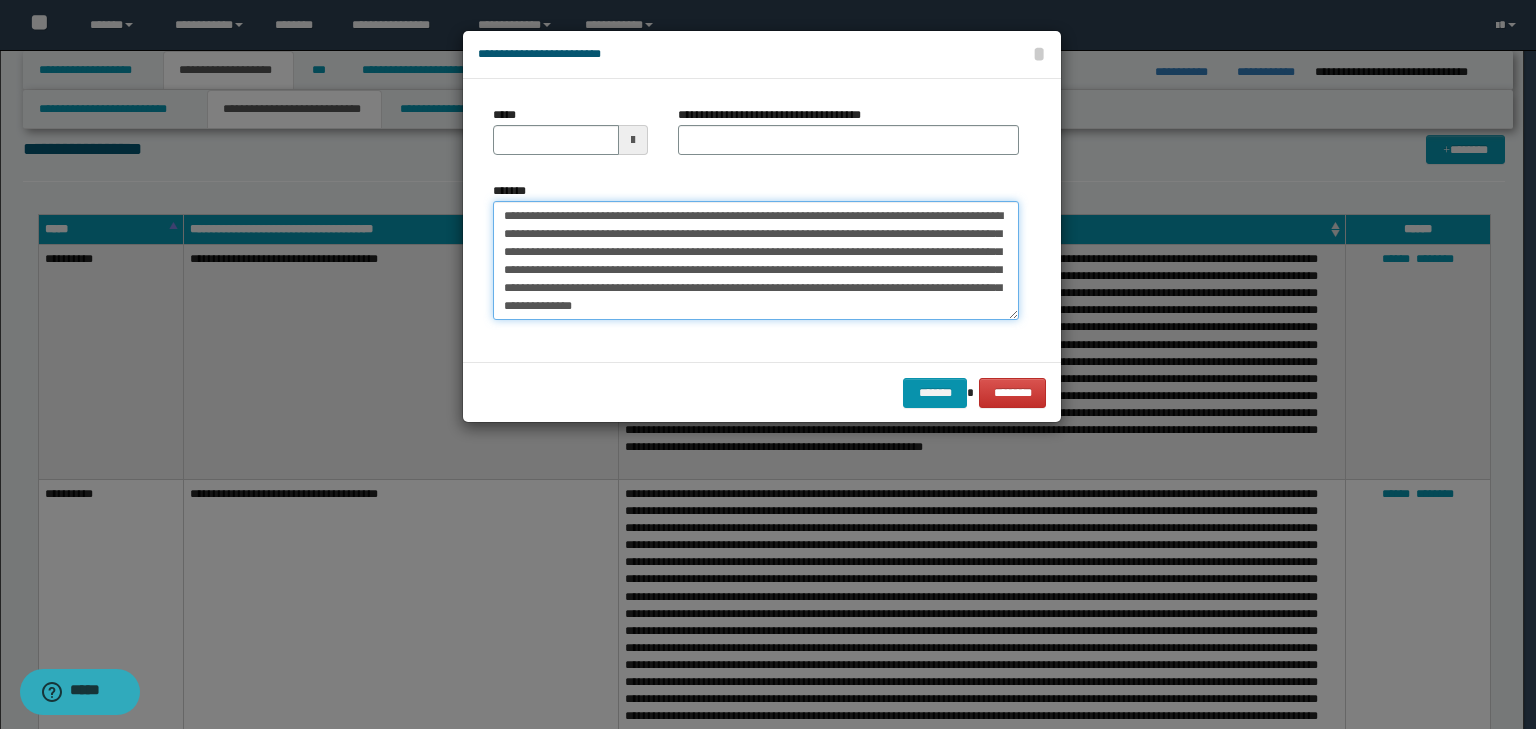 scroll, scrollTop: 0, scrollLeft: 0, axis: both 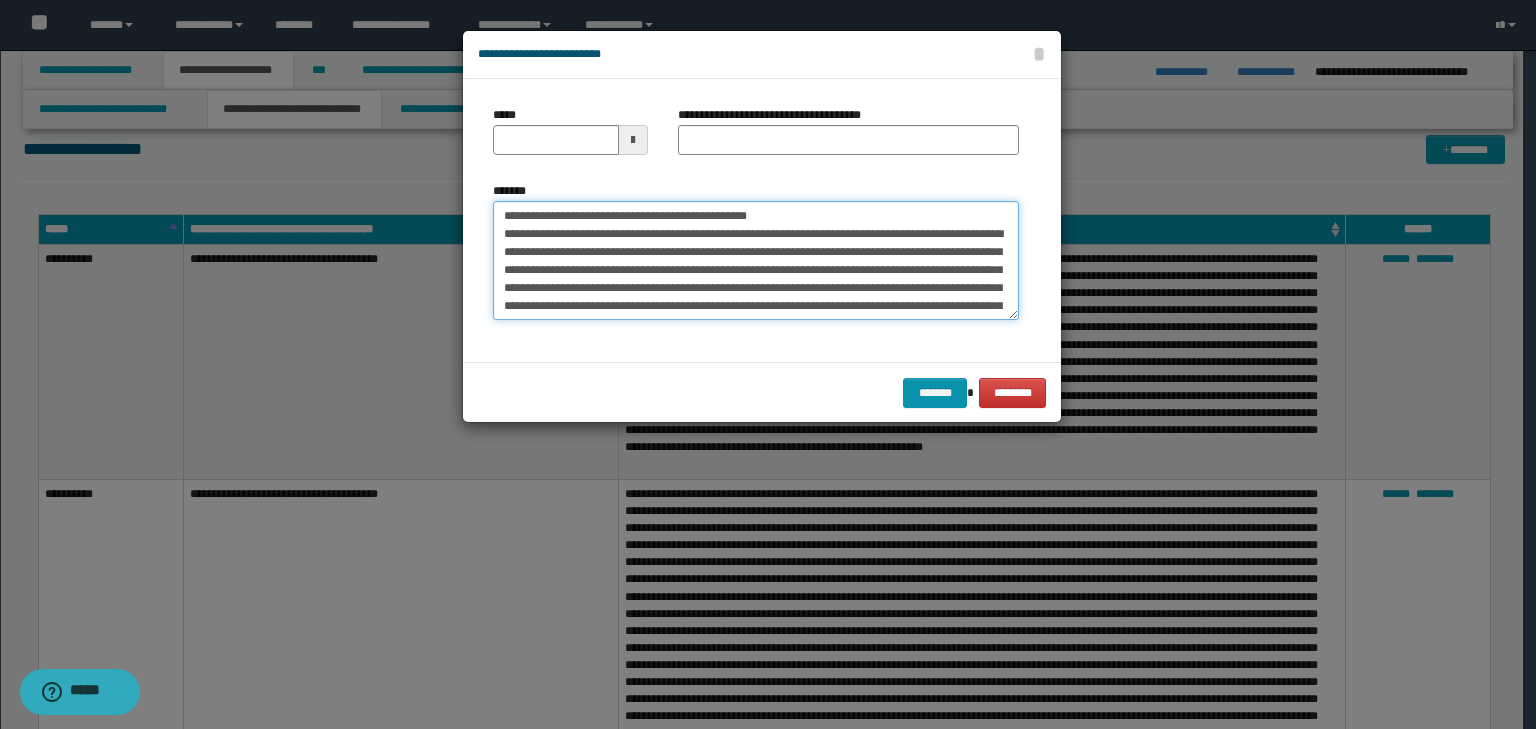 drag, startPoint x: 566, startPoint y: 210, endPoint x: 484, endPoint y: 205, distance: 82.1523 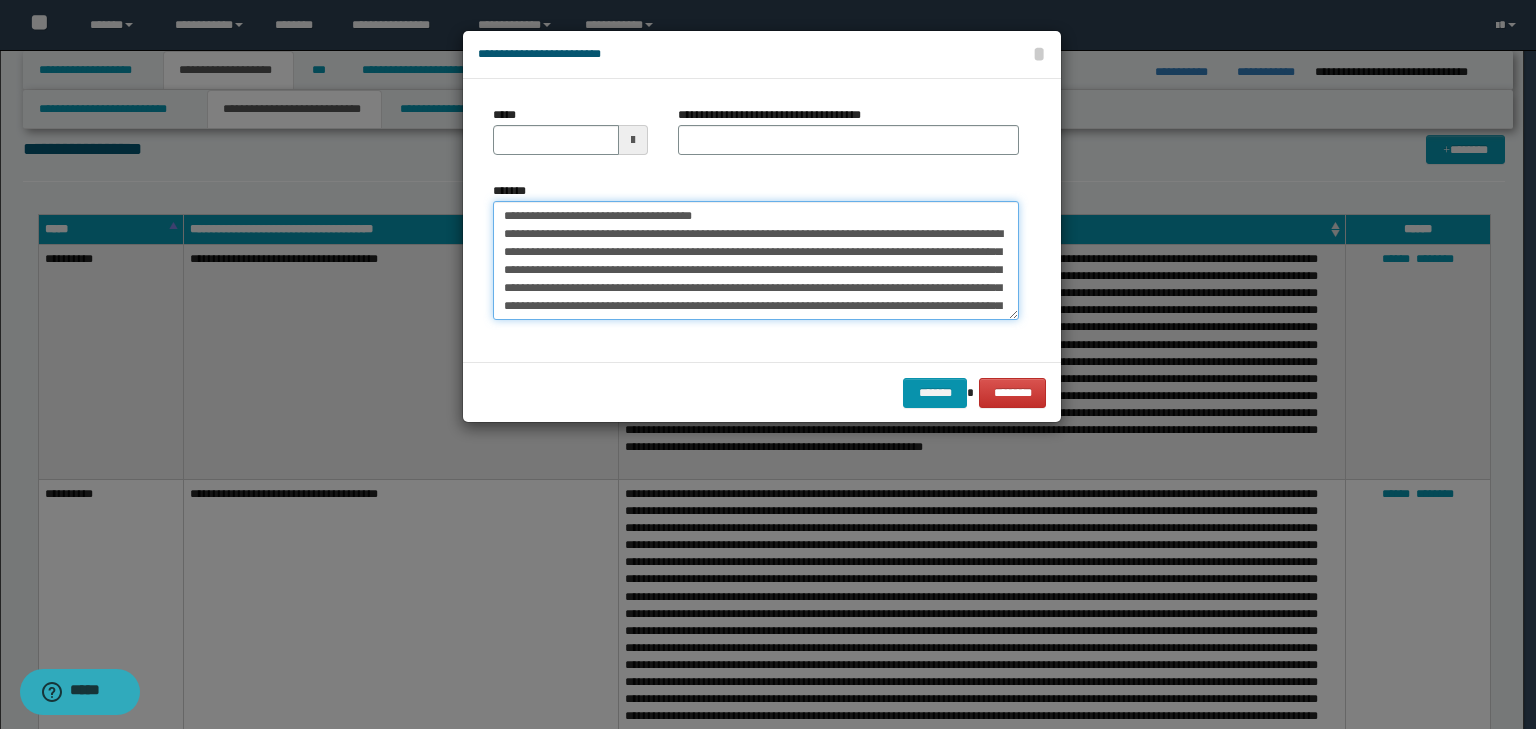 type 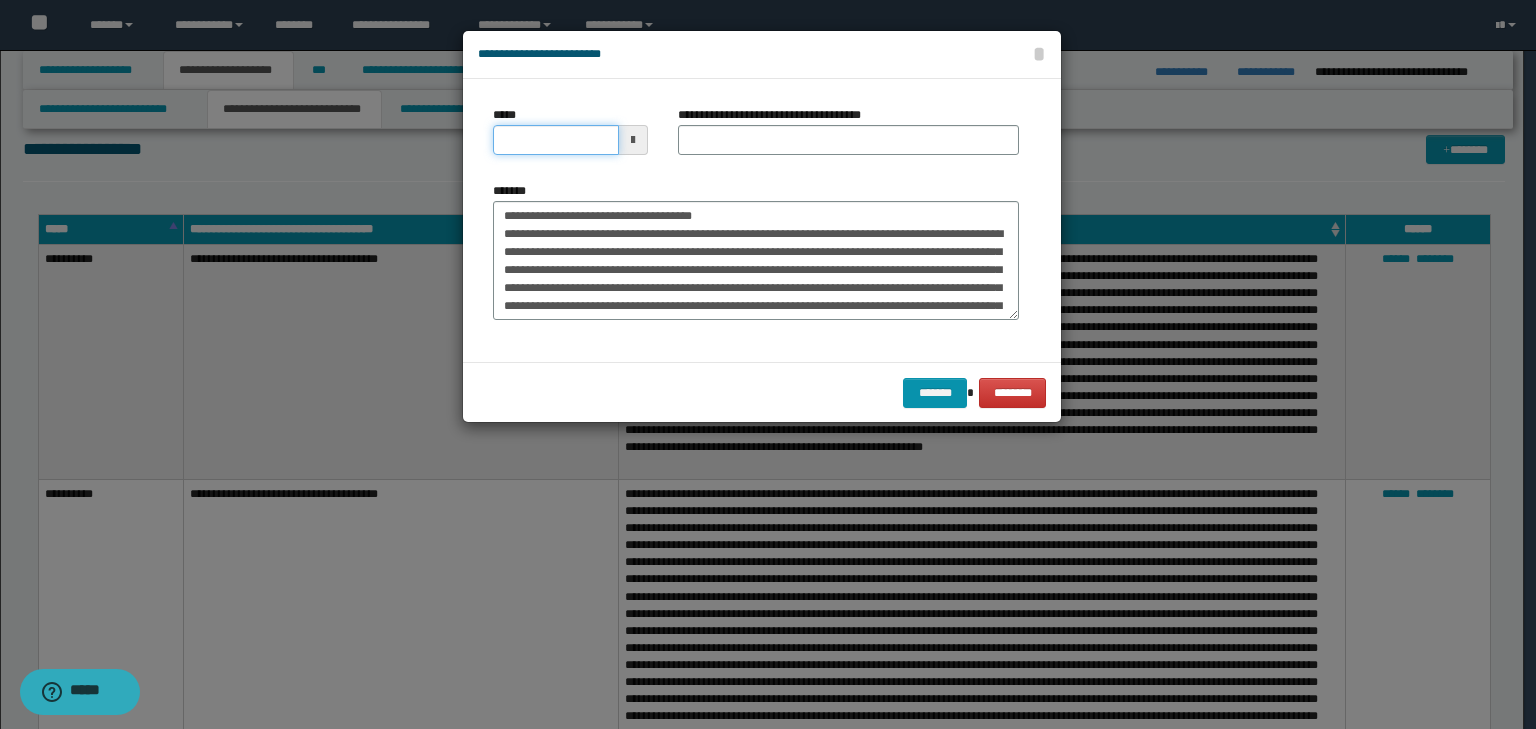 click on "*****" at bounding box center [556, 140] 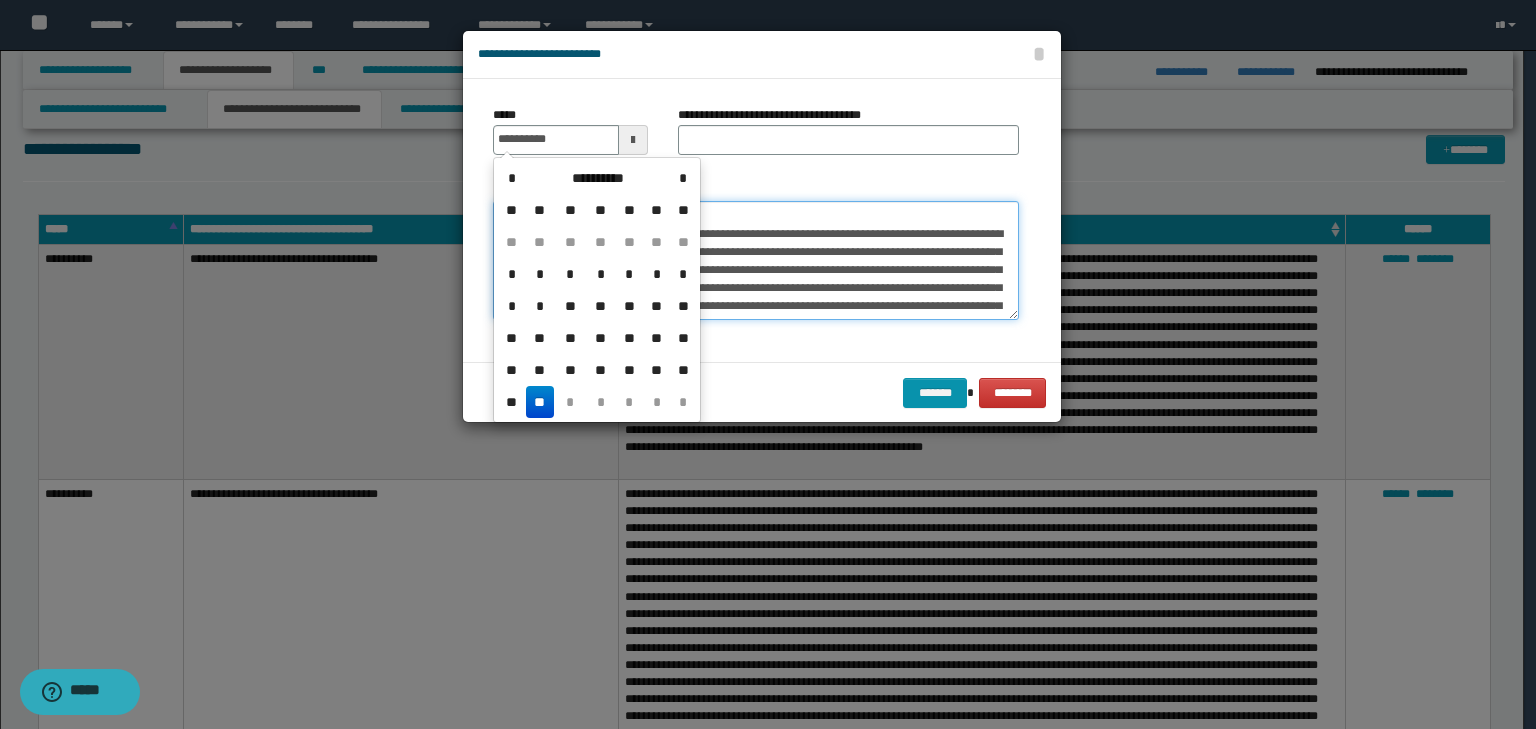 type on "**********" 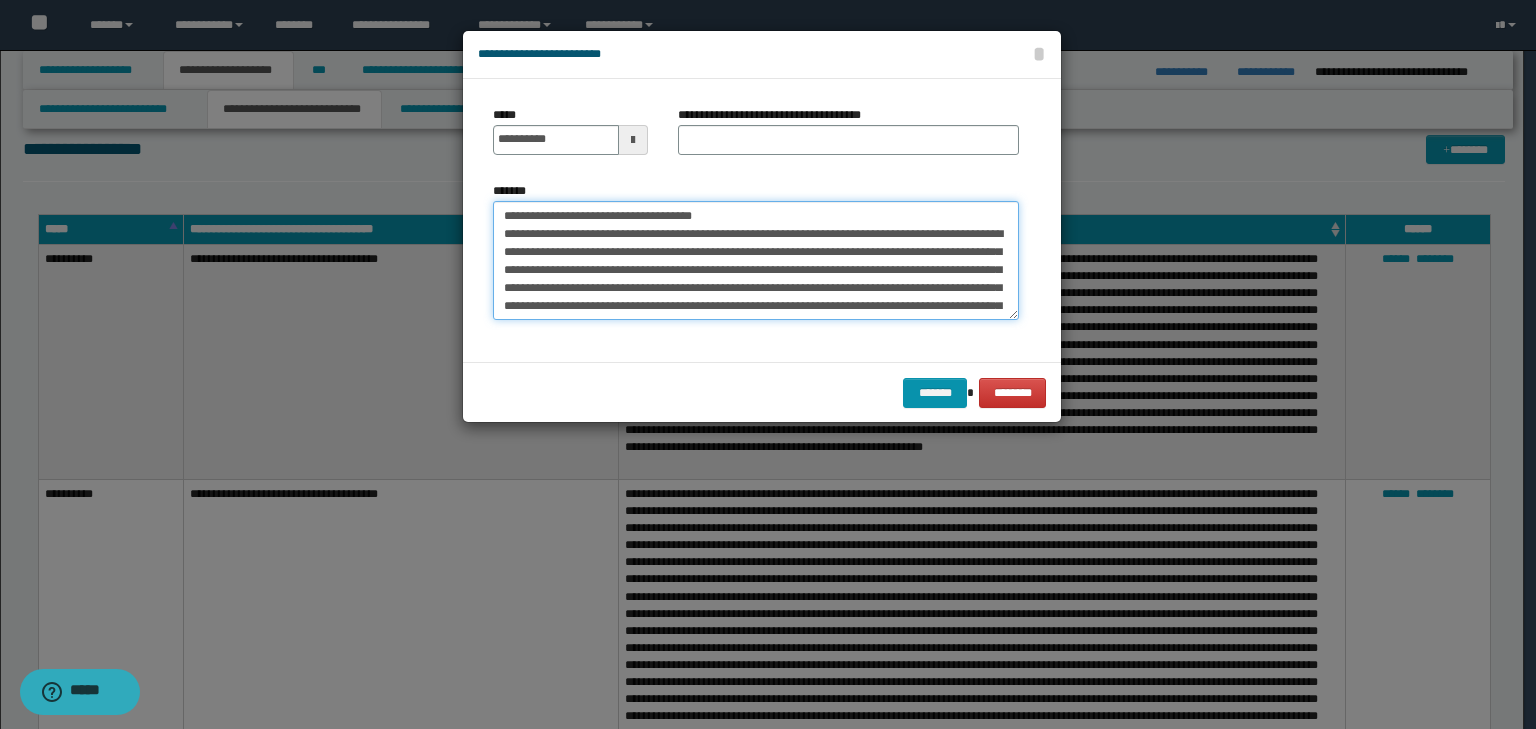 drag, startPoint x: 744, startPoint y: 217, endPoint x: 346, endPoint y: 203, distance: 398.24615 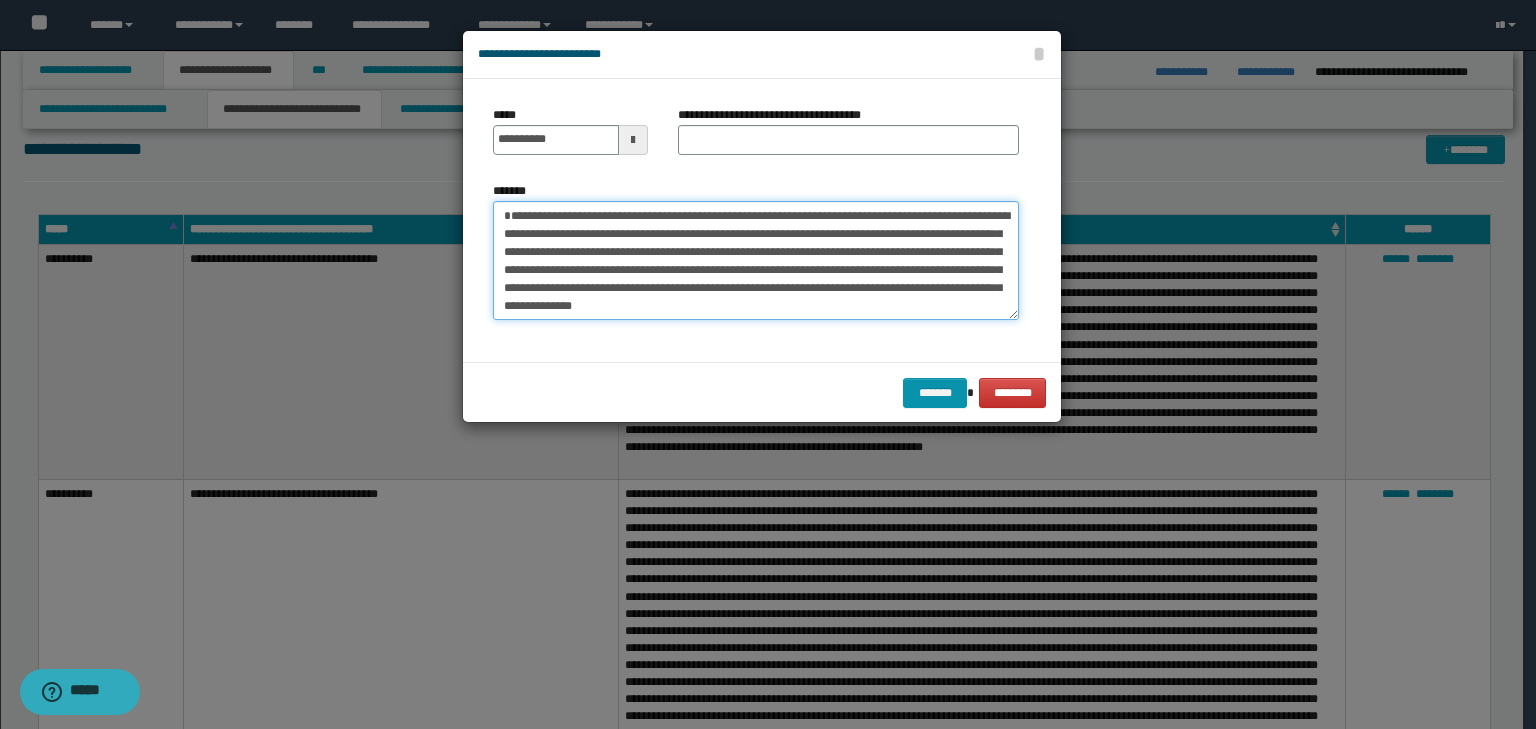 type on "**********" 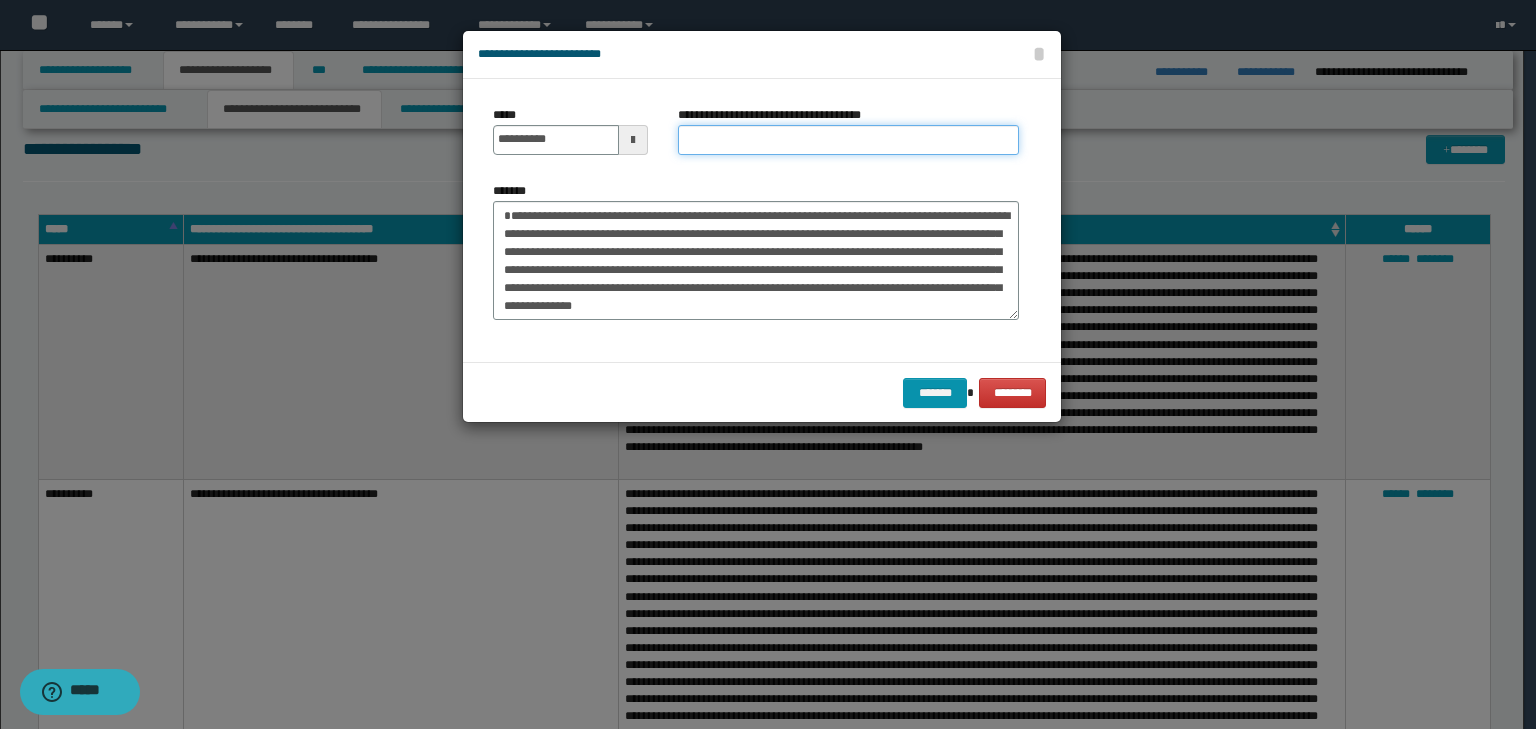 click on "**********" at bounding box center (848, 140) 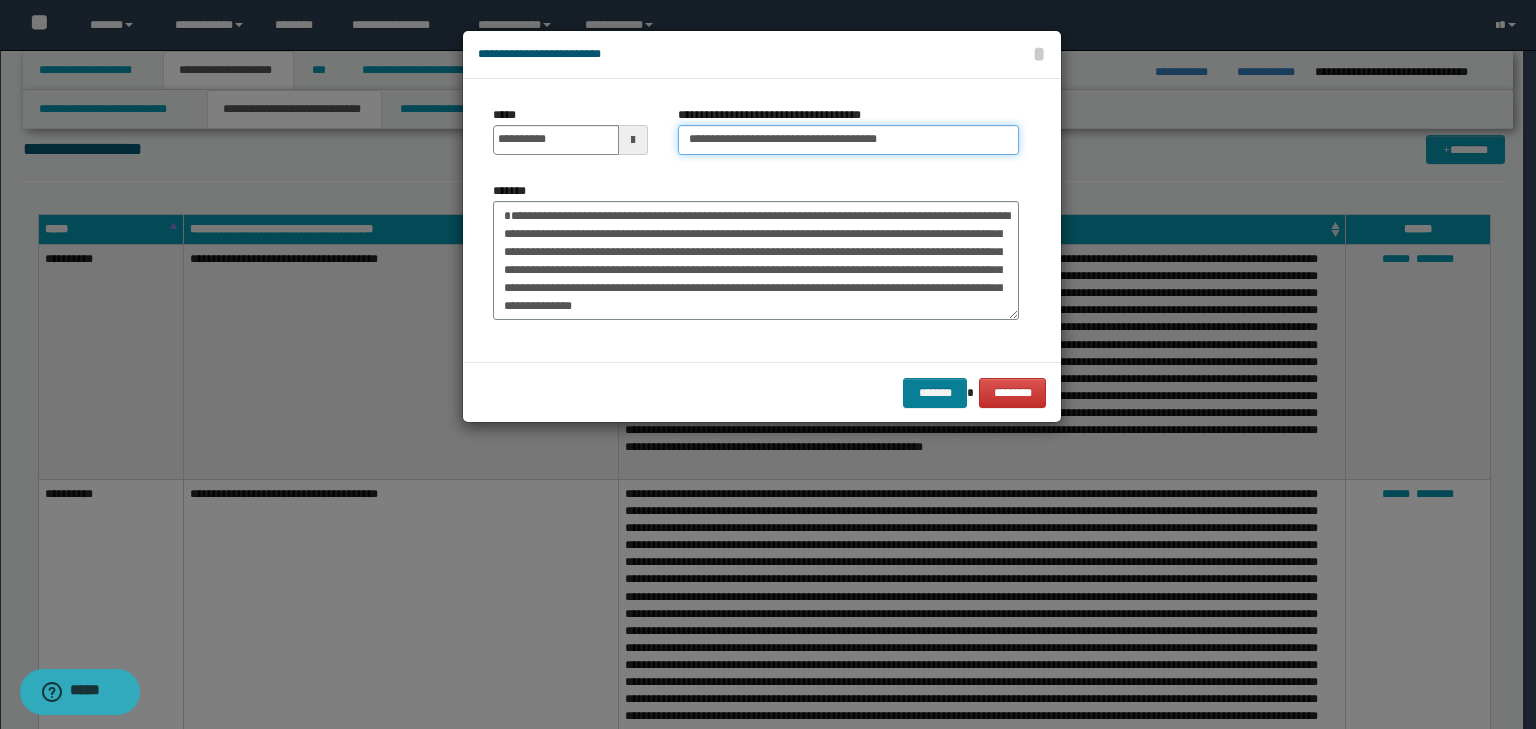 type on "**********" 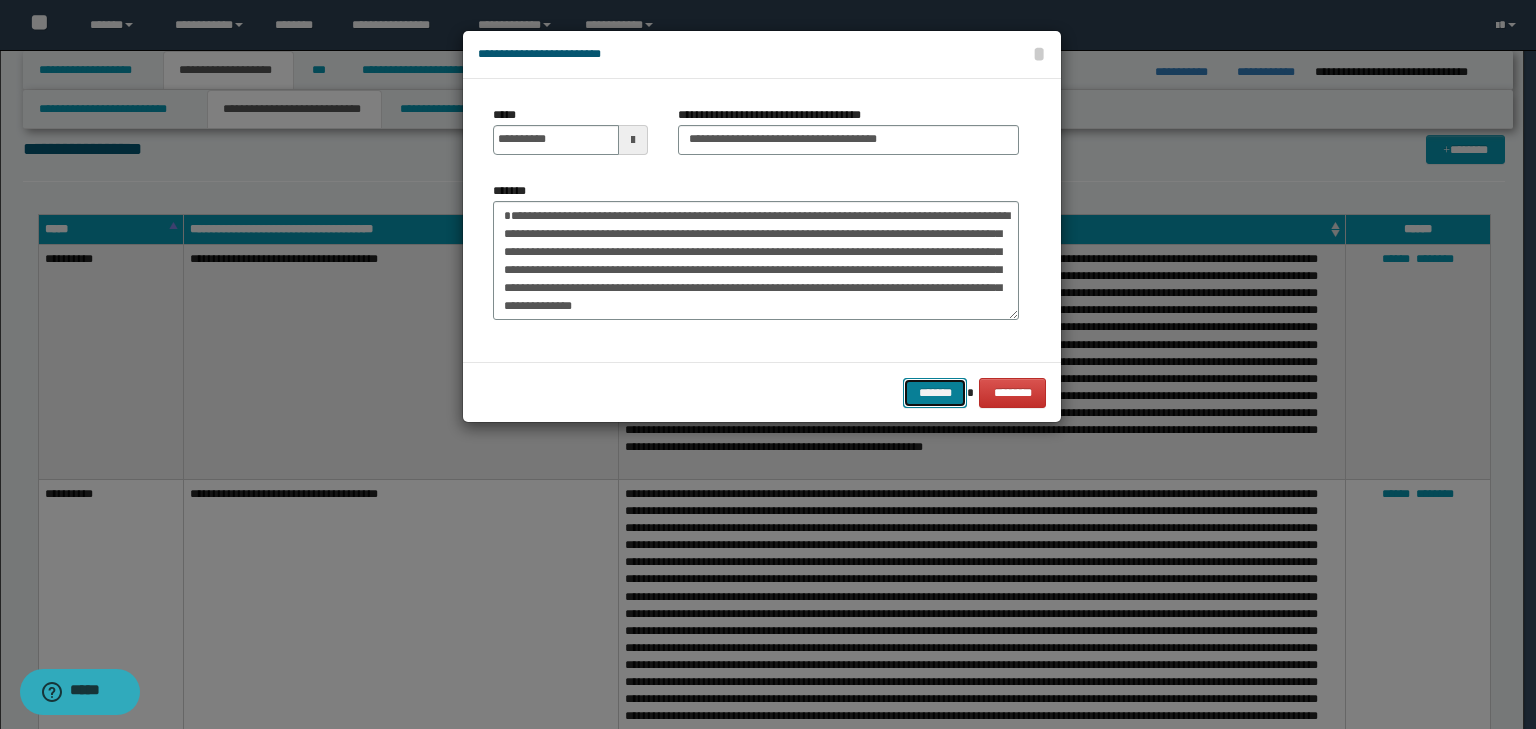 click on "*******" at bounding box center [935, 393] 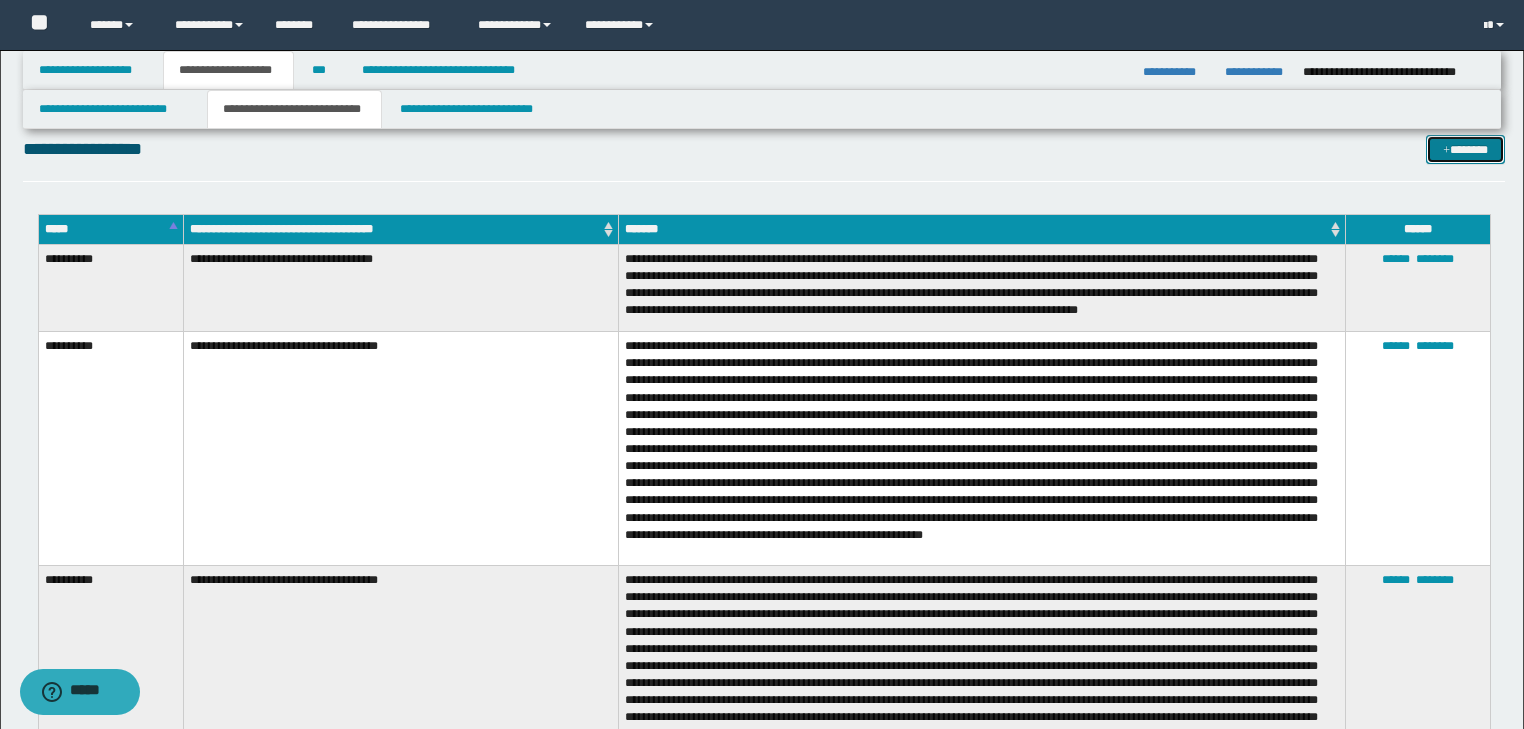 click at bounding box center [1446, 151] 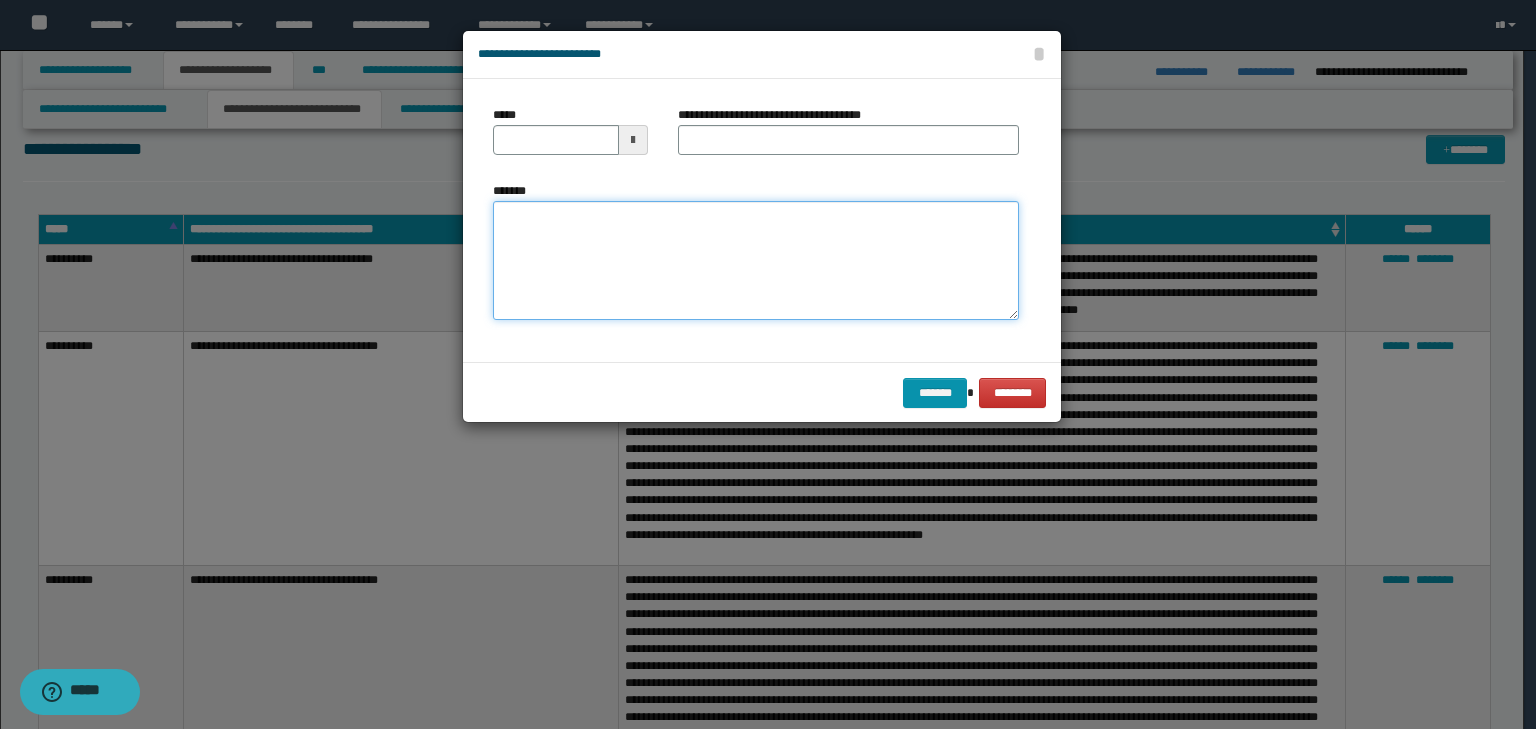 click on "*******" at bounding box center [756, 261] 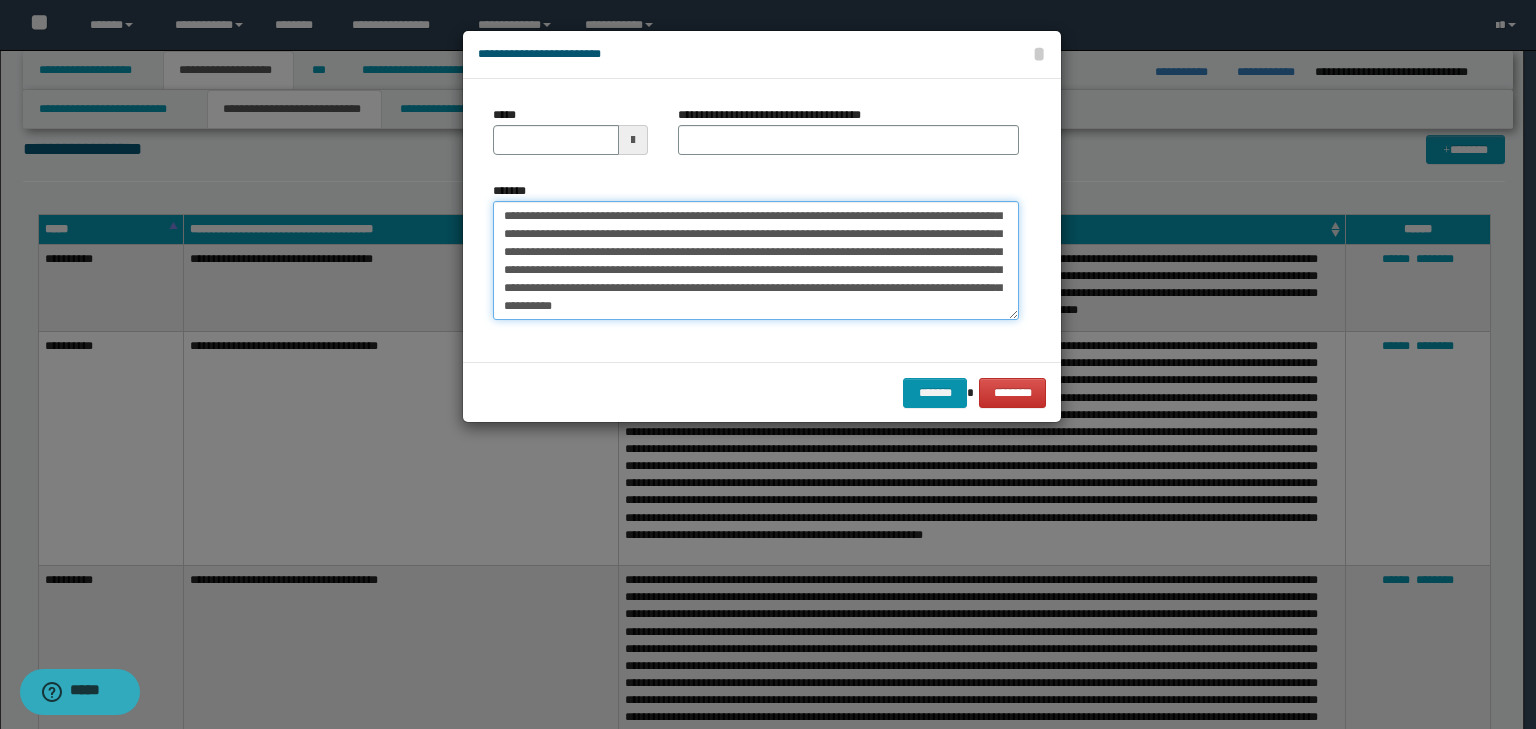 scroll, scrollTop: 0, scrollLeft: 0, axis: both 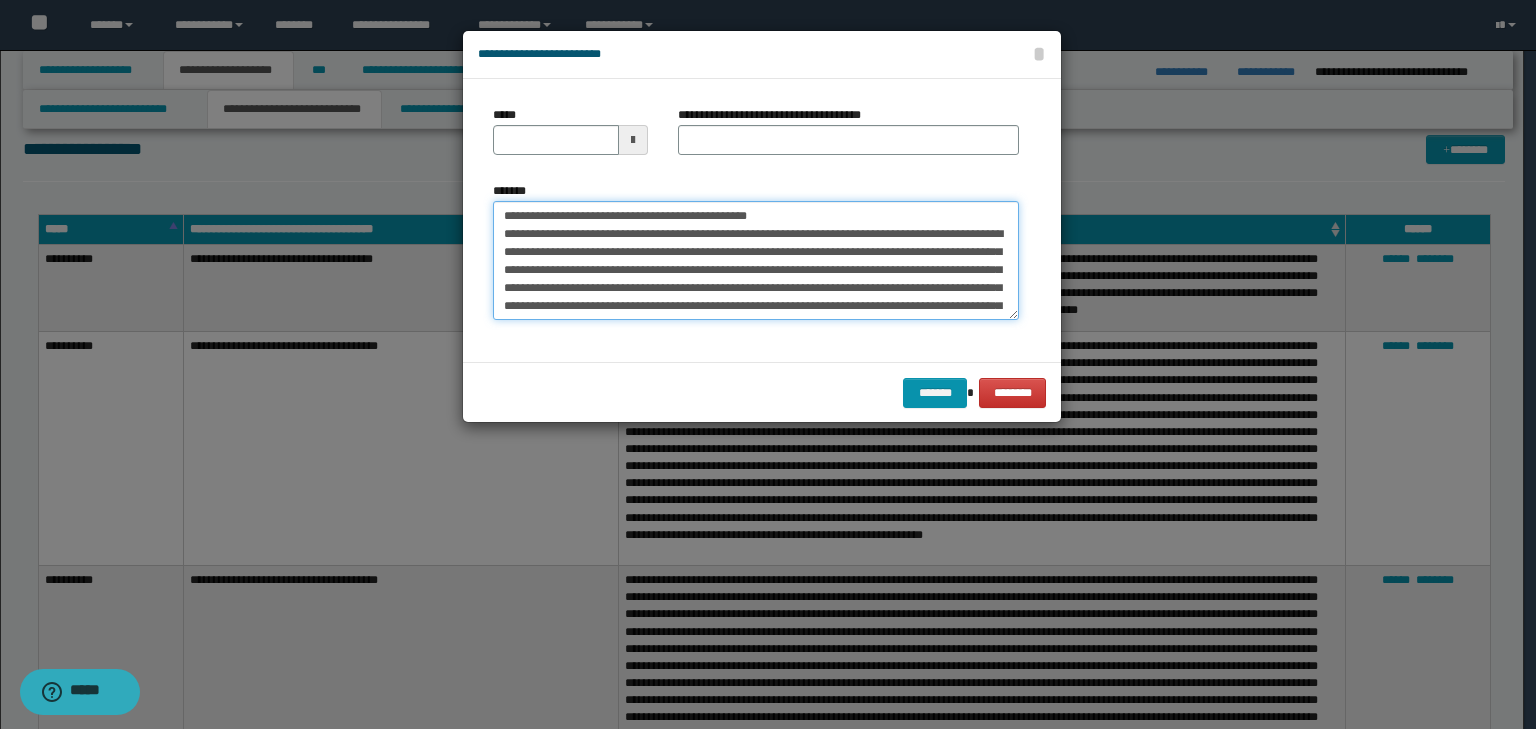 drag, startPoint x: 565, startPoint y: 209, endPoint x: 451, endPoint y: 193, distance: 115.11733 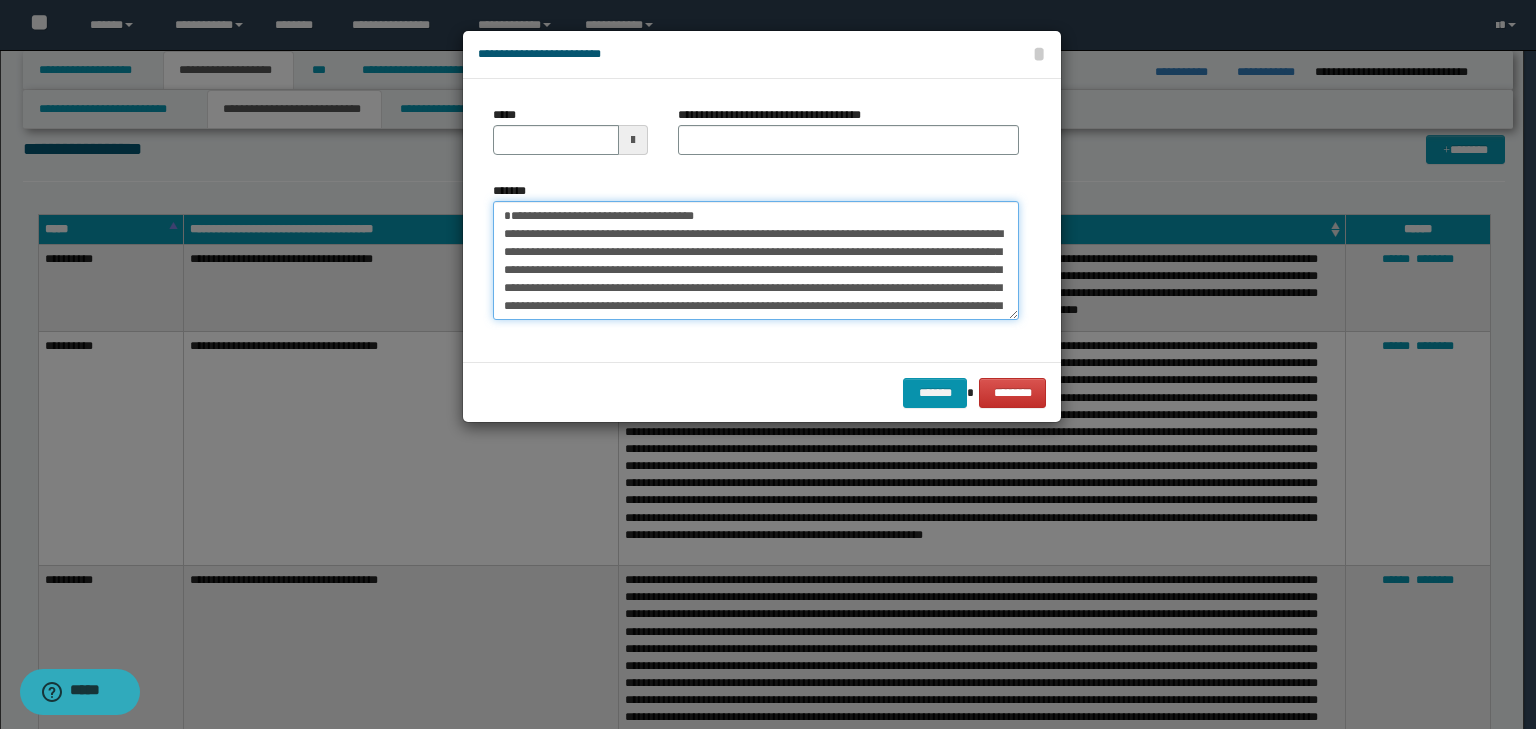 type 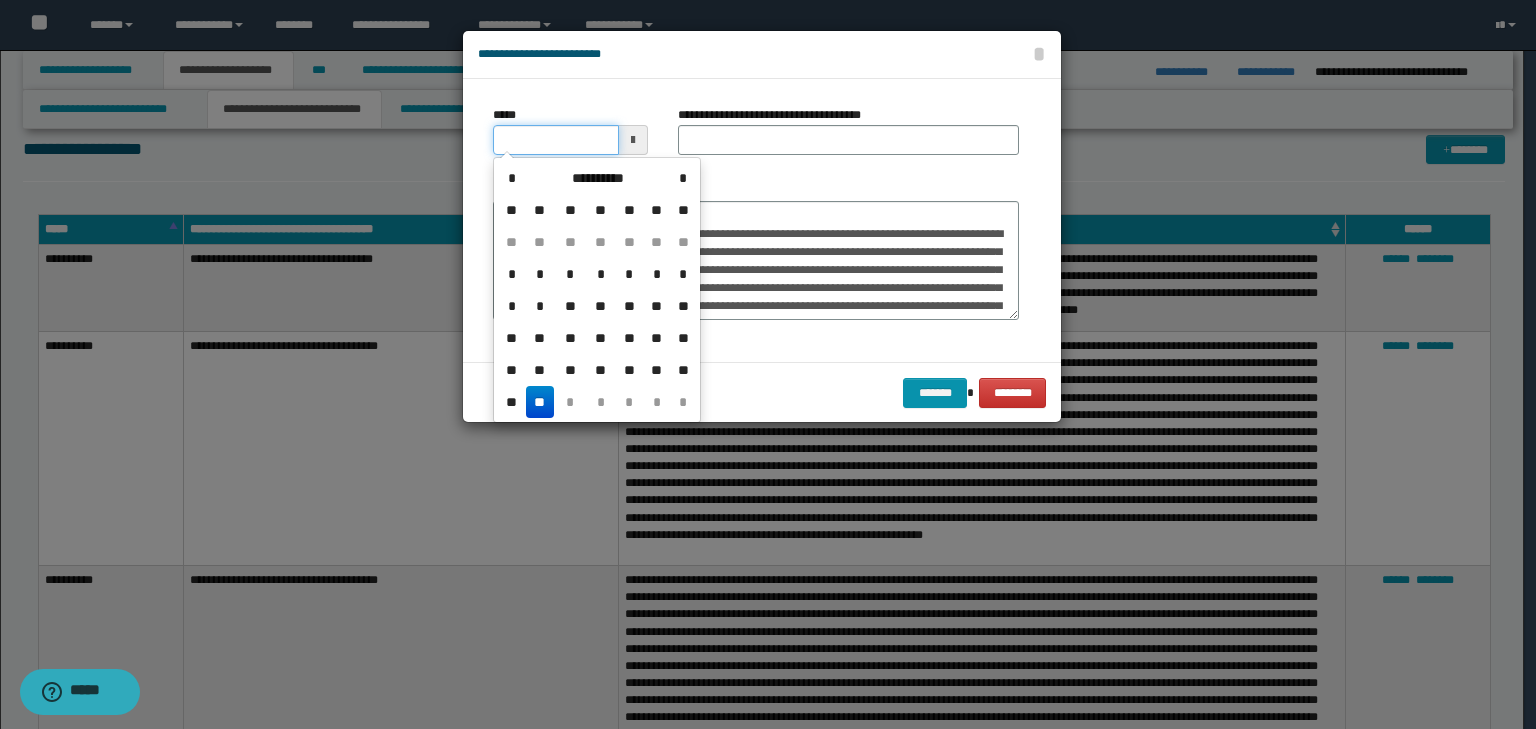 click on "*****" at bounding box center (556, 140) 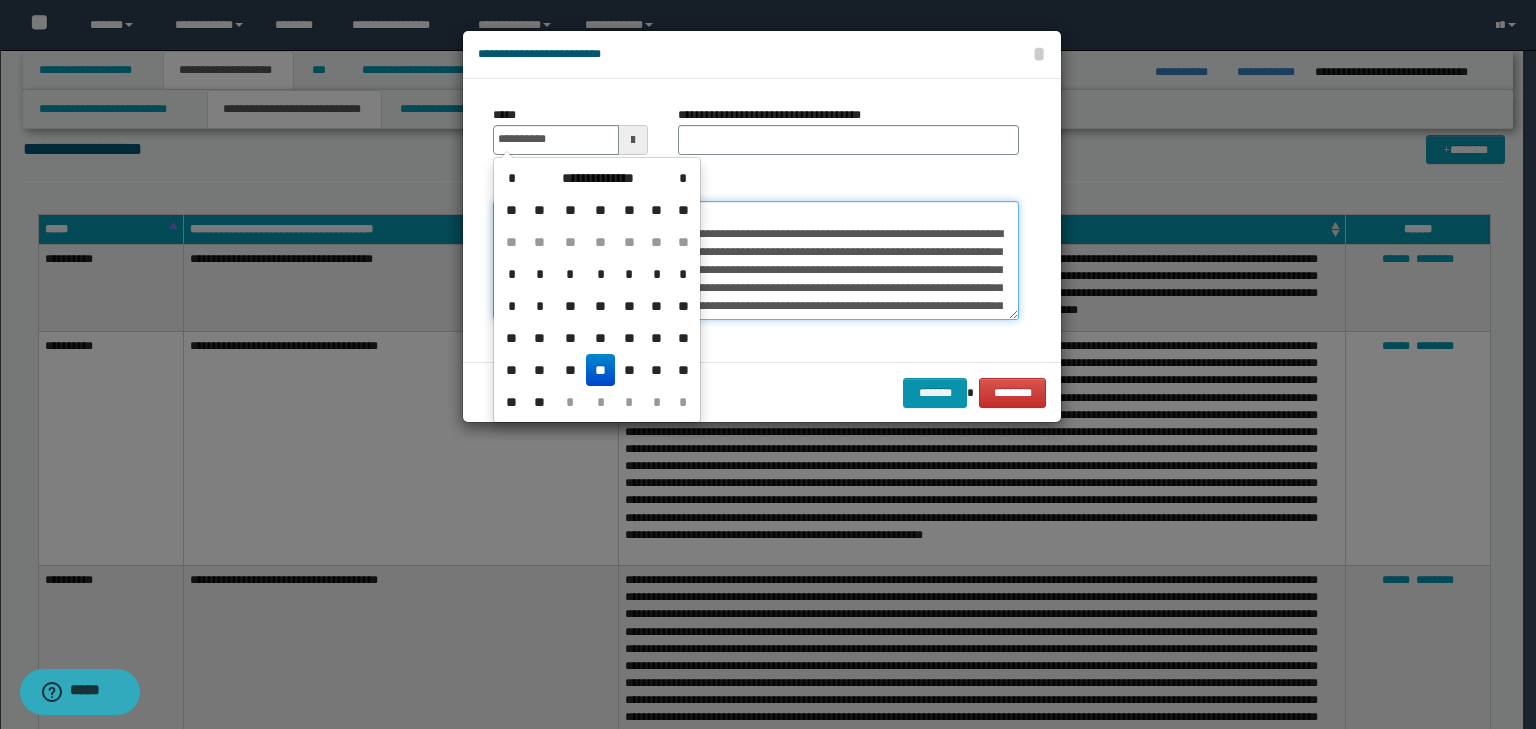type on "**********" 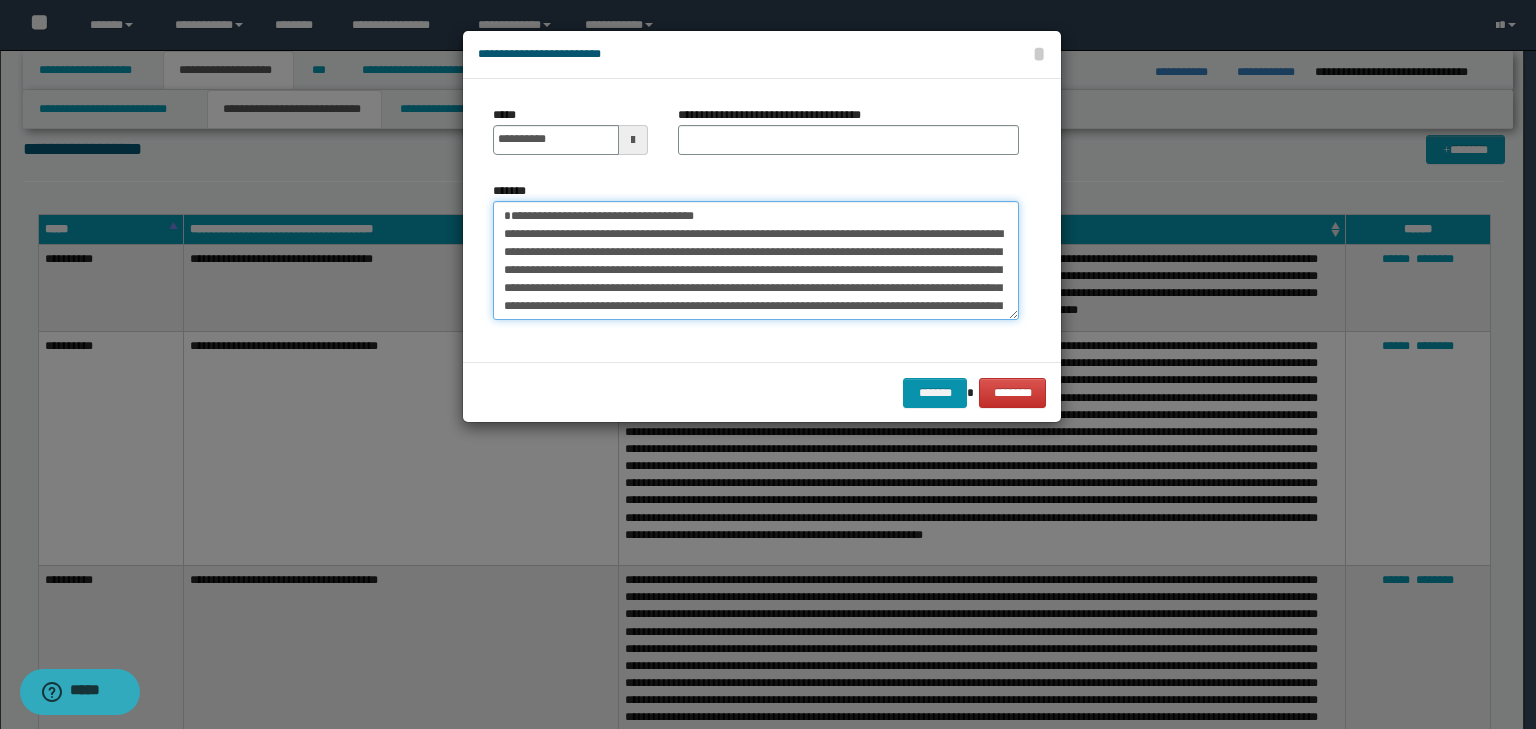 drag, startPoint x: 544, startPoint y: 185, endPoint x: 311, endPoint y: 159, distance: 234.44615 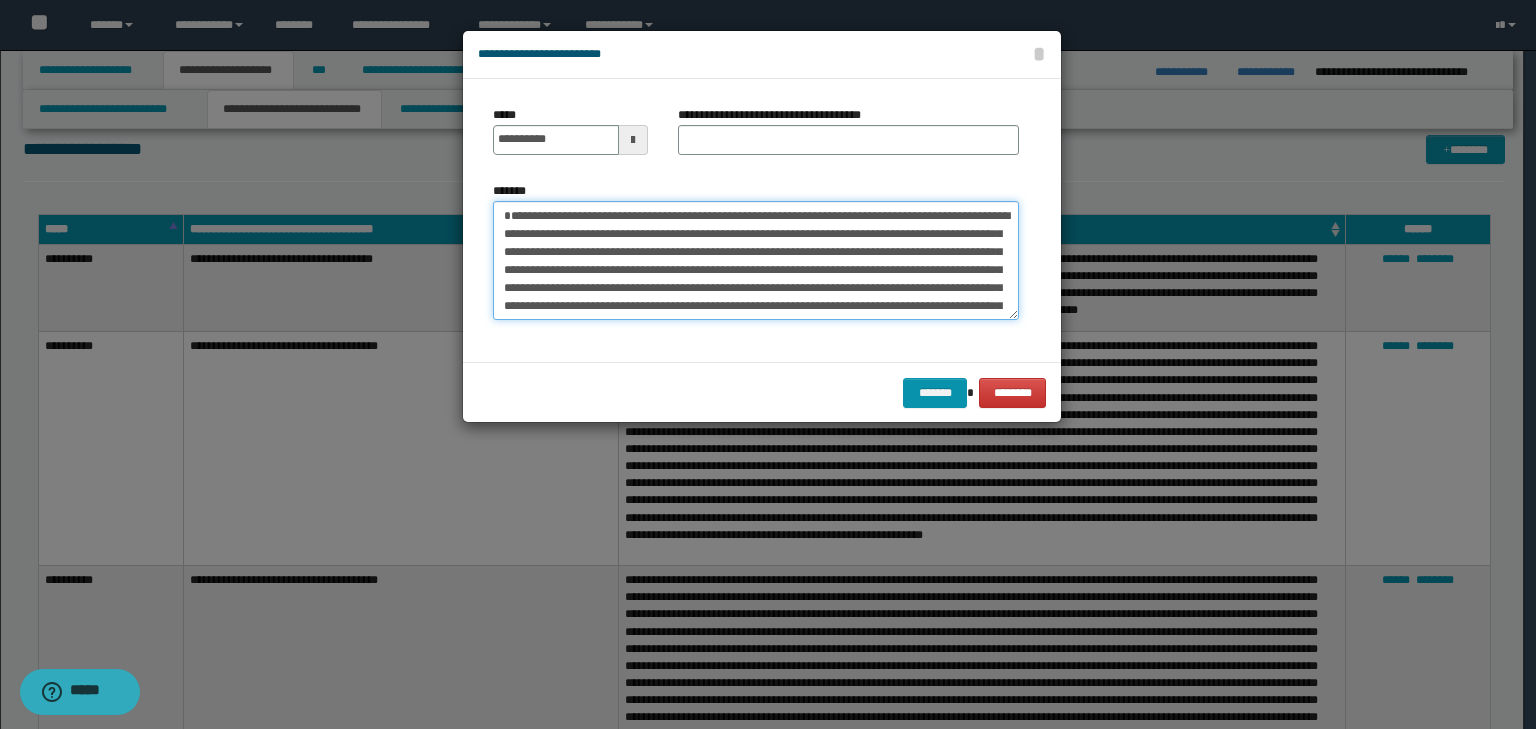 type on "**********" 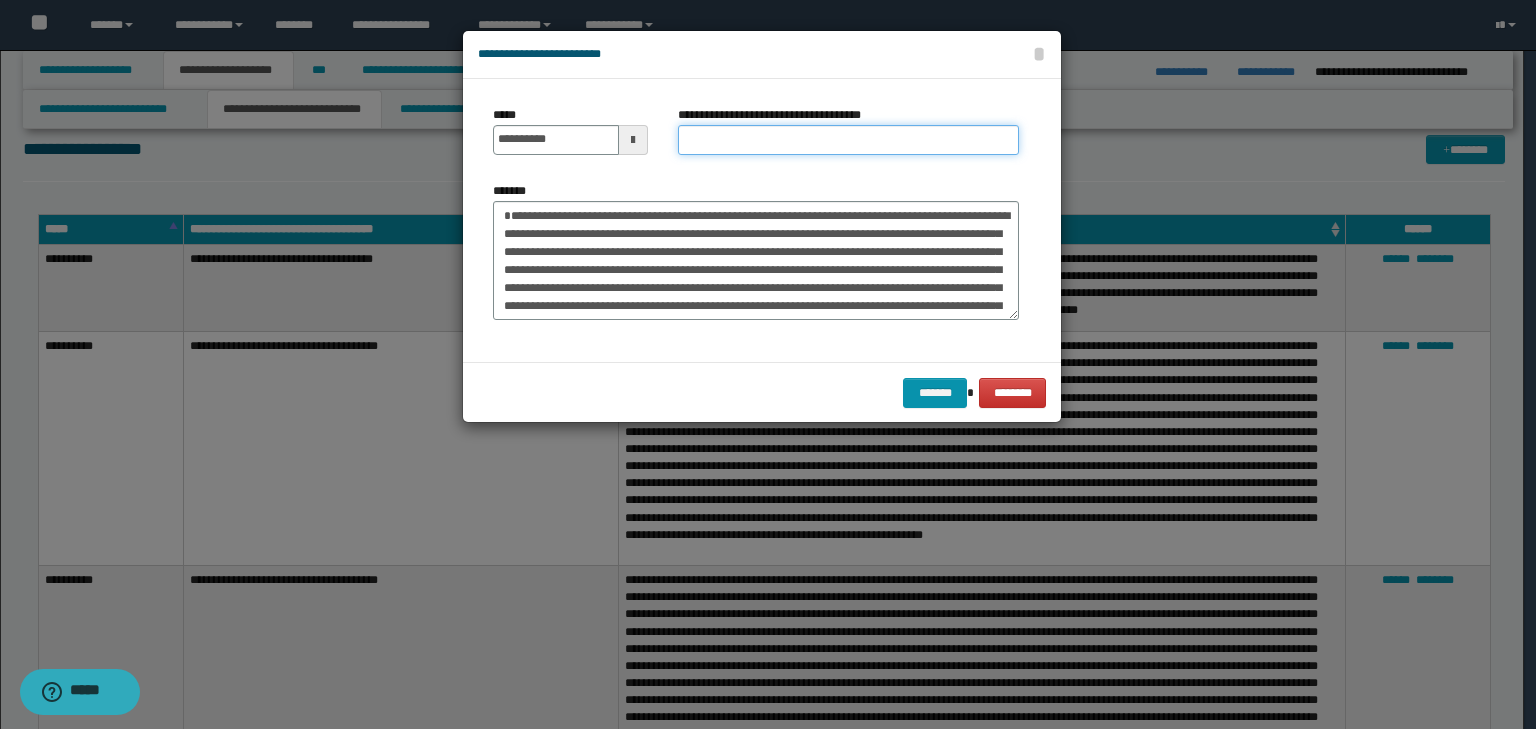 click on "**********" at bounding box center [848, 140] 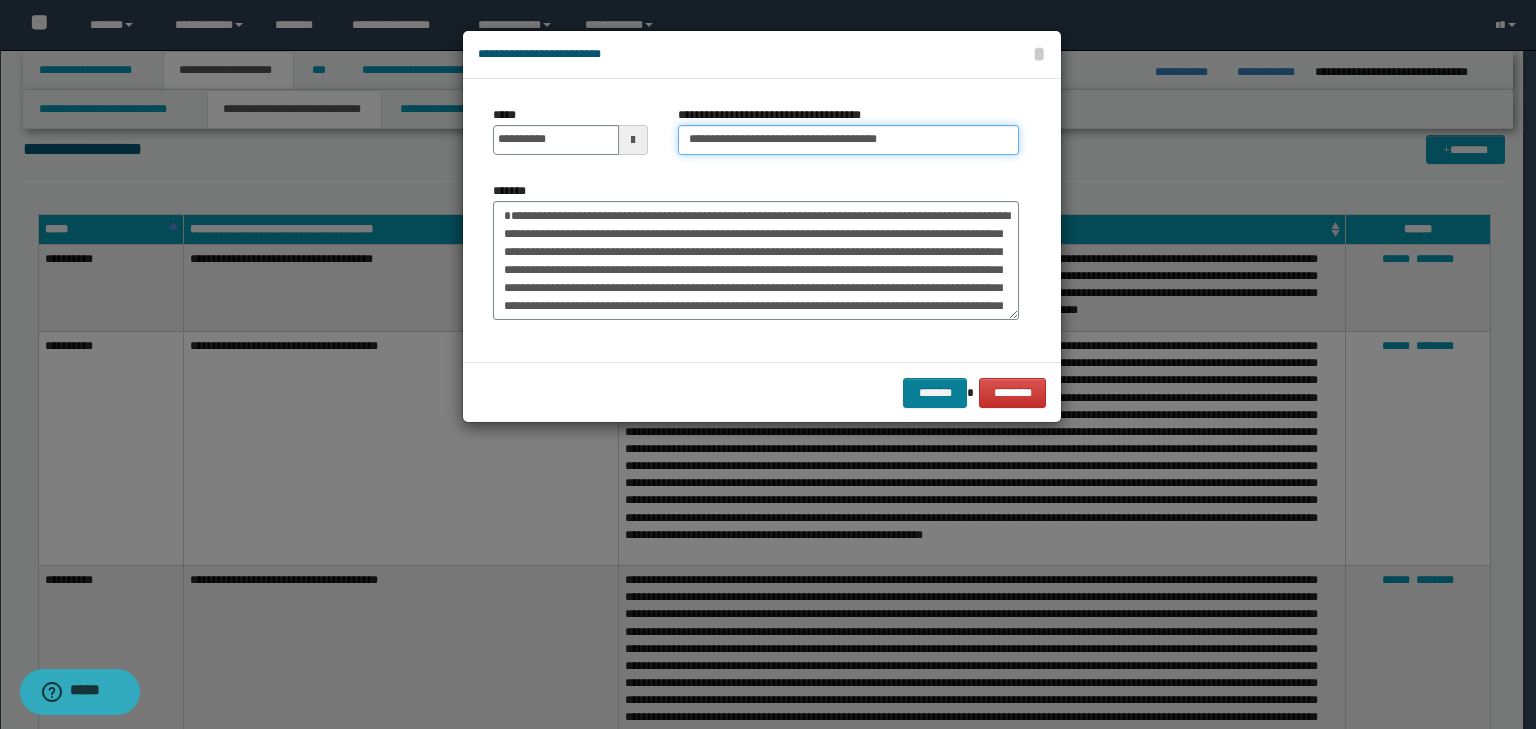 type on "**********" 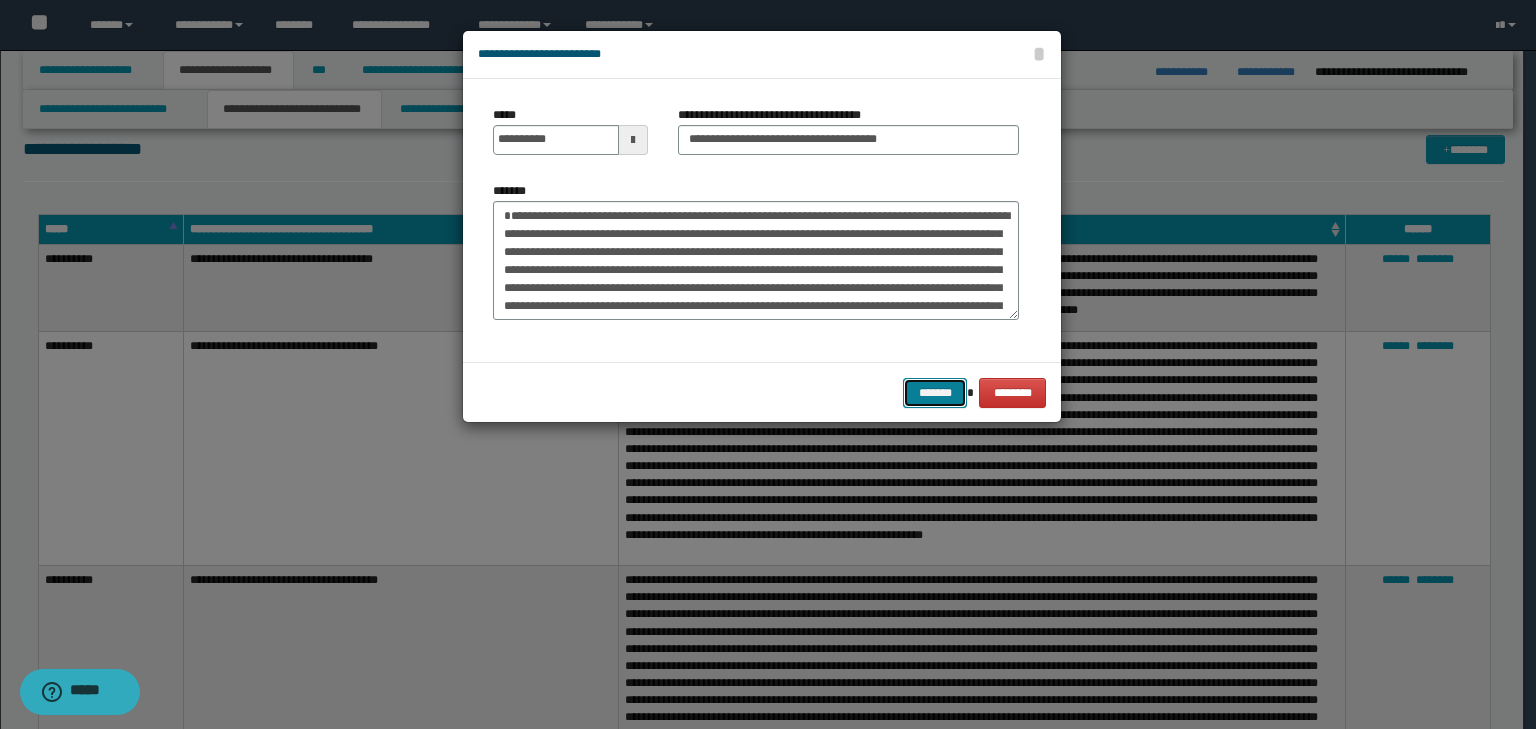 click on "*******" at bounding box center (935, 393) 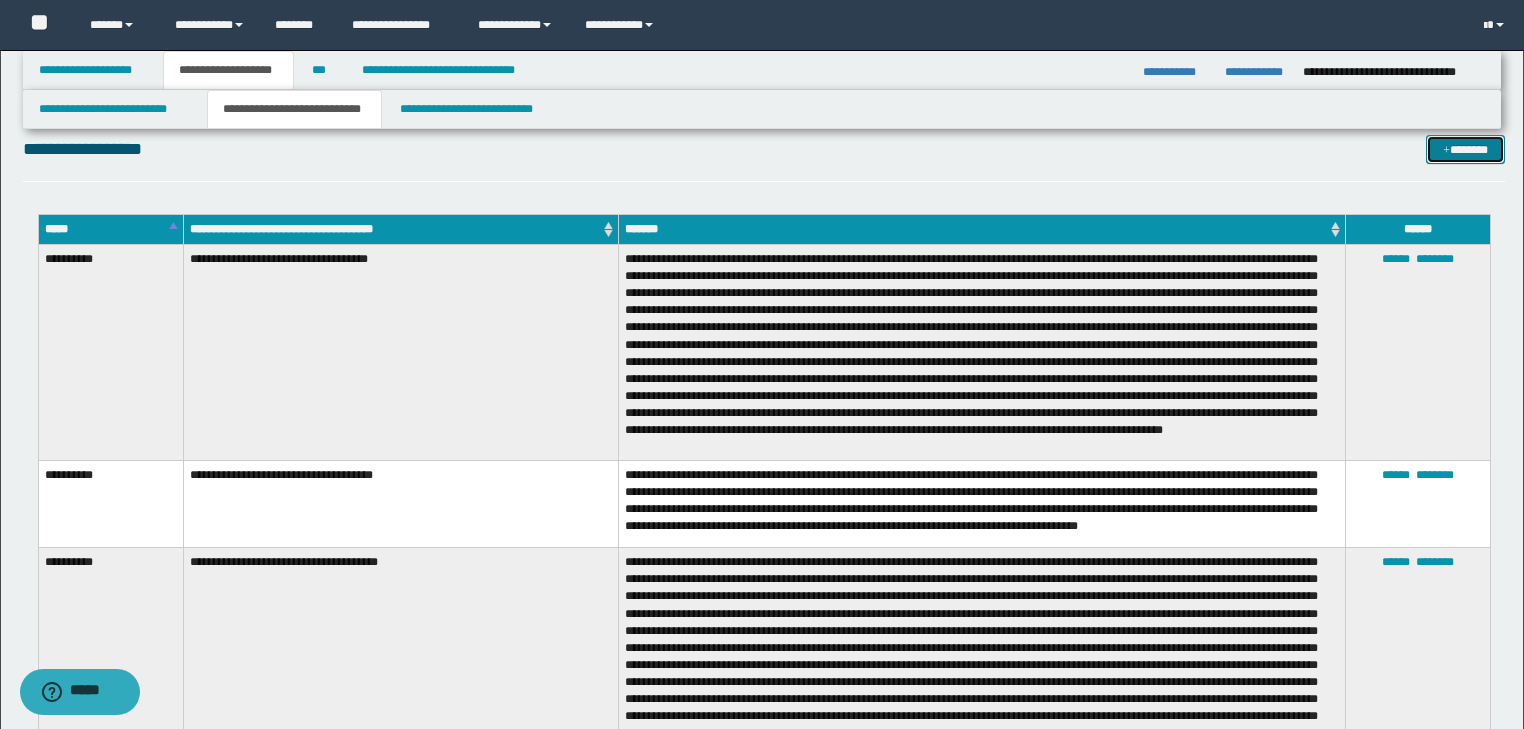 click on "*******" at bounding box center [1465, 150] 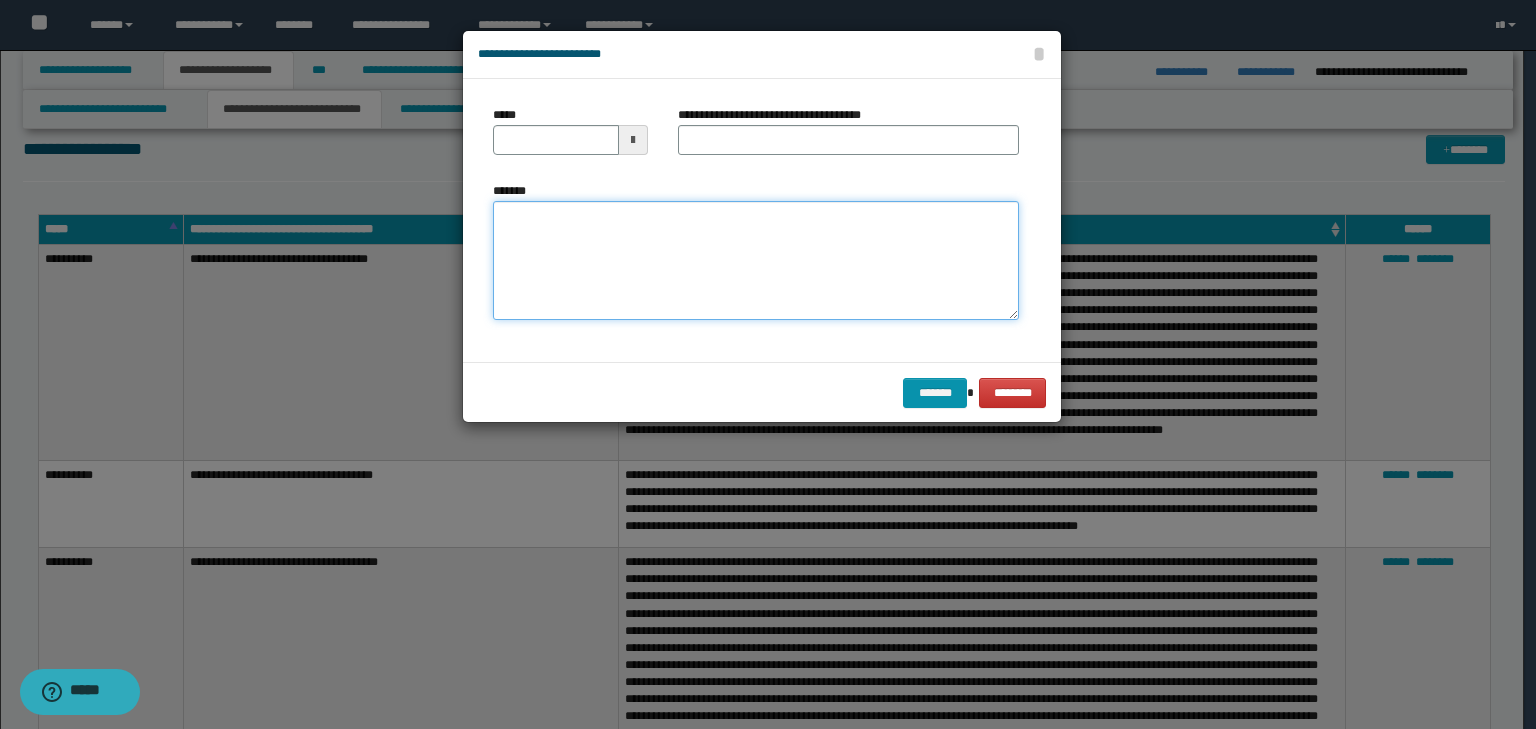 click on "*******" at bounding box center [756, 261] 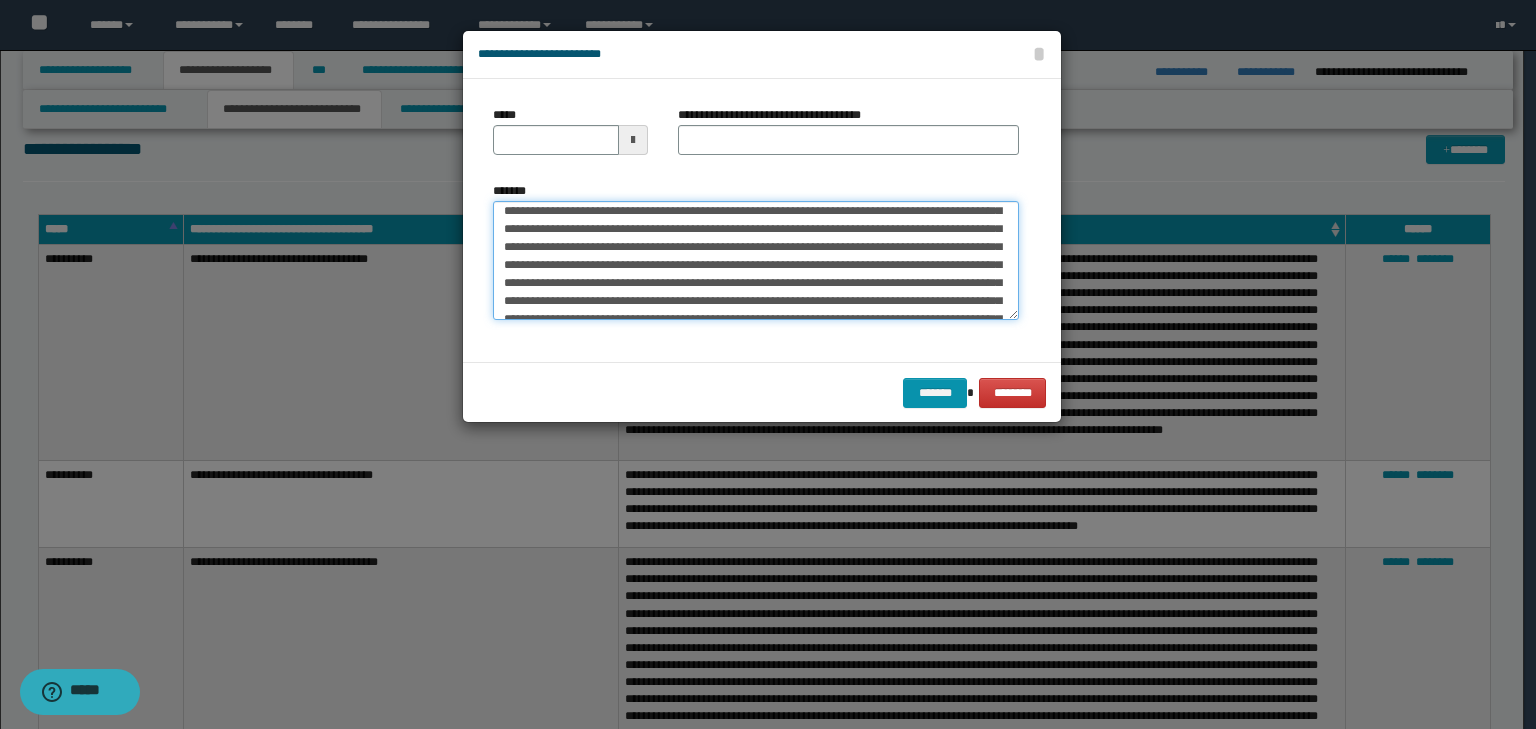 scroll, scrollTop: 0, scrollLeft: 0, axis: both 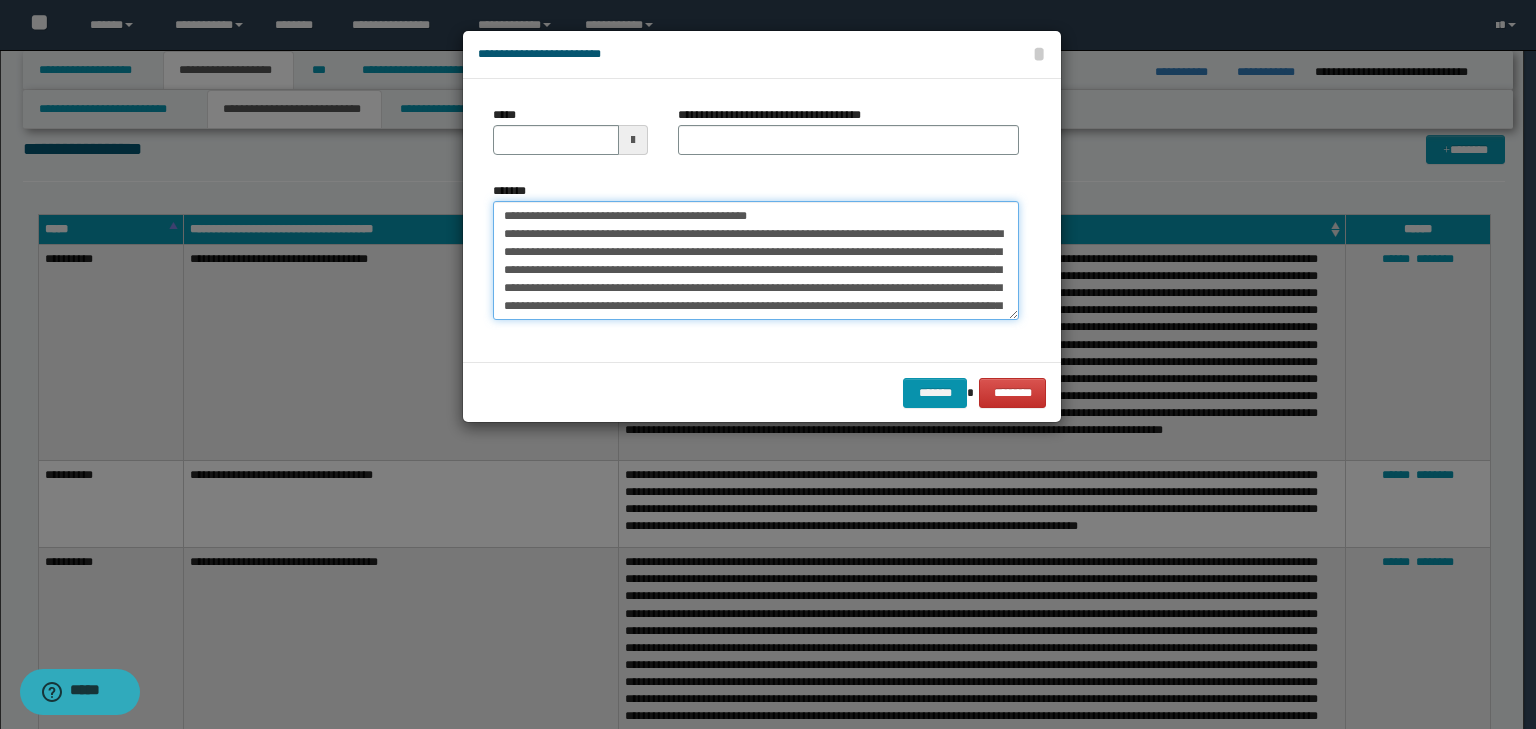 drag, startPoint x: 567, startPoint y: 217, endPoint x: 394, endPoint y: 191, distance: 174.94284 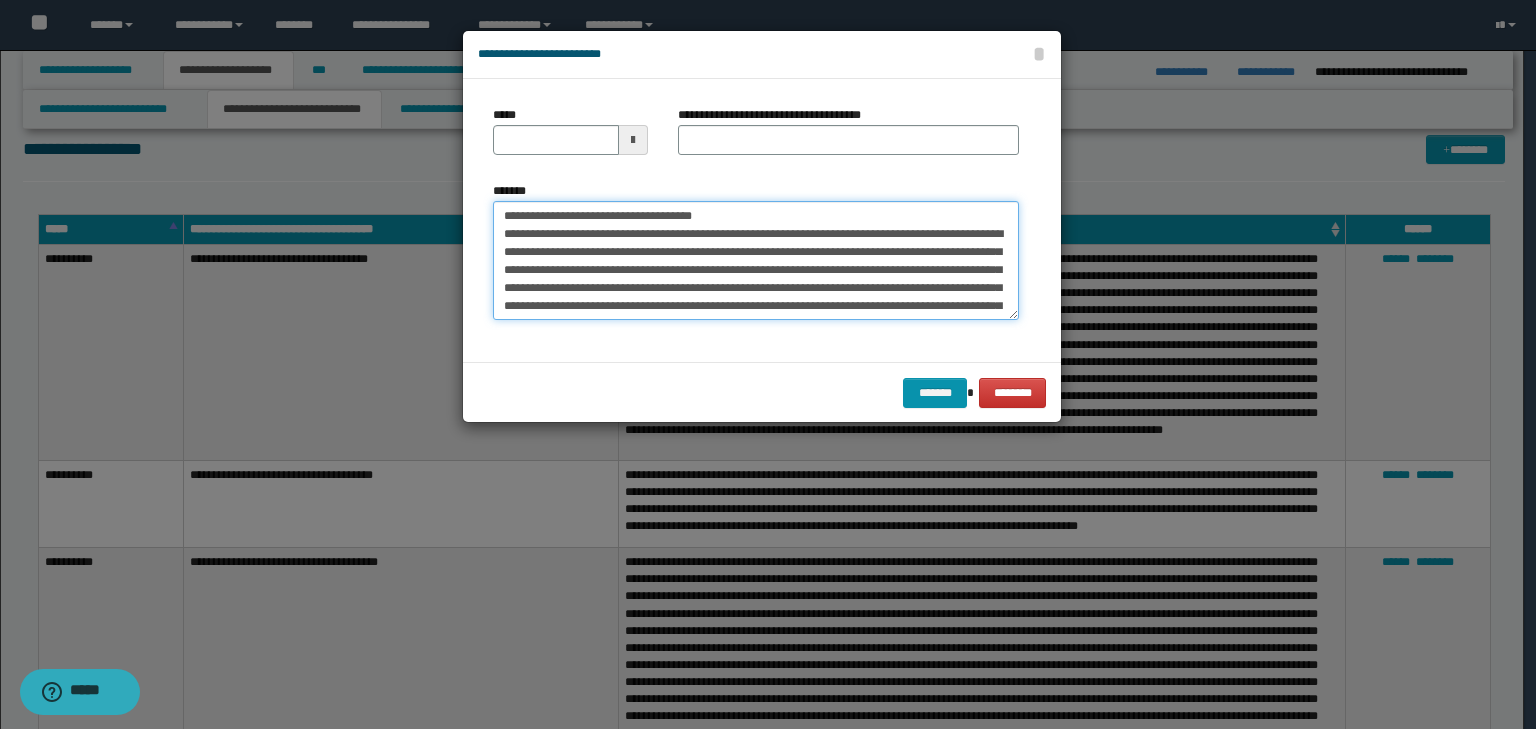 type on "**********" 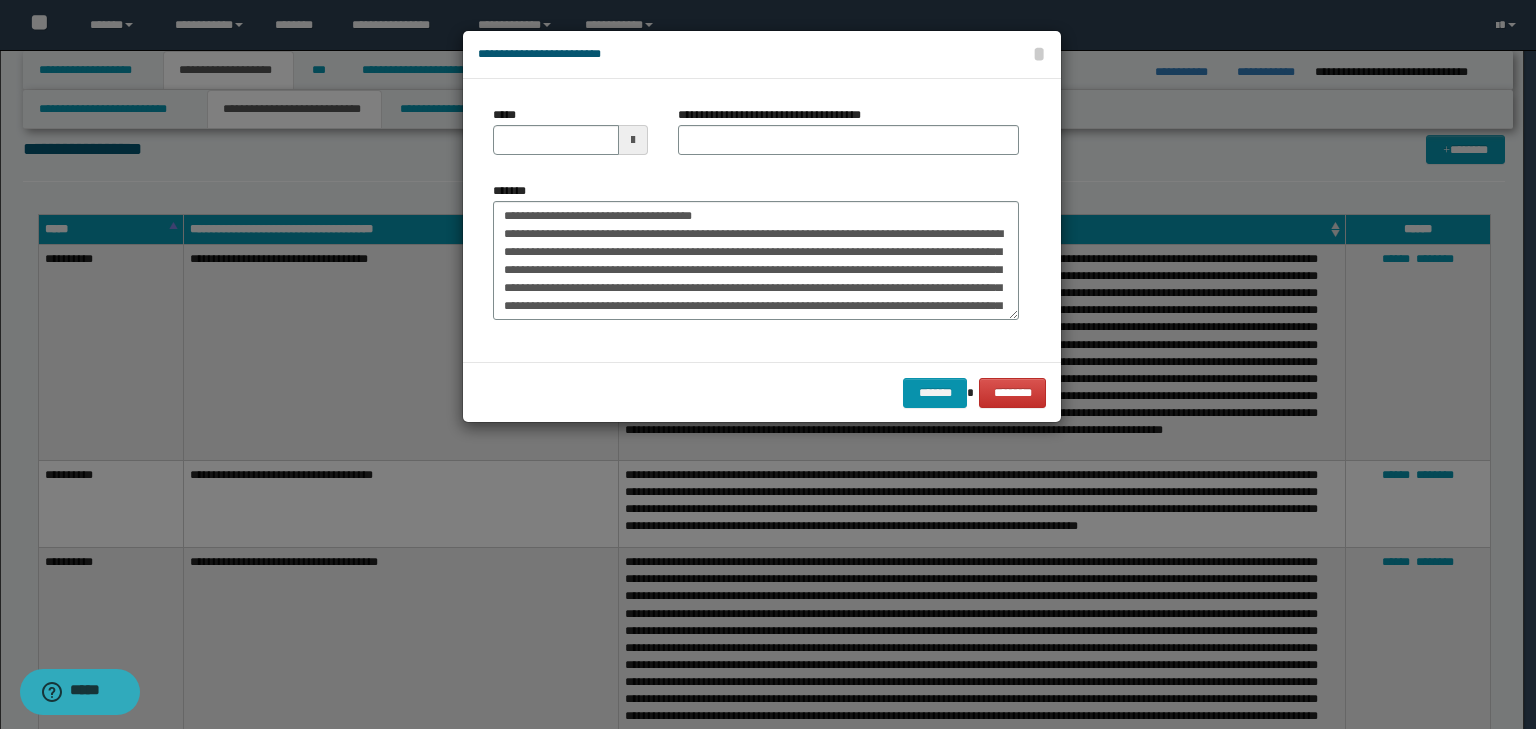 click on "**********" at bounding box center (756, 220) 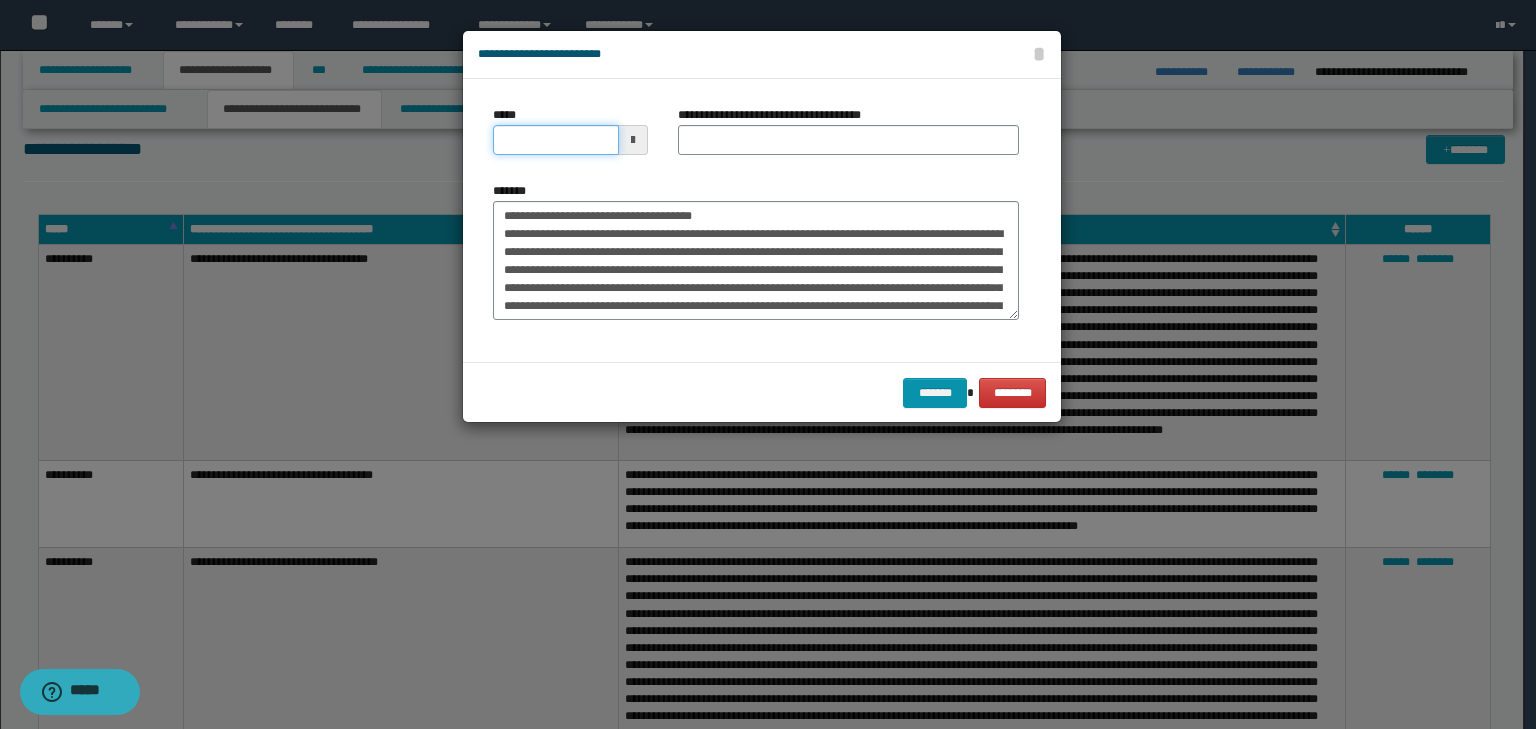 click on "*****" at bounding box center [556, 140] 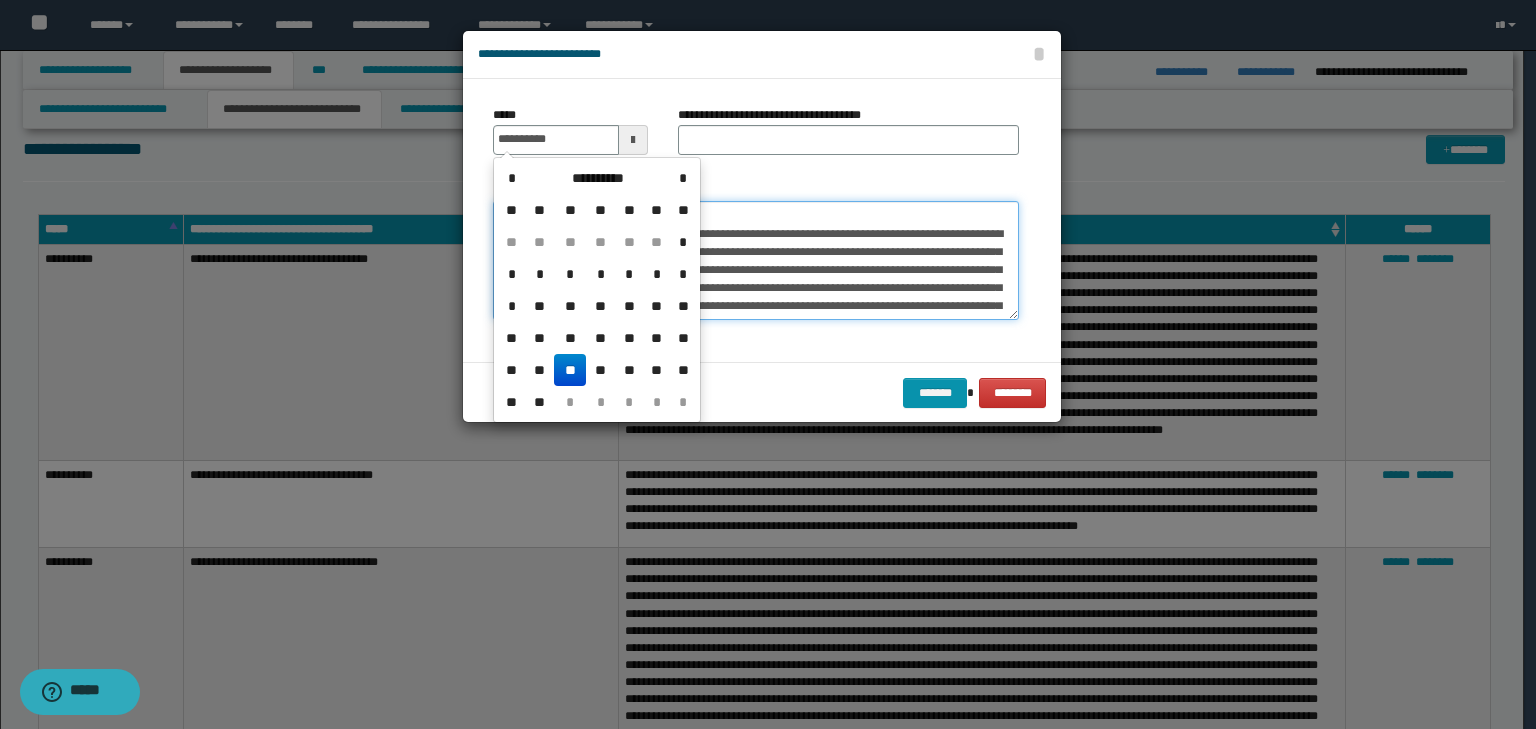 type on "**********" 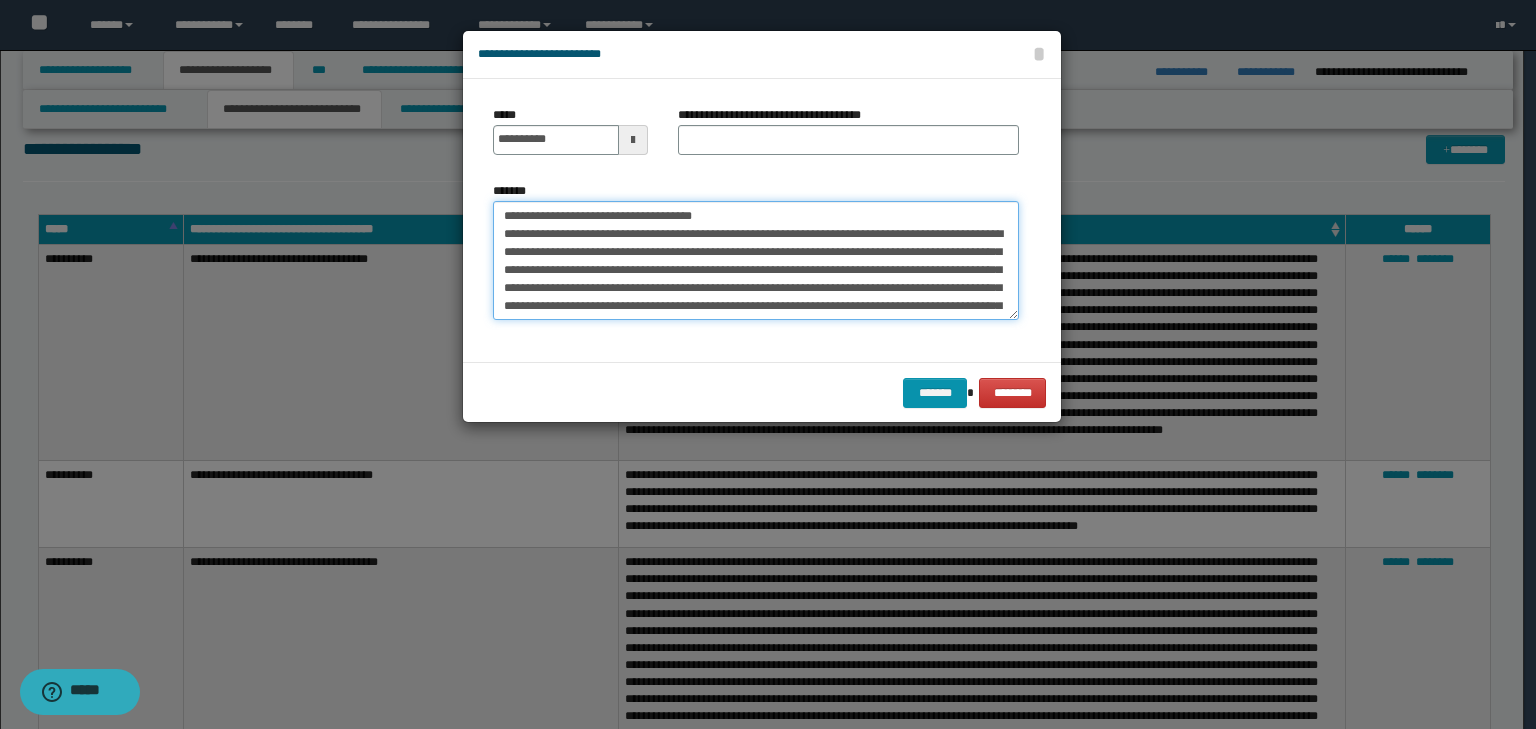 drag, startPoint x: 328, startPoint y: 178, endPoint x: 241, endPoint y: 176, distance: 87.02299 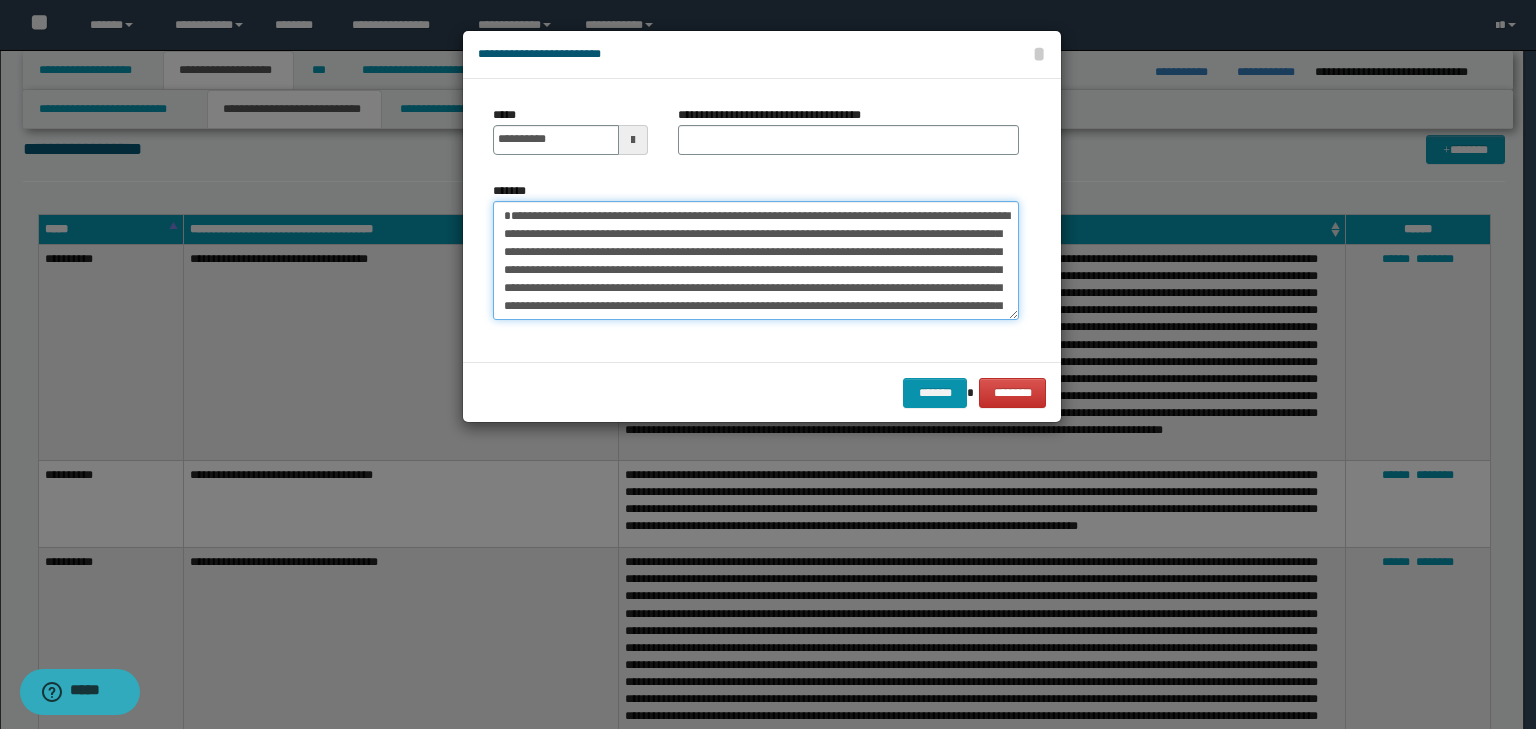 type on "**********" 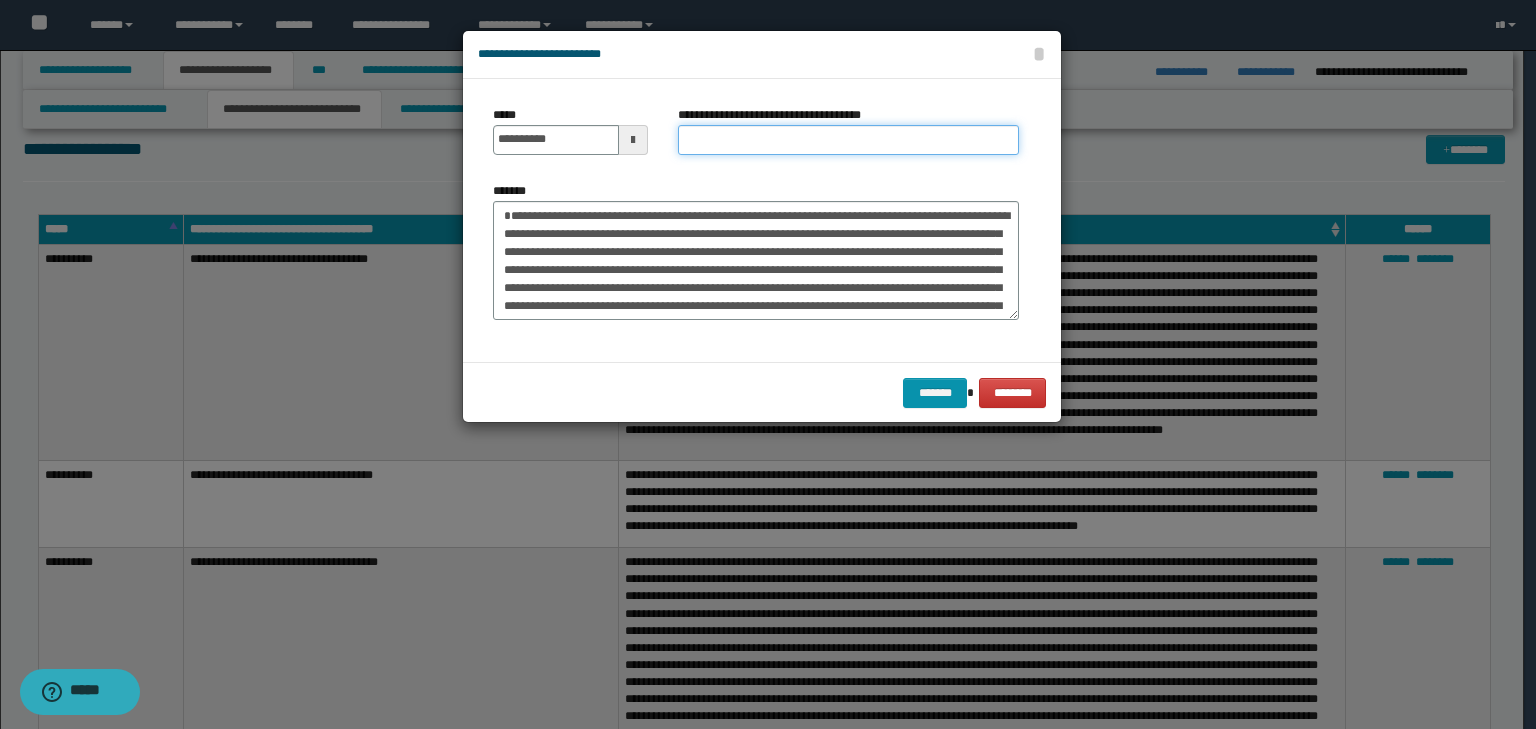 click on "**********" at bounding box center [848, 140] 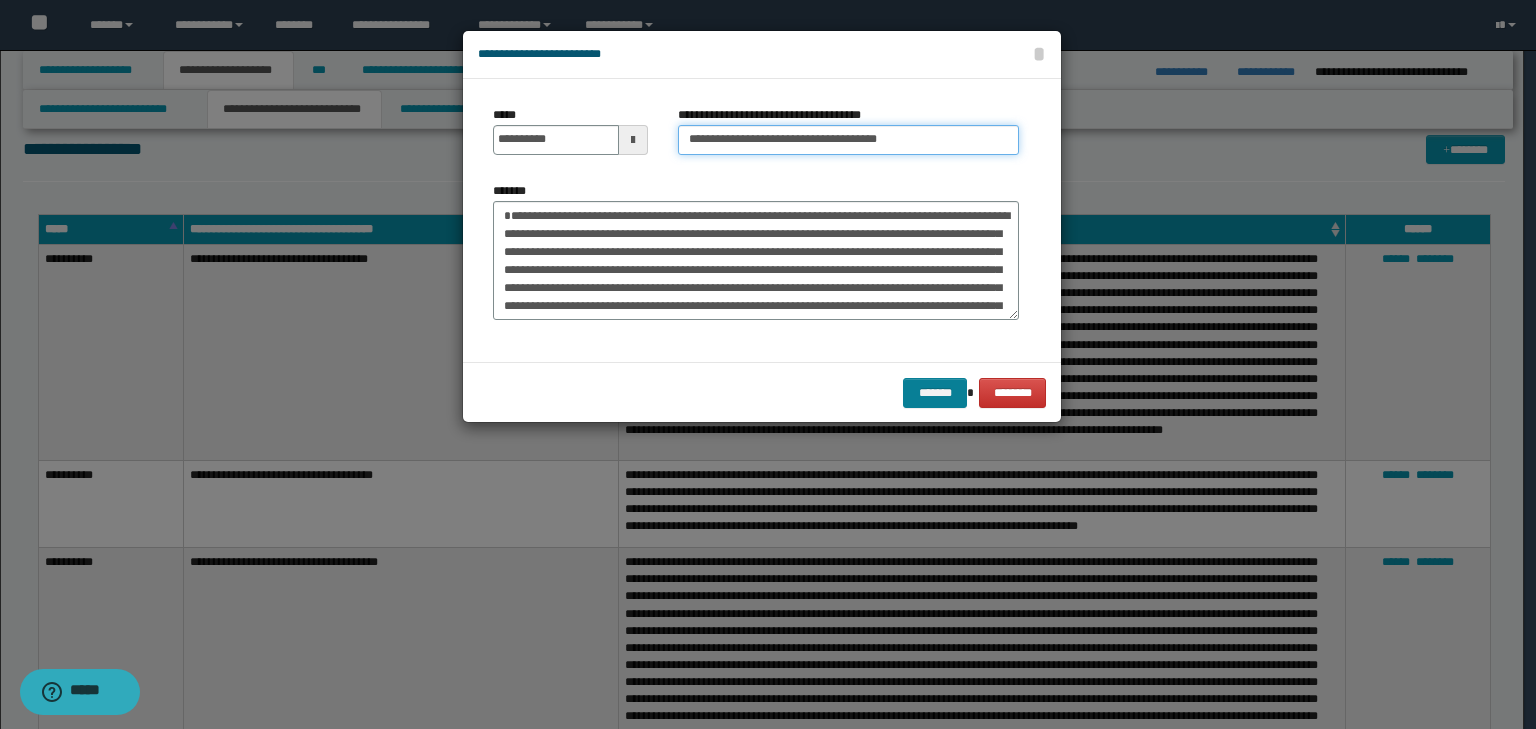 type on "**********" 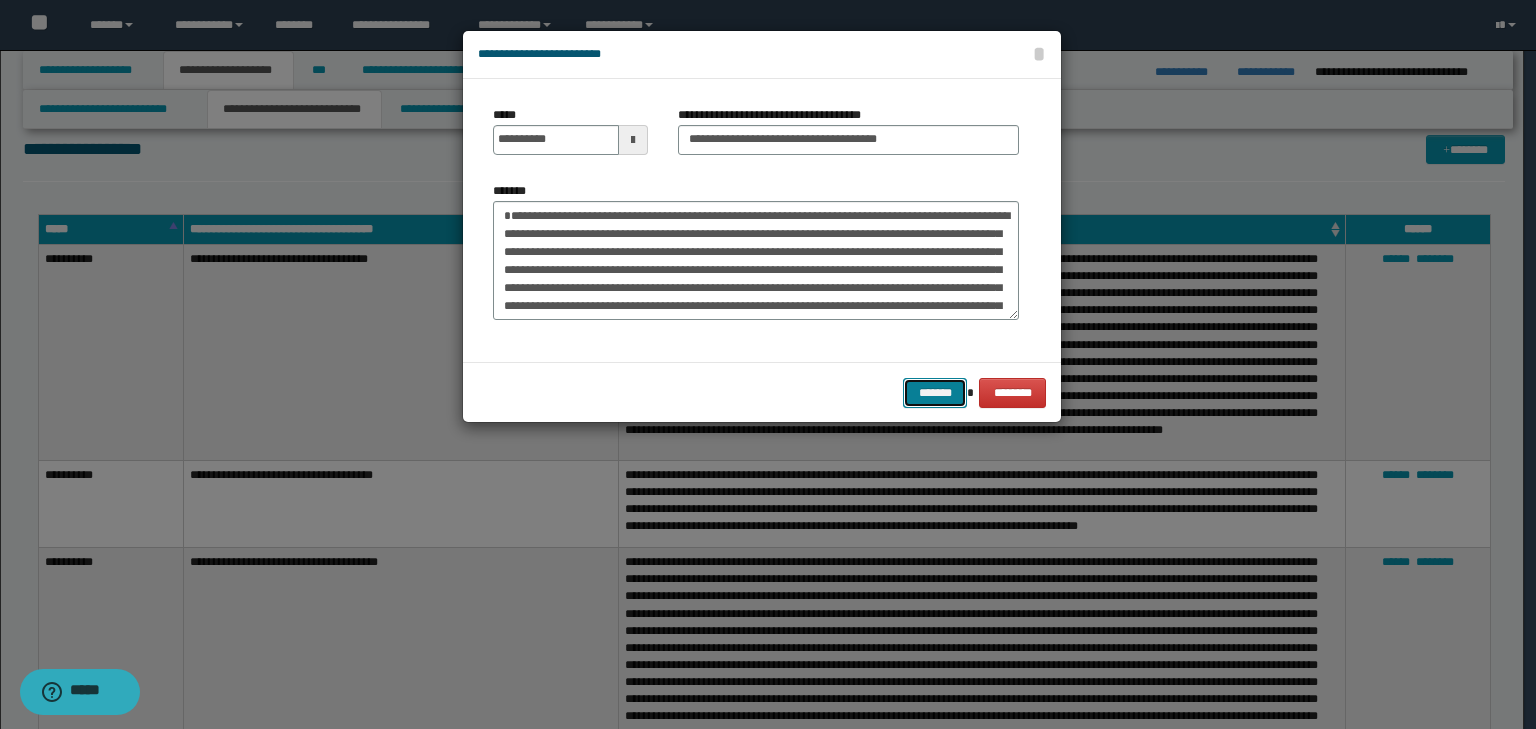 click on "*******" at bounding box center [935, 393] 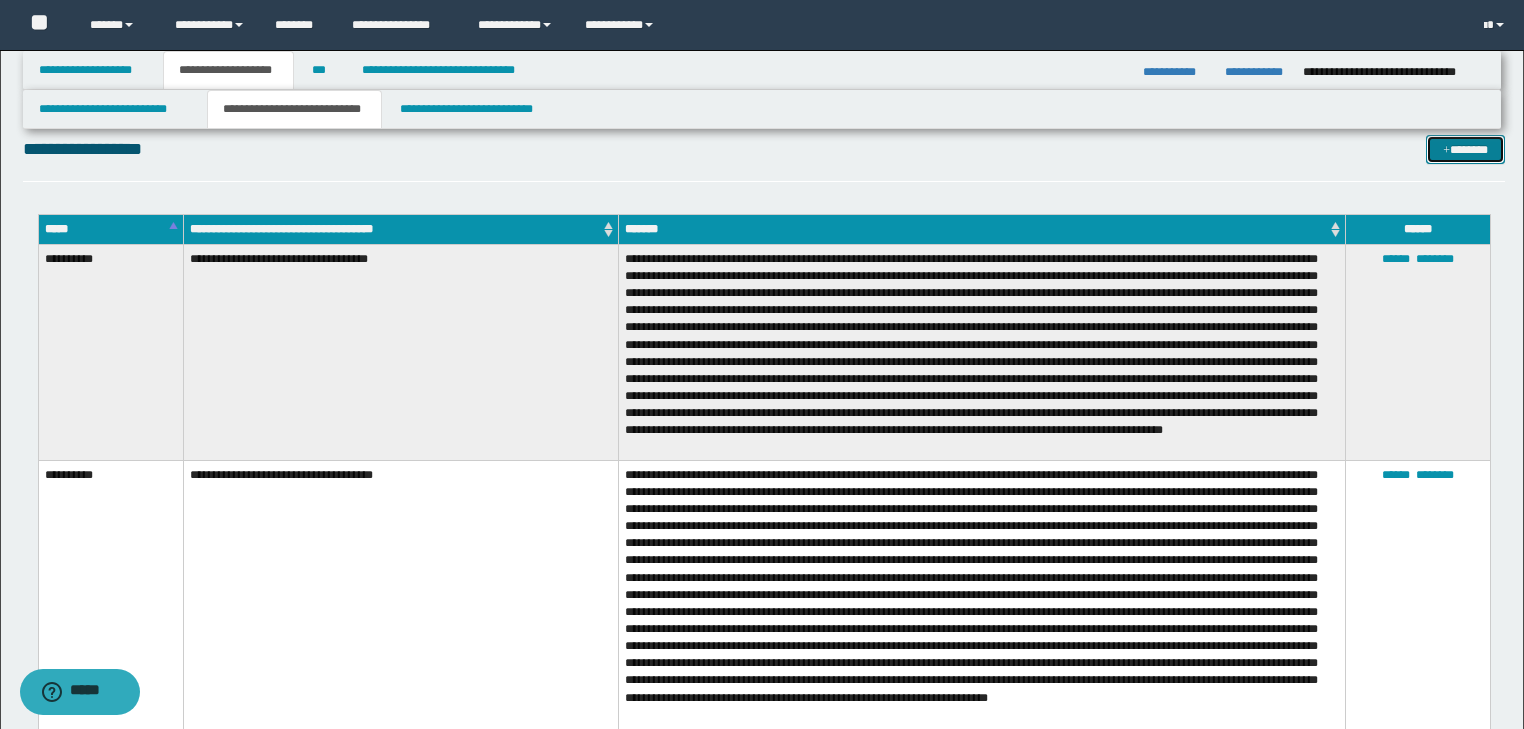 click on "*******" at bounding box center [1465, 150] 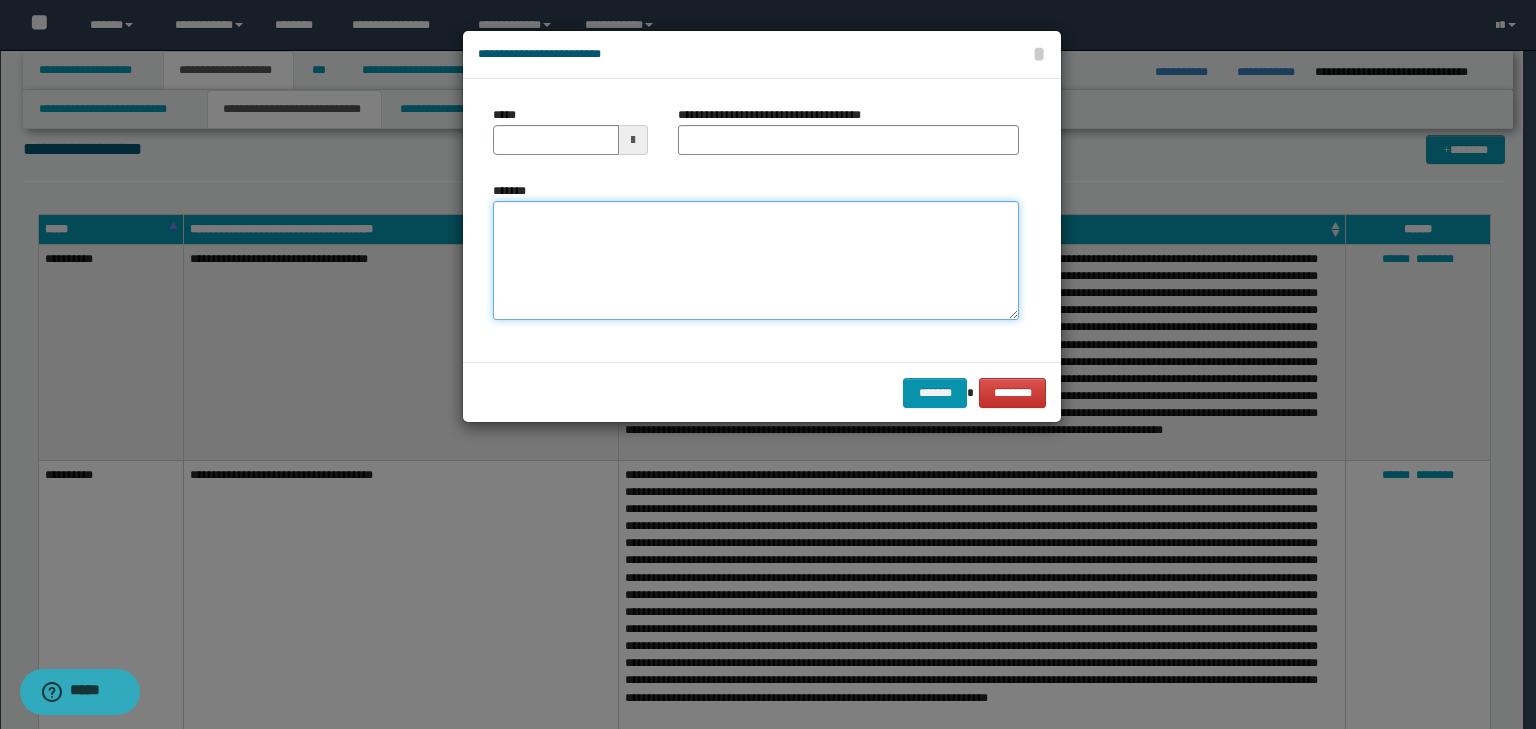 drag, startPoint x: 555, startPoint y: 212, endPoint x: 552, endPoint y: 225, distance: 13.341664 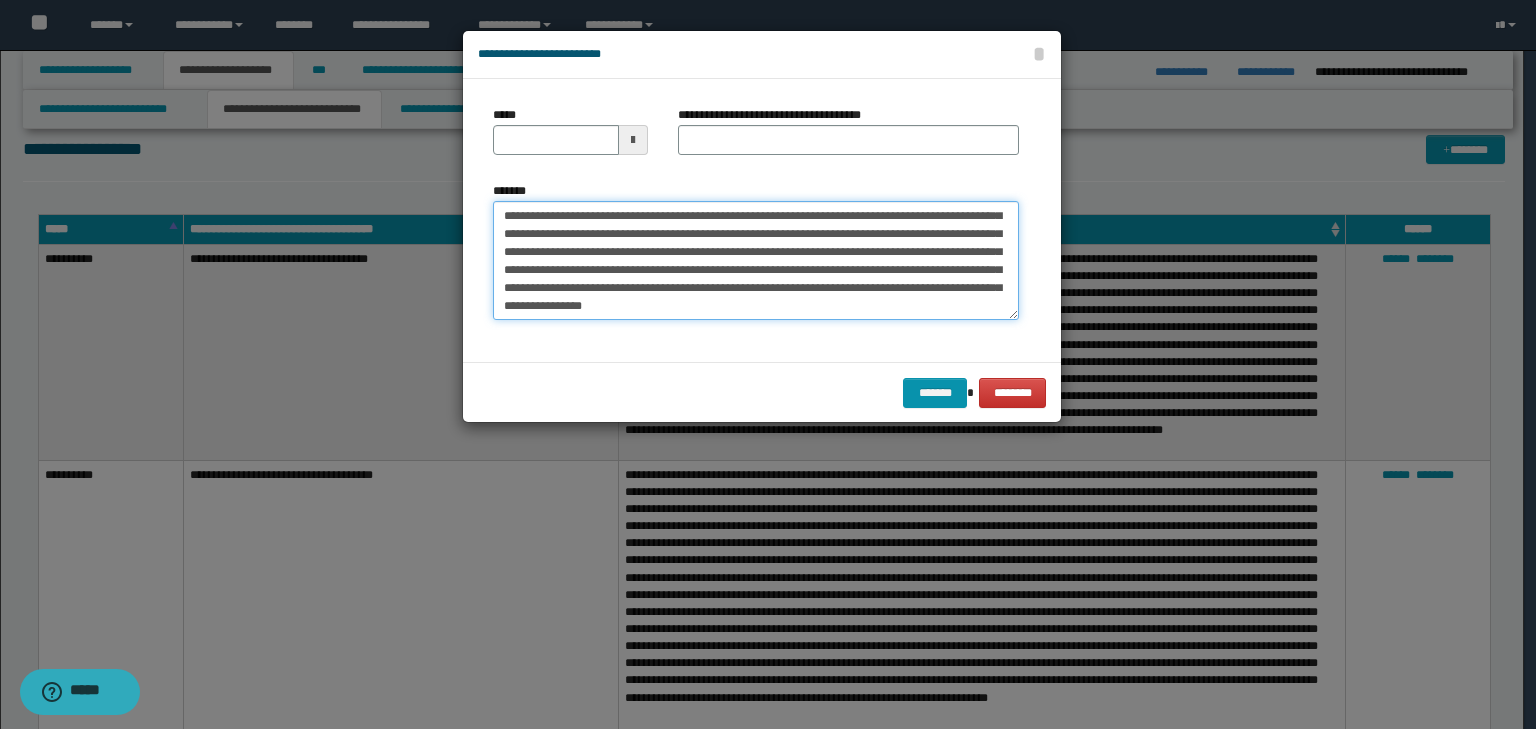scroll, scrollTop: 0, scrollLeft: 0, axis: both 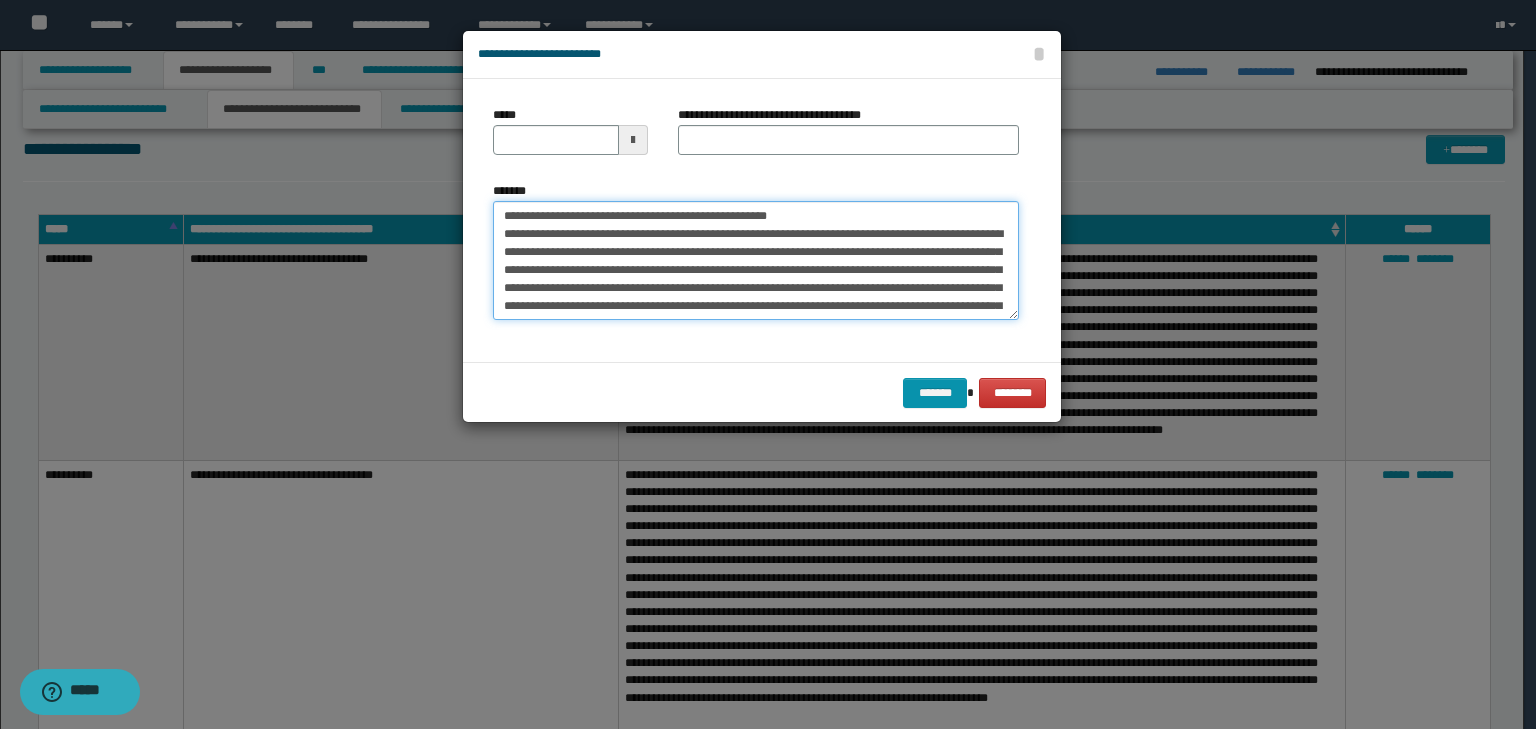 drag, startPoint x: 563, startPoint y: 212, endPoint x: 405, endPoint y: 180, distance: 161.20795 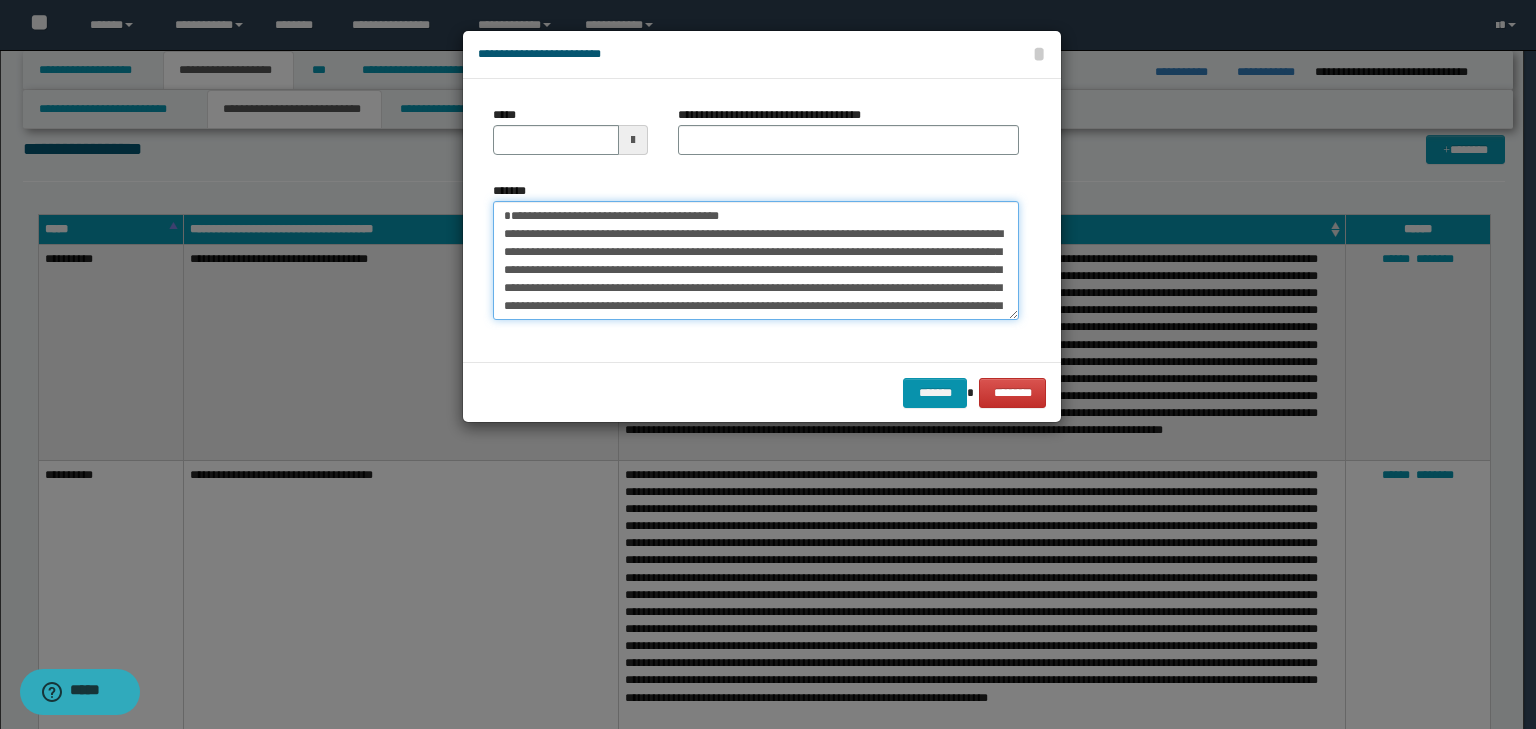 type 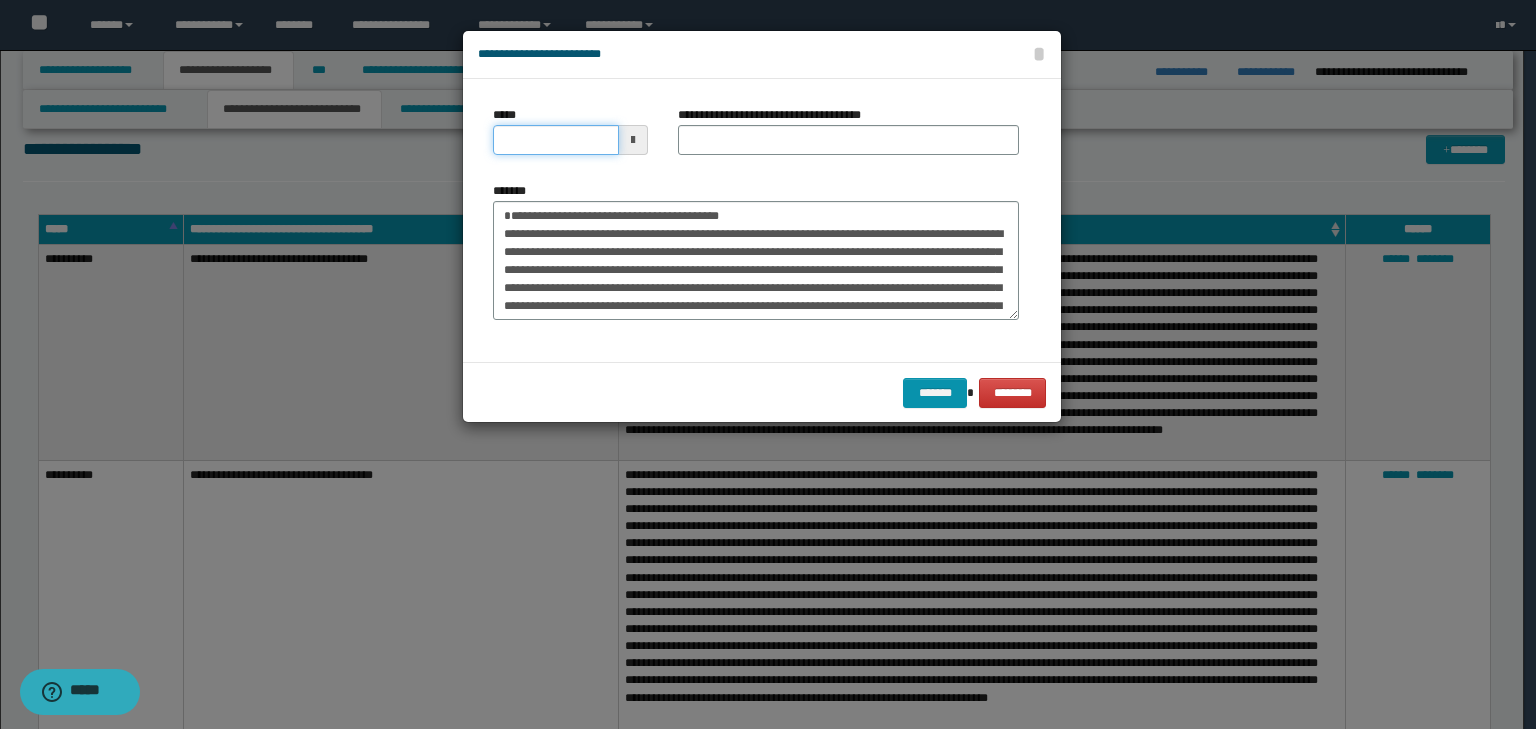 click on "*****" at bounding box center (556, 140) 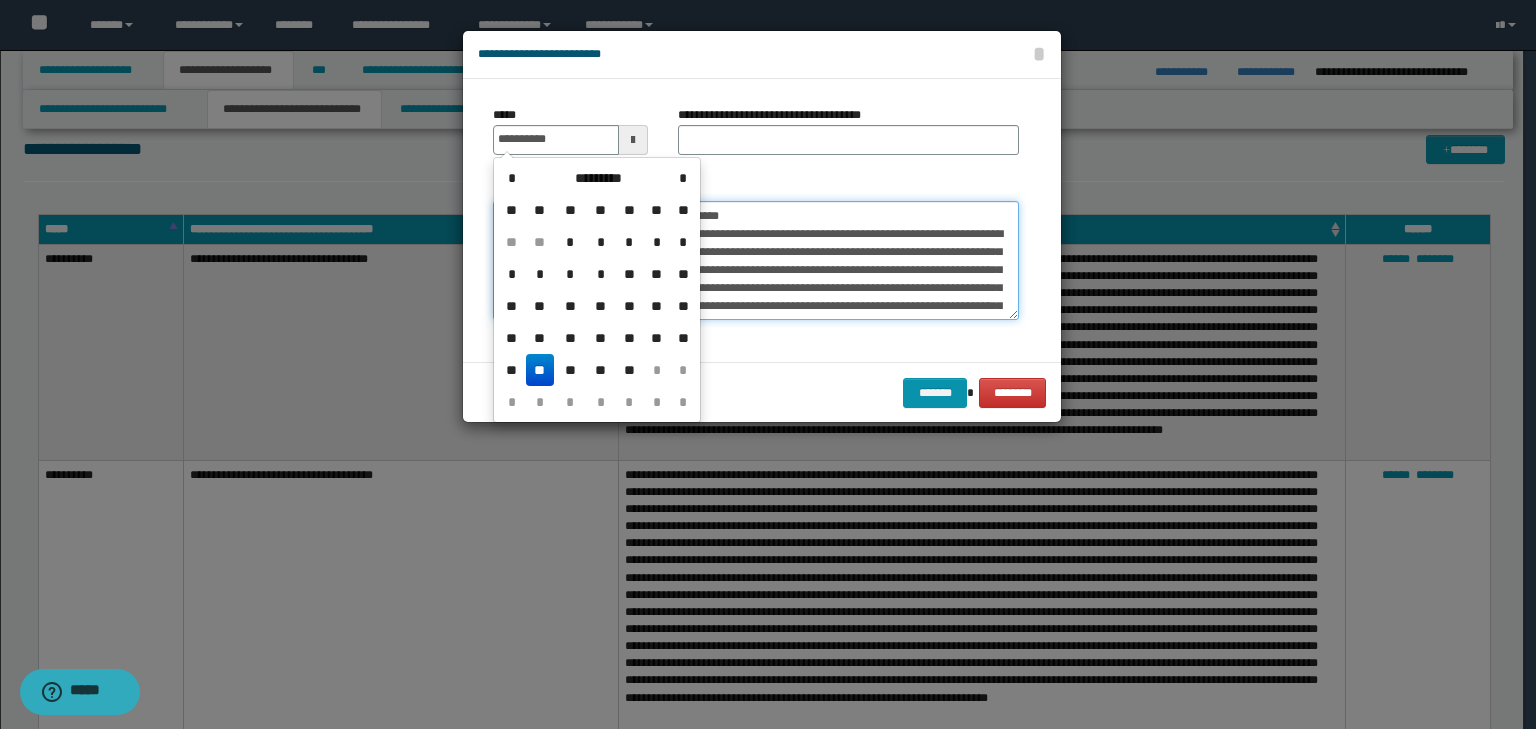 type on "**********" 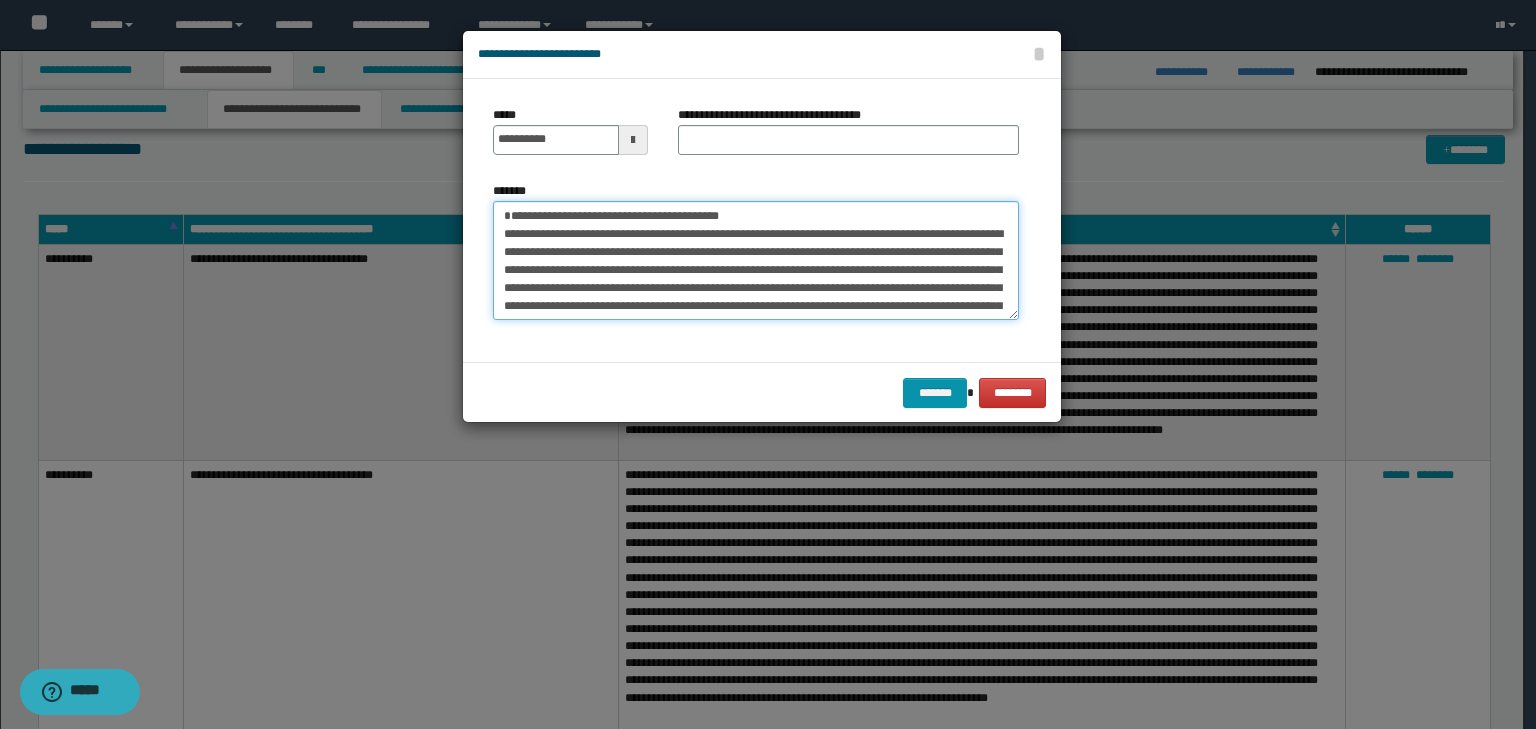 drag, startPoint x: 782, startPoint y: 210, endPoint x: 95, endPoint y: 158, distance: 688.96515 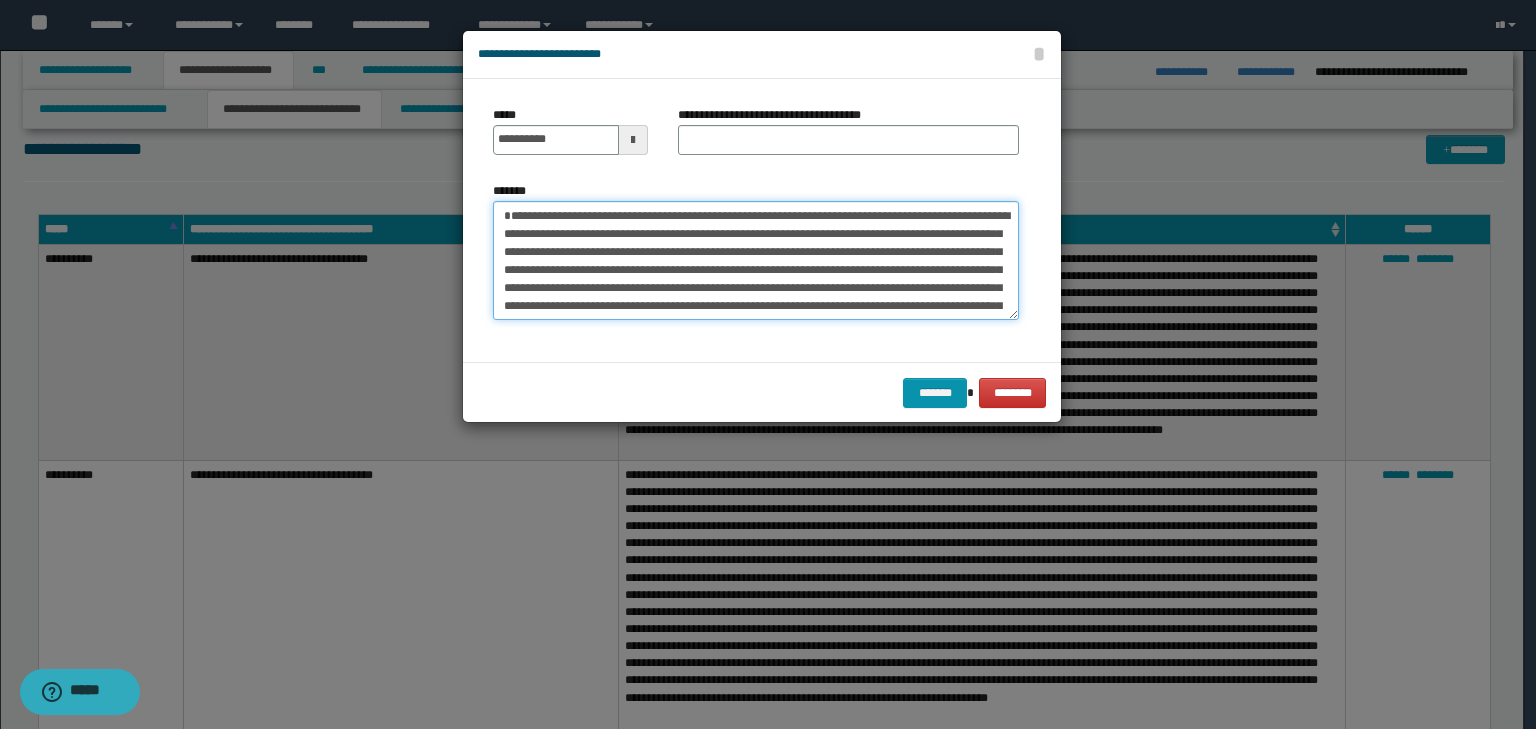 type on "**********" 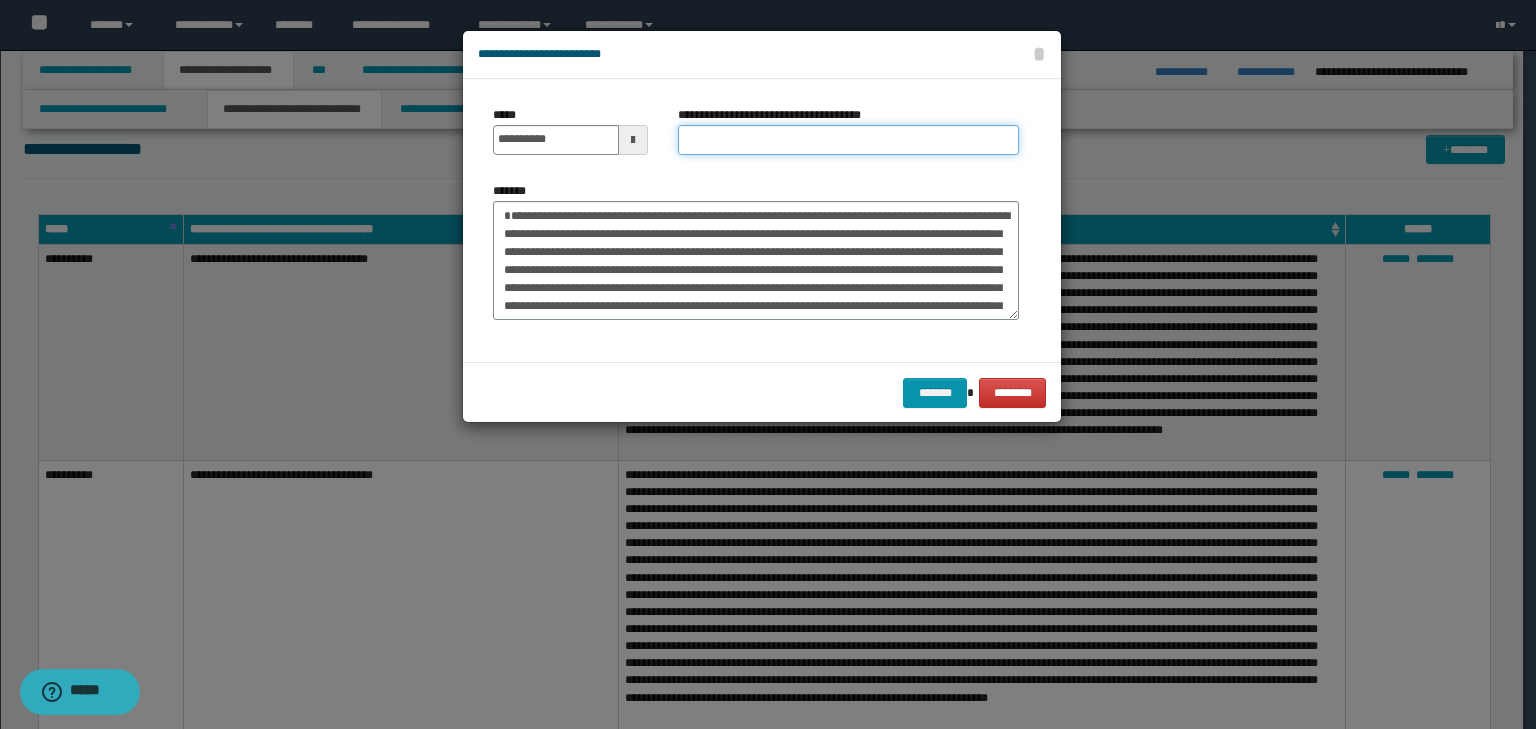 click on "**********" at bounding box center (848, 140) 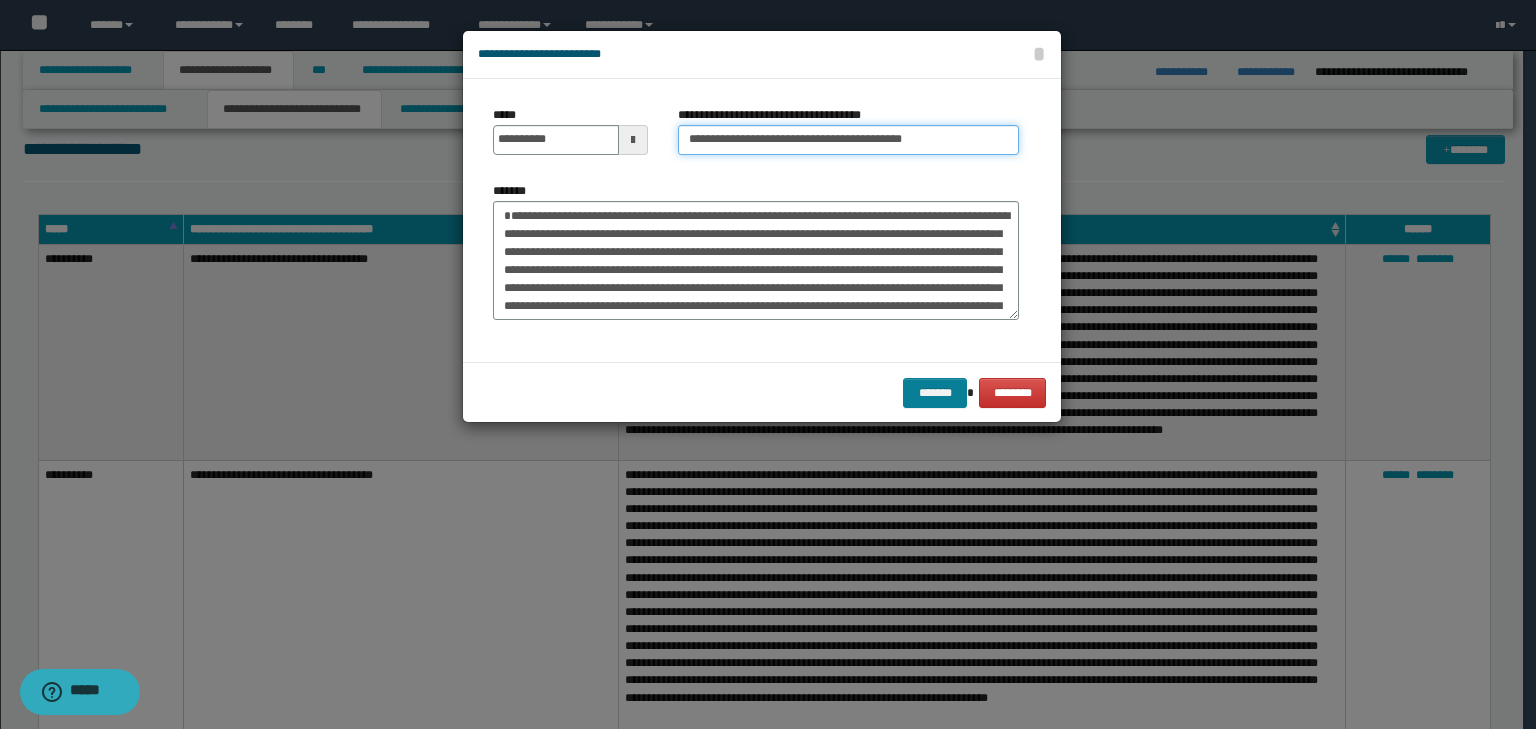 type on "**********" 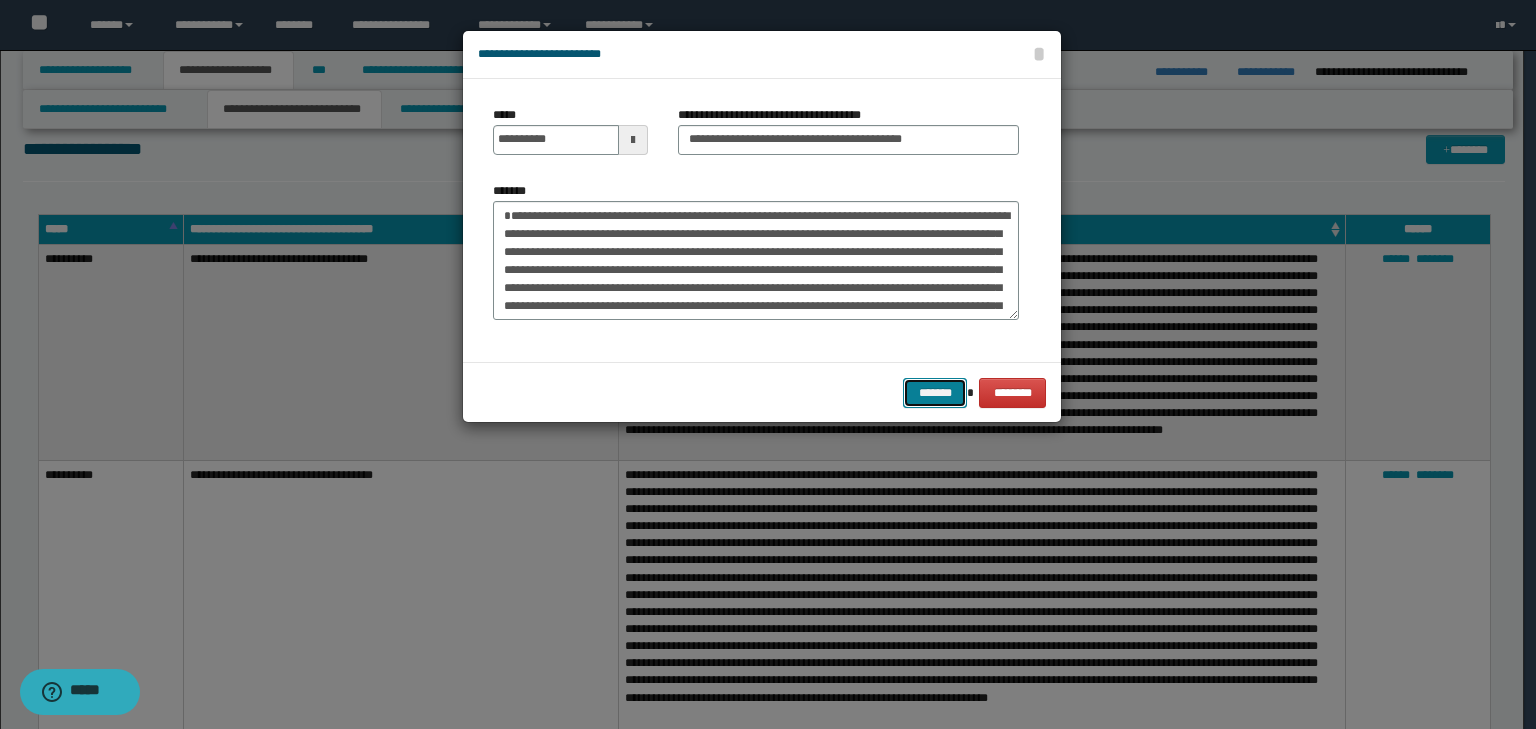click on "*******" at bounding box center [935, 393] 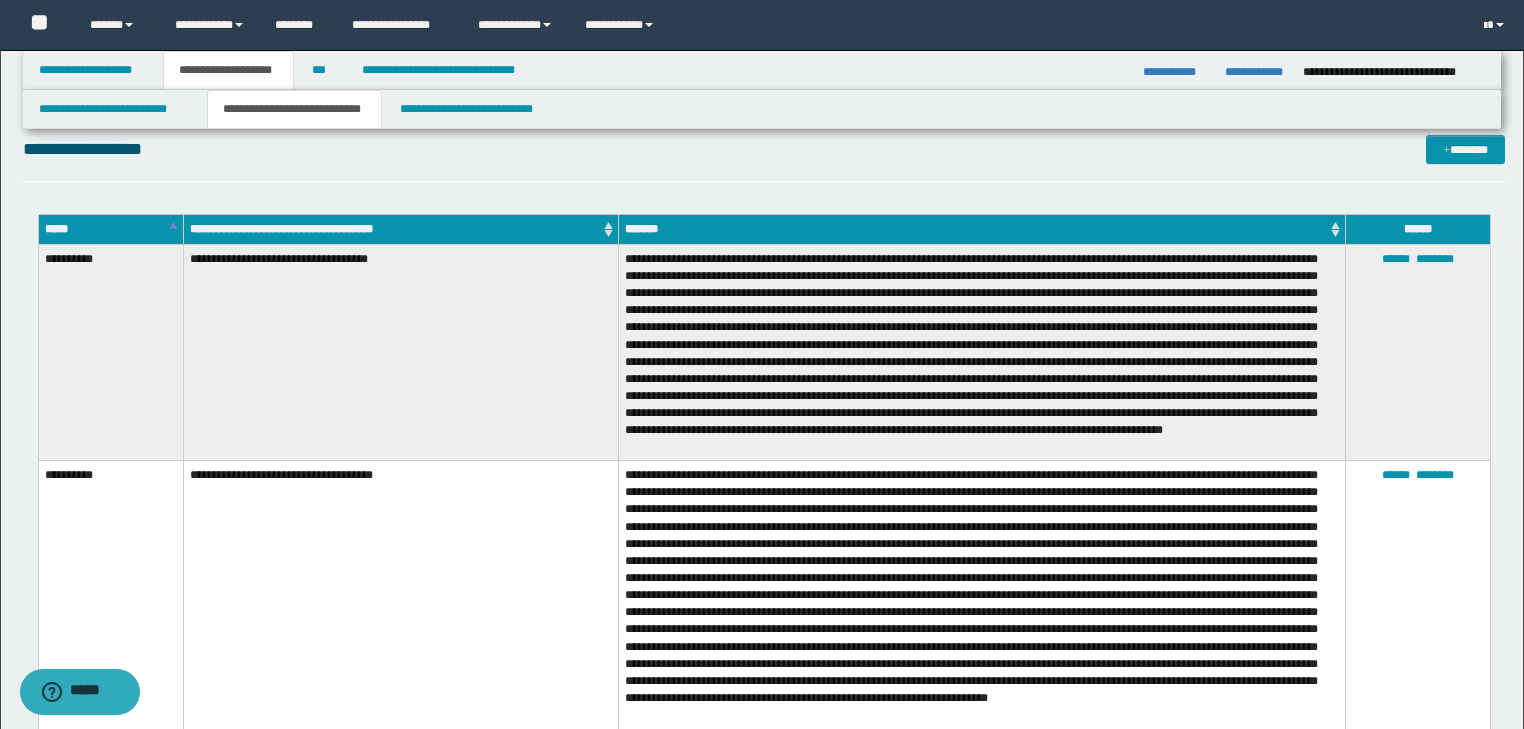 click on "**********" at bounding box center [764, 149] 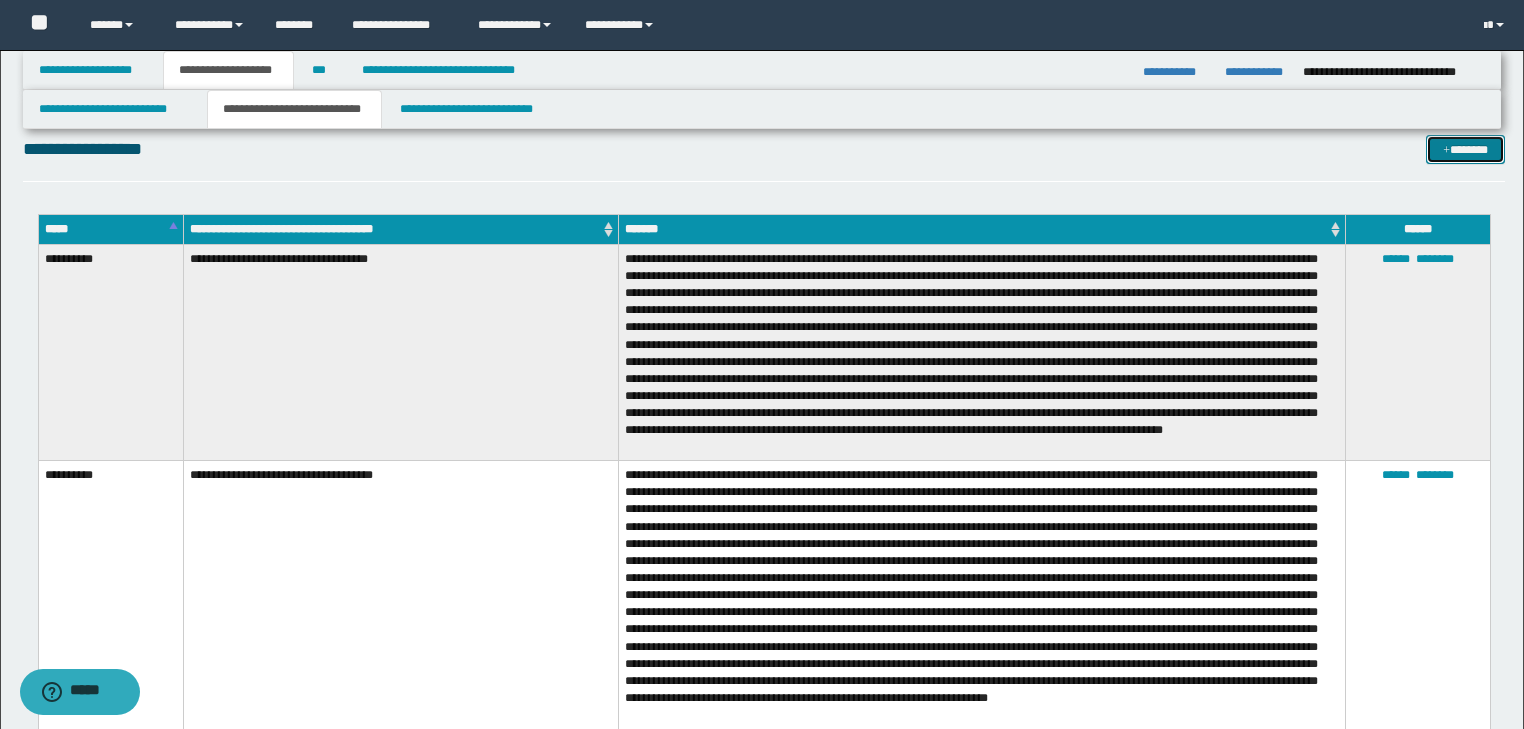 click on "*******" at bounding box center (1465, 150) 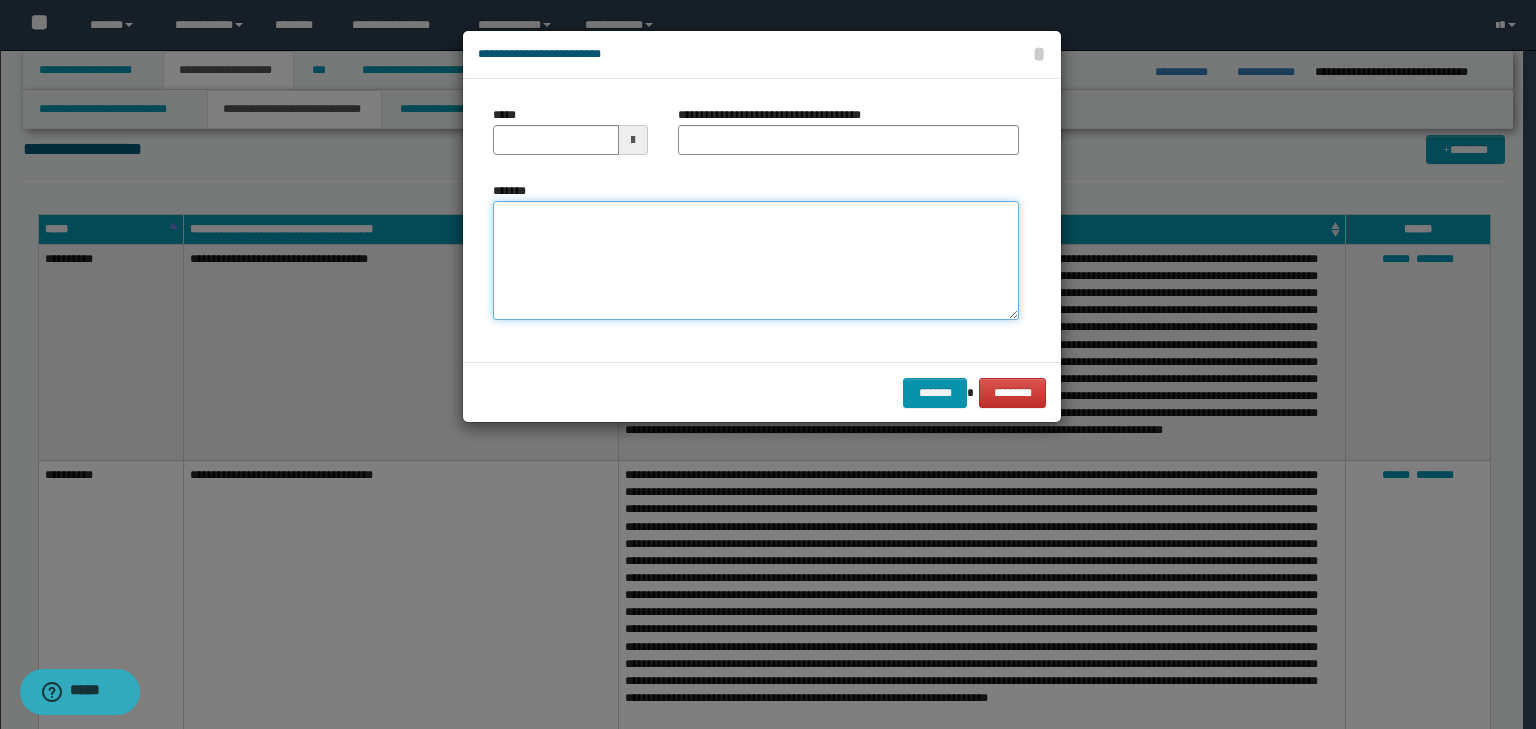 click on "*******" at bounding box center [756, 261] 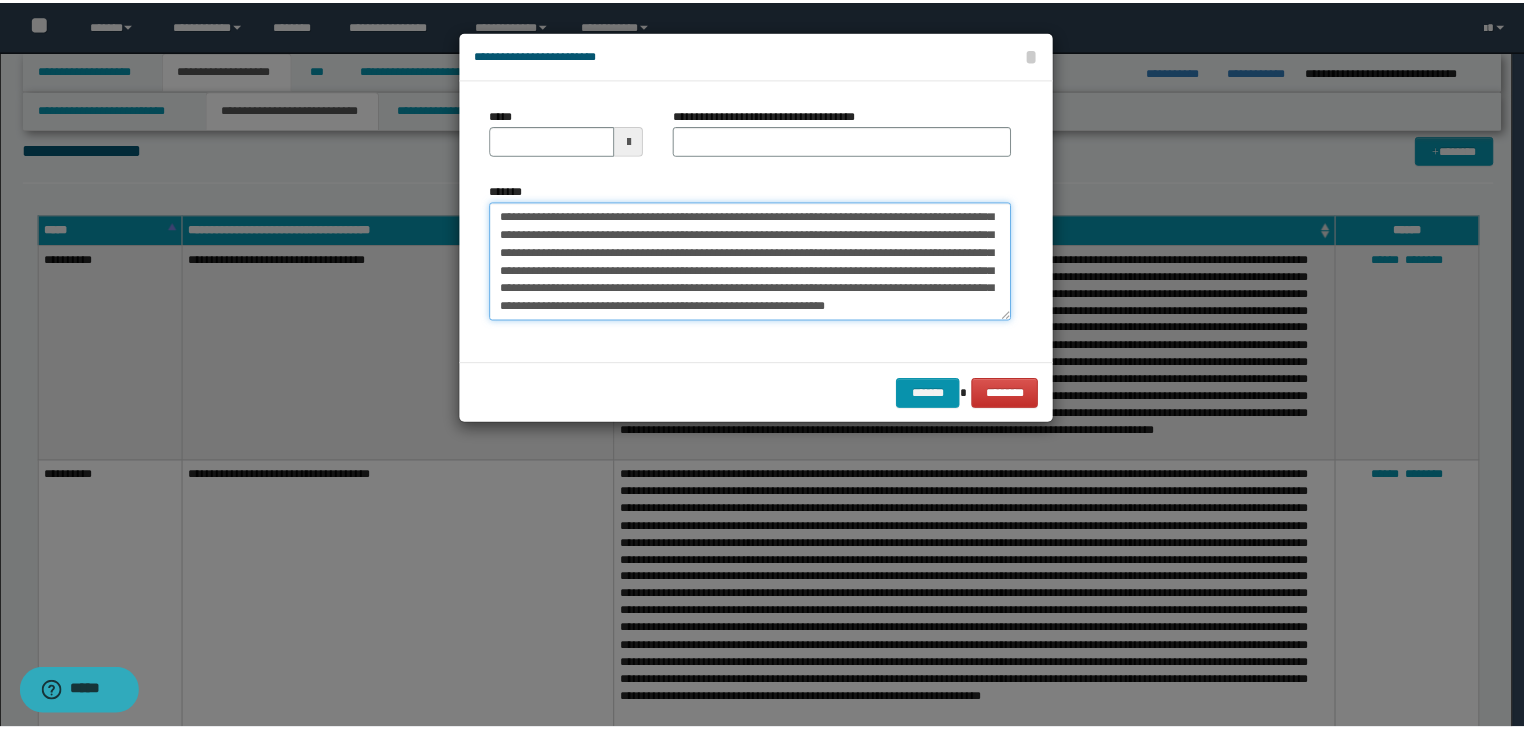 scroll, scrollTop: 0, scrollLeft: 0, axis: both 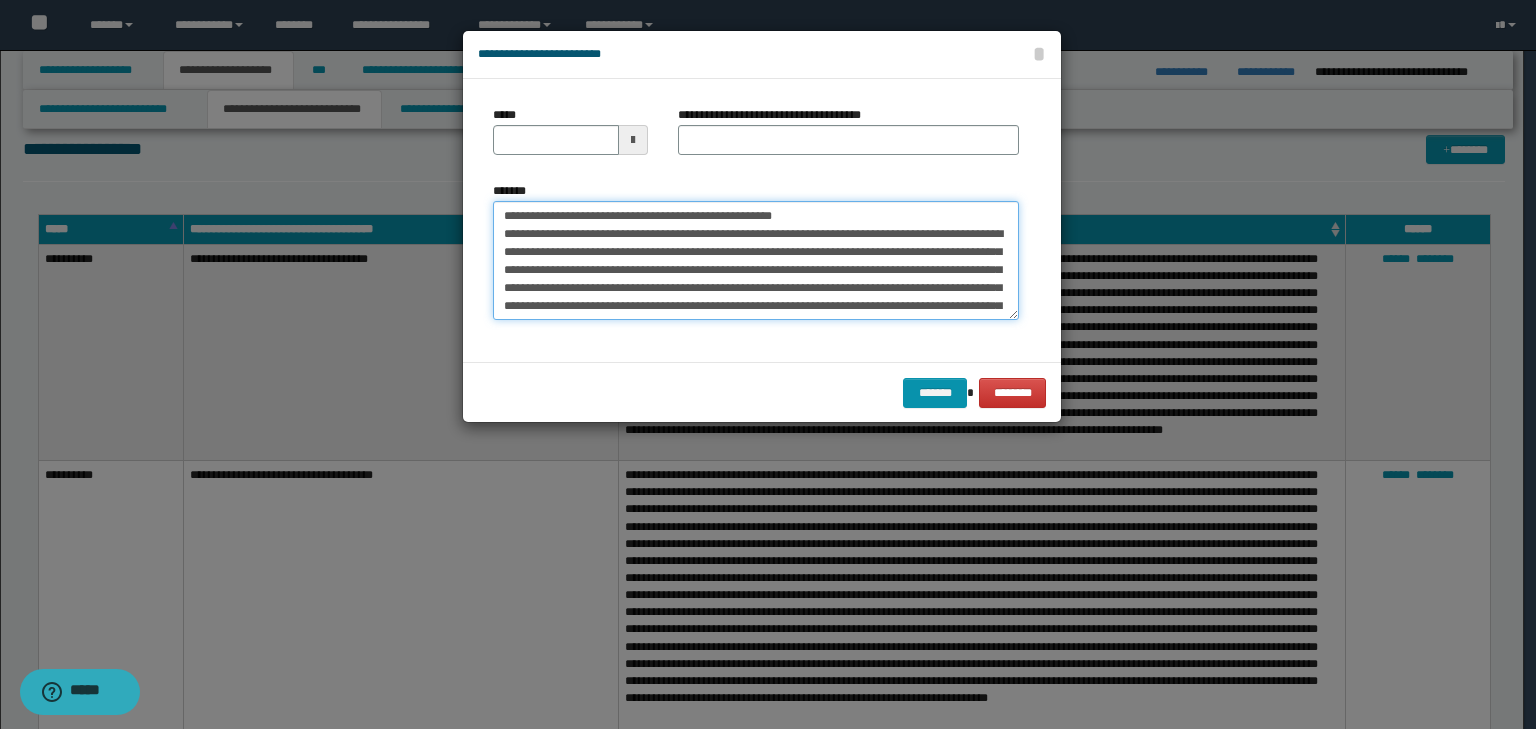 drag, startPoint x: 561, startPoint y: 207, endPoint x: 336, endPoint y: 168, distance: 228.35498 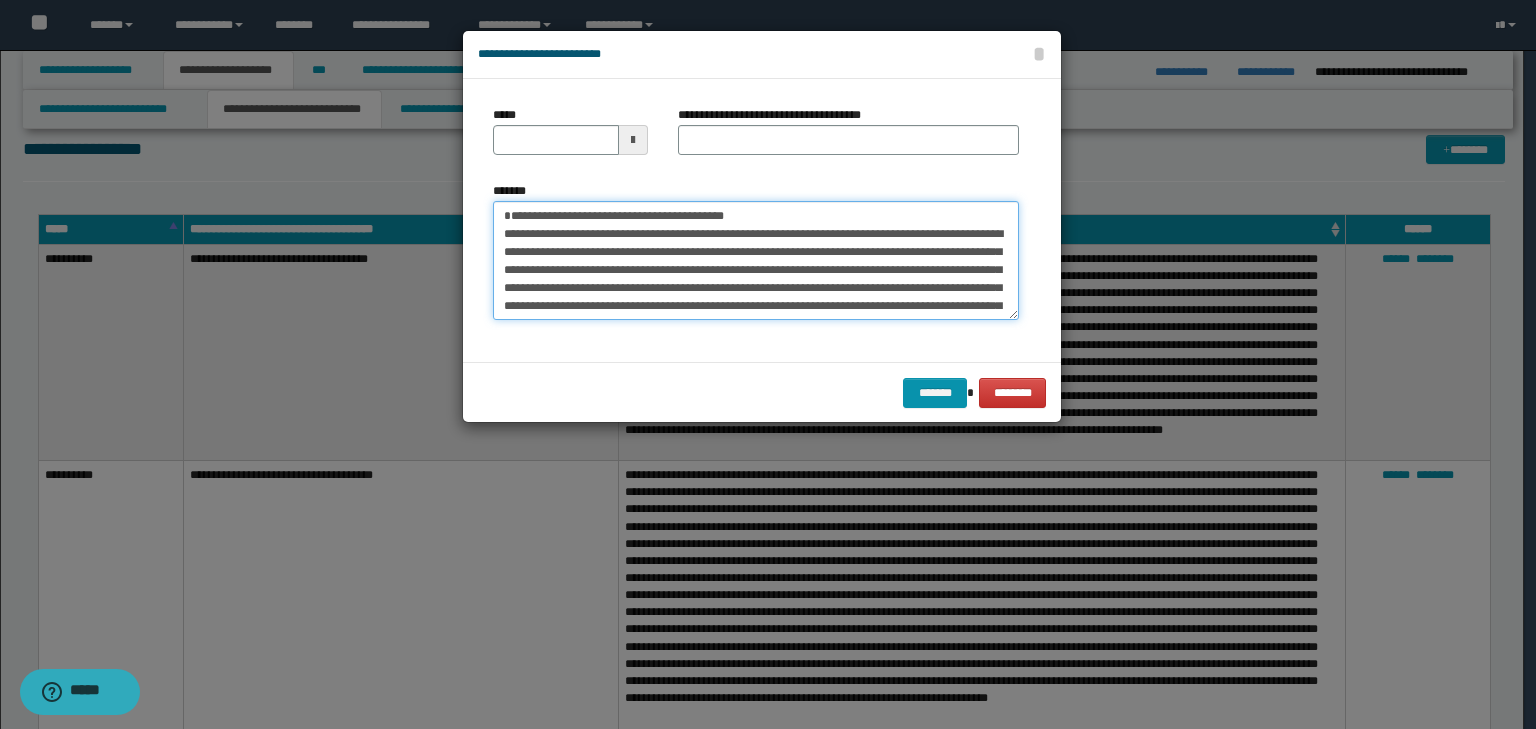 type 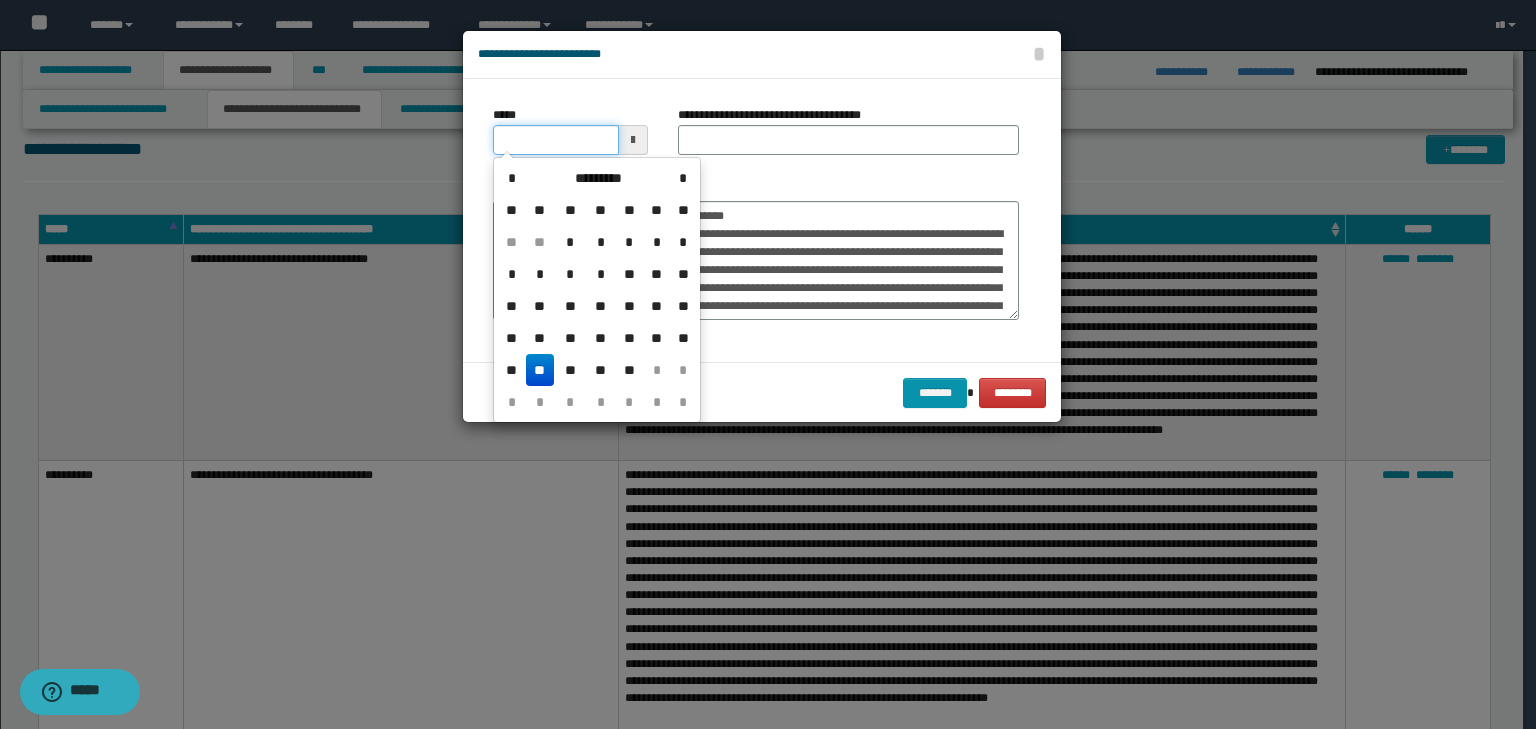 click on "*****" at bounding box center (556, 140) 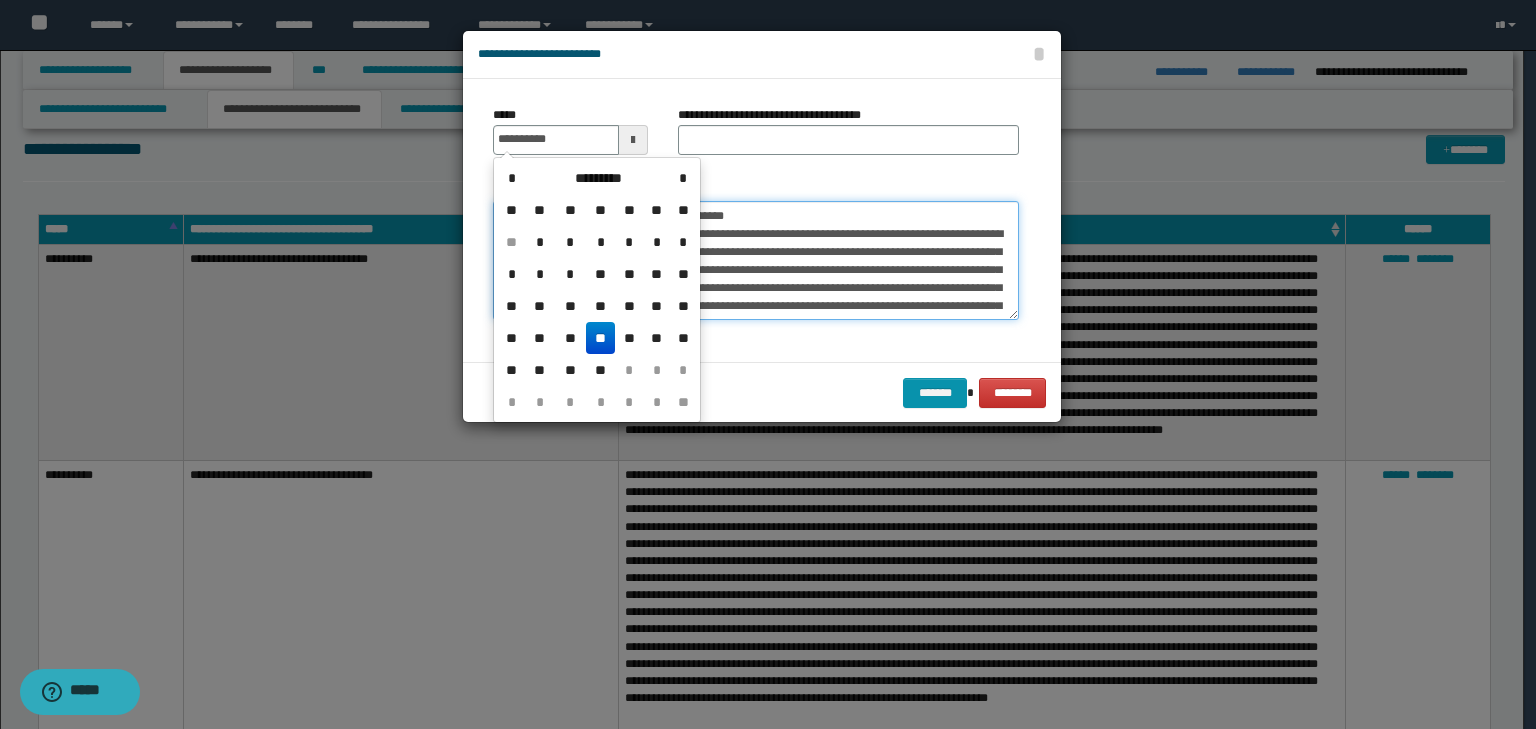 type on "**********" 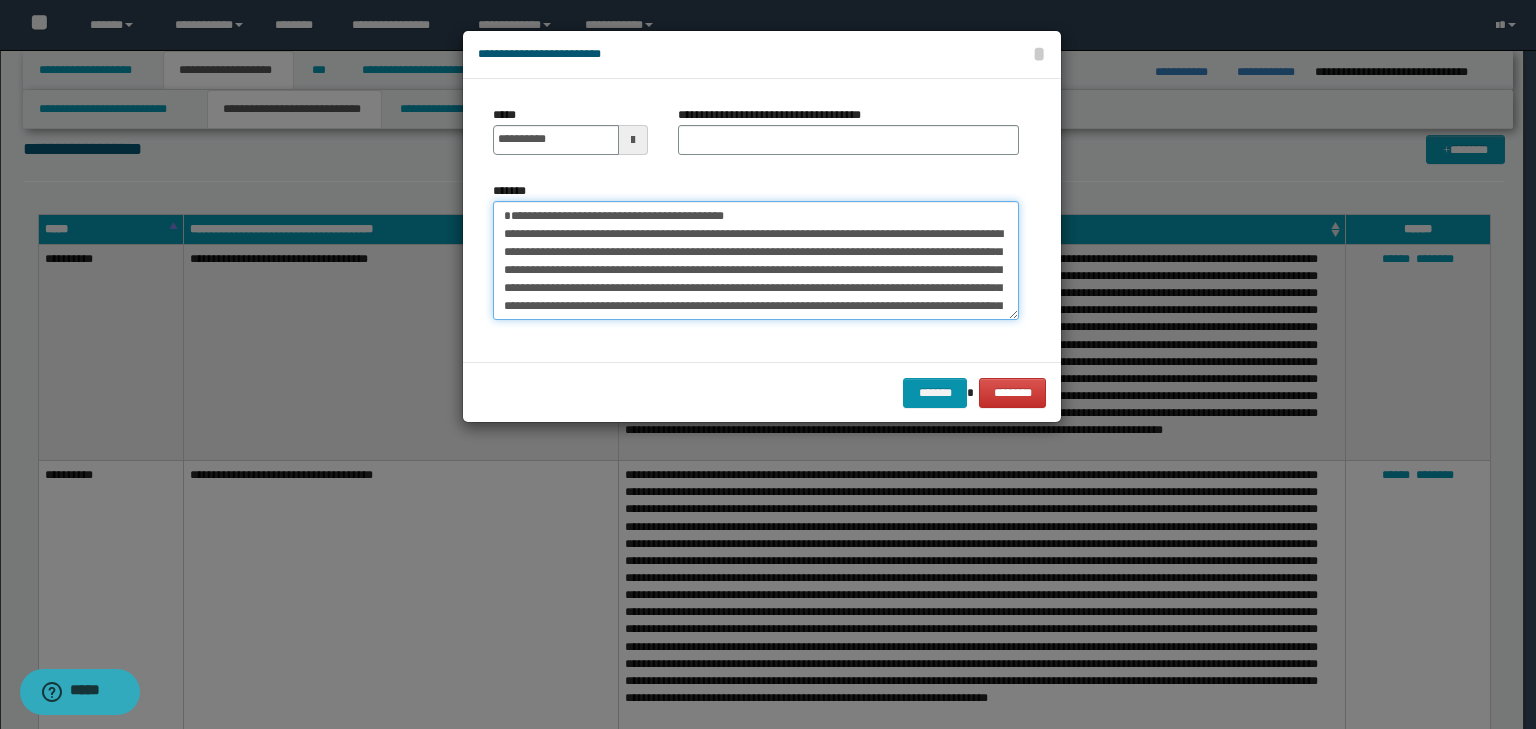 drag, startPoint x: 789, startPoint y: 204, endPoint x: 250, endPoint y: 151, distance: 541.5995 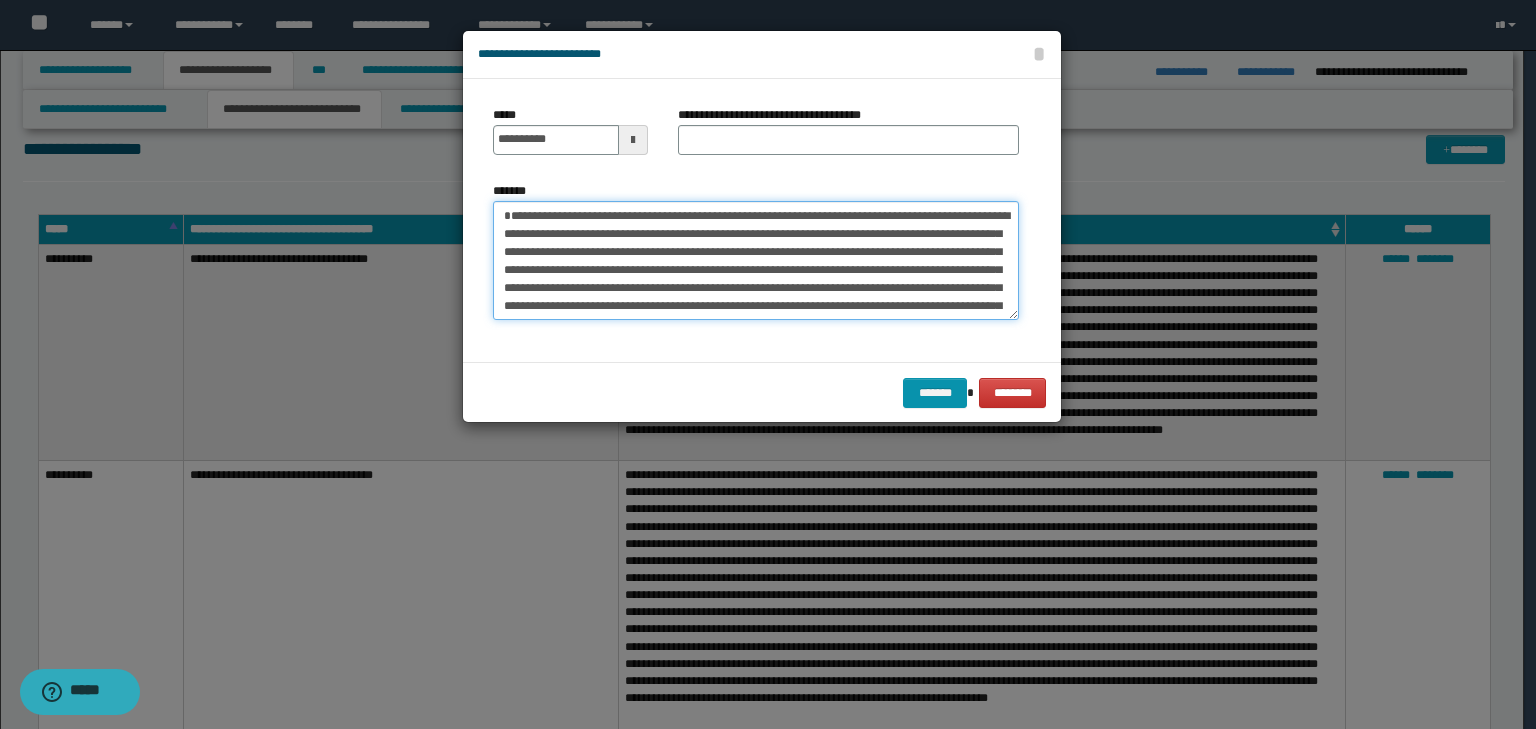 type on "**********" 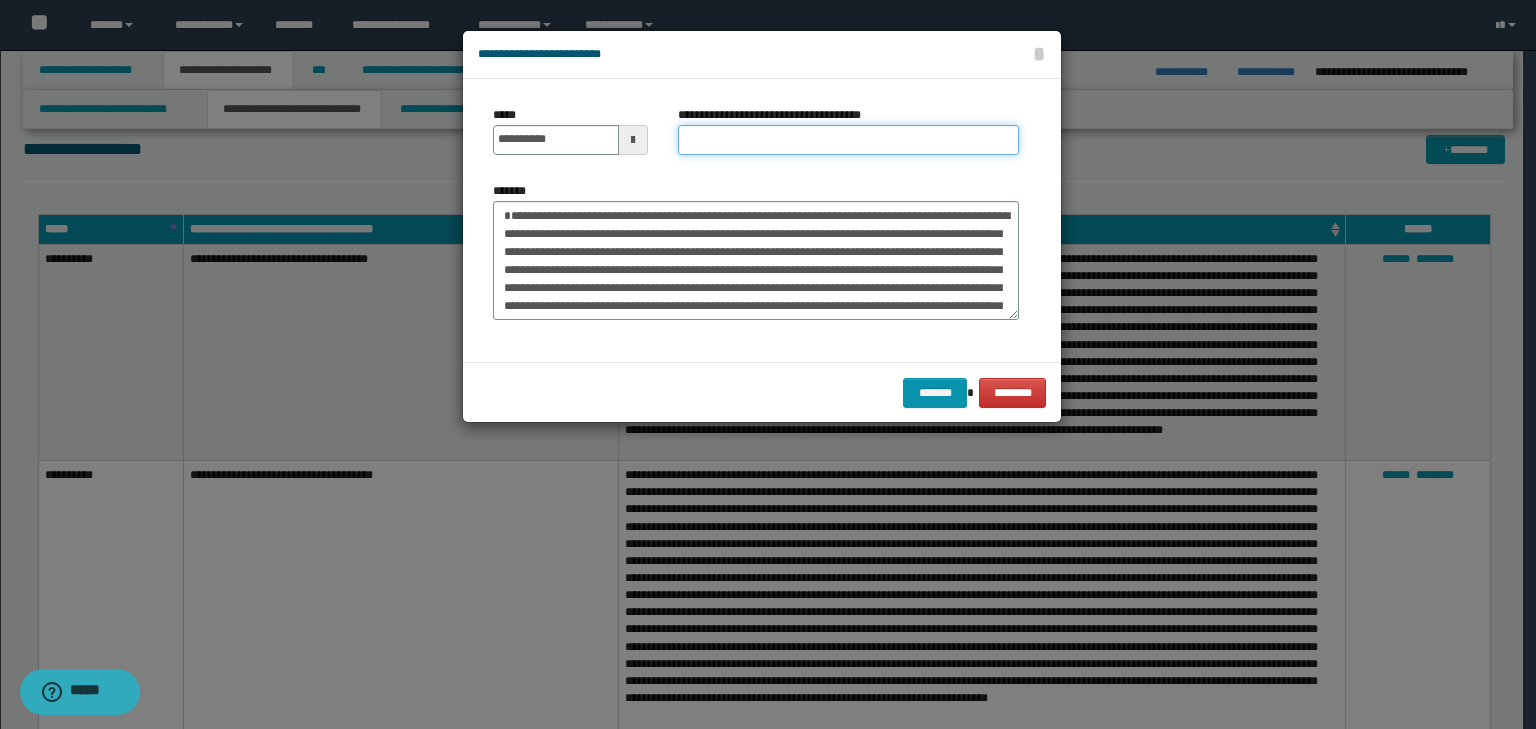 click on "**********" at bounding box center [848, 140] 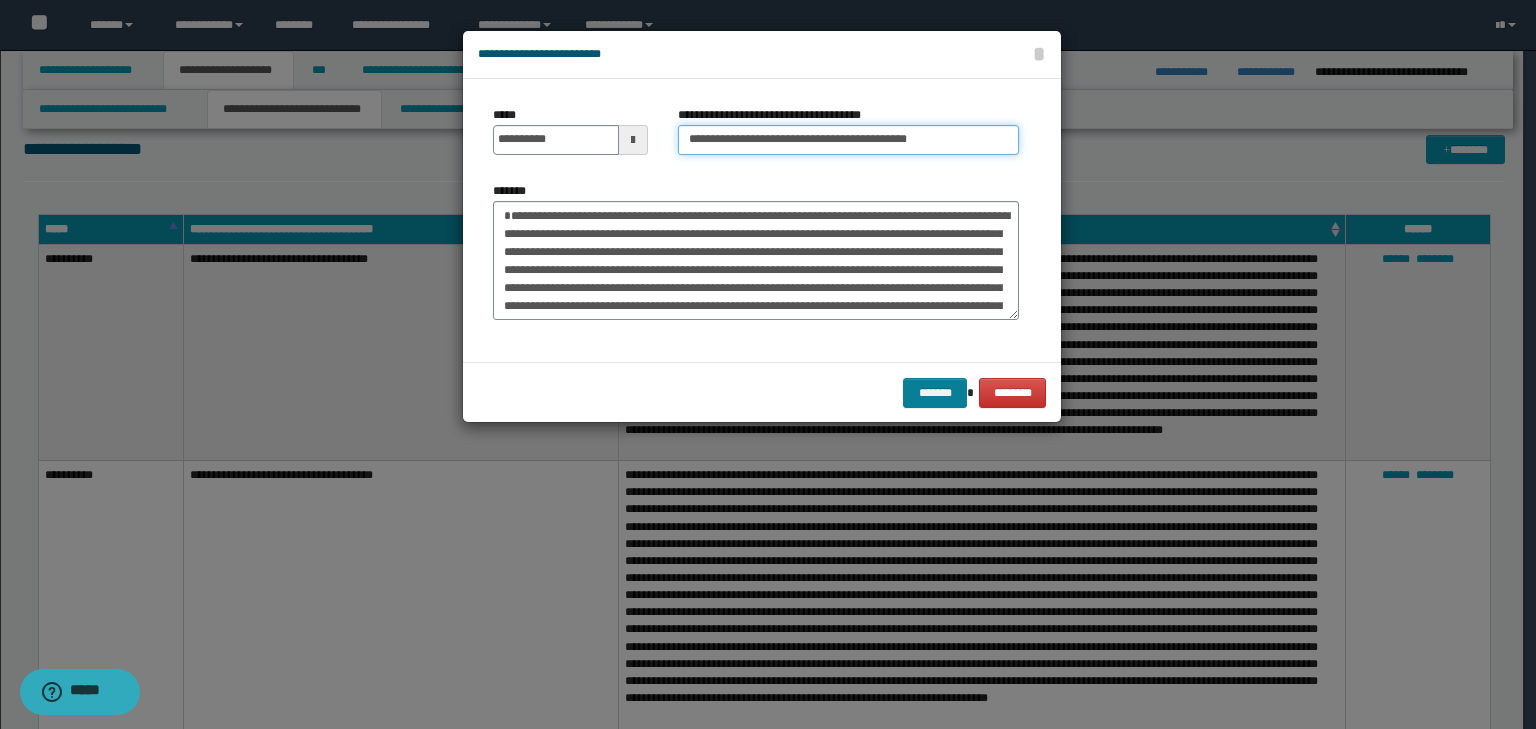 type on "**********" 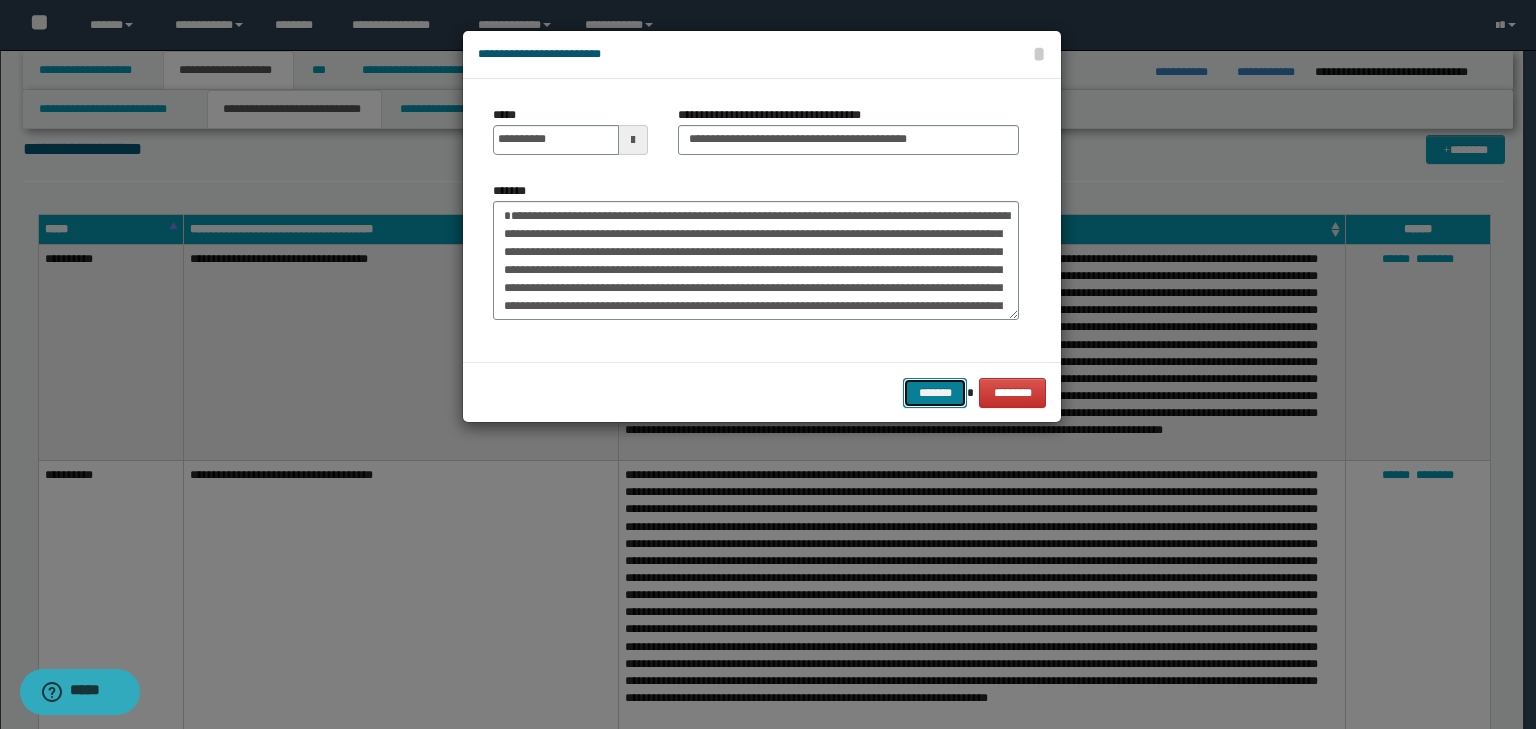 click on "*******" at bounding box center [935, 393] 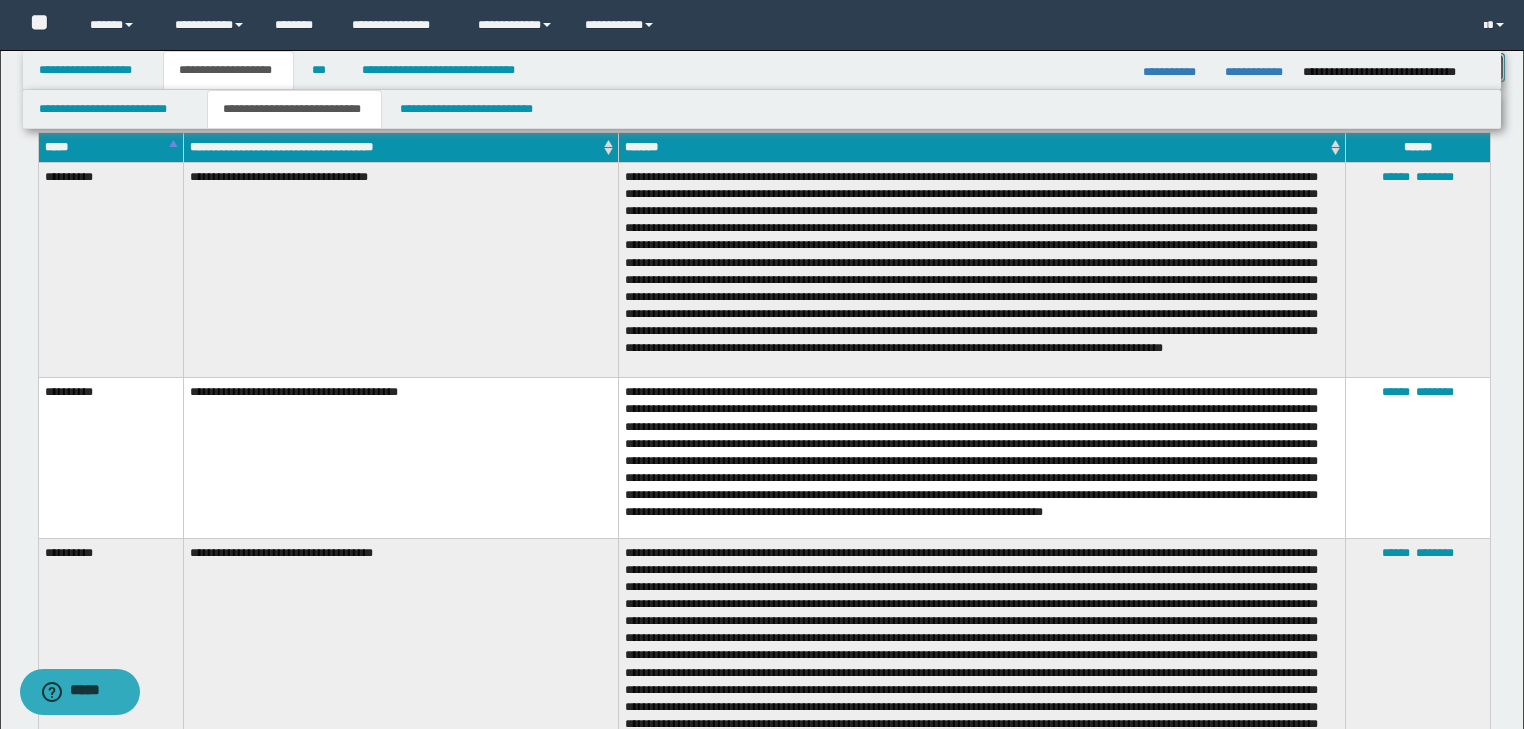 scroll, scrollTop: 1924, scrollLeft: 0, axis: vertical 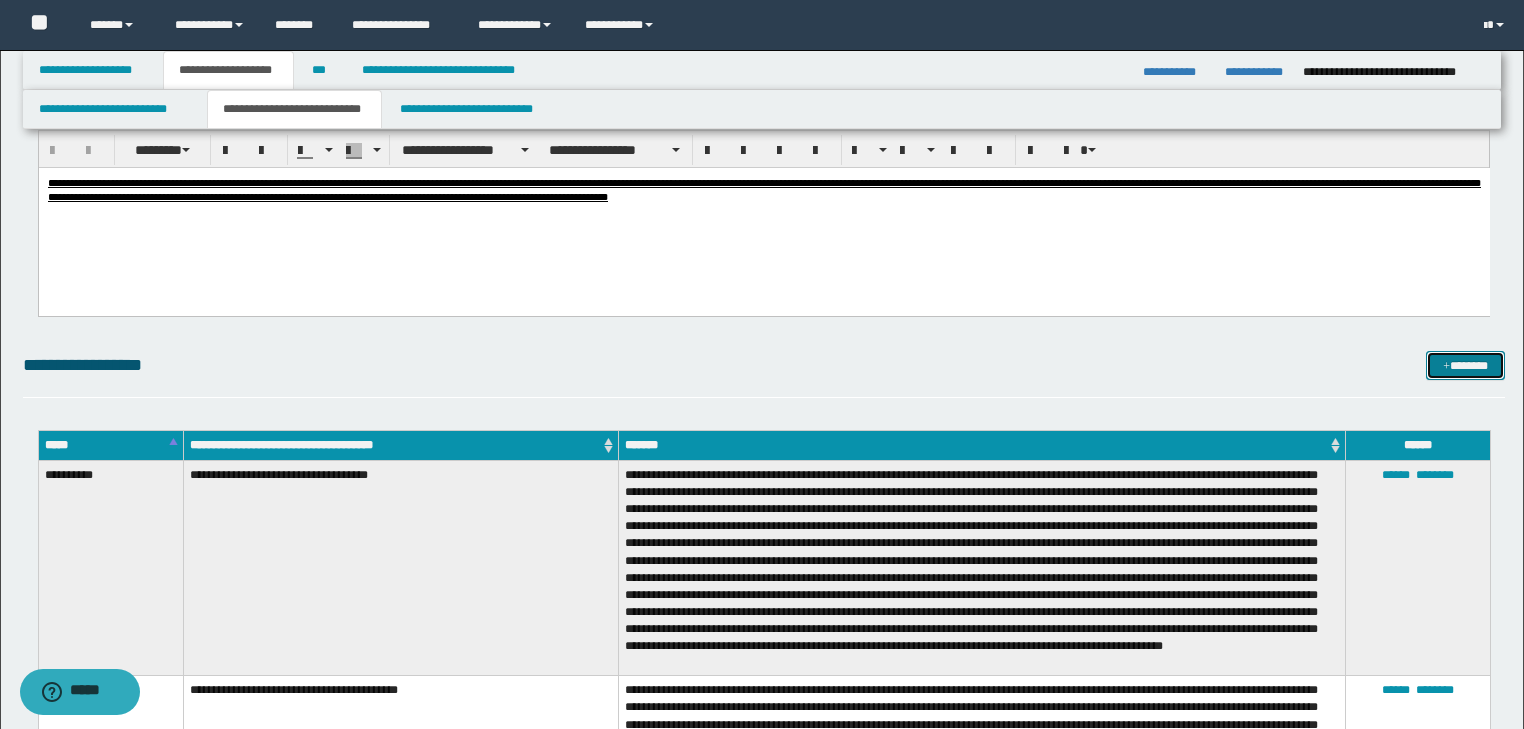 click on "*******" at bounding box center [1465, 366] 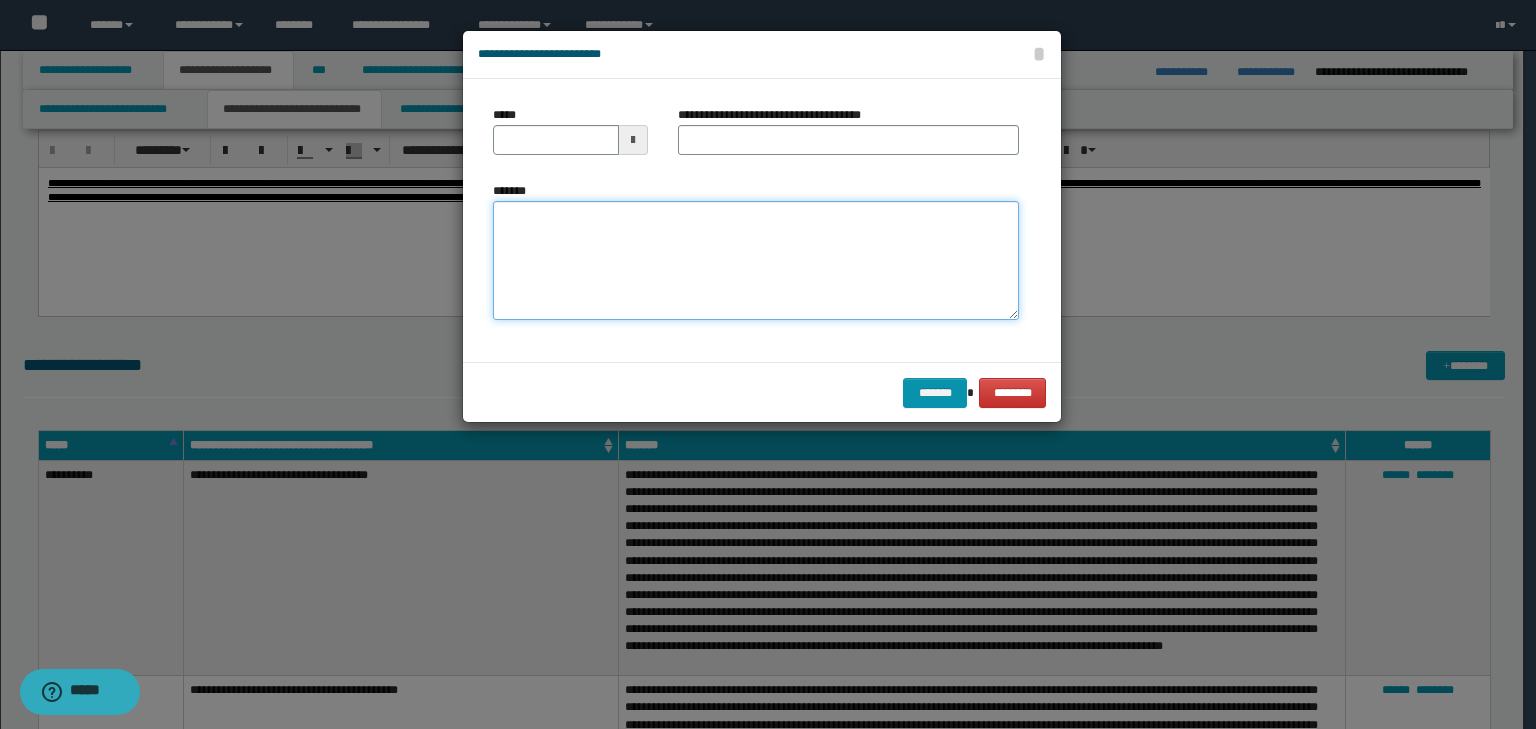 click on "*******" at bounding box center [756, 261] 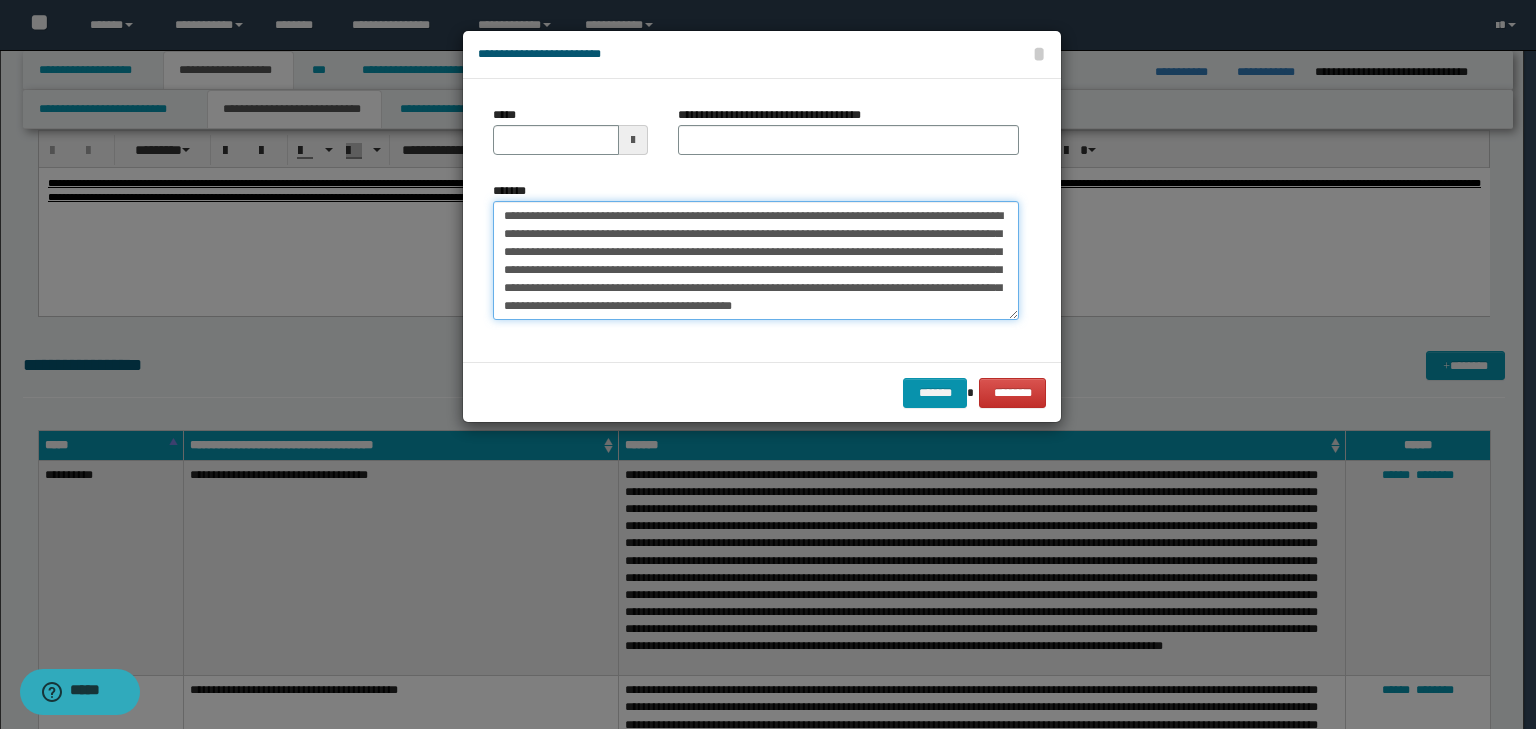 scroll, scrollTop: 0, scrollLeft: 0, axis: both 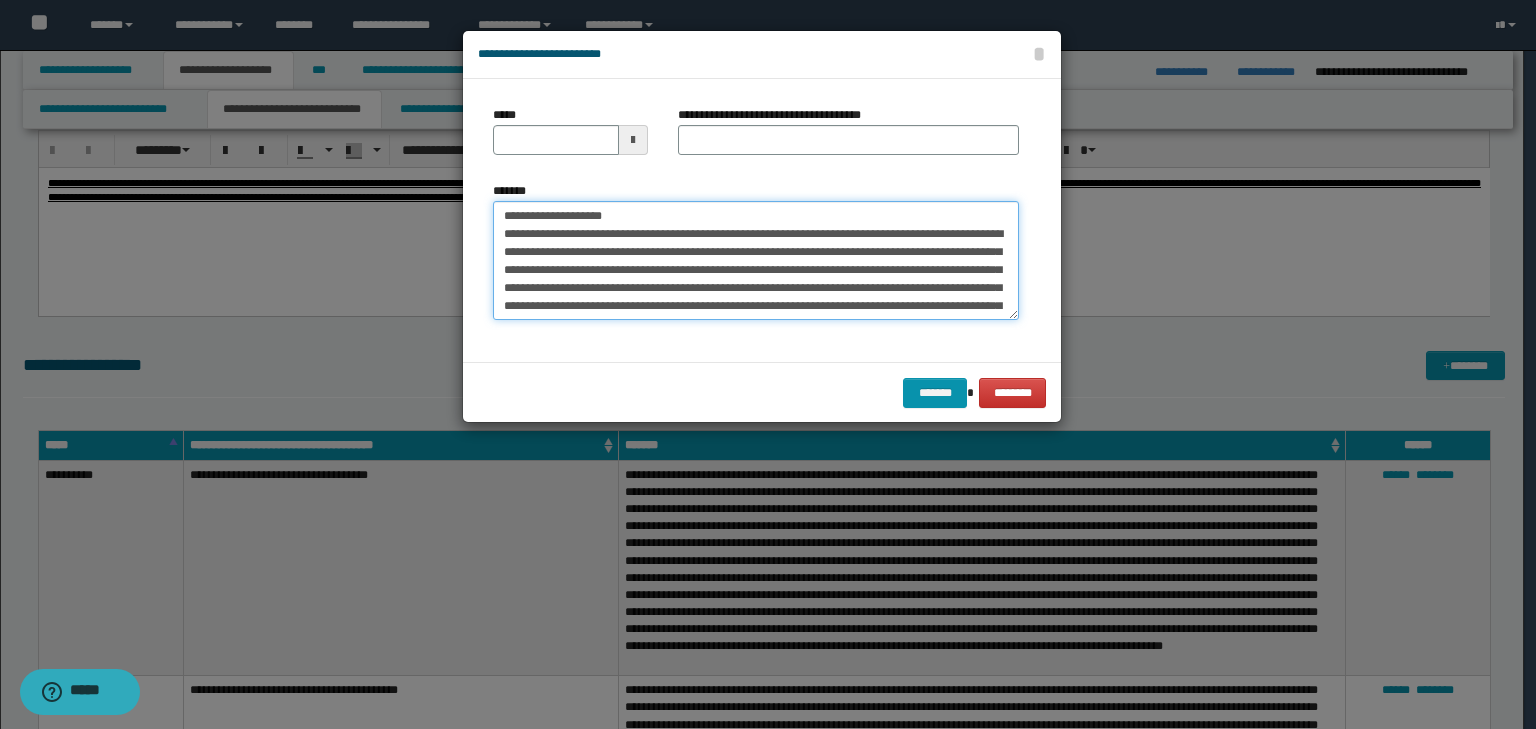 drag, startPoint x: 503, startPoint y: 214, endPoint x: 649, endPoint y: 214, distance: 146 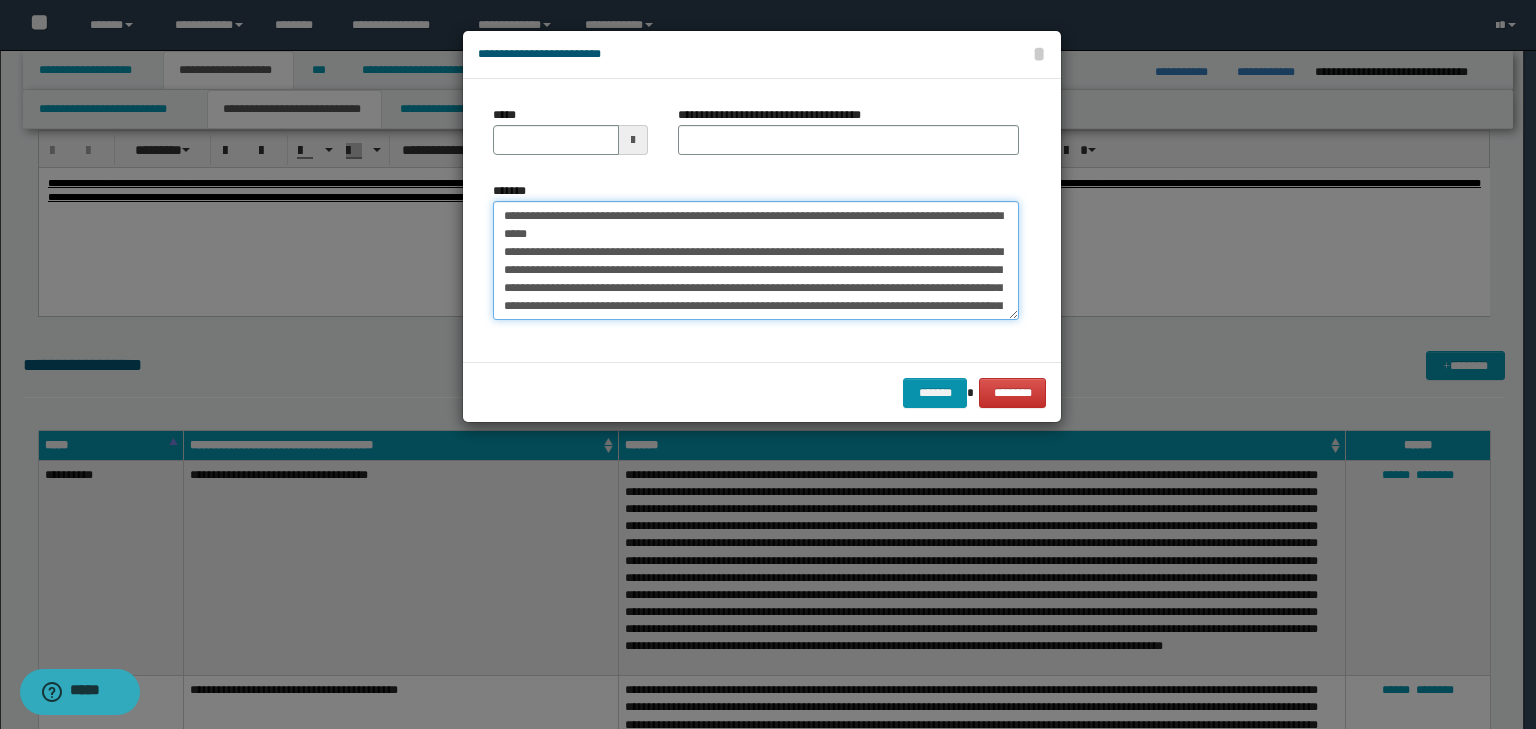 drag, startPoint x: 566, startPoint y: 216, endPoint x: 399, endPoint y: 196, distance: 168.19334 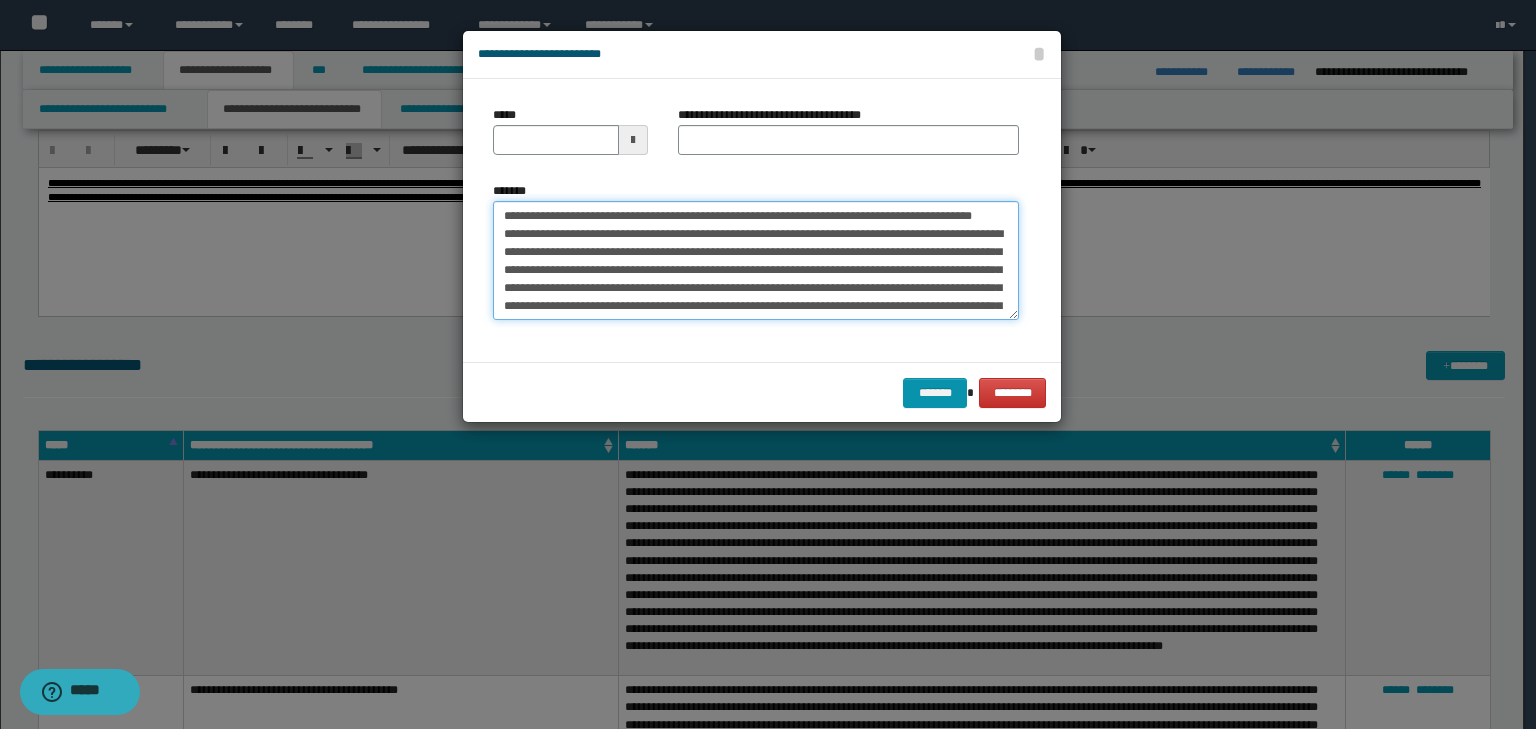type 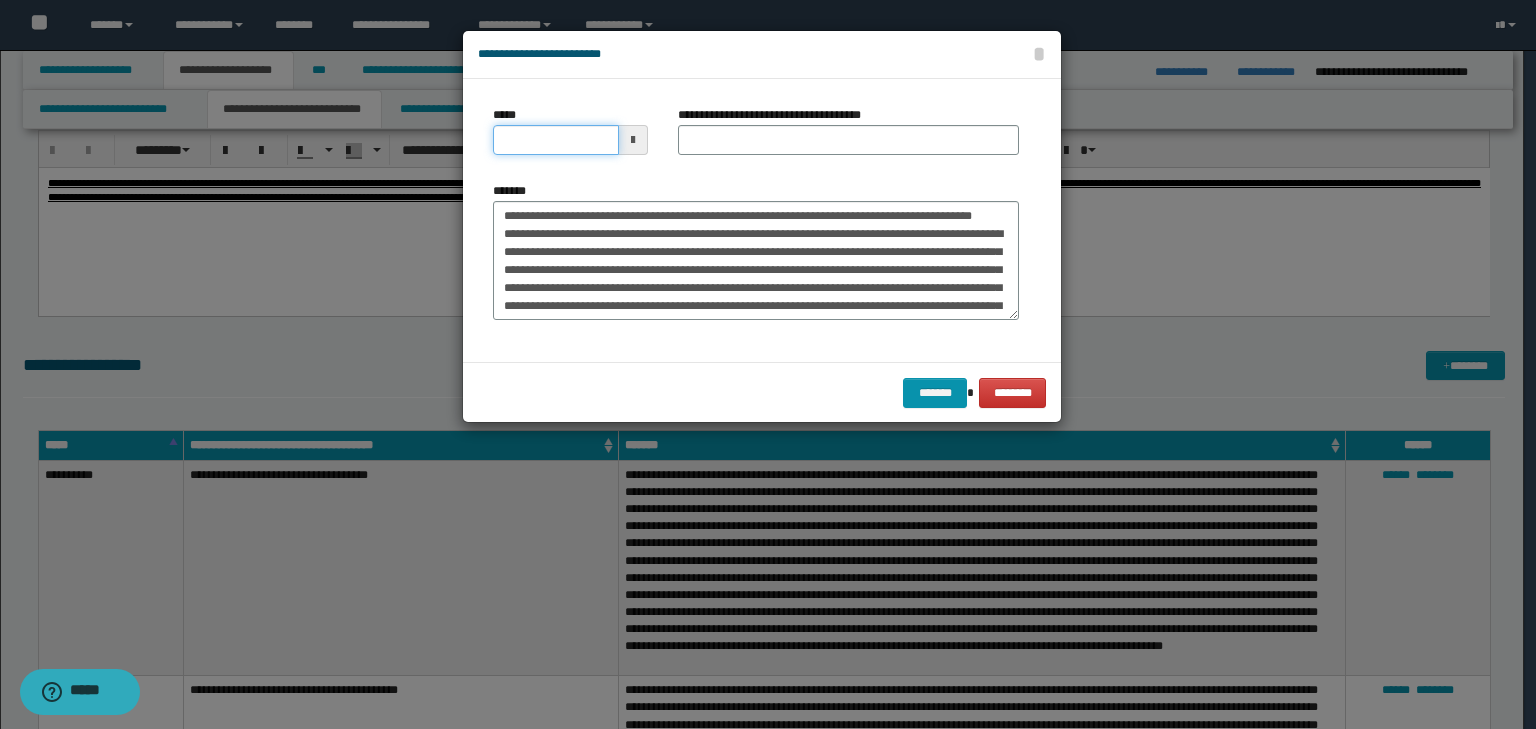 click on "*****" at bounding box center [556, 140] 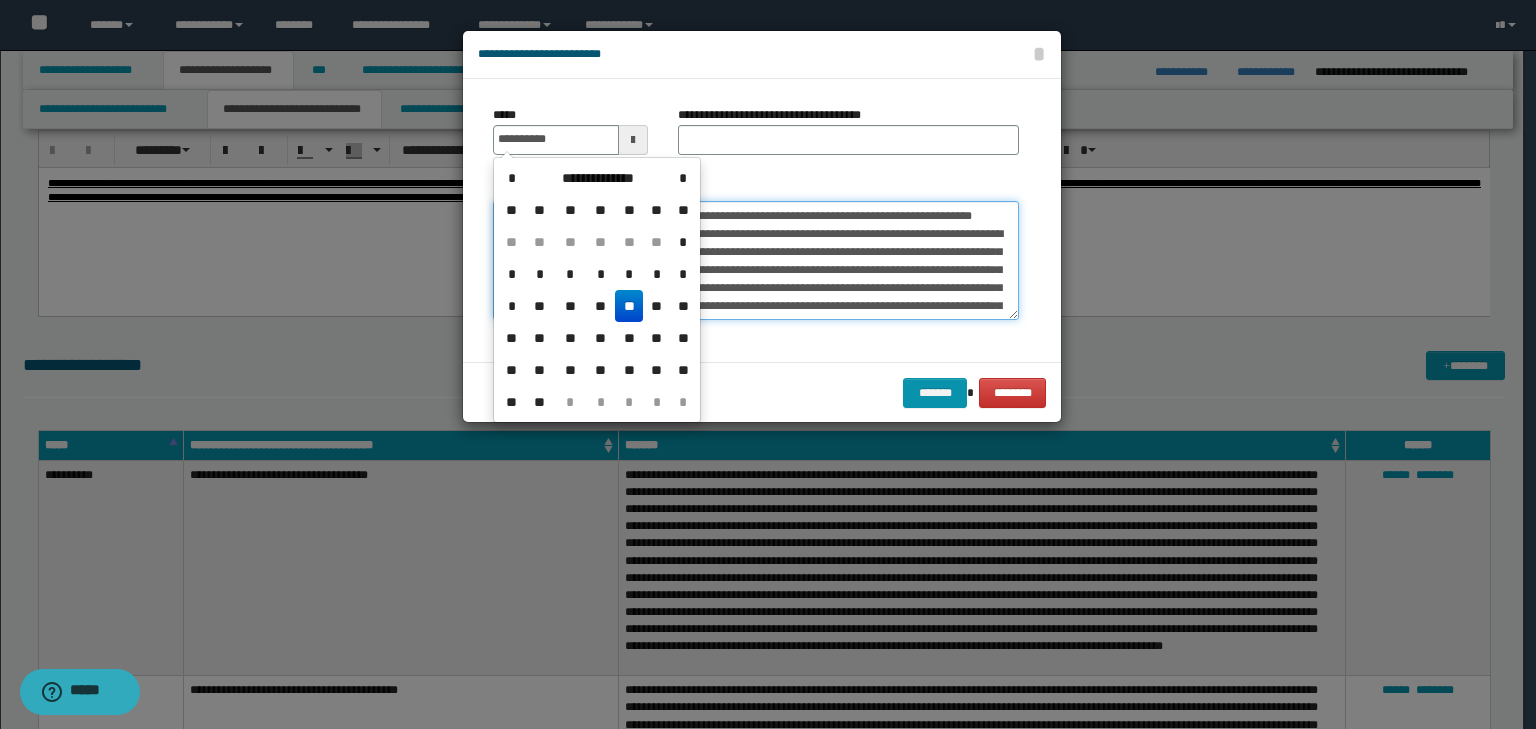 type on "**********" 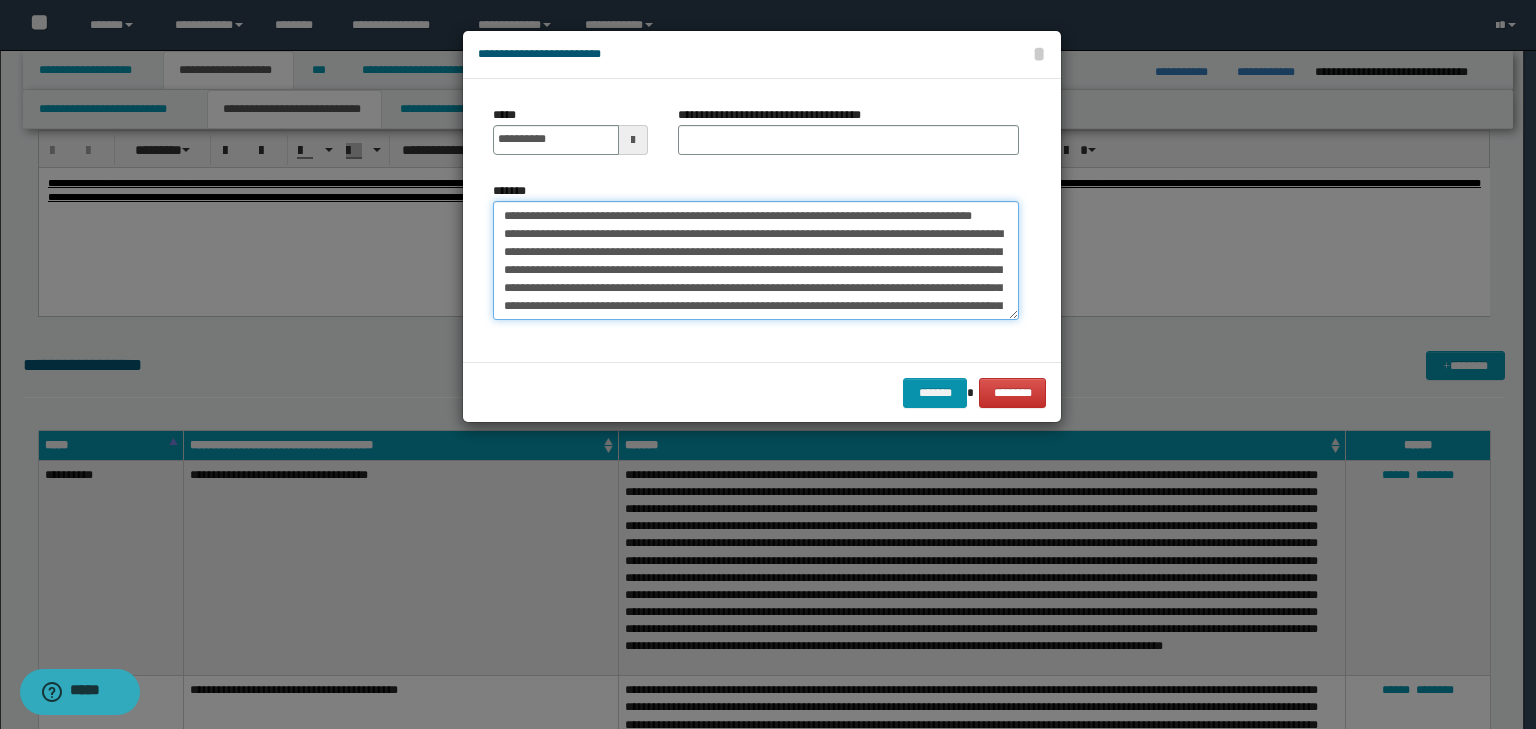 drag, startPoint x: 752, startPoint y: 227, endPoint x: 430, endPoint y: 160, distance: 328.89664 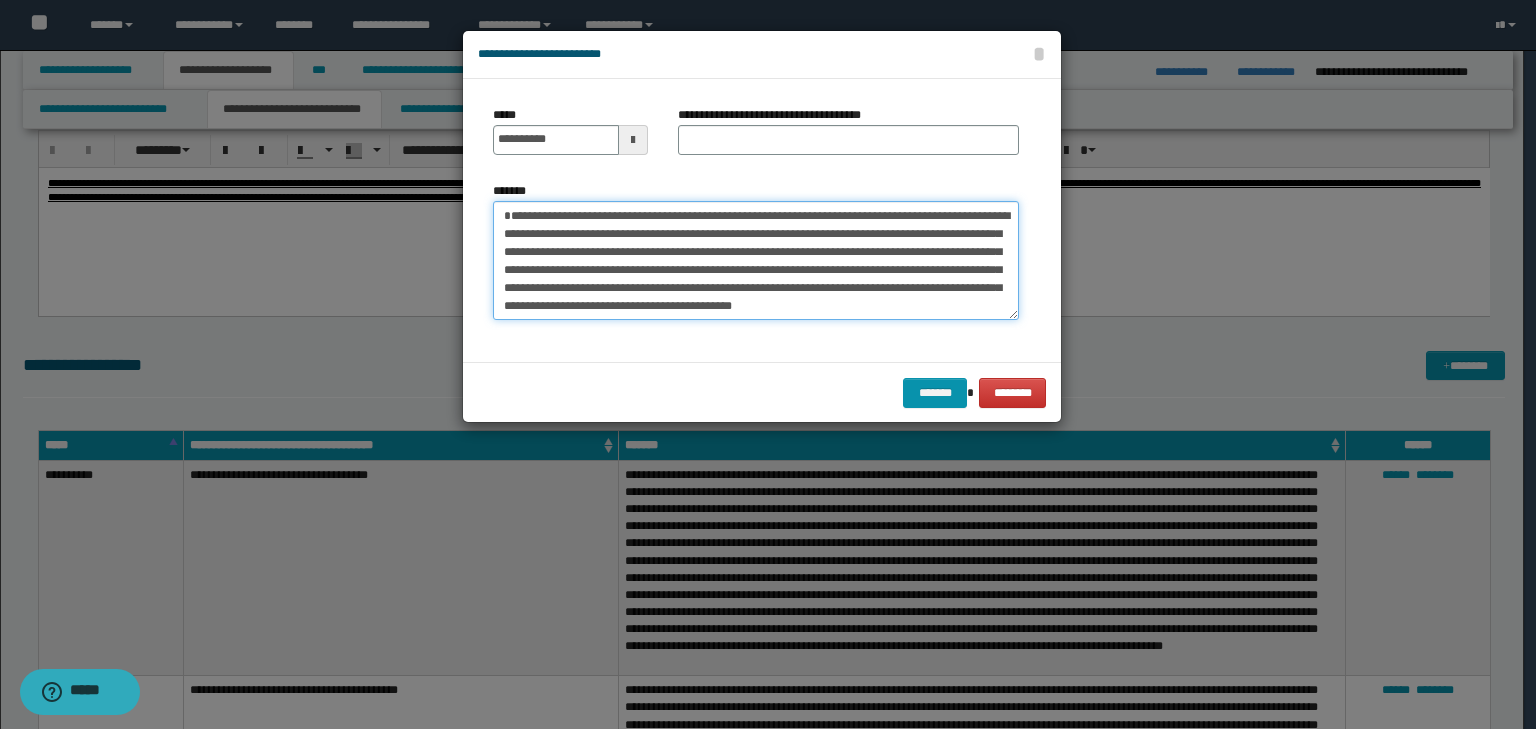type on "**********" 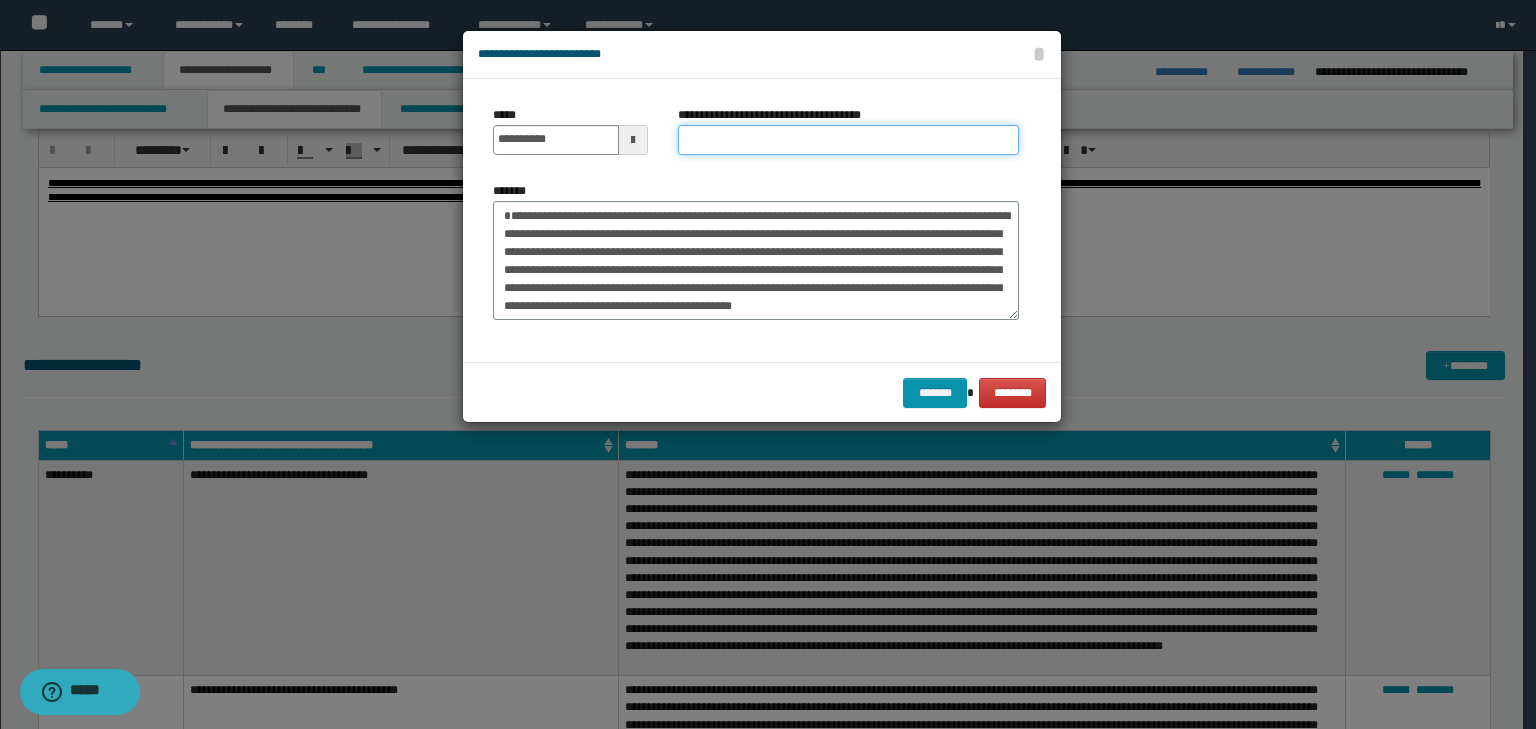 click on "**********" at bounding box center (848, 140) 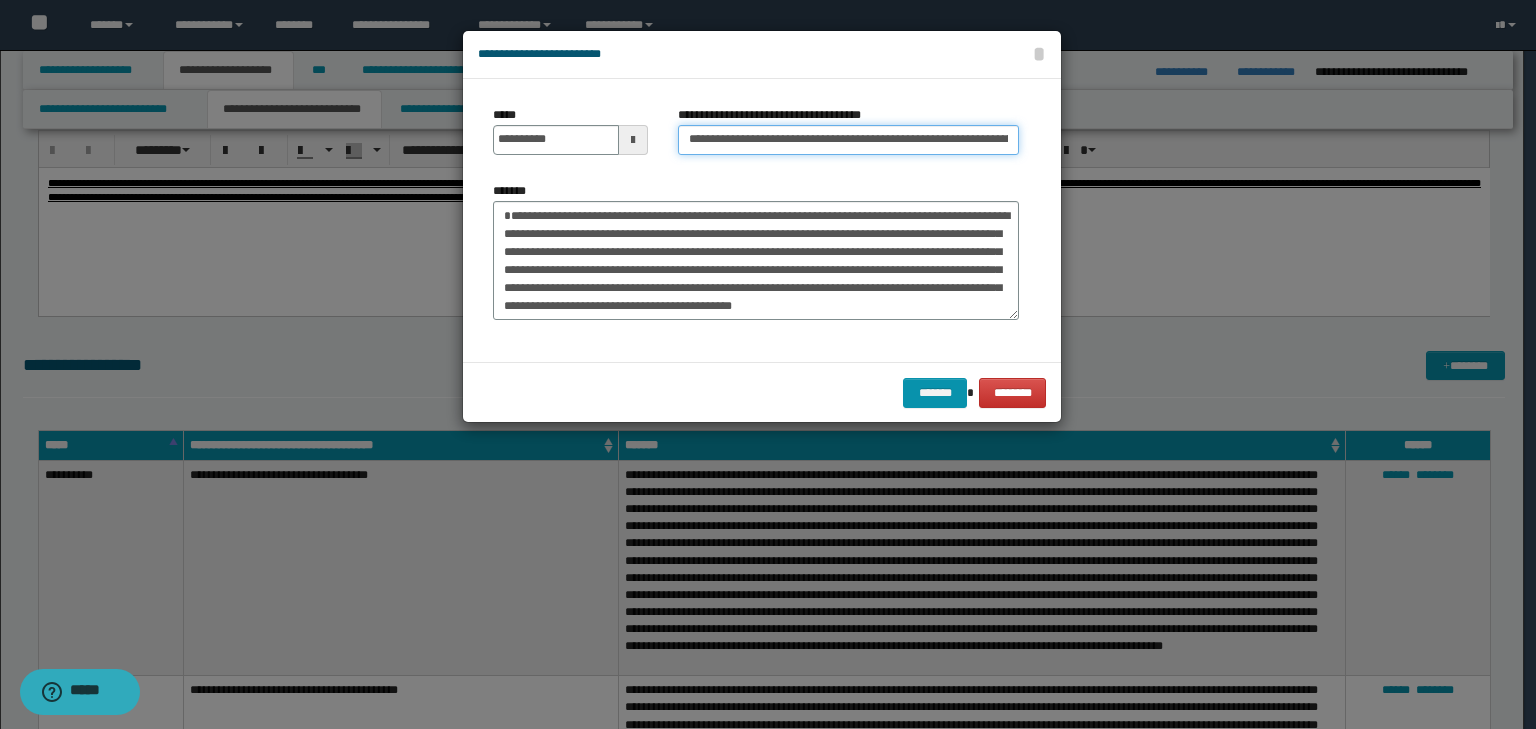 scroll, scrollTop: 0, scrollLeft: 252, axis: horizontal 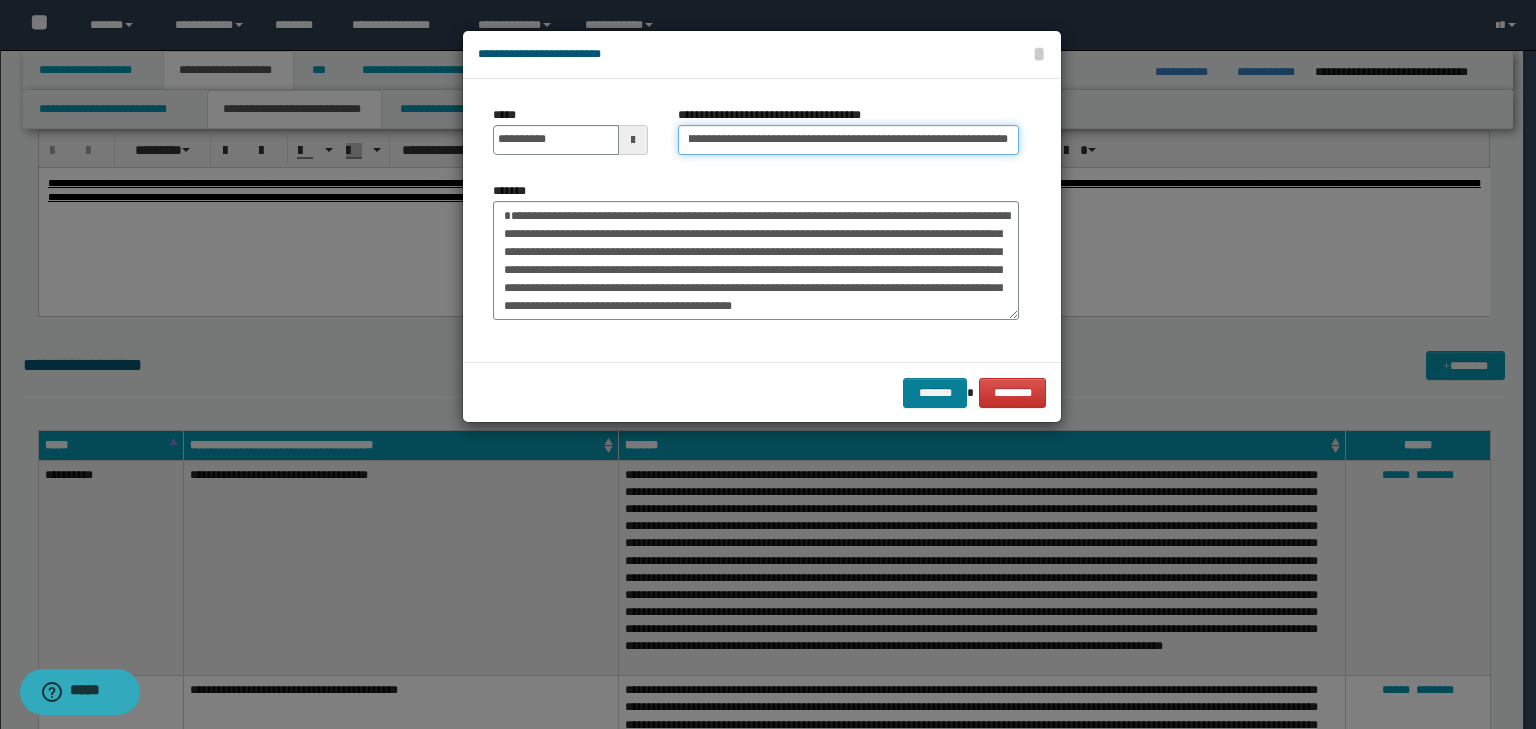 type on "**********" 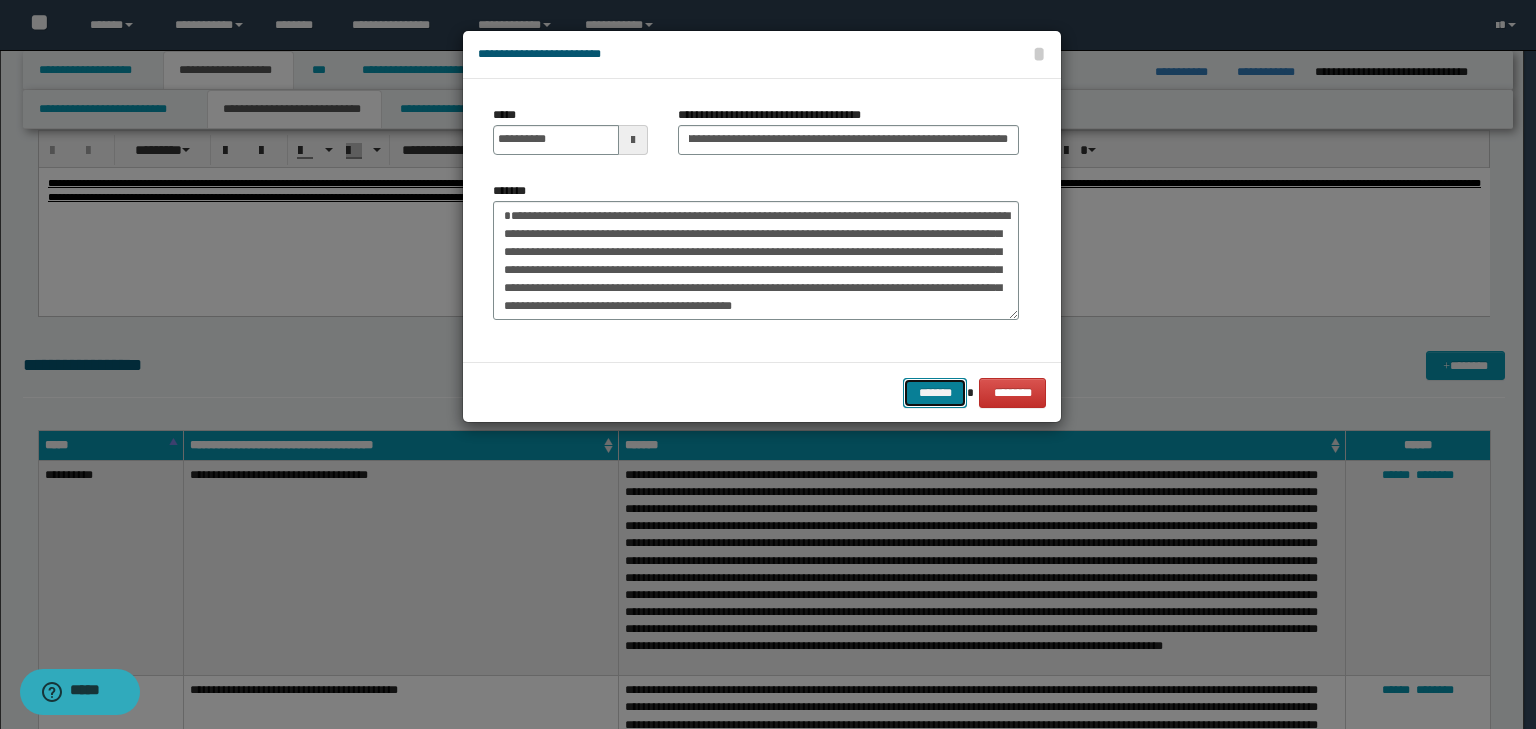 click on "*******" at bounding box center [935, 393] 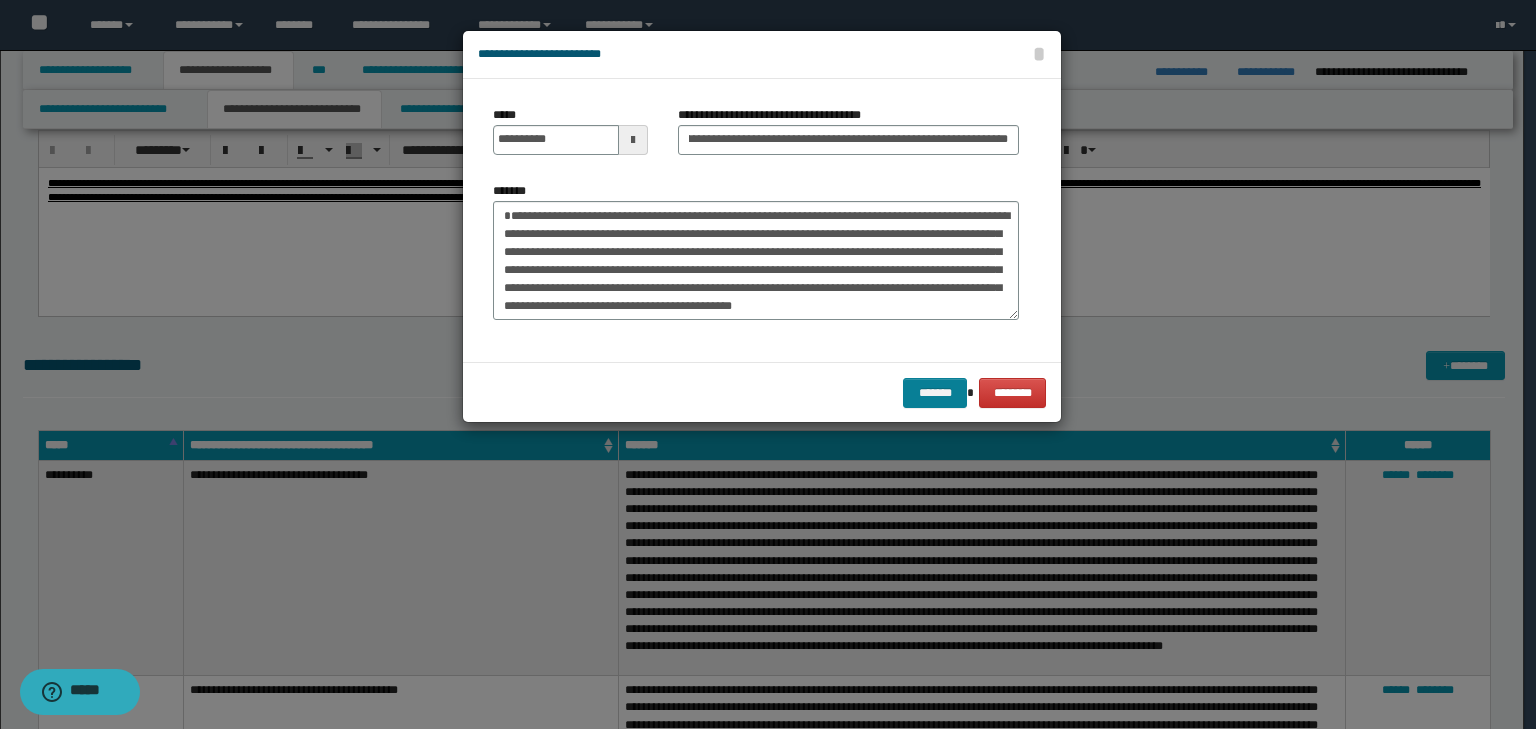 scroll, scrollTop: 0, scrollLeft: 0, axis: both 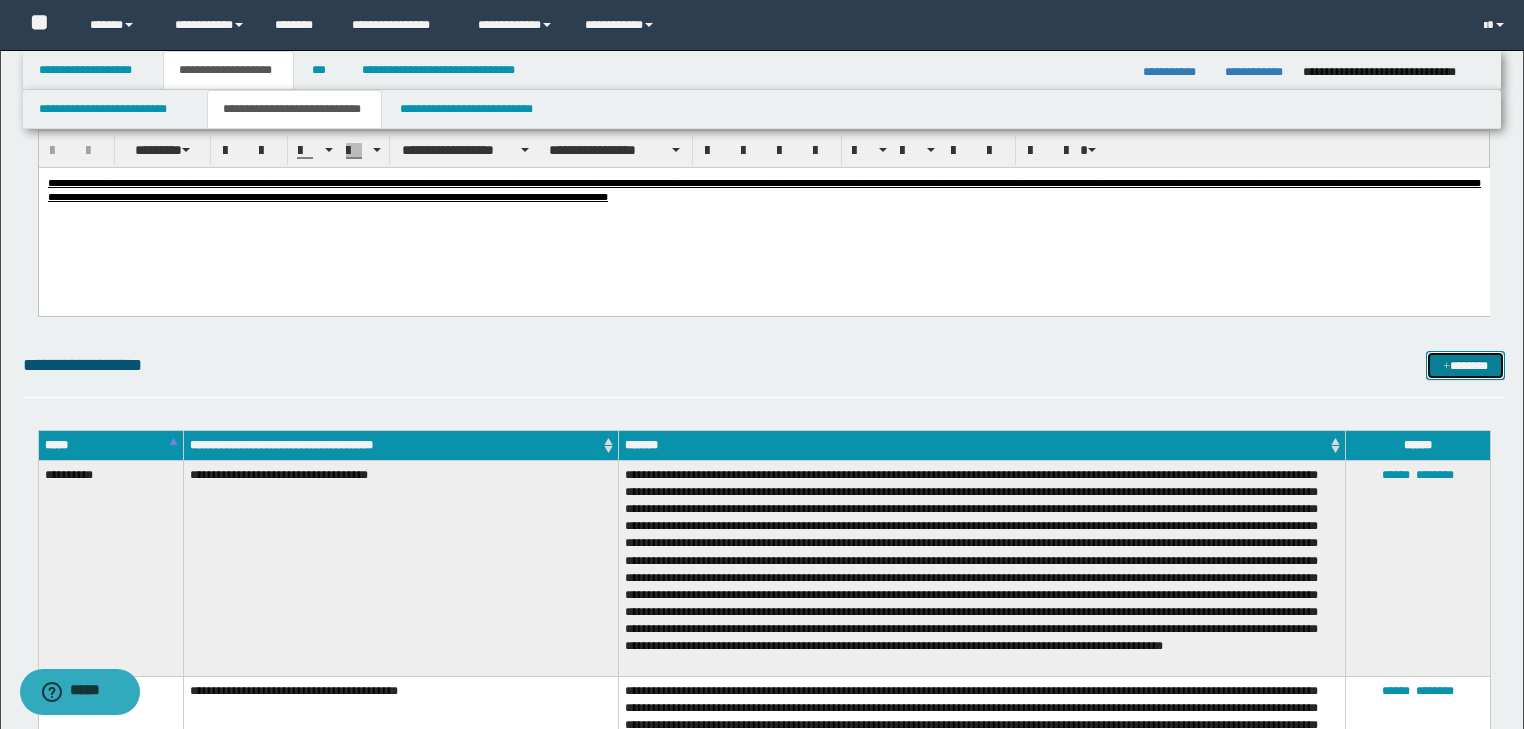 click at bounding box center (1446, 367) 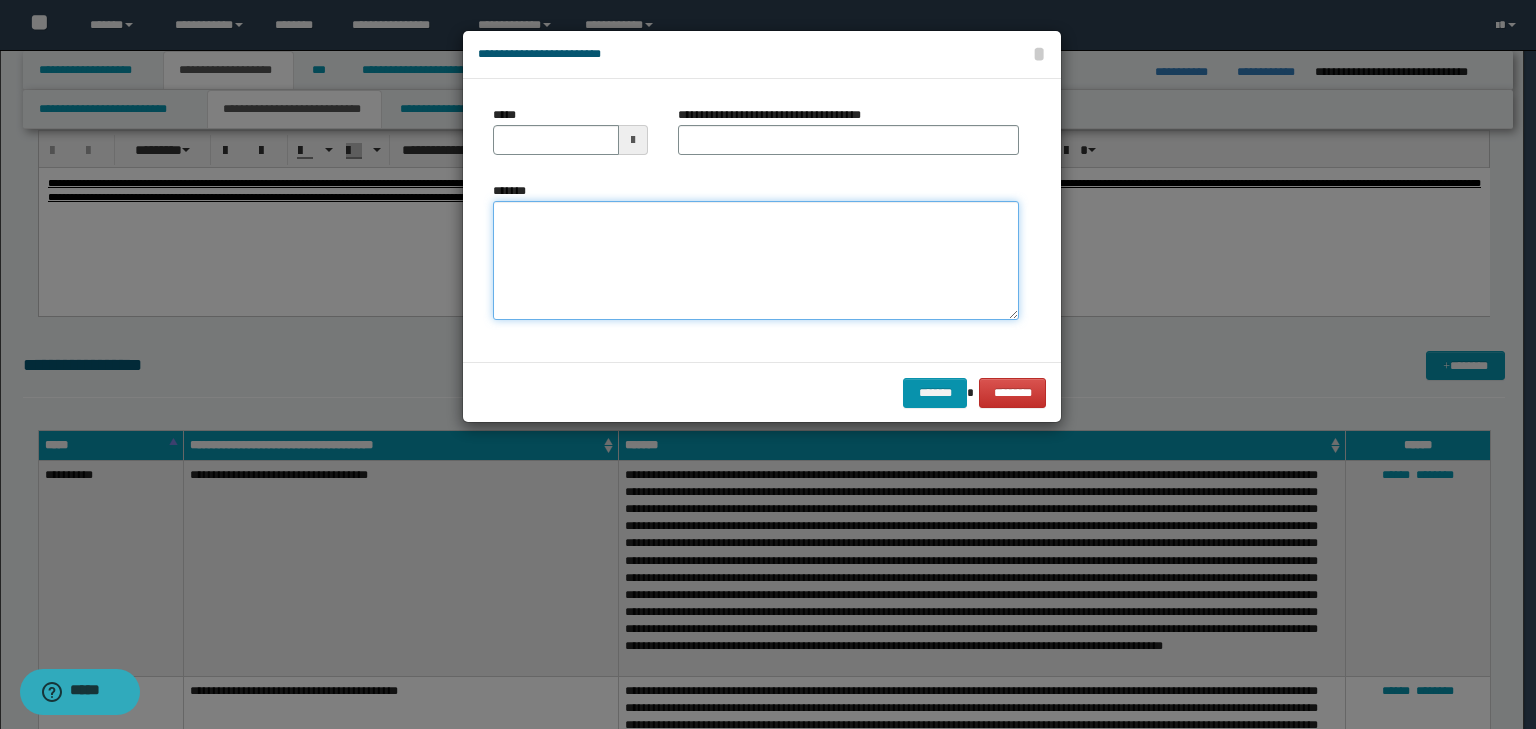 click on "*******" at bounding box center [756, 261] 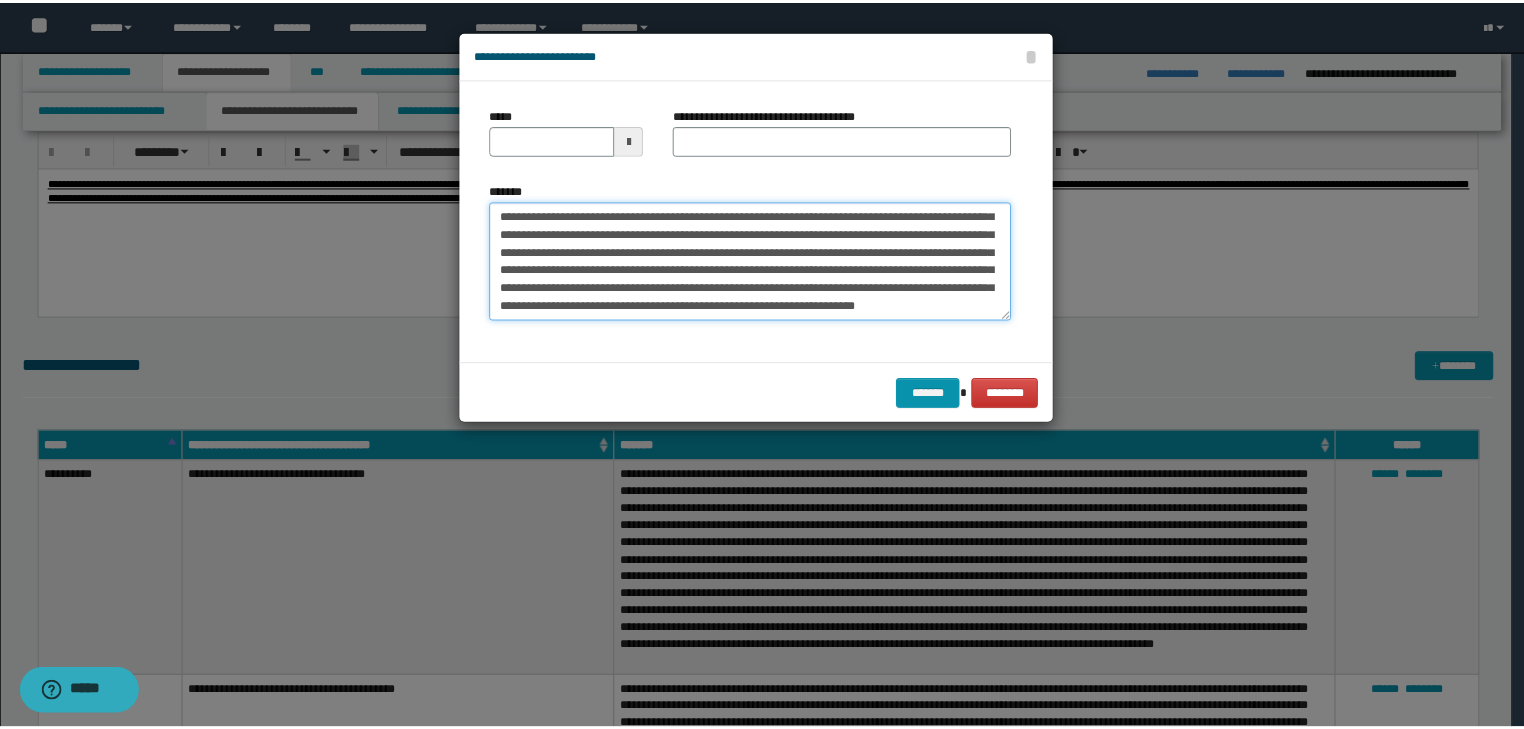 scroll, scrollTop: 0, scrollLeft: 0, axis: both 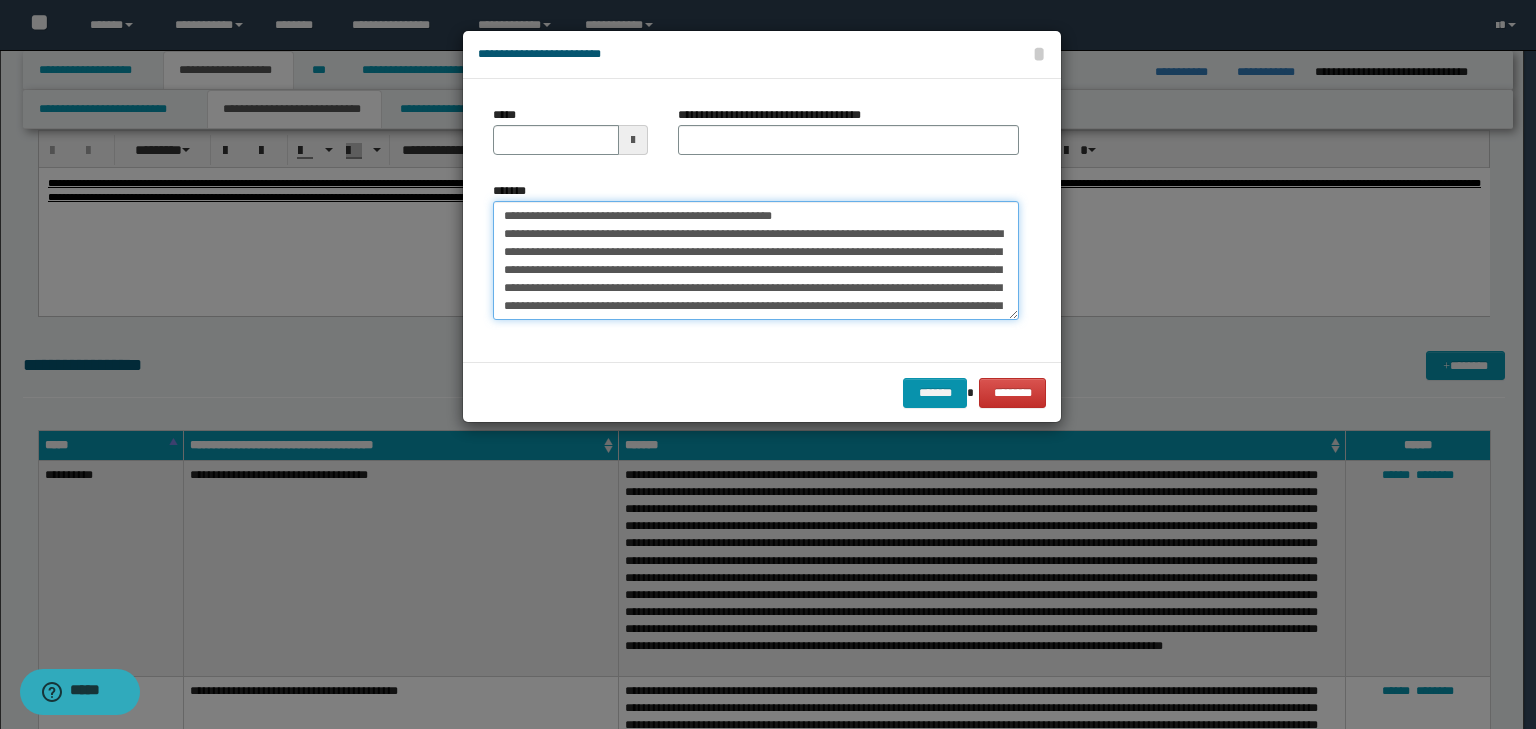drag, startPoint x: 565, startPoint y: 215, endPoint x: 316, endPoint y: 202, distance: 249.33913 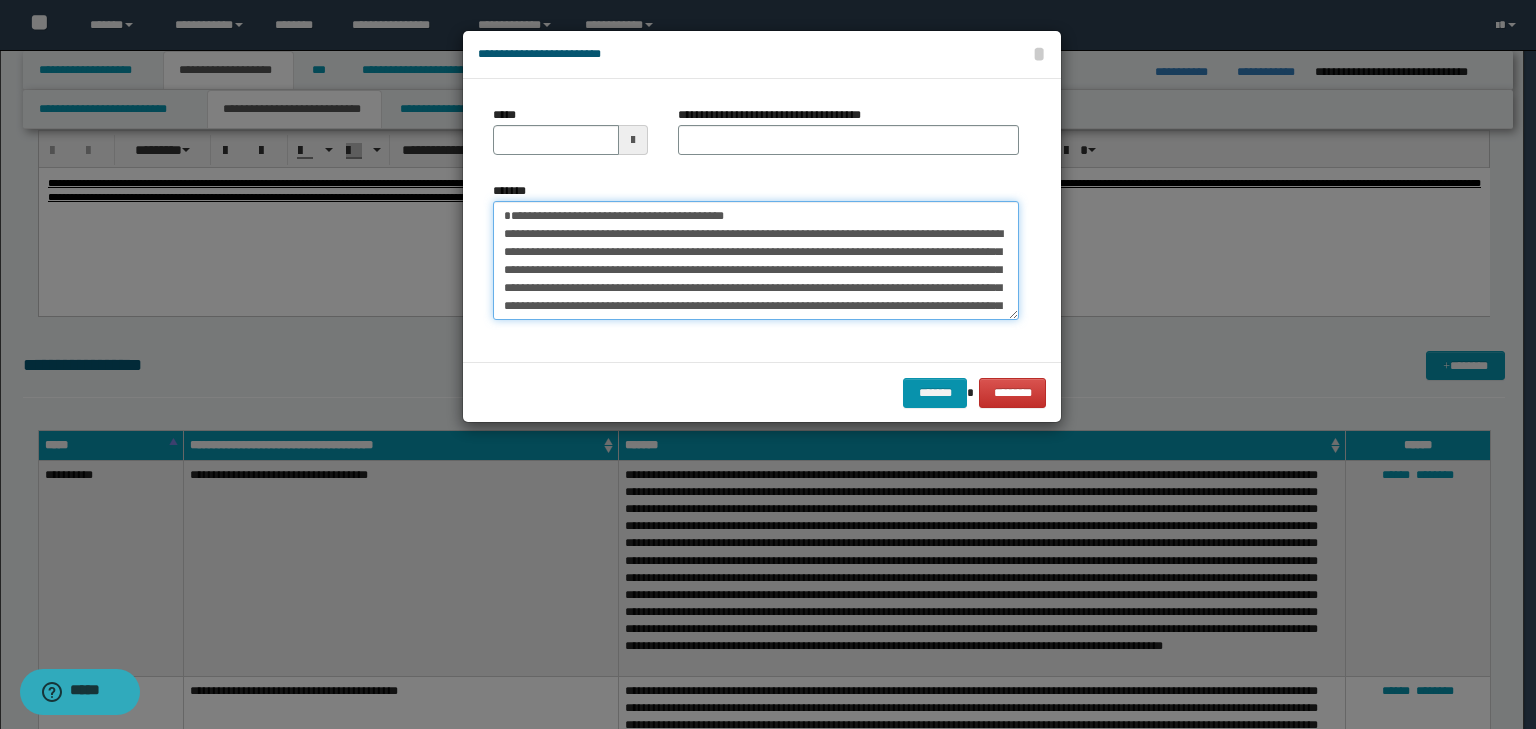 type 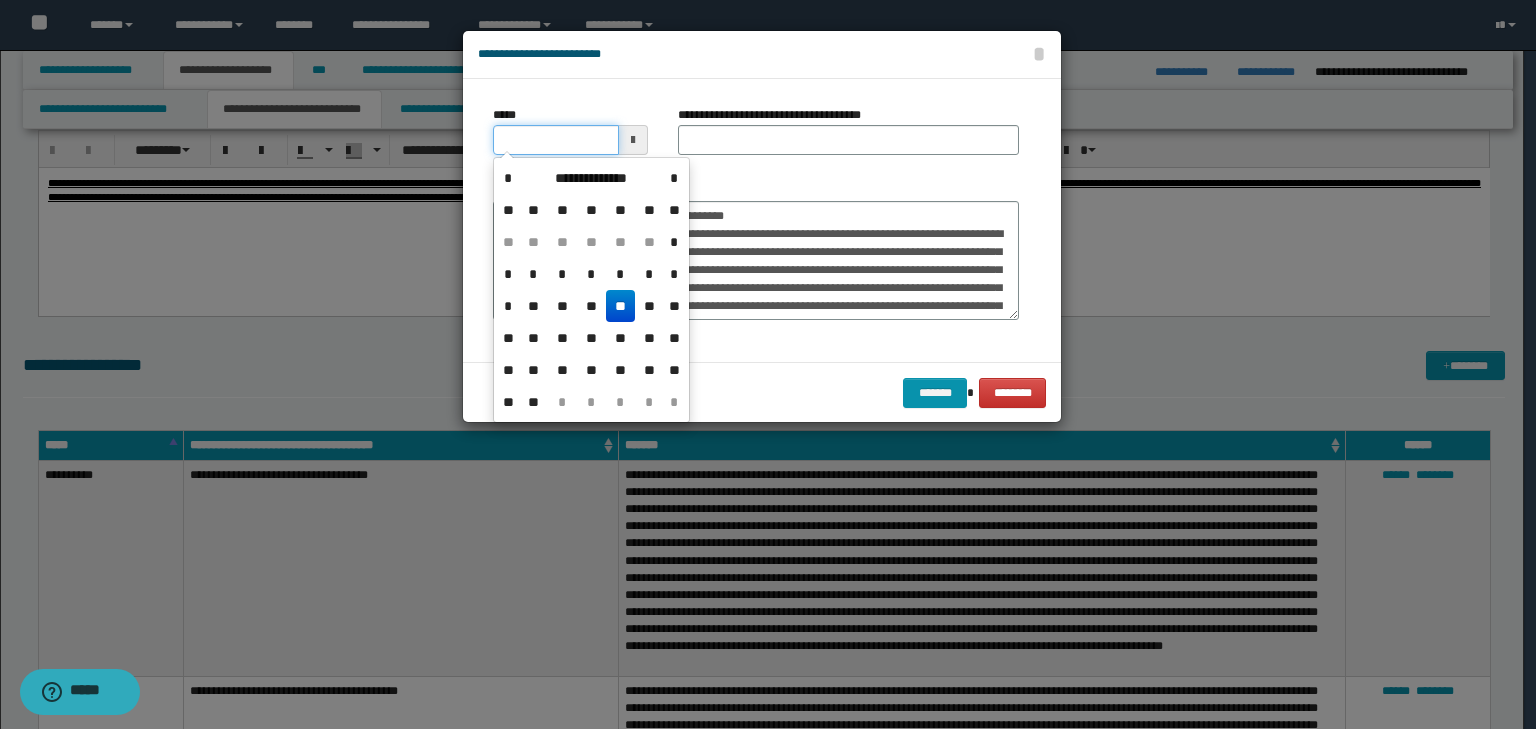 click on "*****" at bounding box center (556, 140) 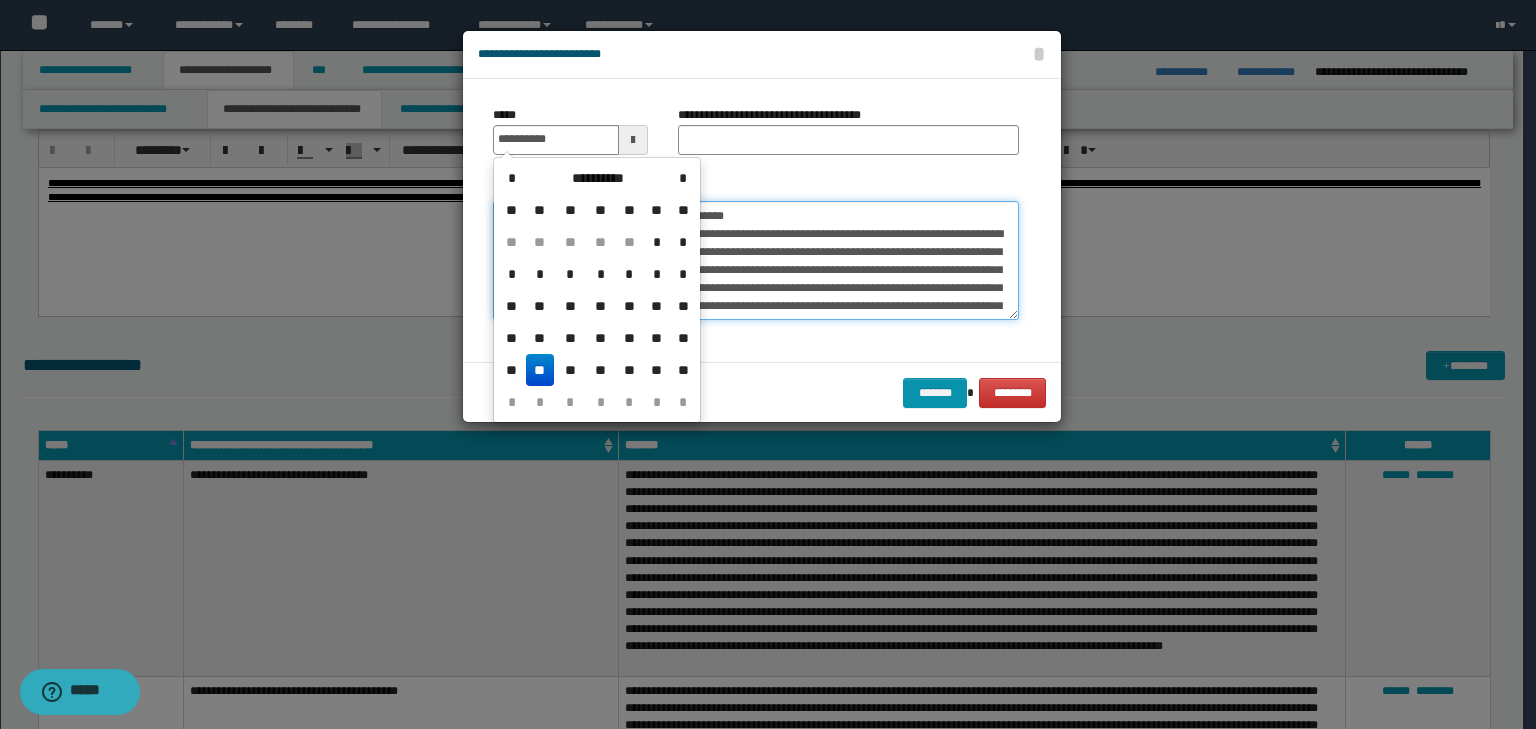 type on "**********" 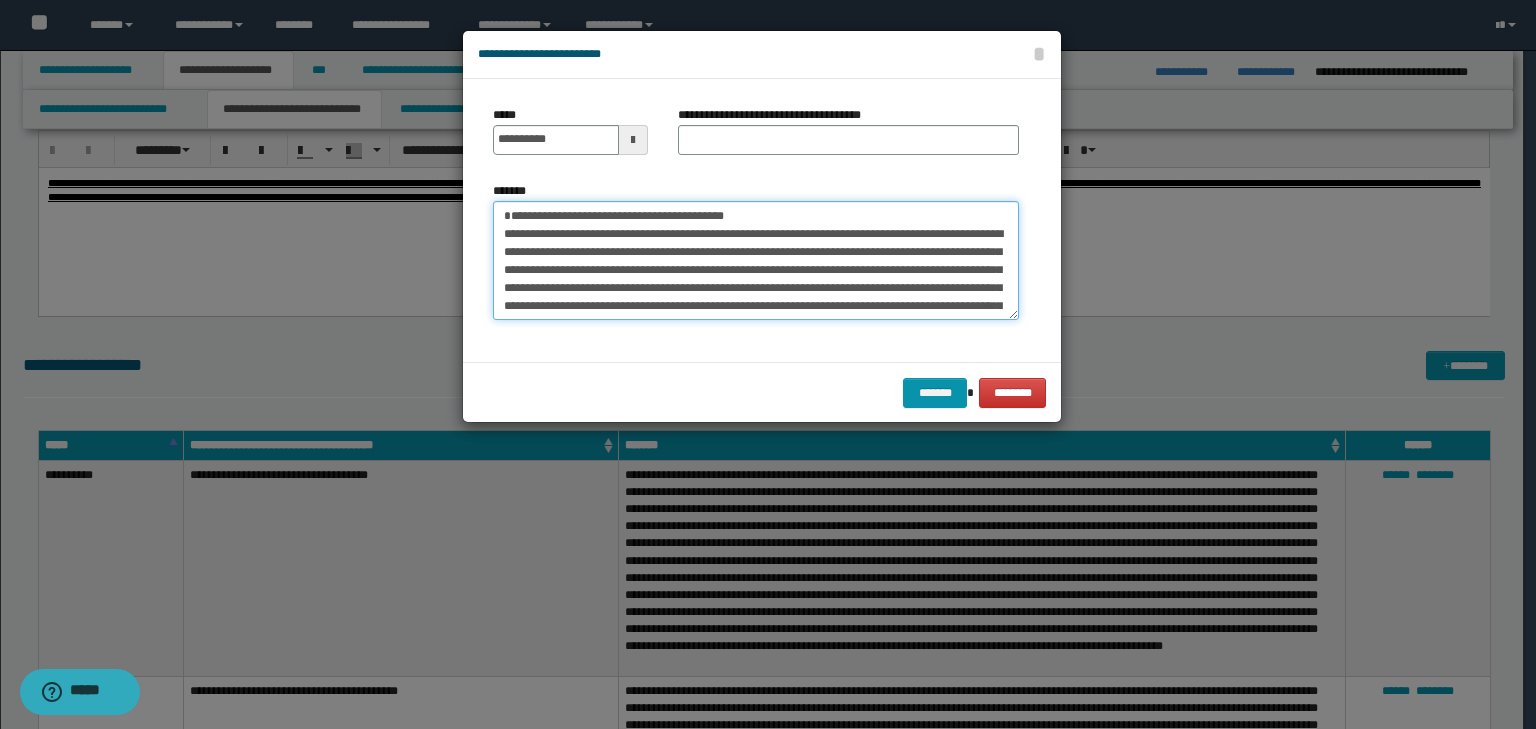 drag, startPoint x: 472, startPoint y: 192, endPoint x: 348, endPoint y: 192, distance: 124 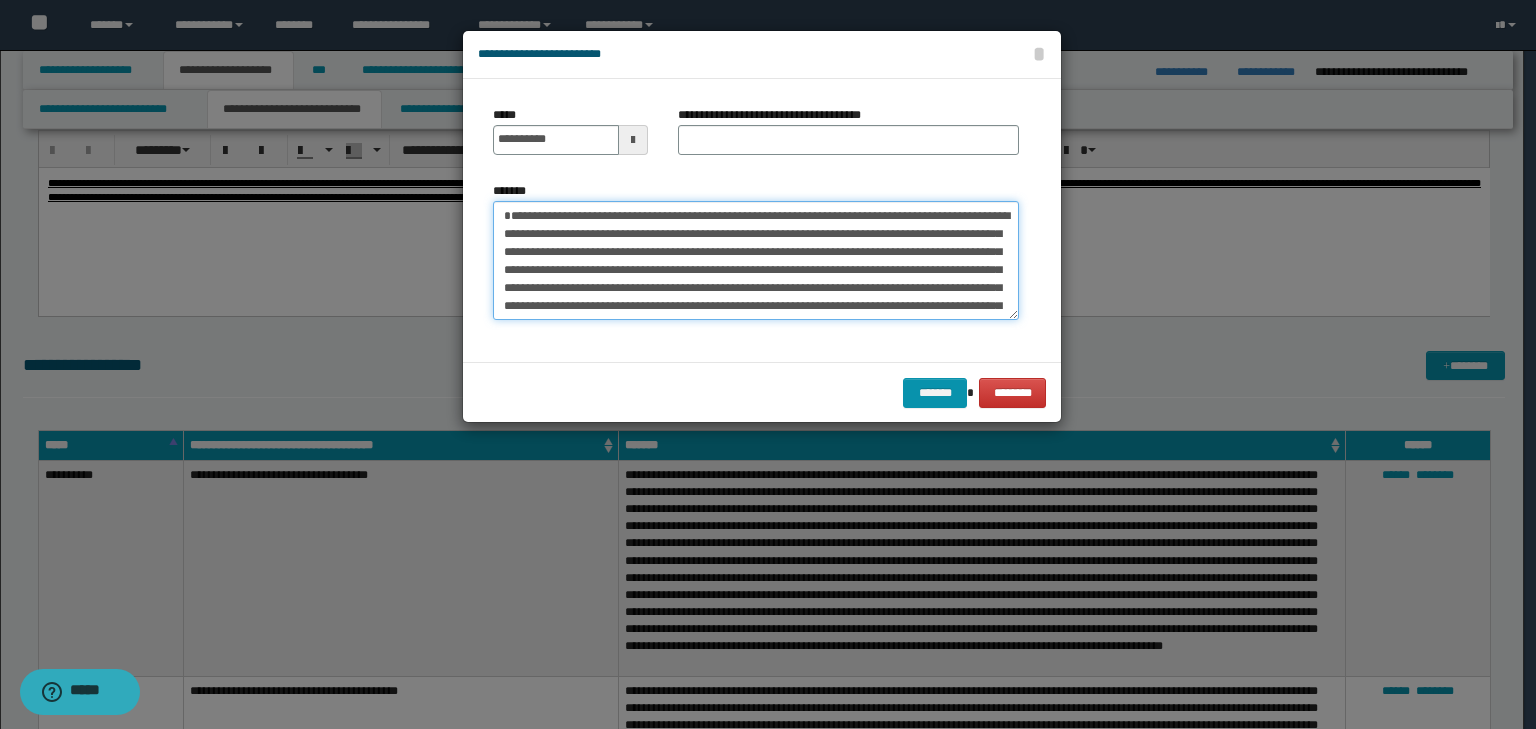 type on "**********" 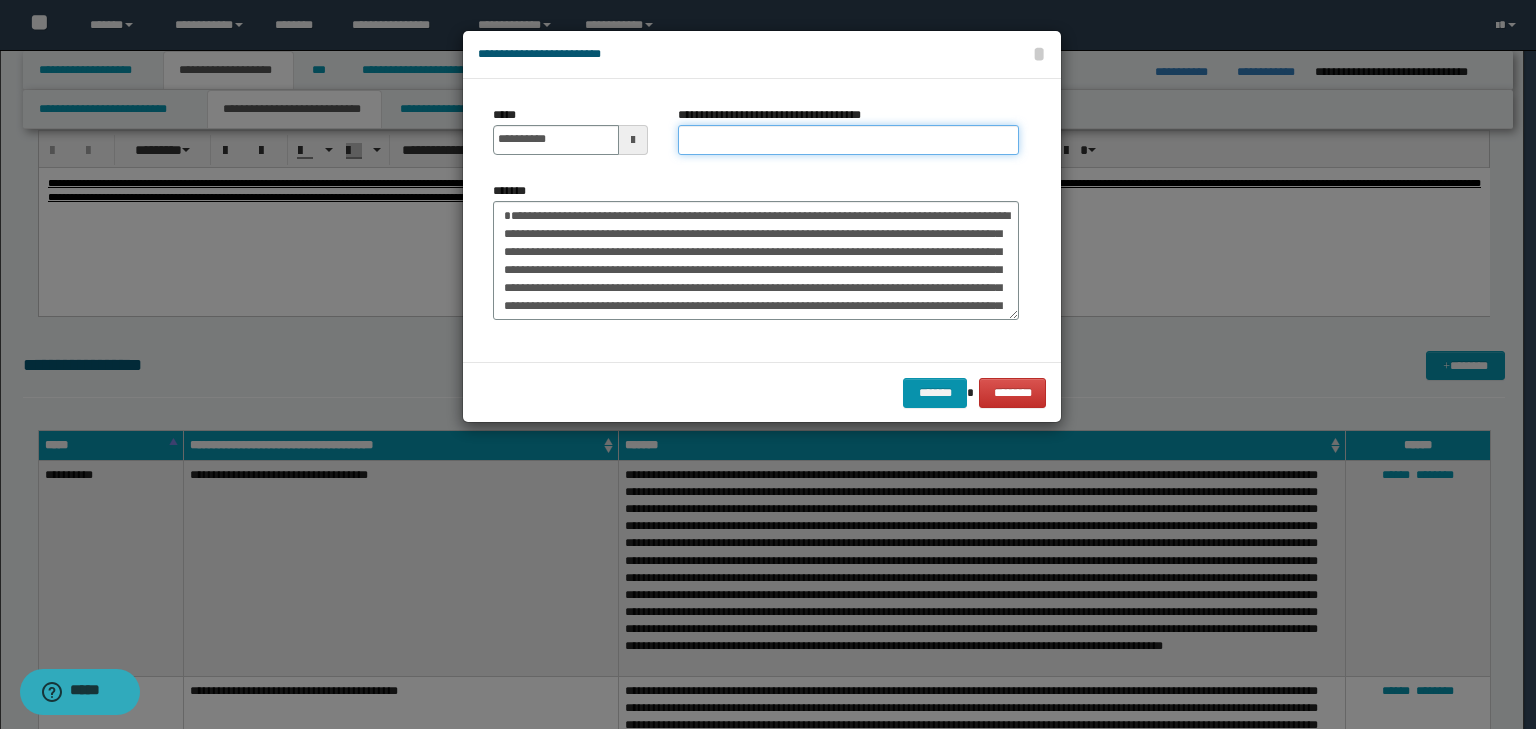click on "**********" at bounding box center [848, 140] 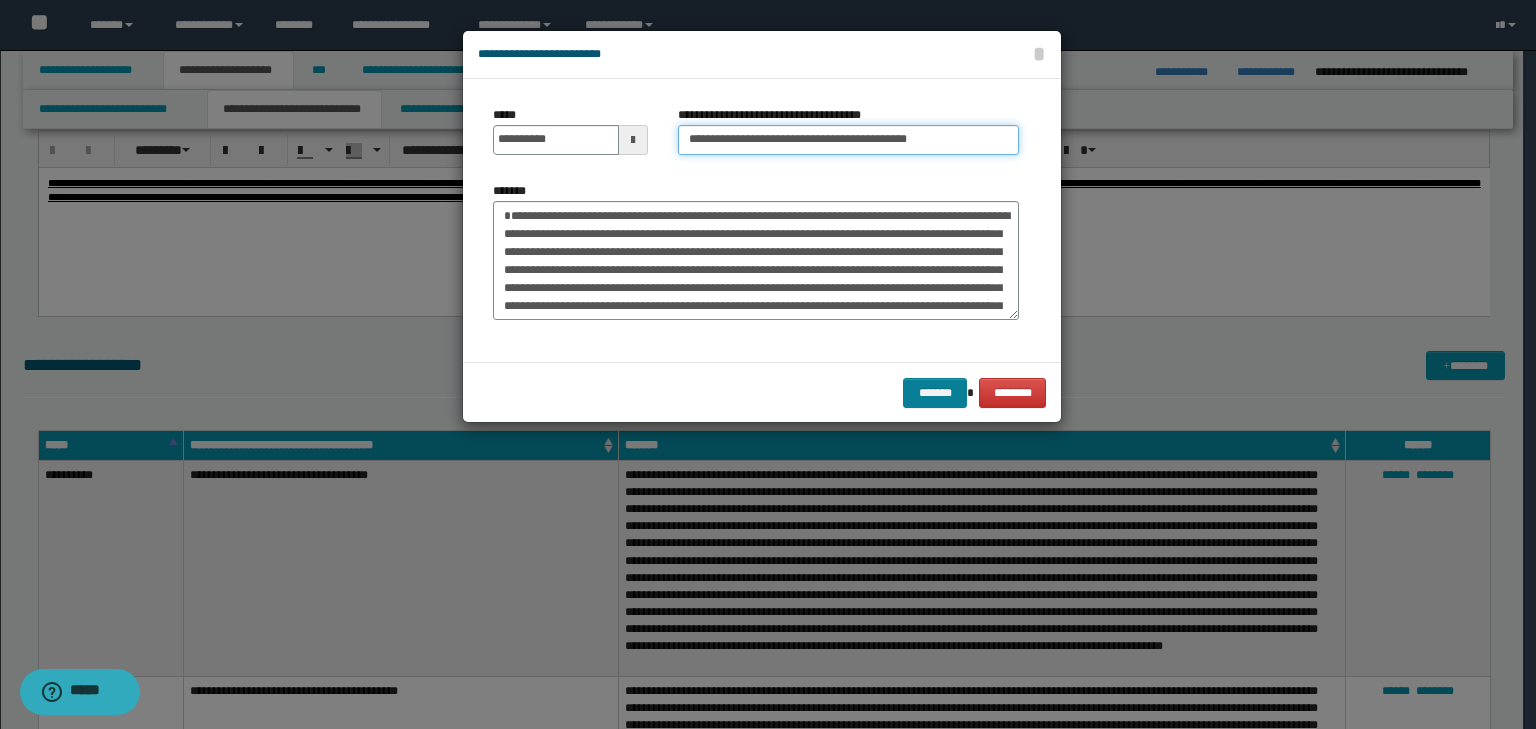 type on "**********" 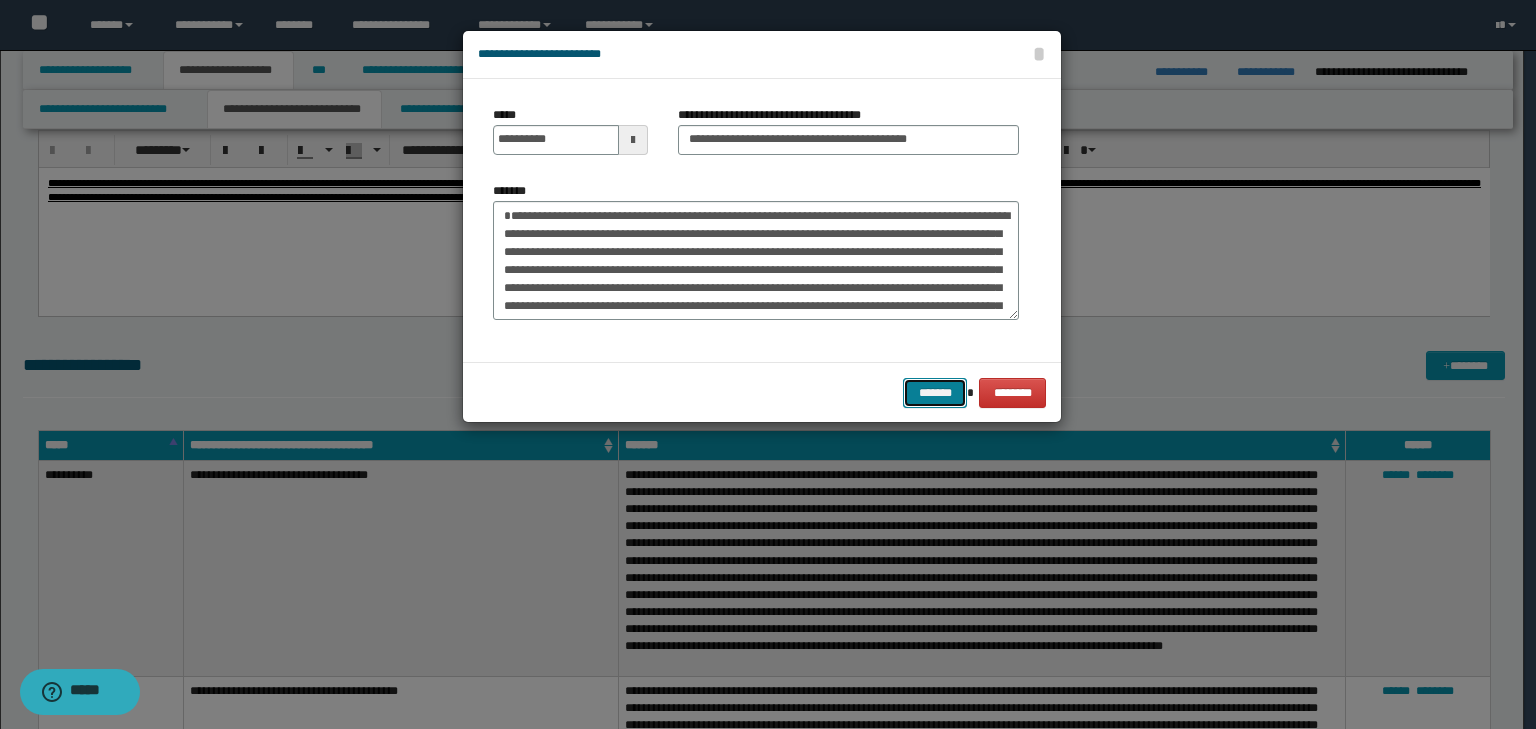 click on "*******" at bounding box center [935, 393] 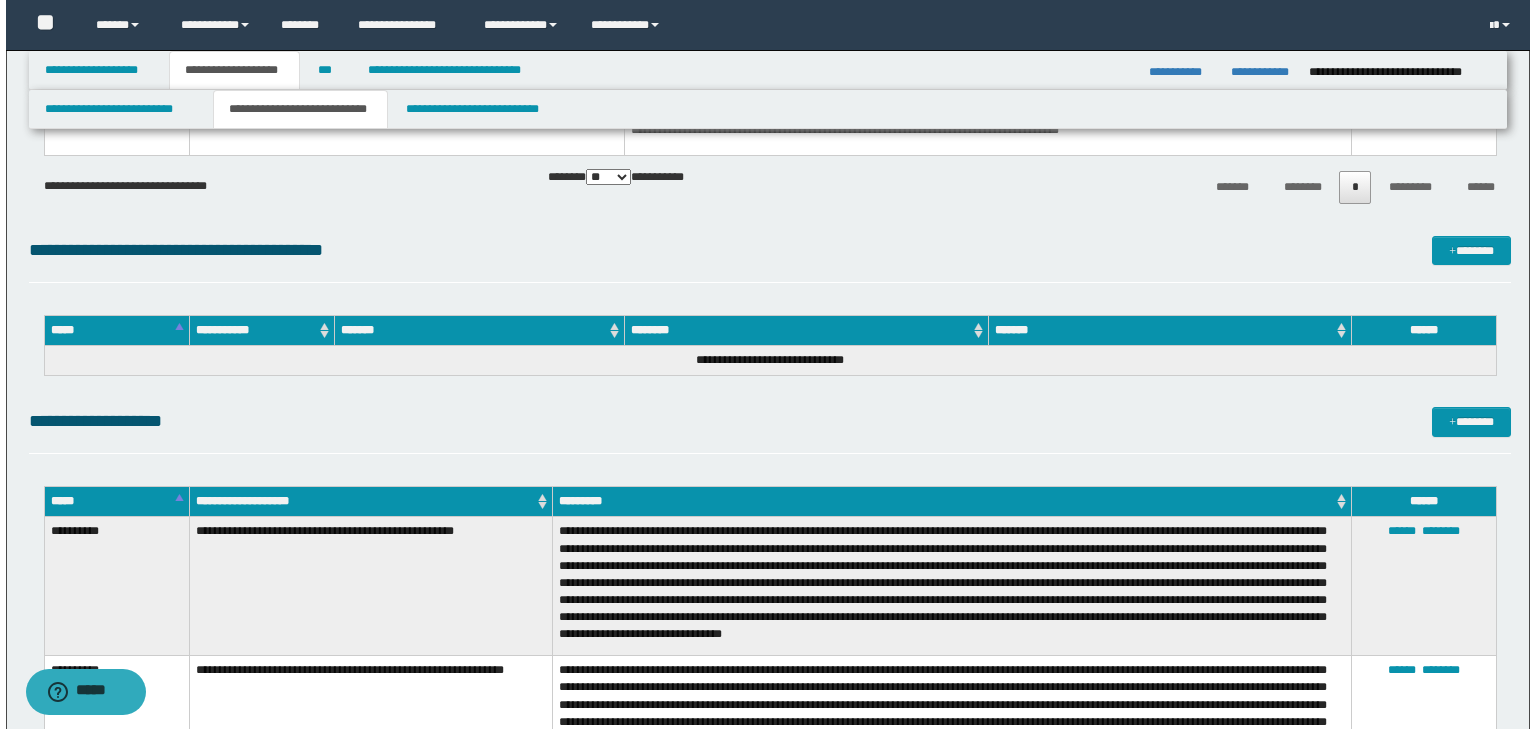 scroll, scrollTop: 4908, scrollLeft: 0, axis: vertical 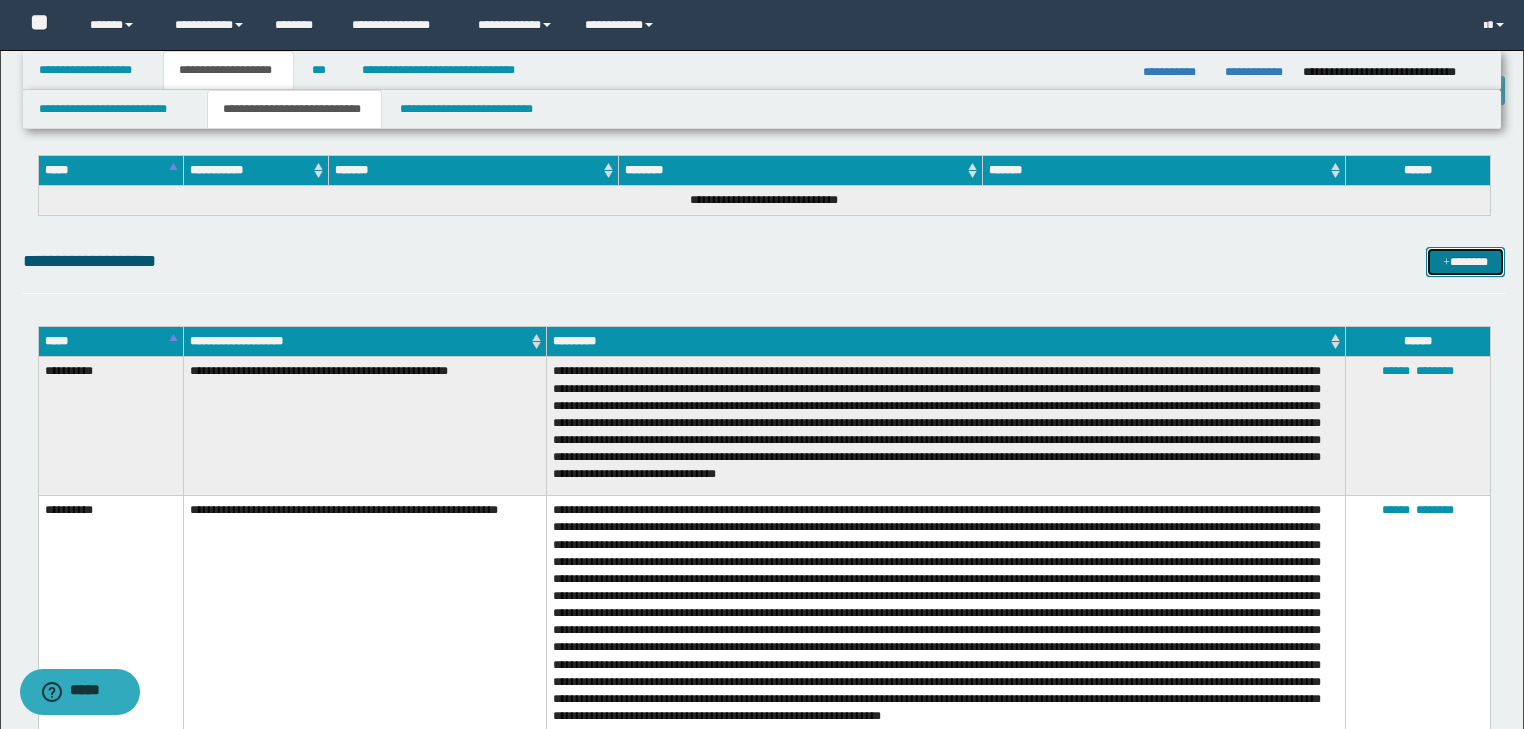 click on "*******" at bounding box center [1465, 262] 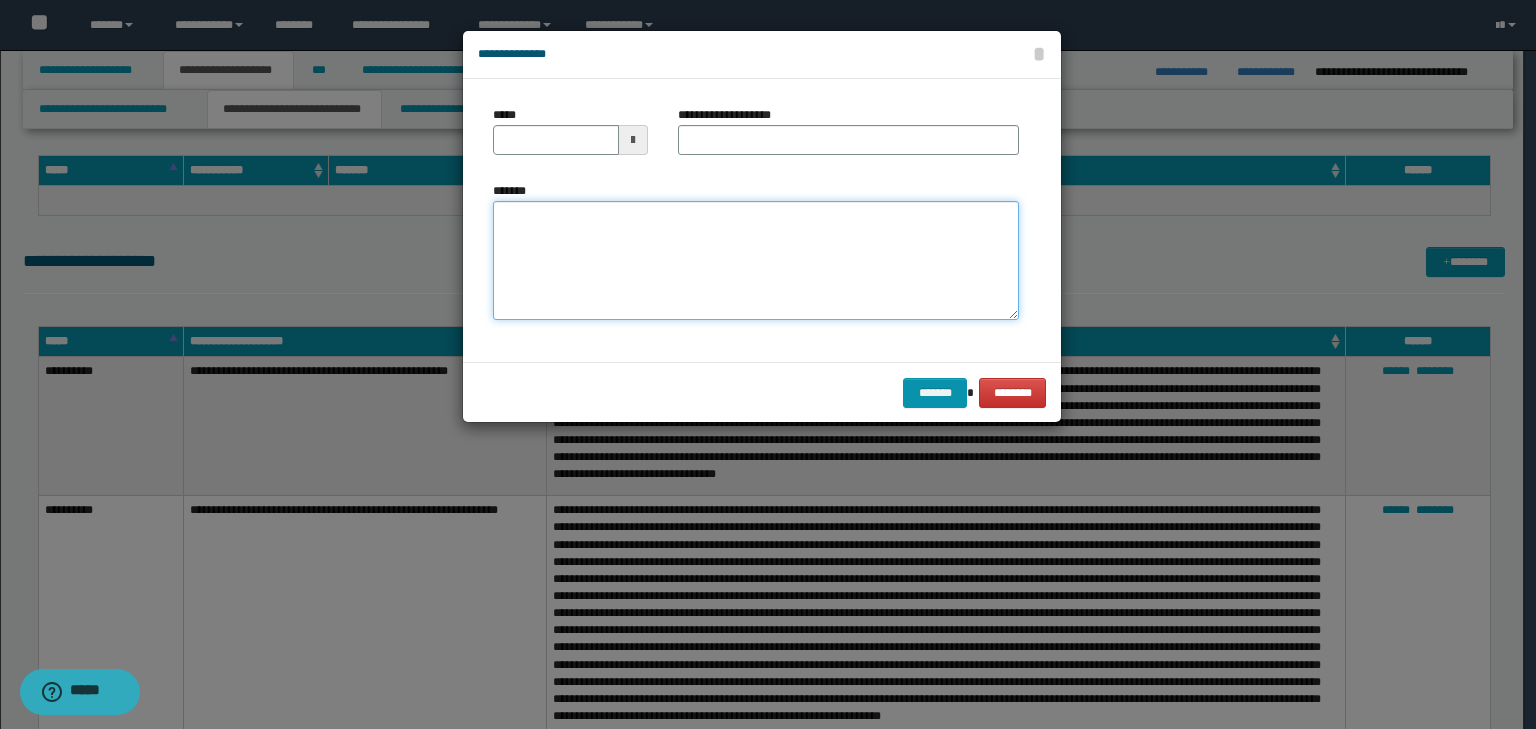 click on "*******" at bounding box center [756, 261] 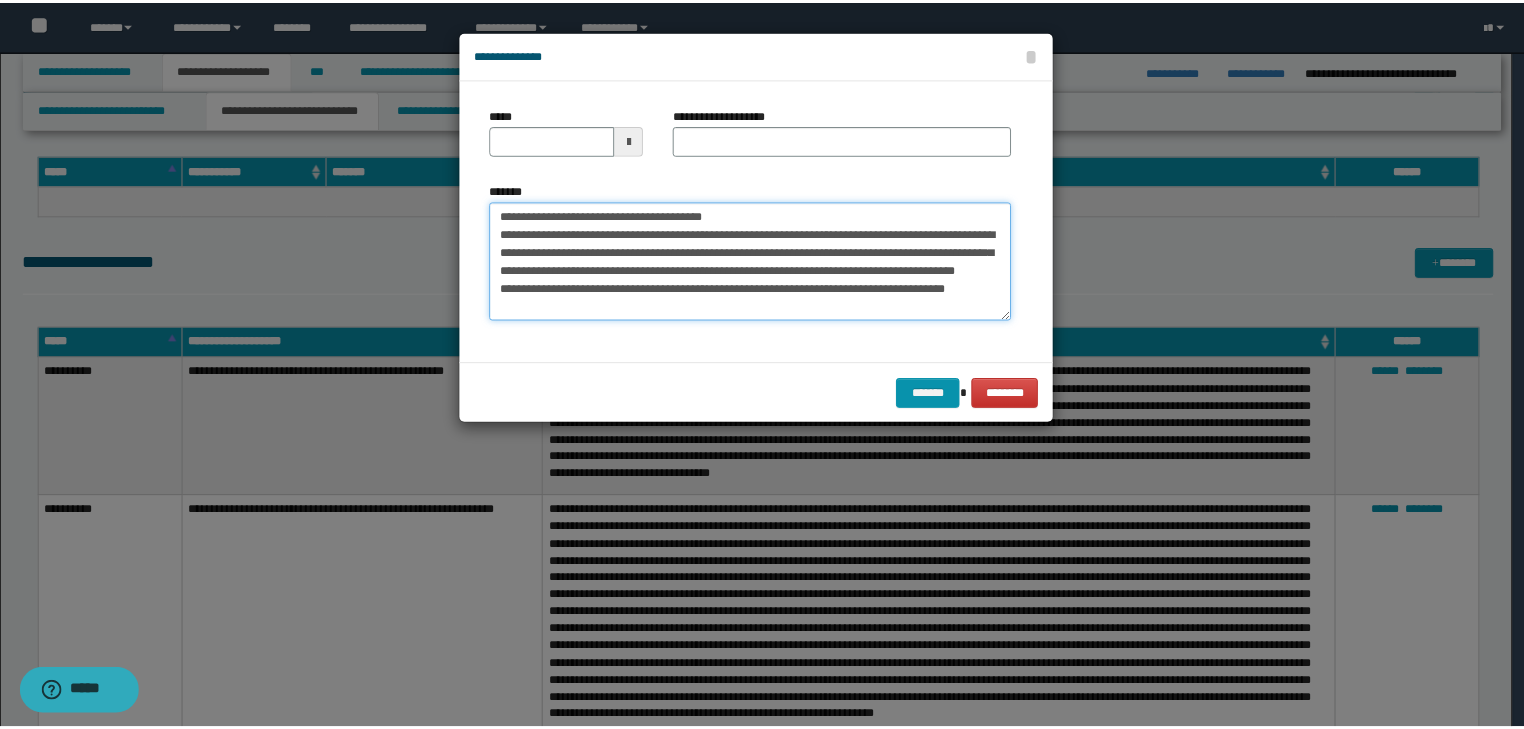 scroll, scrollTop: 0, scrollLeft: 0, axis: both 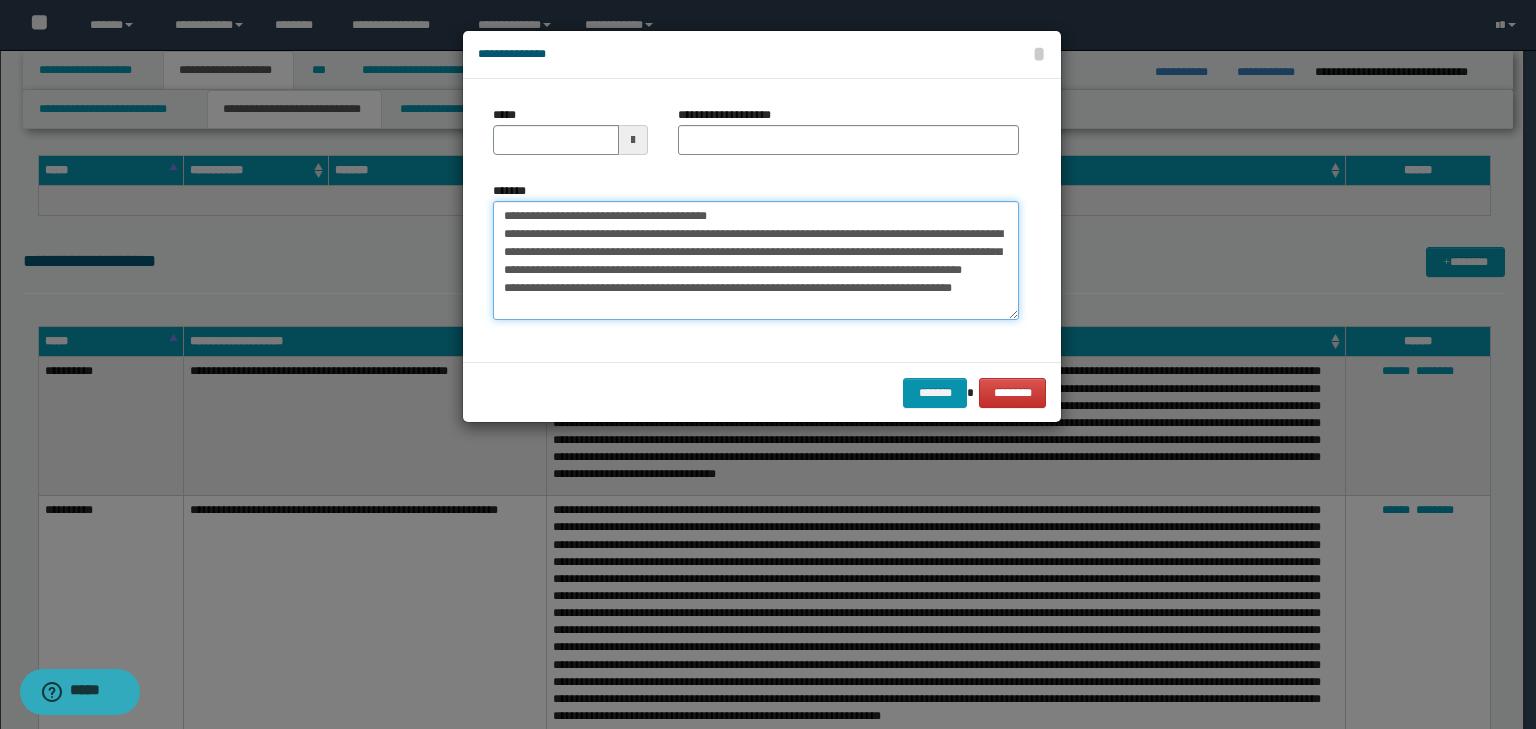 drag, startPoint x: 566, startPoint y: 215, endPoint x: 472, endPoint y: 212, distance: 94.04786 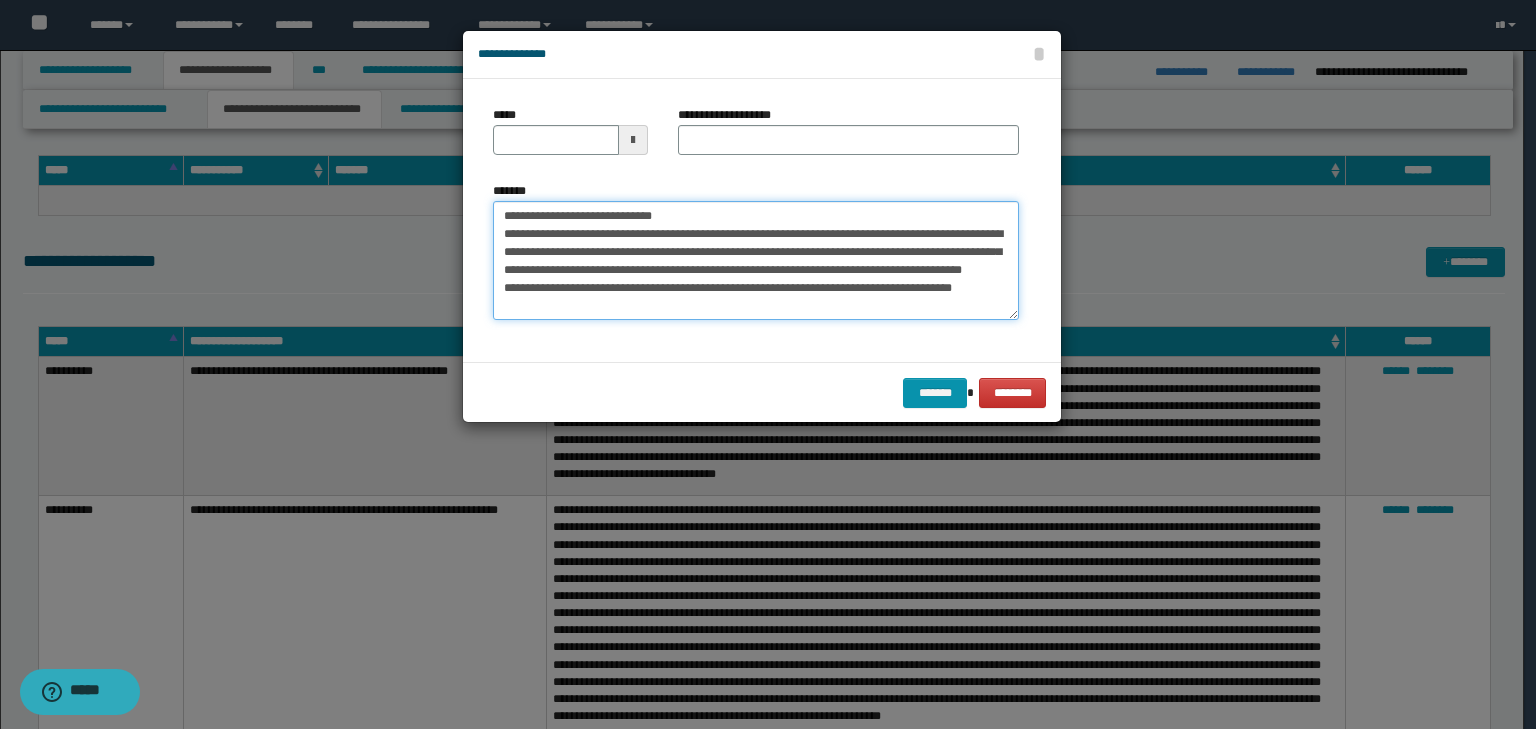 type 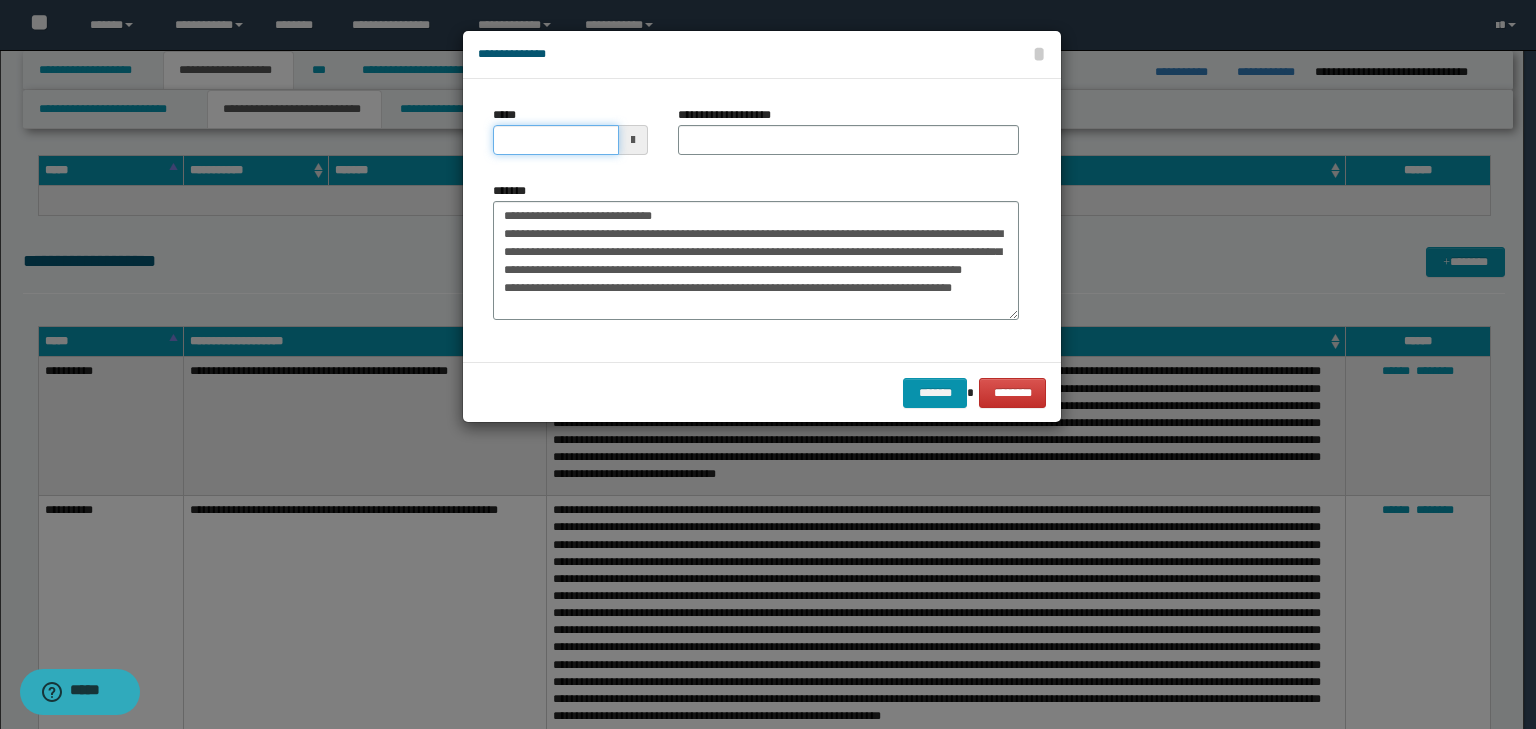 click on "*****" at bounding box center (556, 140) 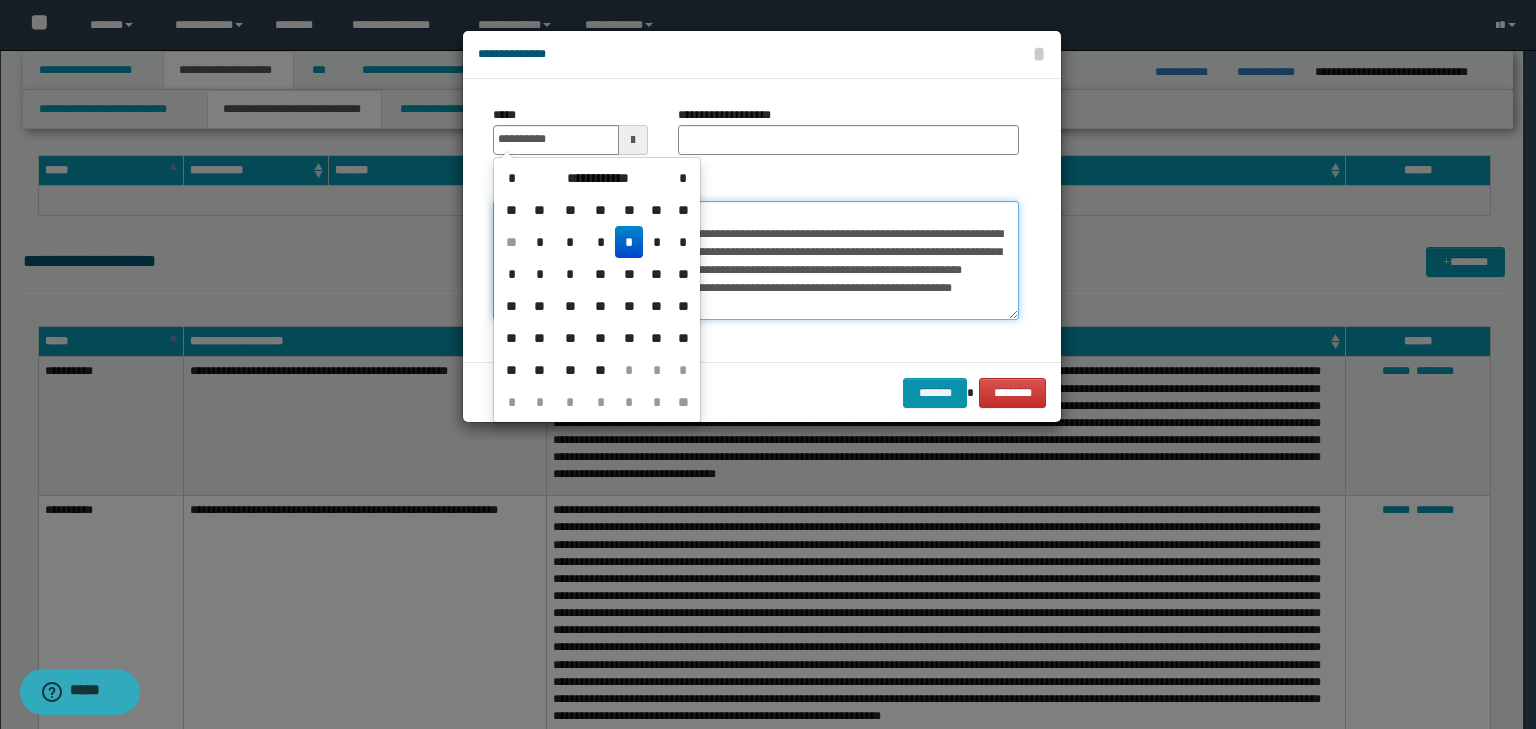 type on "**********" 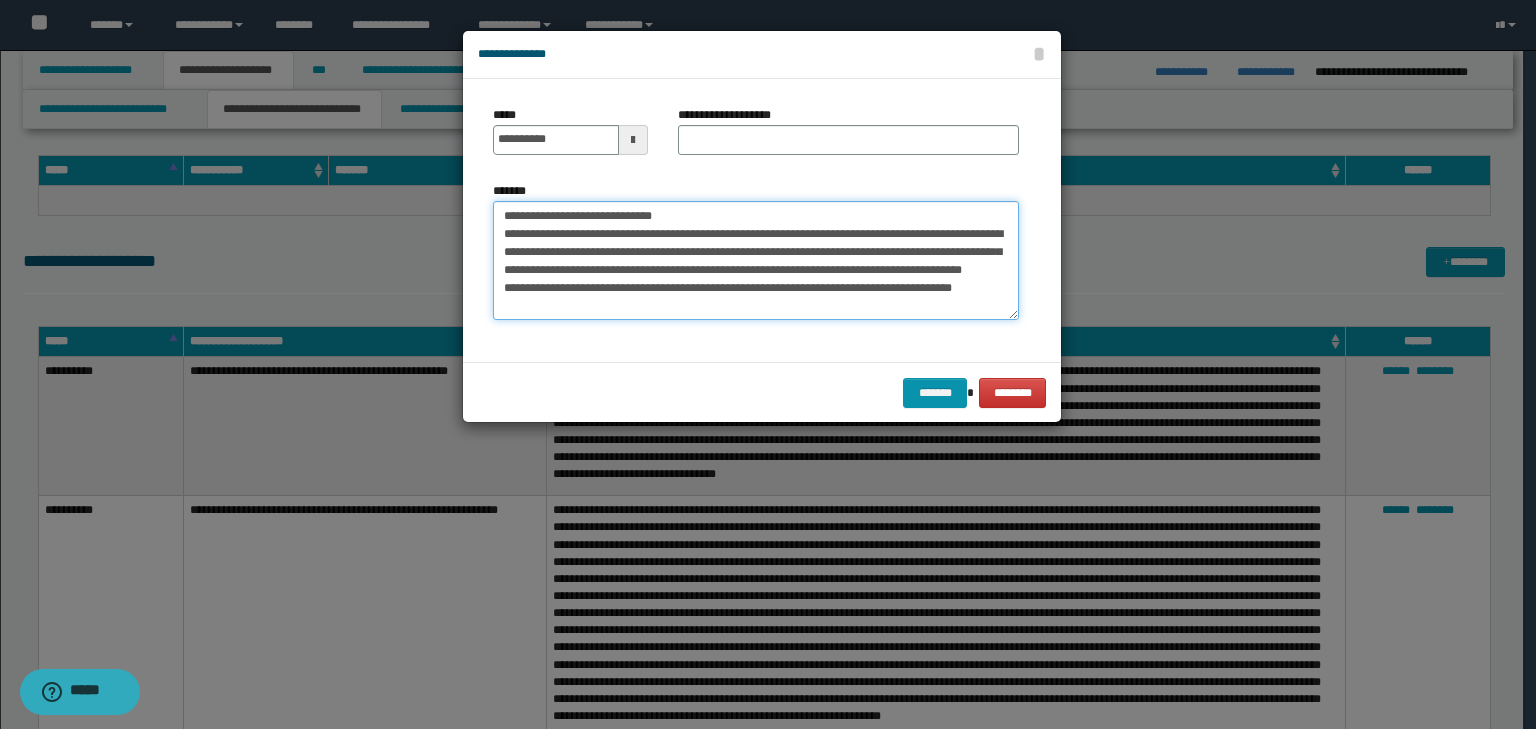 drag, startPoint x: 723, startPoint y: 213, endPoint x: 314, endPoint y: 198, distance: 409.27496 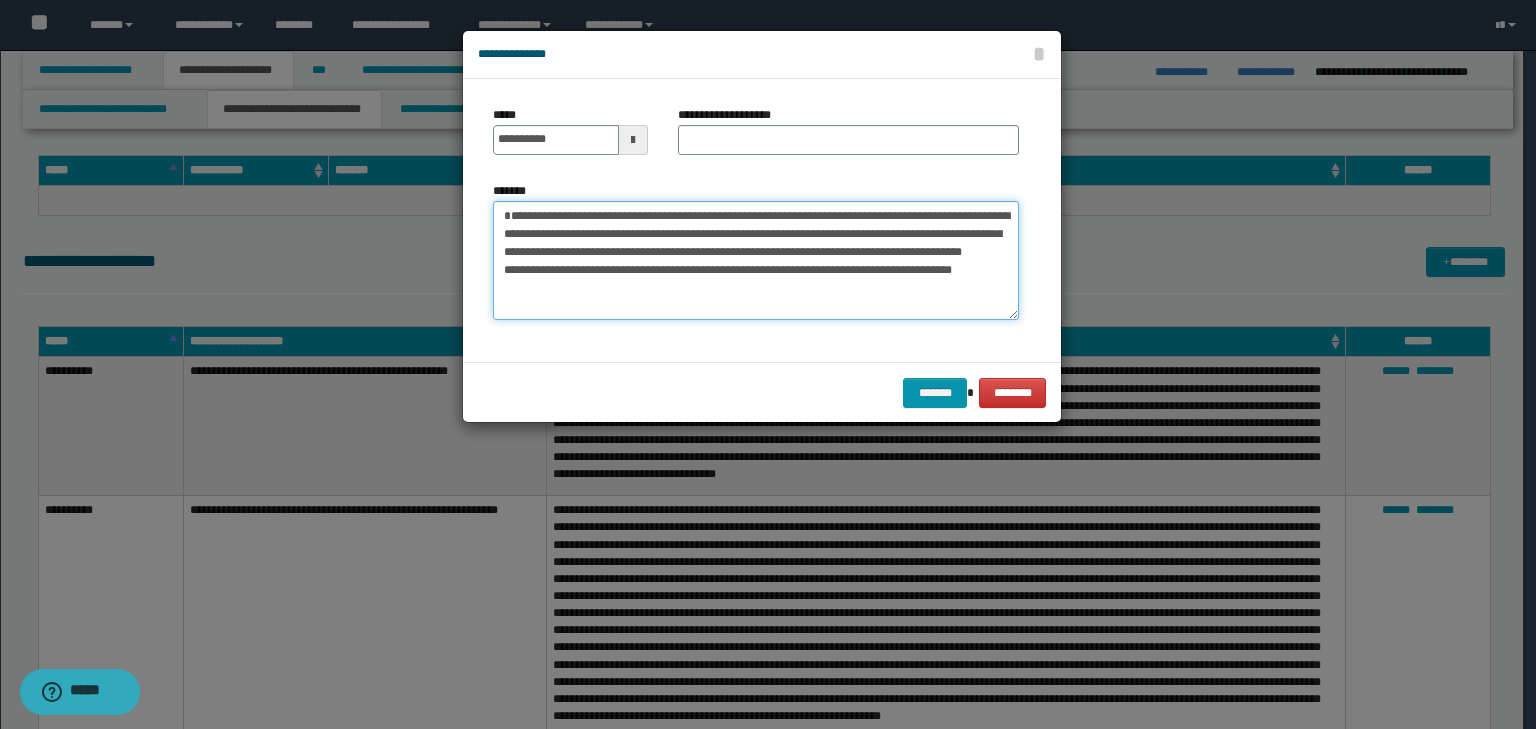 type on "**********" 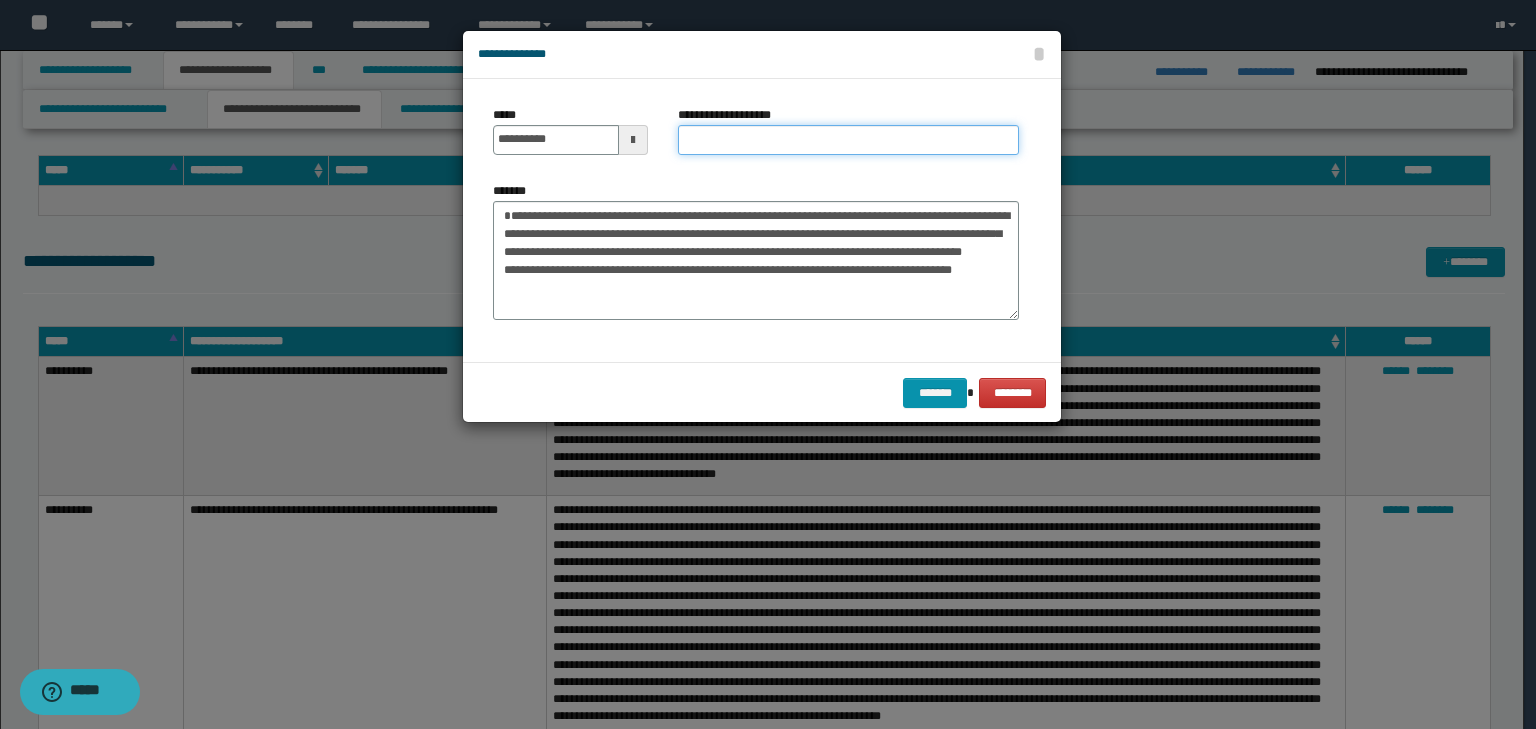 click on "**********" at bounding box center [848, 140] 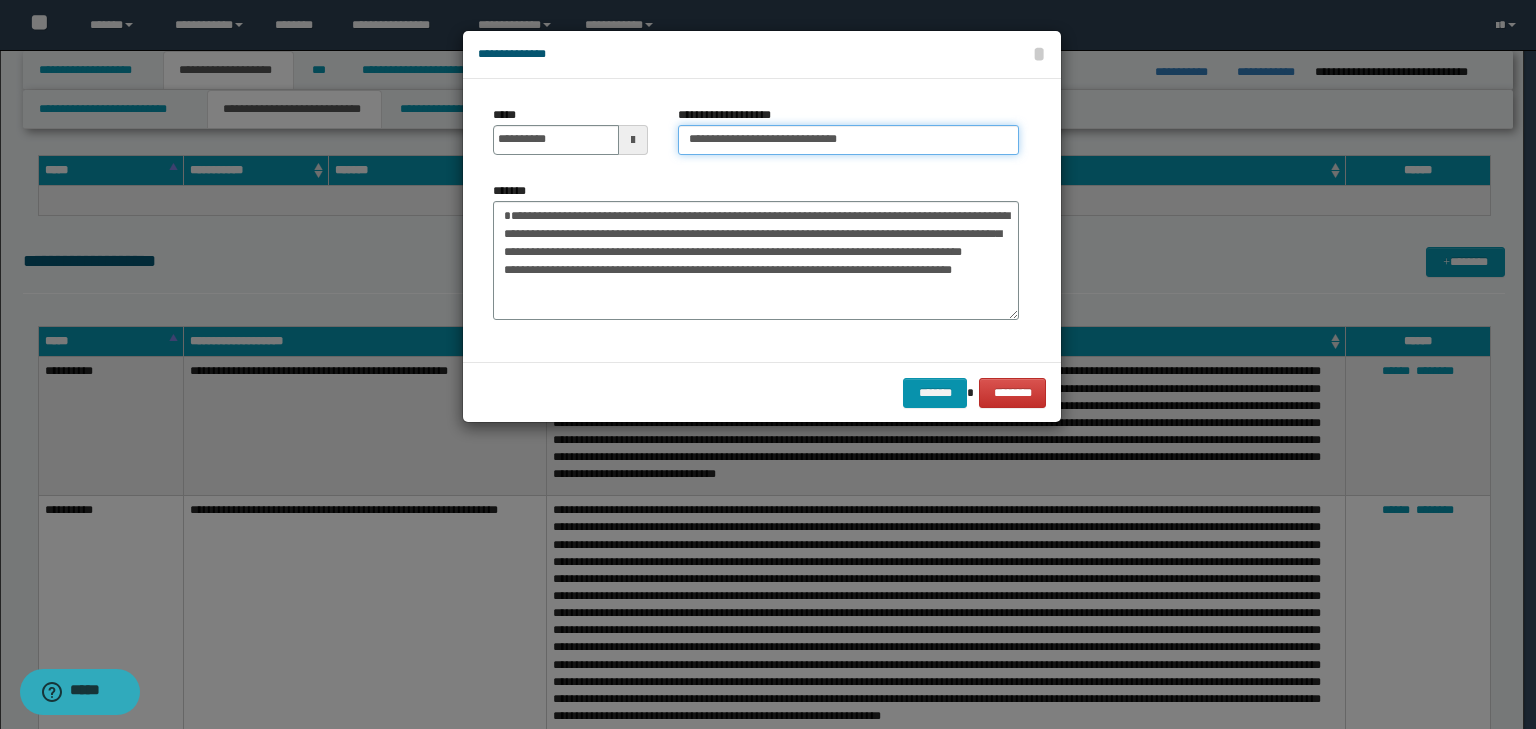 type on "**********" 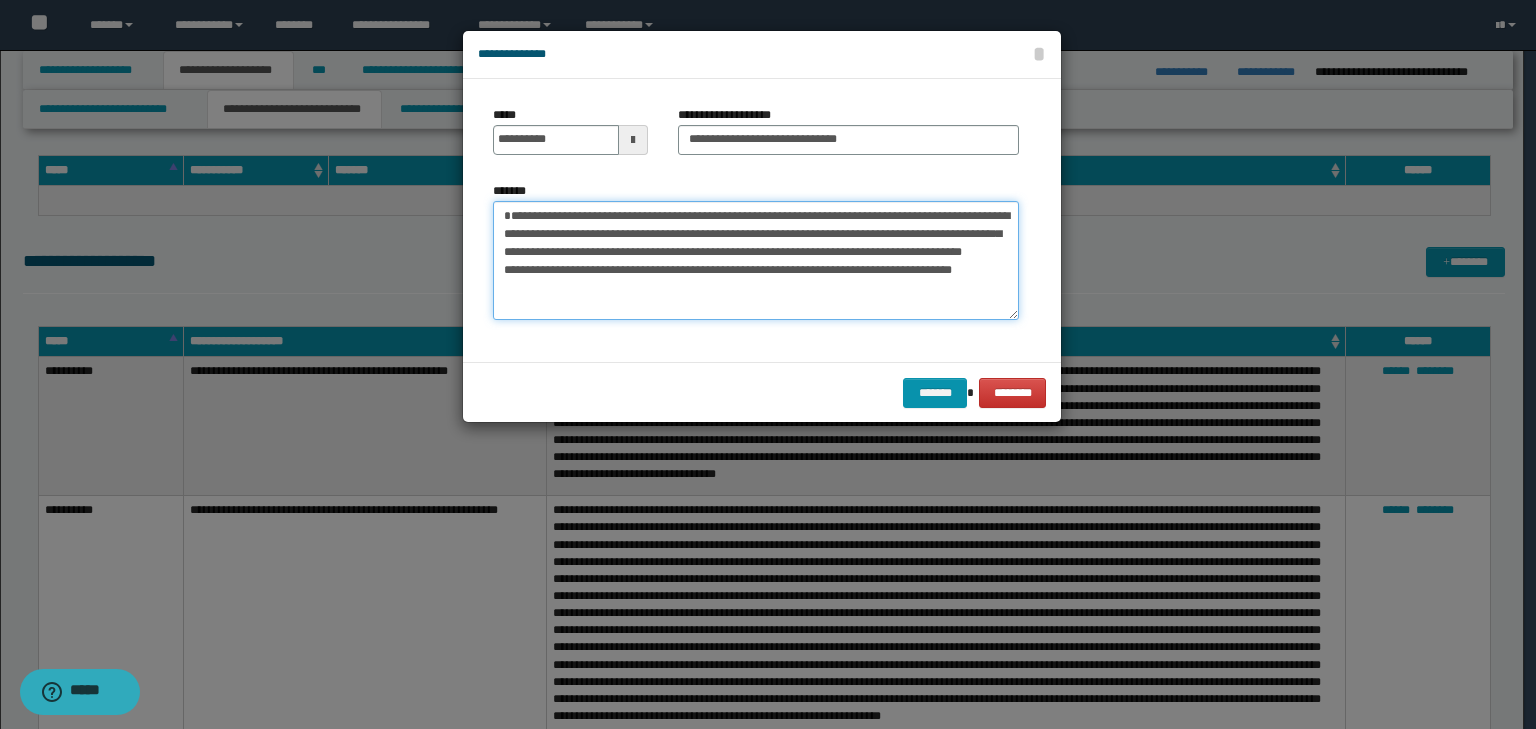 click on "**********" at bounding box center [756, 261] 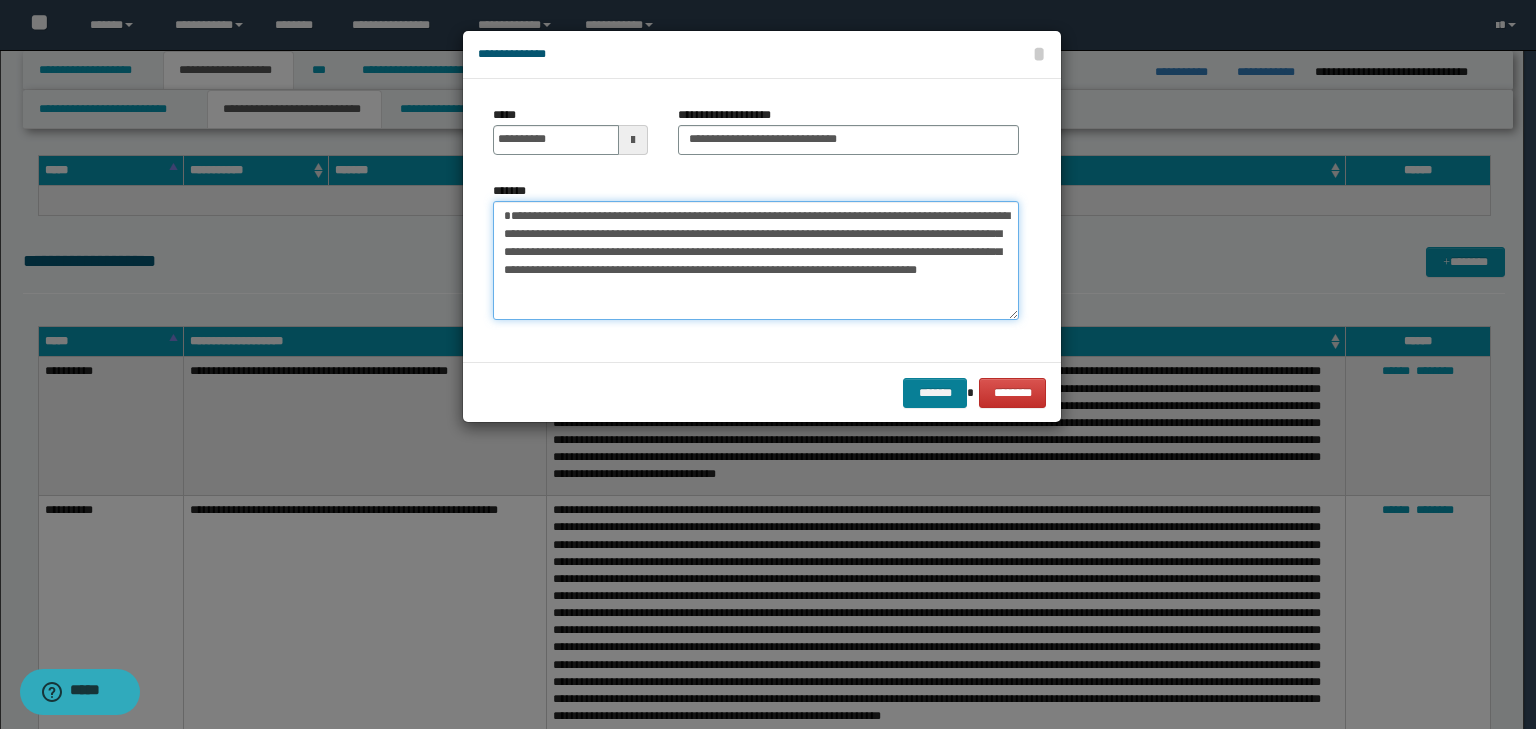 type on "**********" 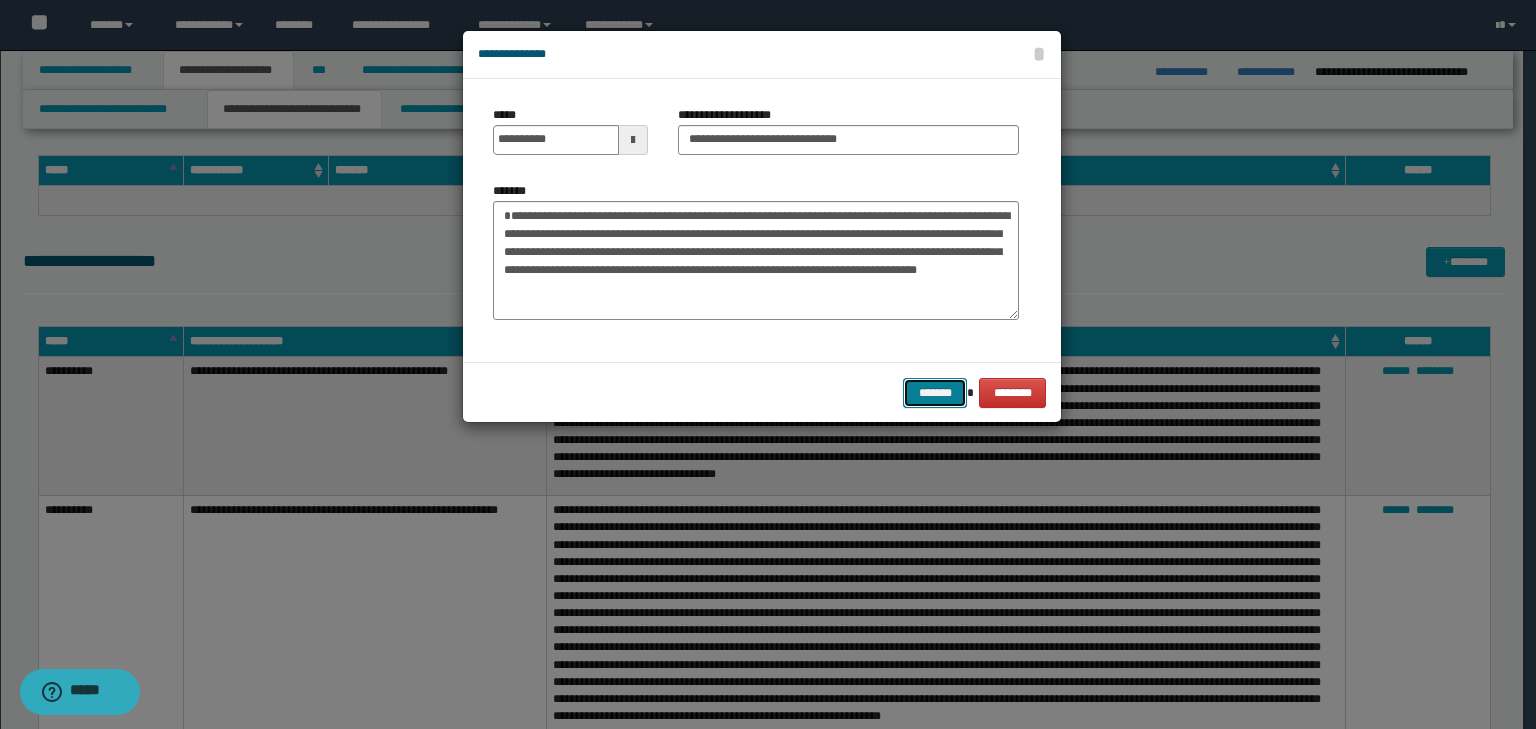 click on "*******" at bounding box center [935, 393] 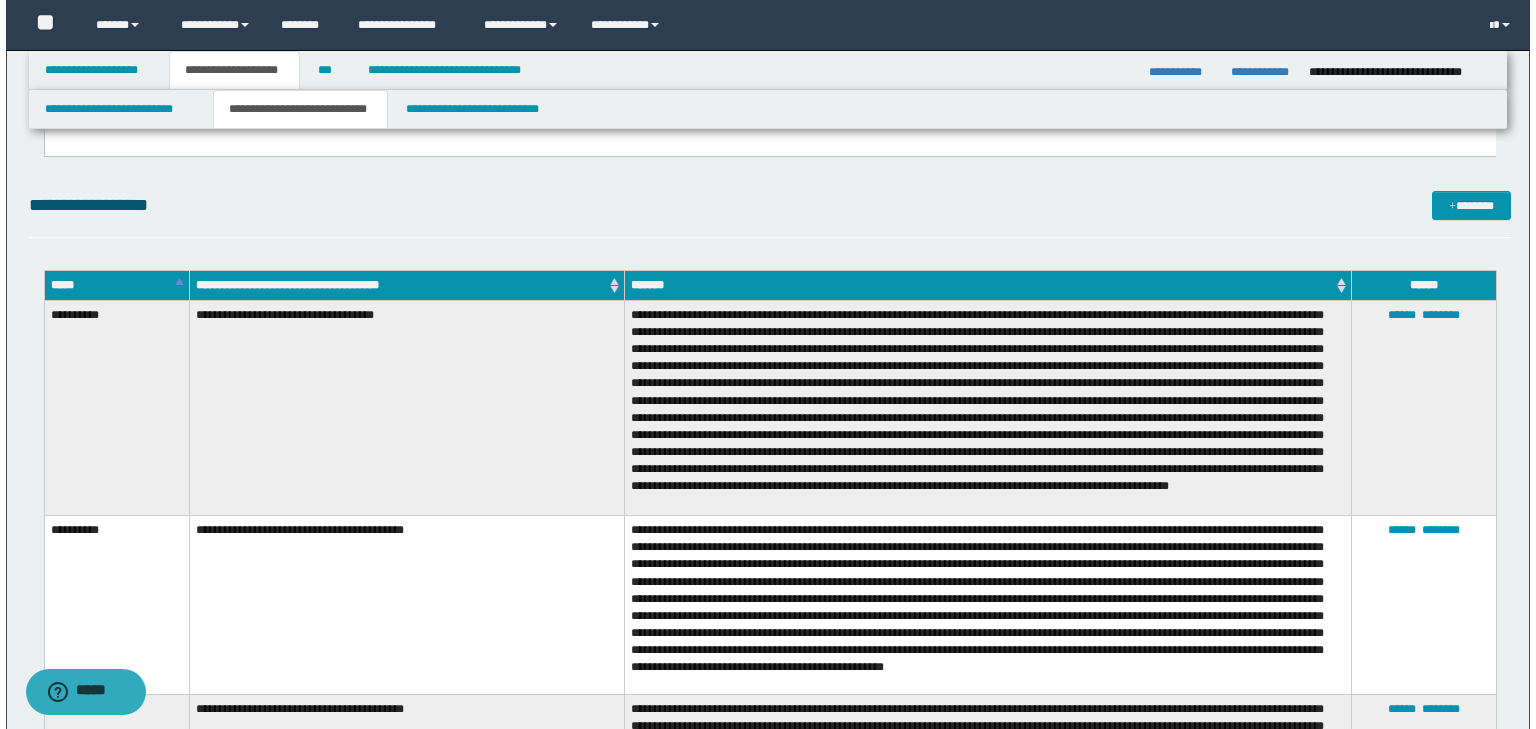 scroll, scrollTop: 1468, scrollLeft: 0, axis: vertical 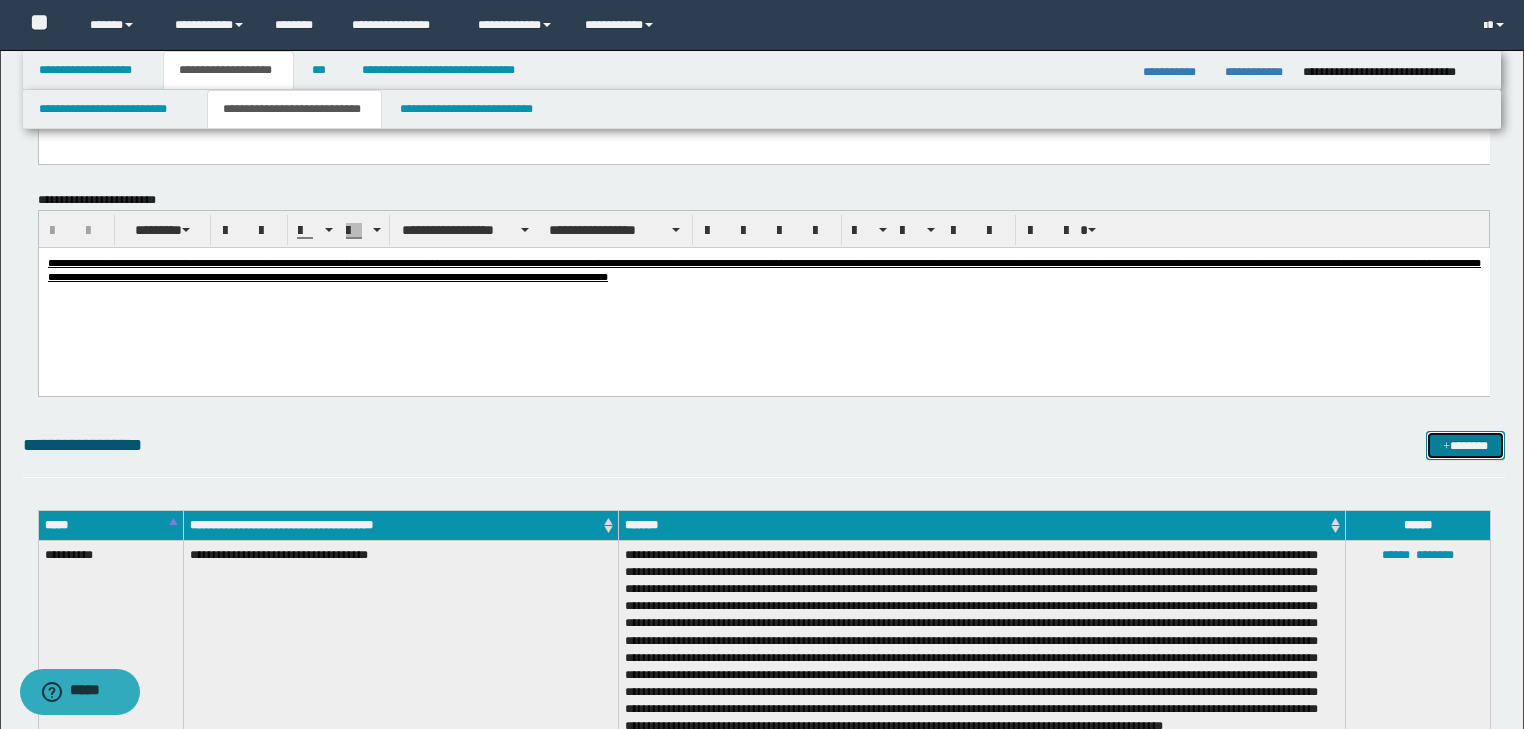 click on "*******" at bounding box center (1465, 446) 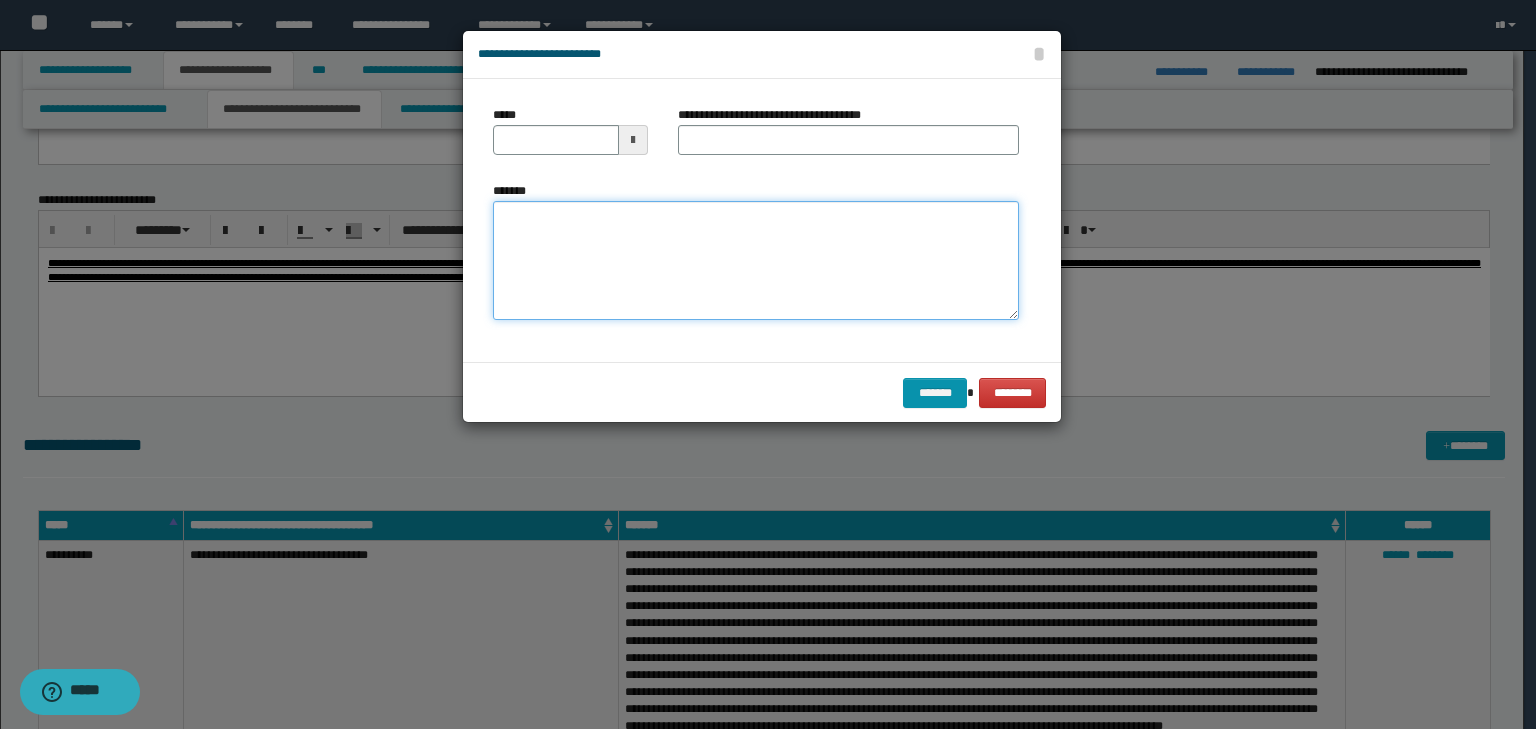 click on "*******" at bounding box center (756, 261) 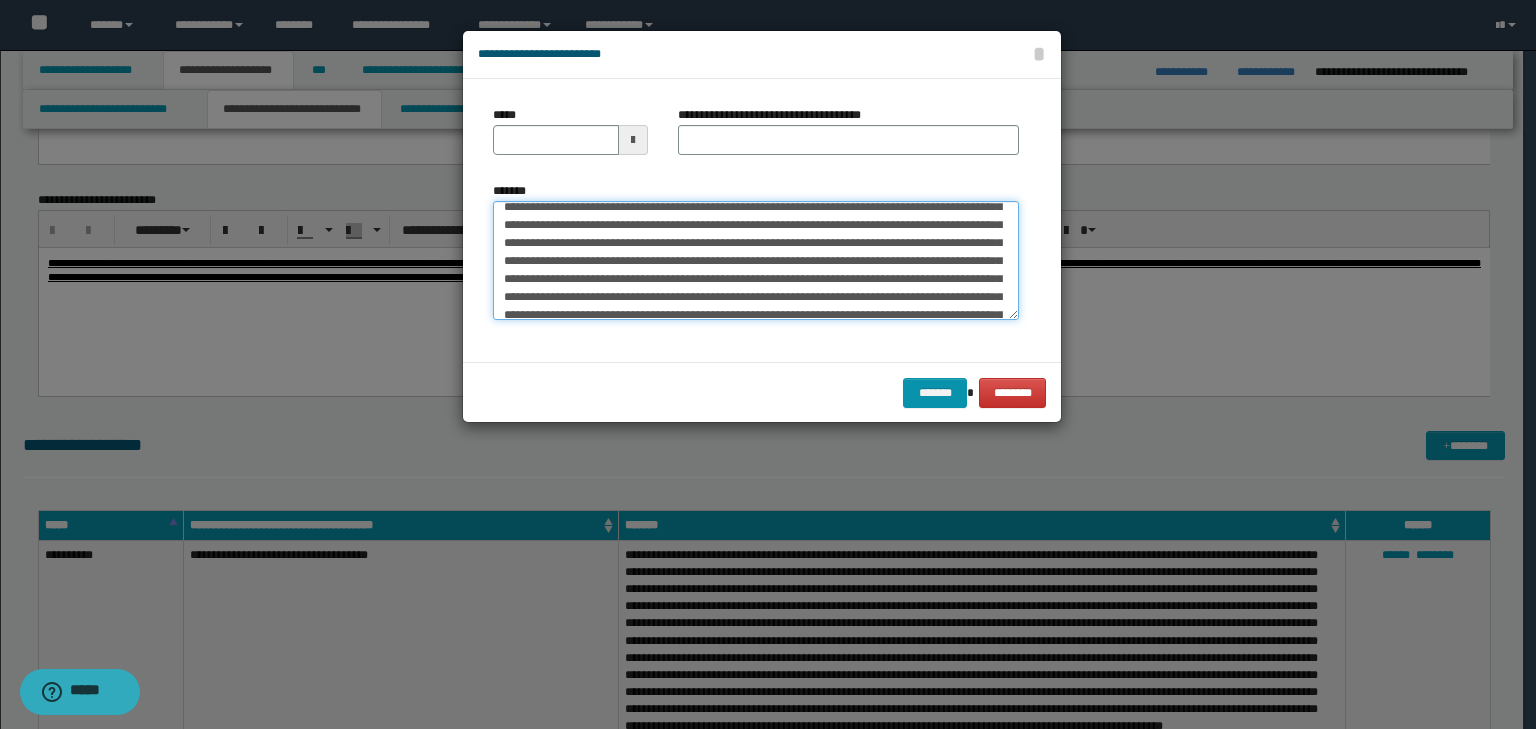 scroll, scrollTop: 0, scrollLeft: 0, axis: both 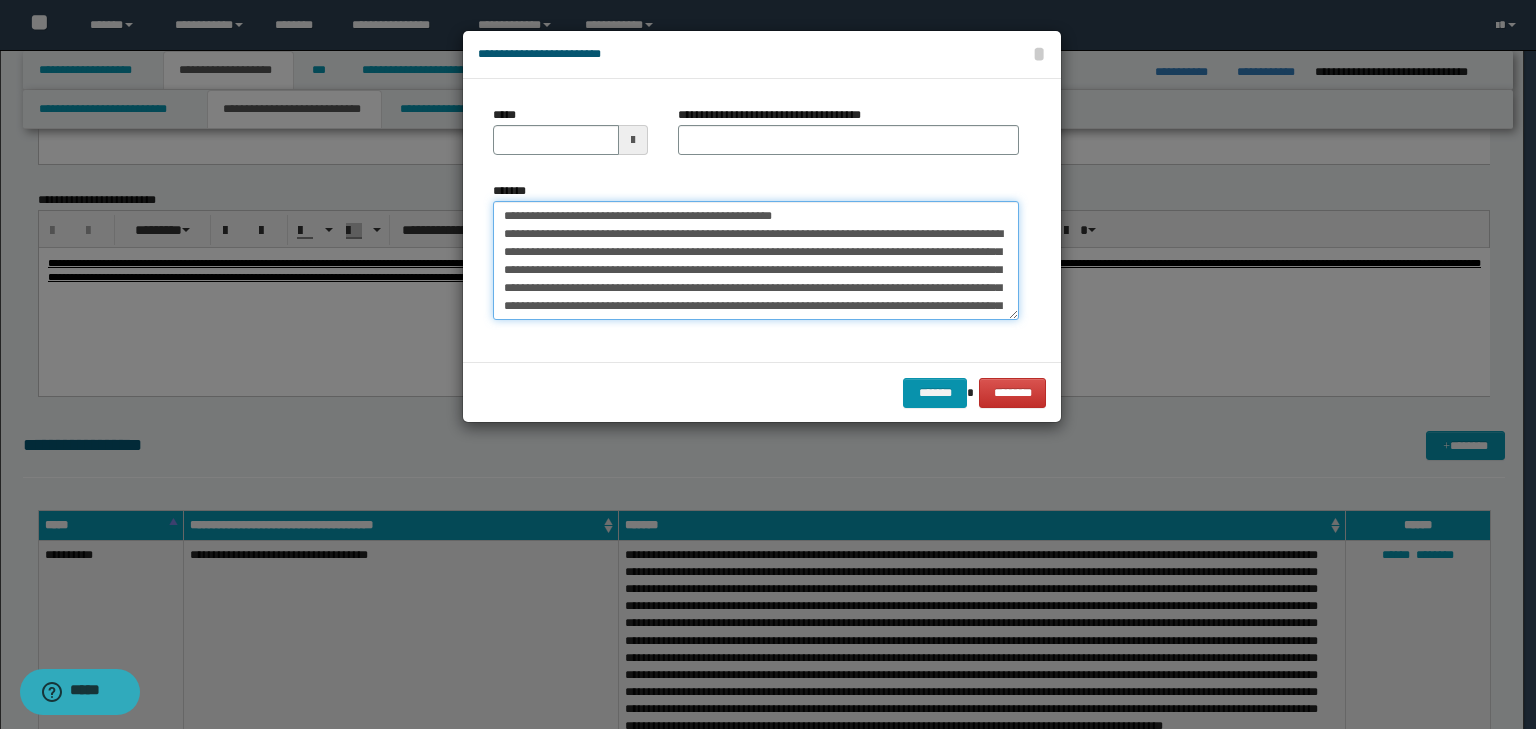 drag, startPoint x: 567, startPoint y: 216, endPoint x: 425, endPoint y: 192, distance: 144.01389 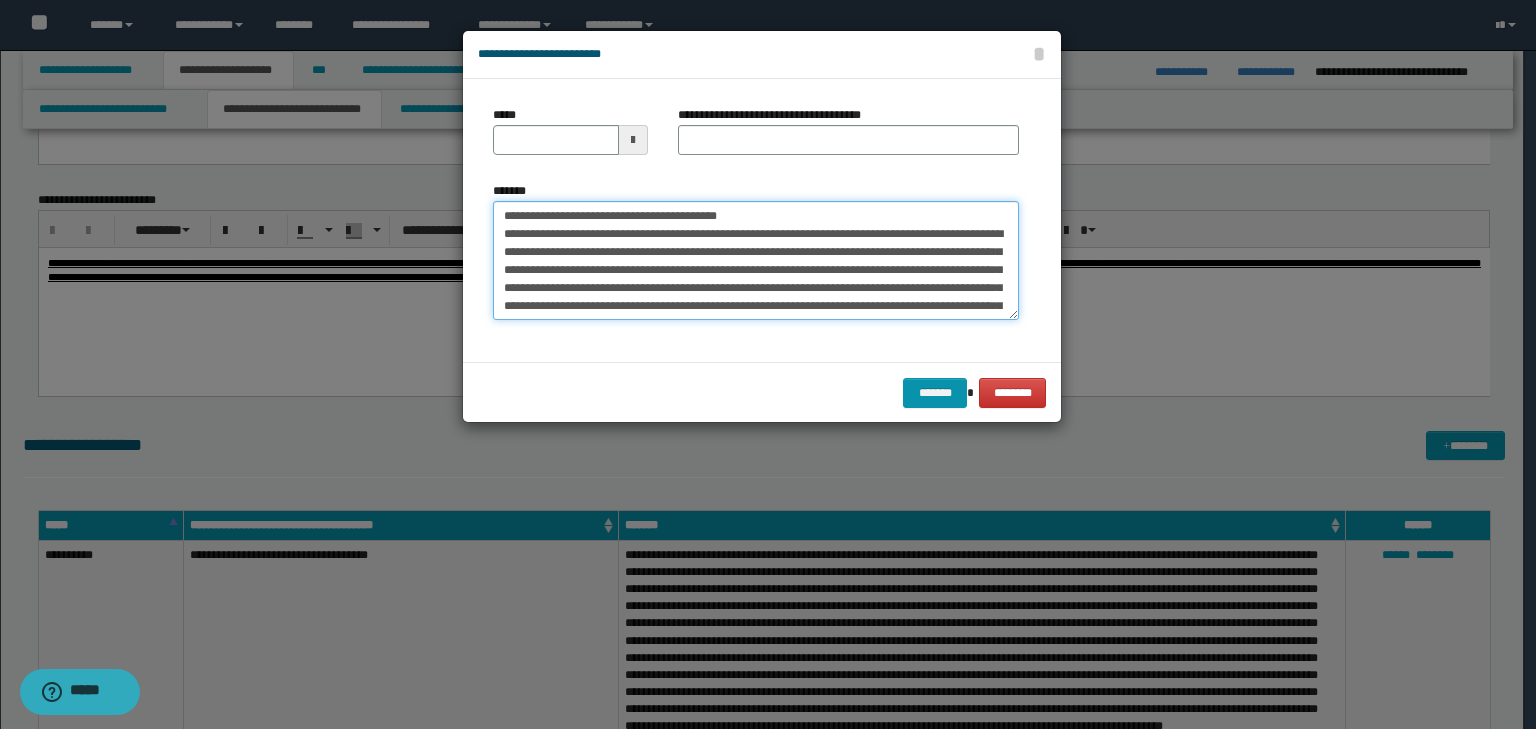 type 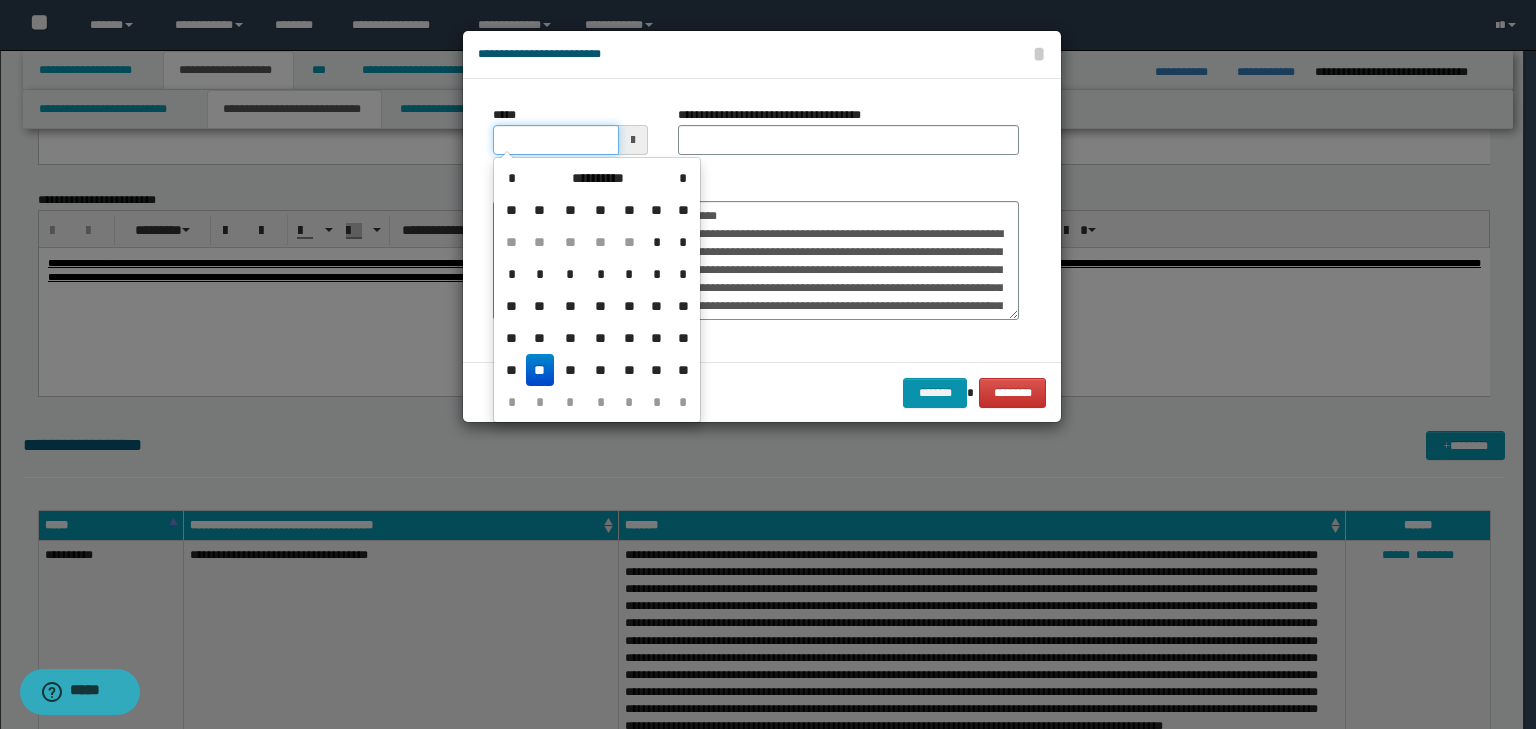 click on "*****" at bounding box center (556, 140) 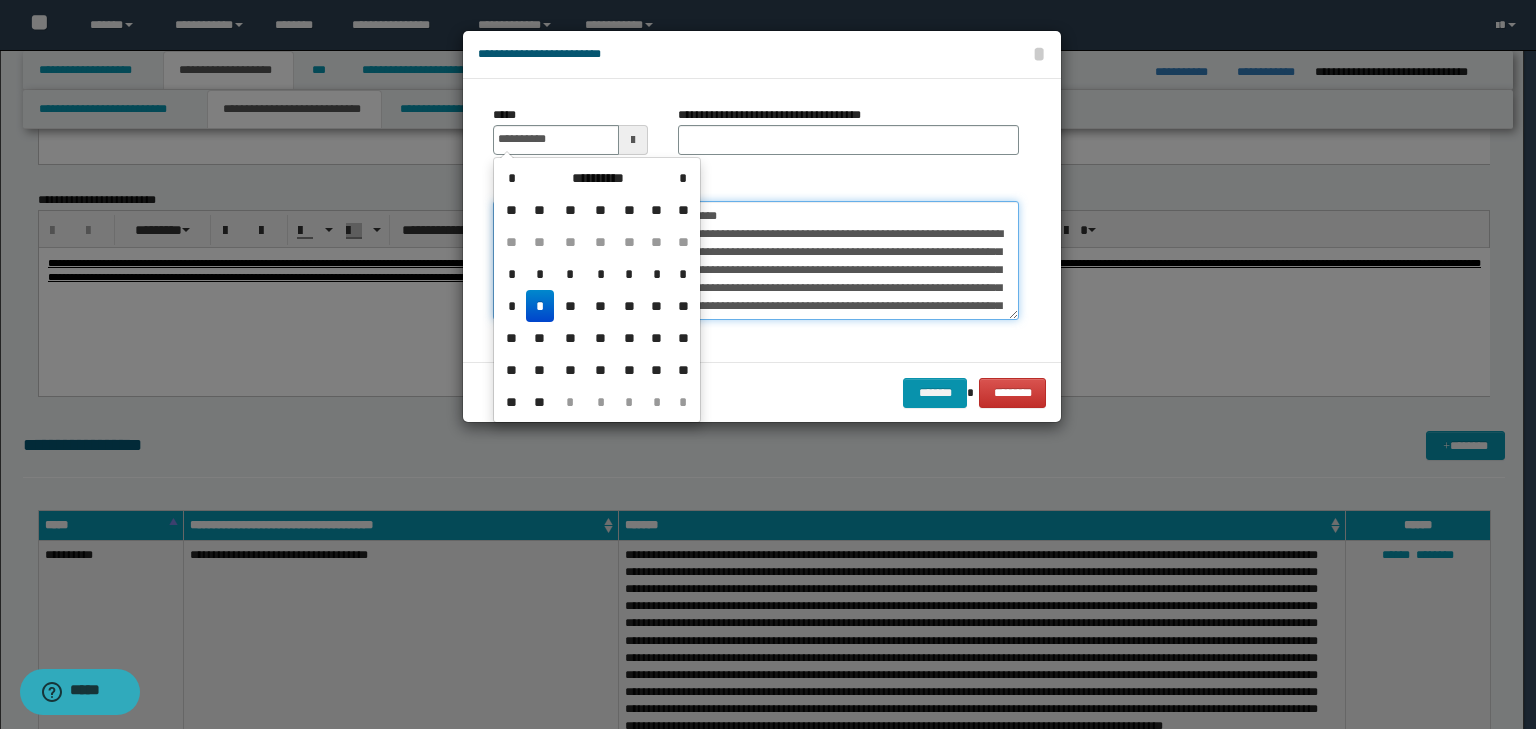 type on "**********" 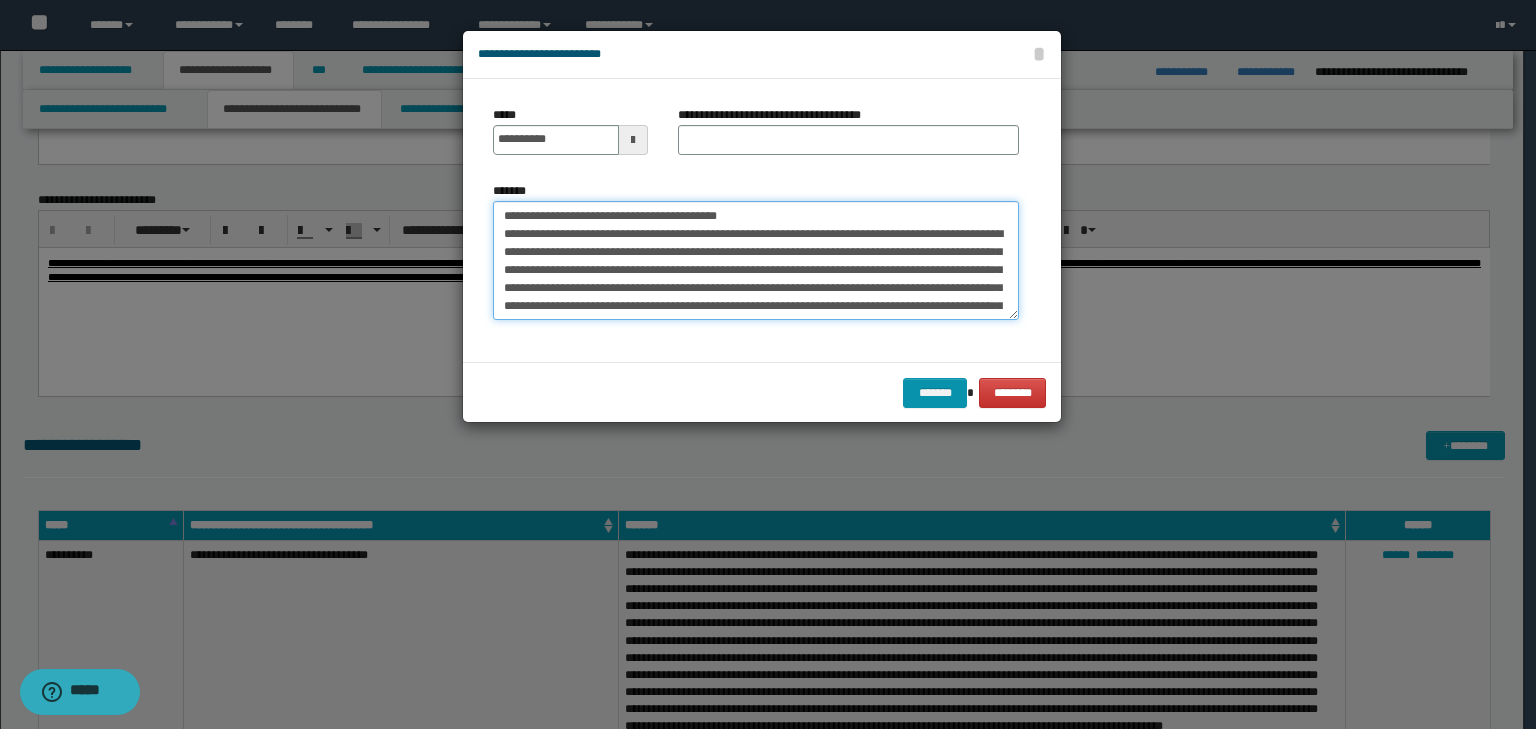 drag, startPoint x: 799, startPoint y: 215, endPoint x: 288, endPoint y: 198, distance: 511.2827 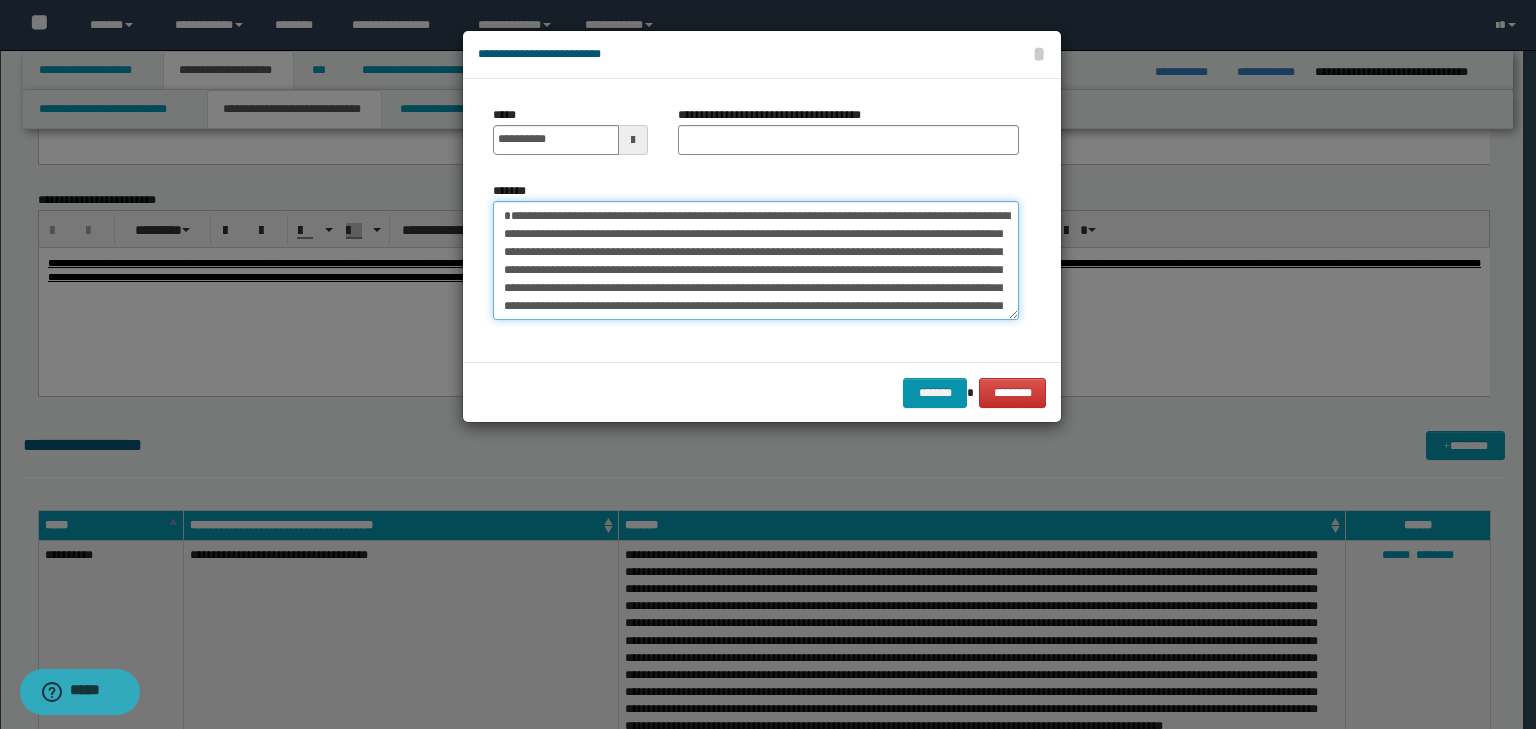 type on "**********" 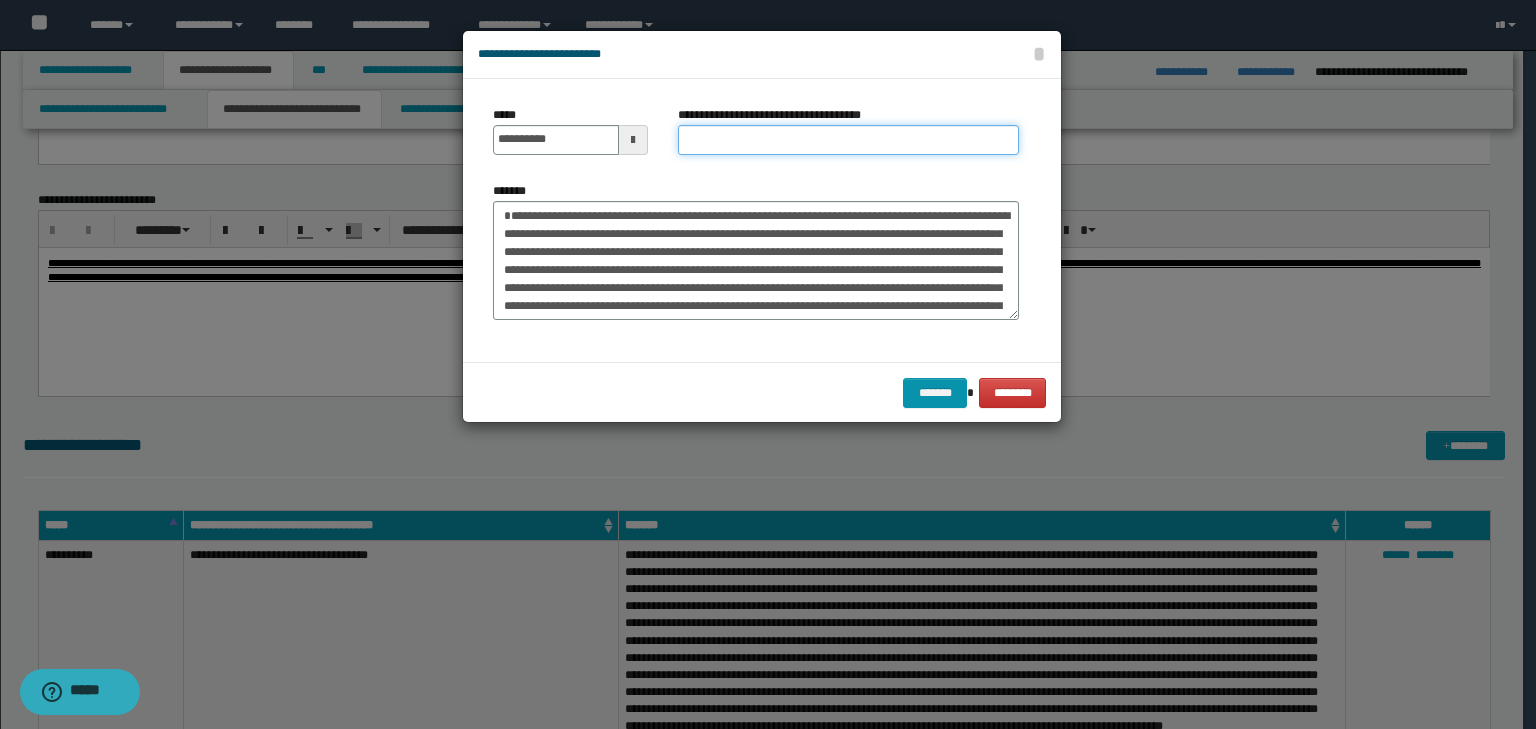click on "**********" at bounding box center [848, 140] 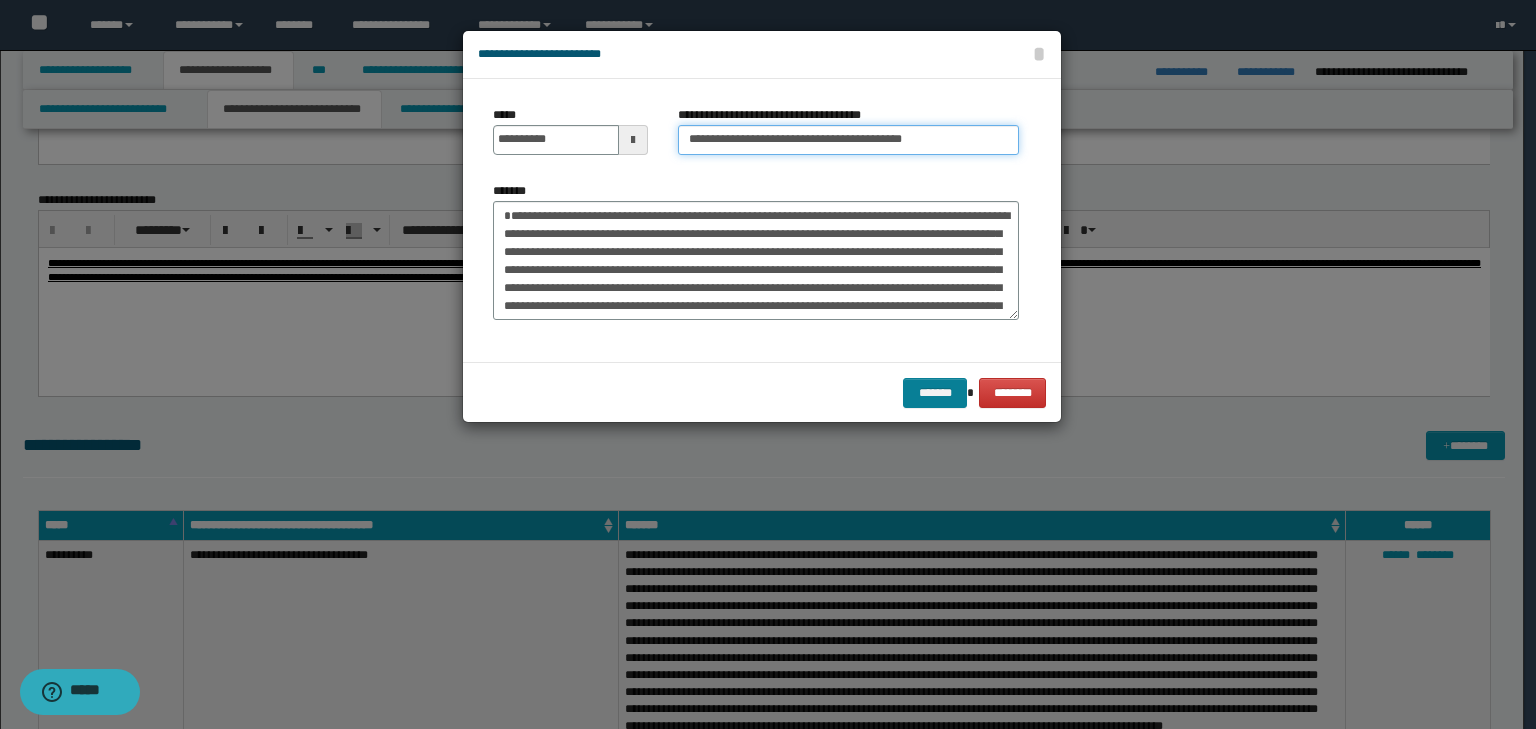 type on "**********" 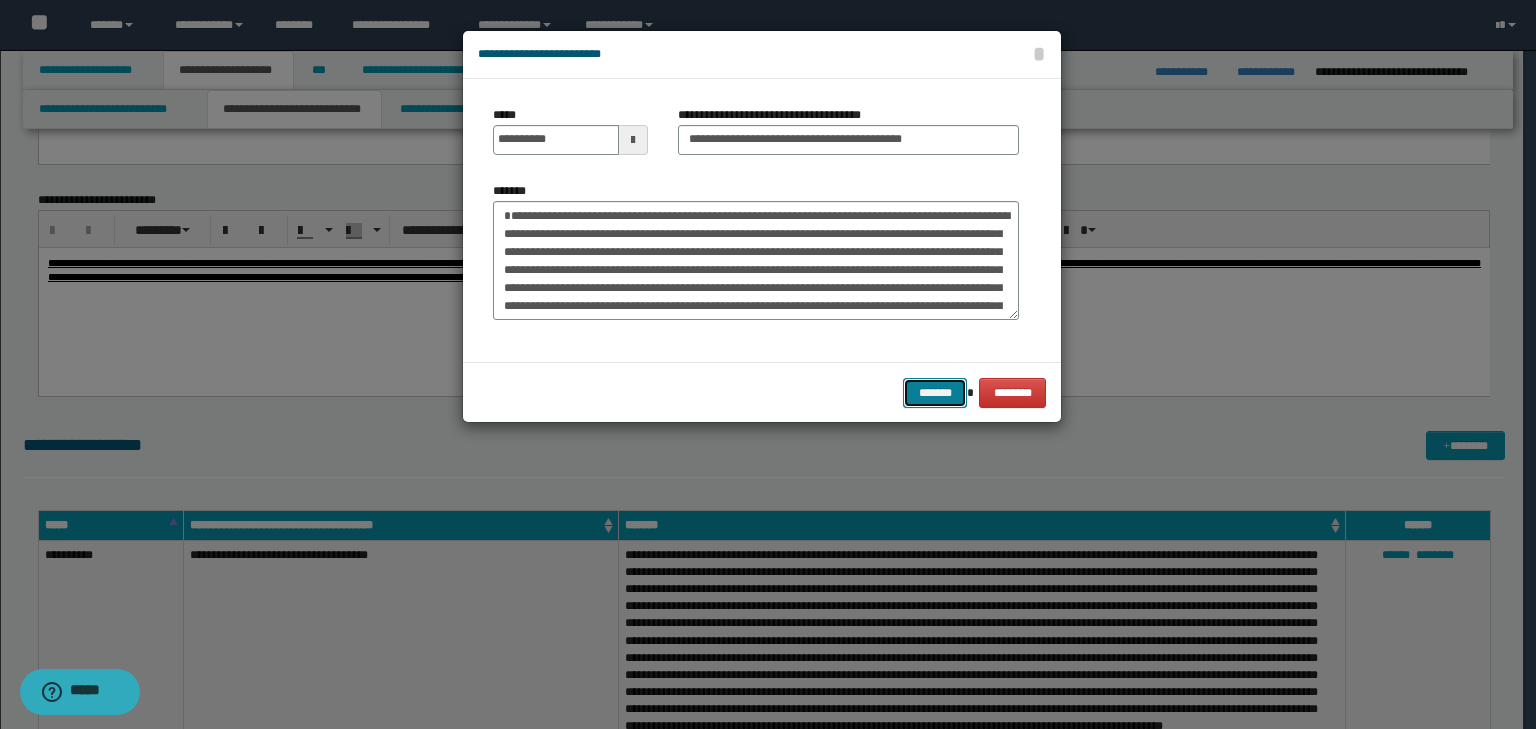 click on "*******" at bounding box center [935, 393] 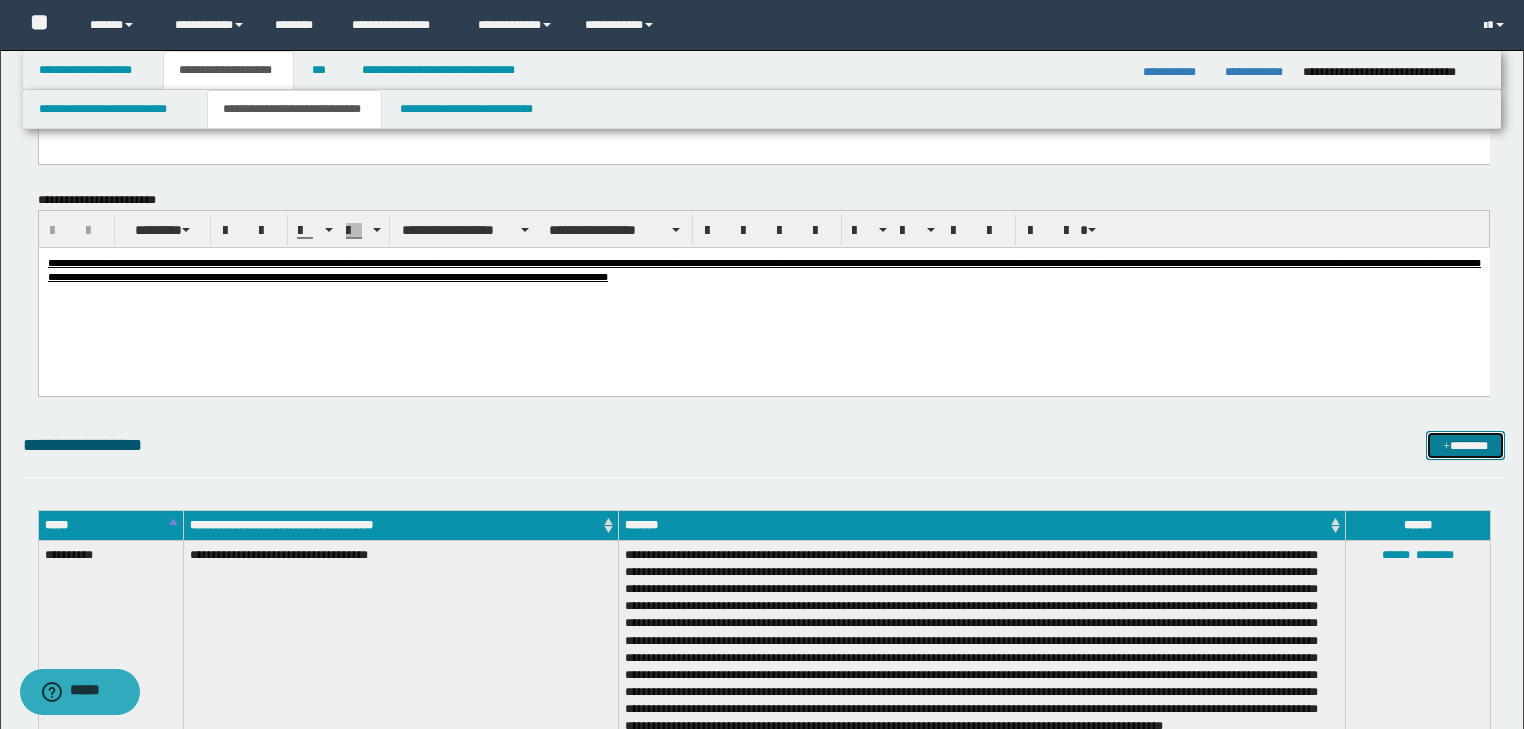 click on "*******" at bounding box center (1465, 446) 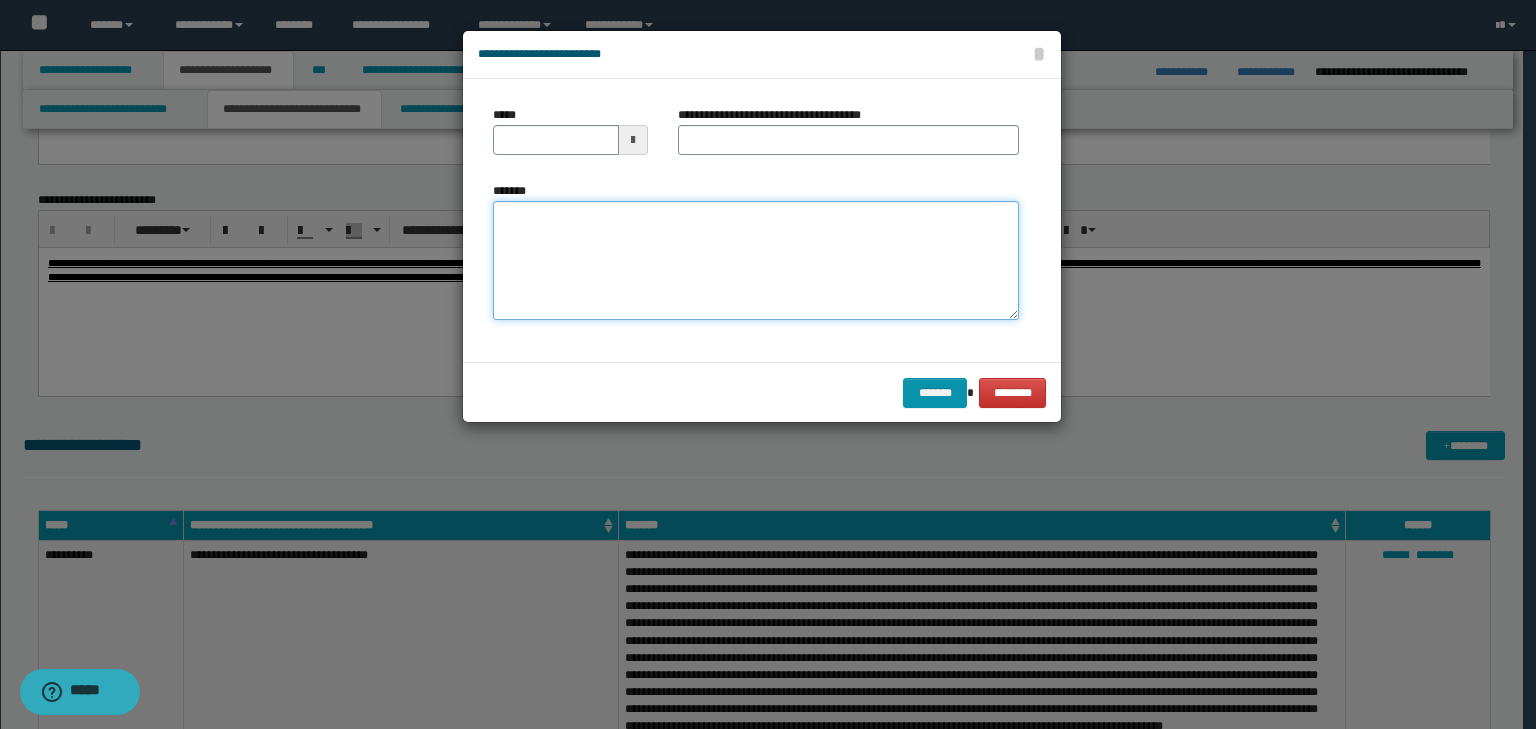 click on "*******" at bounding box center (756, 261) 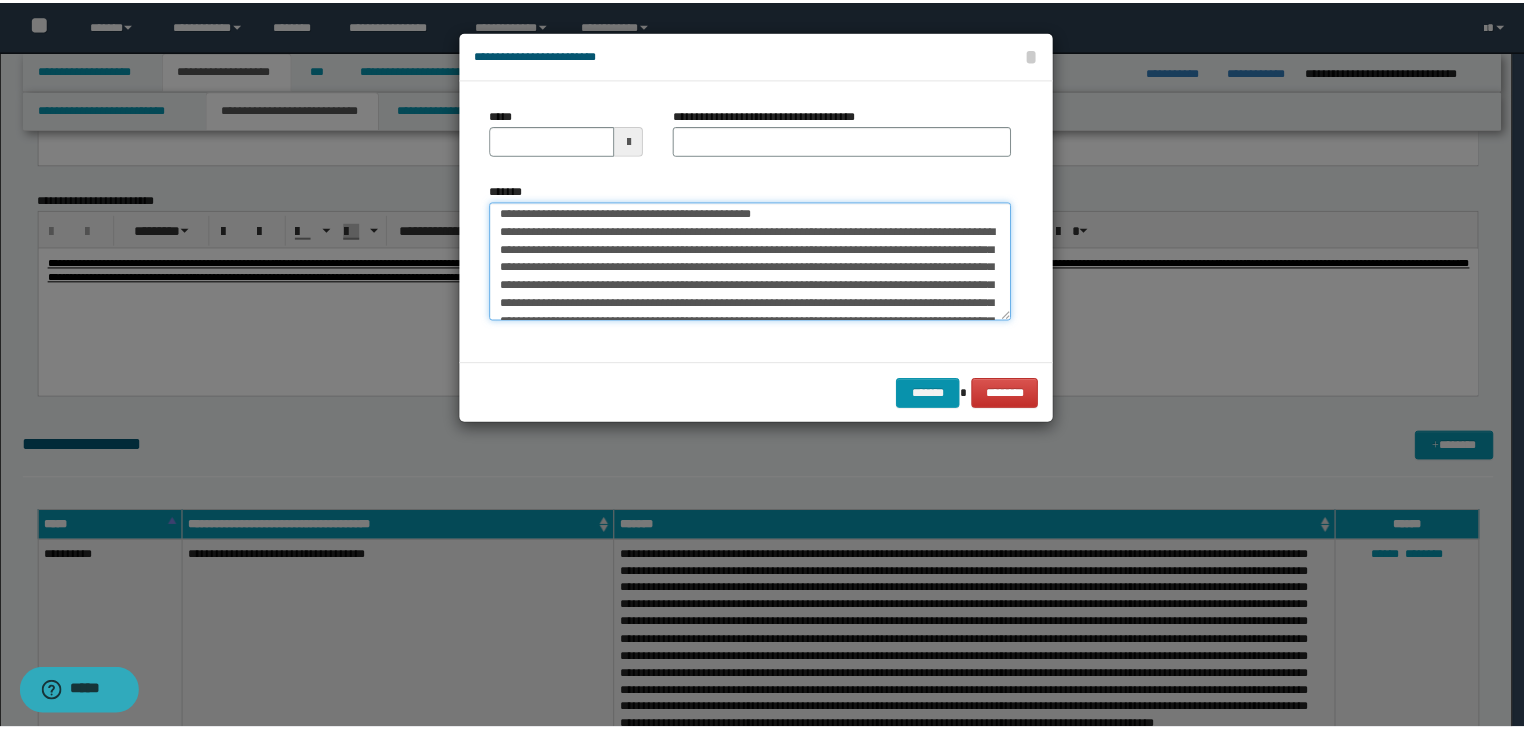 scroll, scrollTop: 0, scrollLeft: 0, axis: both 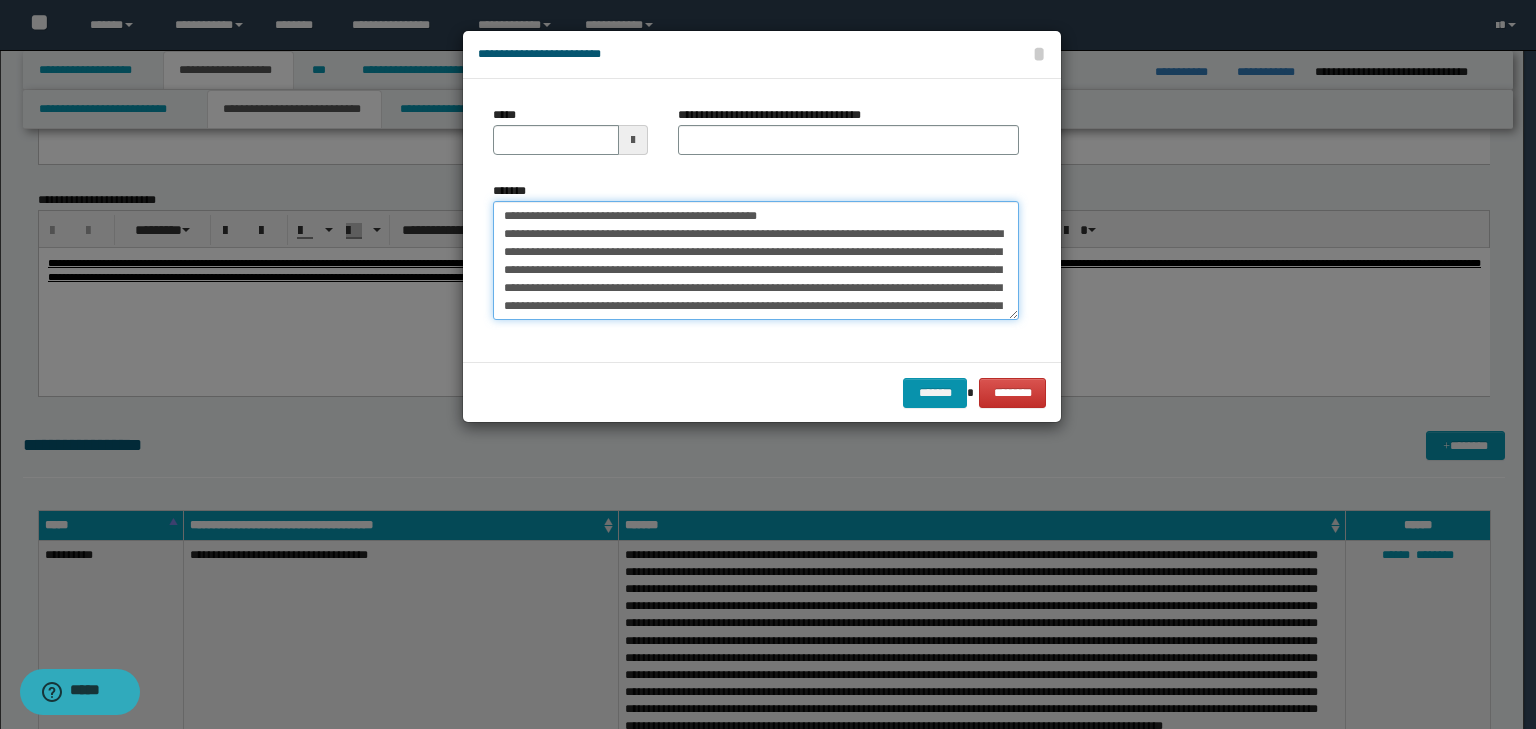 drag, startPoint x: 563, startPoint y: 218, endPoint x: 454, endPoint y: 181, distance: 115.10864 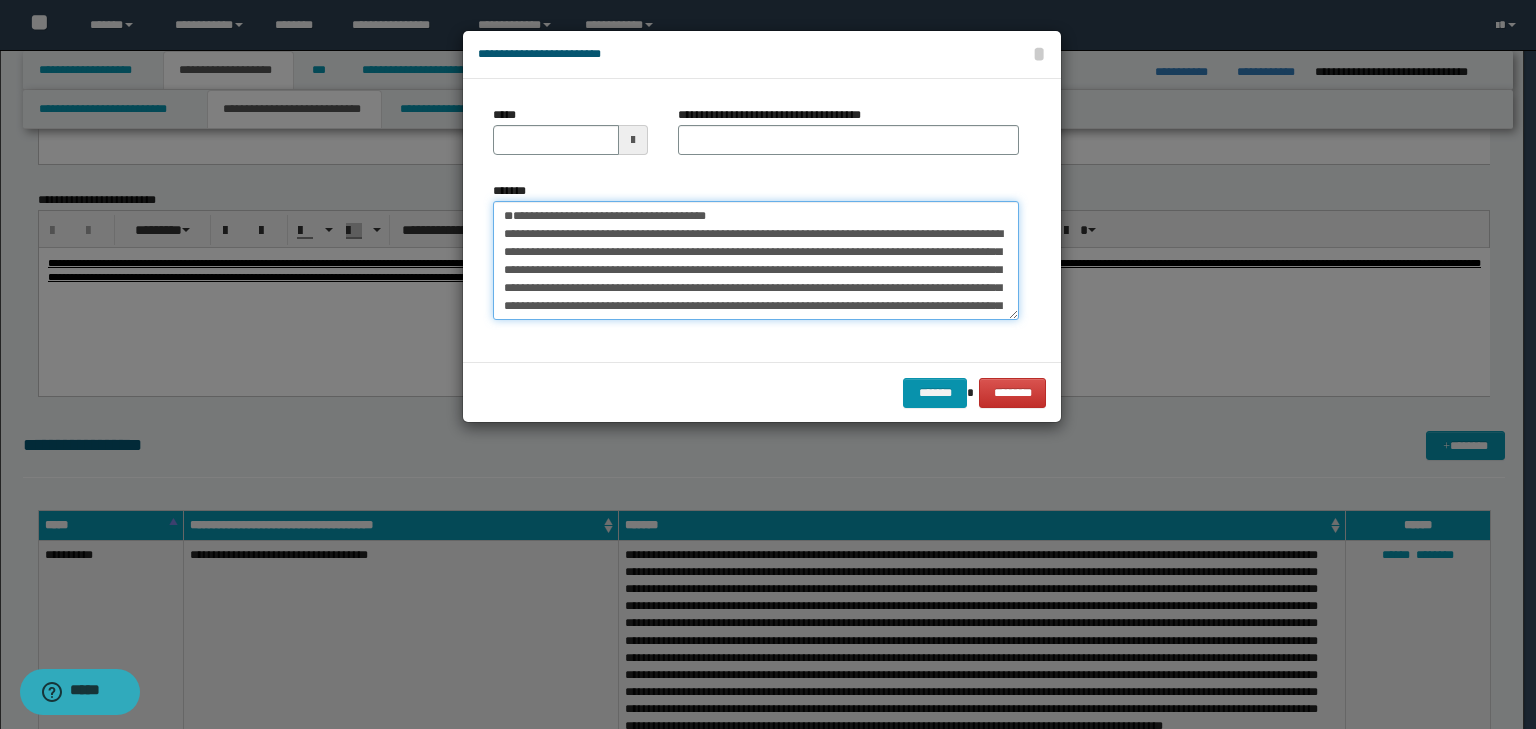 type 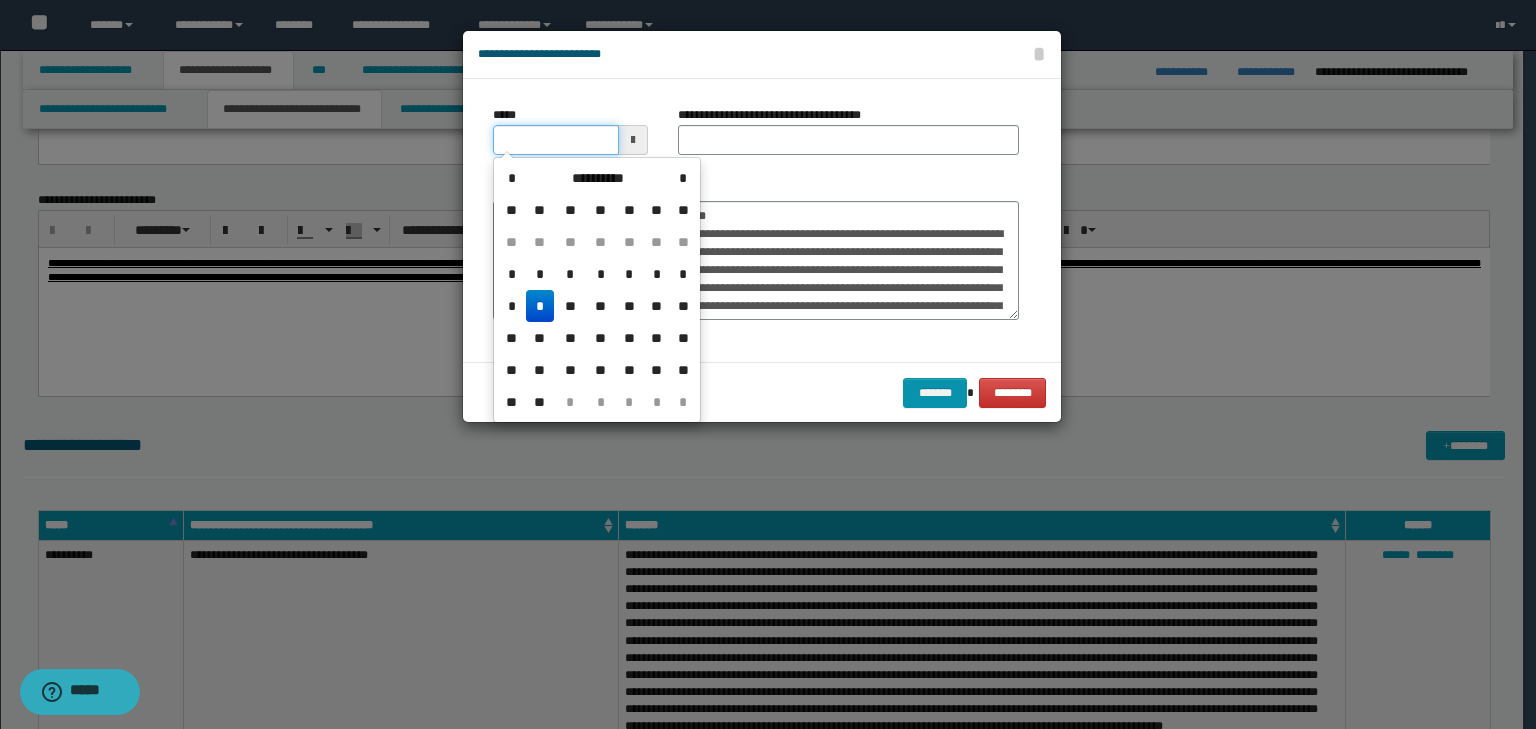 click on "*****" at bounding box center (556, 140) 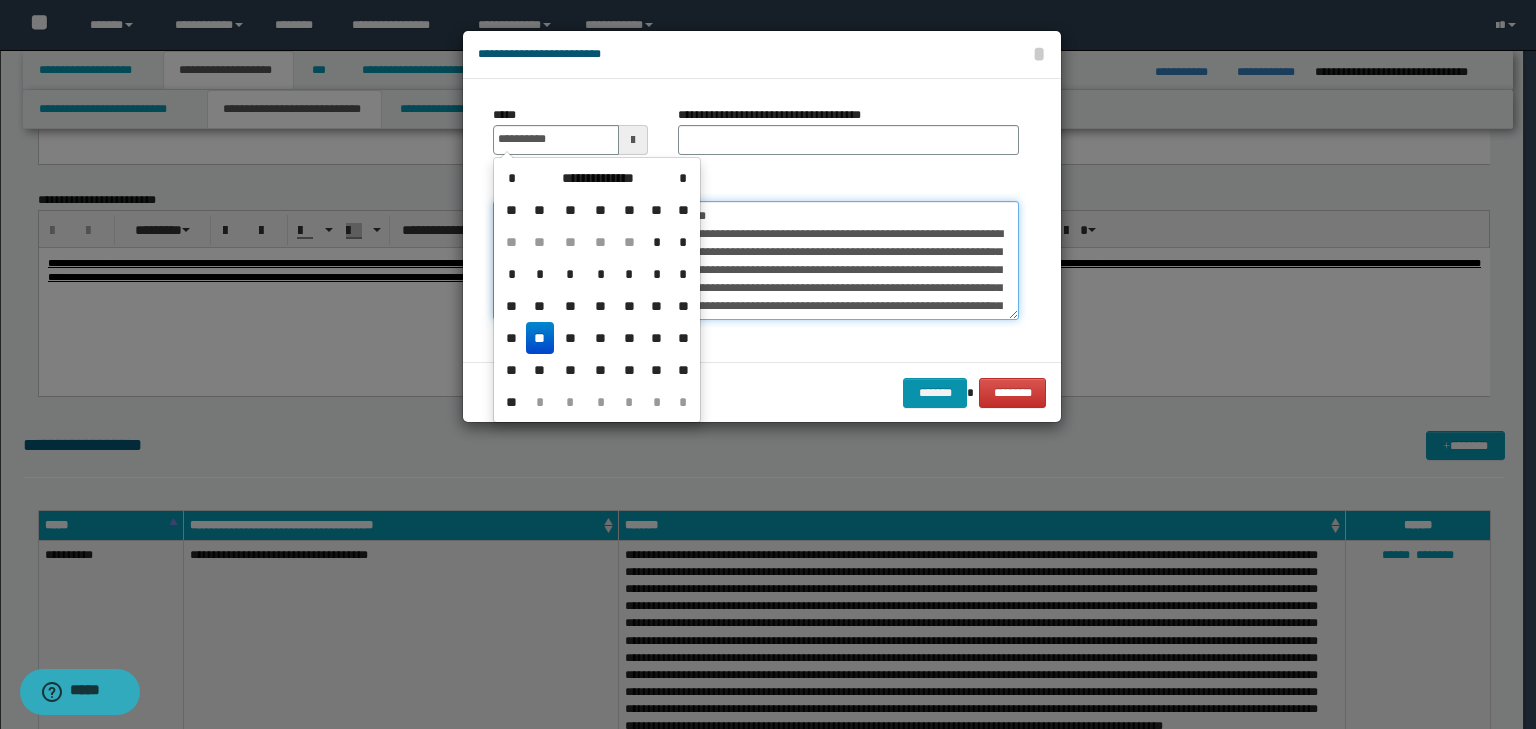 type on "**********" 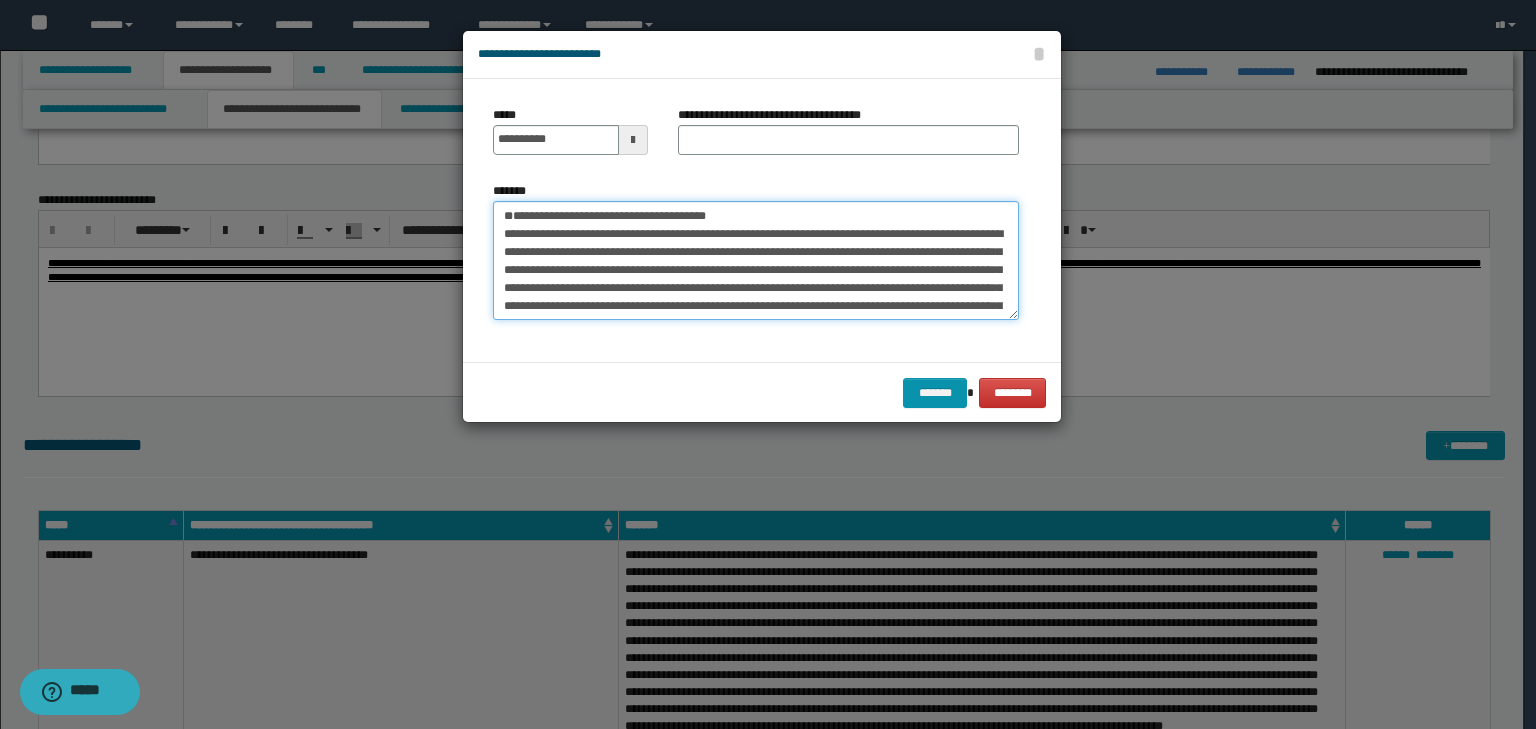drag, startPoint x: 808, startPoint y: 214, endPoint x: 330, endPoint y: 200, distance: 478.205 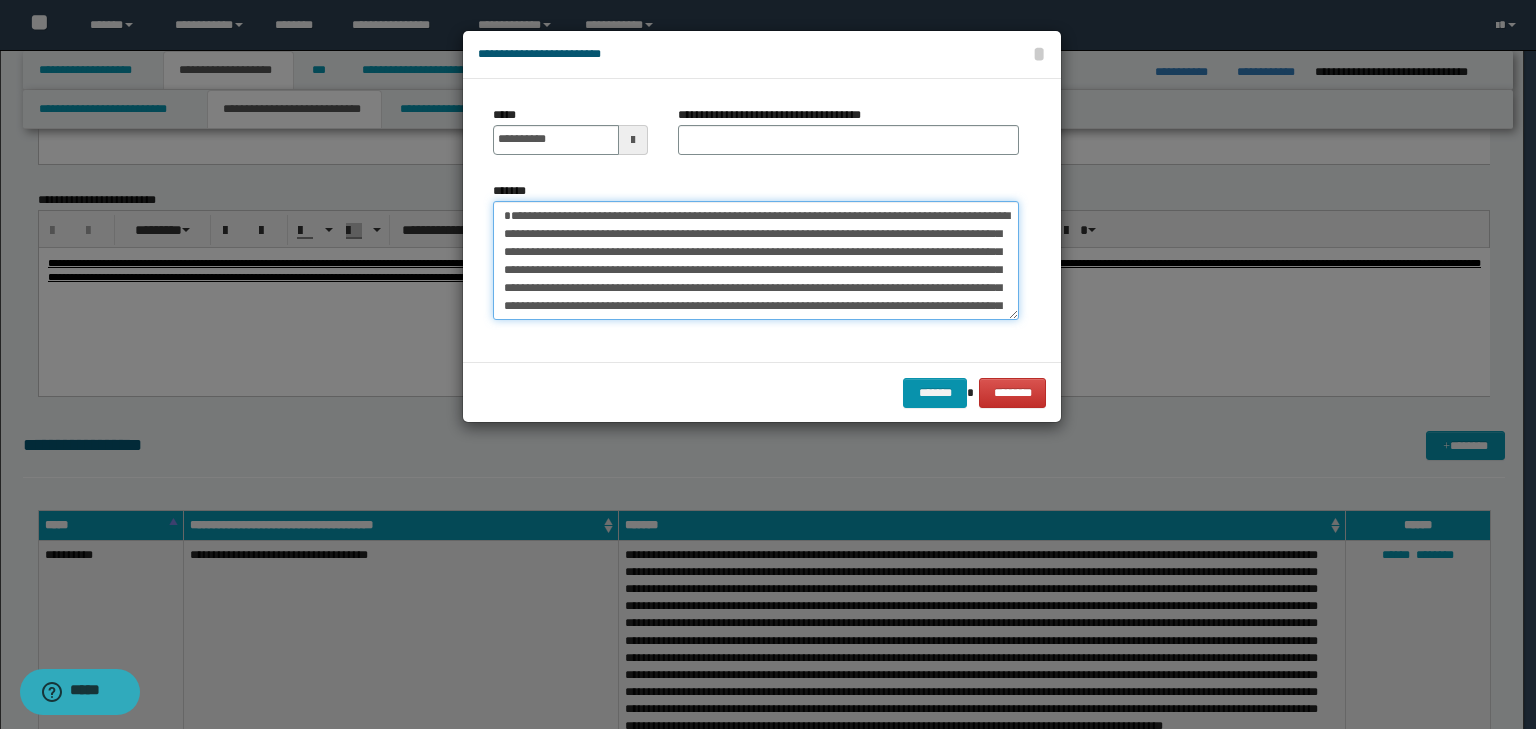type on "**********" 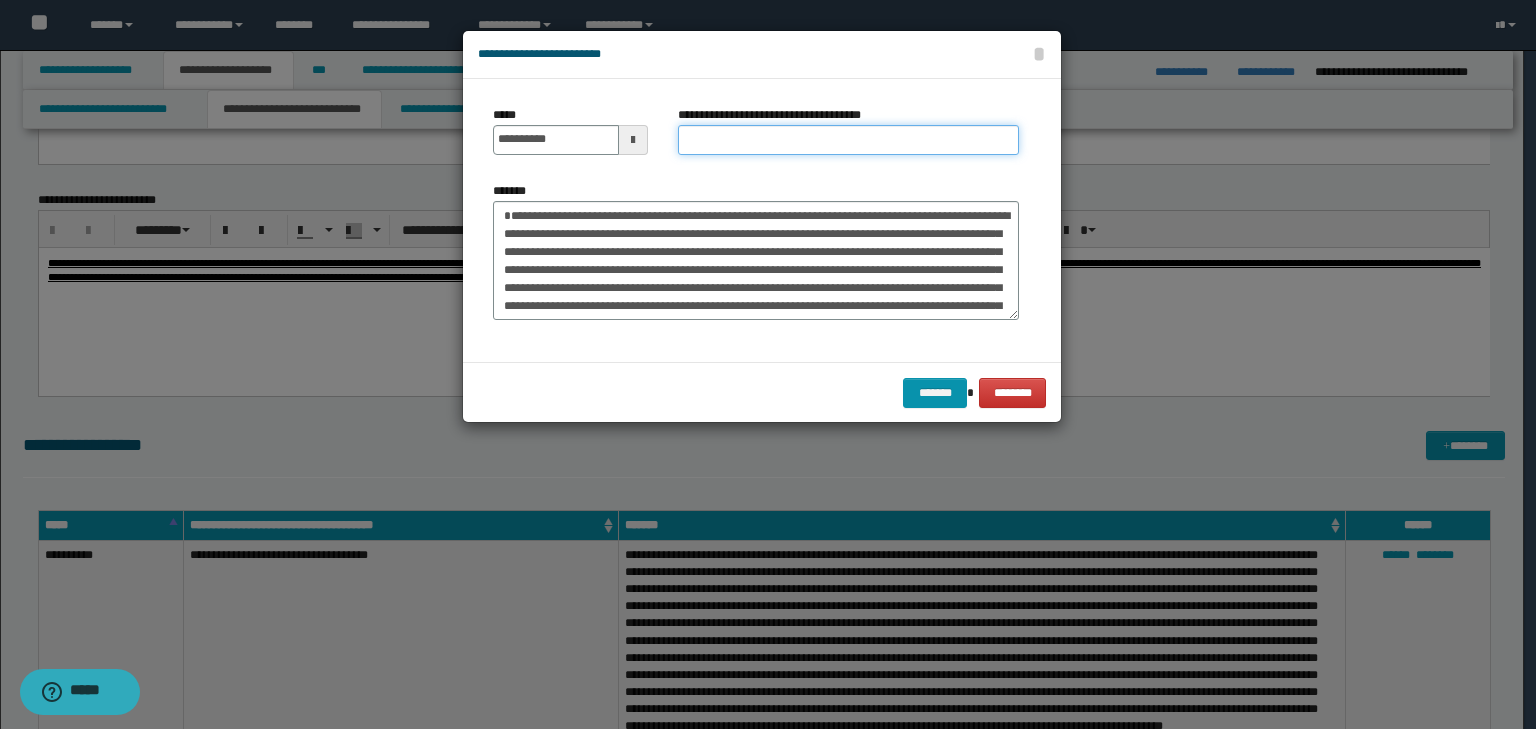 click on "**********" at bounding box center [848, 140] 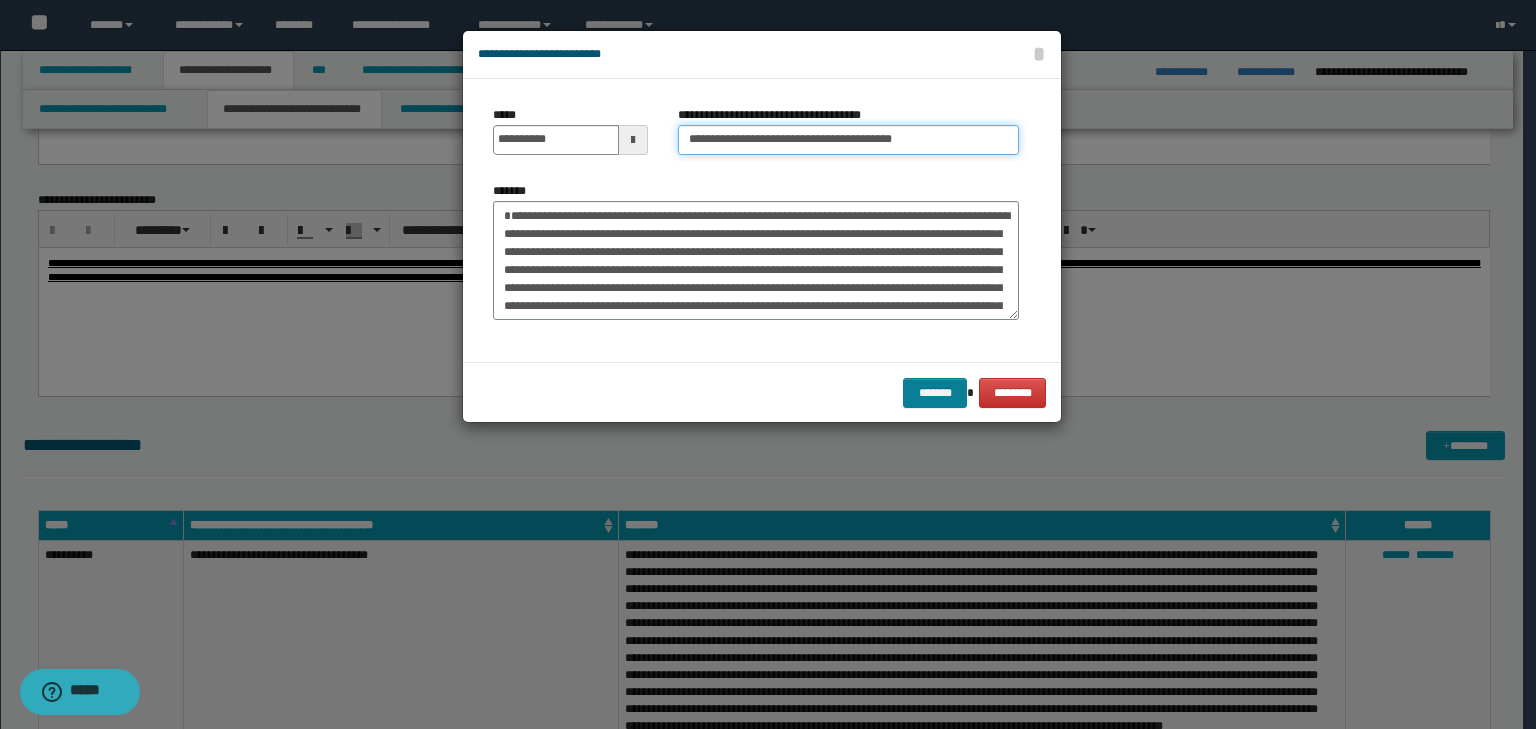 type on "**********" 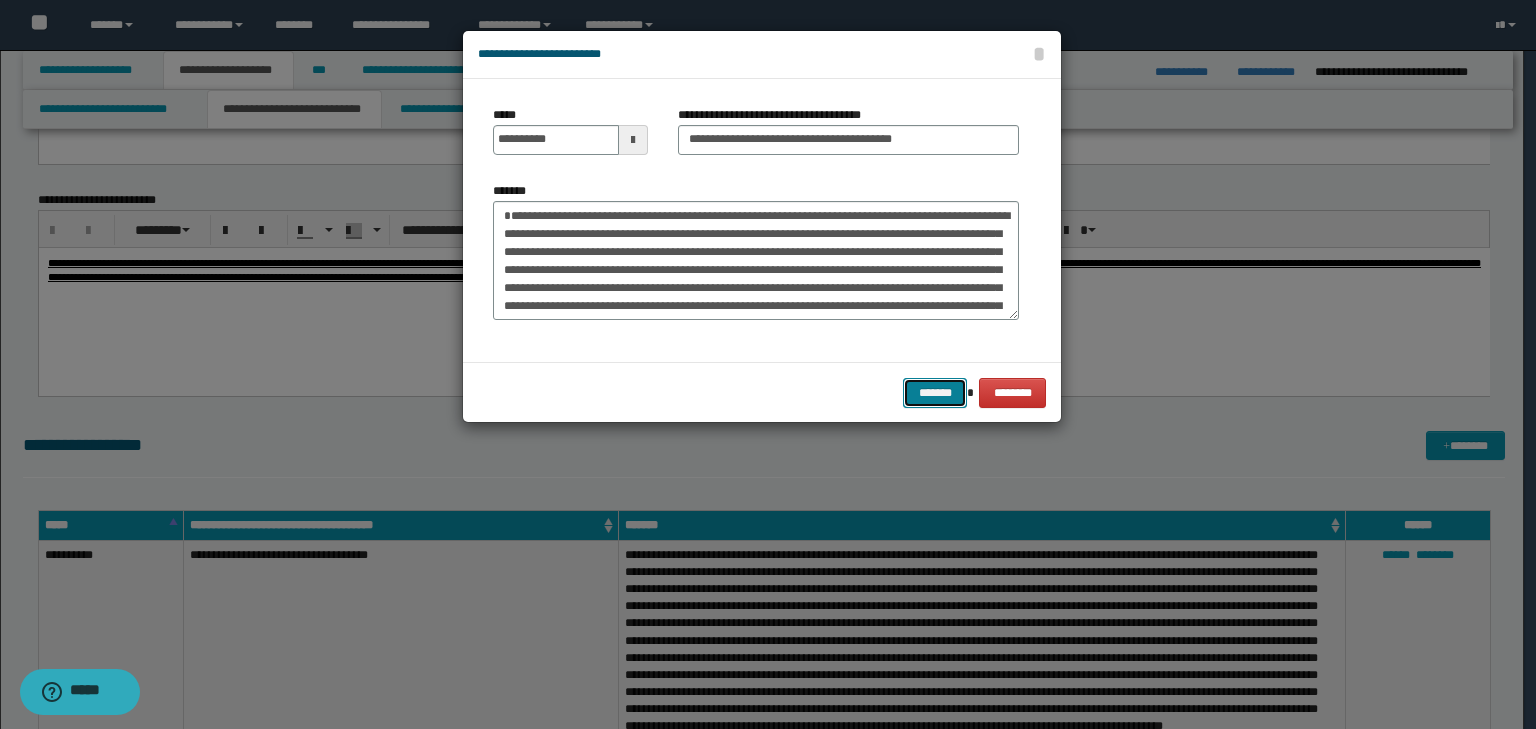 click on "*******" at bounding box center [935, 393] 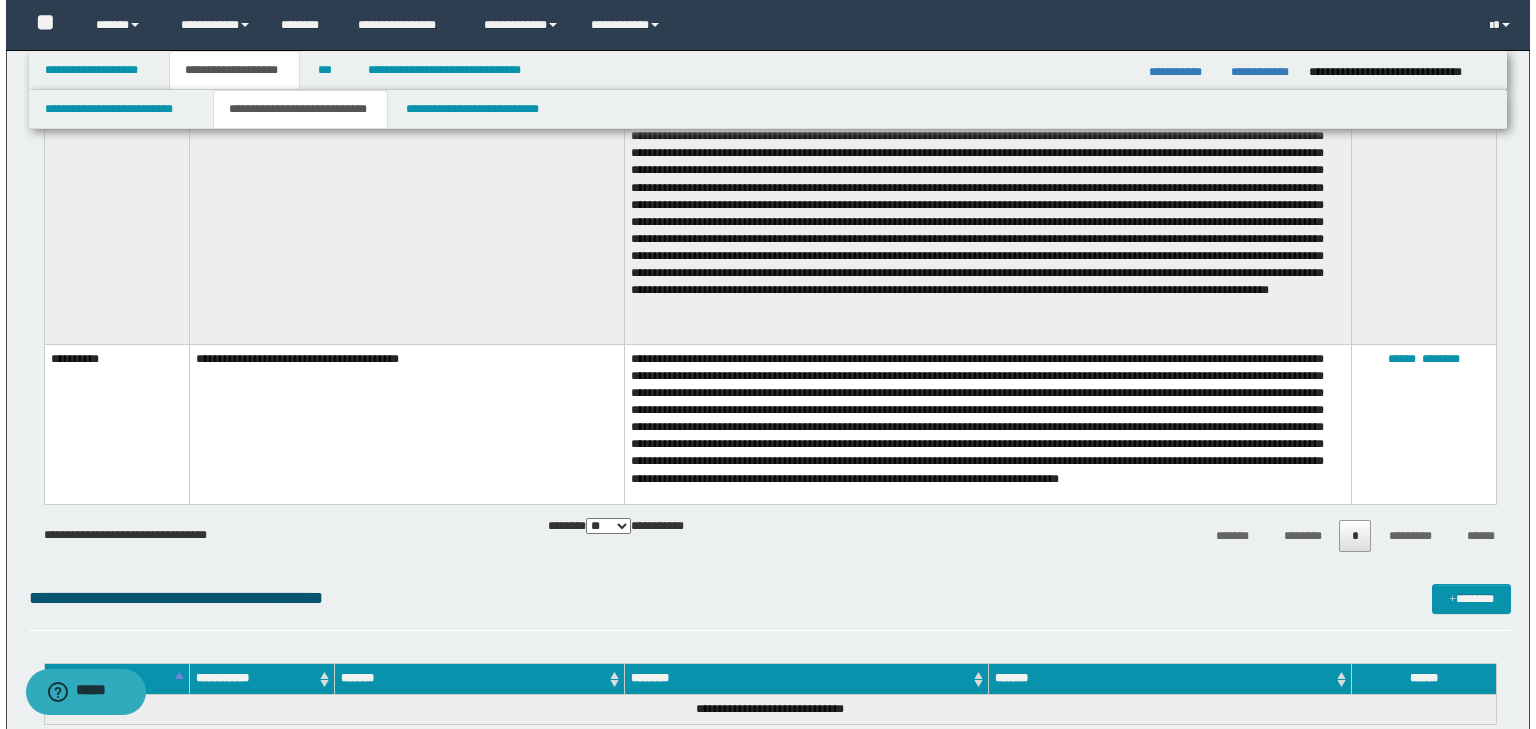 scroll, scrollTop: 5228, scrollLeft: 0, axis: vertical 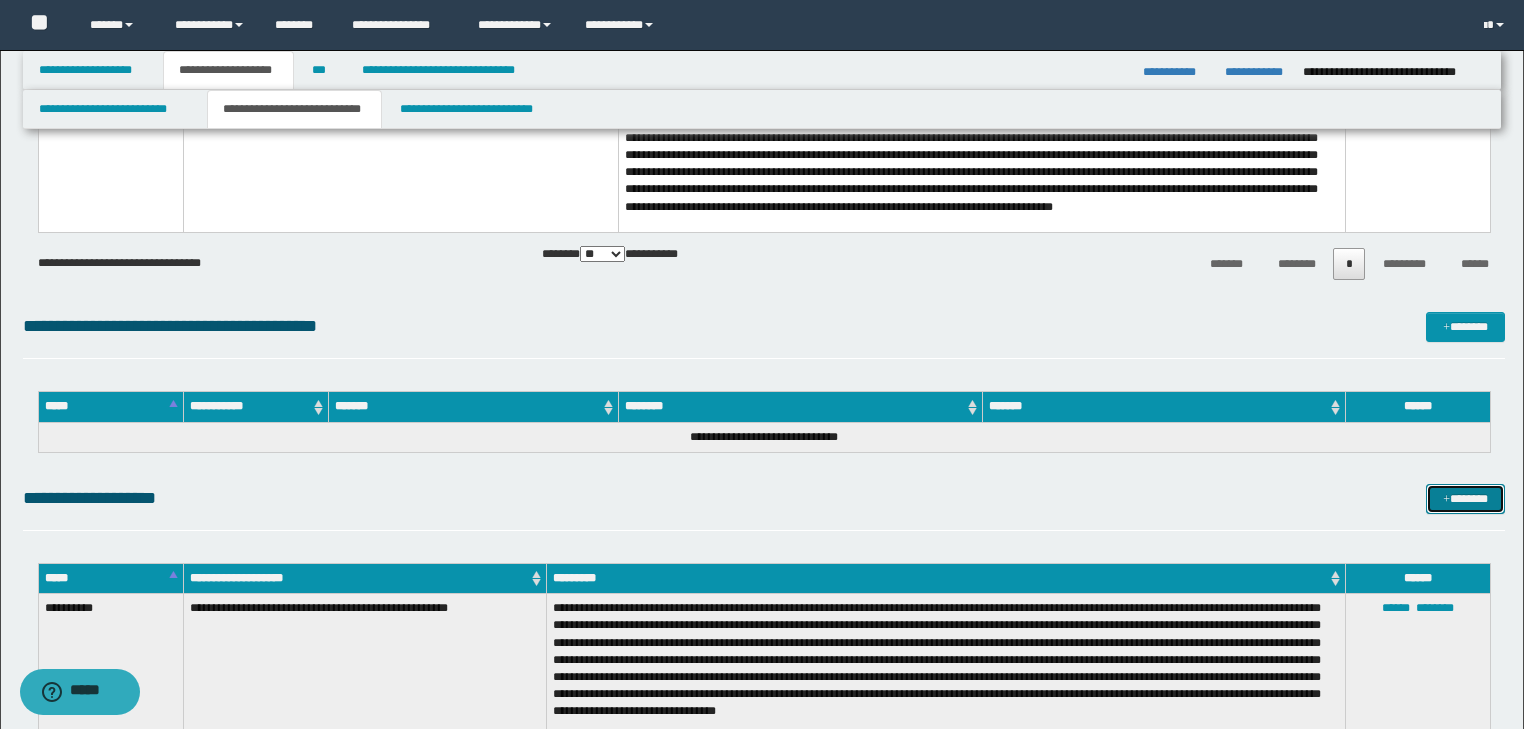 click on "*******" at bounding box center [1465, 499] 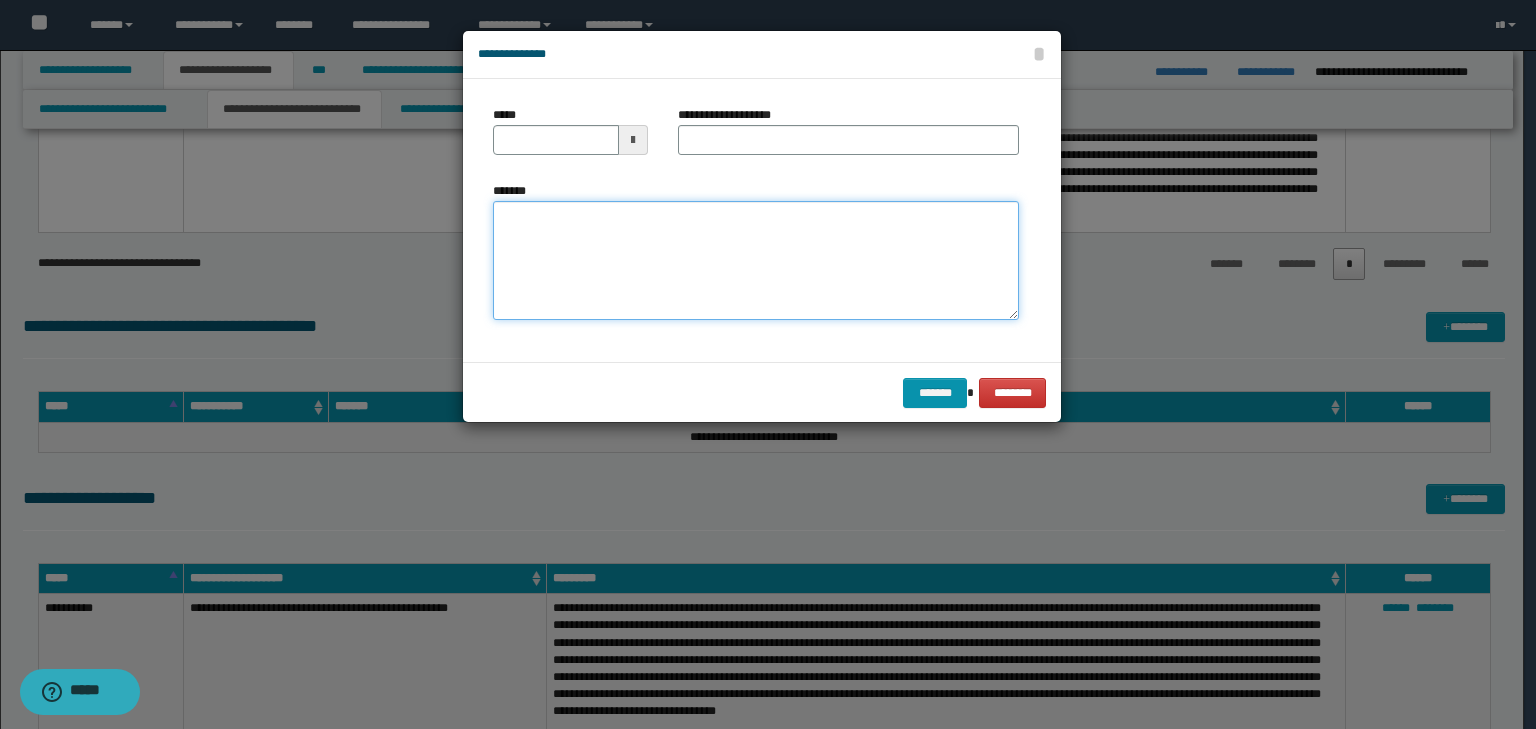 click on "*******" at bounding box center [756, 261] 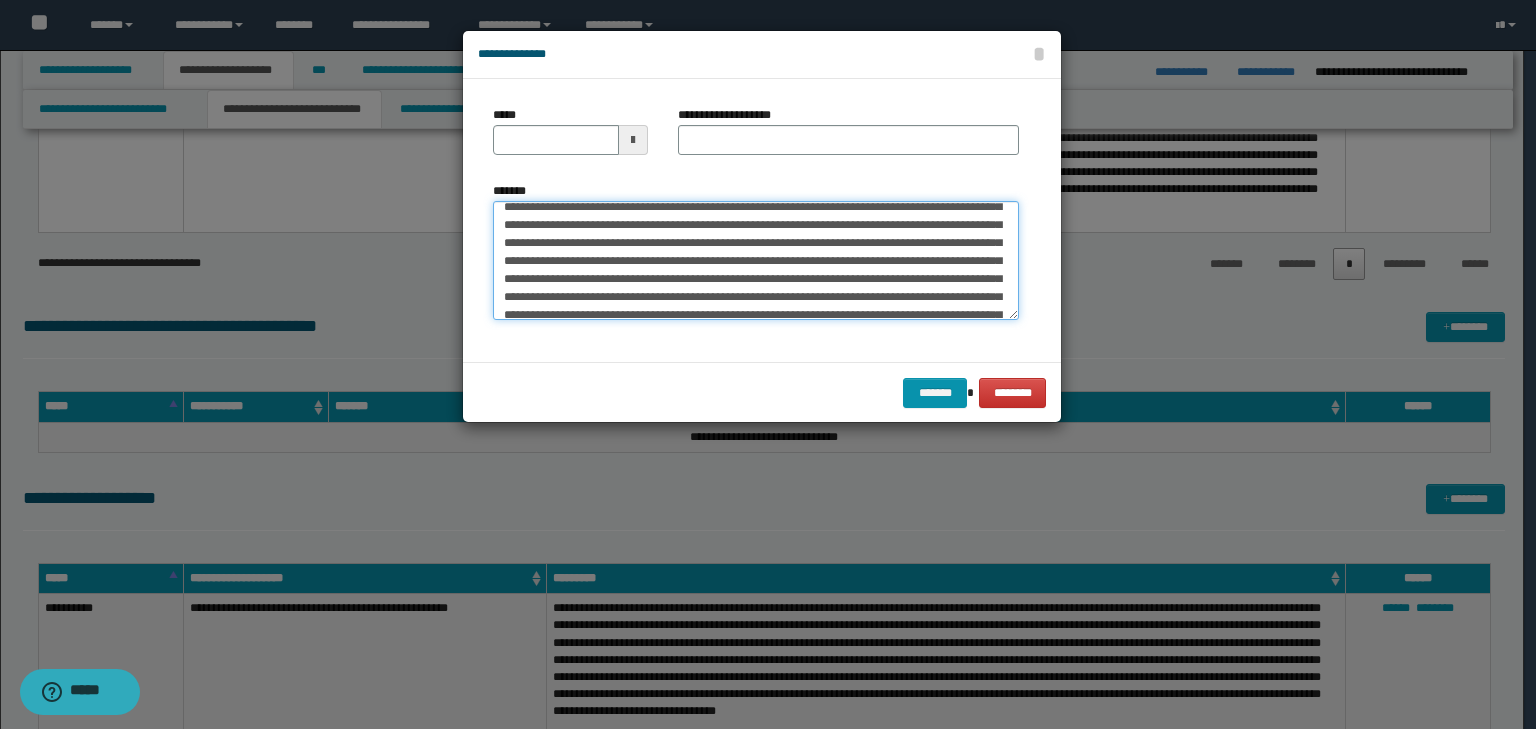 scroll, scrollTop: 0, scrollLeft: 0, axis: both 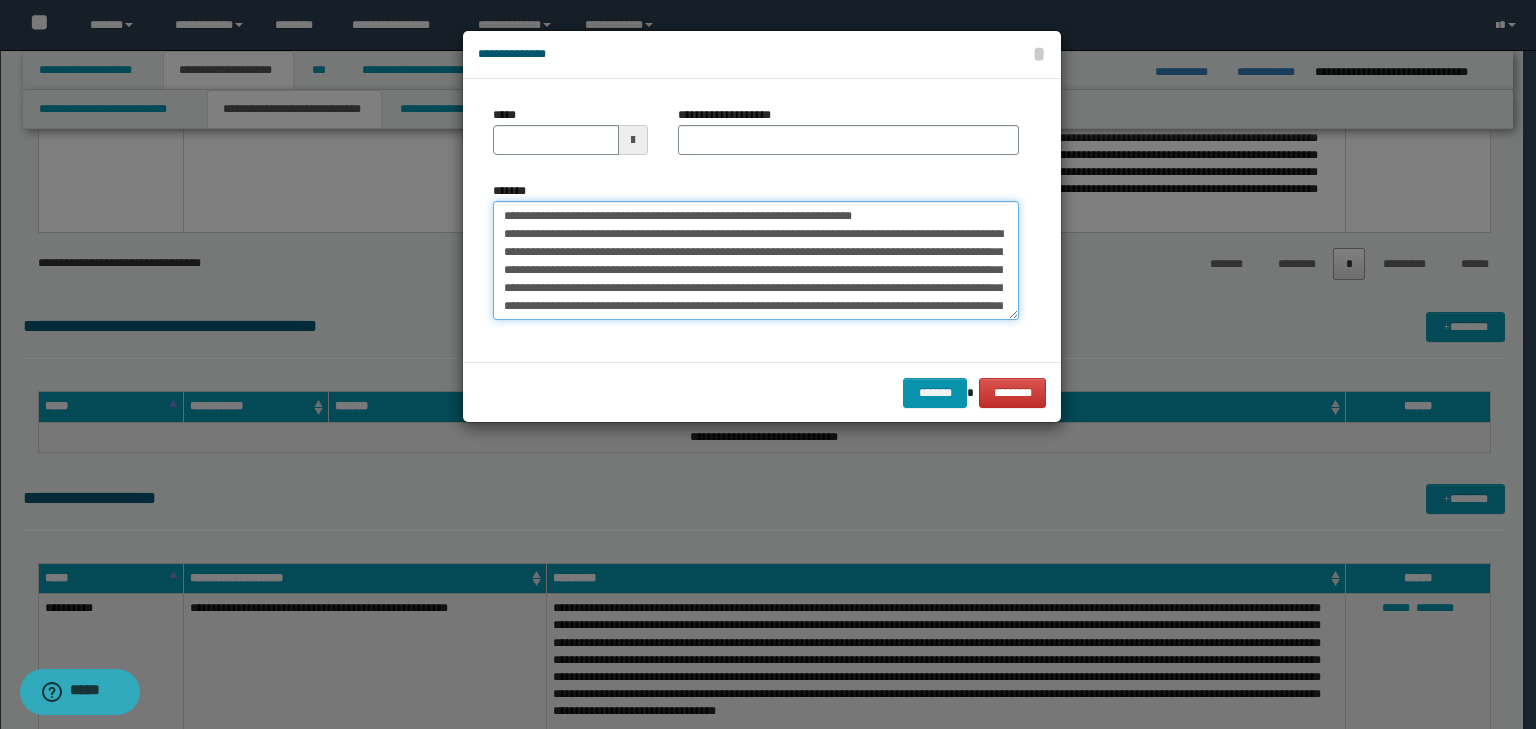 drag, startPoint x: 560, startPoint y: 212, endPoint x: 399, endPoint y: 204, distance: 161.19864 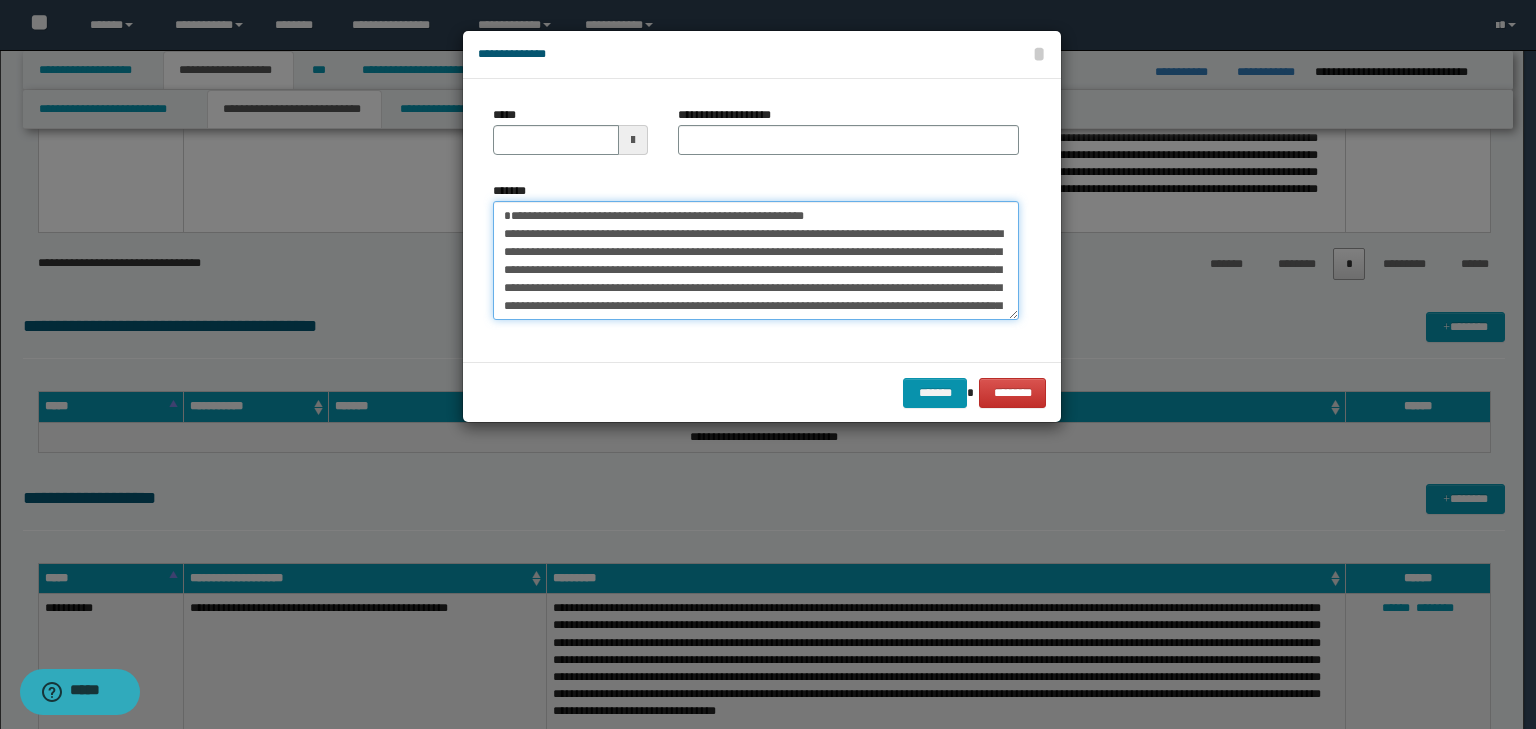 type 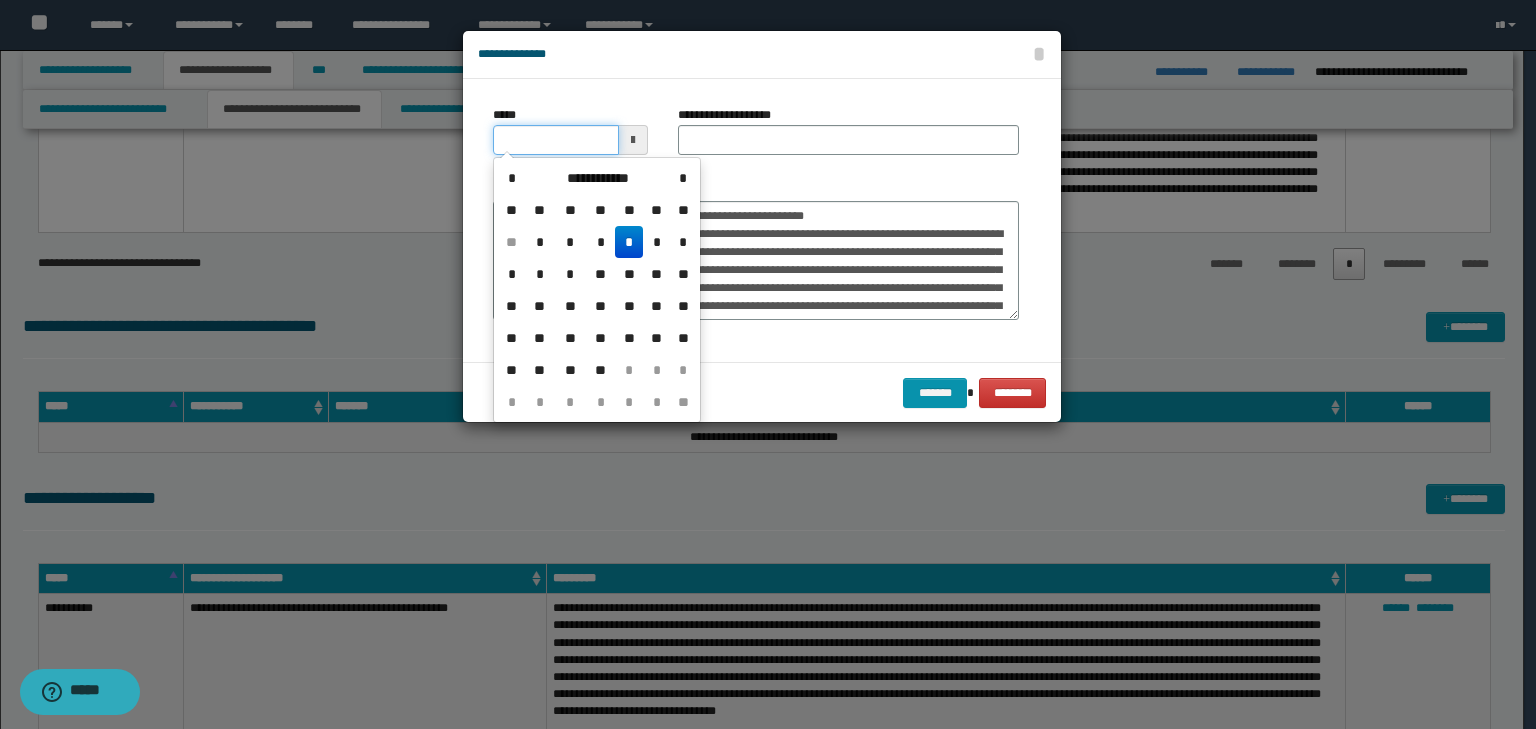 click on "*****" at bounding box center [556, 140] 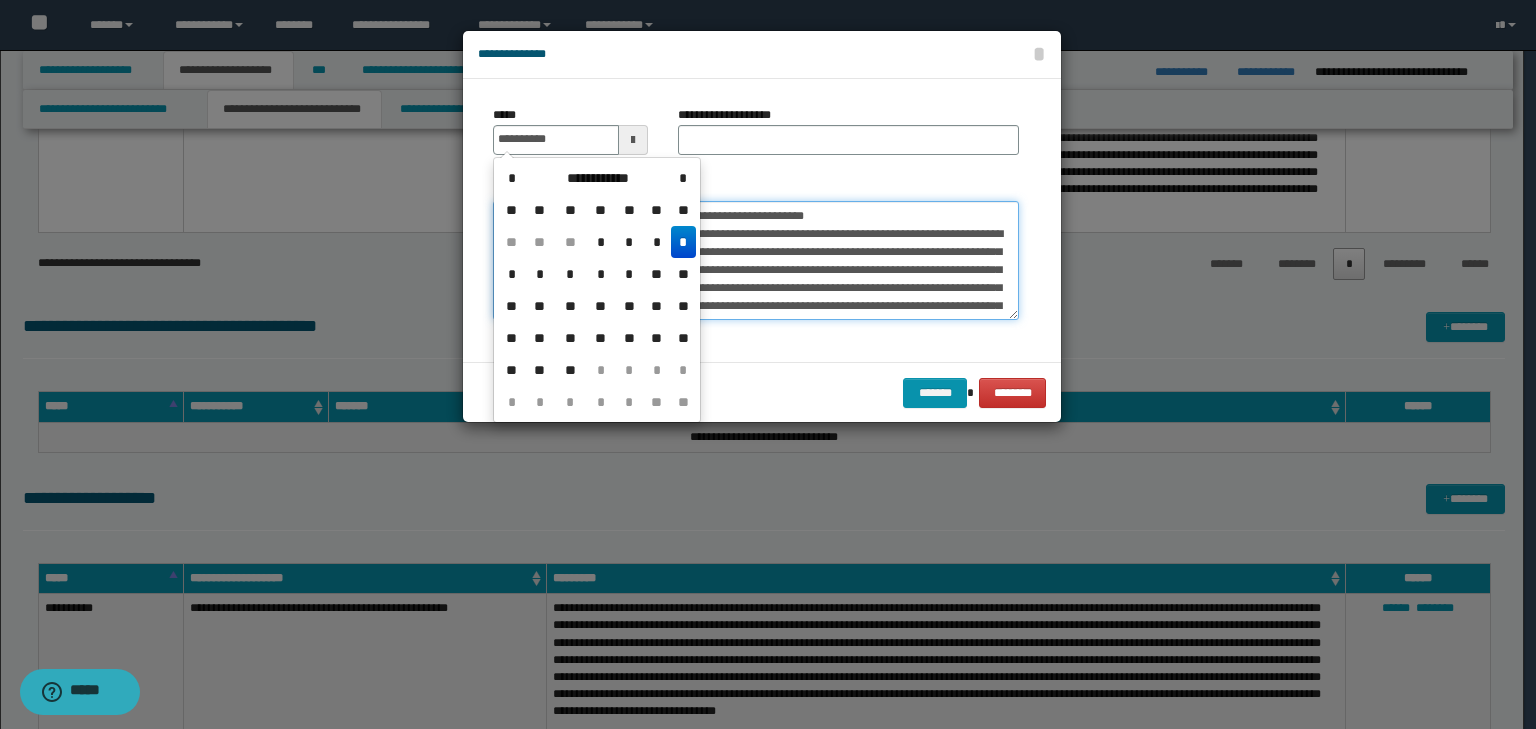 type on "**********" 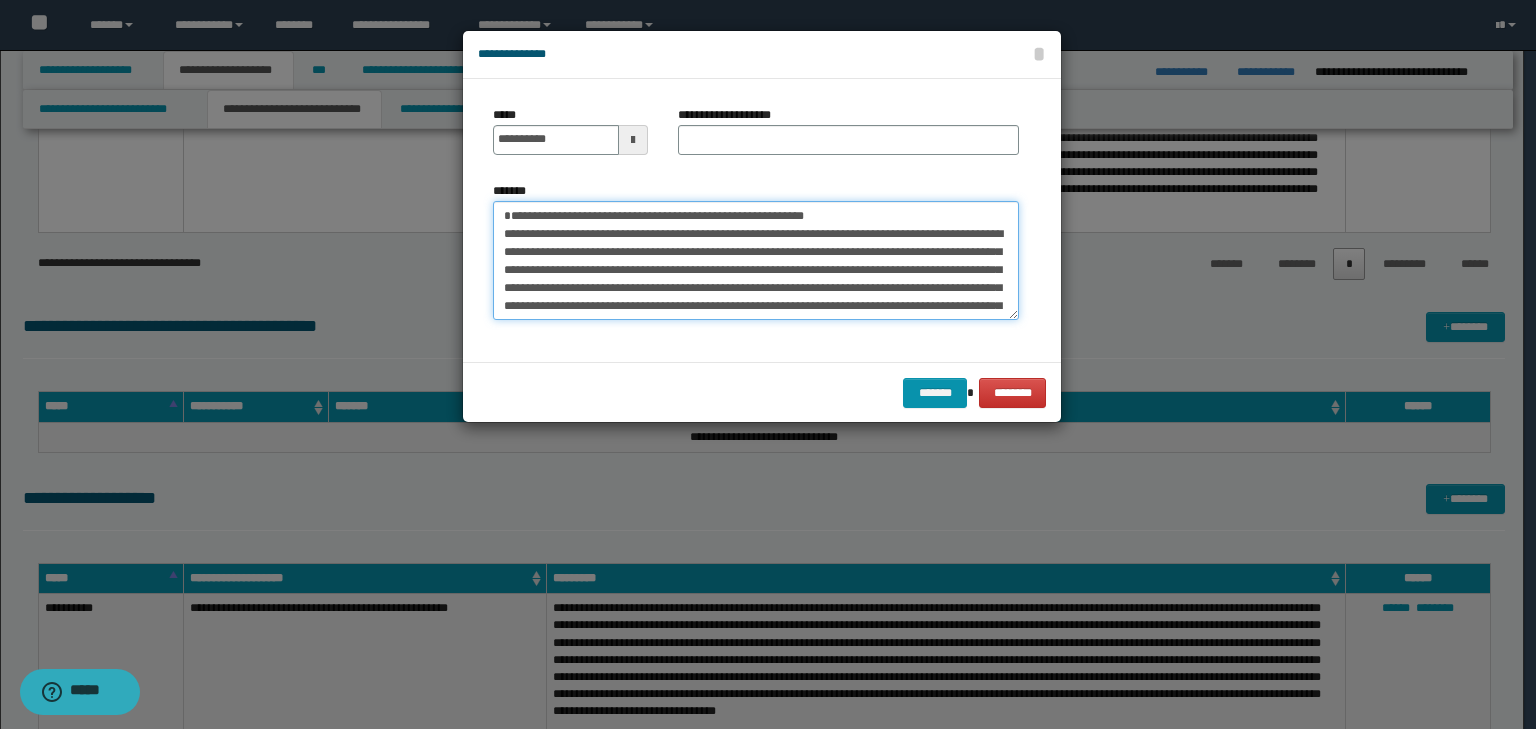 drag, startPoint x: 857, startPoint y: 210, endPoint x: 245, endPoint y: 218, distance: 612.0523 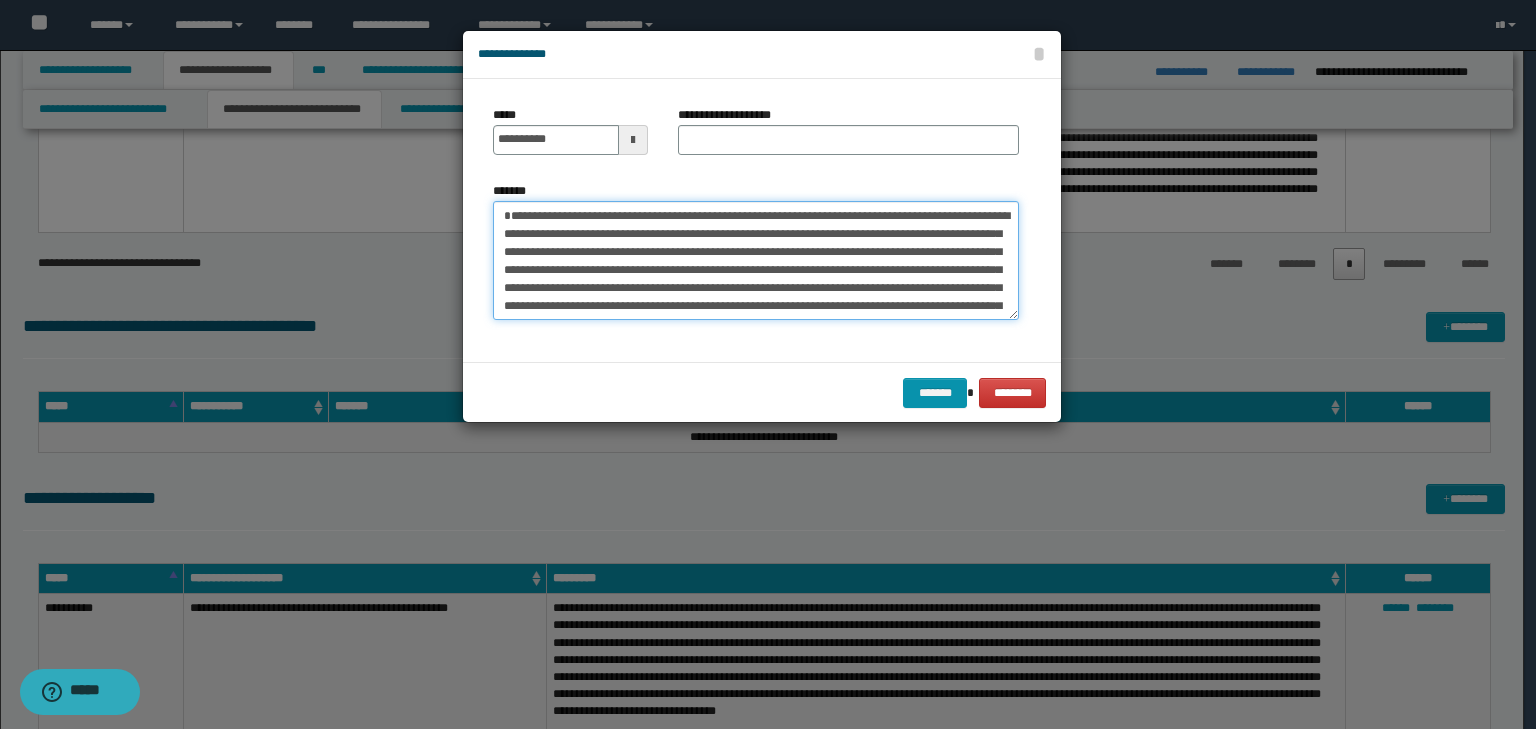 type on "**********" 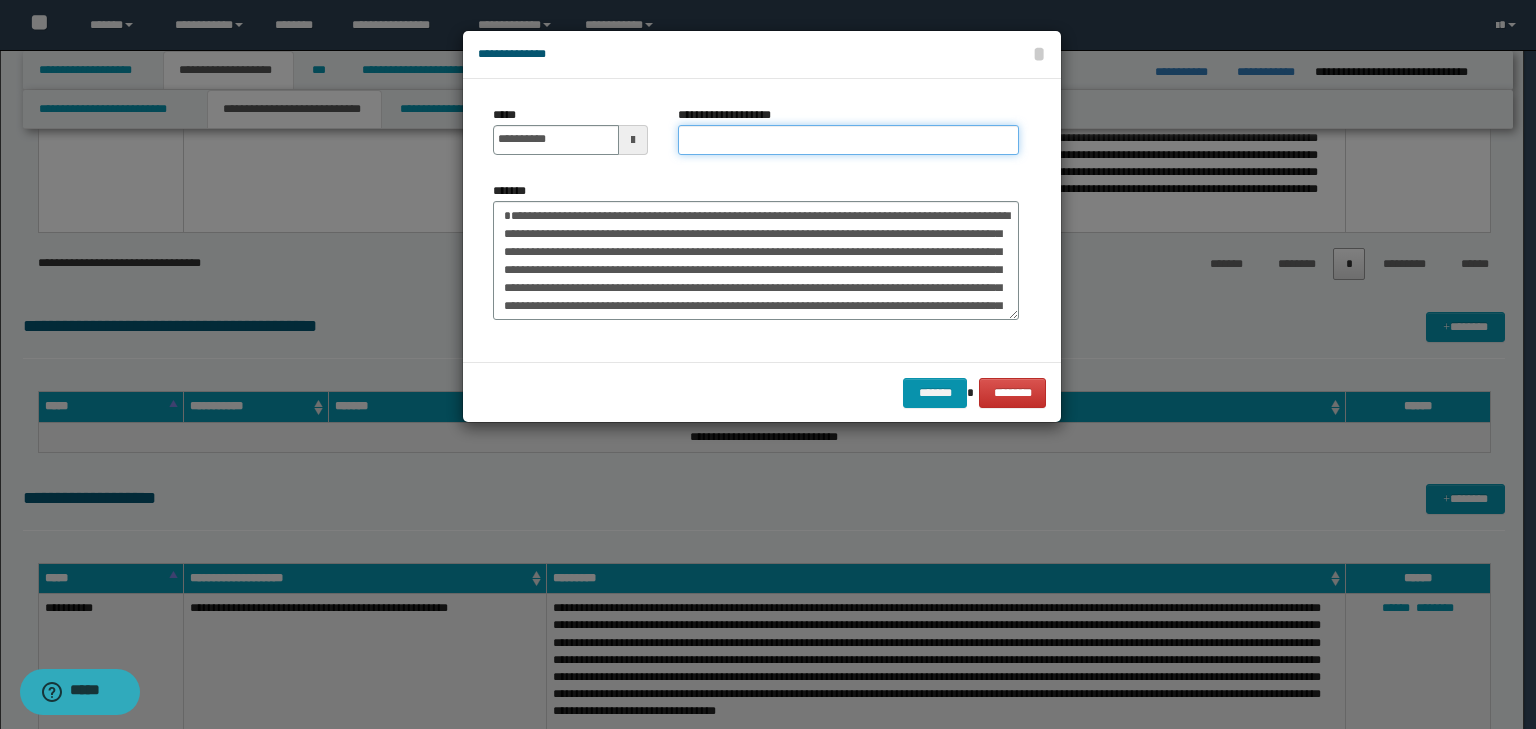 click on "**********" at bounding box center (848, 140) 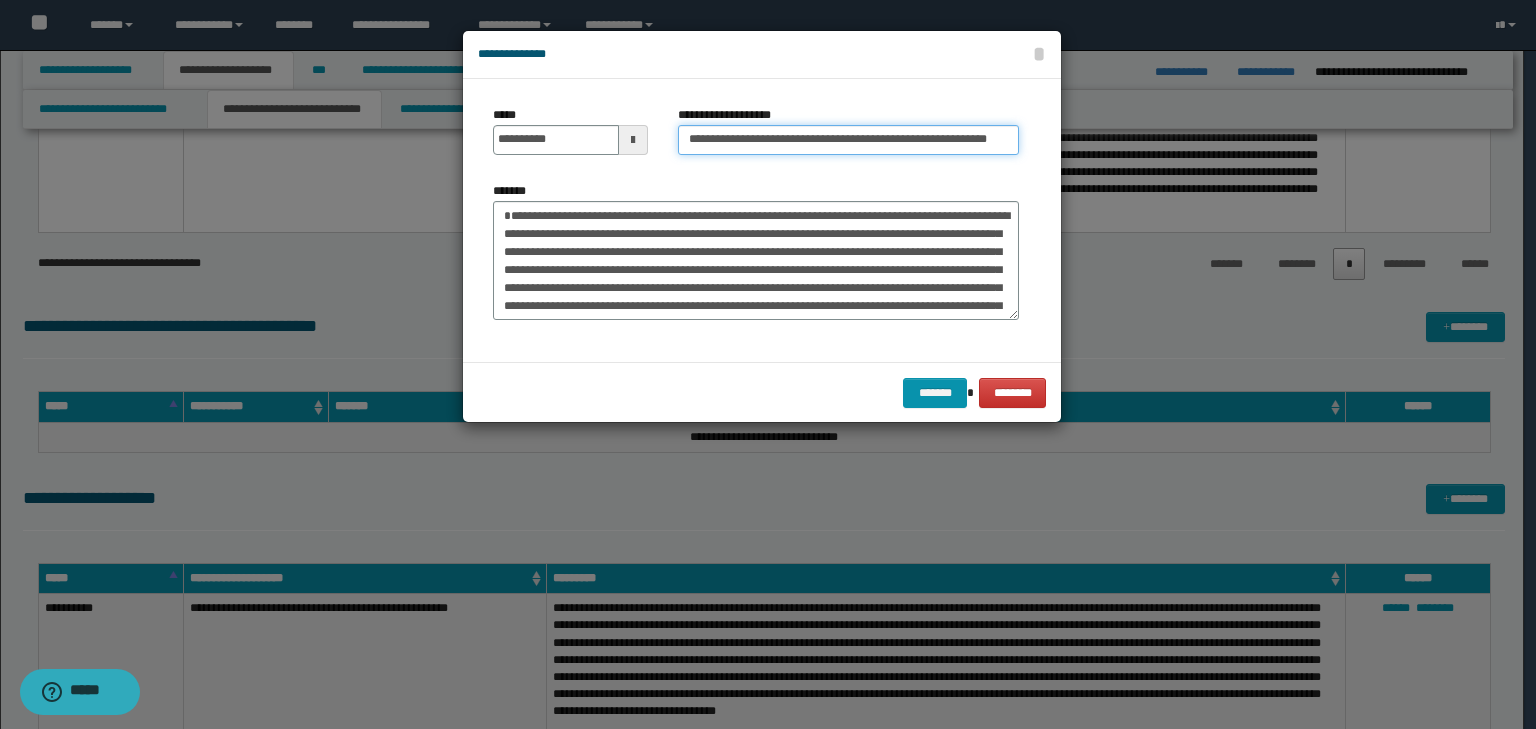 scroll, scrollTop: 0, scrollLeft: 72, axis: horizontal 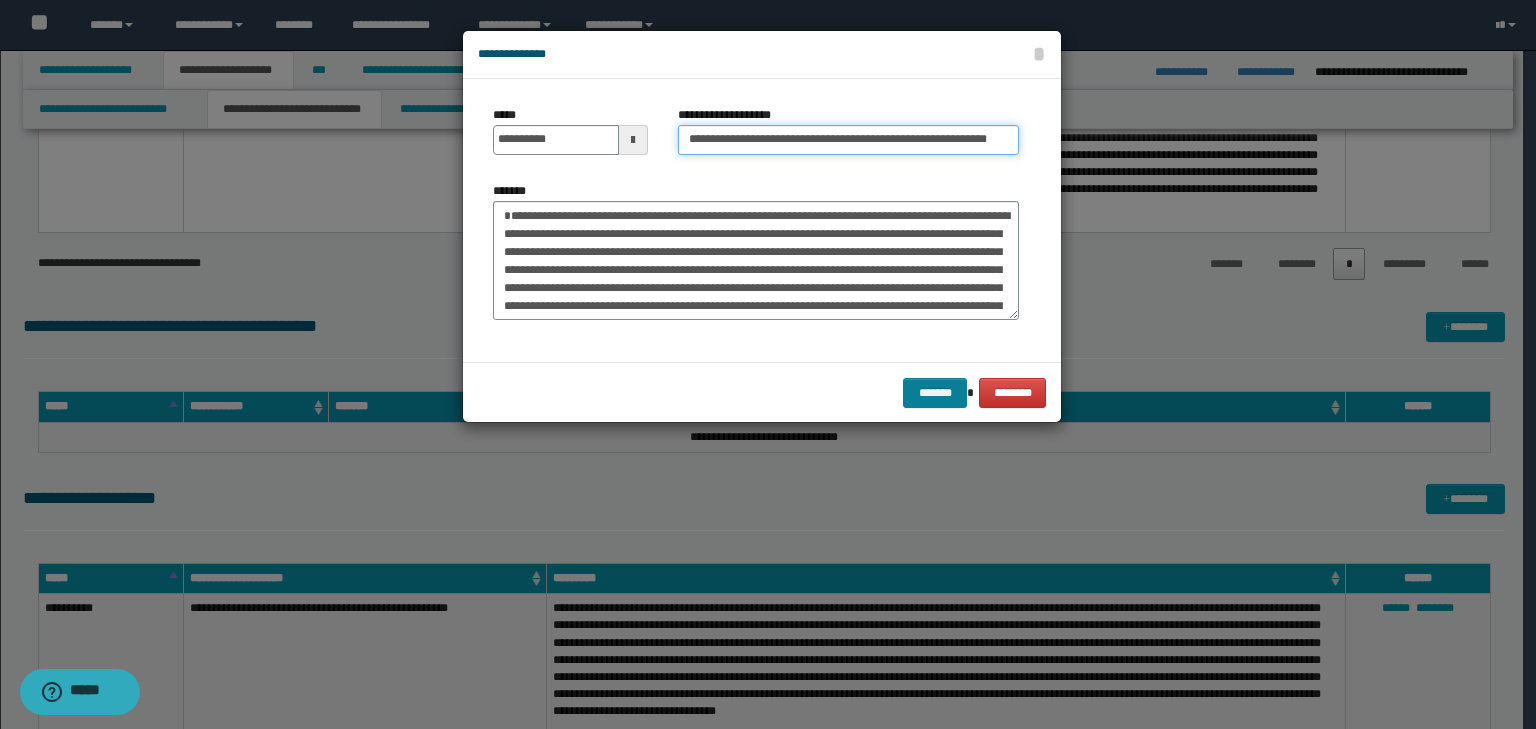 type on "**********" 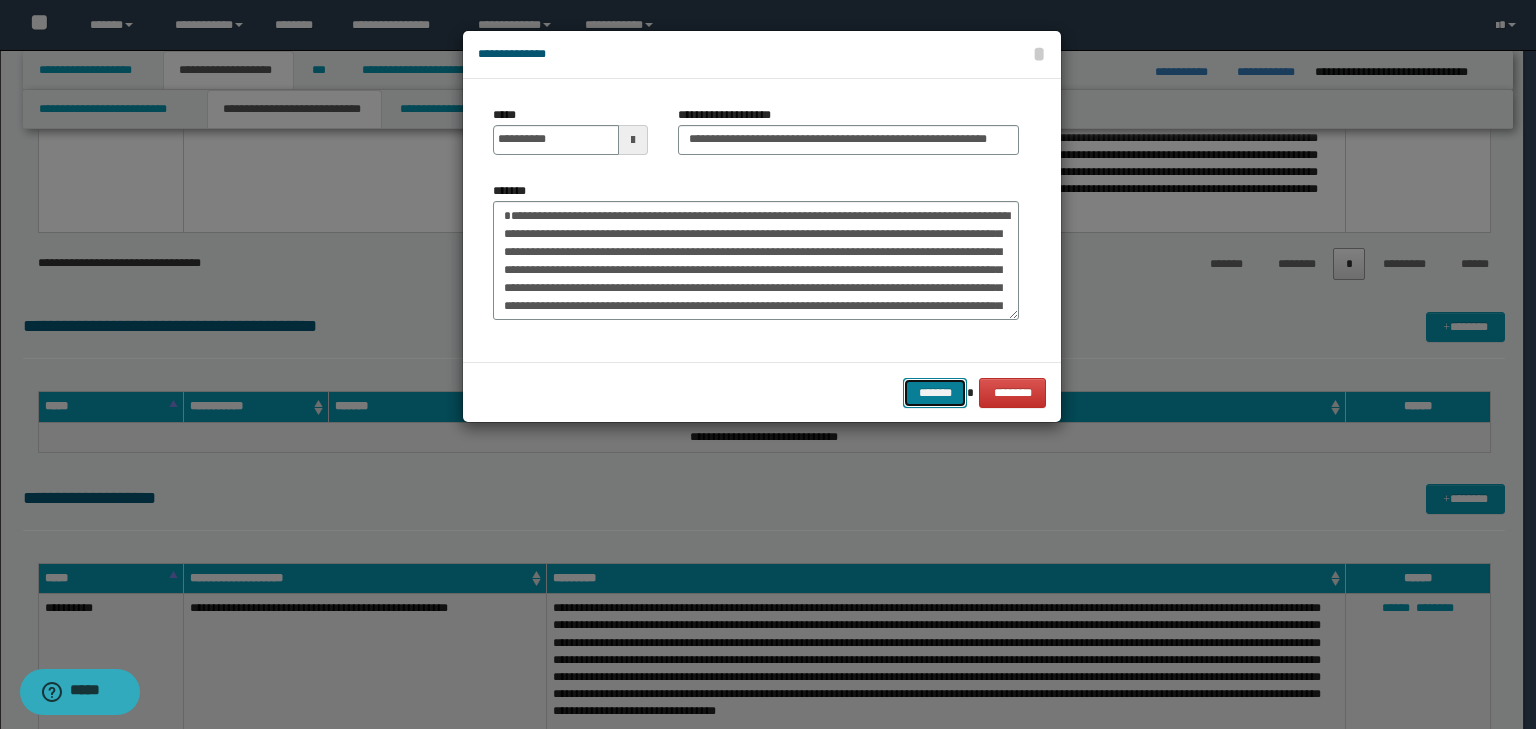 click on "*******" at bounding box center (935, 393) 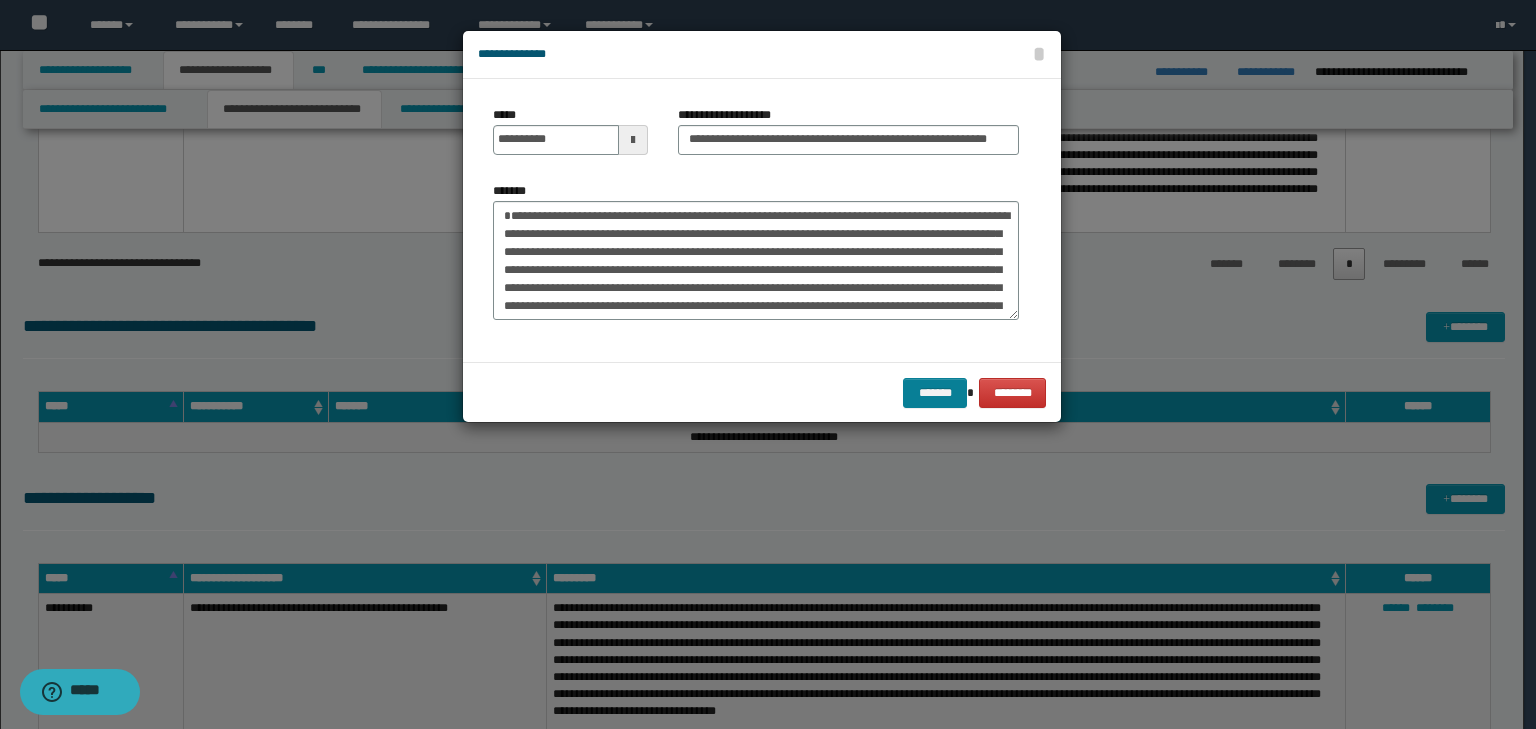 scroll, scrollTop: 0, scrollLeft: 0, axis: both 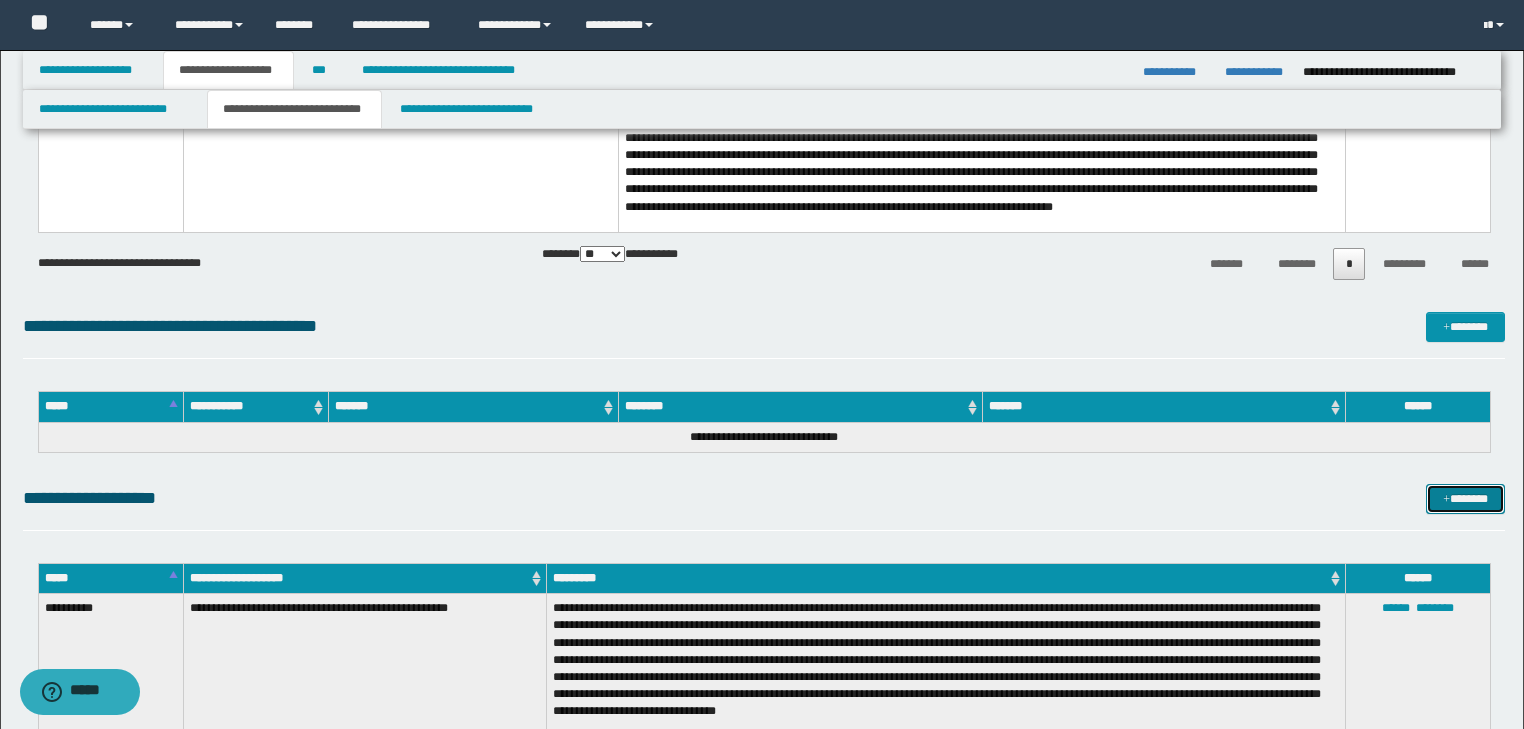 click at bounding box center [1446, 500] 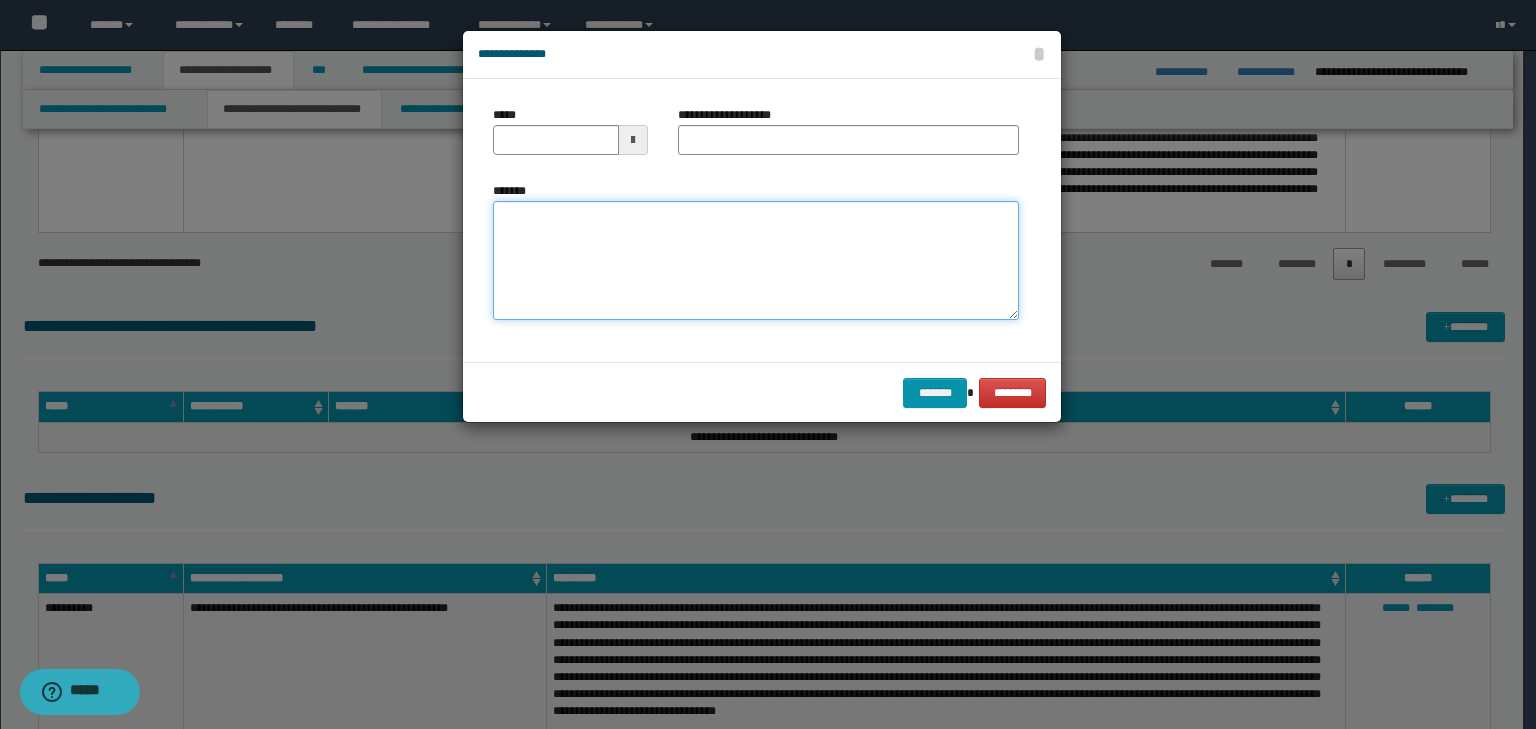 click on "*******" at bounding box center [756, 261] 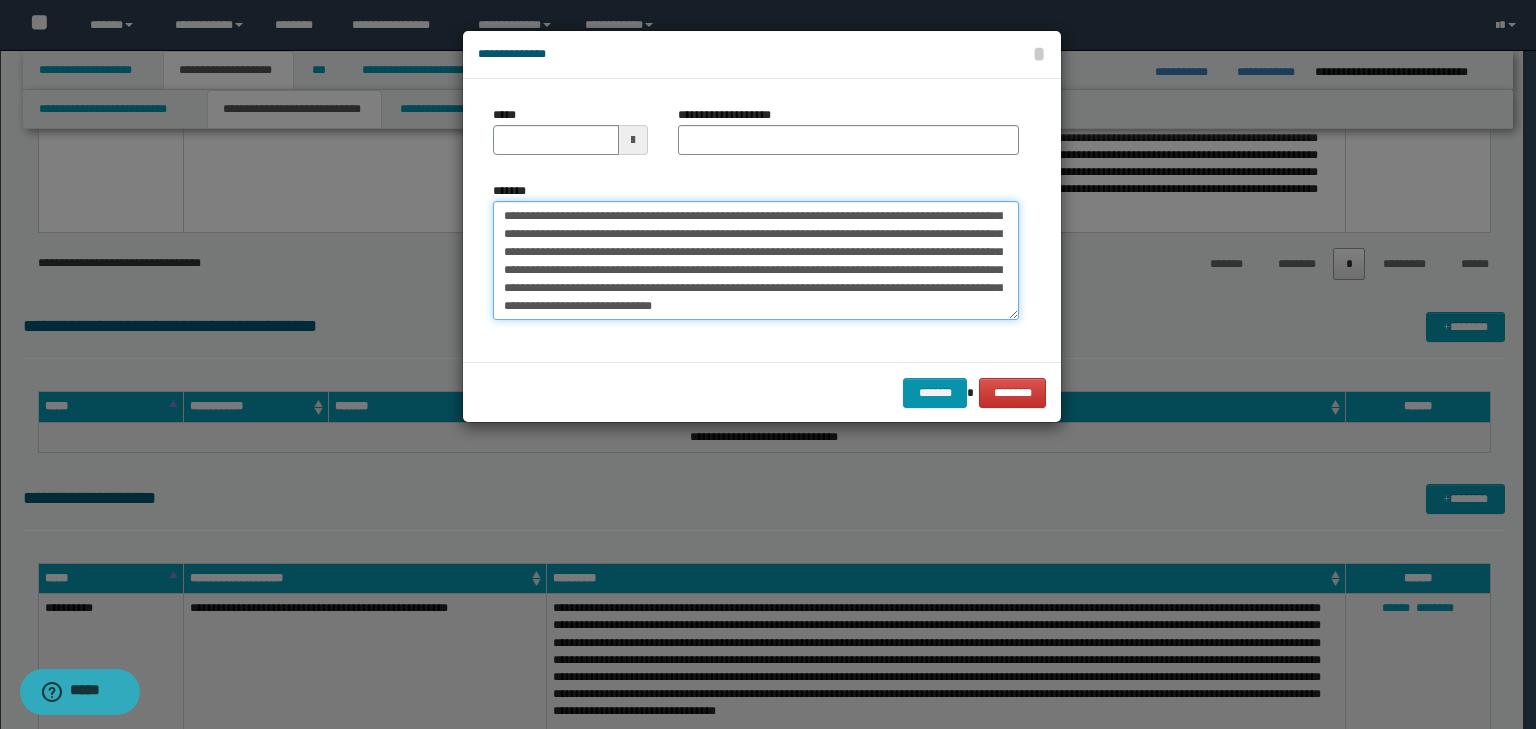 scroll, scrollTop: 0, scrollLeft: 0, axis: both 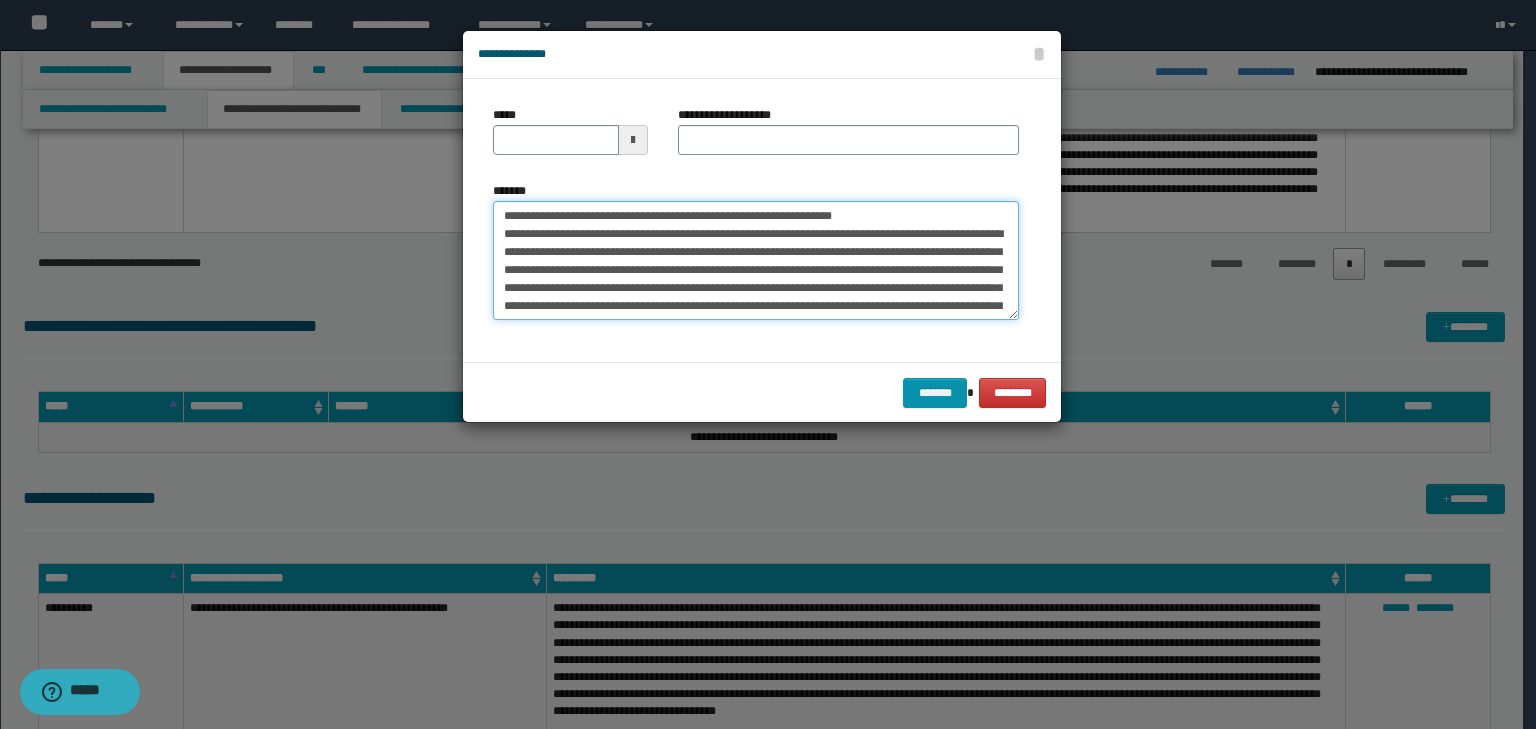 drag, startPoint x: 568, startPoint y: 219, endPoint x: 441, endPoint y: 185, distance: 131.47243 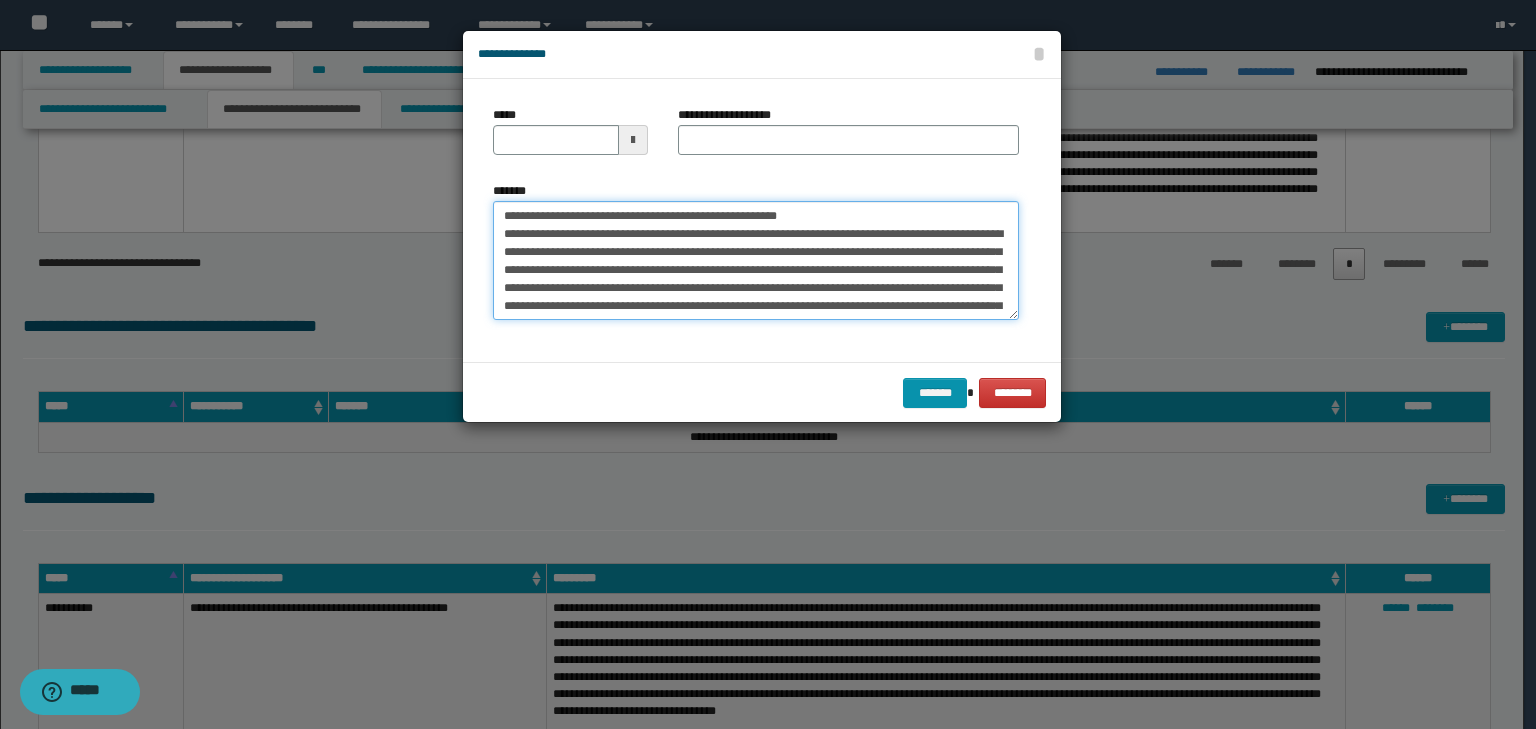 type 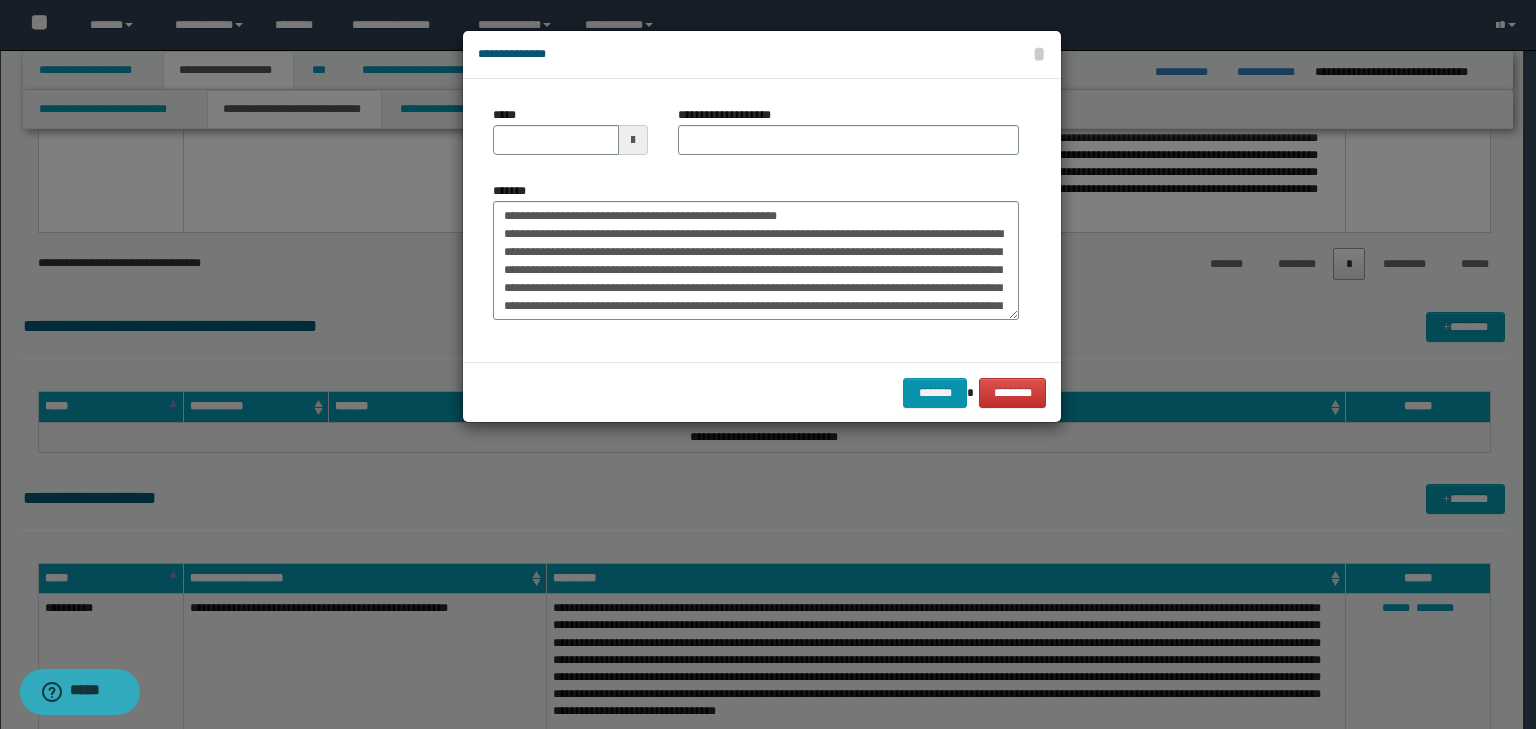 click on "*****" at bounding box center [570, 130] 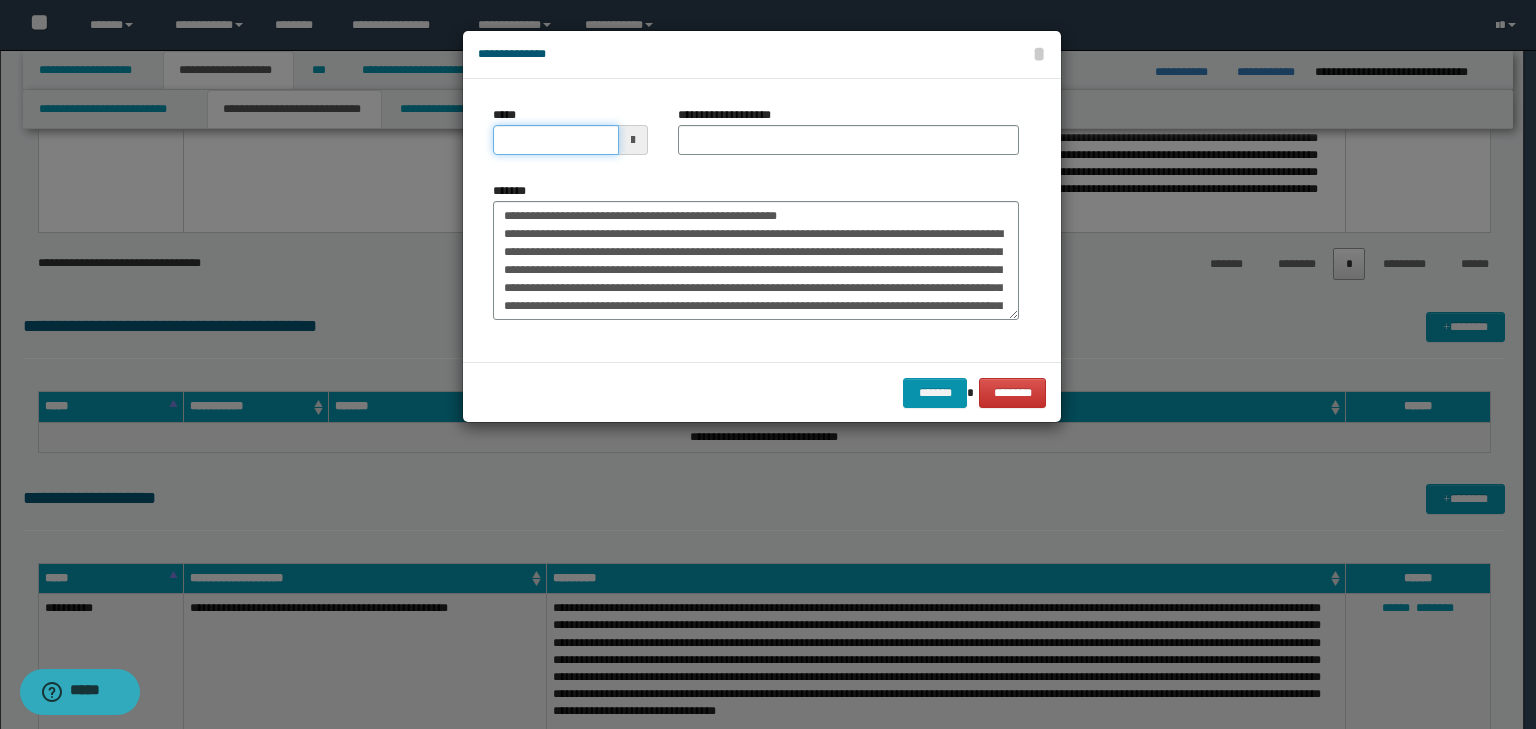 click on "*****" at bounding box center (556, 140) 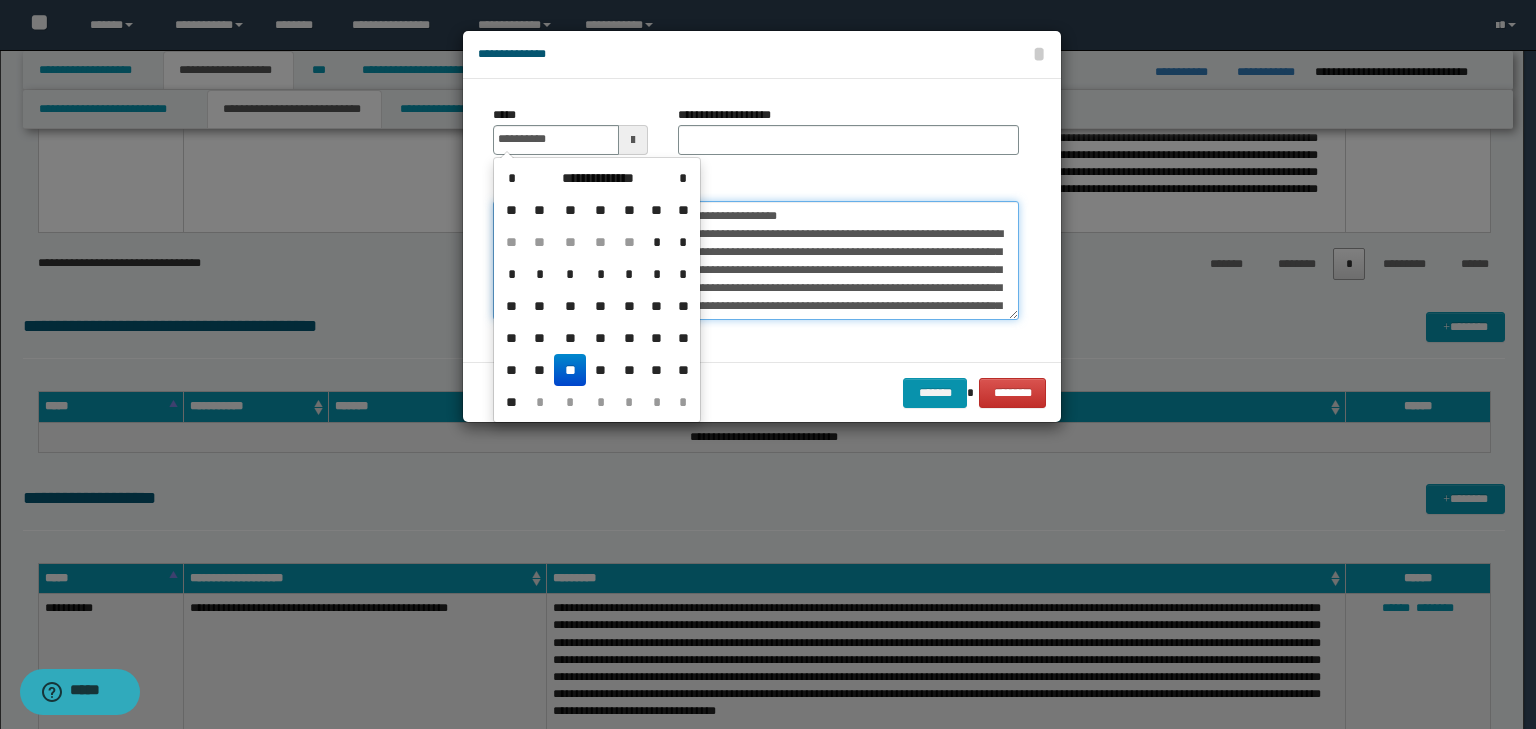 type on "**********" 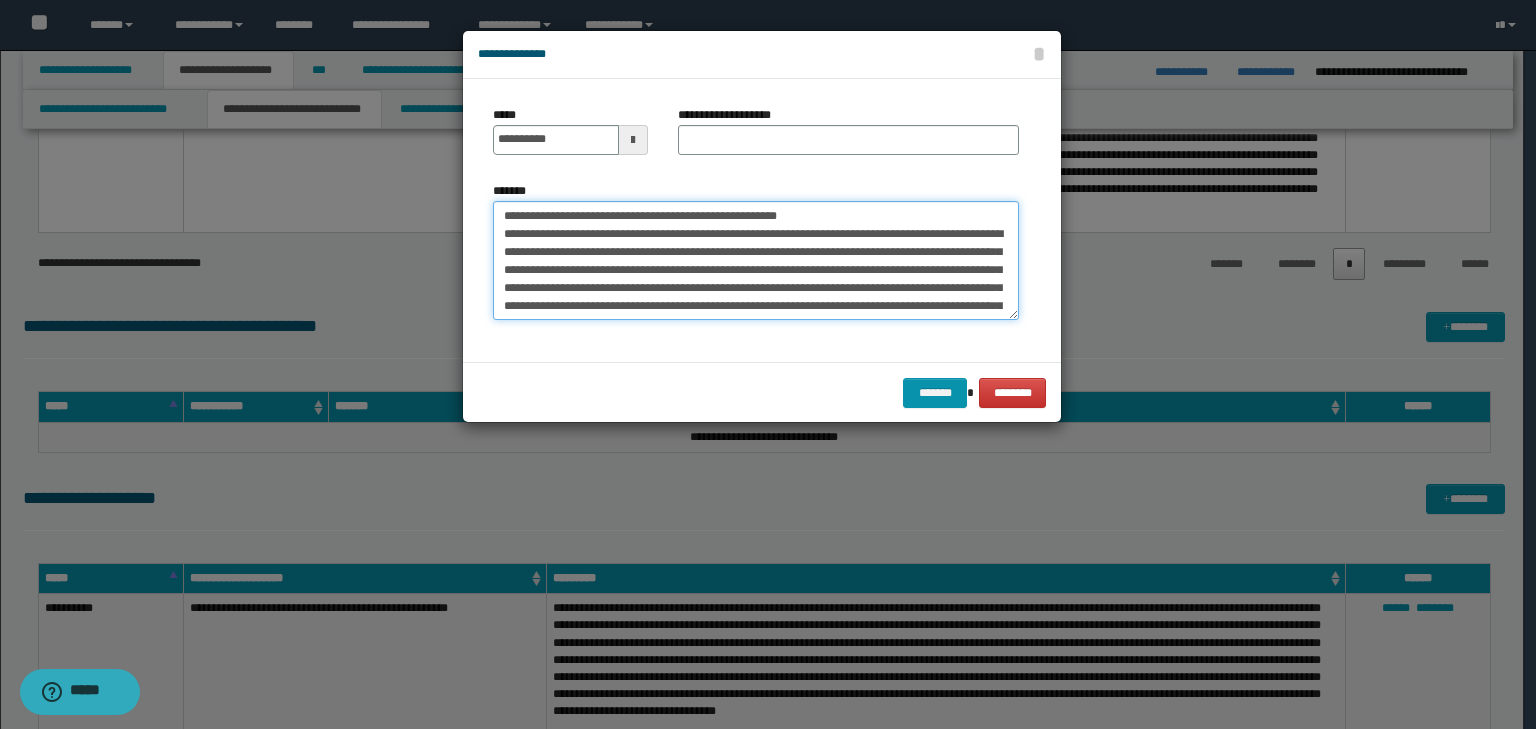 drag, startPoint x: 870, startPoint y: 208, endPoint x: 350, endPoint y: 181, distance: 520.7005 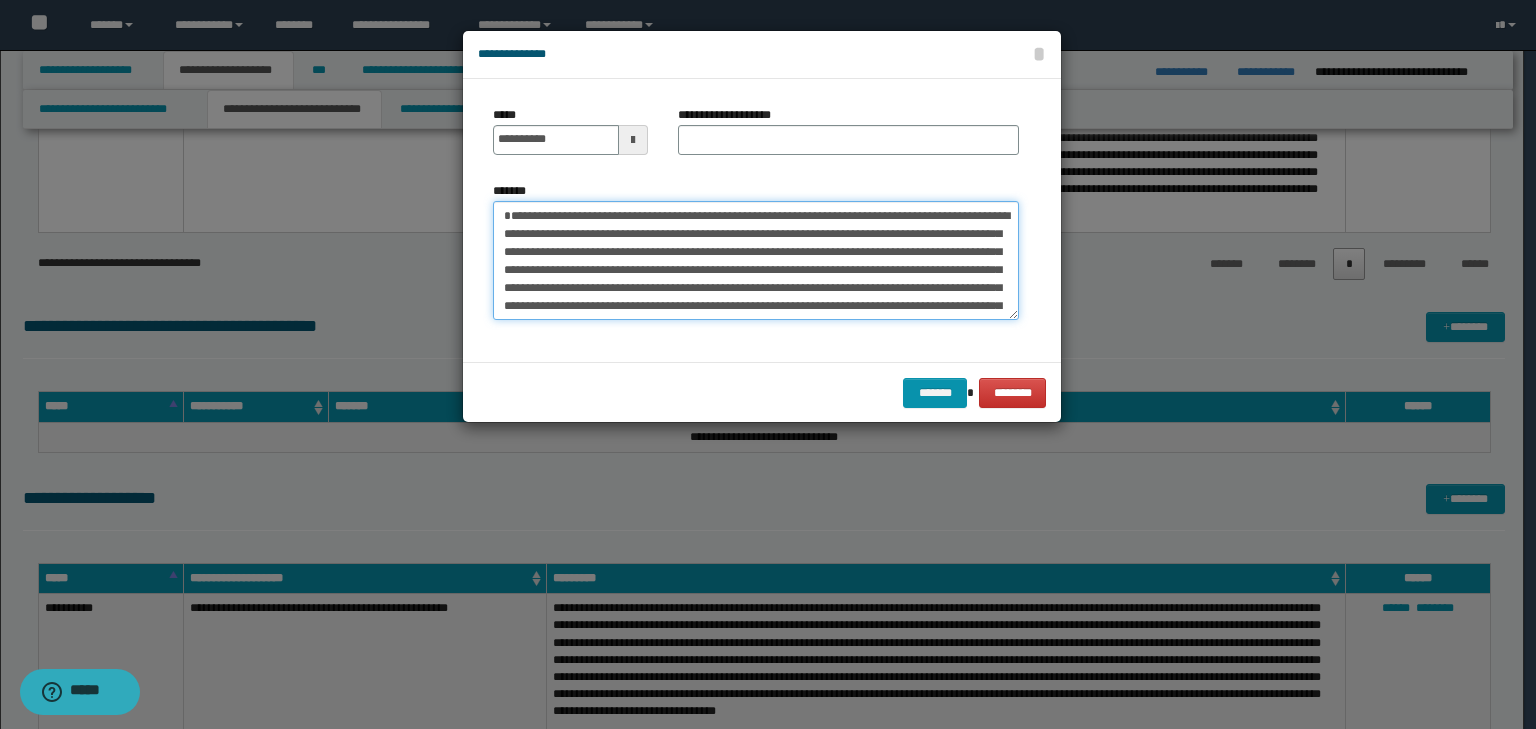 type on "**********" 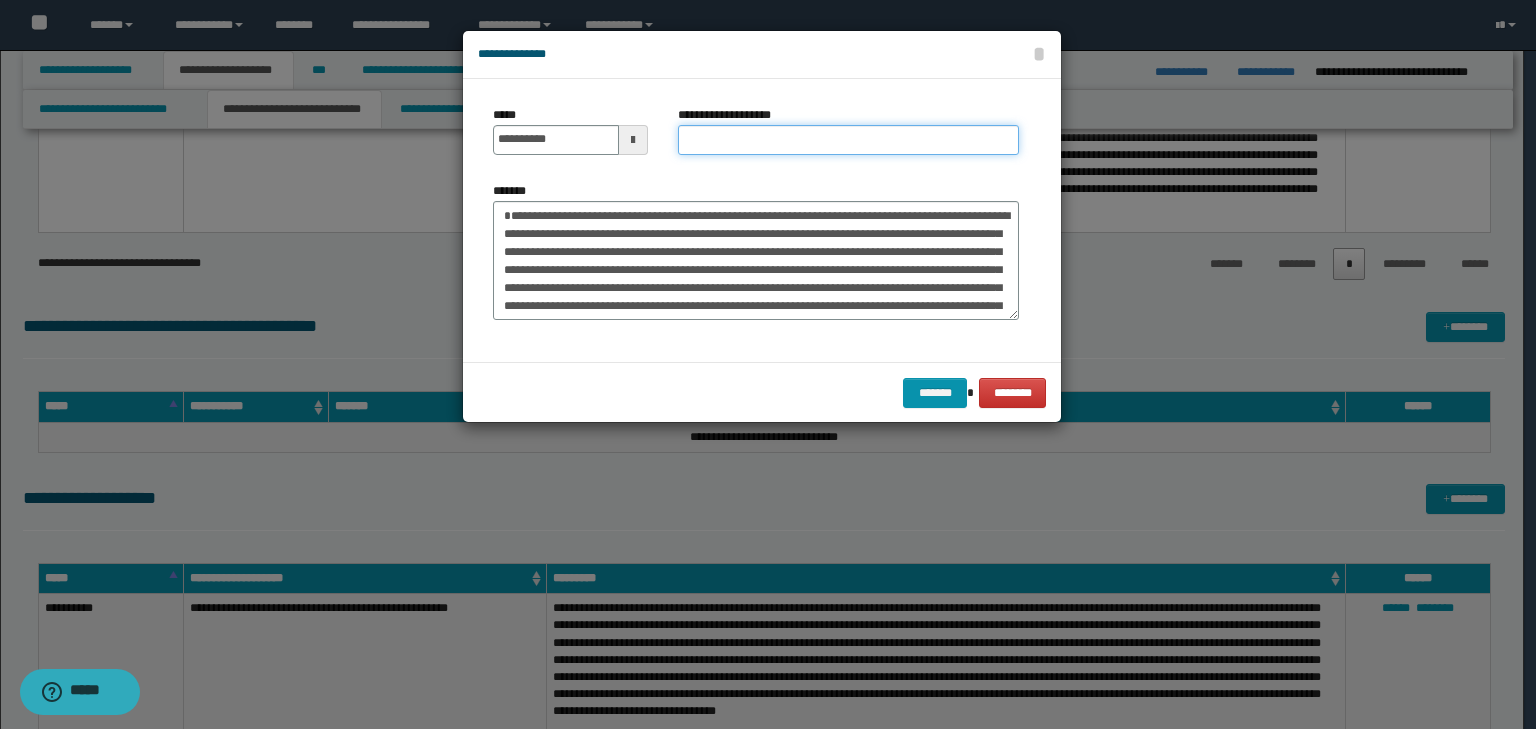 click on "**********" at bounding box center (848, 140) 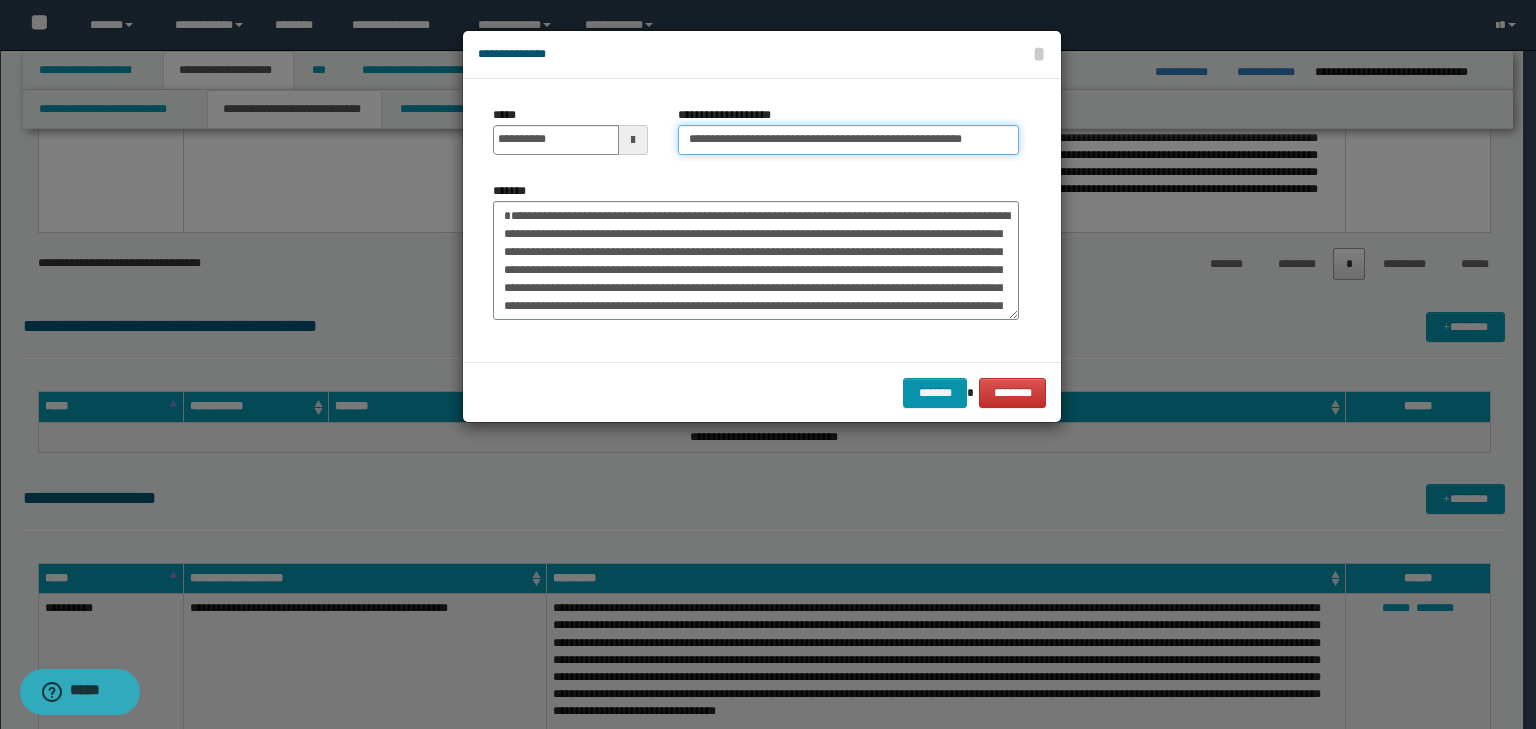 scroll, scrollTop: 0, scrollLeft: 39, axis: horizontal 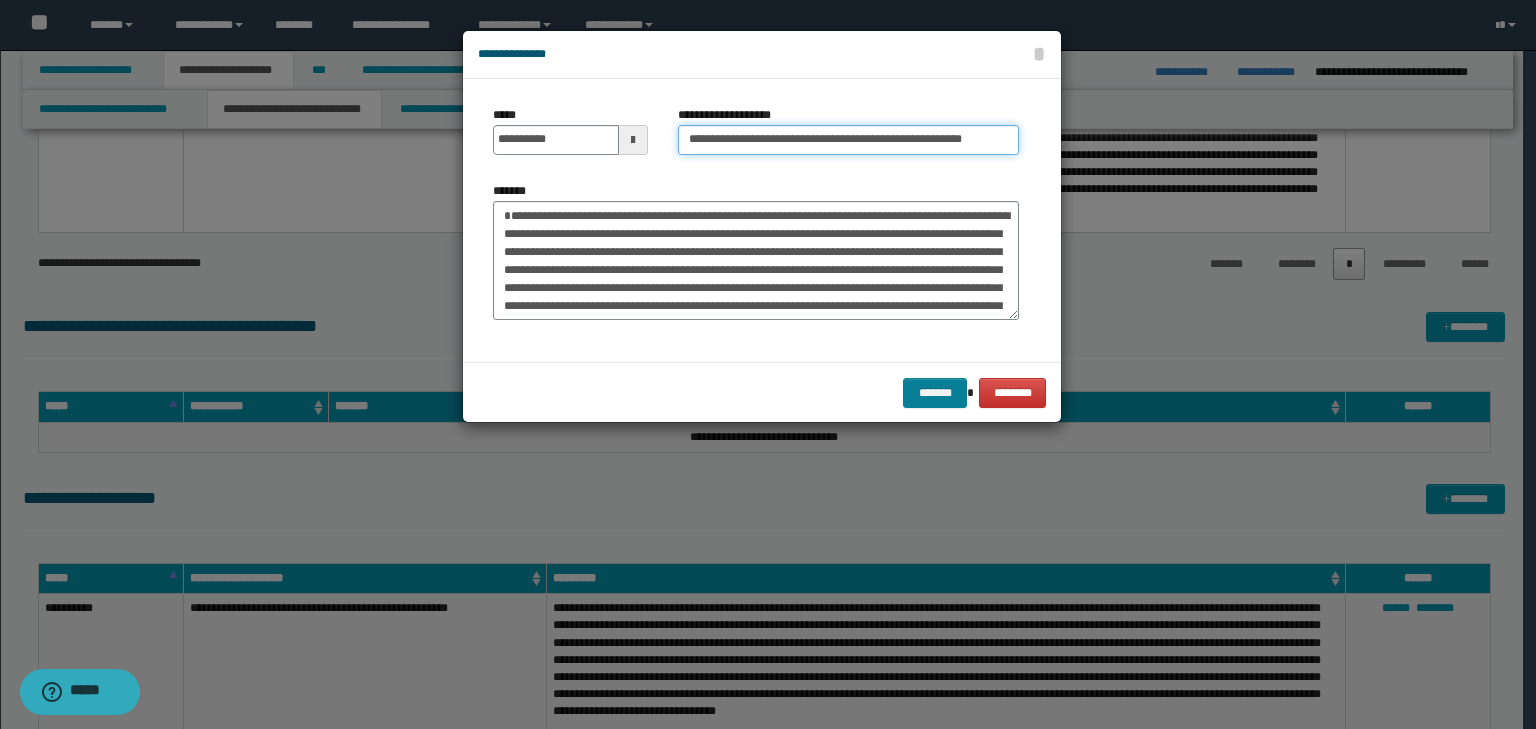 type on "**********" 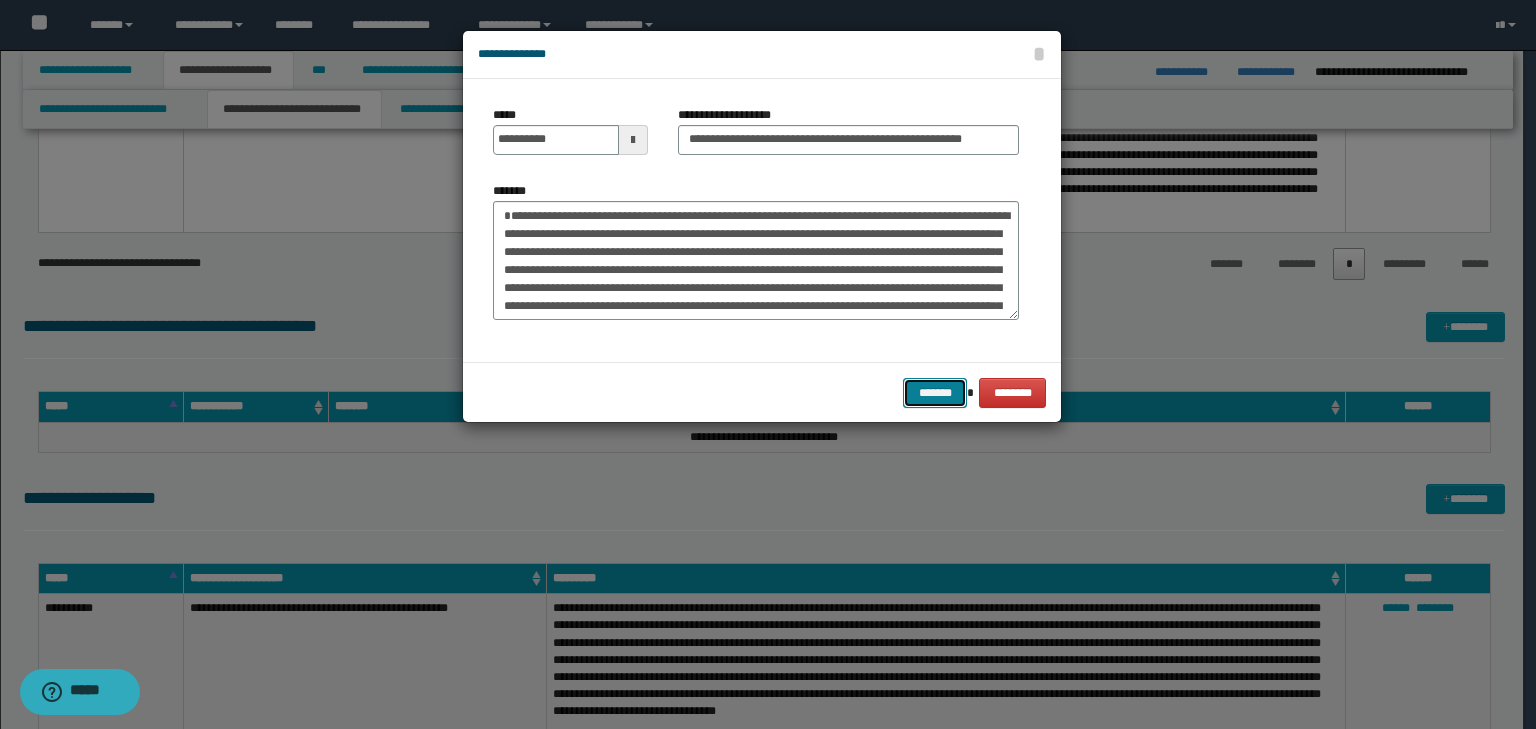click on "*******" at bounding box center (935, 393) 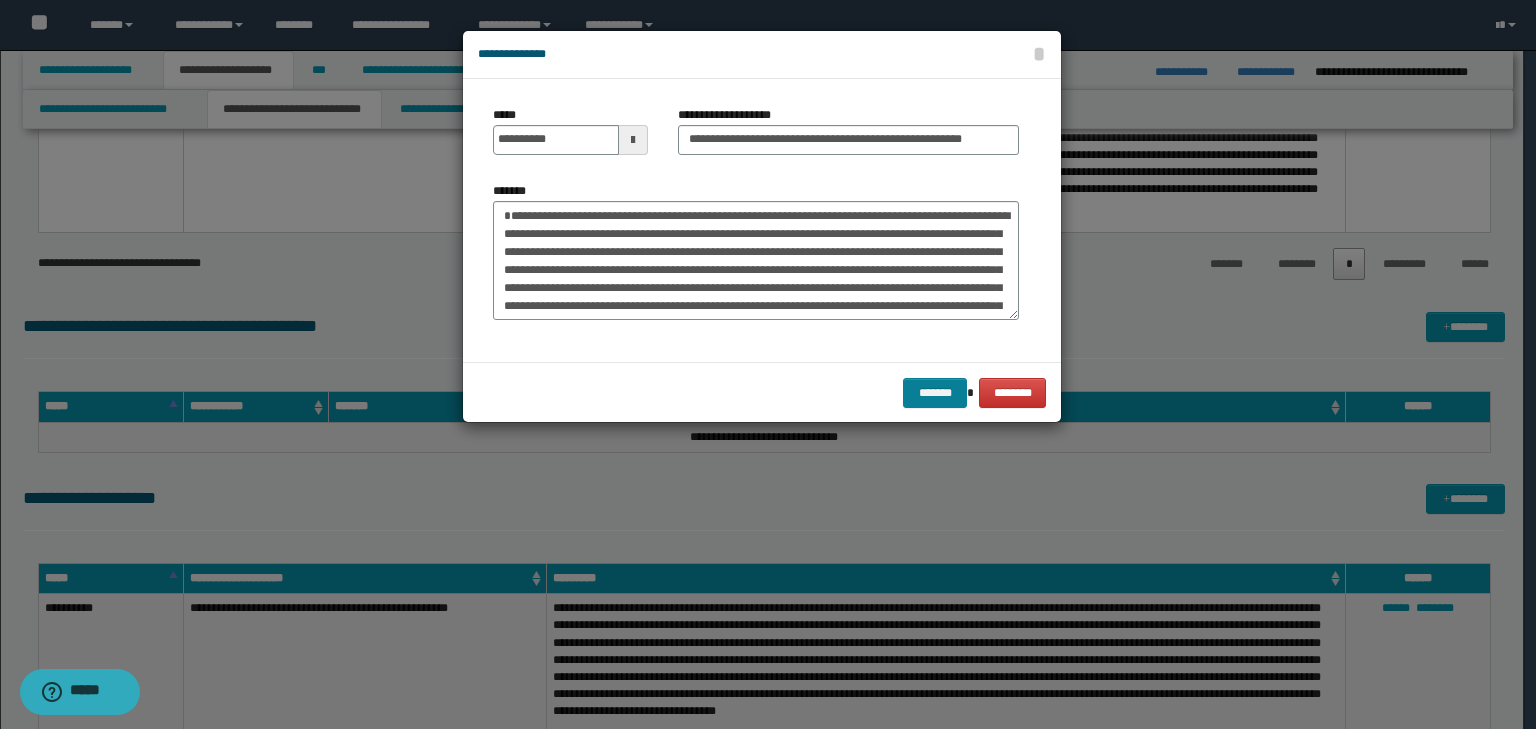 scroll, scrollTop: 0, scrollLeft: 0, axis: both 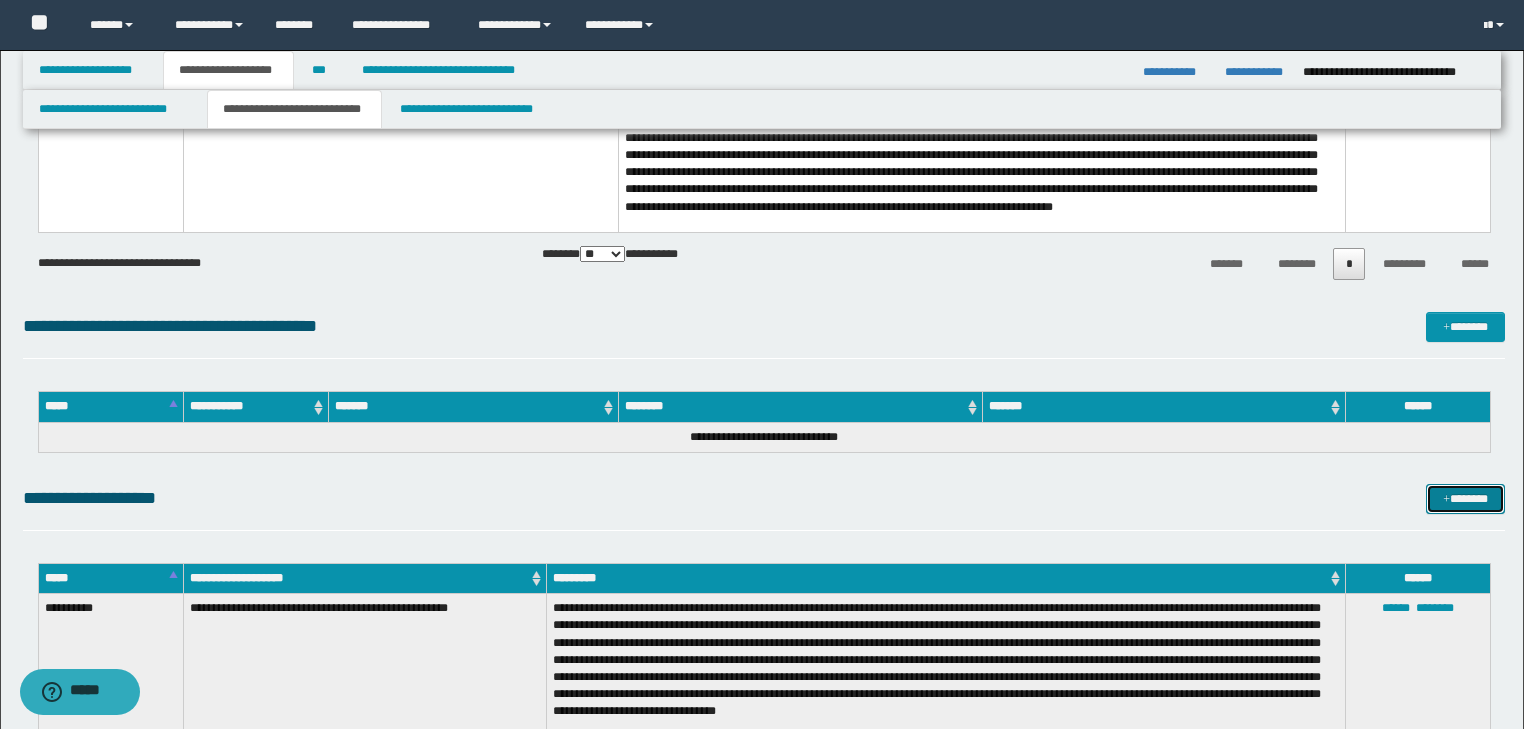 click on "*******" at bounding box center (1465, 499) 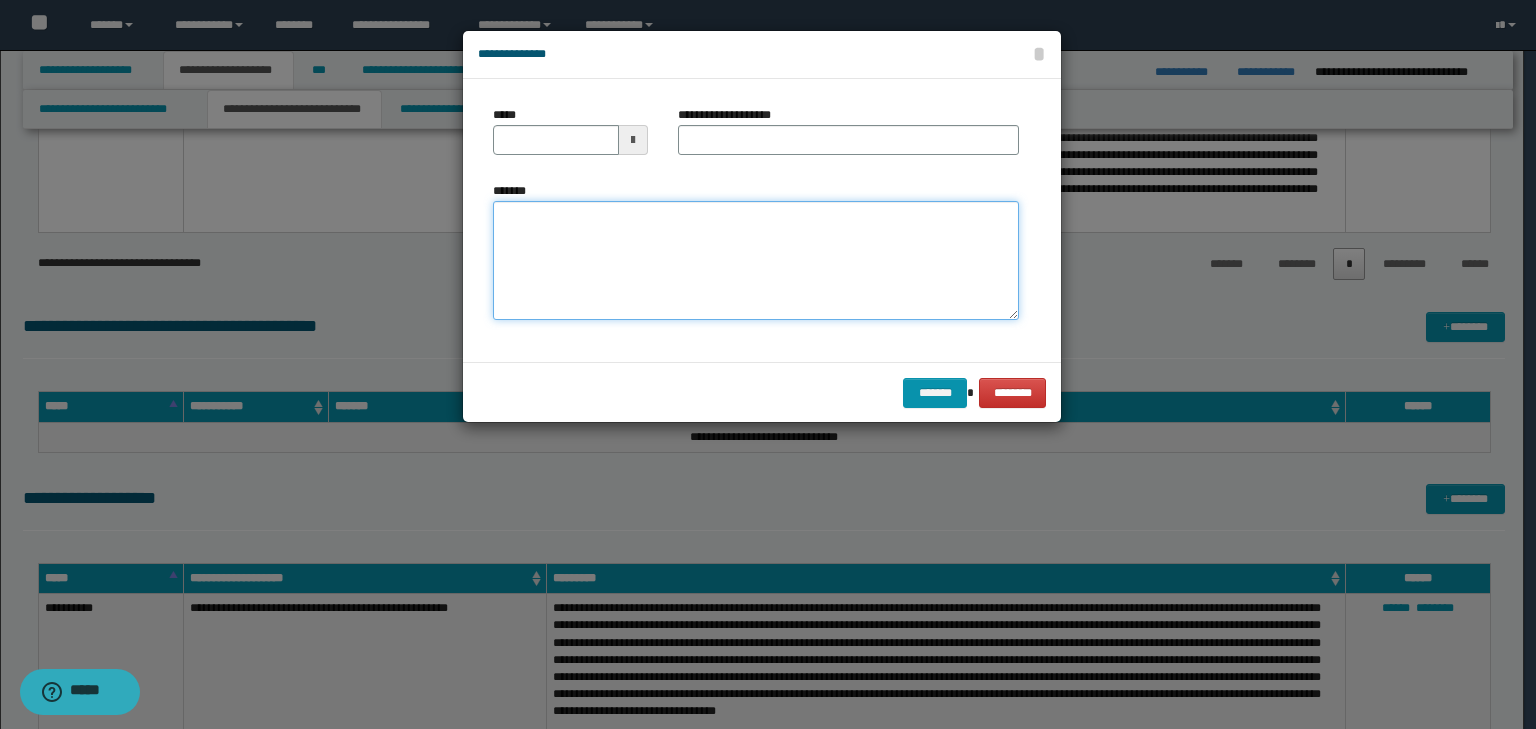 click on "*******" at bounding box center (756, 261) 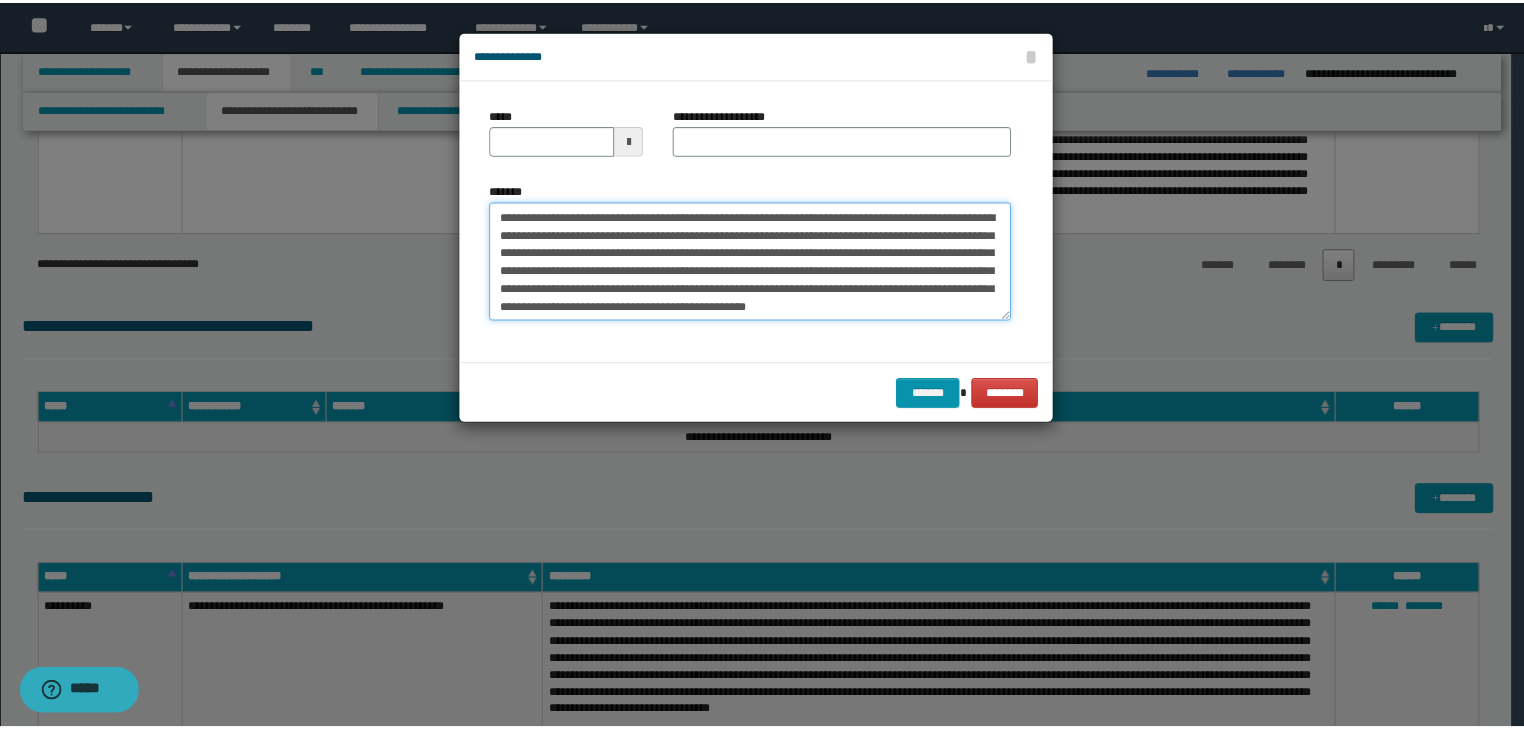 scroll, scrollTop: 0, scrollLeft: 0, axis: both 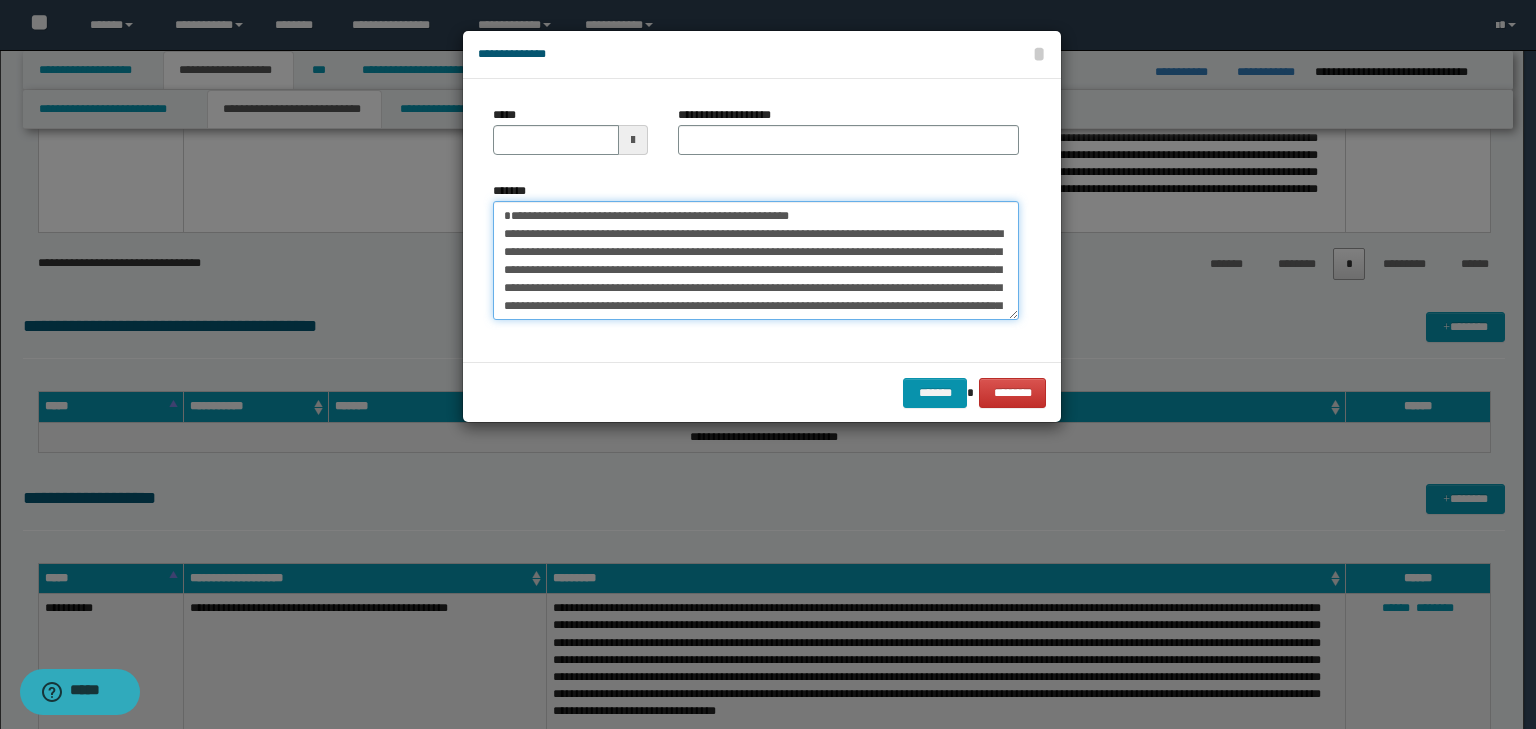 drag, startPoint x: 568, startPoint y: 234, endPoint x: 455, endPoint y: 224, distance: 113.44161 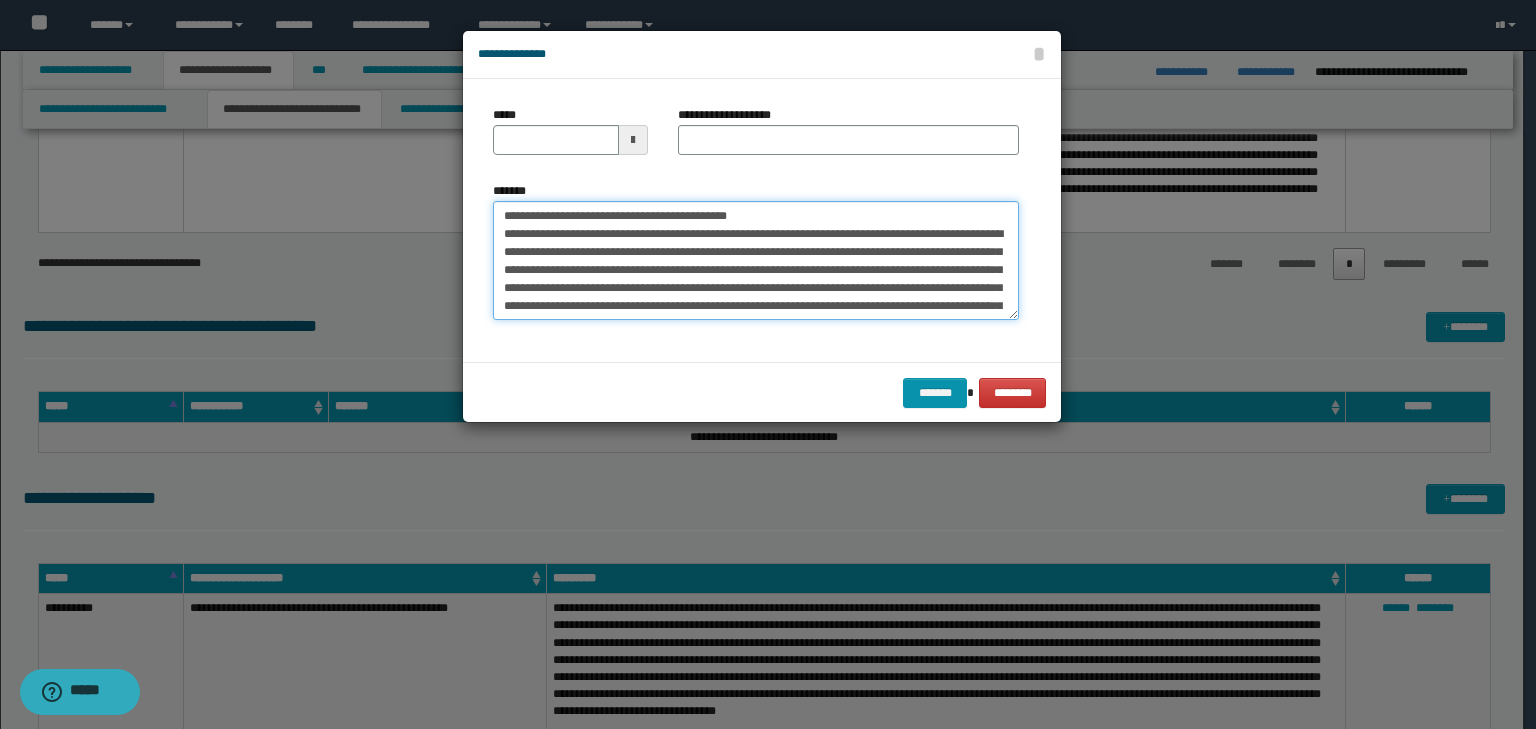 type 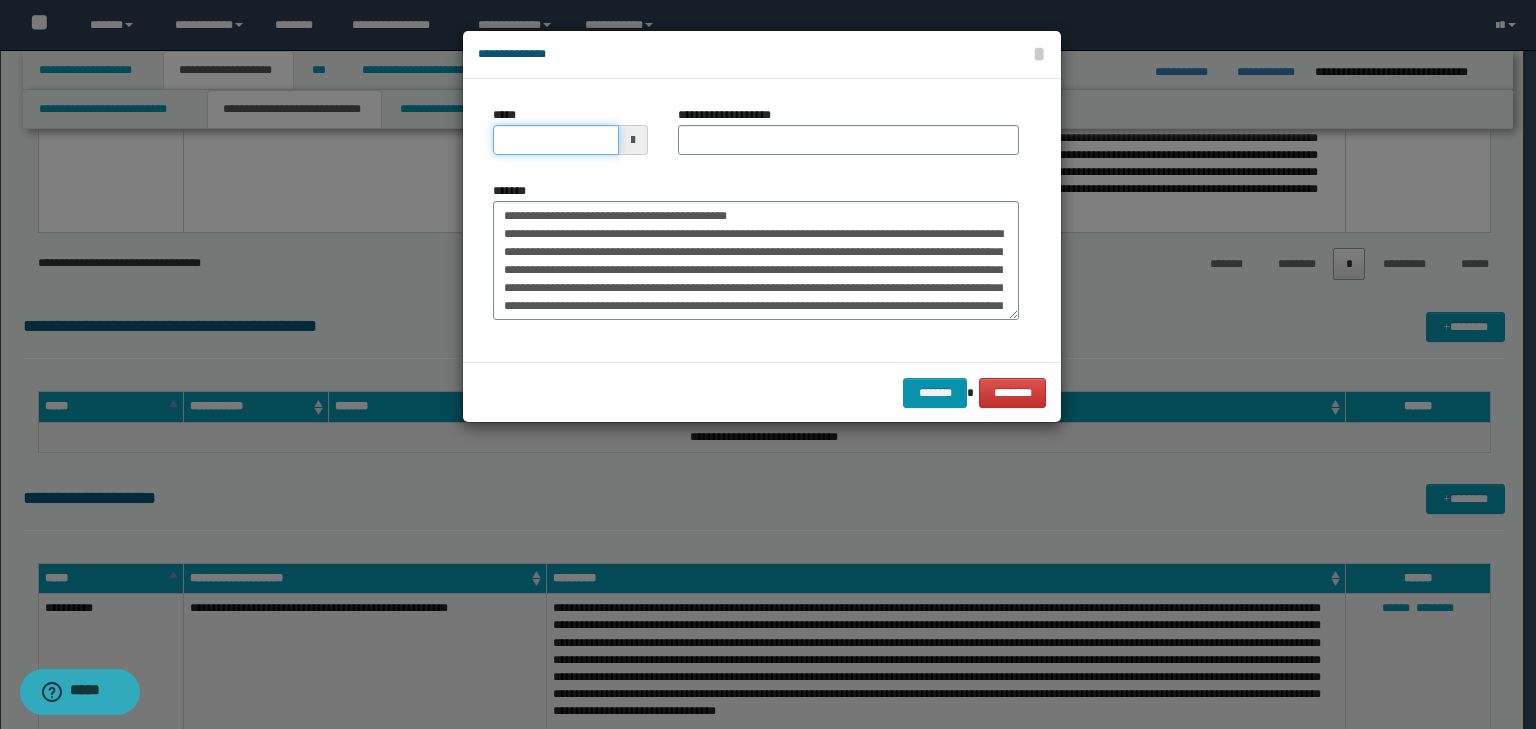 click on "*****" at bounding box center [556, 140] 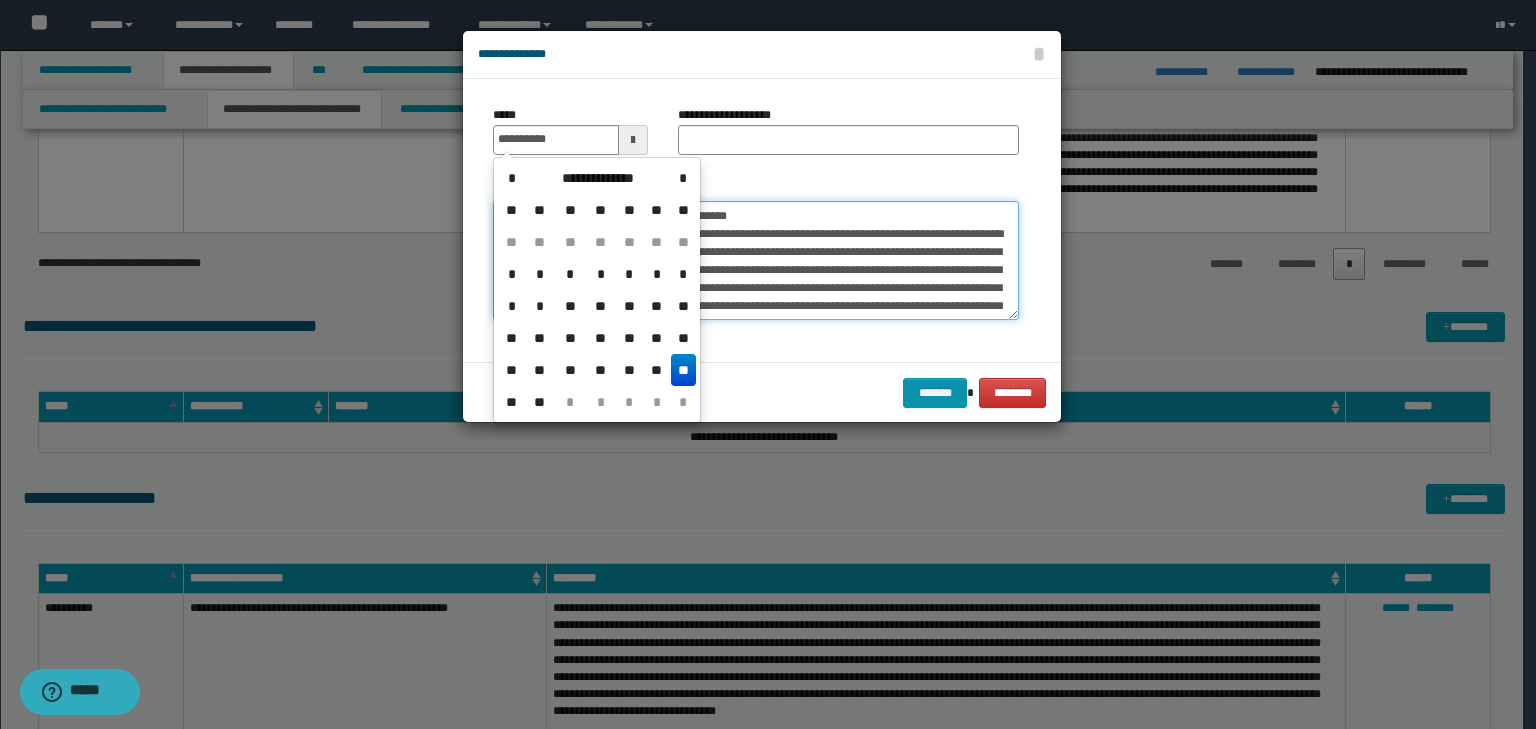 type on "**********" 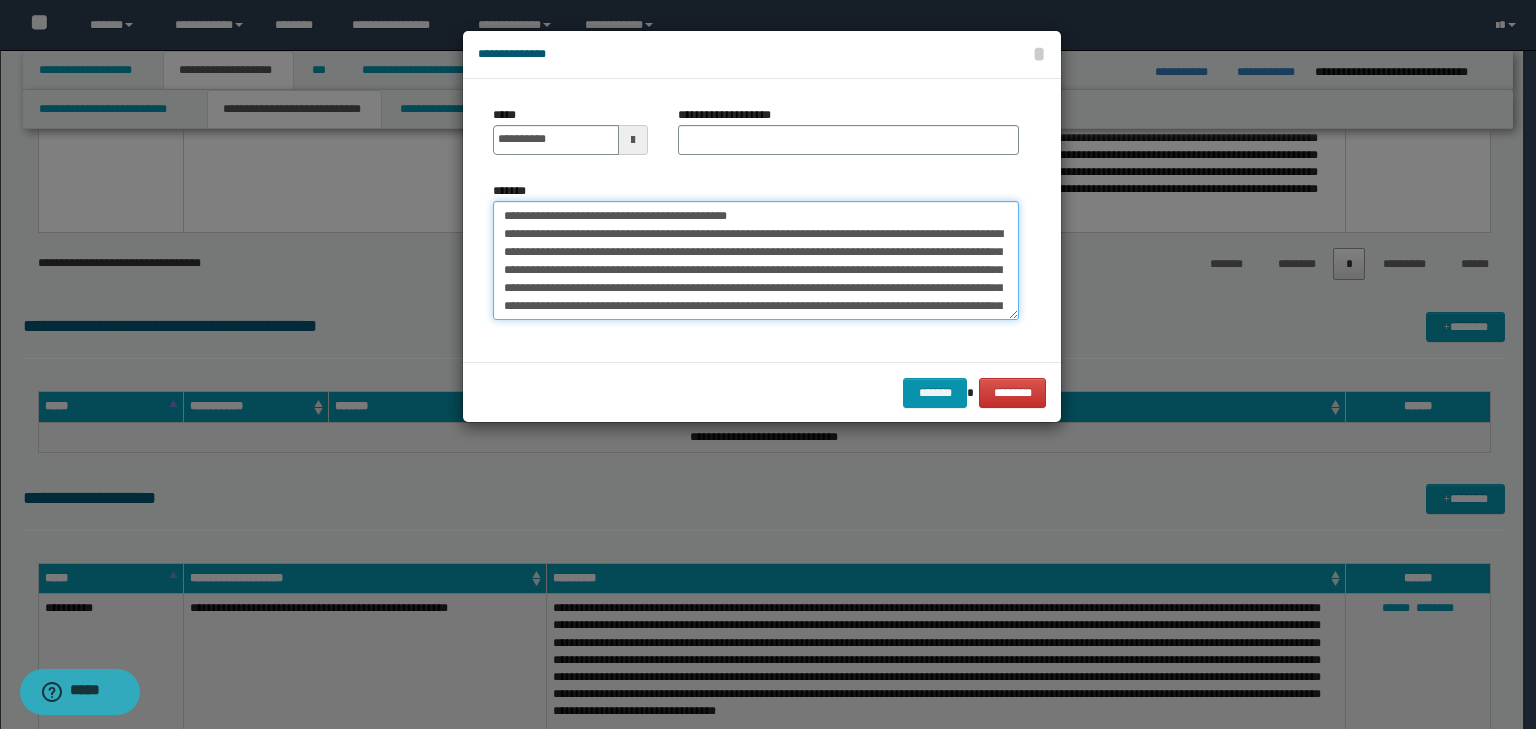 drag, startPoint x: 784, startPoint y: 208, endPoint x: 266, endPoint y: 173, distance: 519.1811 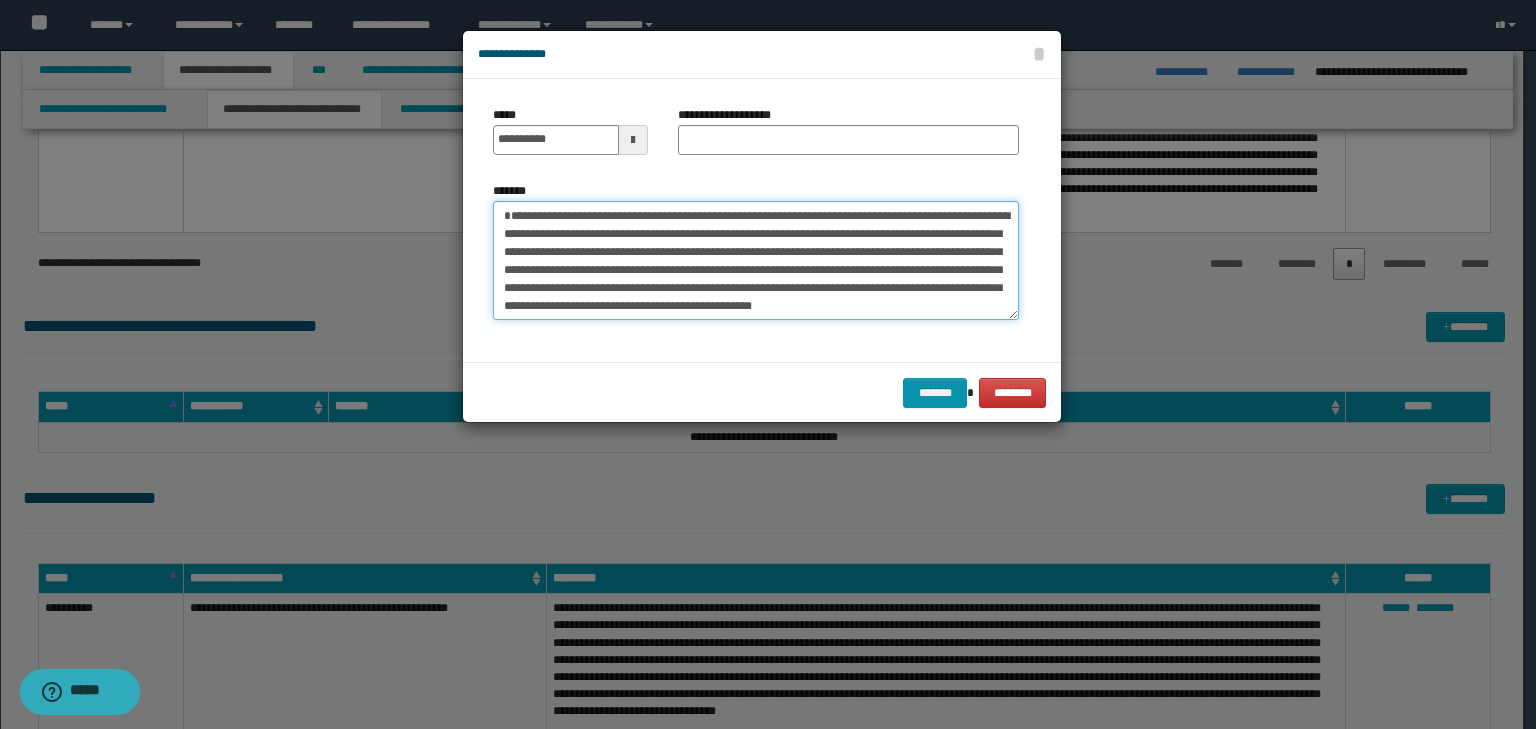 type on "**********" 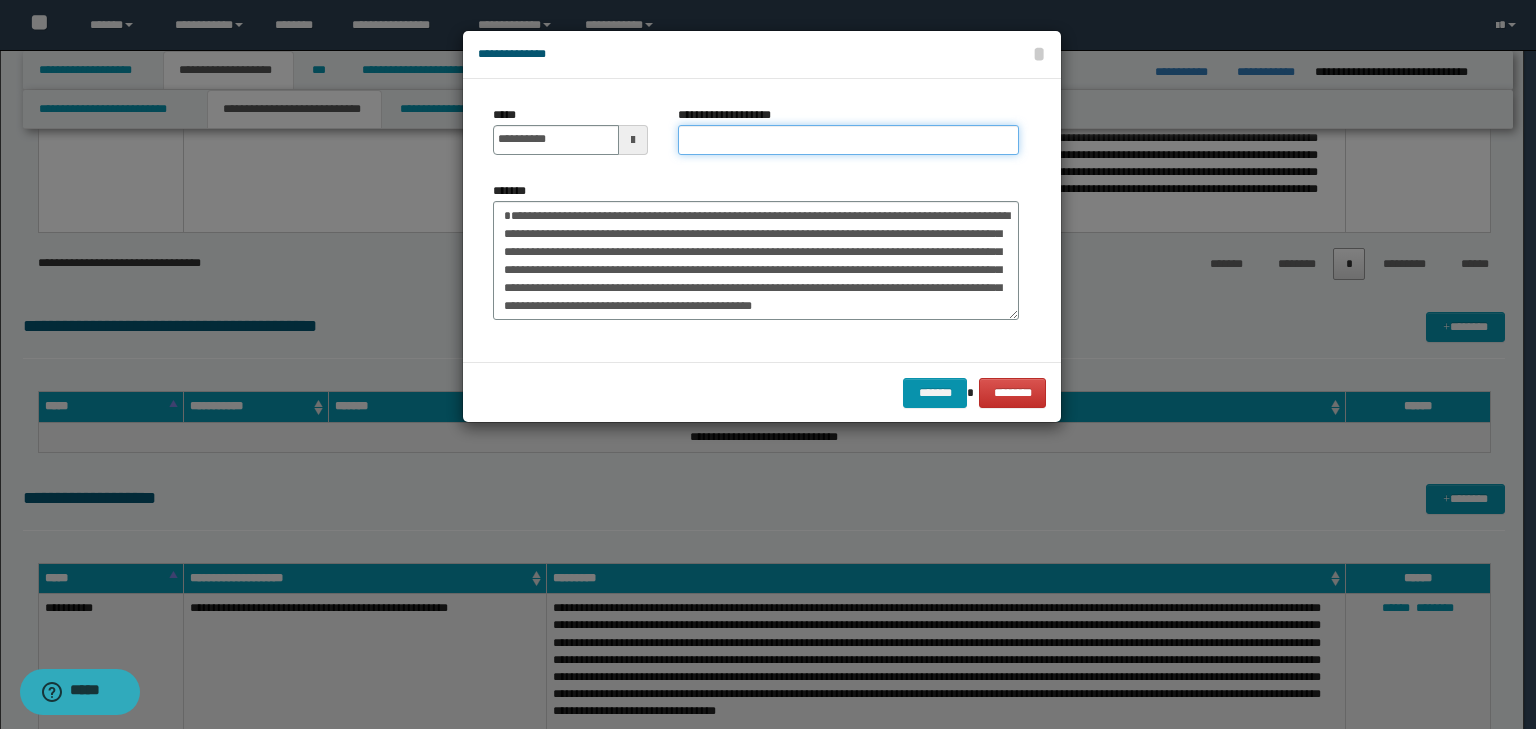click on "**********" at bounding box center (848, 140) 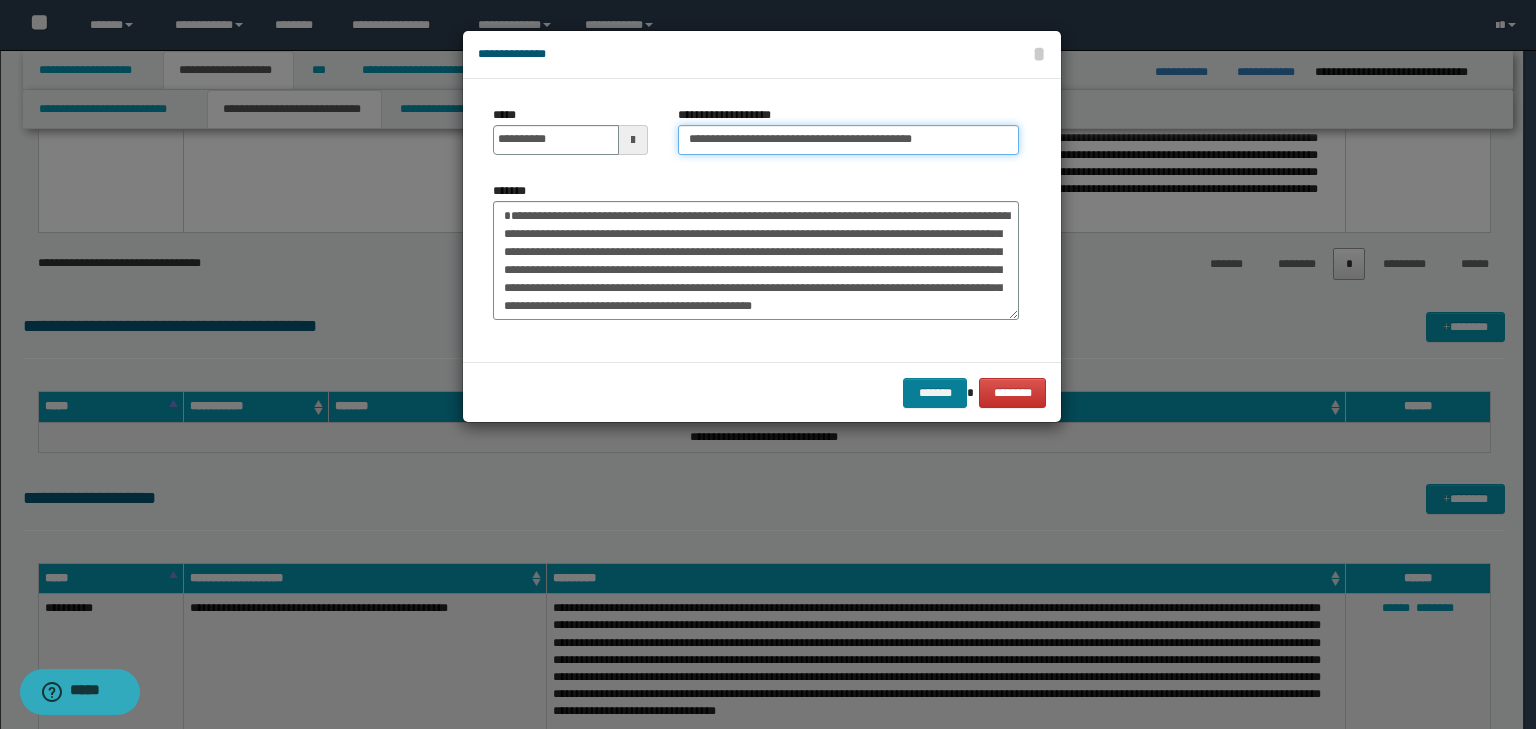 type on "**********" 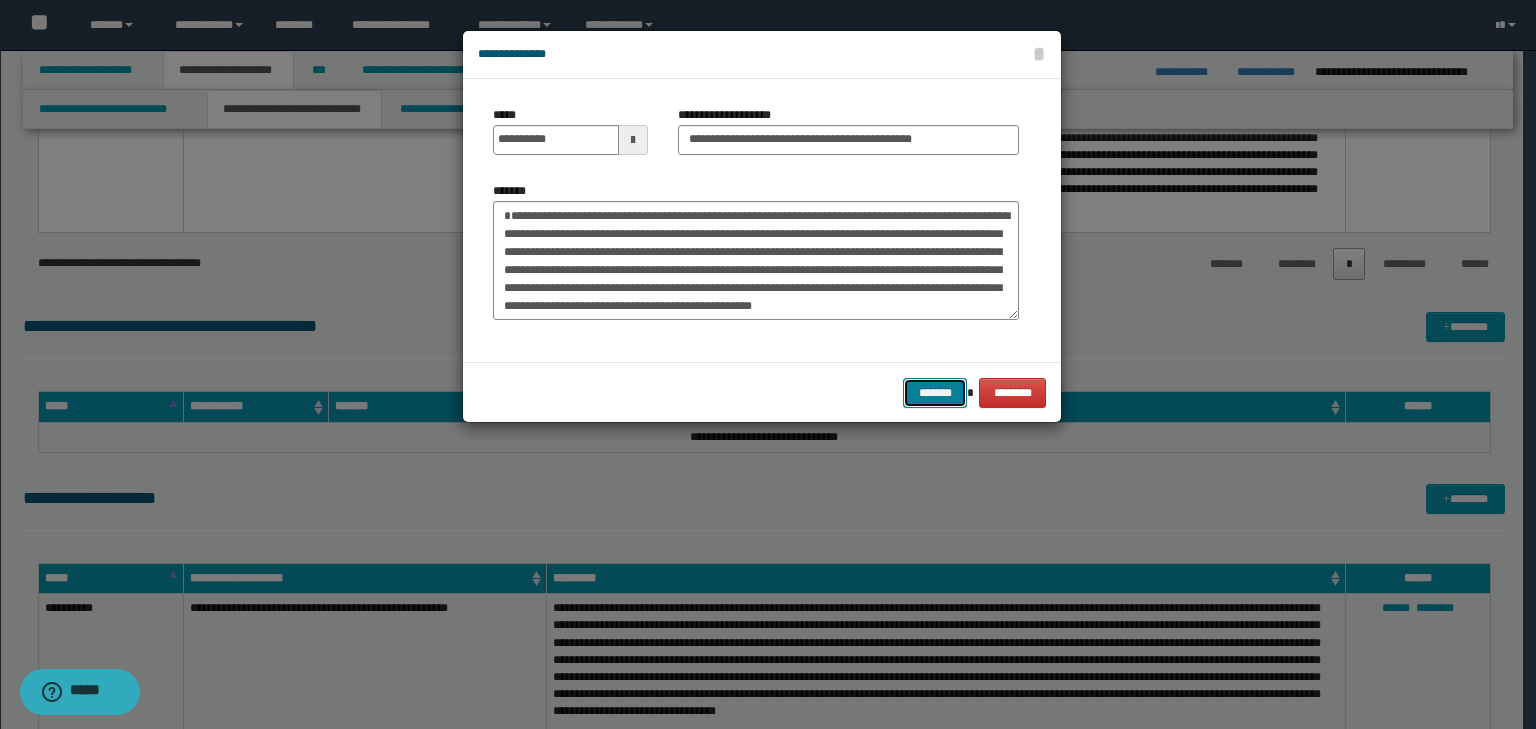 click on "*******" at bounding box center (935, 393) 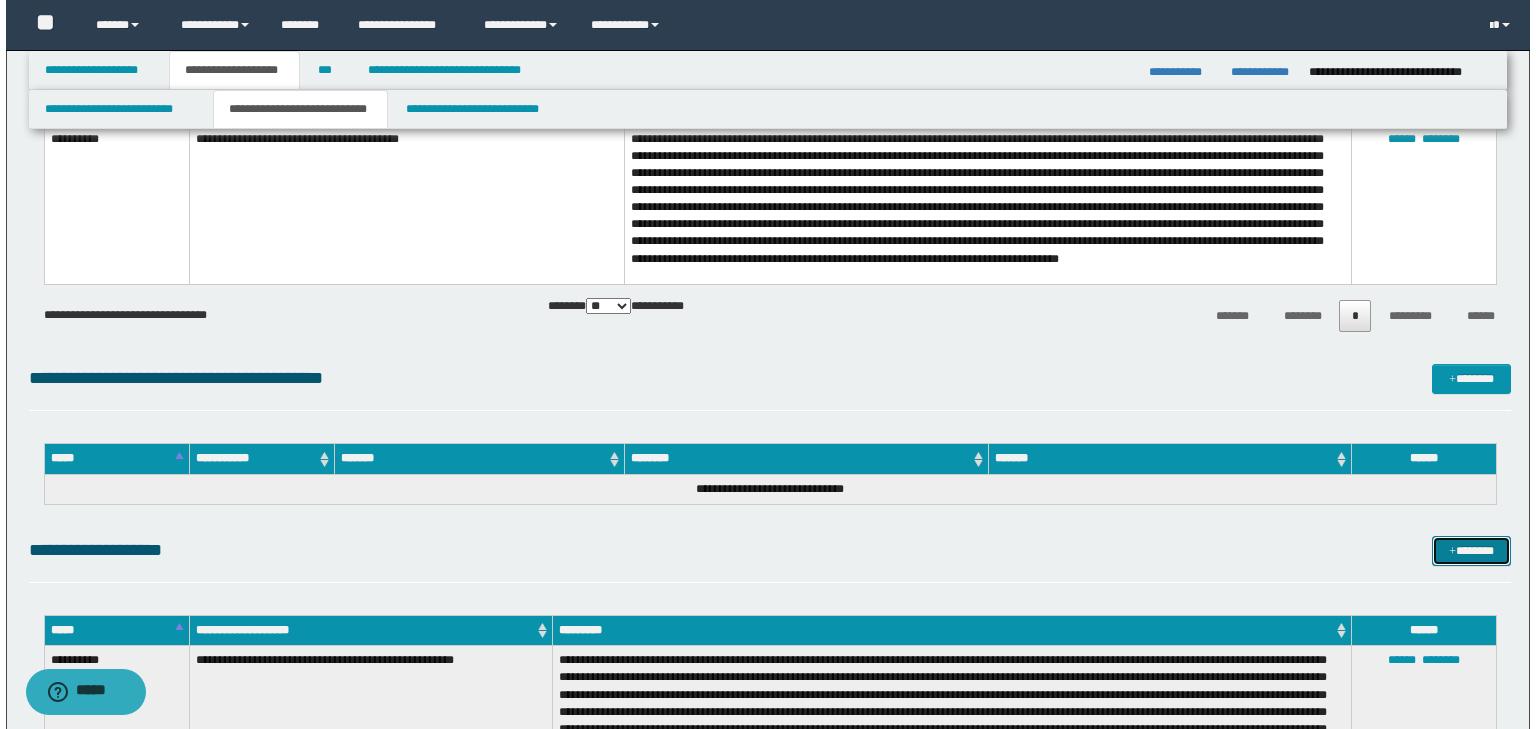 scroll, scrollTop: 5148, scrollLeft: 0, axis: vertical 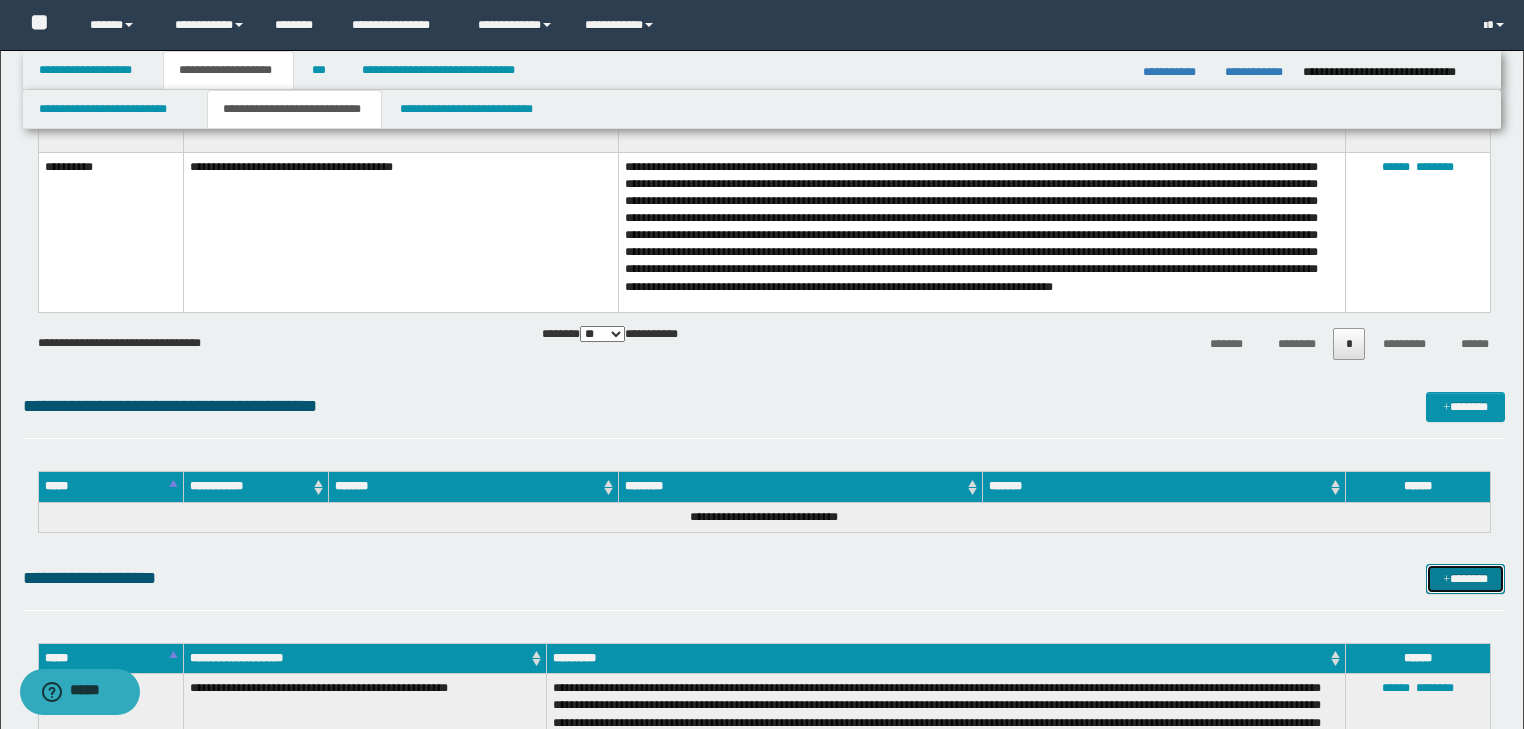click at bounding box center (1446, 580) 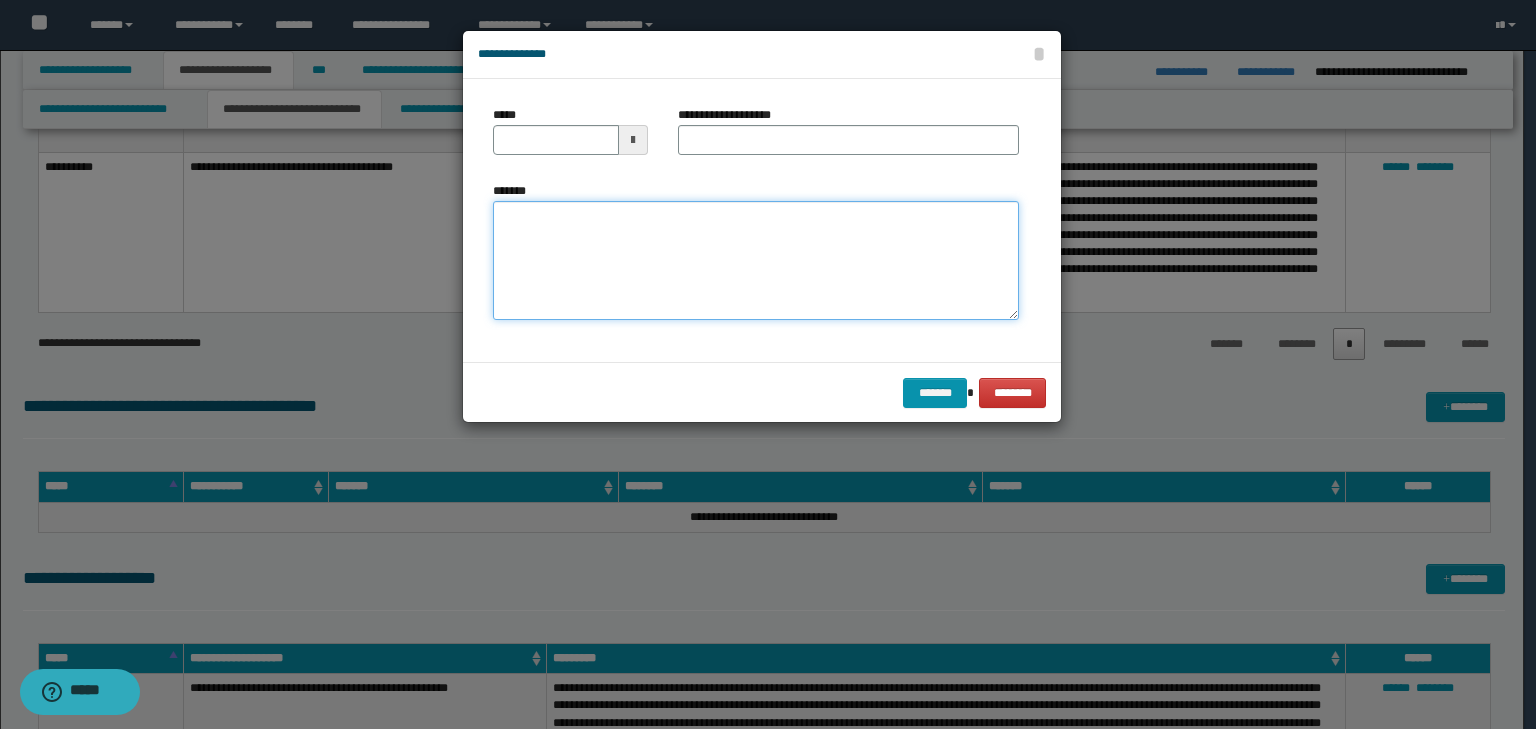 click on "*******" at bounding box center (756, 261) 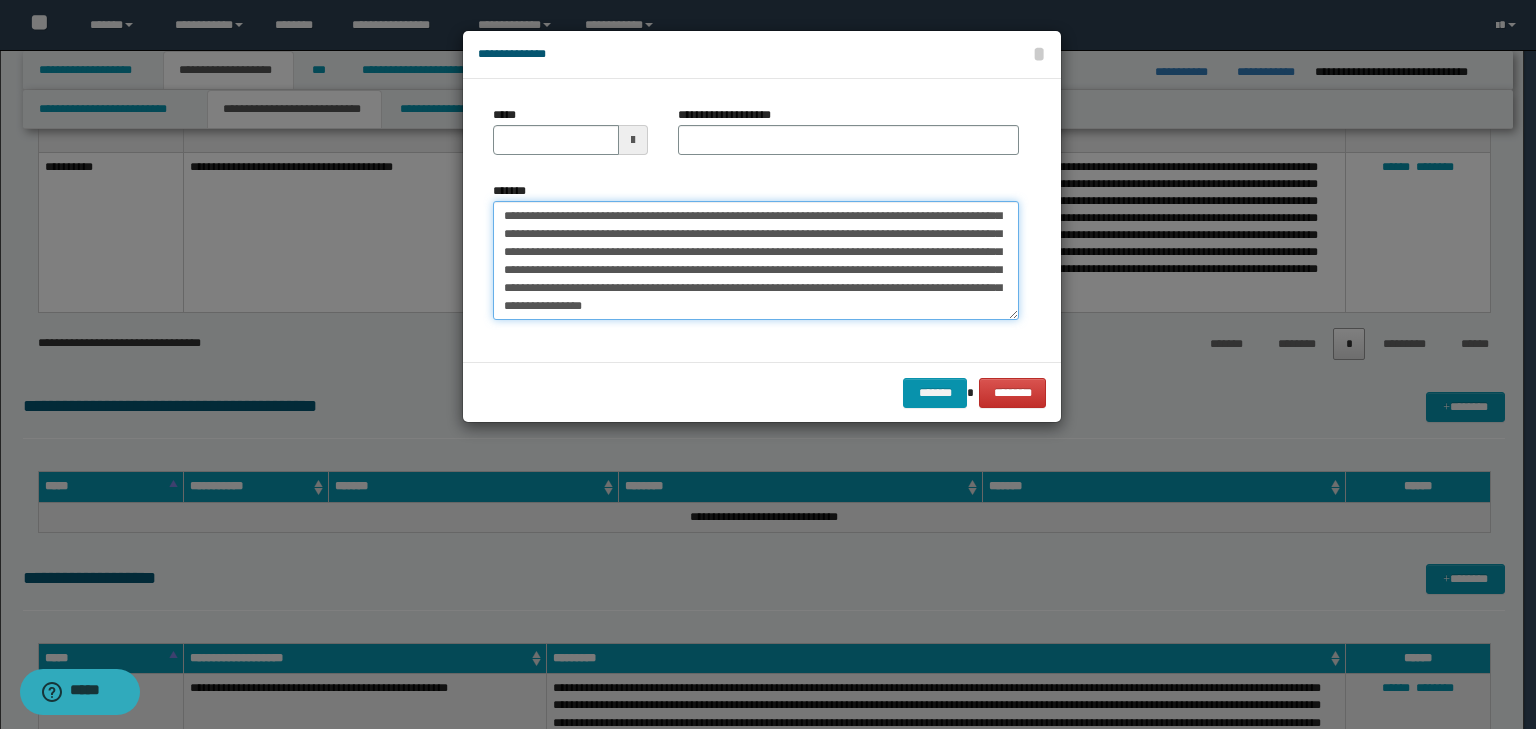 scroll, scrollTop: 0, scrollLeft: 0, axis: both 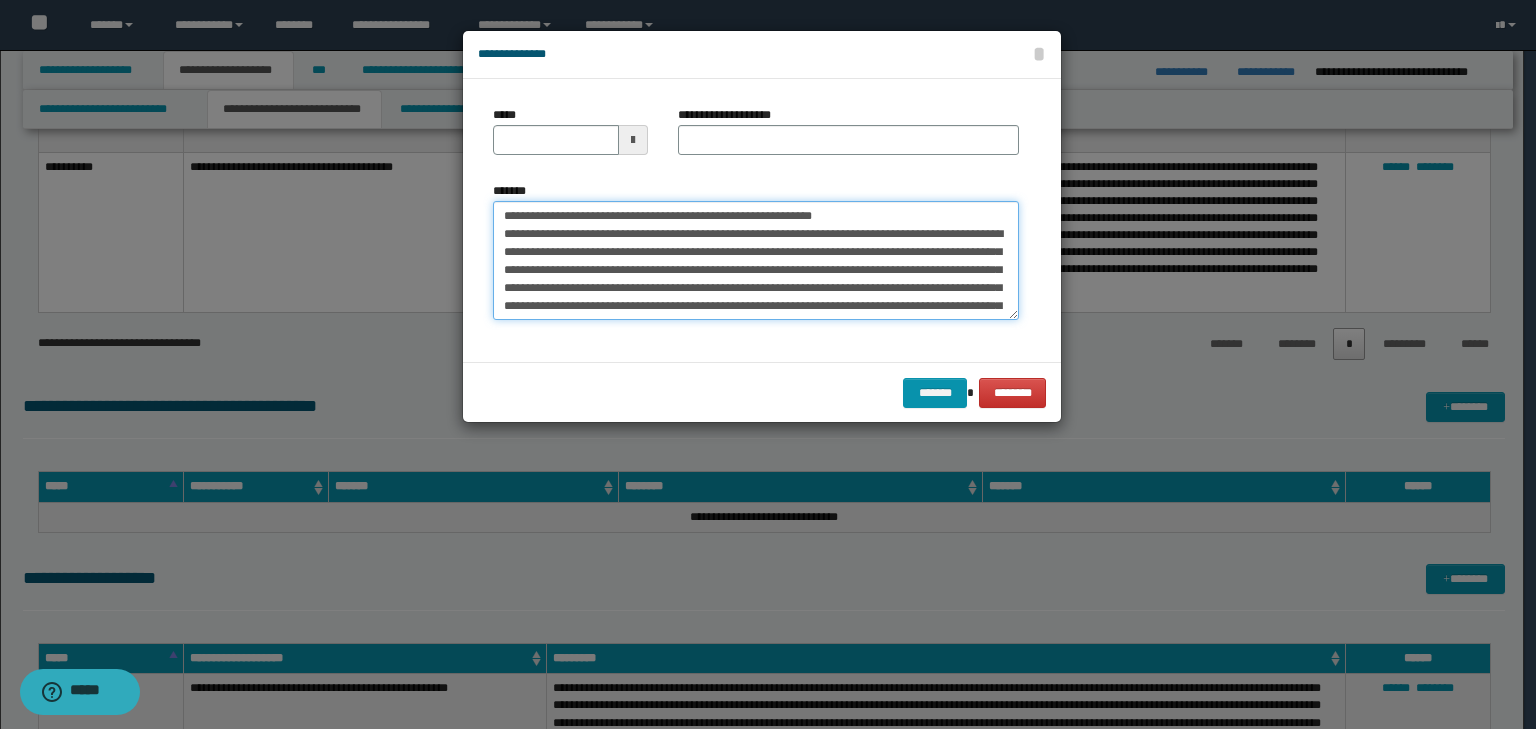 drag, startPoint x: 568, startPoint y: 209, endPoint x: 470, endPoint y: 200, distance: 98.4124 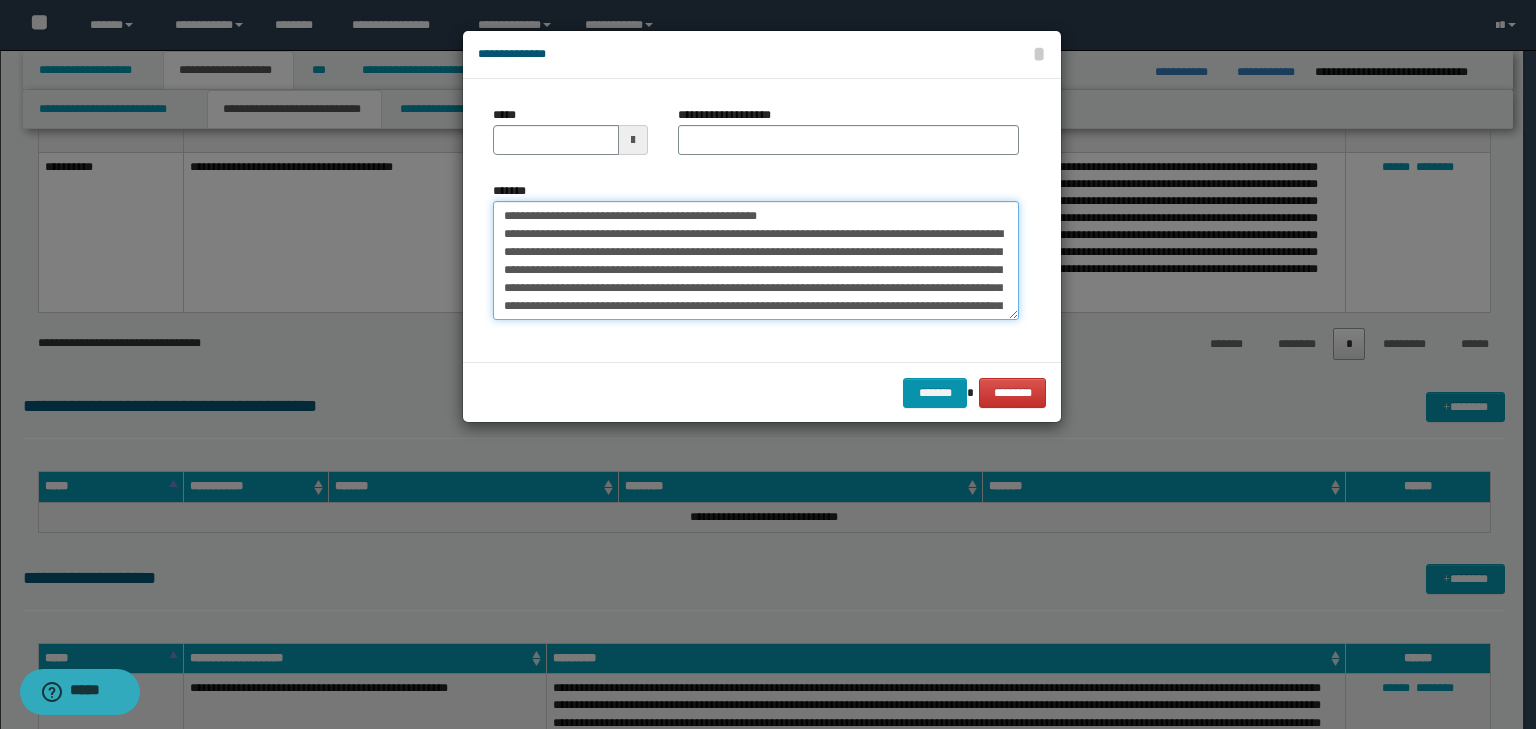 type 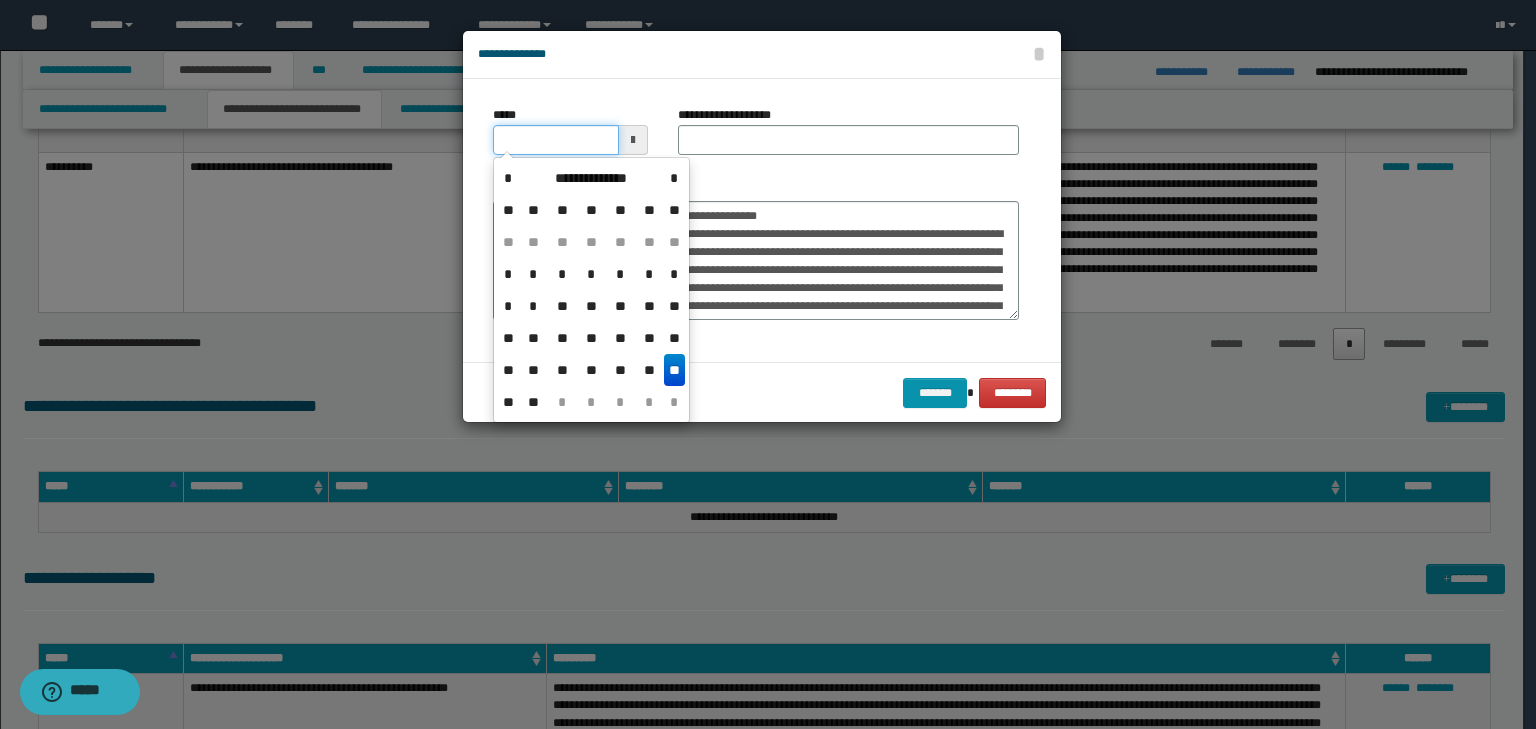 click on "*****" at bounding box center (556, 140) 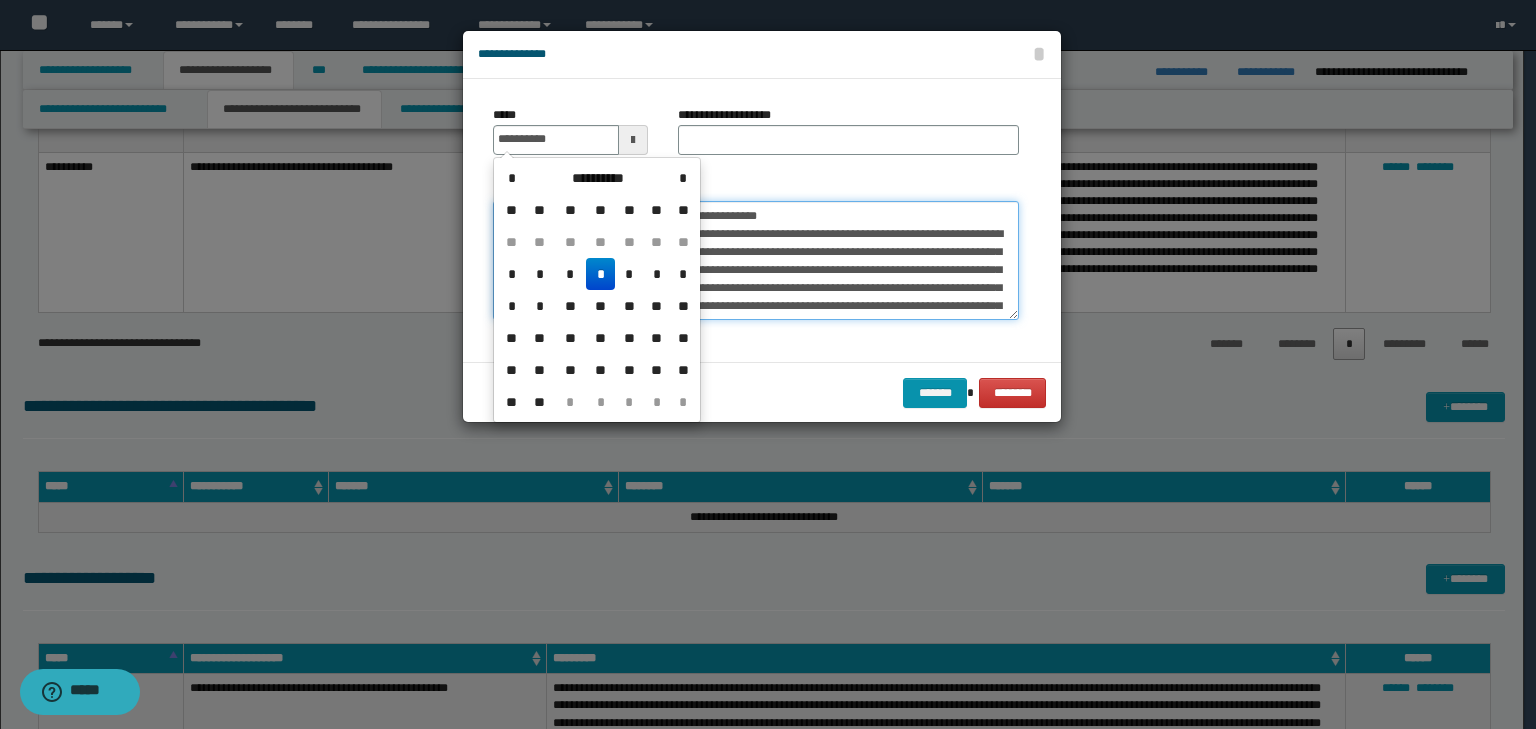 type on "**********" 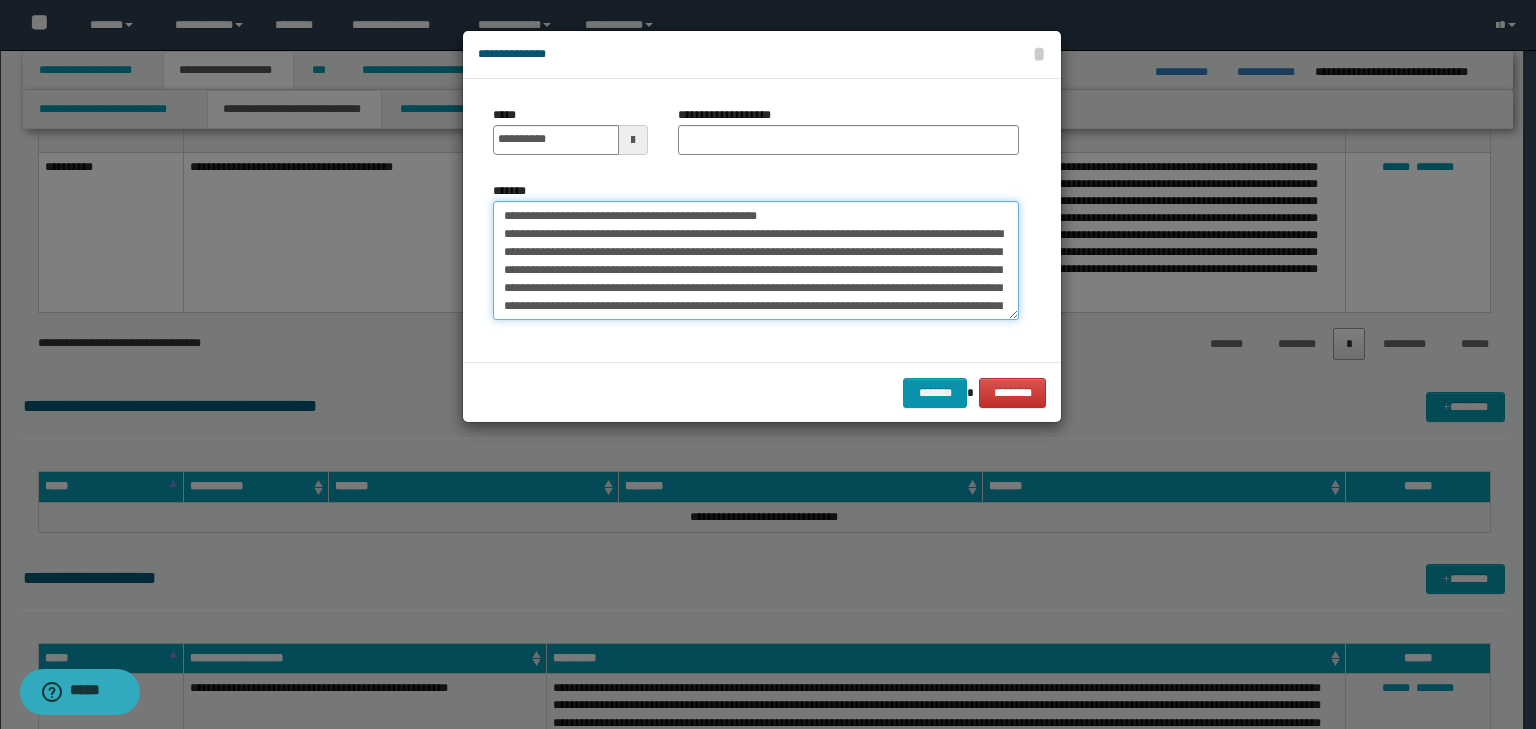 drag, startPoint x: 853, startPoint y: 215, endPoint x: 350, endPoint y: 181, distance: 504.1478 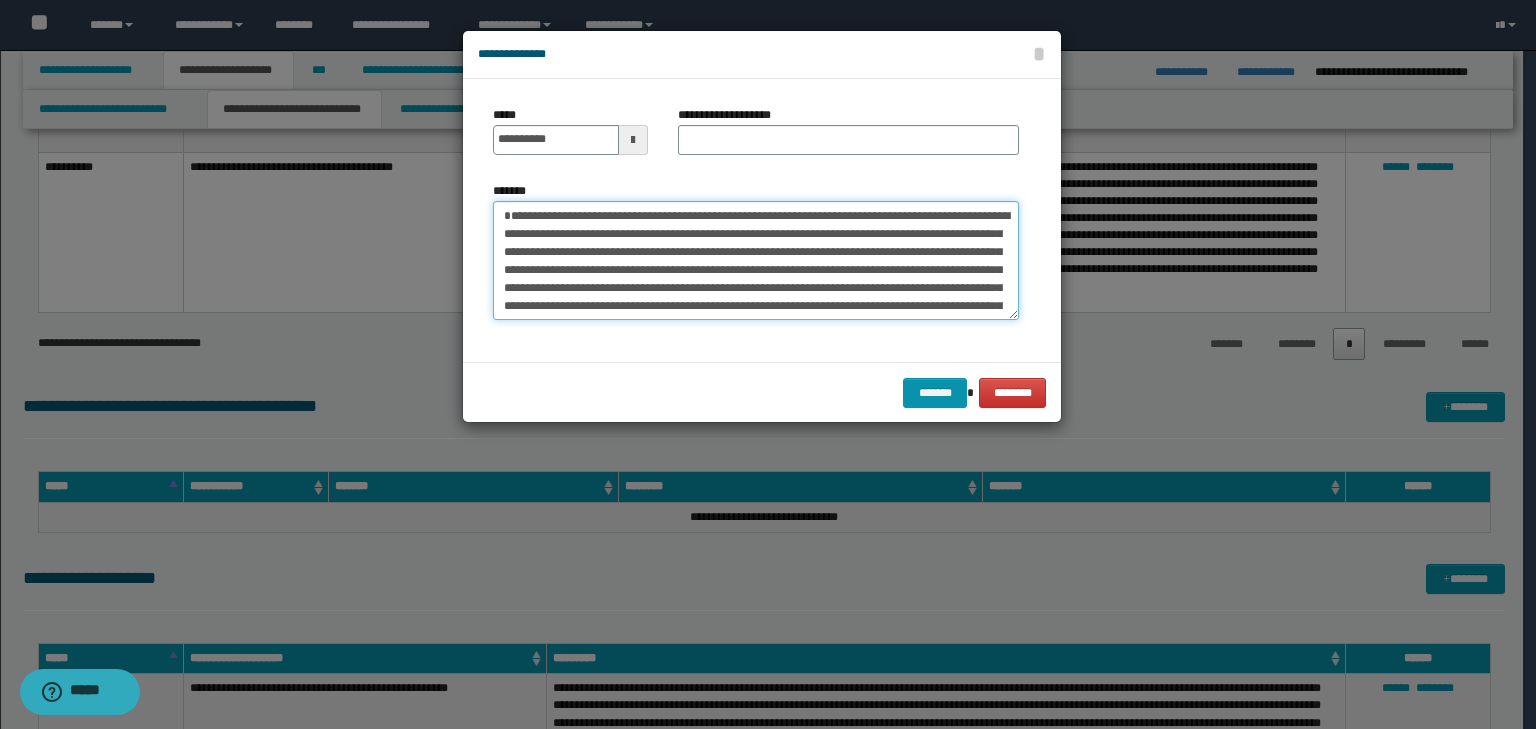 type on "**********" 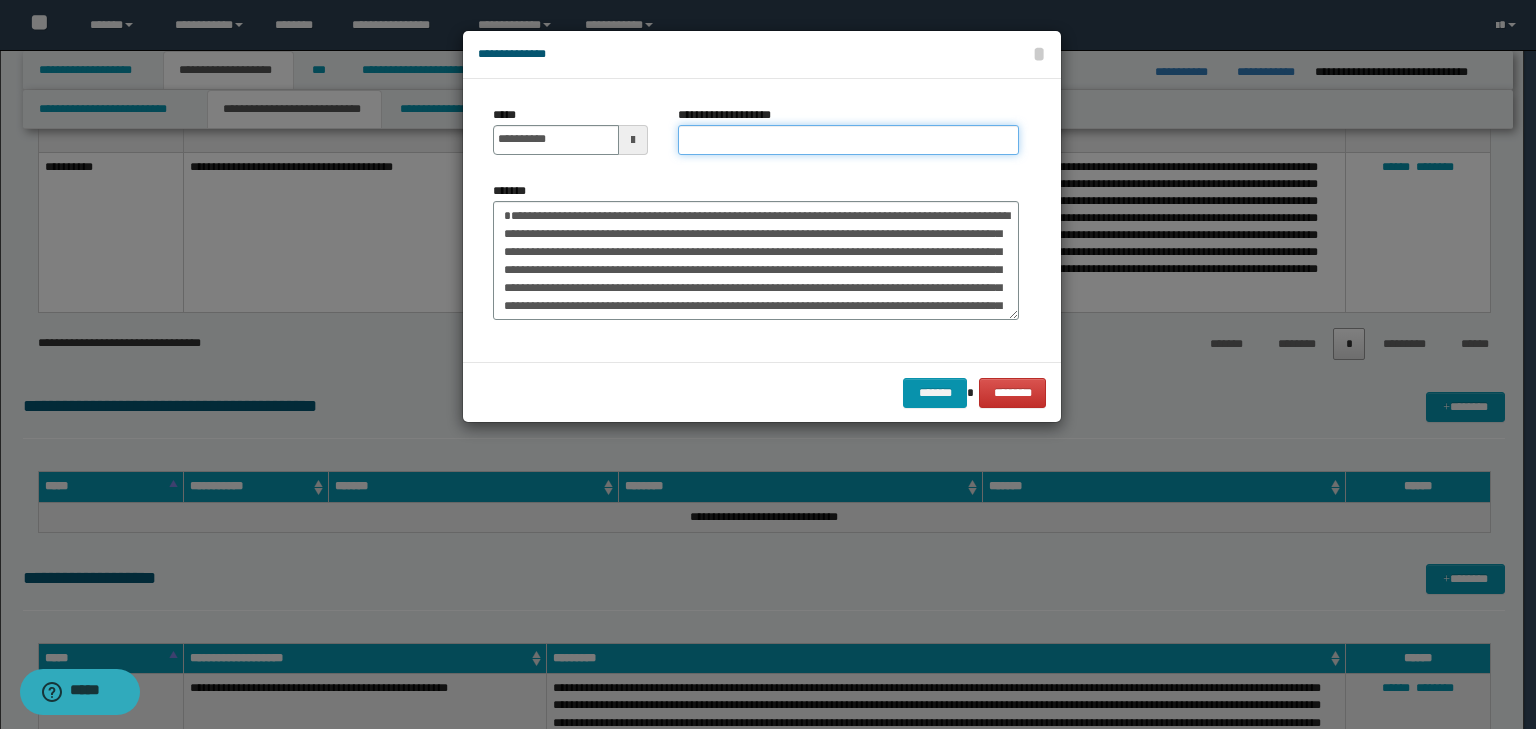 click on "**********" at bounding box center (848, 140) 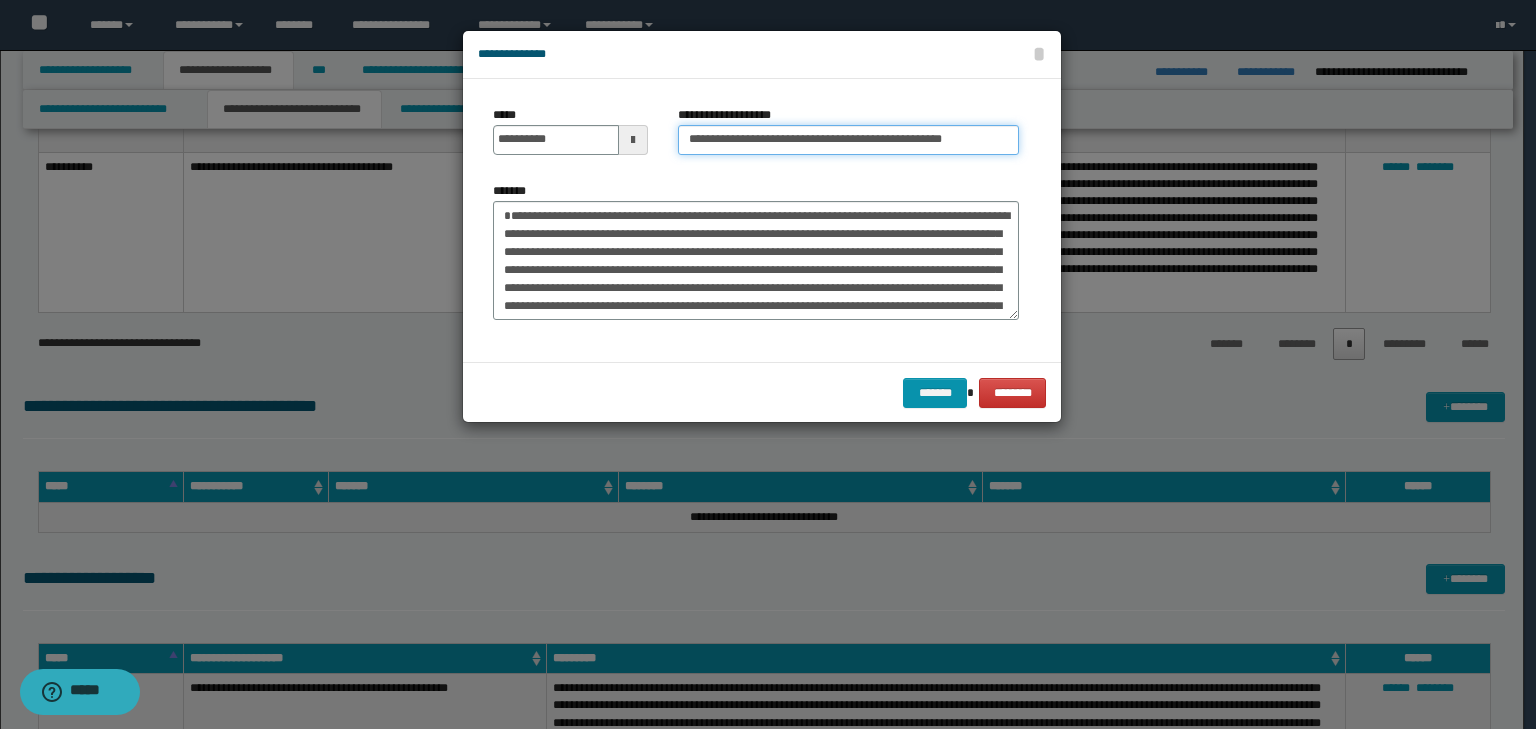 scroll, scrollTop: 0, scrollLeft: 20, axis: horizontal 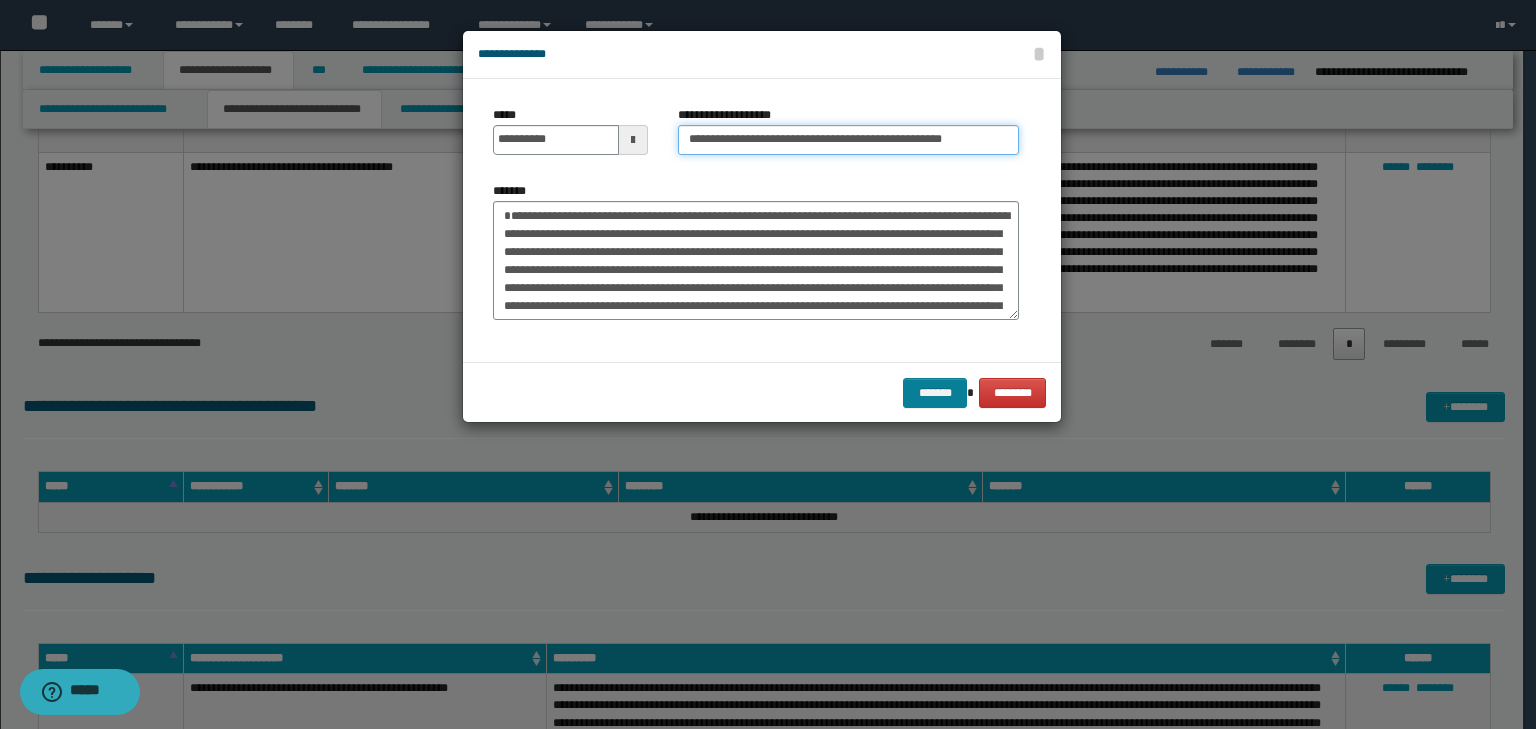 type on "**********" 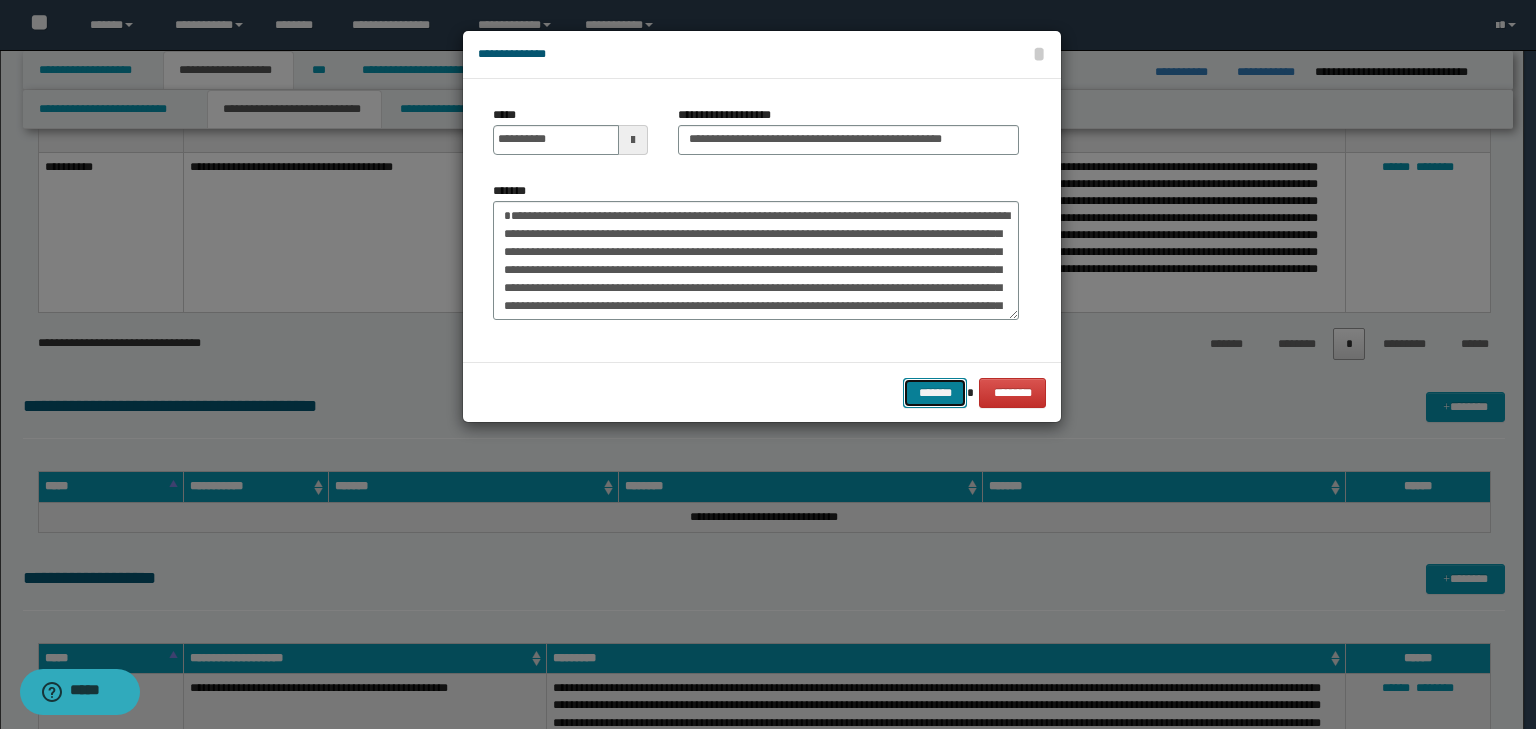 click on "*******" at bounding box center (935, 393) 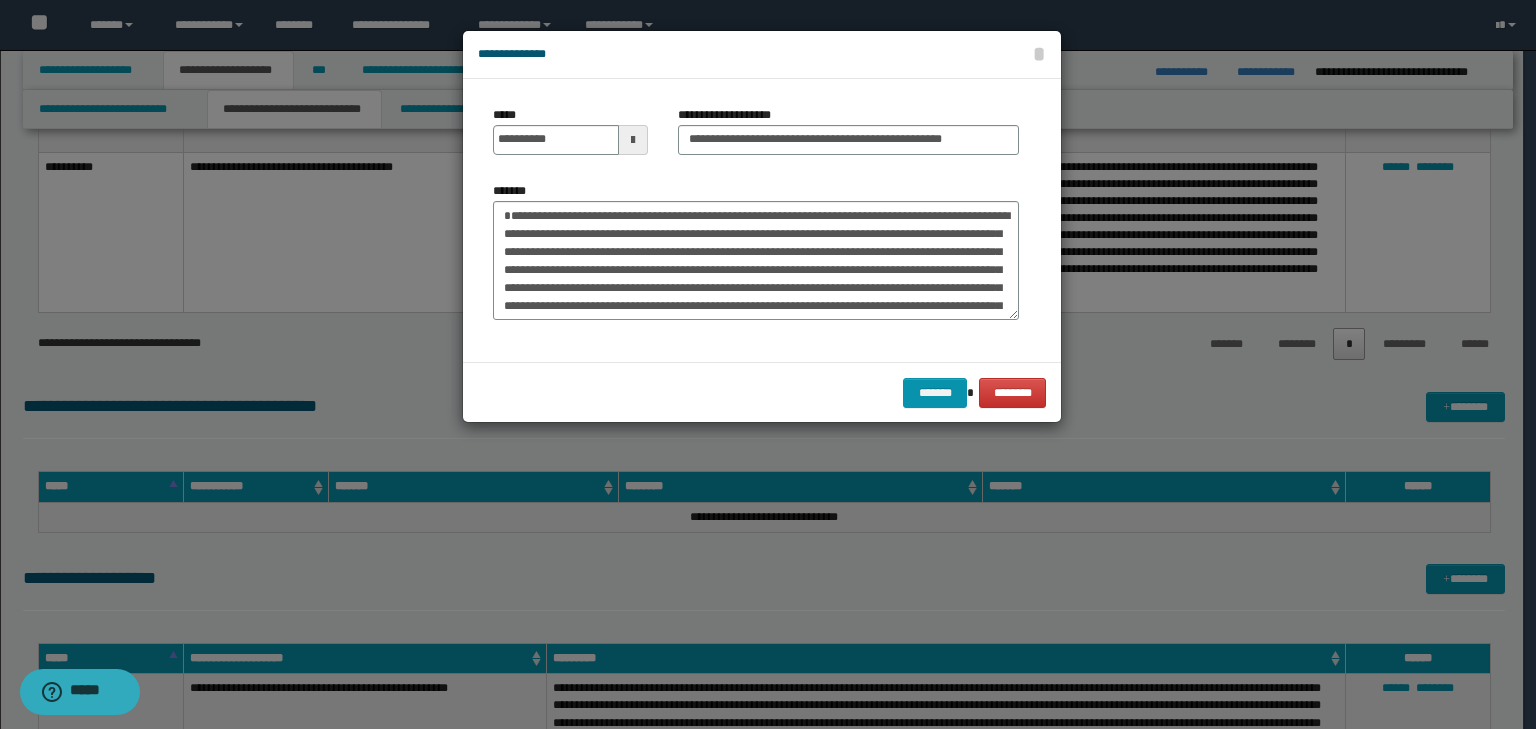scroll, scrollTop: 0, scrollLeft: 0, axis: both 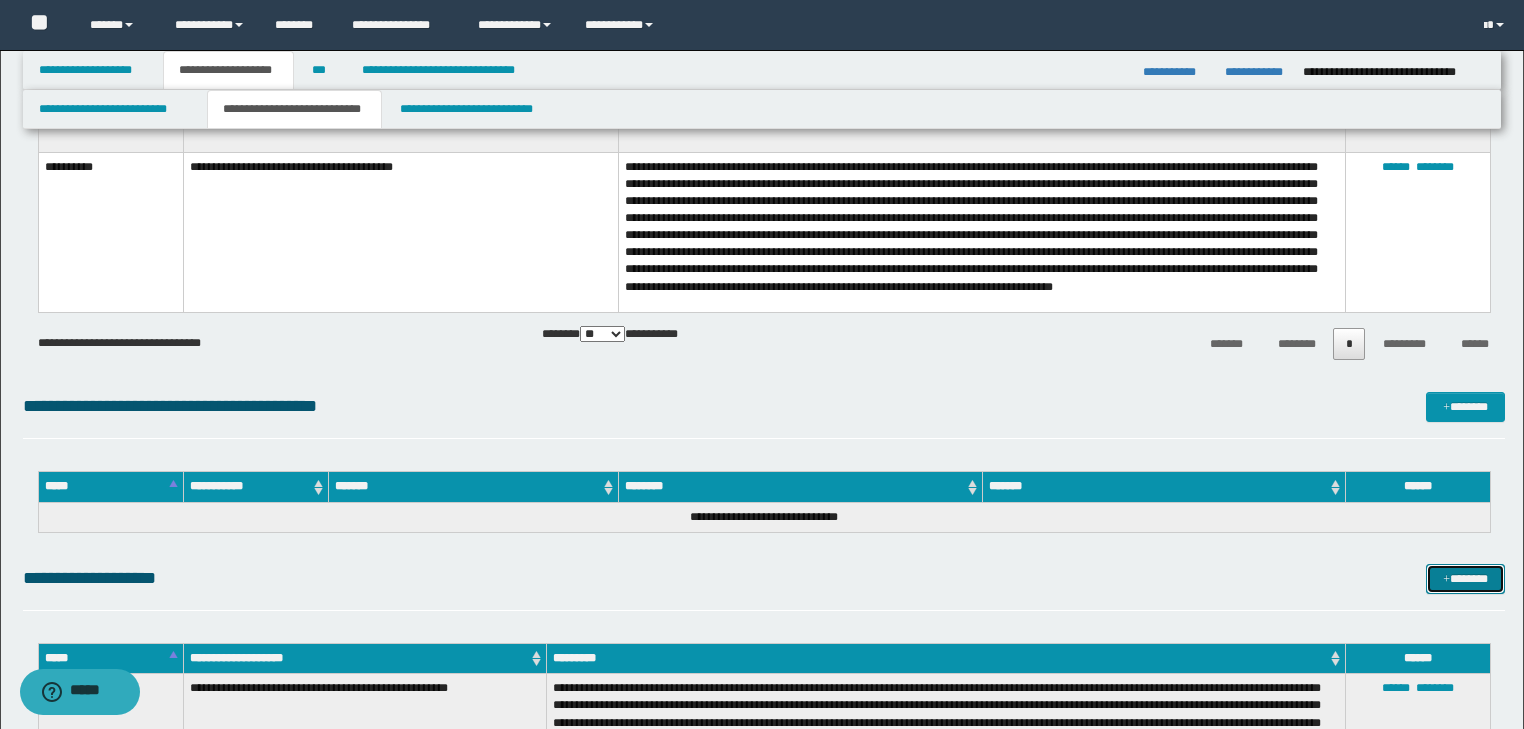 click on "*******" at bounding box center [1465, 579] 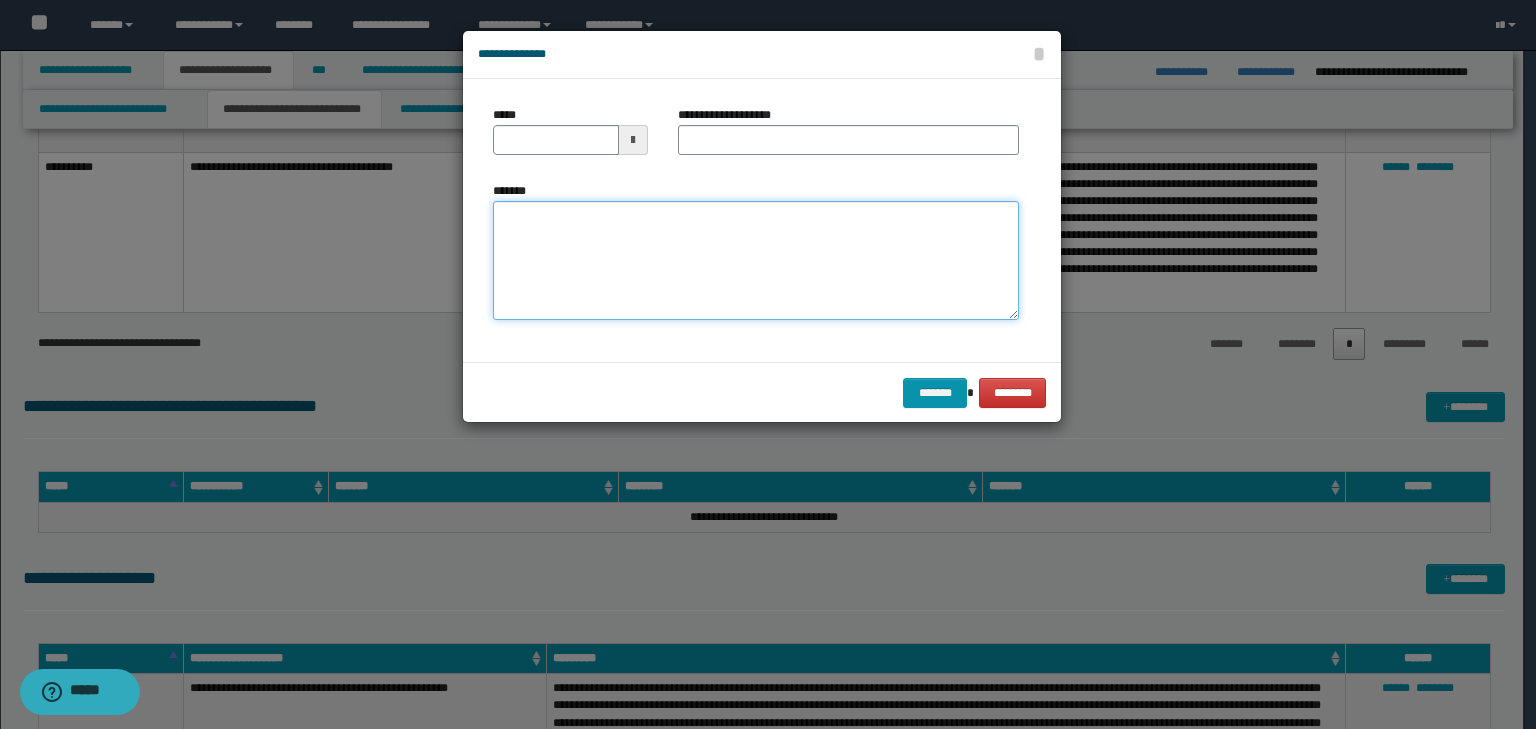 click on "*******" at bounding box center [756, 261] 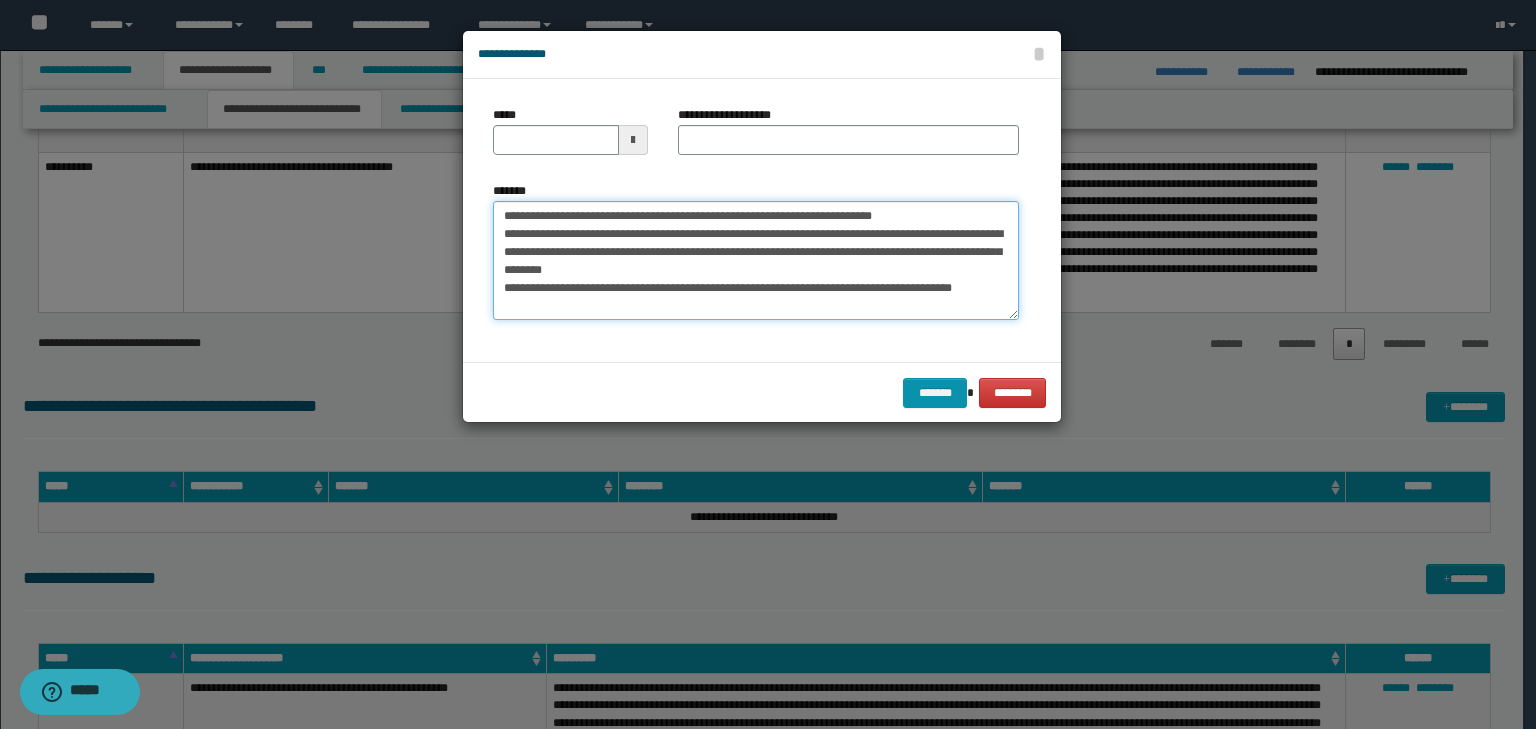 scroll, scrollTop: 0, scrollLeft: 0, axis: both 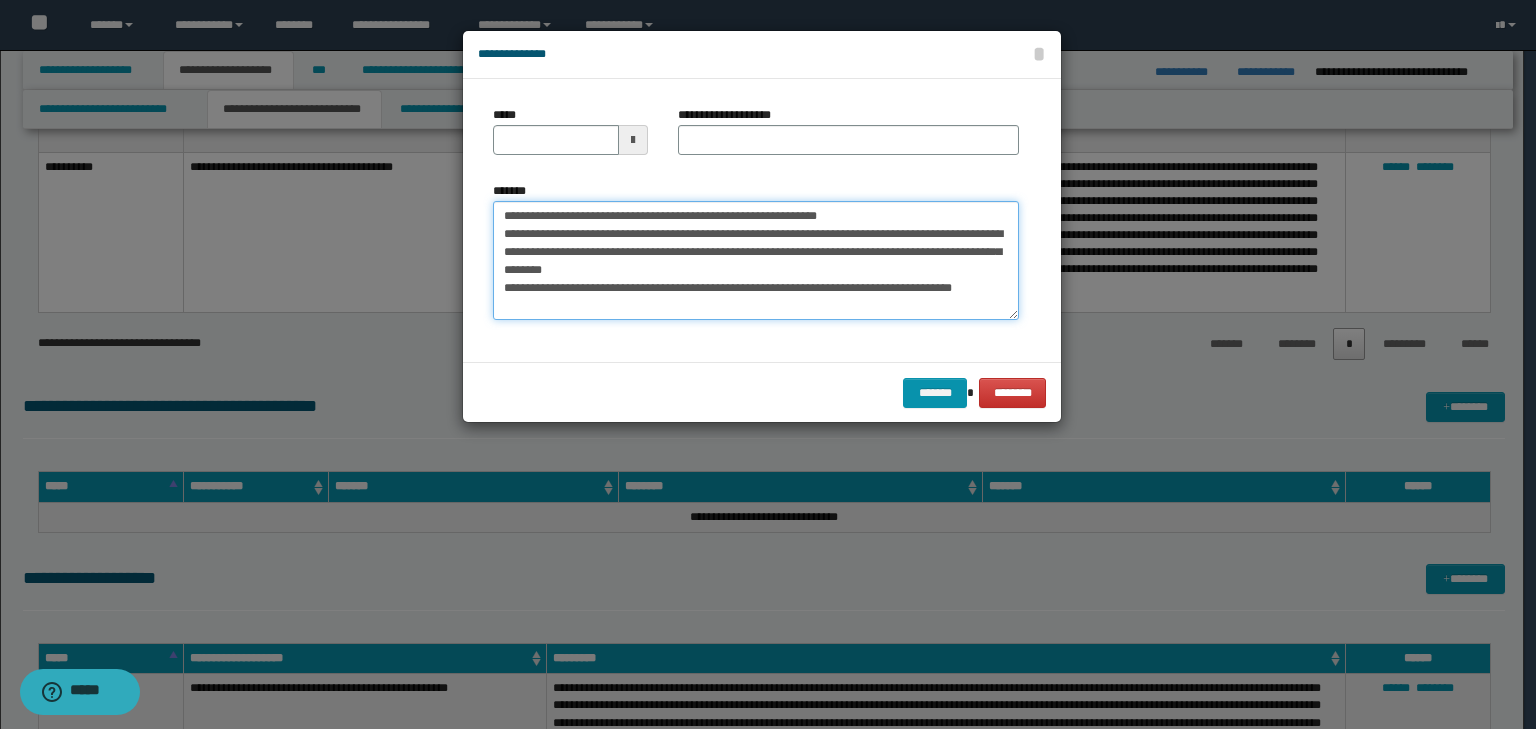 type on "**********" 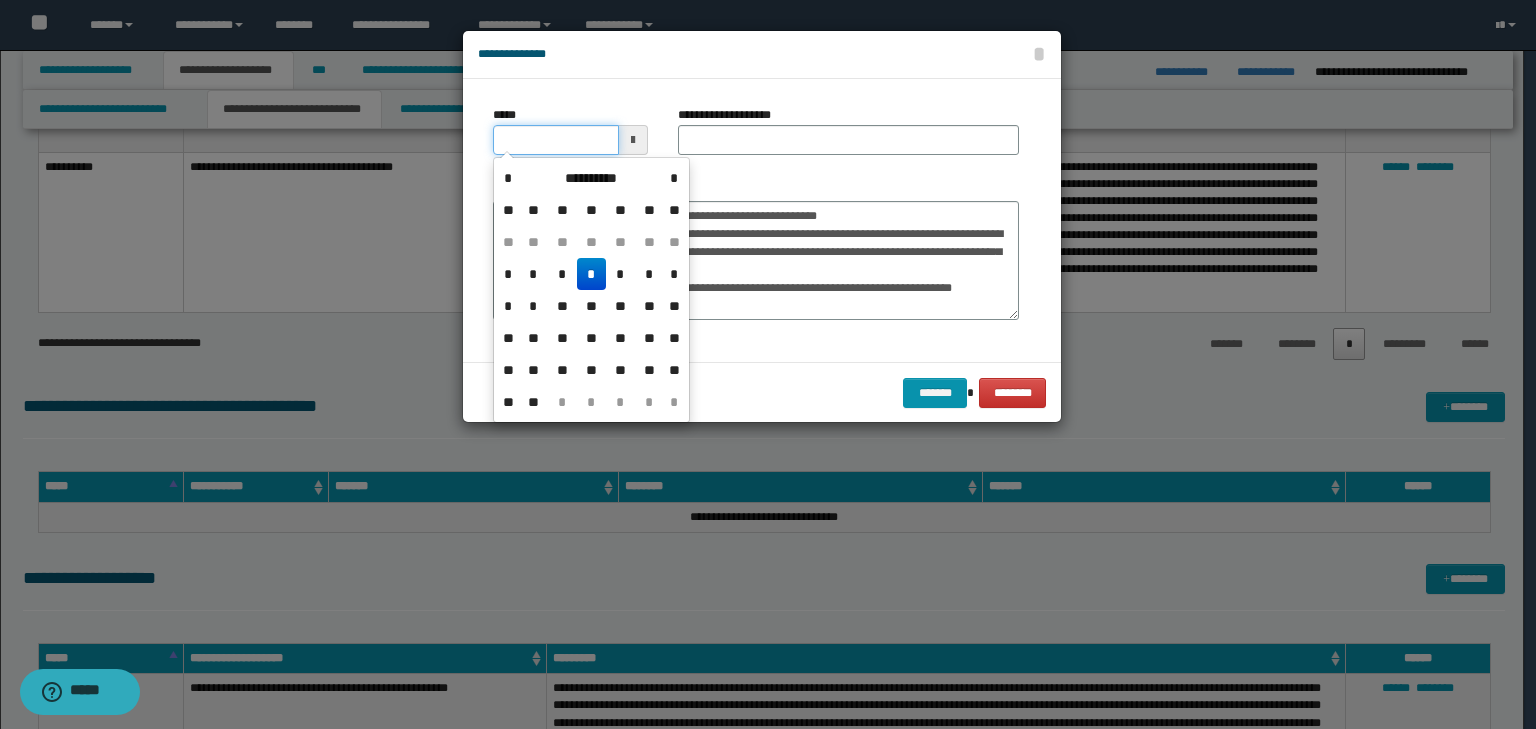 click on "*****" at bounding box center [556, 140] 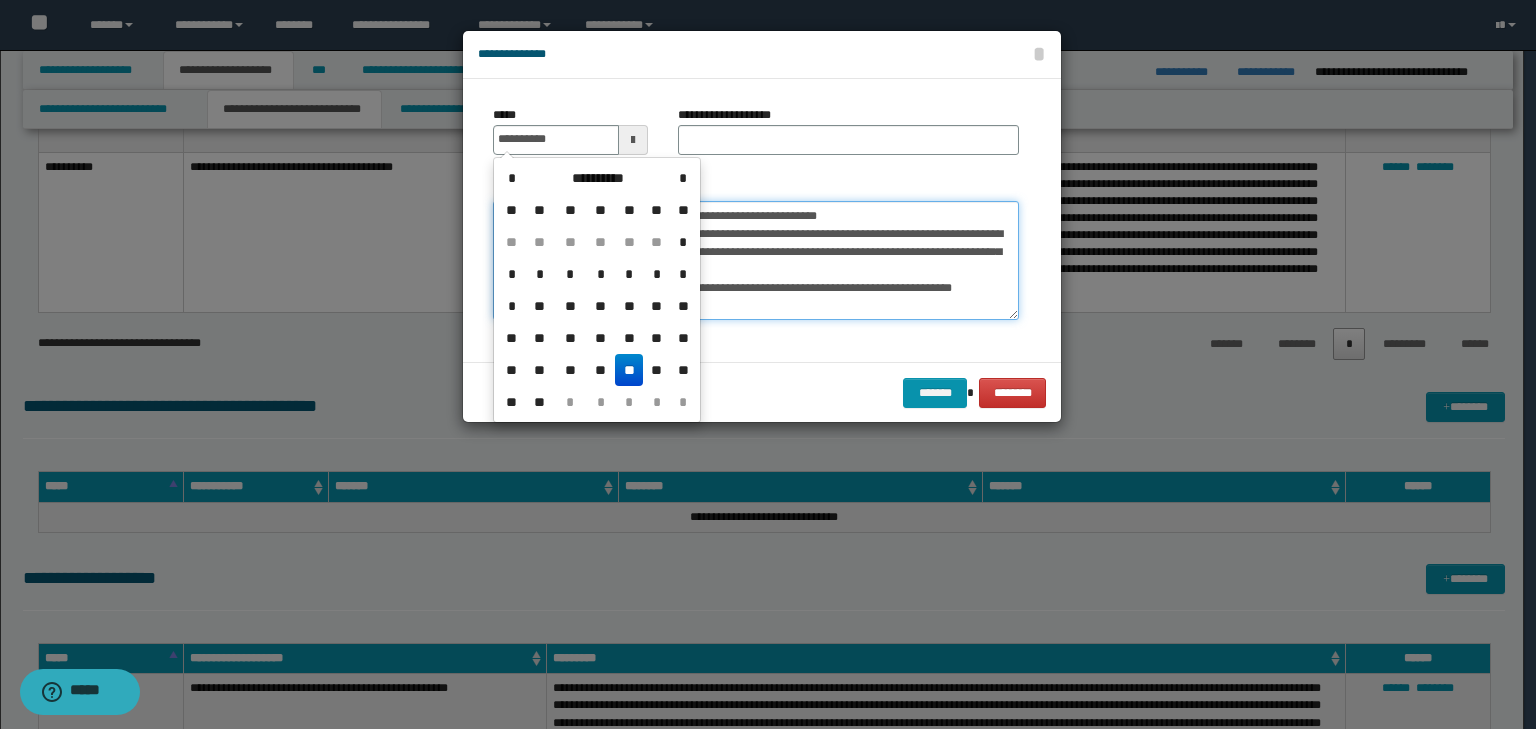 type on "**********" 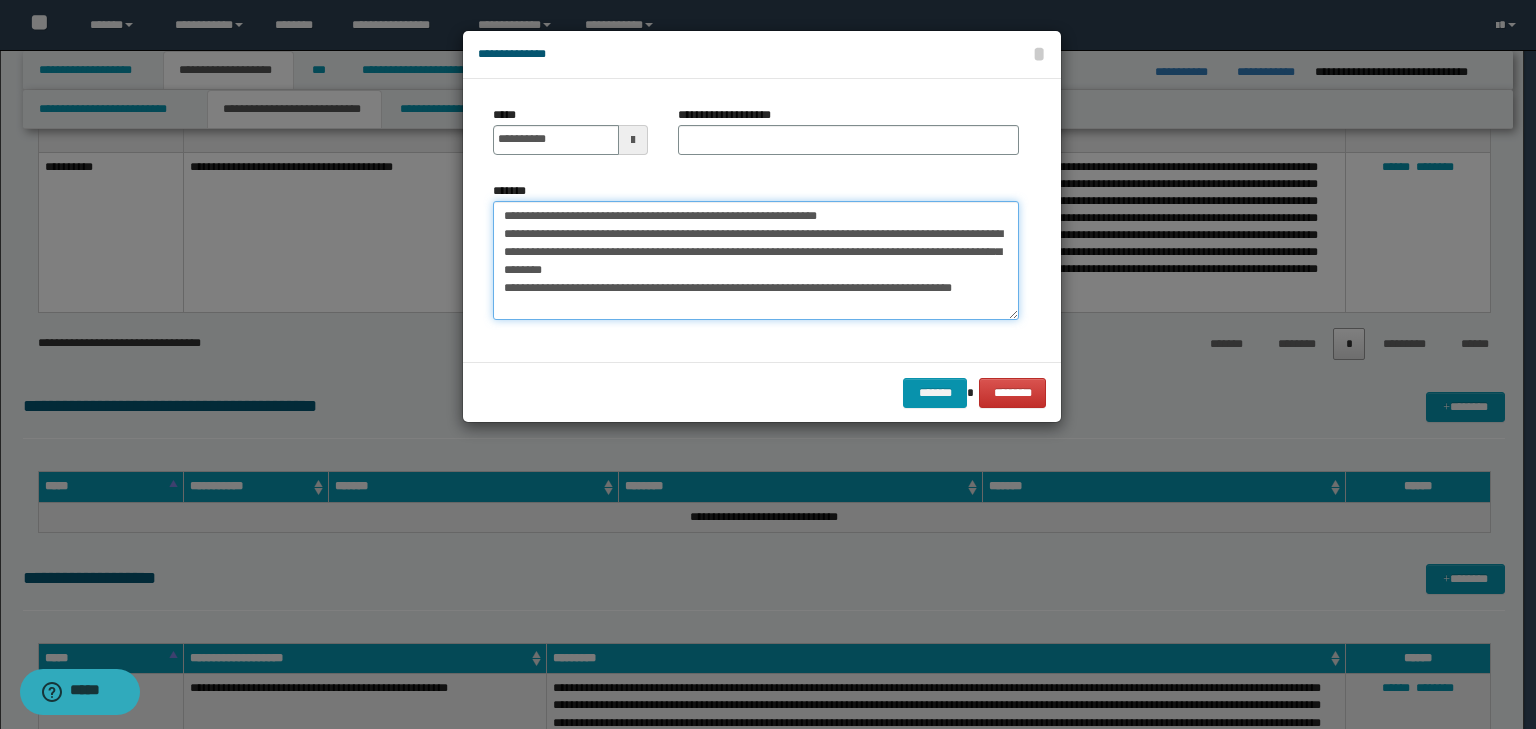 drag, startPoint x: 926, startPoint y: 207, endPoint x: 406, endPoint y: 176, distance: 520.9232 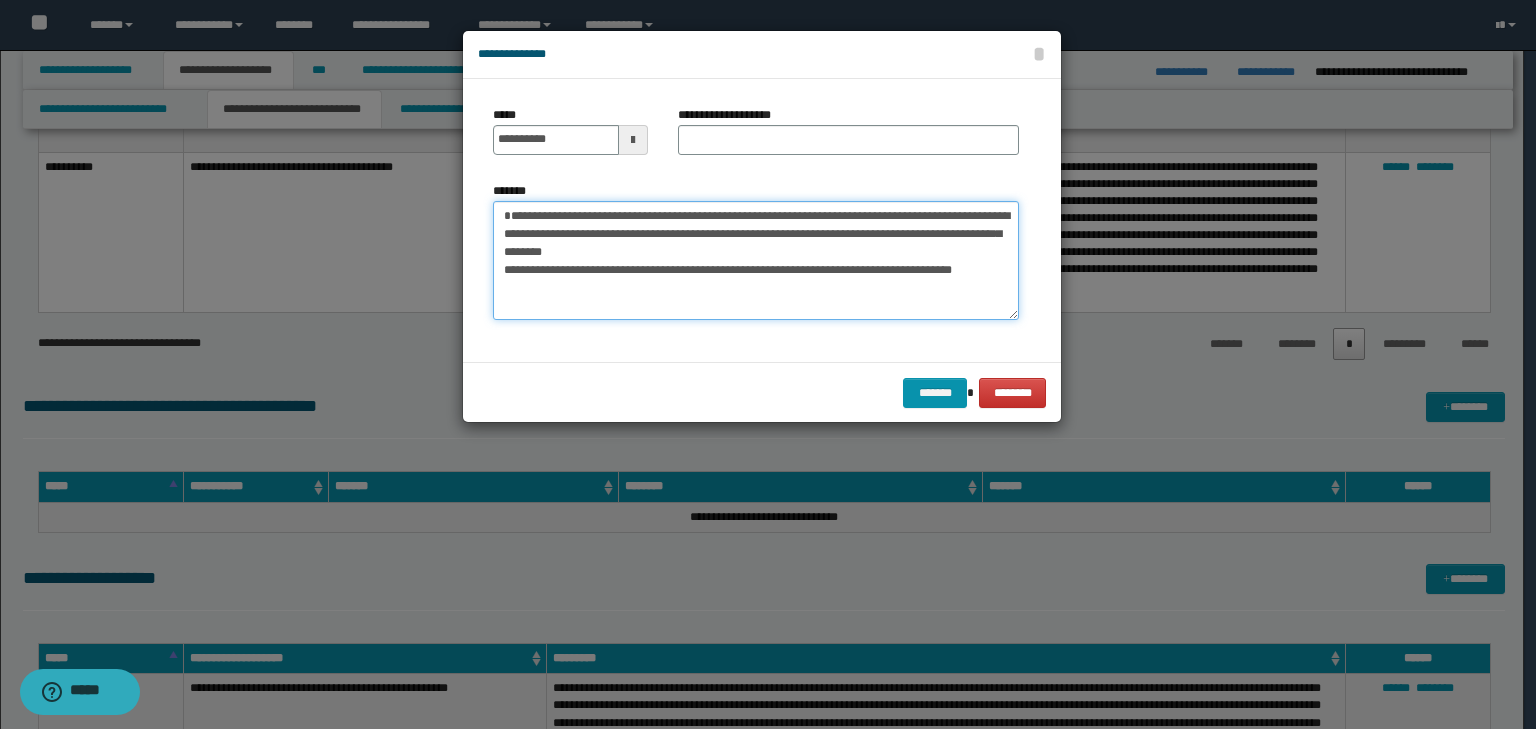 type on "**********" 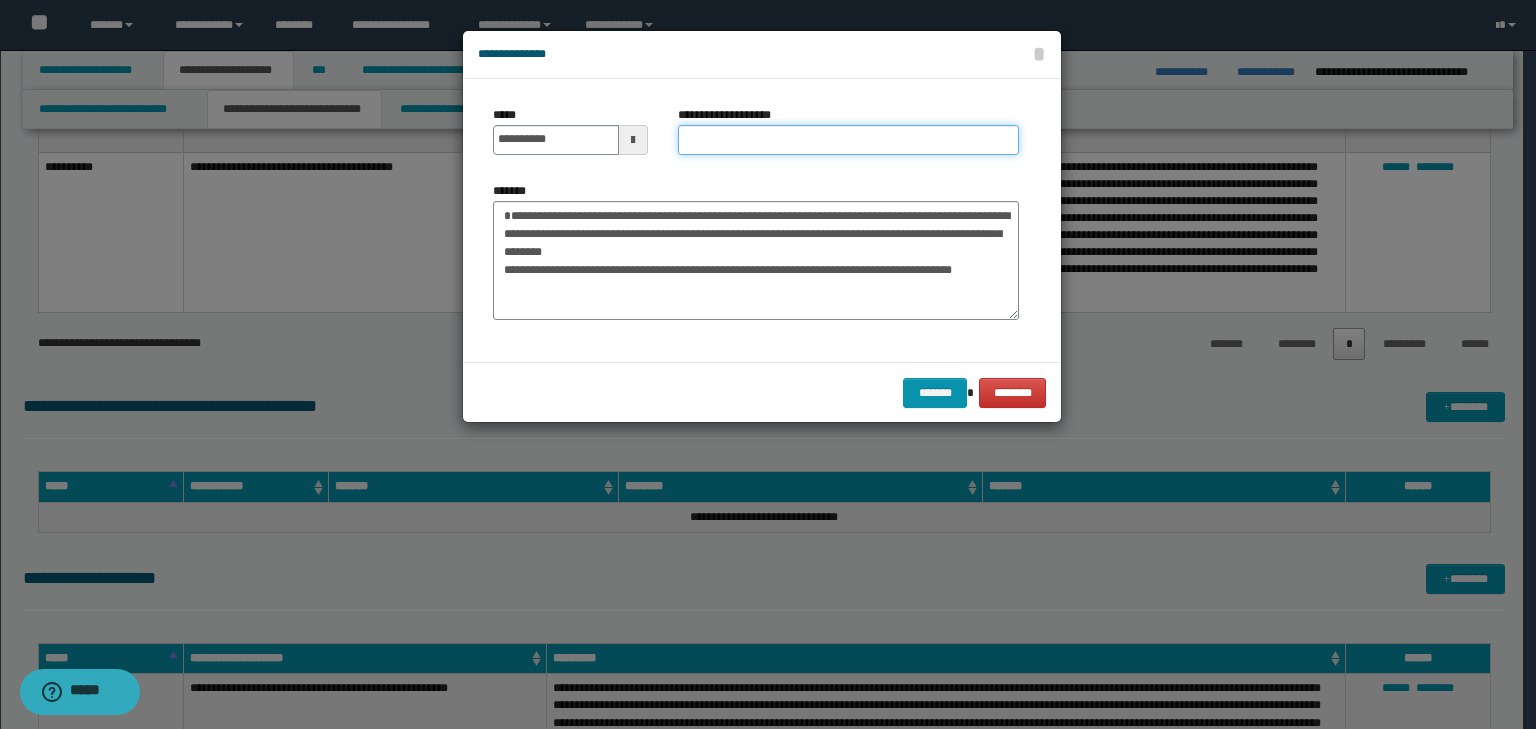 click on "**********" at bounding box center [848, 140] 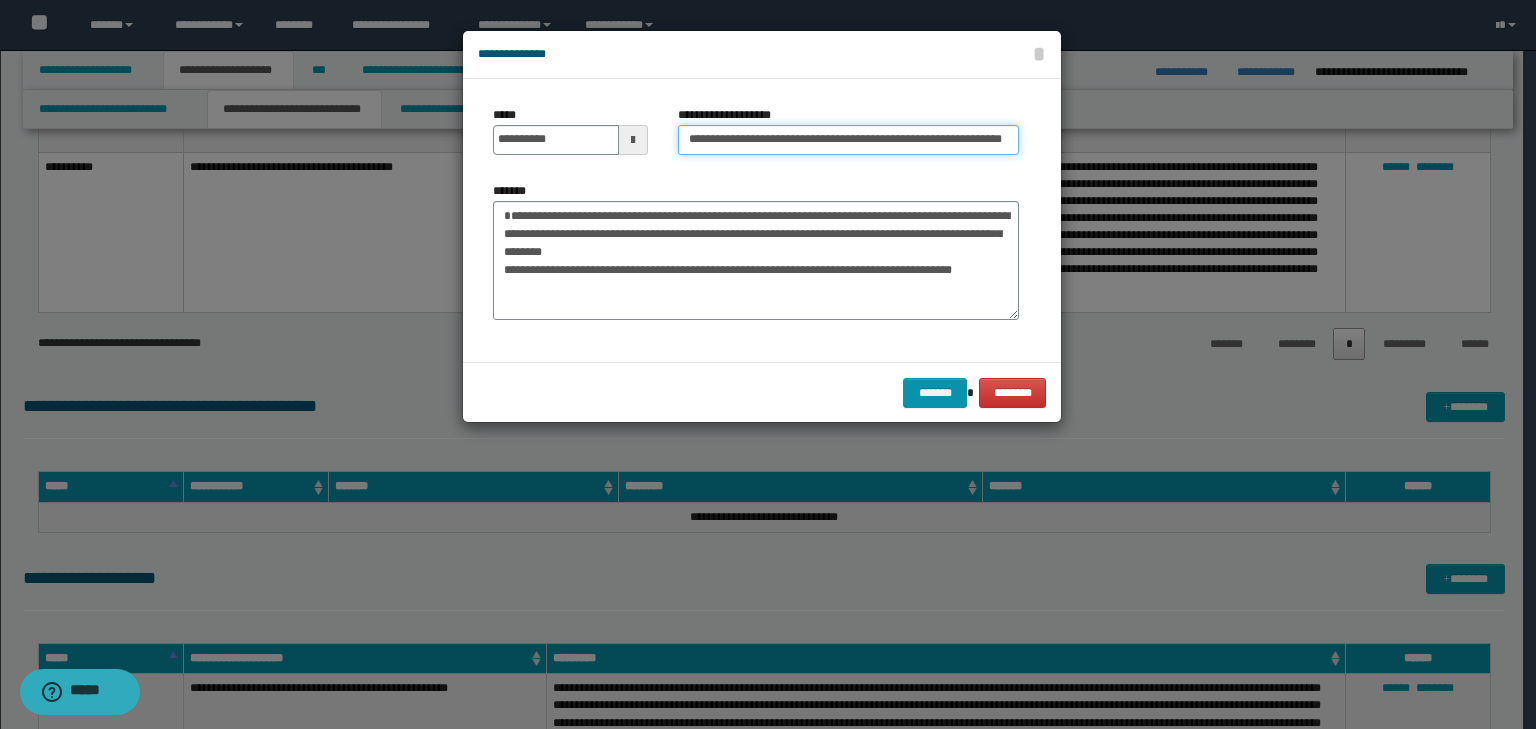 scroll, scrollTop: 0, scrollLeft: 84, axis: horizontal 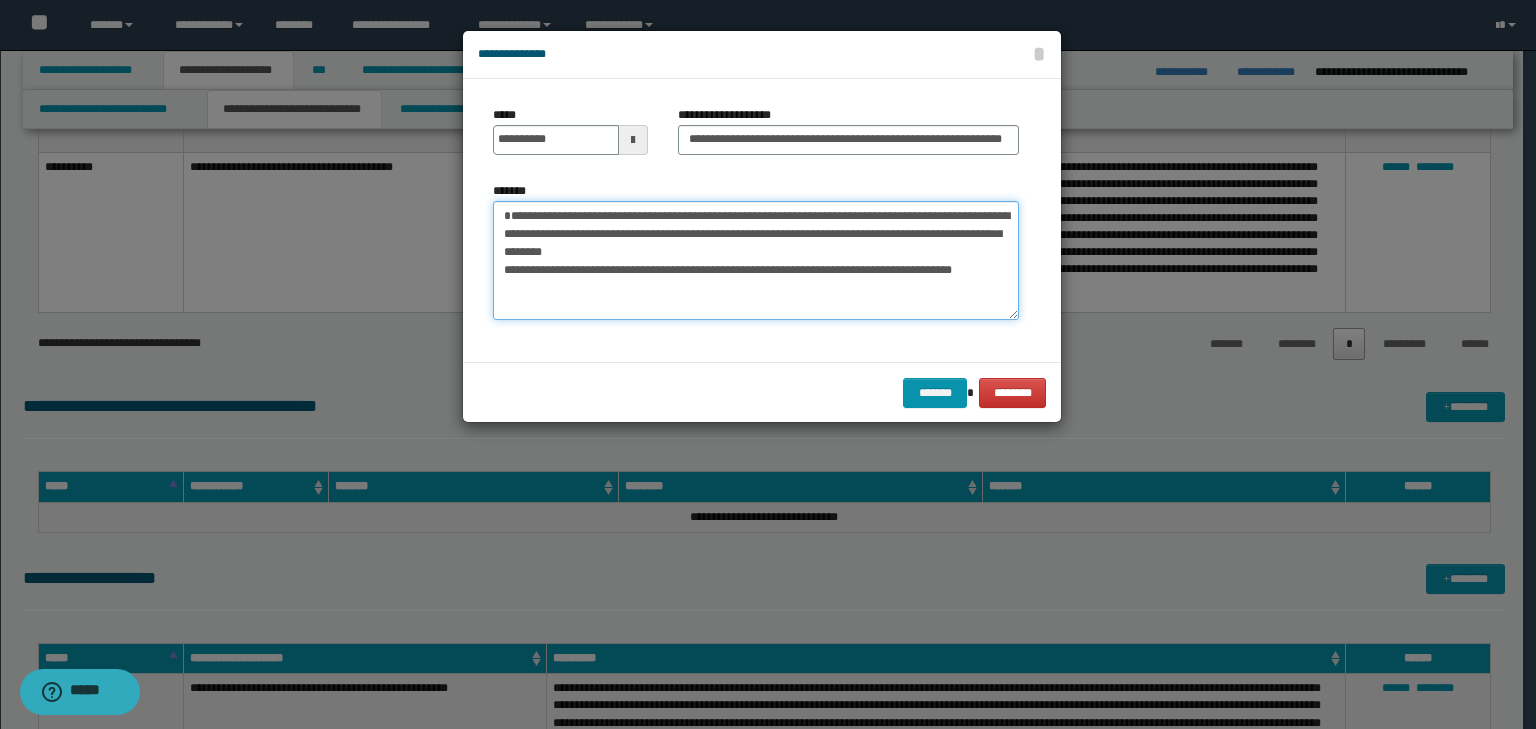 click on "**********" at bounding box center (756, 261) 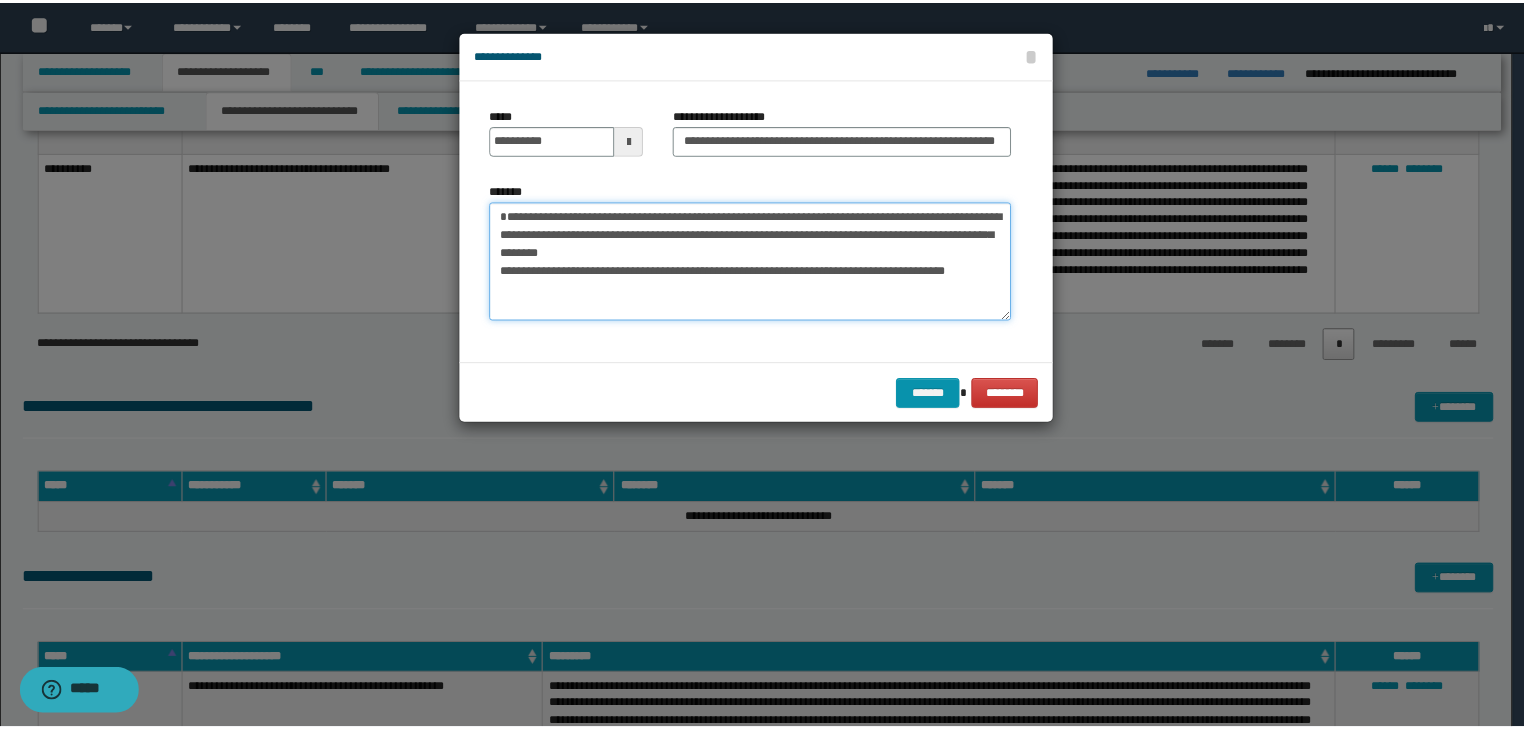 scroll, scrollTop: 0, scrollLeft: 0, axis: both 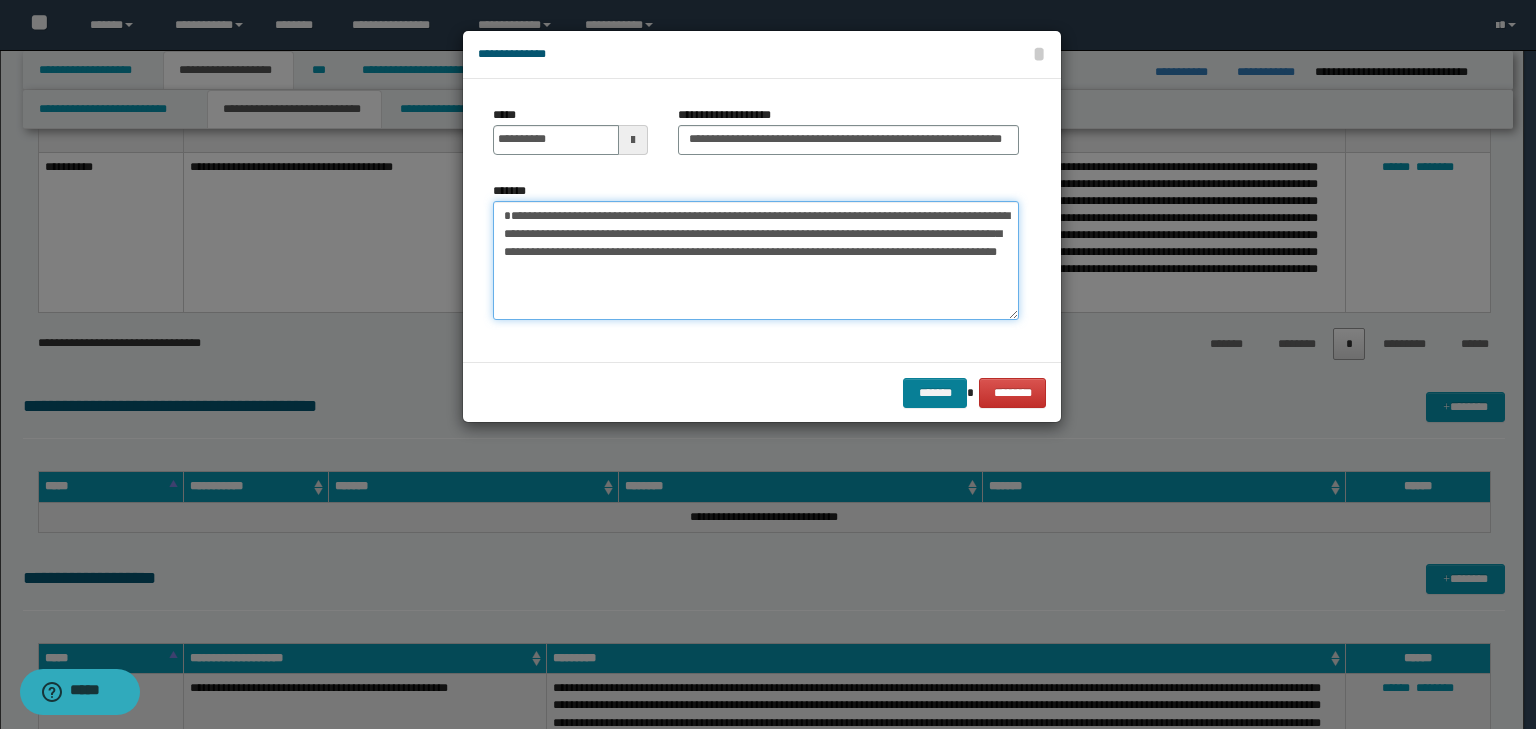 type on "**********" 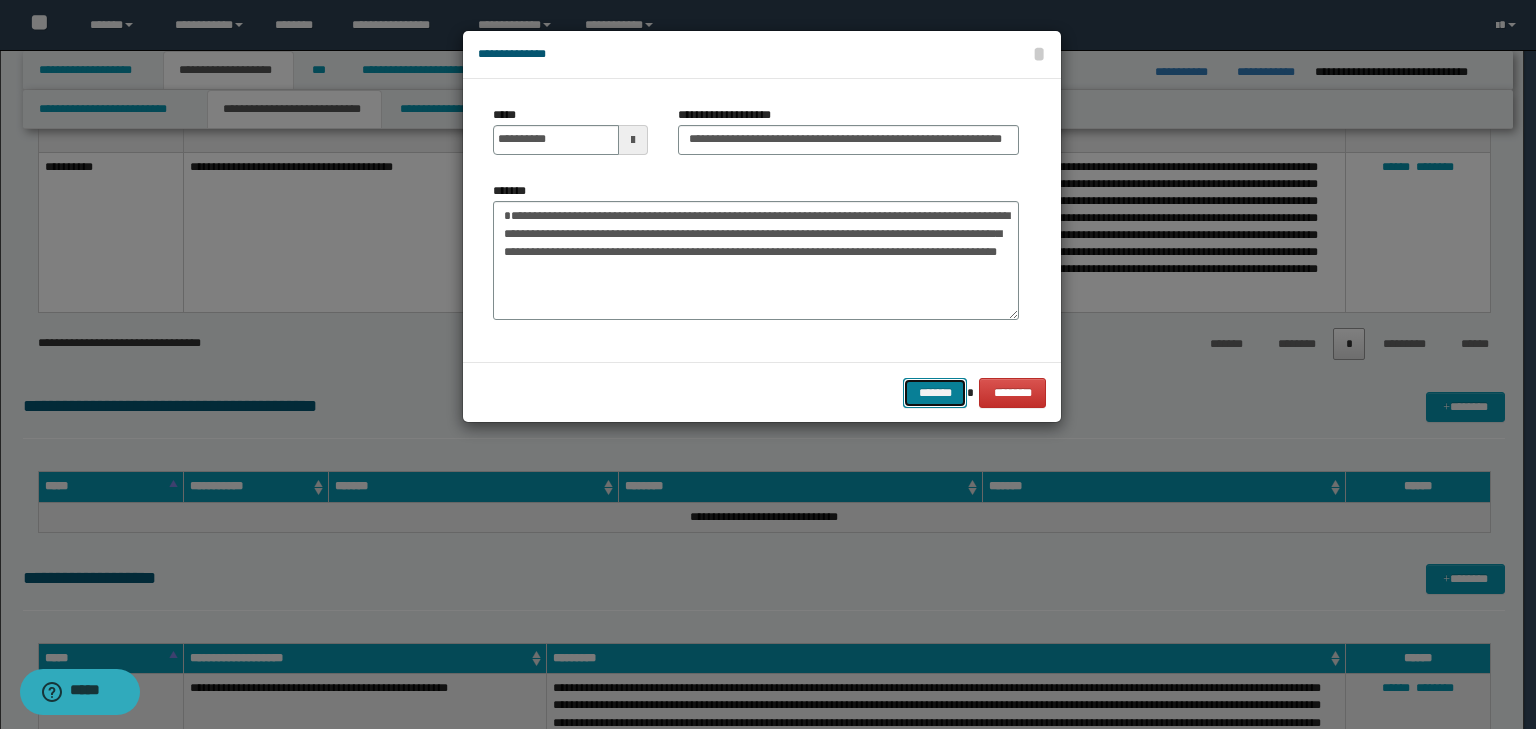 click on "*******" at bounding box center (935, 393) 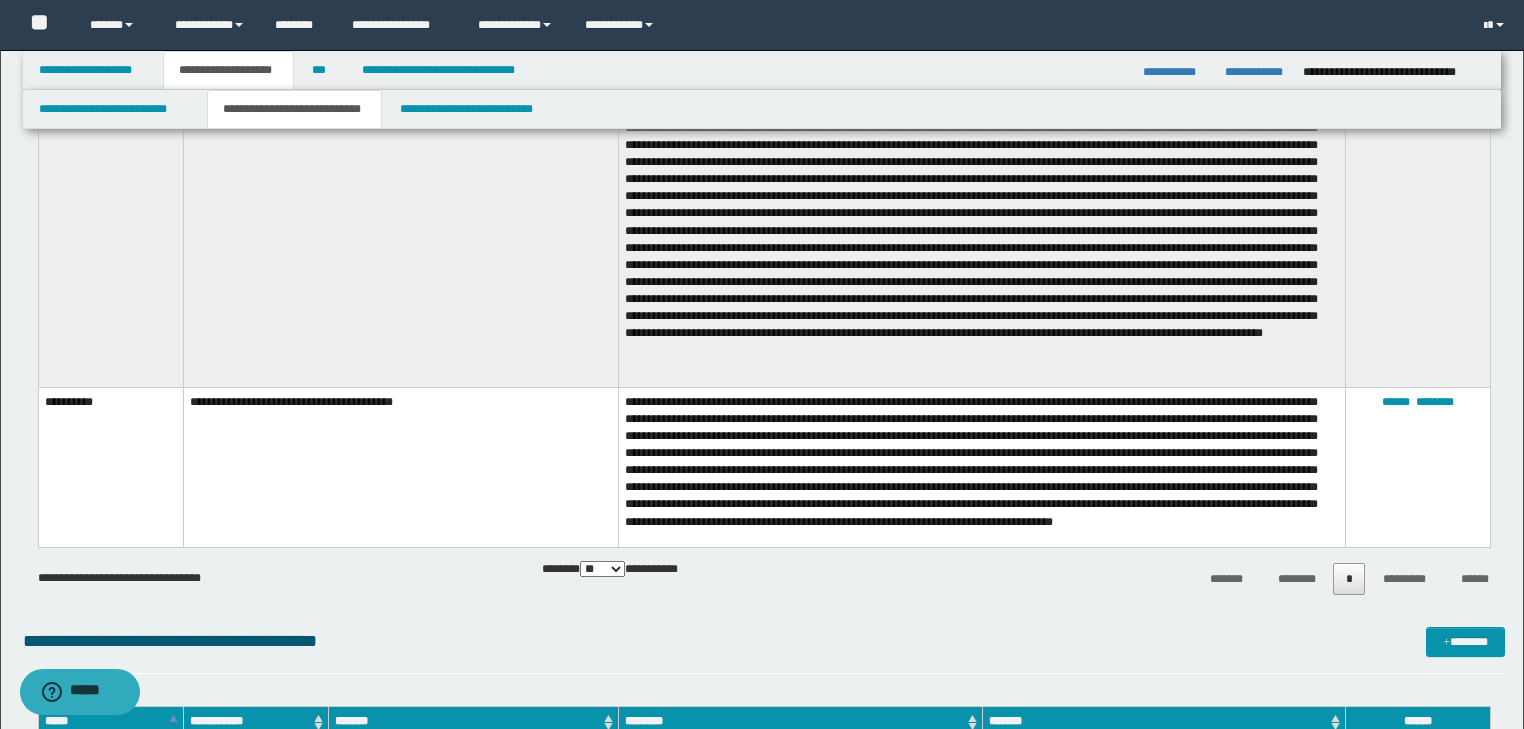 scroll, scrollTop: 4908, scrollLeft: 0, axis: vertical 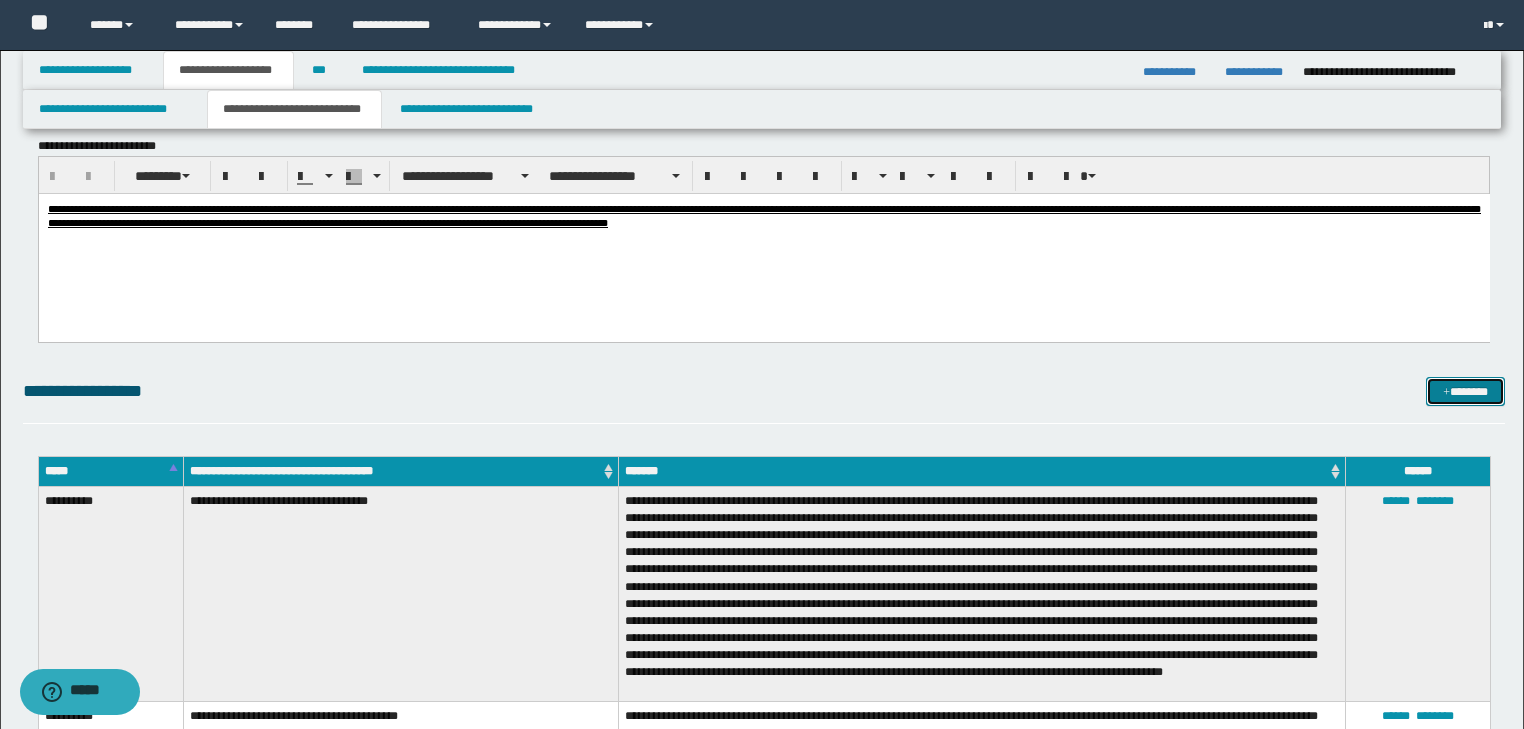 click on "*******" at bounding box center [1465, 392] 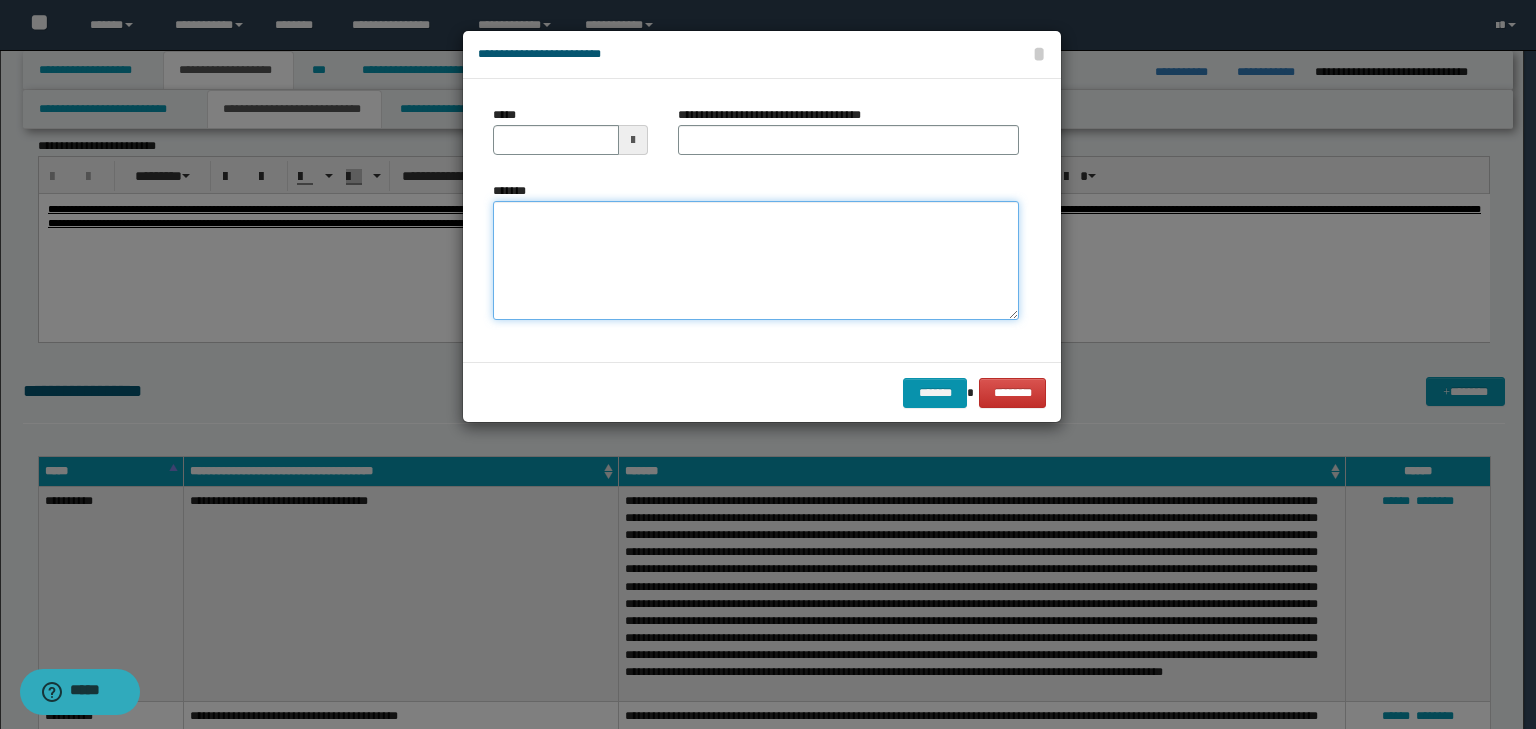 click on "*******" at bounding box center (756, 261) 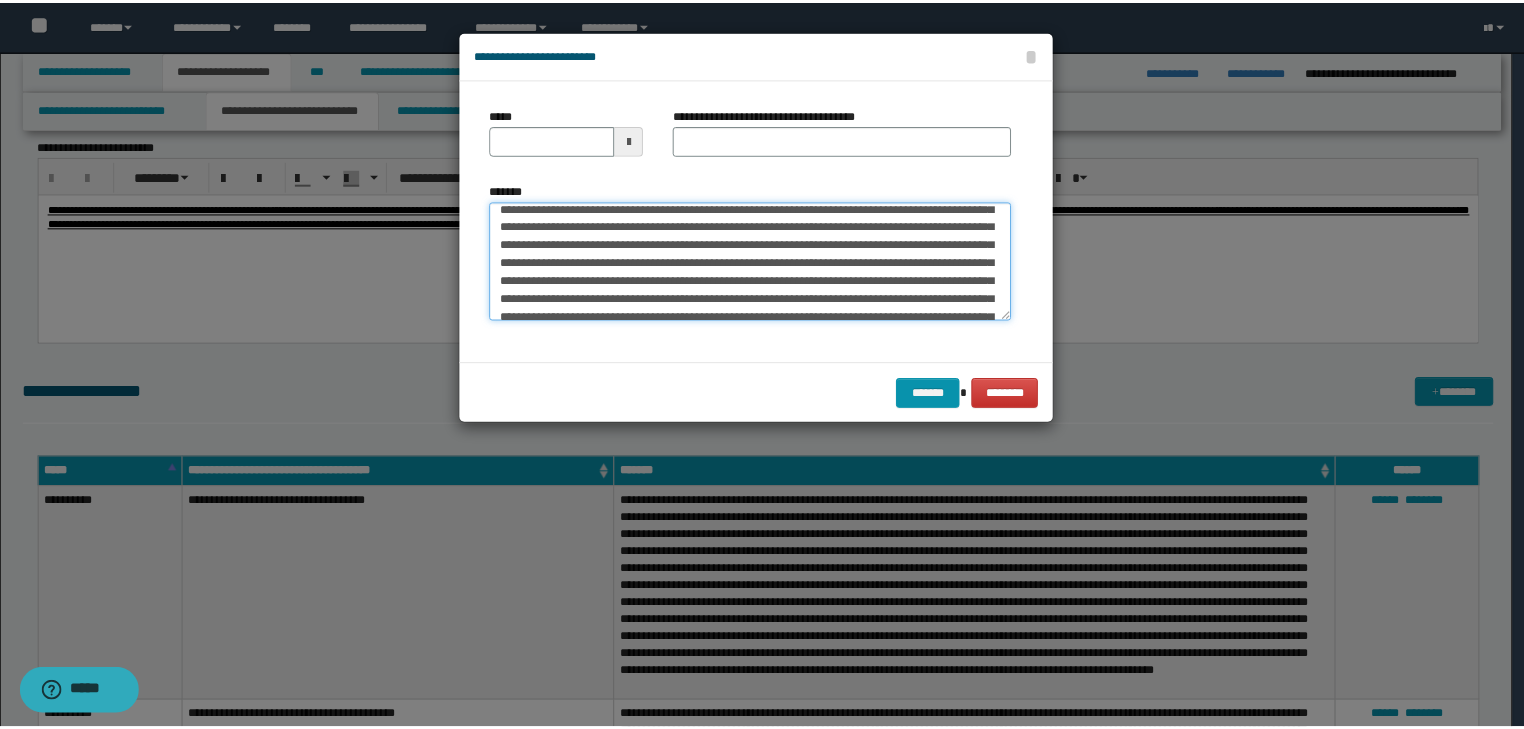 scroll, scrollTop: 0, scrollLeft: 0, axis: both 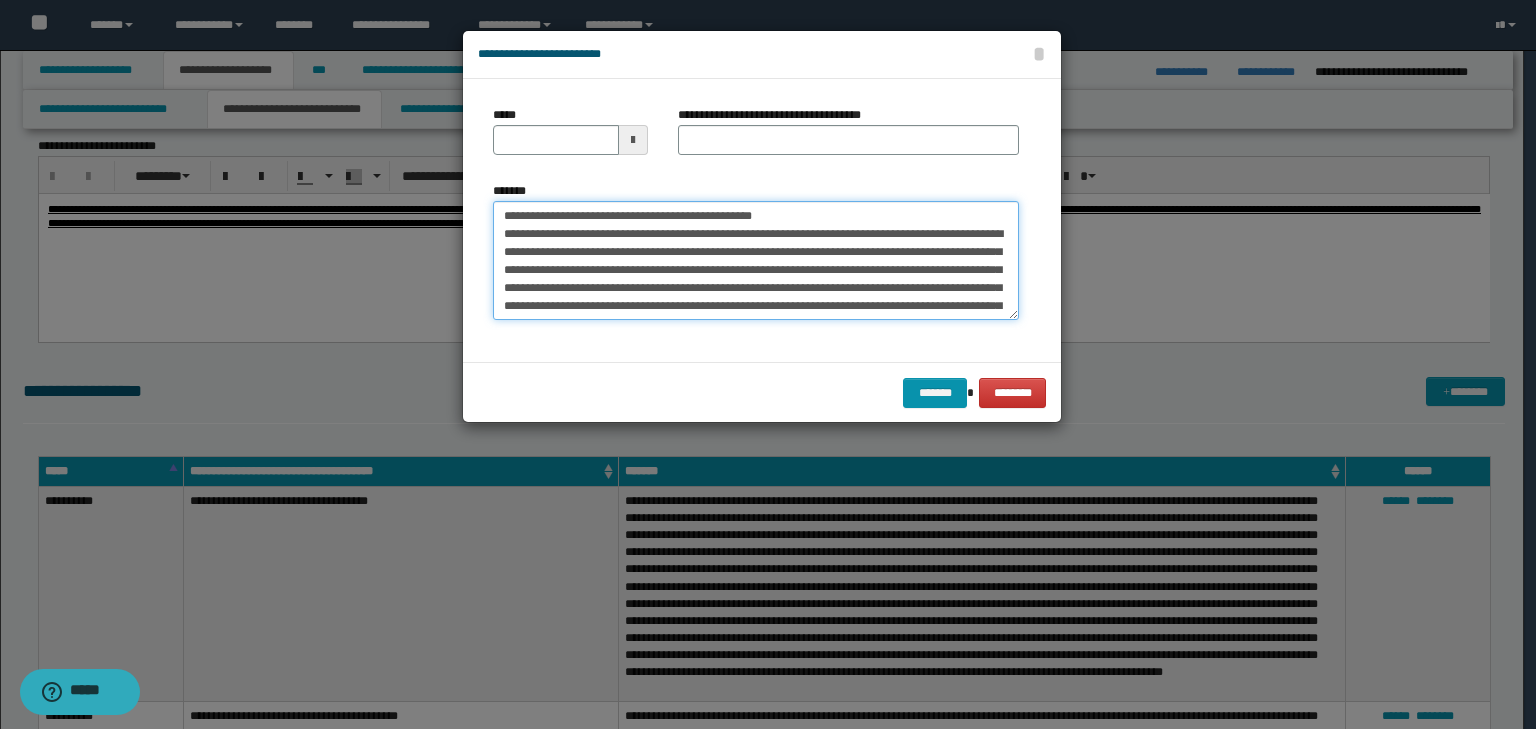drag, startPoint x: 555, startPoint y: 214, endPoint x: 489, endPoint y: 198, distance: 67.911705 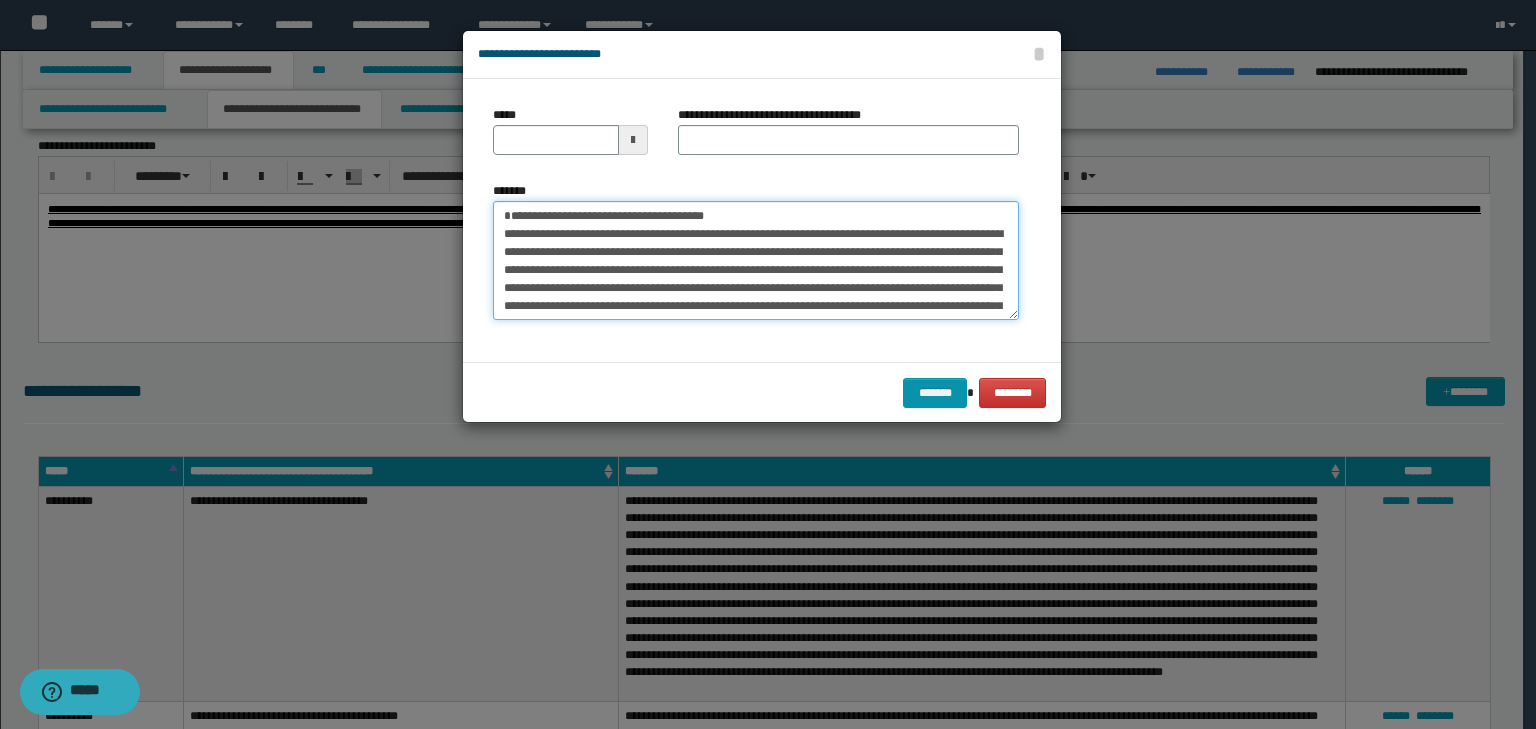 type 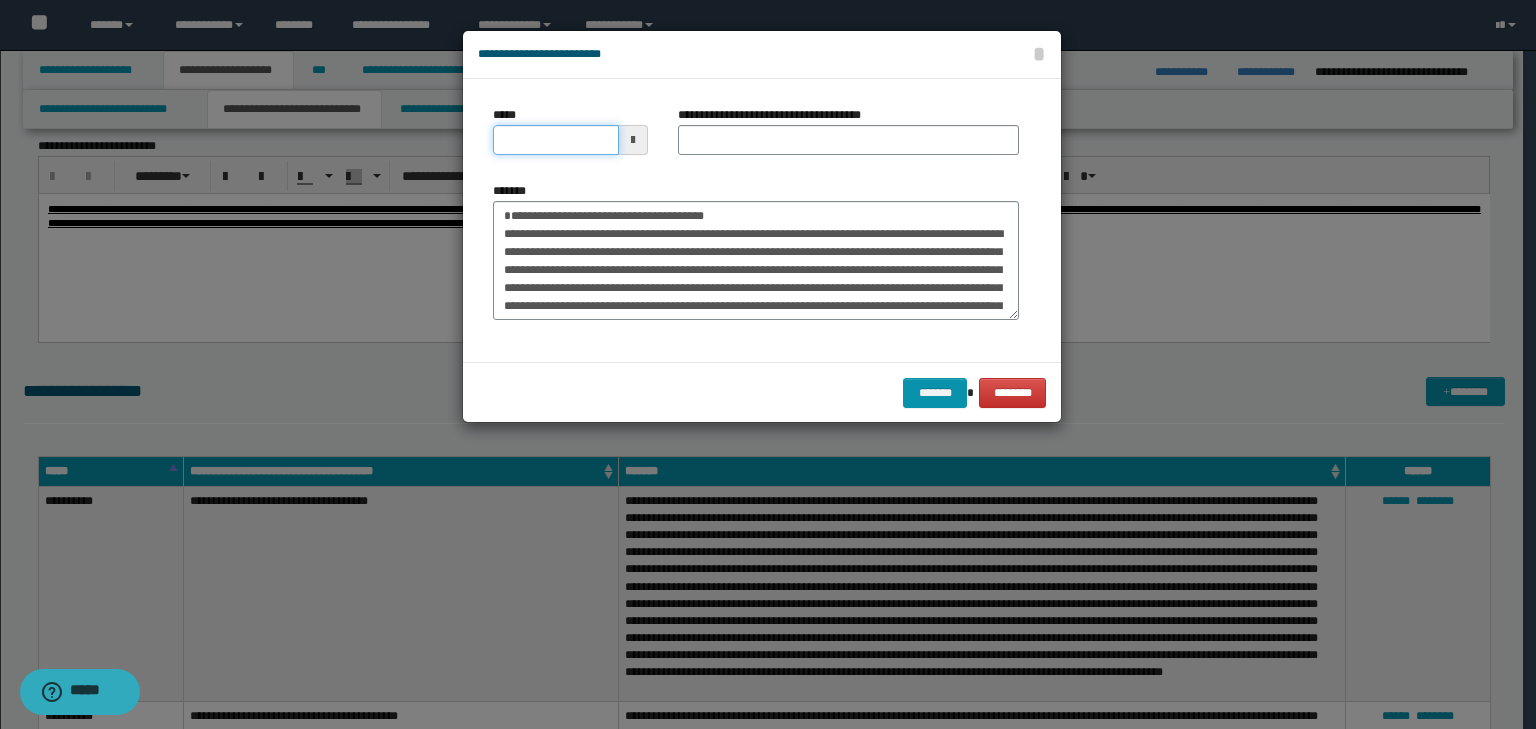 click on "*****" at bounding box center [556, 140] 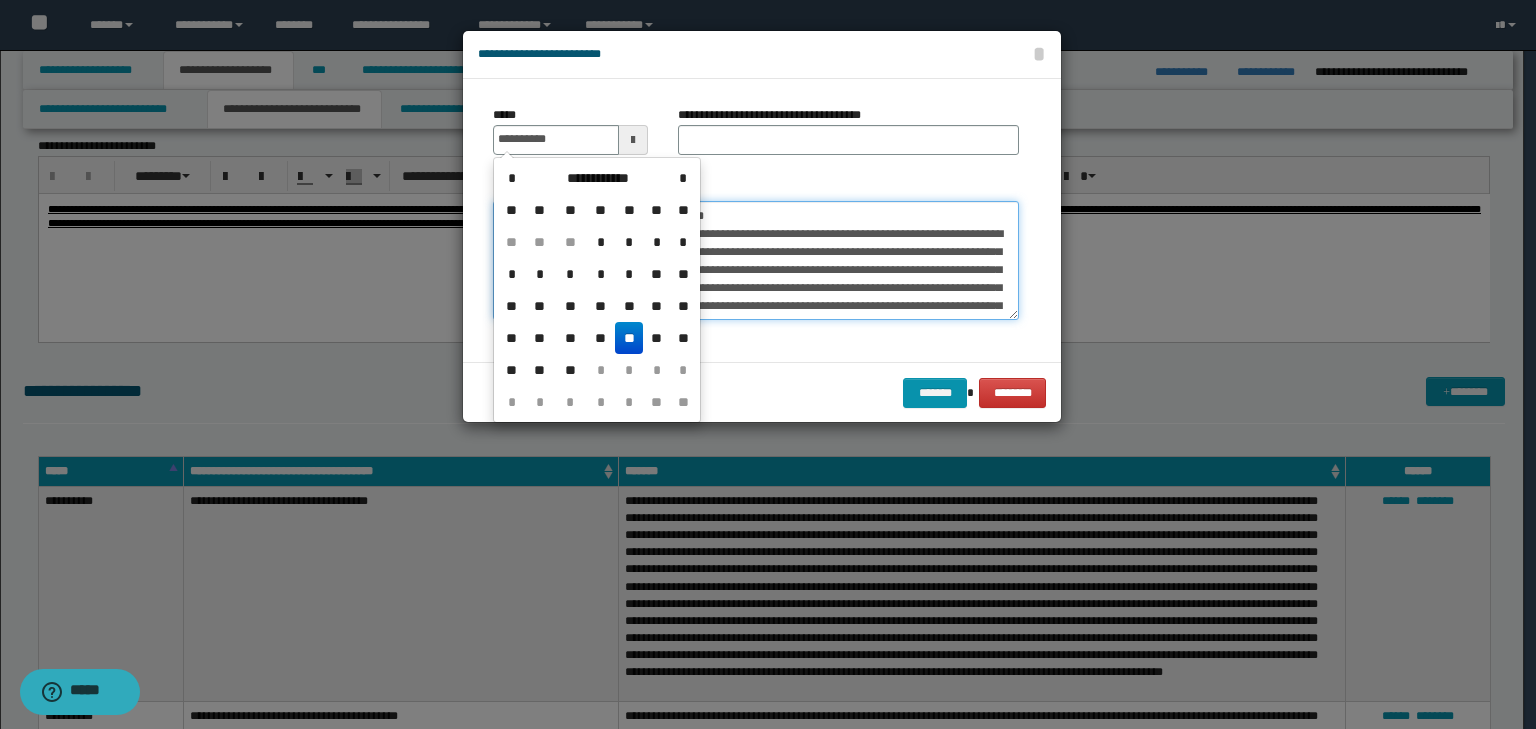 type on "**********" 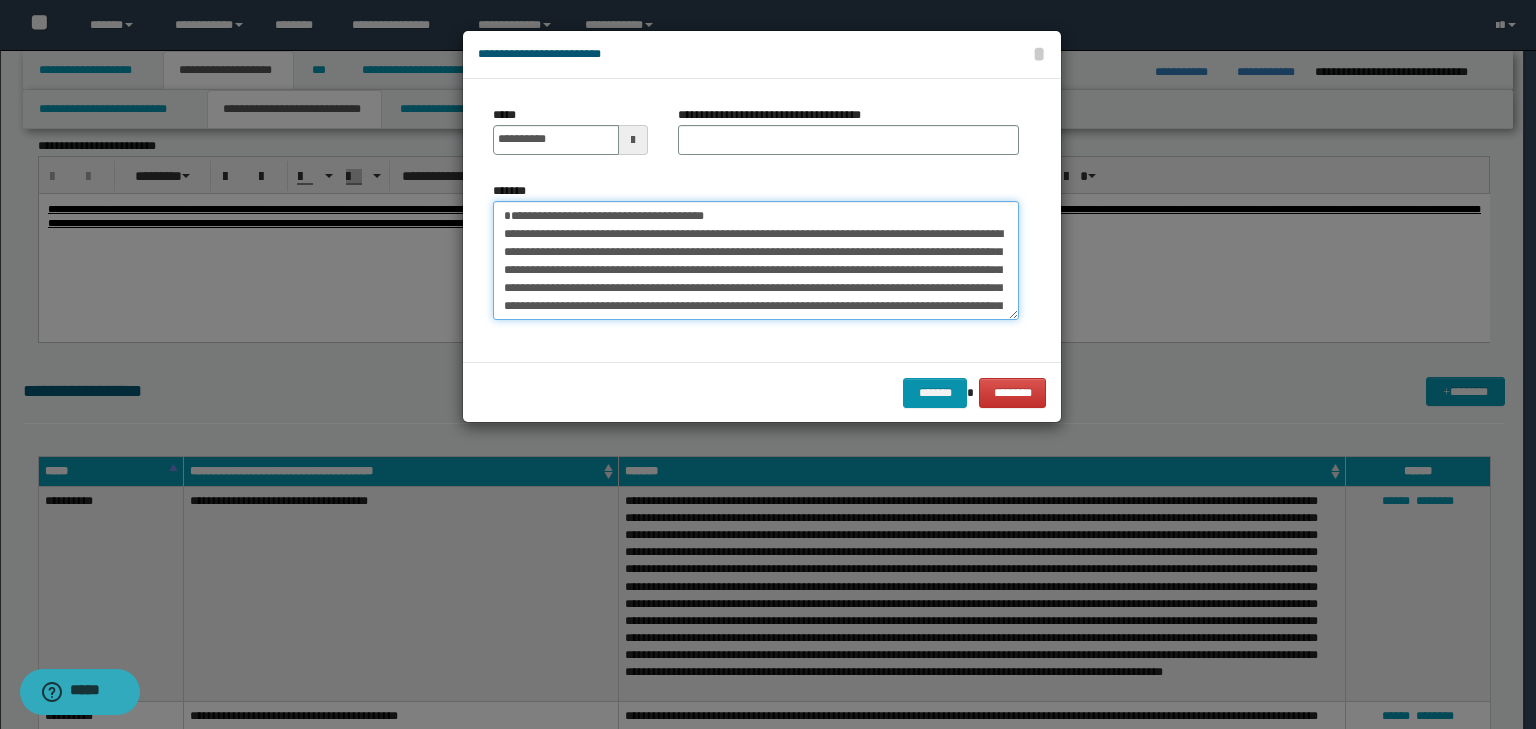 drag, startPoint x: 566, startPoint y: 179, endPoint x: 178, endPoint y: 129, distance: 391.20837 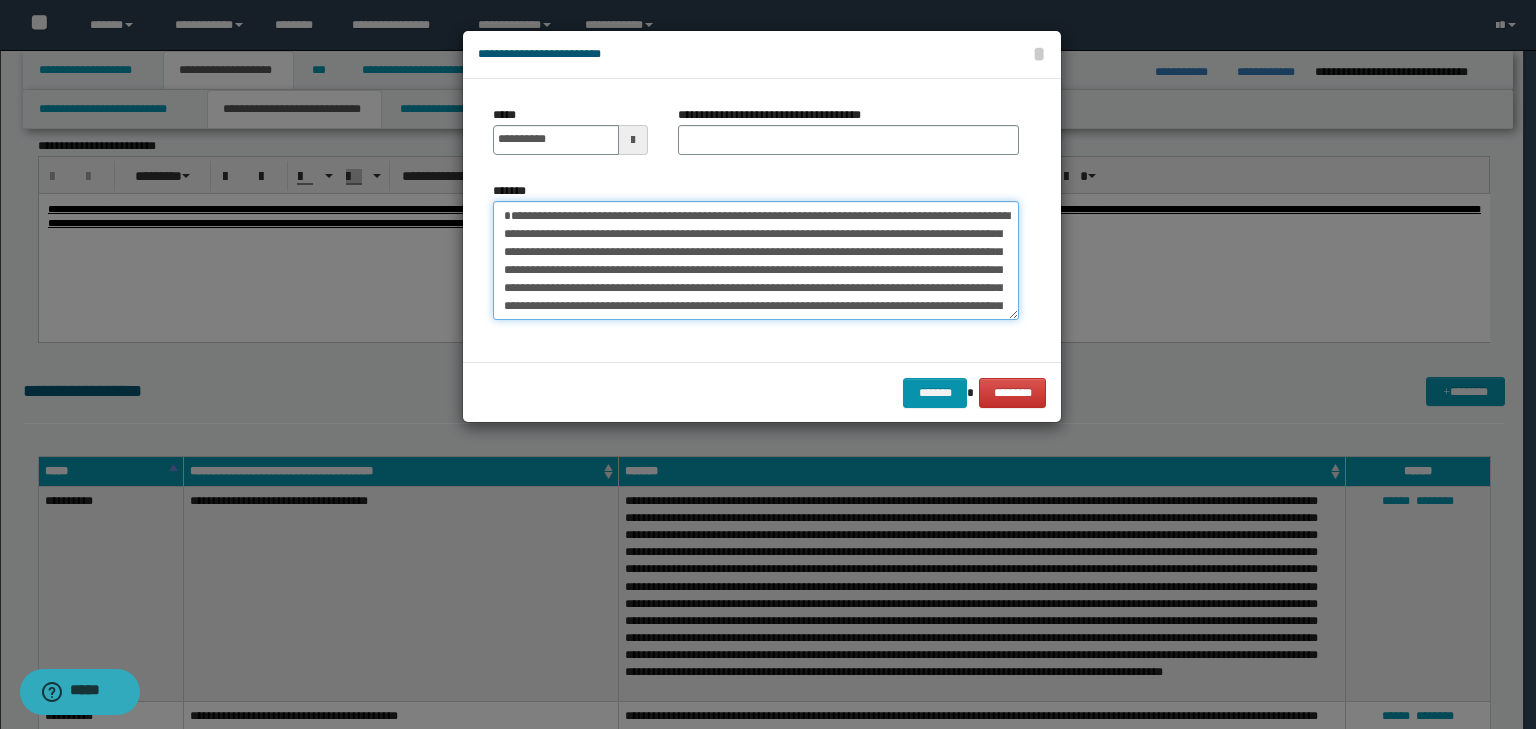 type on "**********" 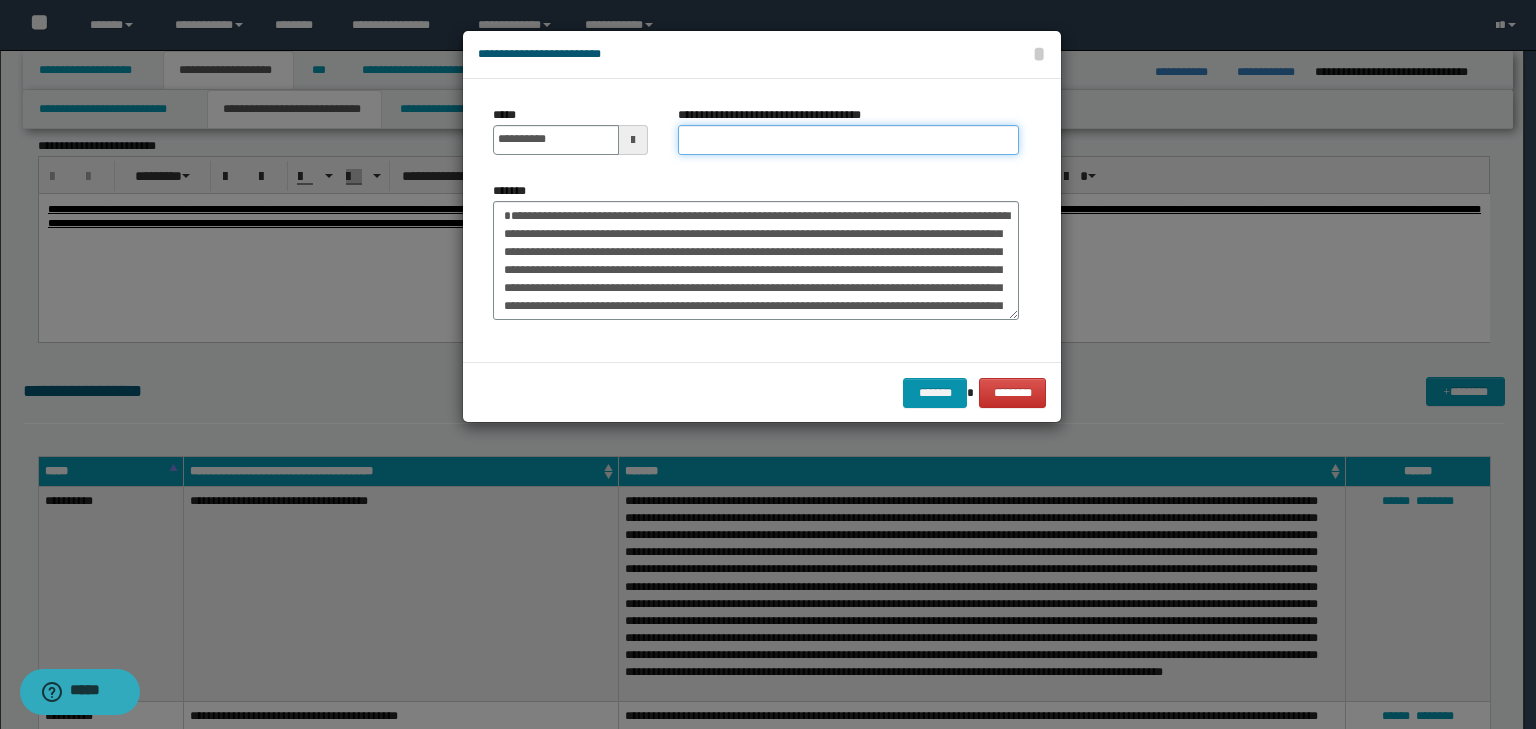 click on "**********" at bounding box center (848, 140) 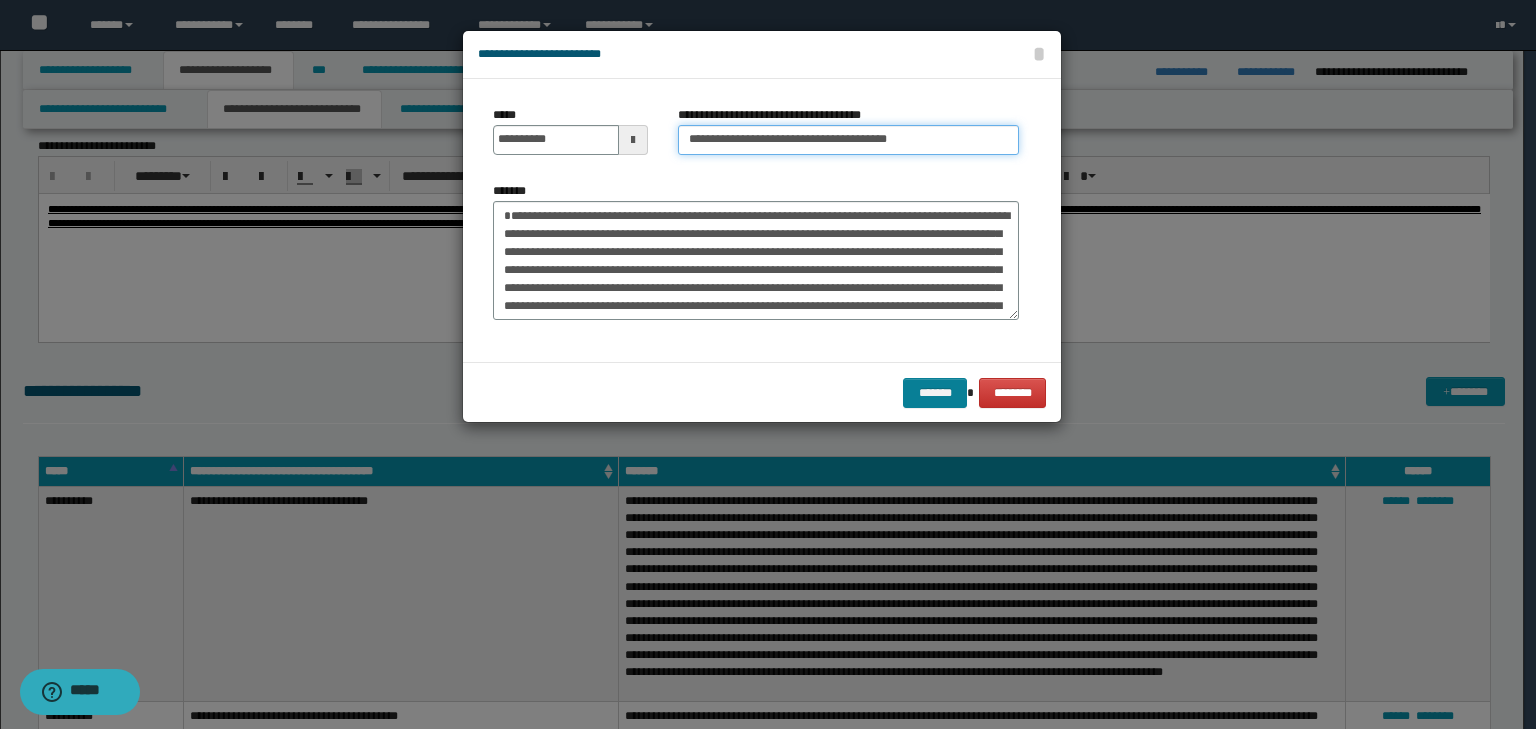 type on "**********" 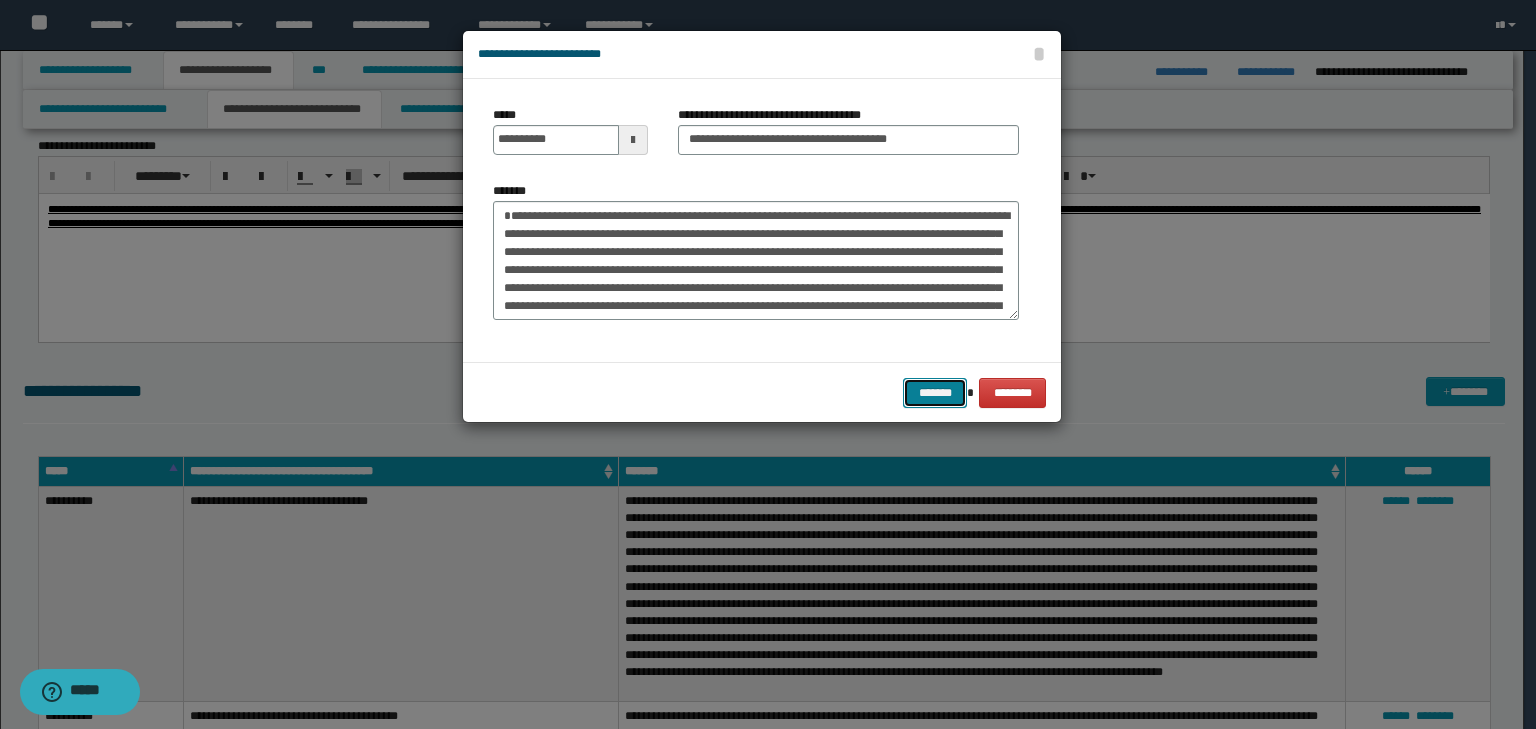 click on "*******" at bounding box center [935, 393] 